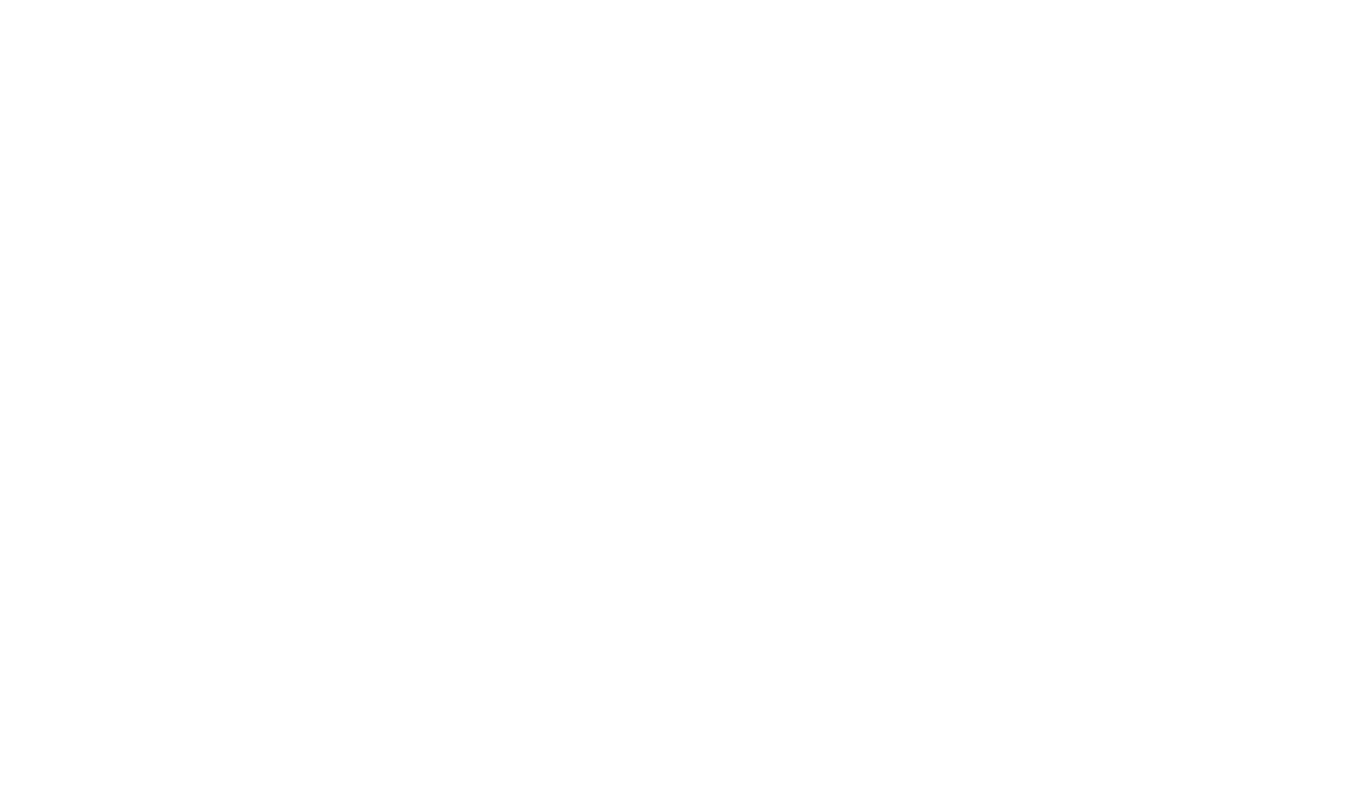 scroll, scrollTop: 0, scrollLeft: 0, axis: both 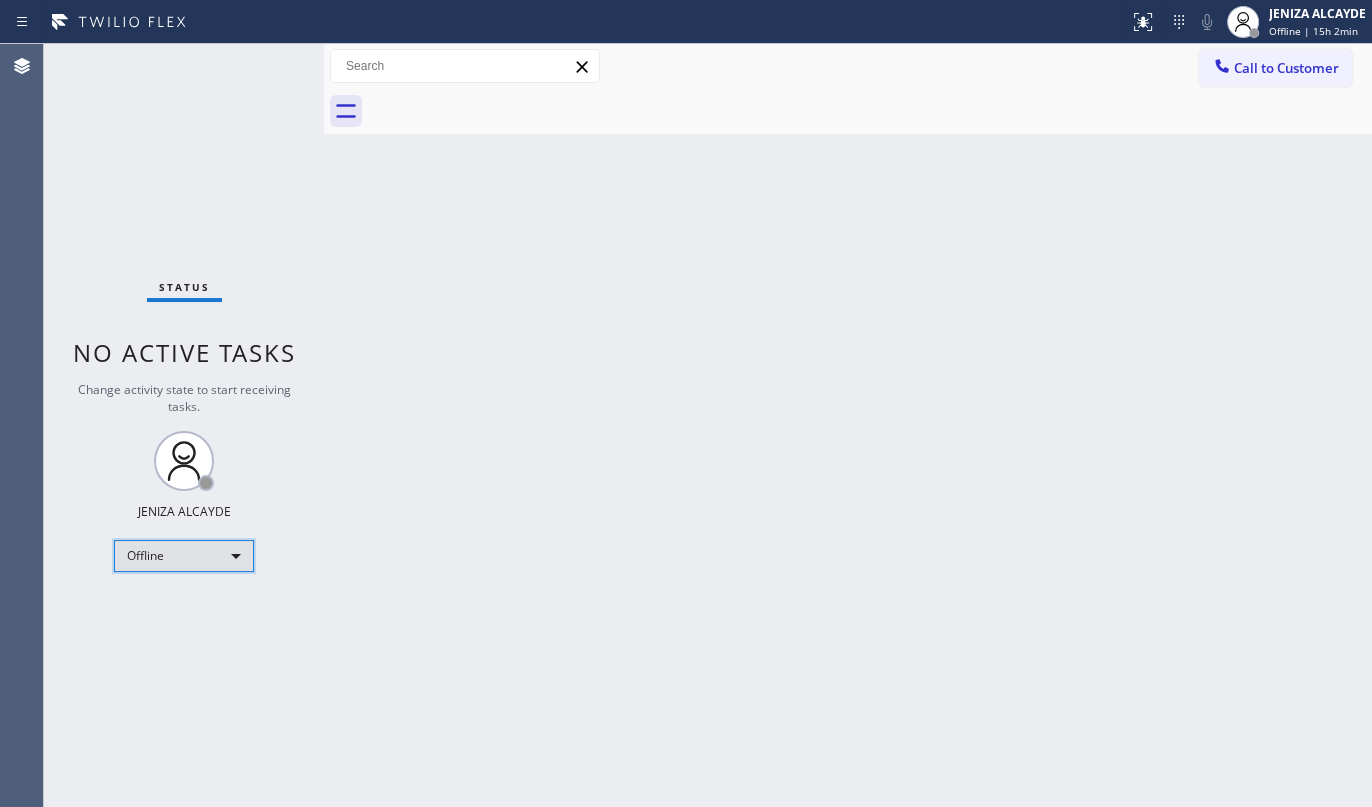 click on "Offline" at bounding box center (184, 556) 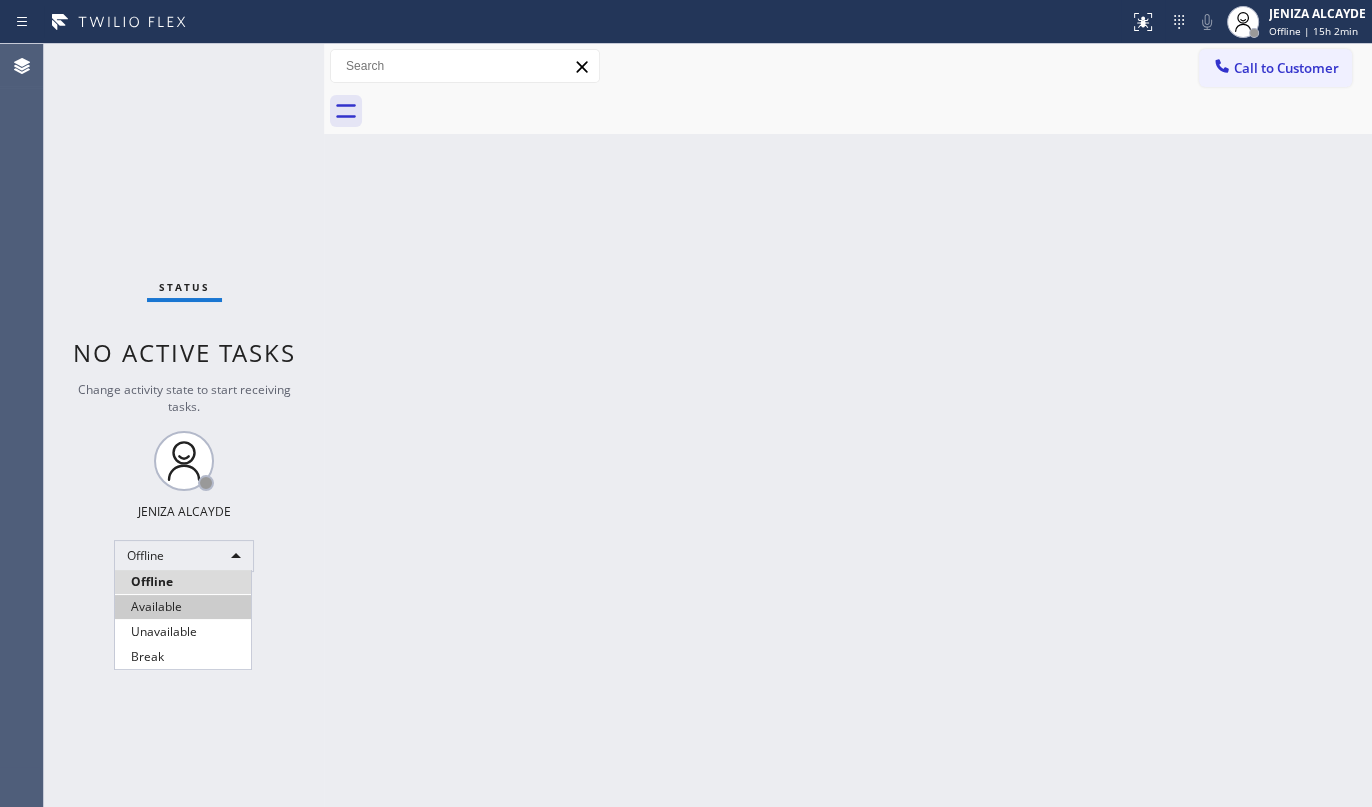 click on "Available" at bounding box center (183, 607) 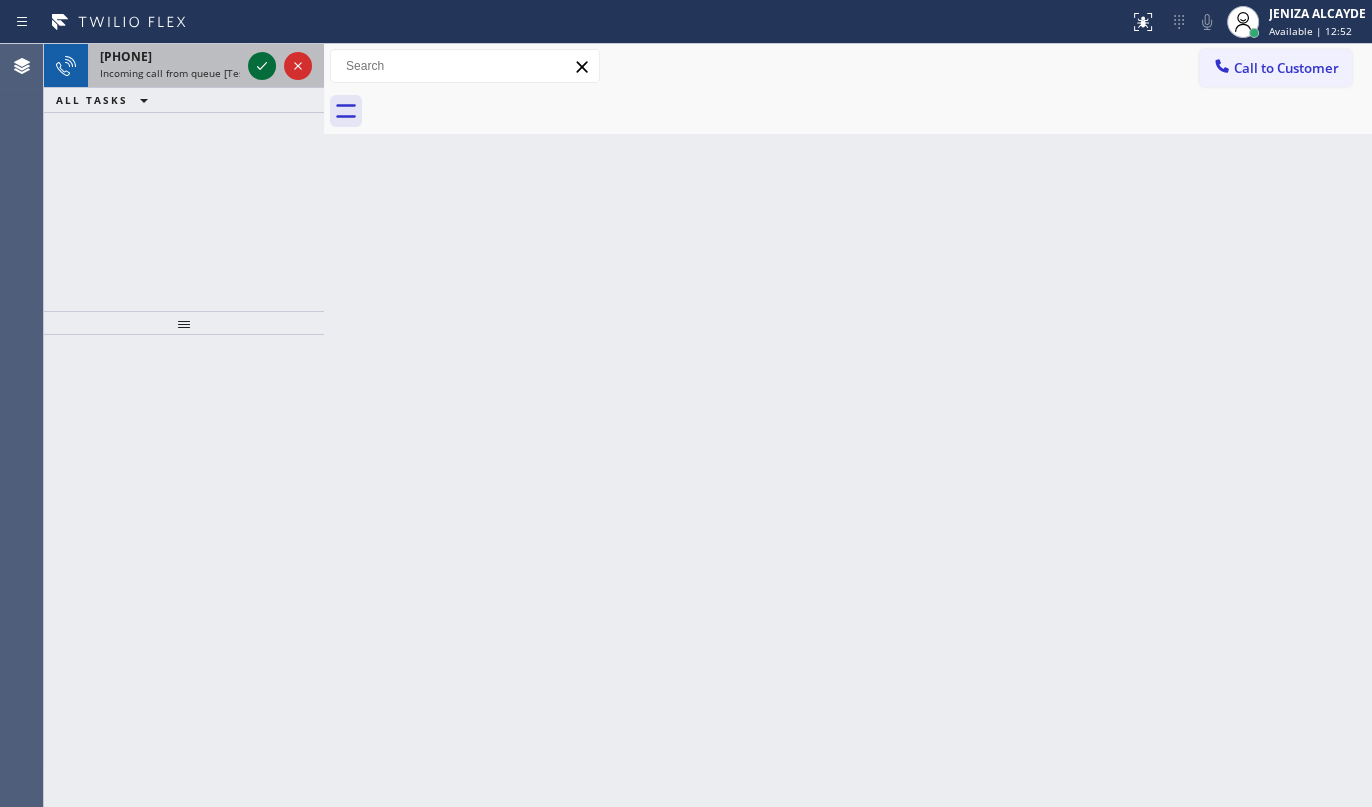 click 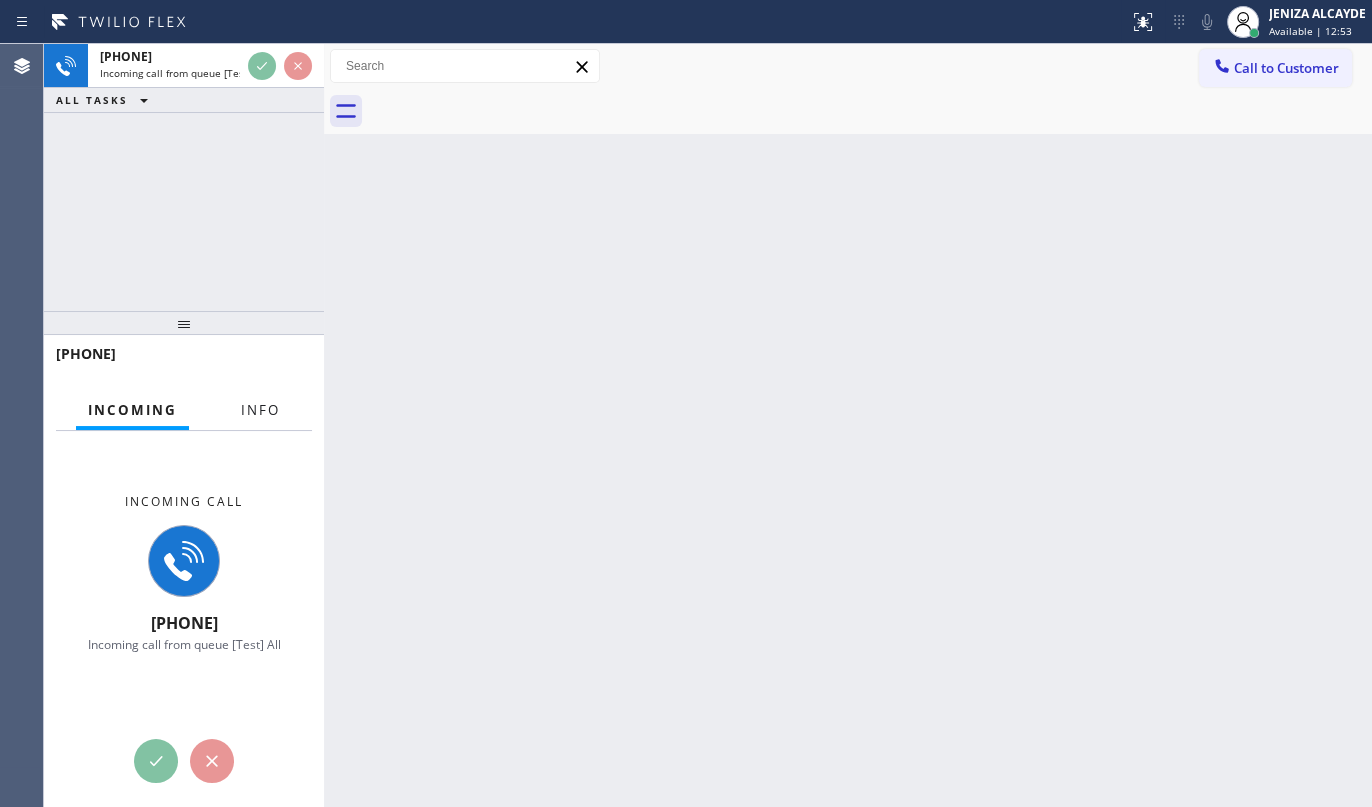 click on "Info" at bounding box center [260, 410] 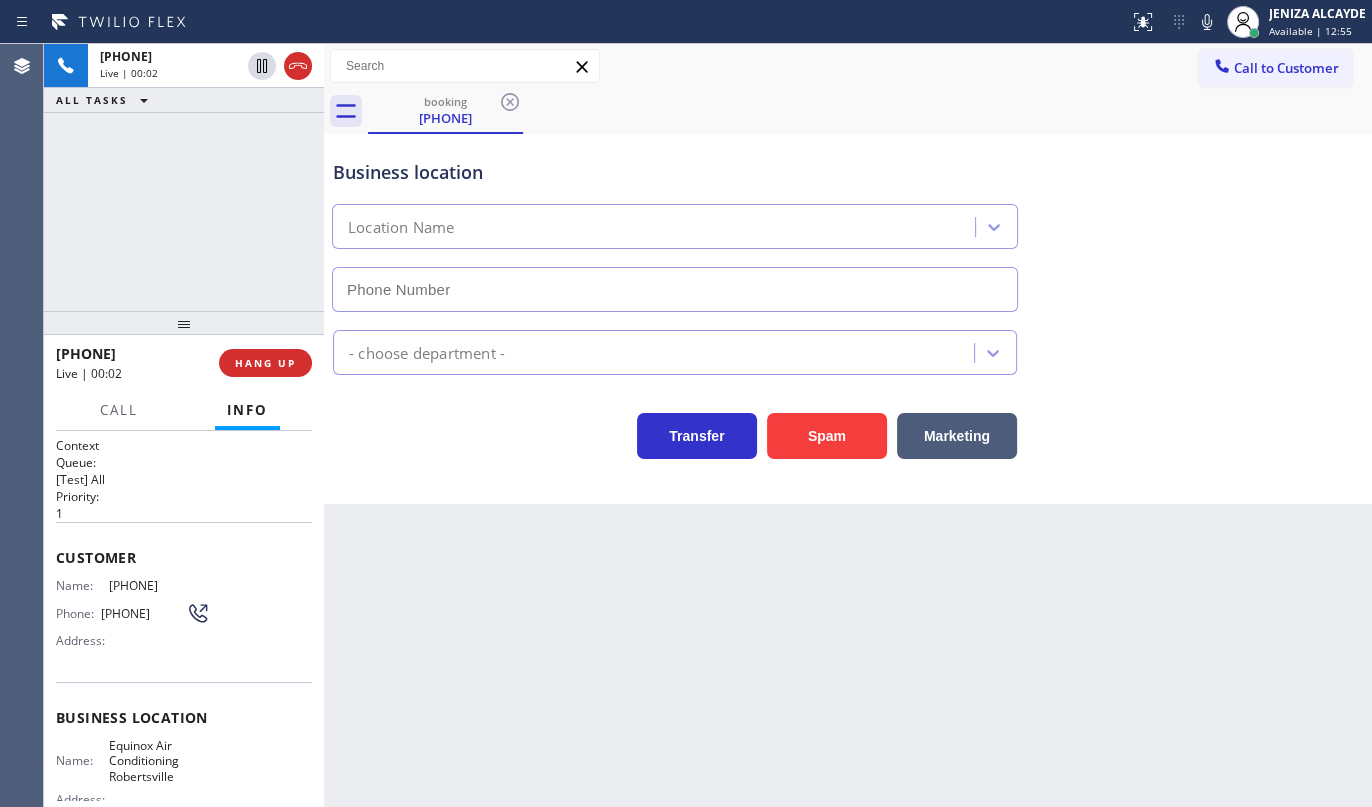 type on "(408) 762-4665" 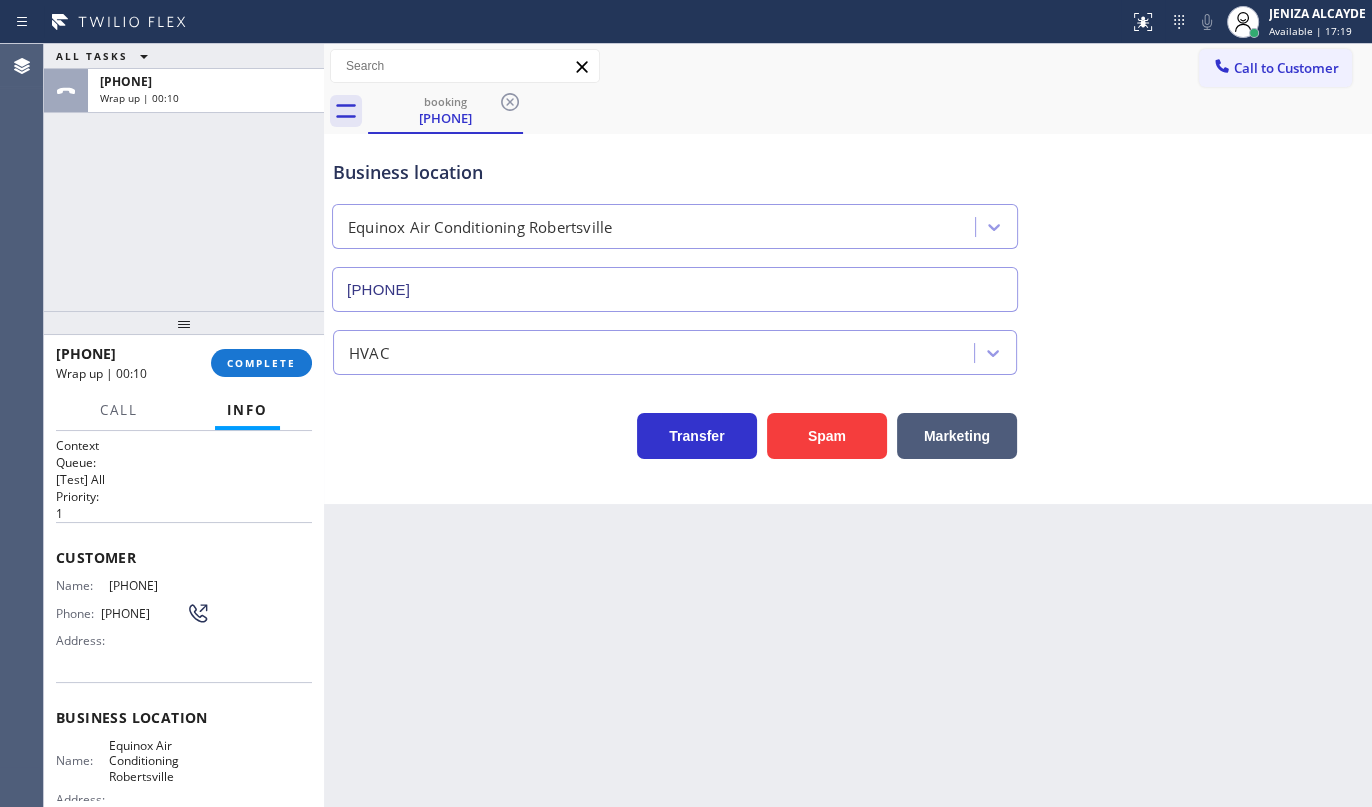 drag, startPoint x: 109, startPoint y: 585, endPoint x: 201, endPoint y: 584, distance: 92.00543 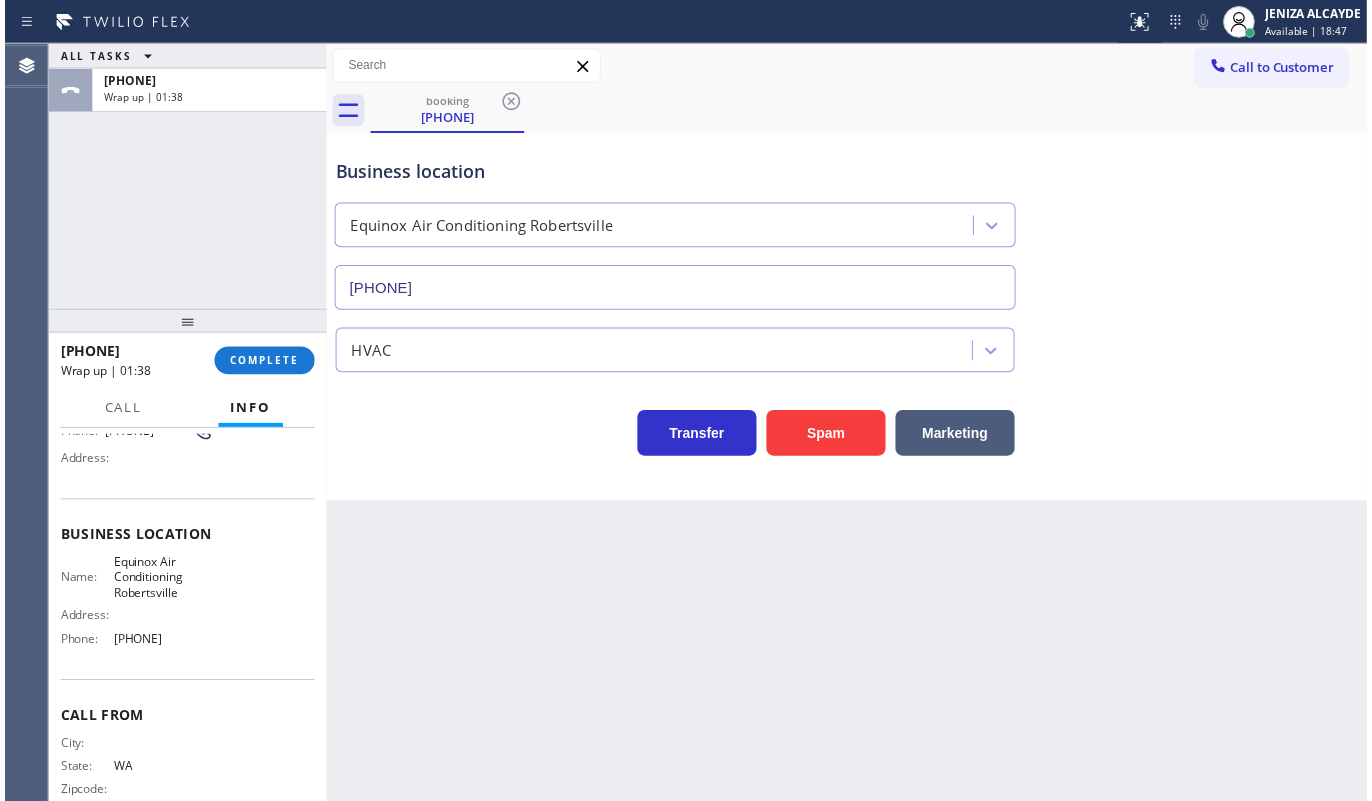 scroll, scrollTop: 181, scrollLeft: 0, axis: vertical 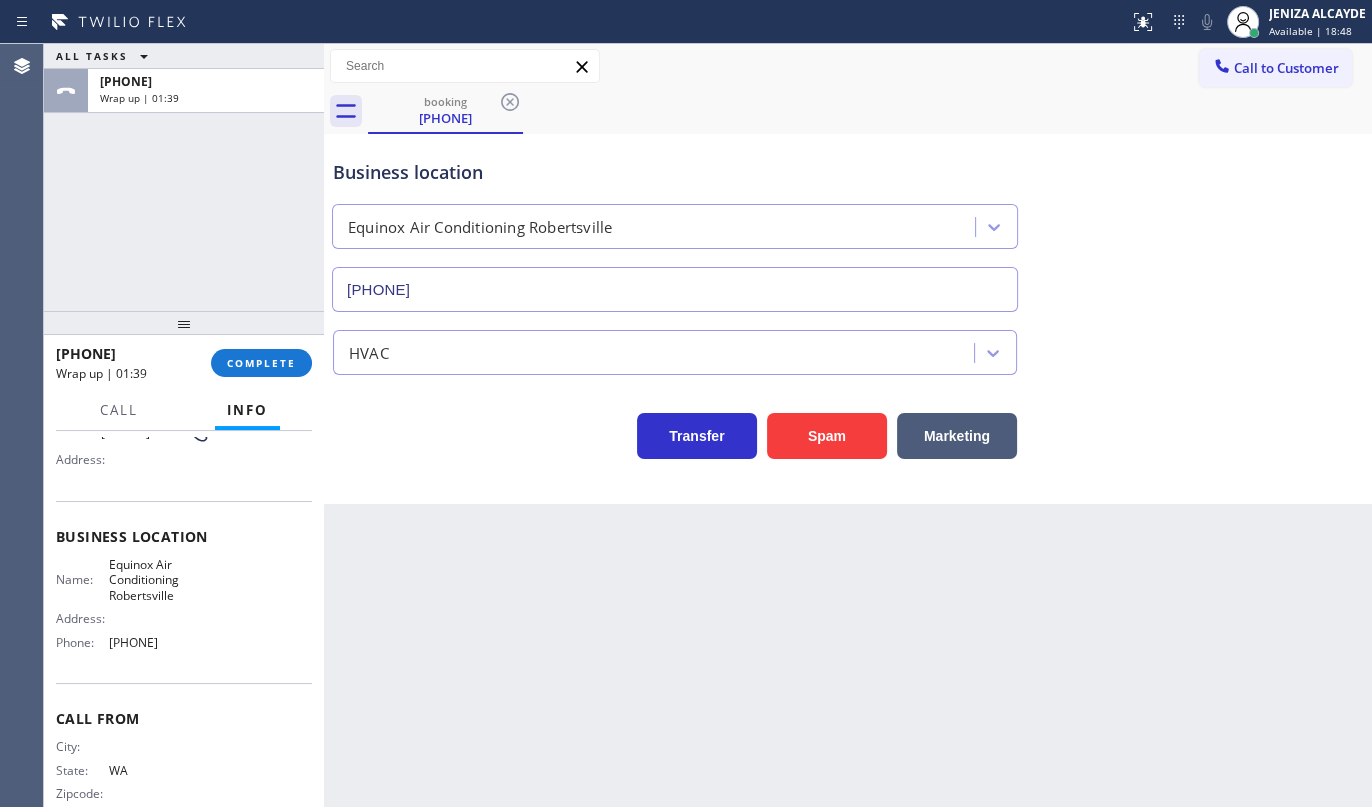 drag, startPoint x: 200, startPoint y: 645, endPoint x: 230, endPoint y: 651, distance: 30.594116 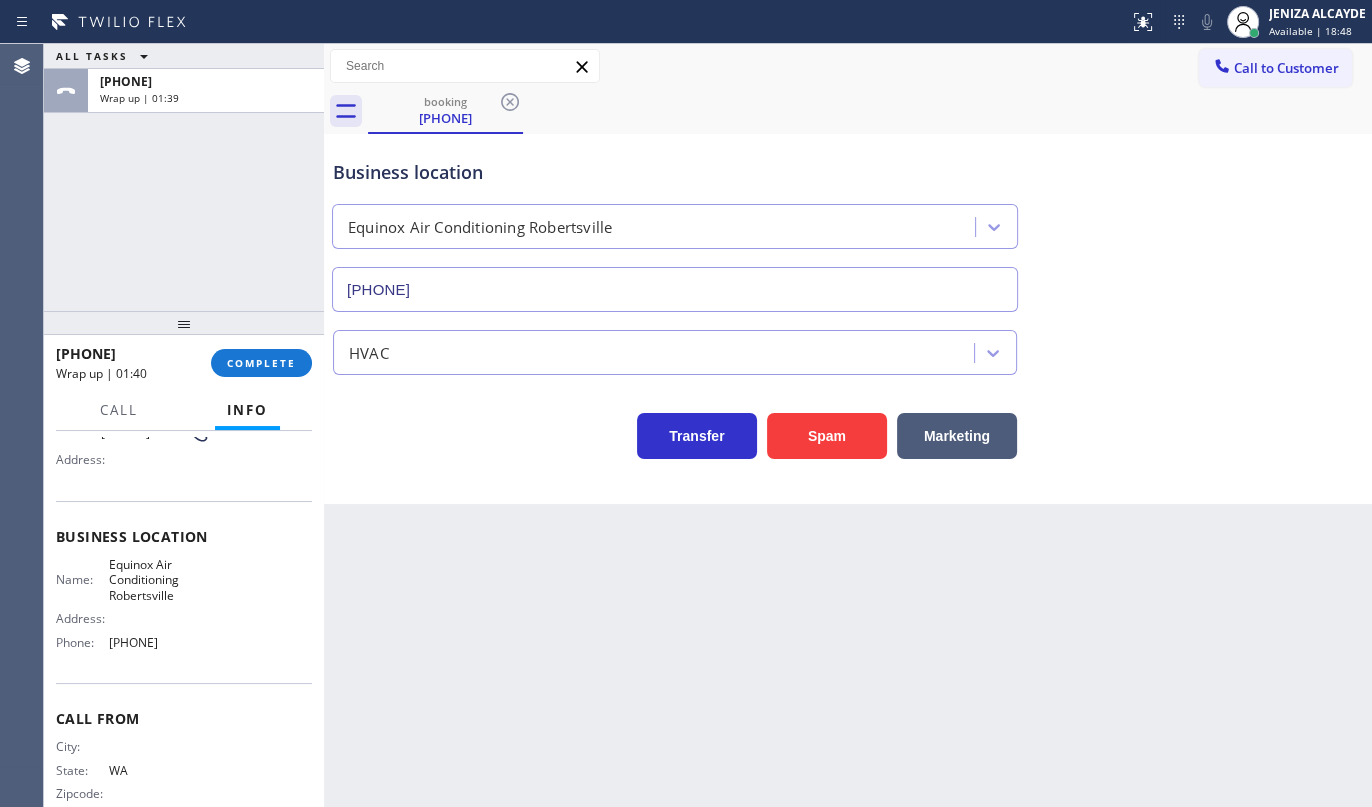 copy on "(408) 762-4665" 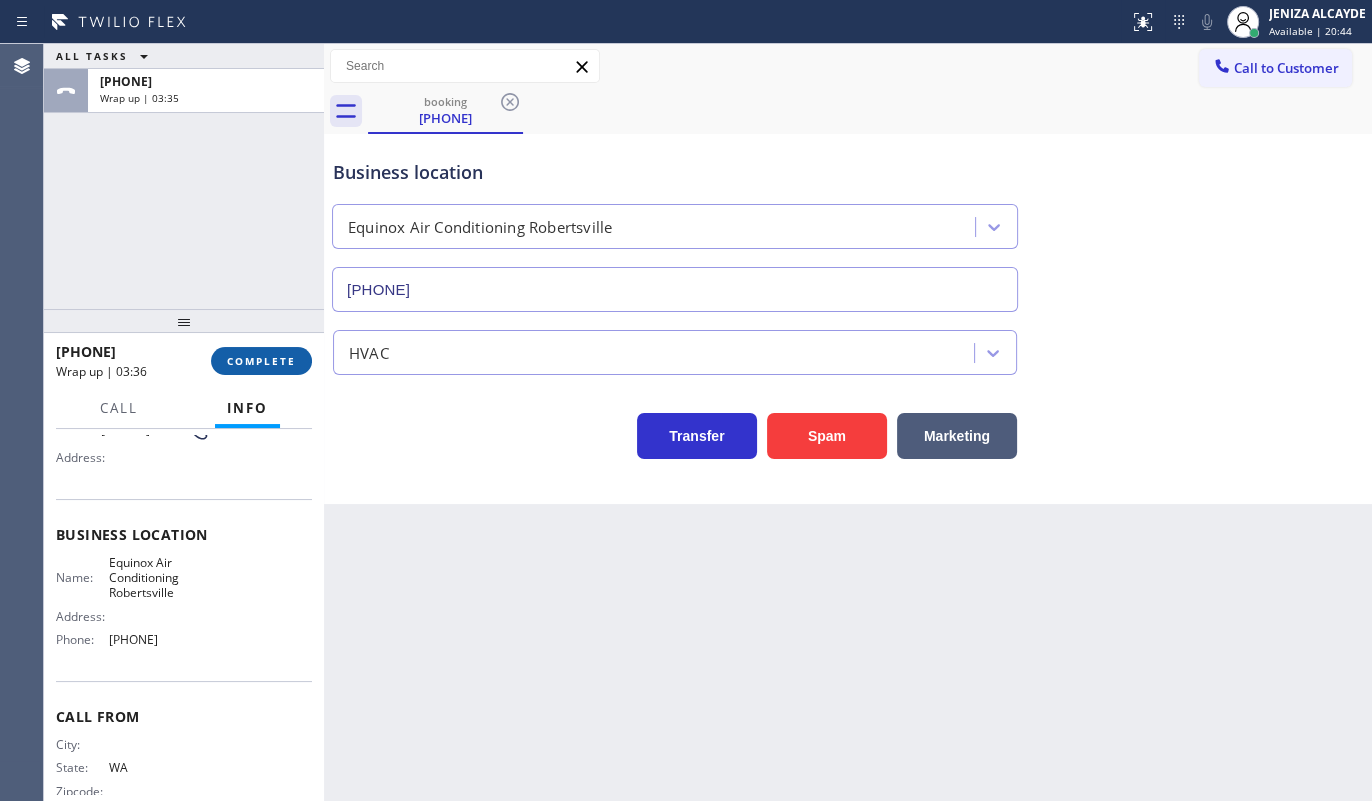 click on "COMPLETE" at bounding box center [261, 361] 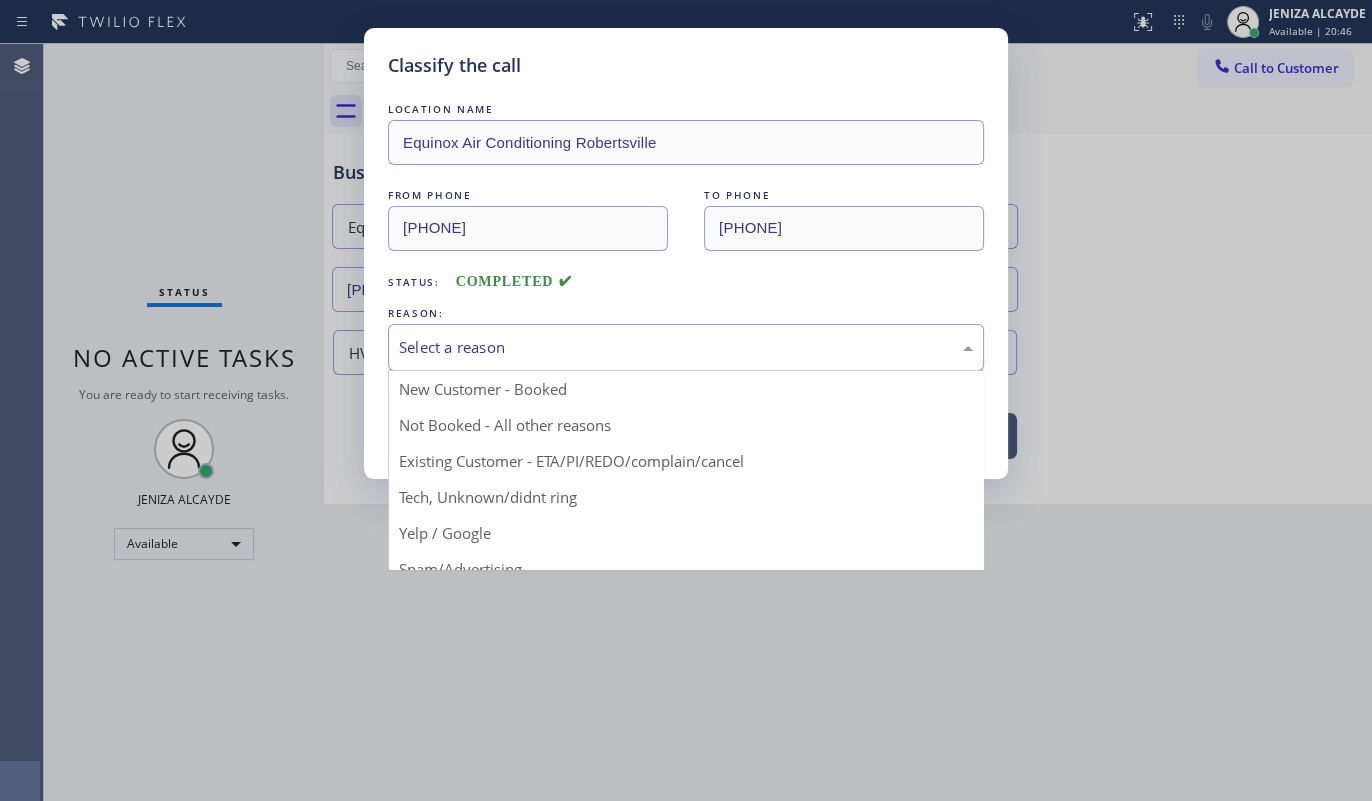 click on "Select a reason" at bounding box center (686, 347) 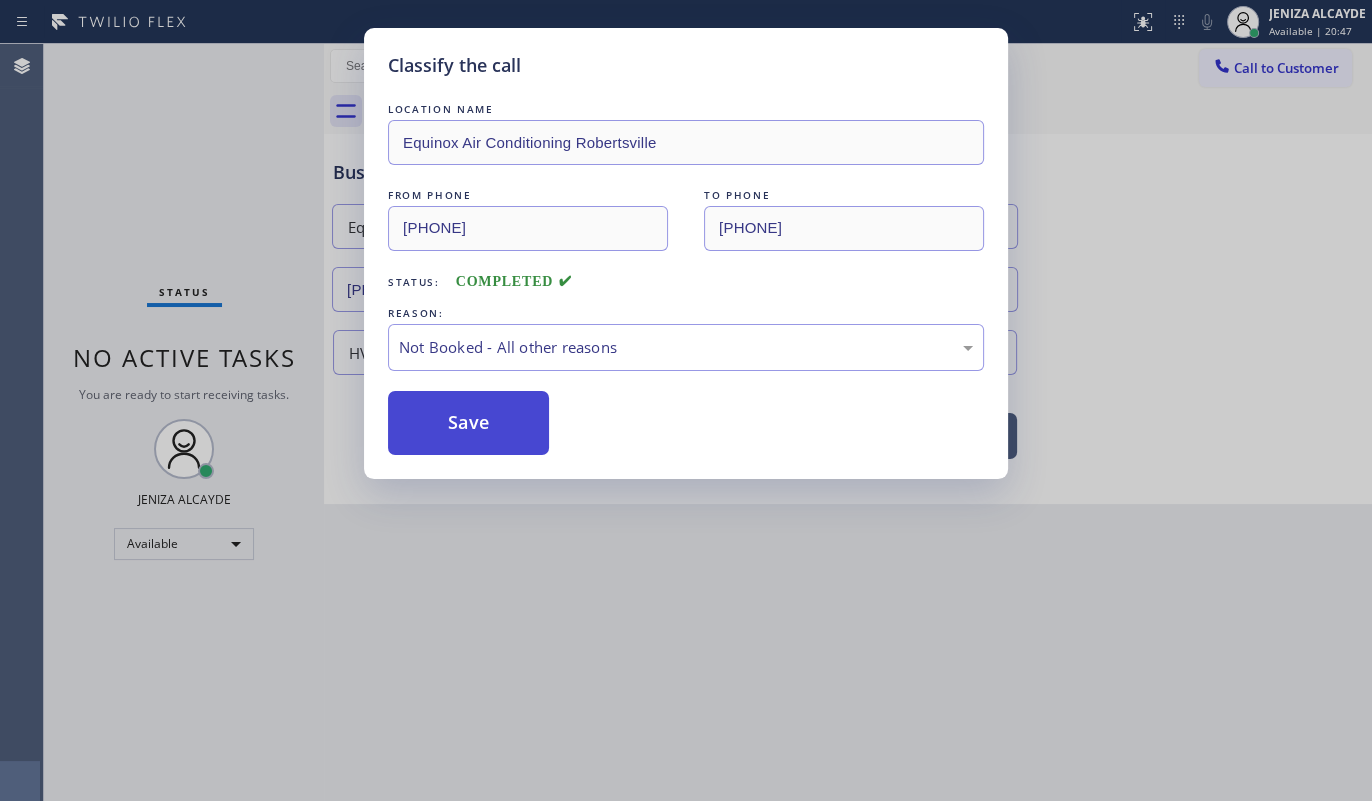 click on "Save" at bounding box center [468, 423] 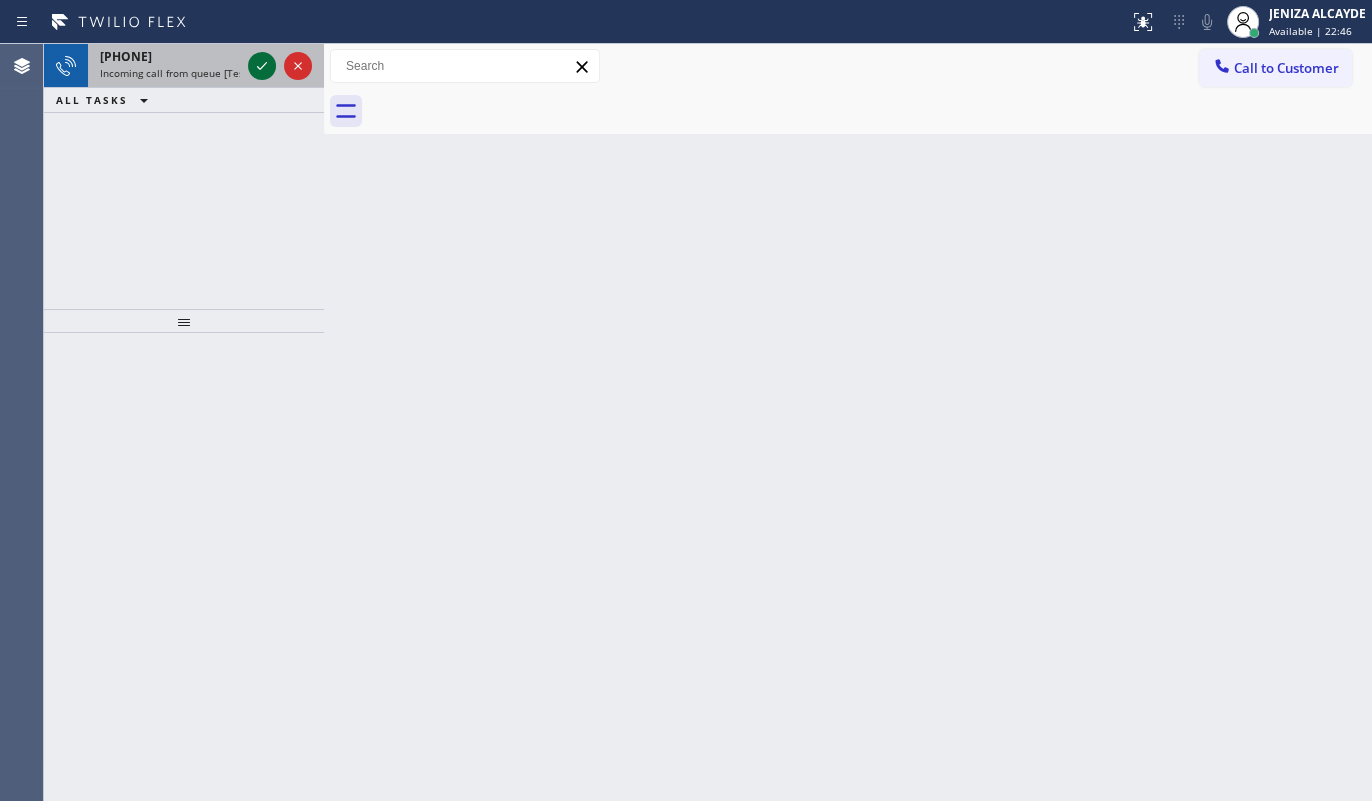 click 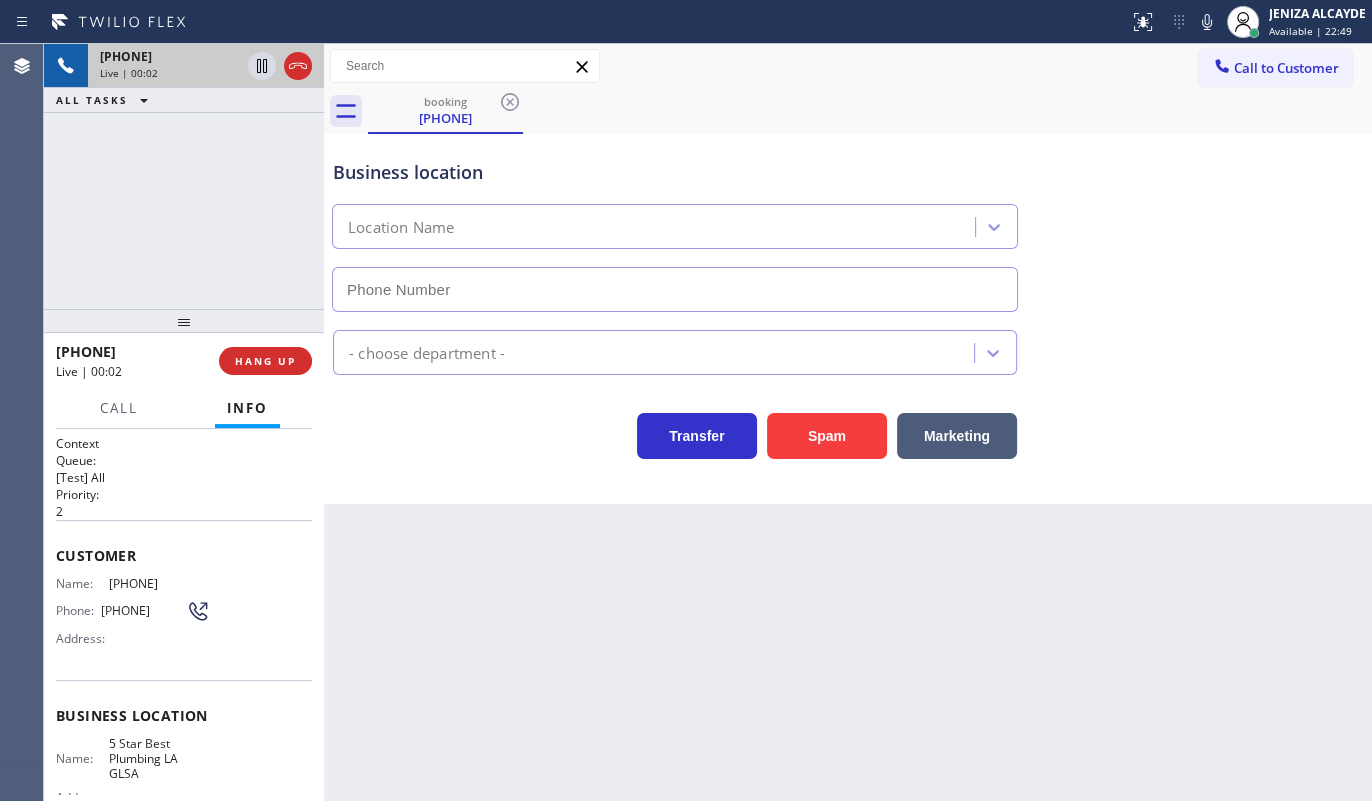 type on "(213) 444-7988" 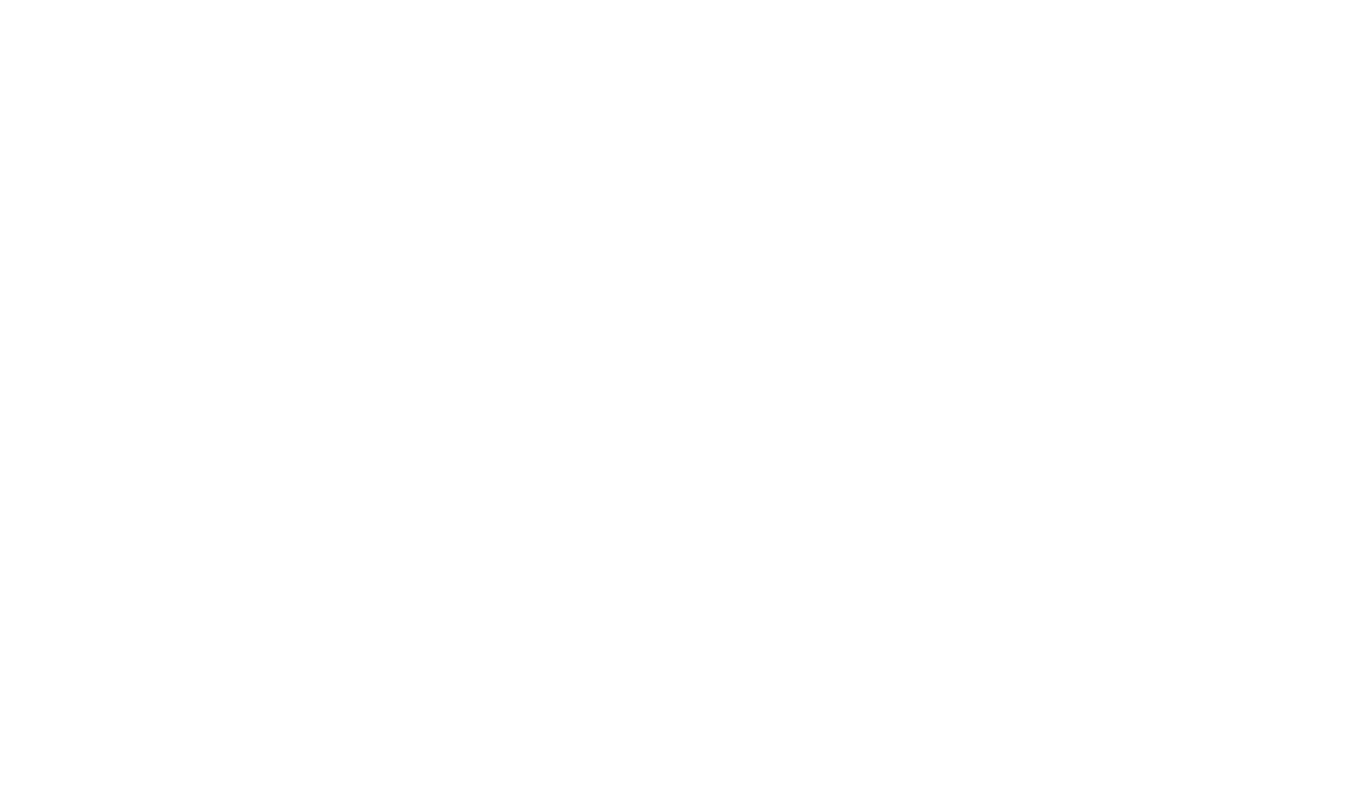 scroll, scrollTop: 0, scrollLeft: 0, axis: both 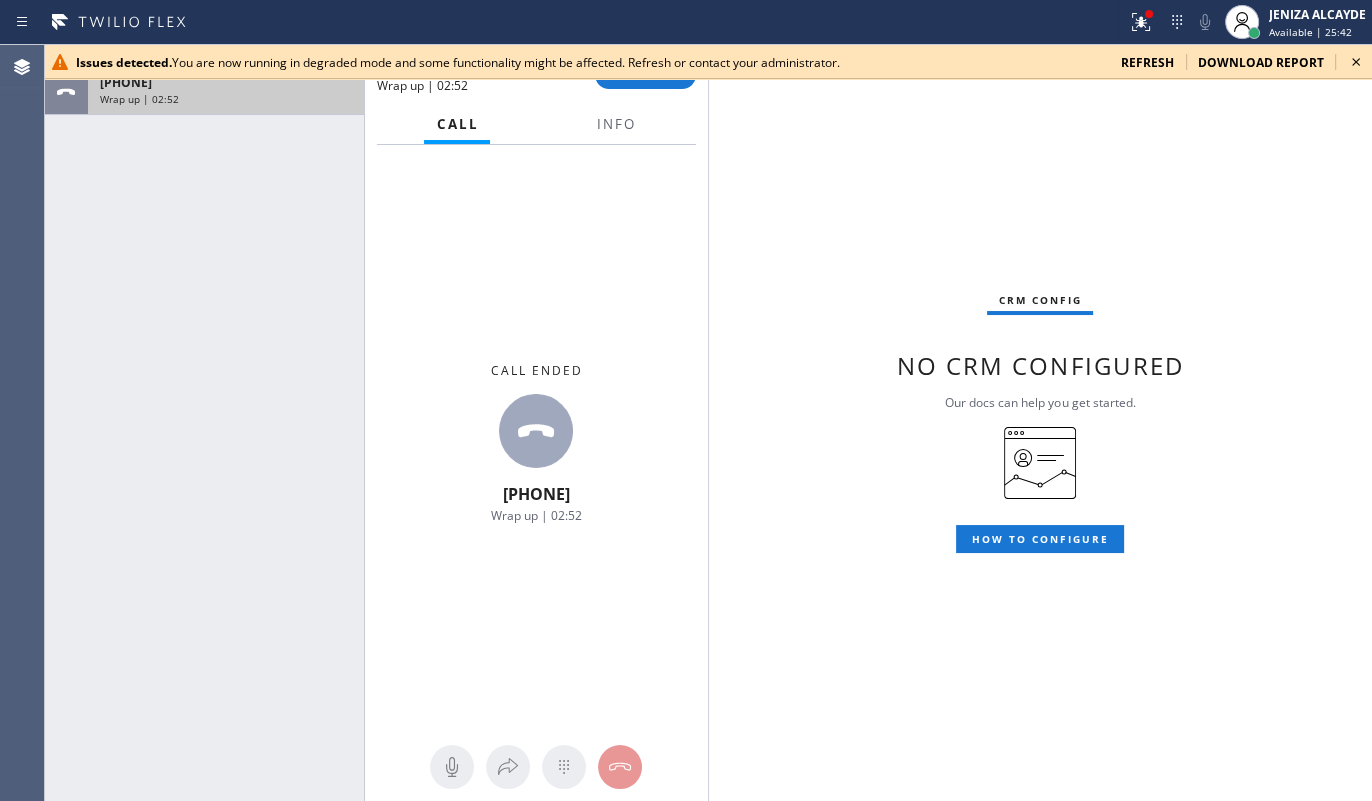 click on "Wrap up | 02:52" at bounding box center [226, 99] 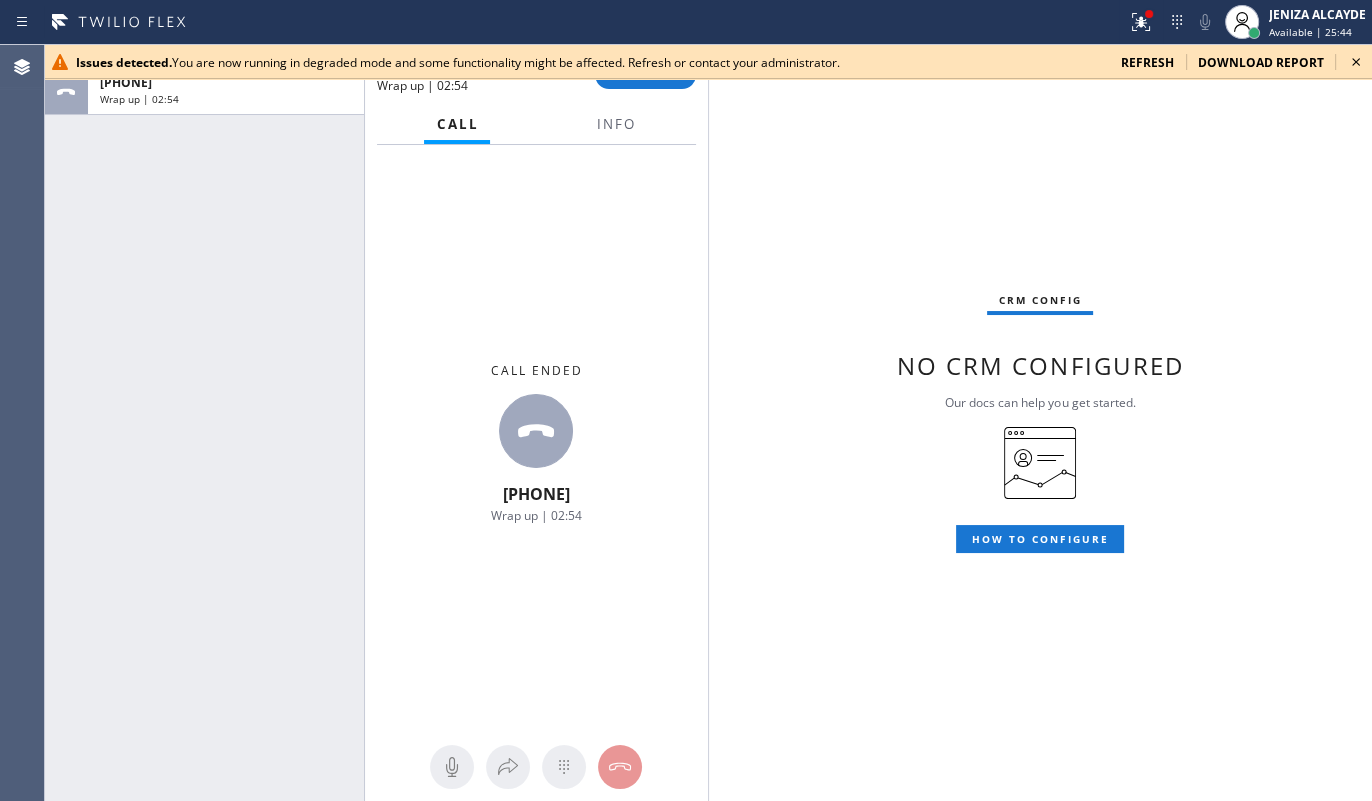 click on "refresh" at bounding box center (1147, 62) 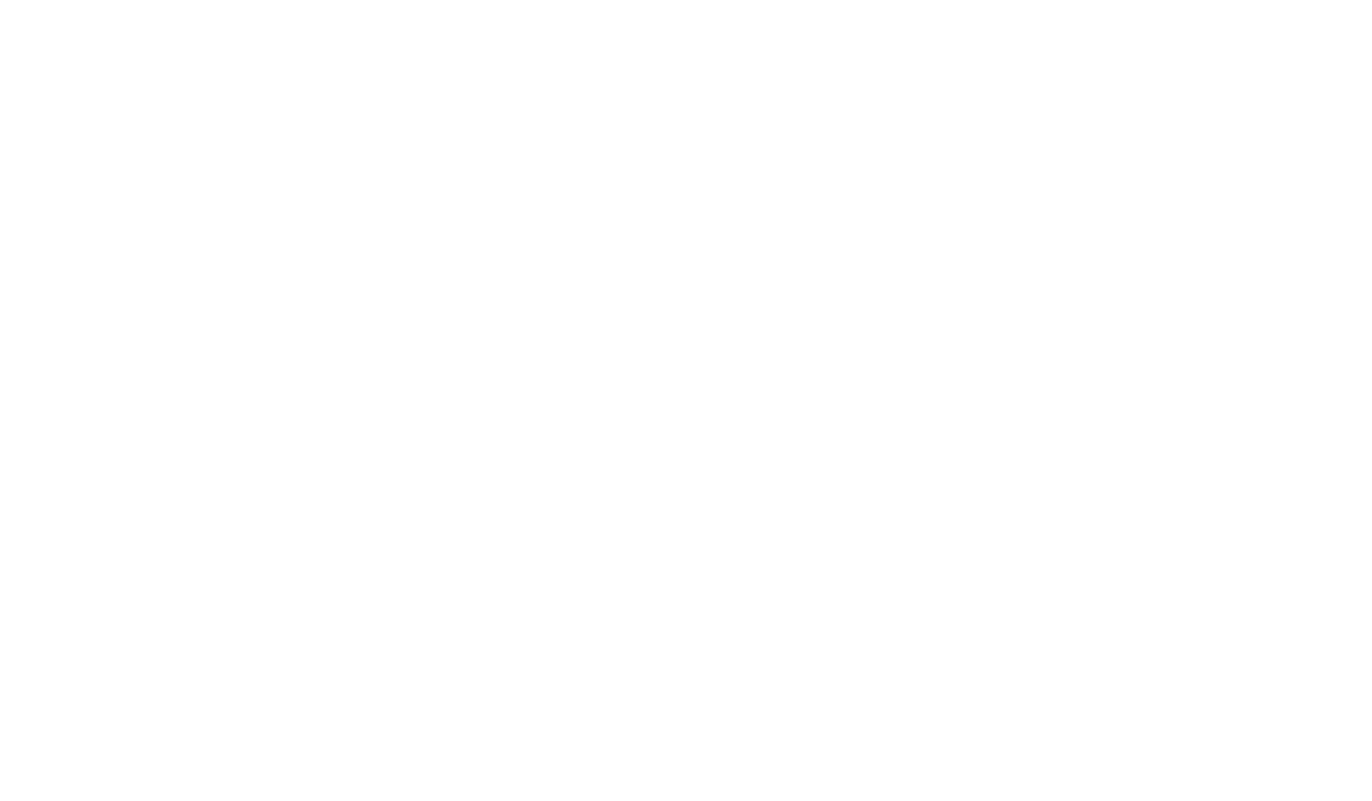 scroll, scrollTop: 0, scrollLeft: 0, axis: both 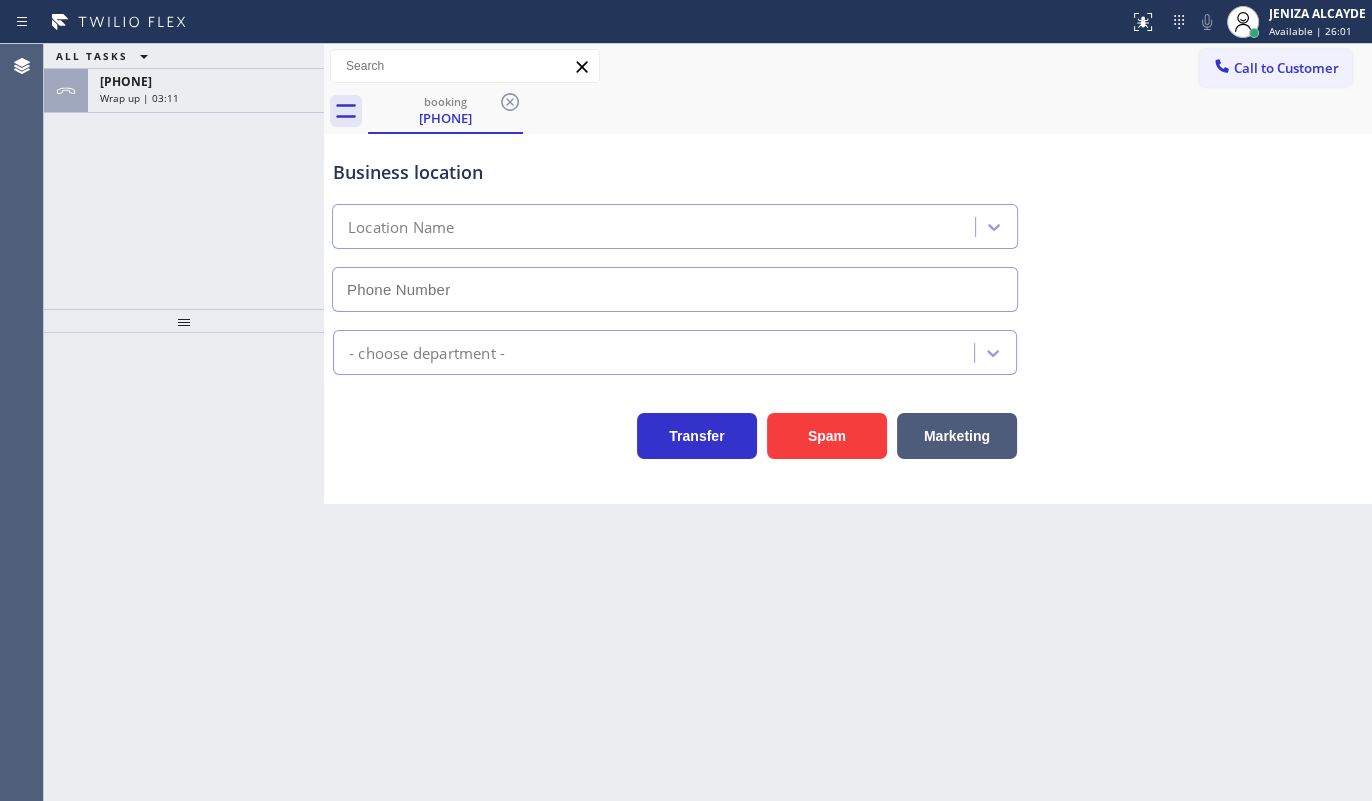 type on "[PHONE]" 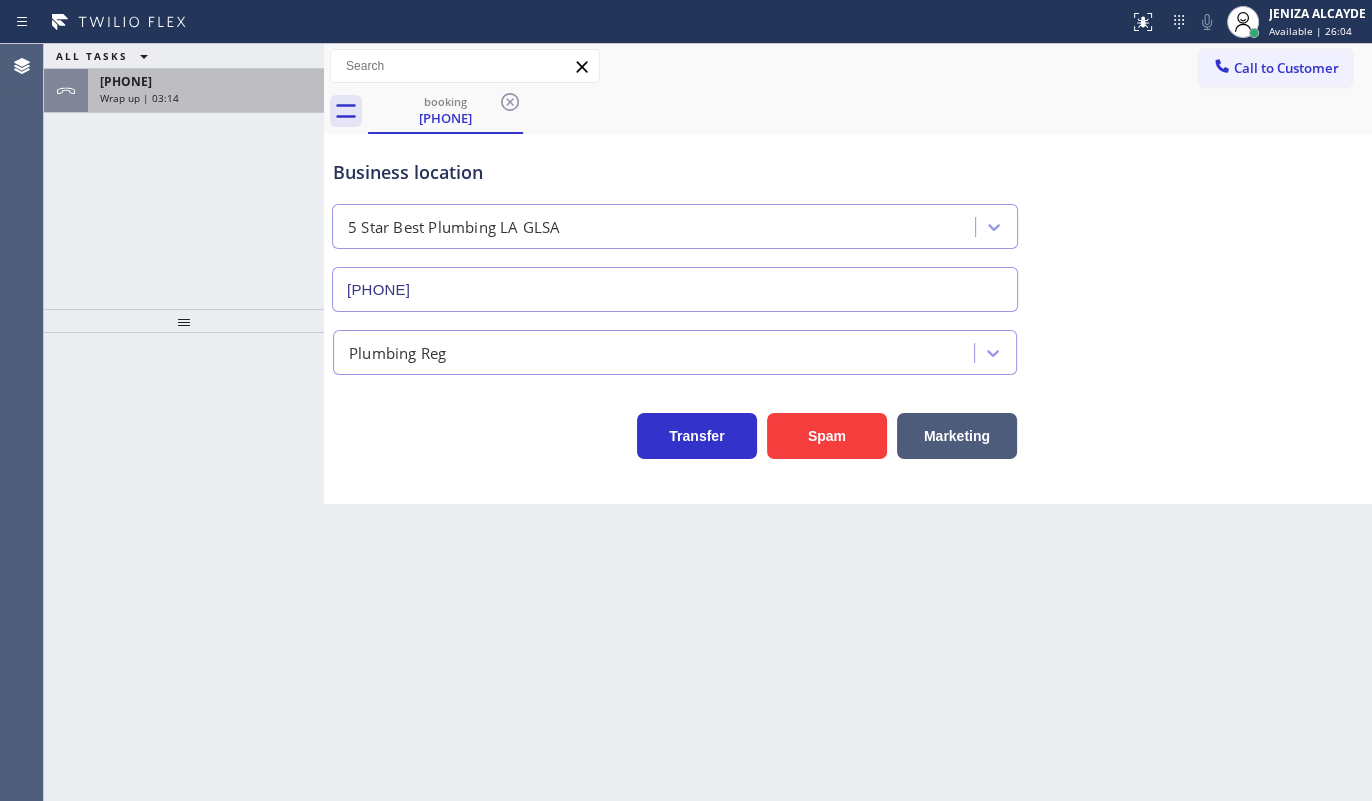 drag, startPoint x: 129, startPoint y: 181, endPoint x: 147, endPoint y: 102, distance: 81.02469 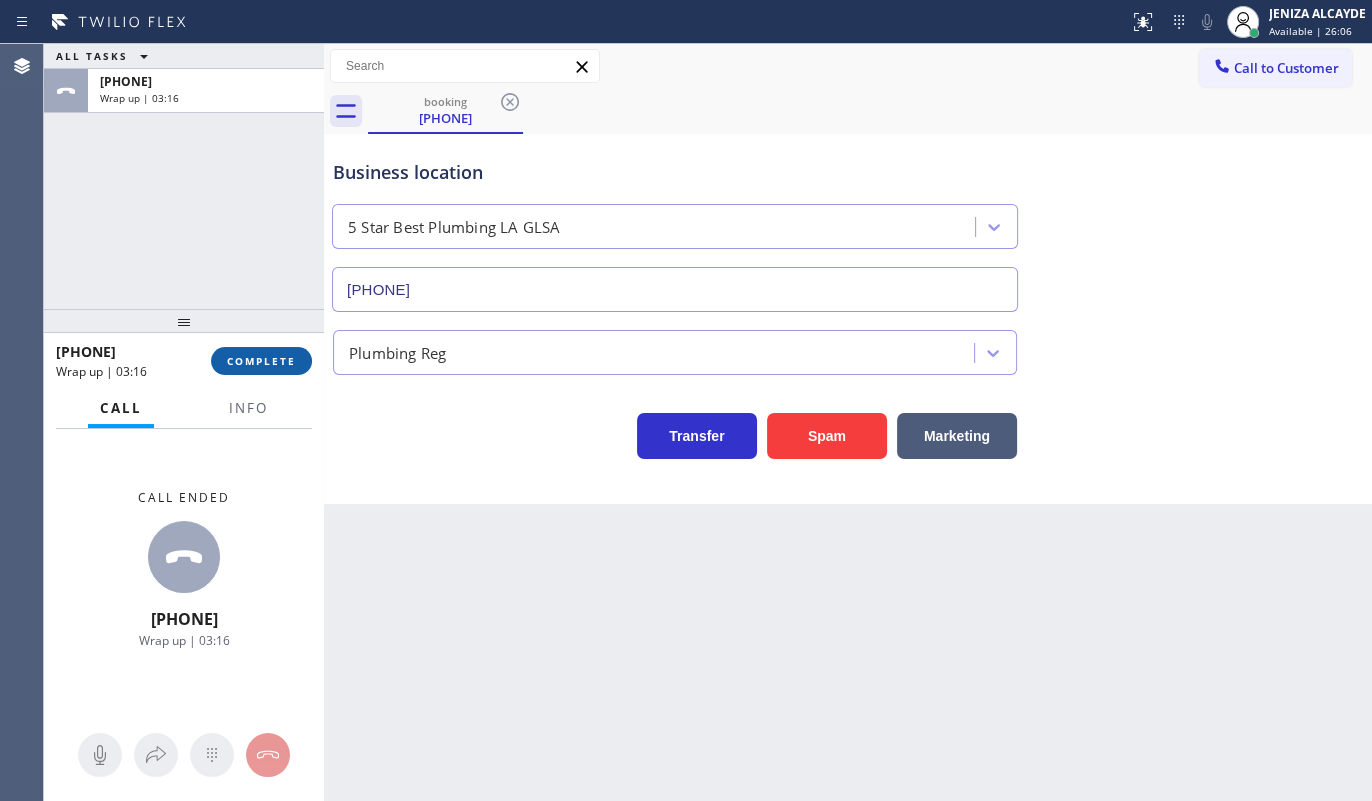 click on "COMPLETE" at bounding box center [261, 361] 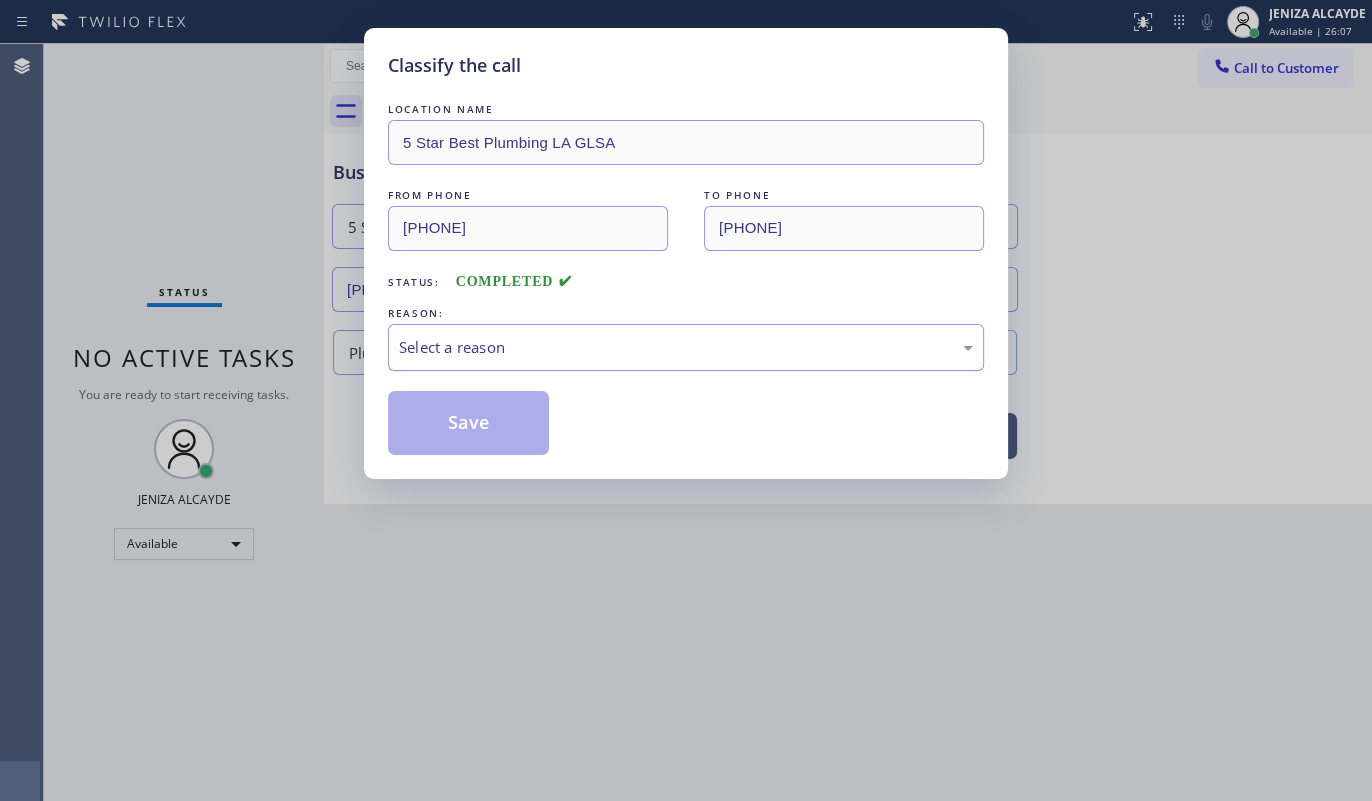 click on "Select a reason" at bounding box center (686, 347) 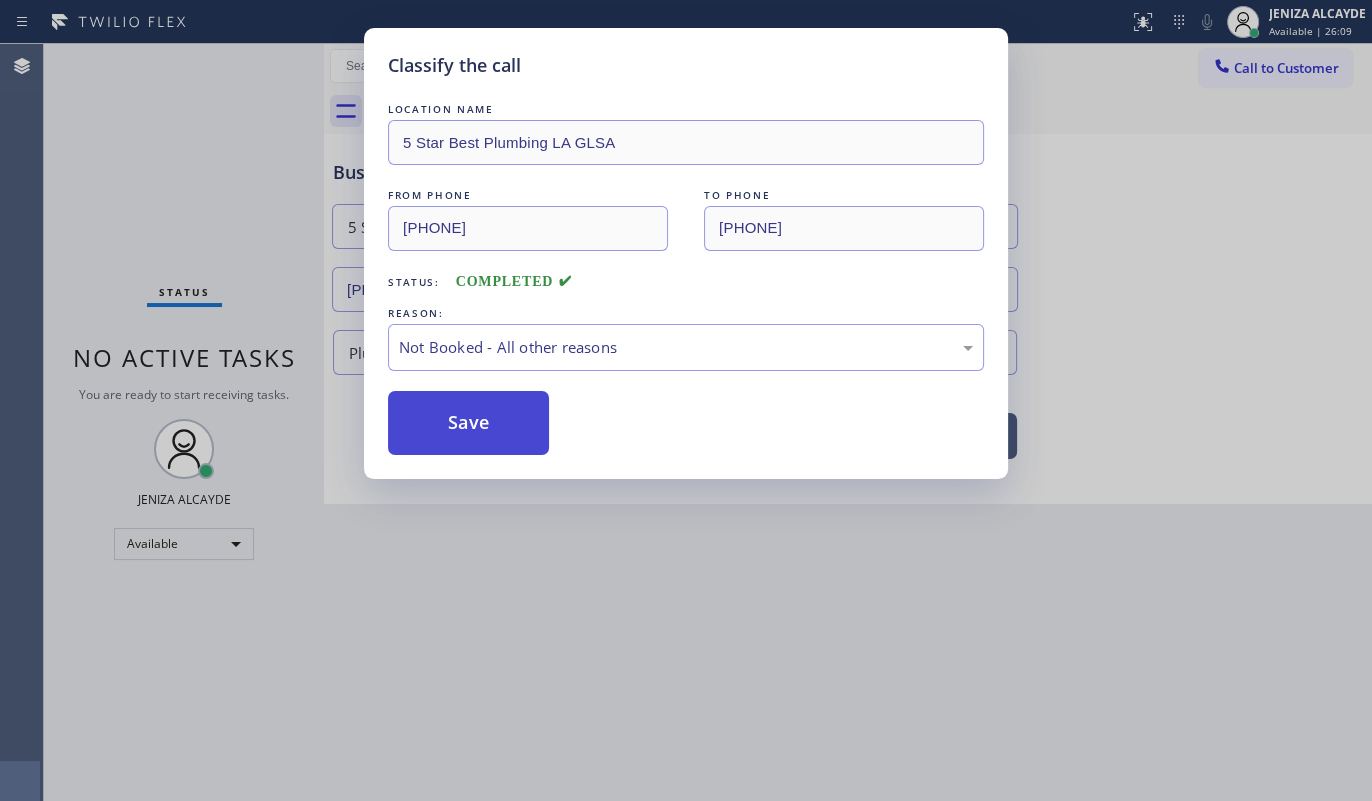 click on "Save" at bounding box center (468, 423) 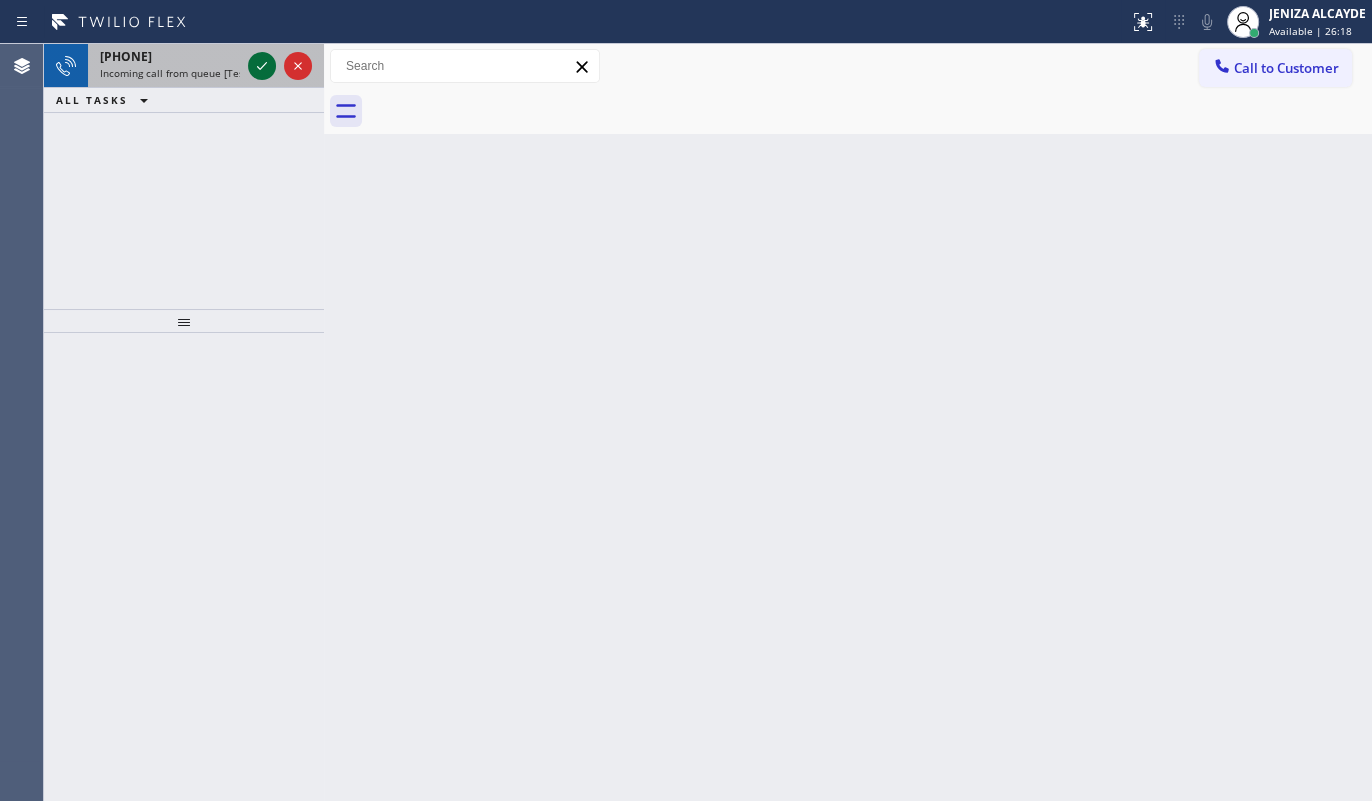 click 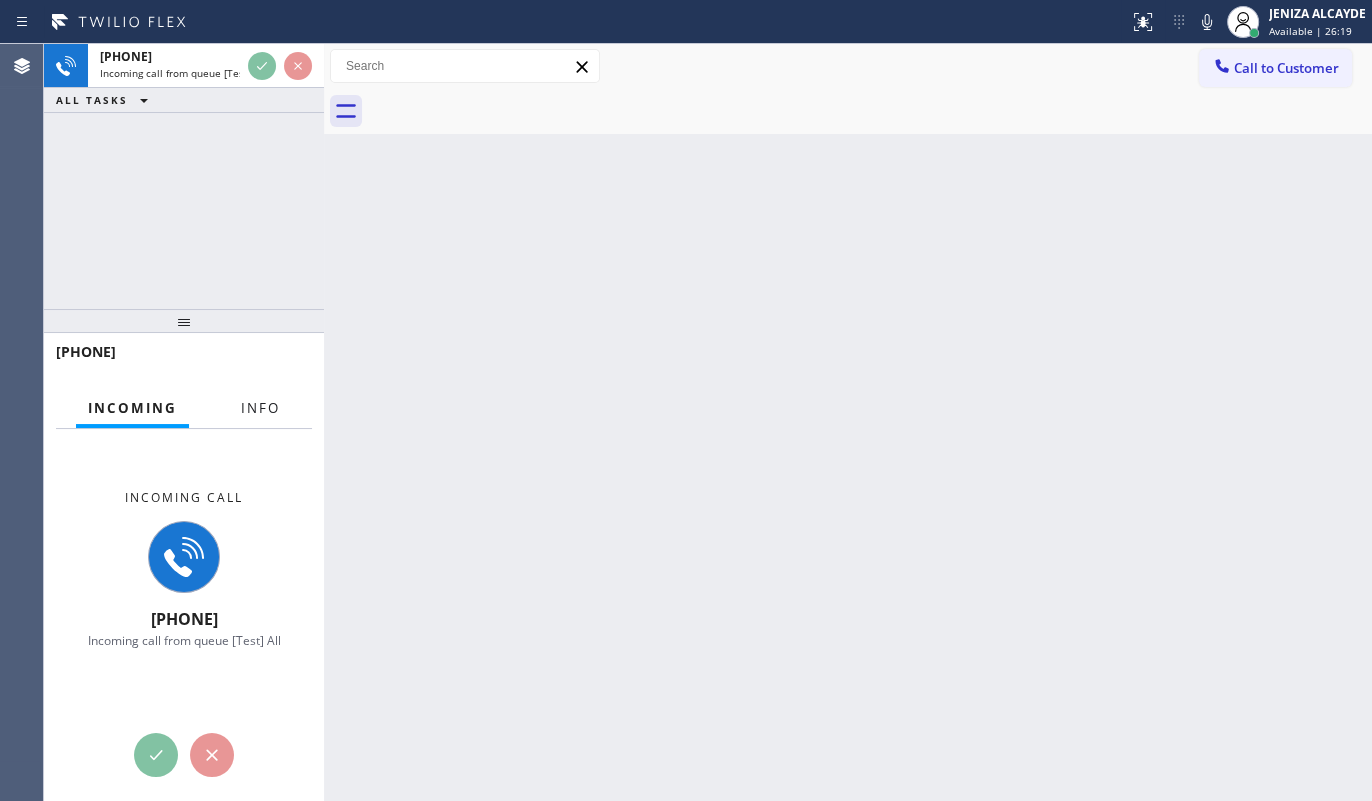 click on "Info" at bounding box center (260, 408) 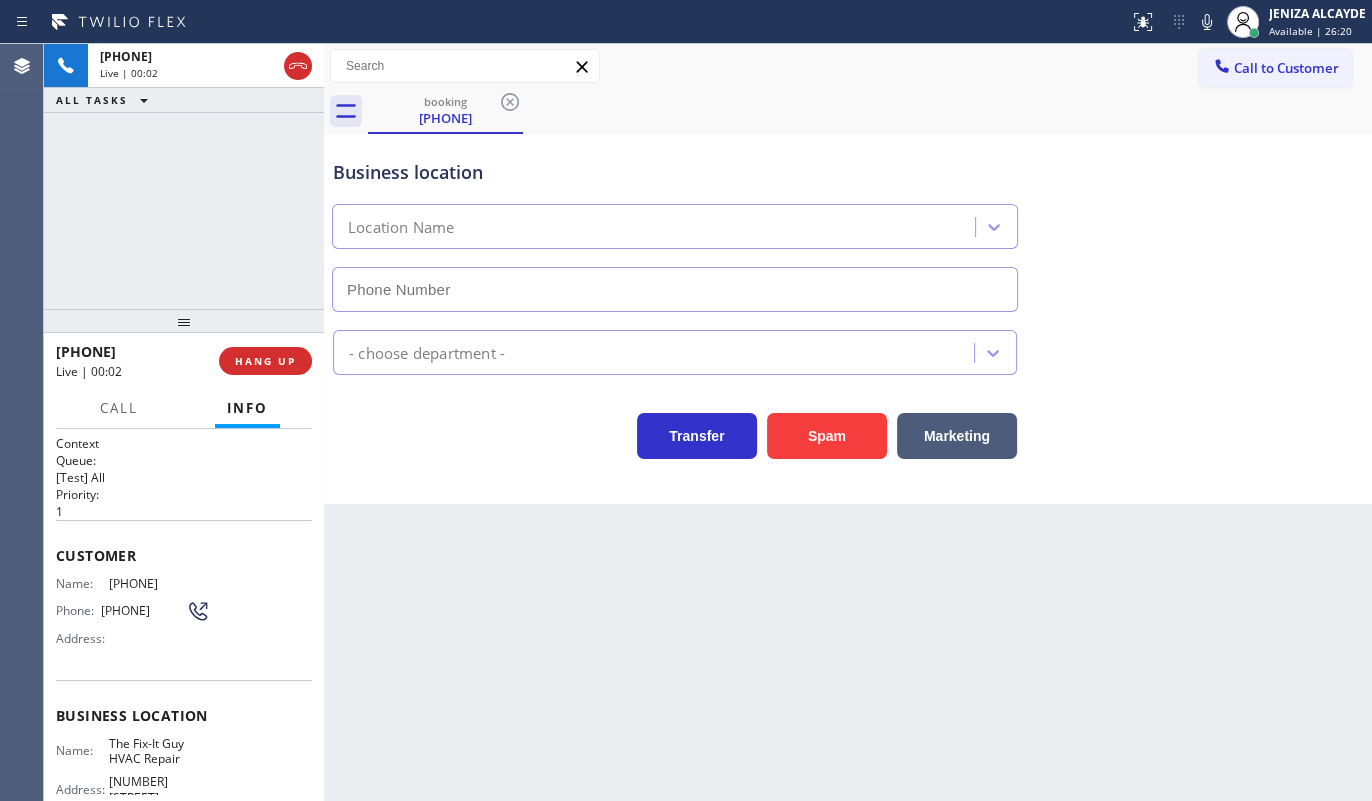 type on "(786) 565-6096" 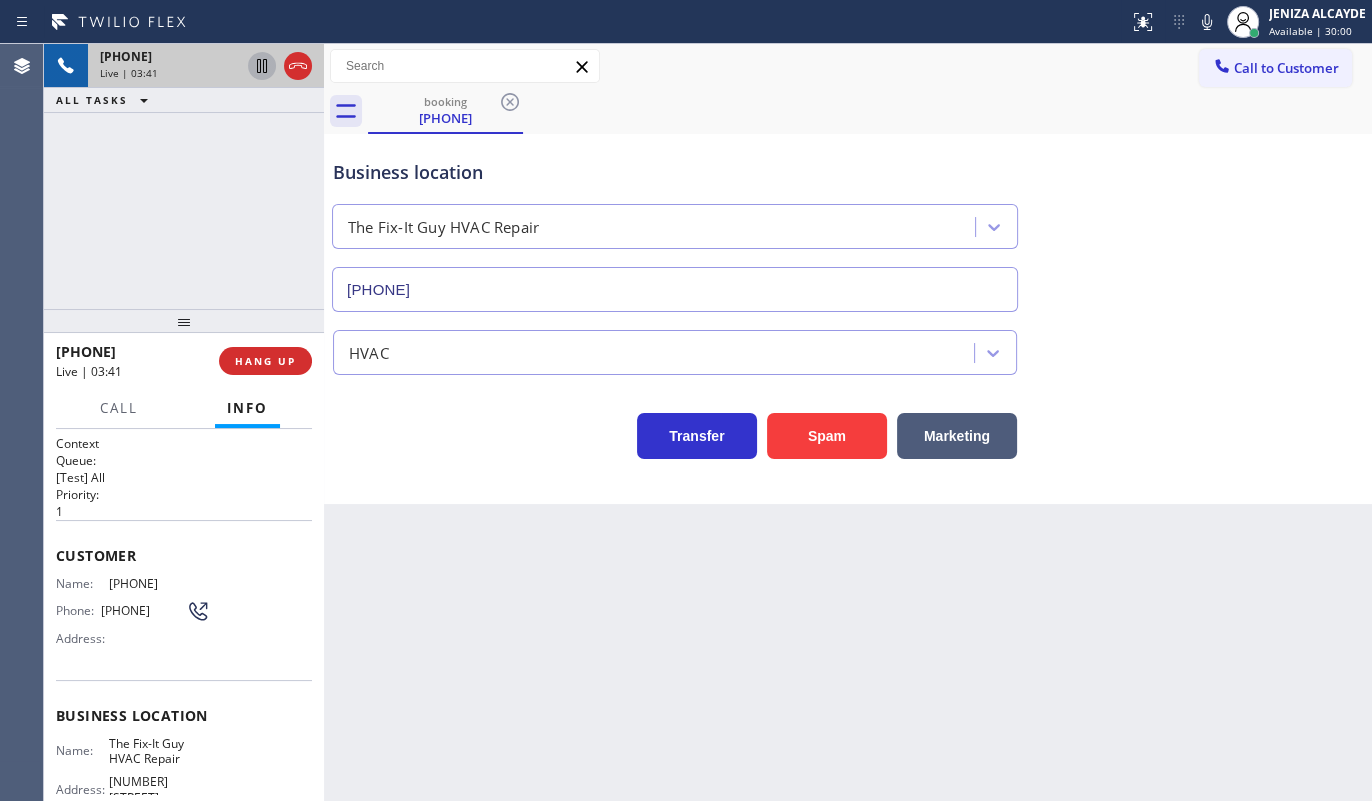 click 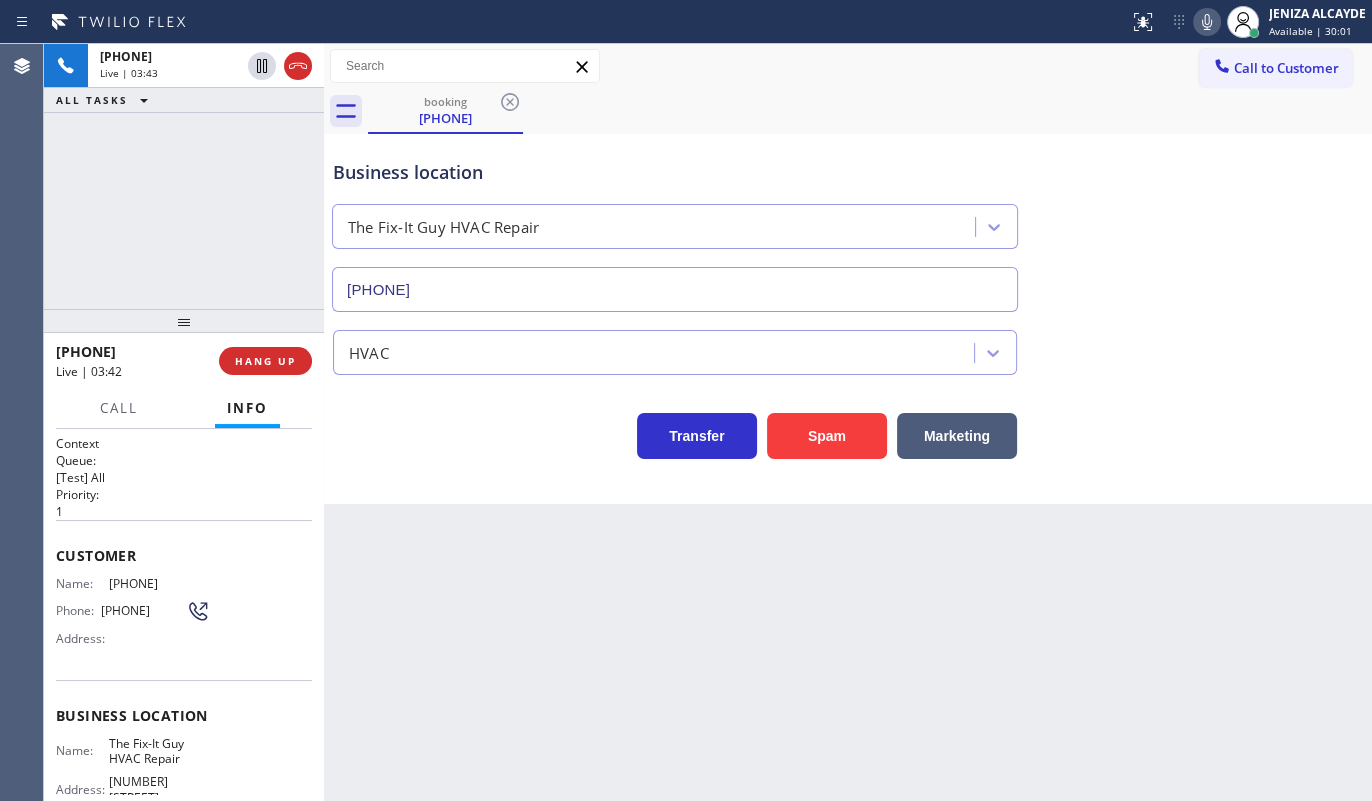 click 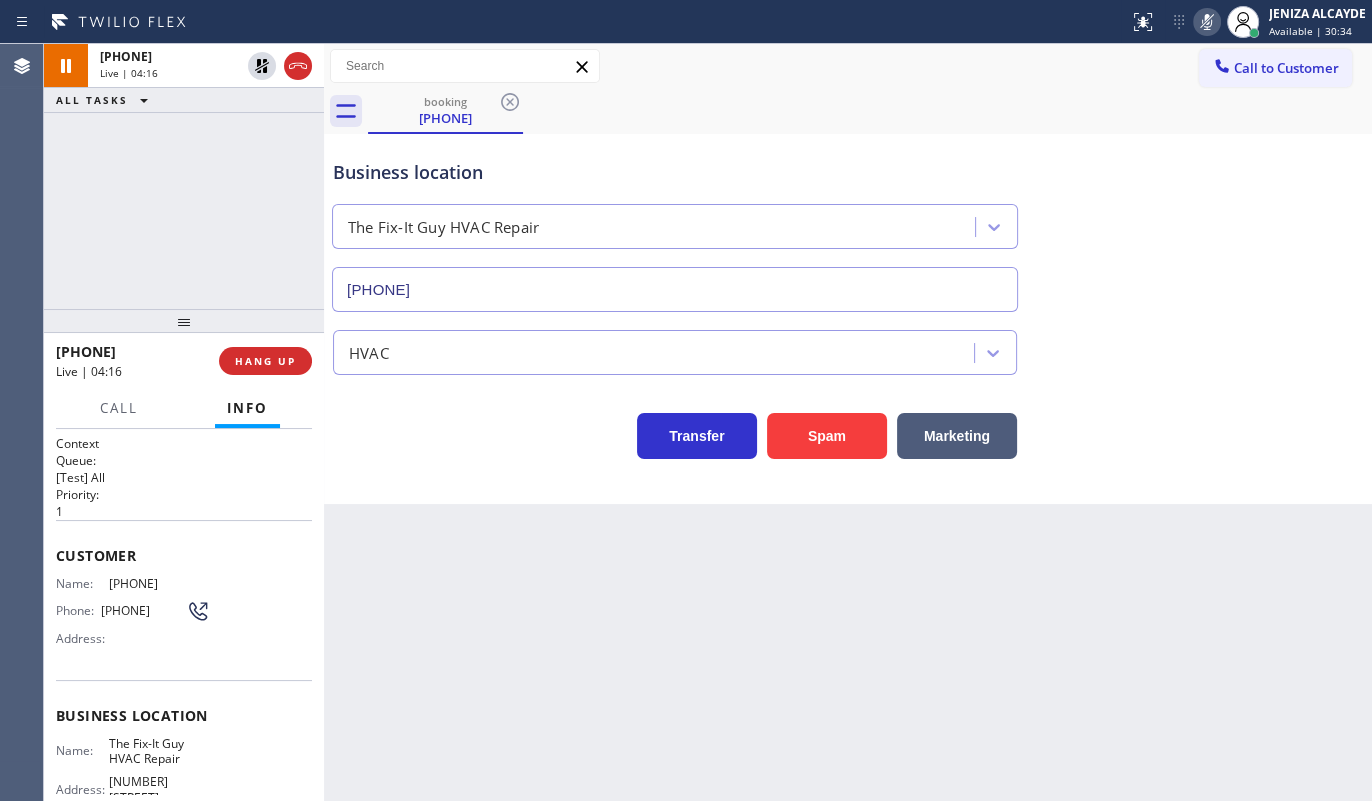 drag, startPoint x: 119, startPoint y: 575, endPoint x: 204, endPoint y: 571, distance: 85.09406 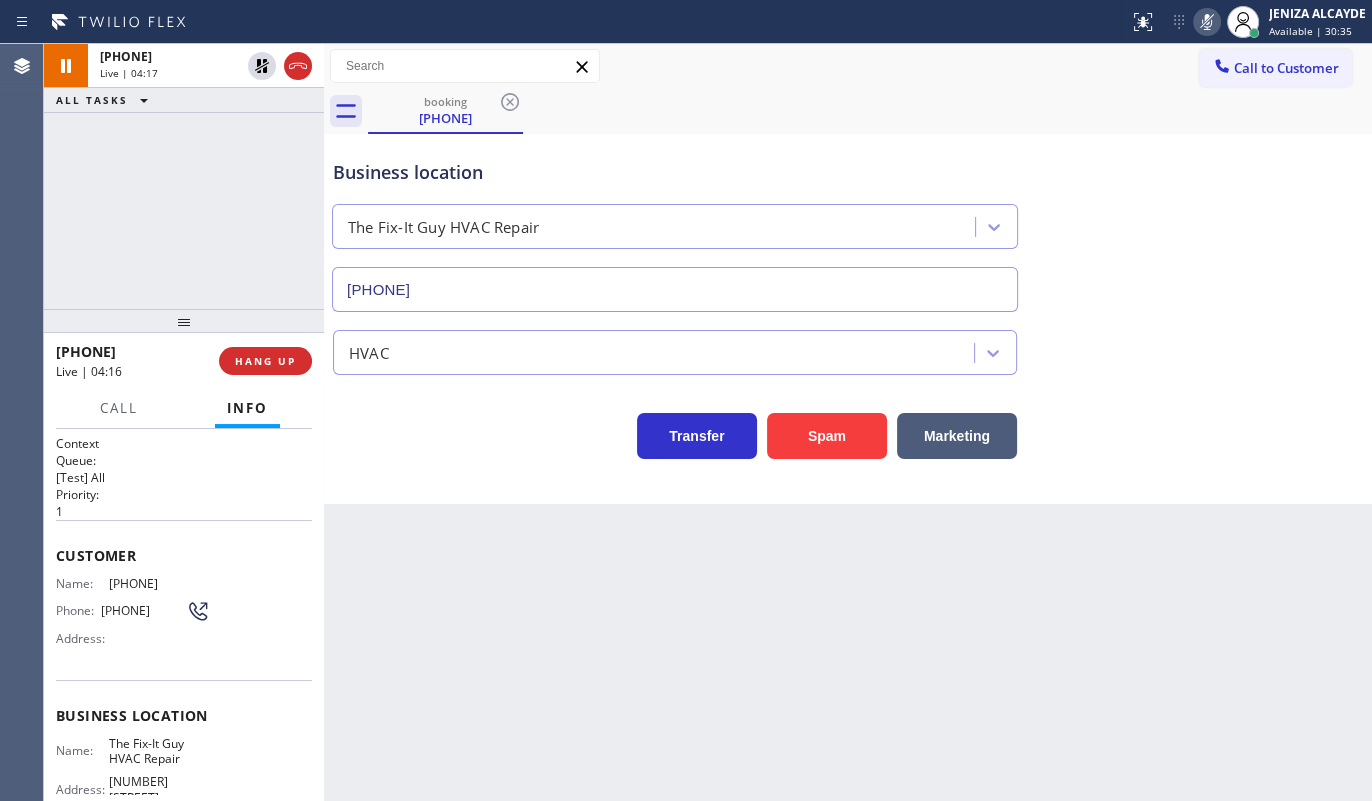 copy on "305) 906-1110" 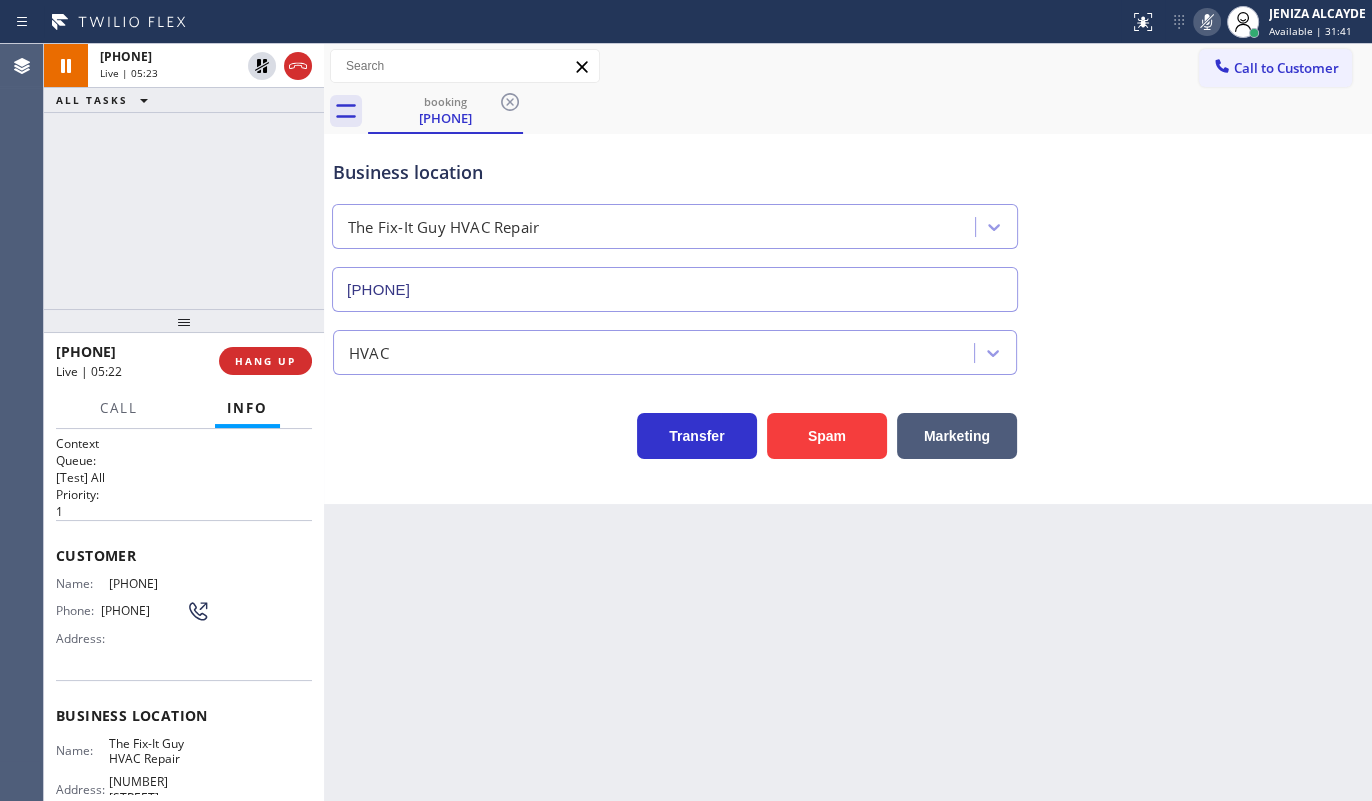 click 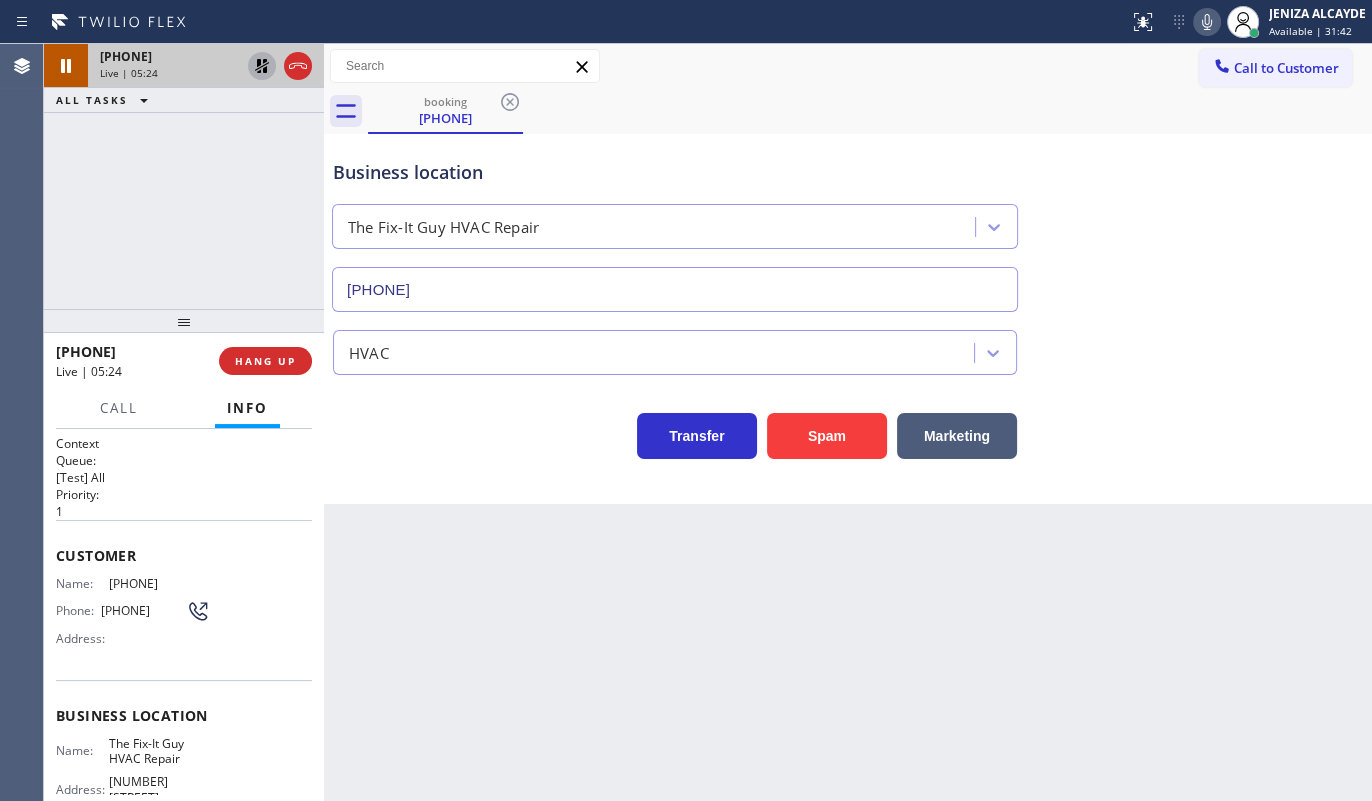 click 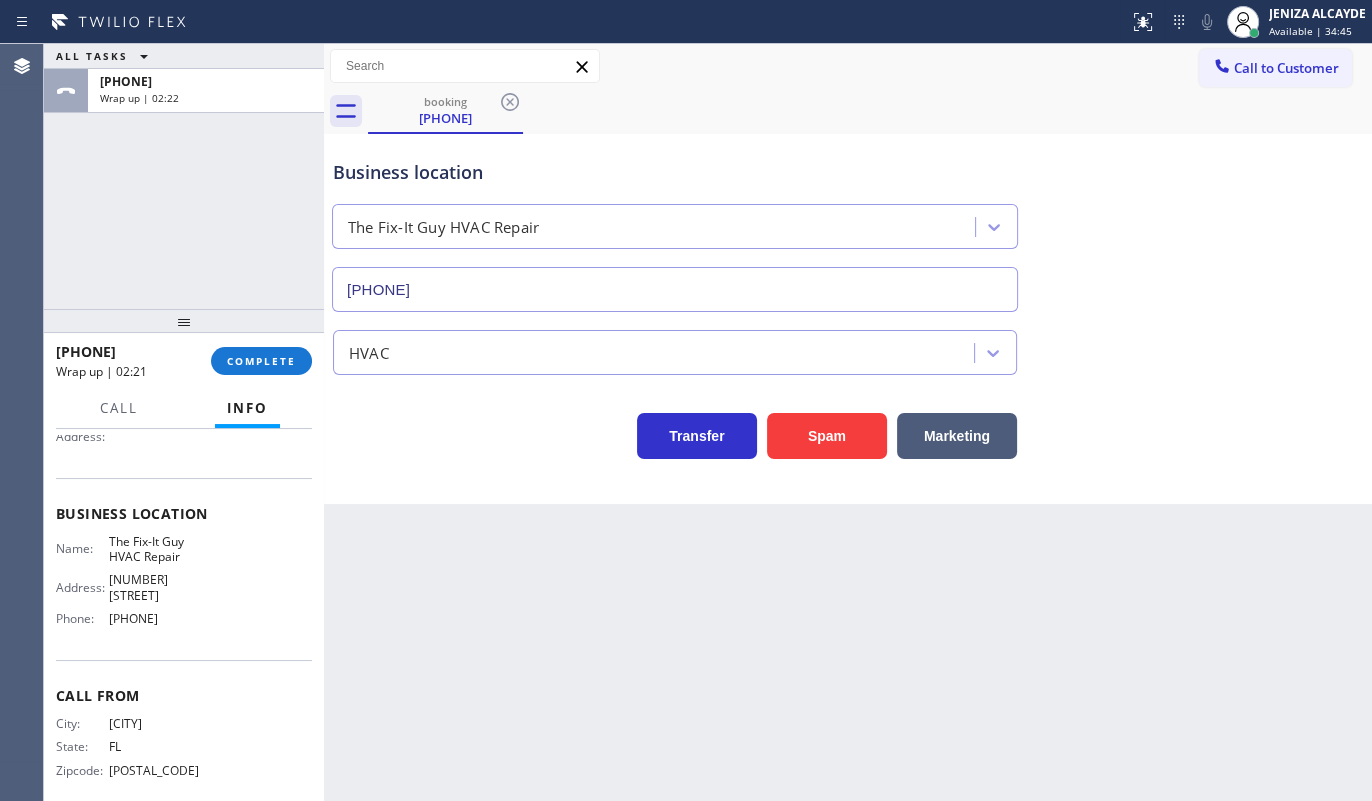 scroll, scrollTop: 206, scrollLeft: 0, axis: vertical 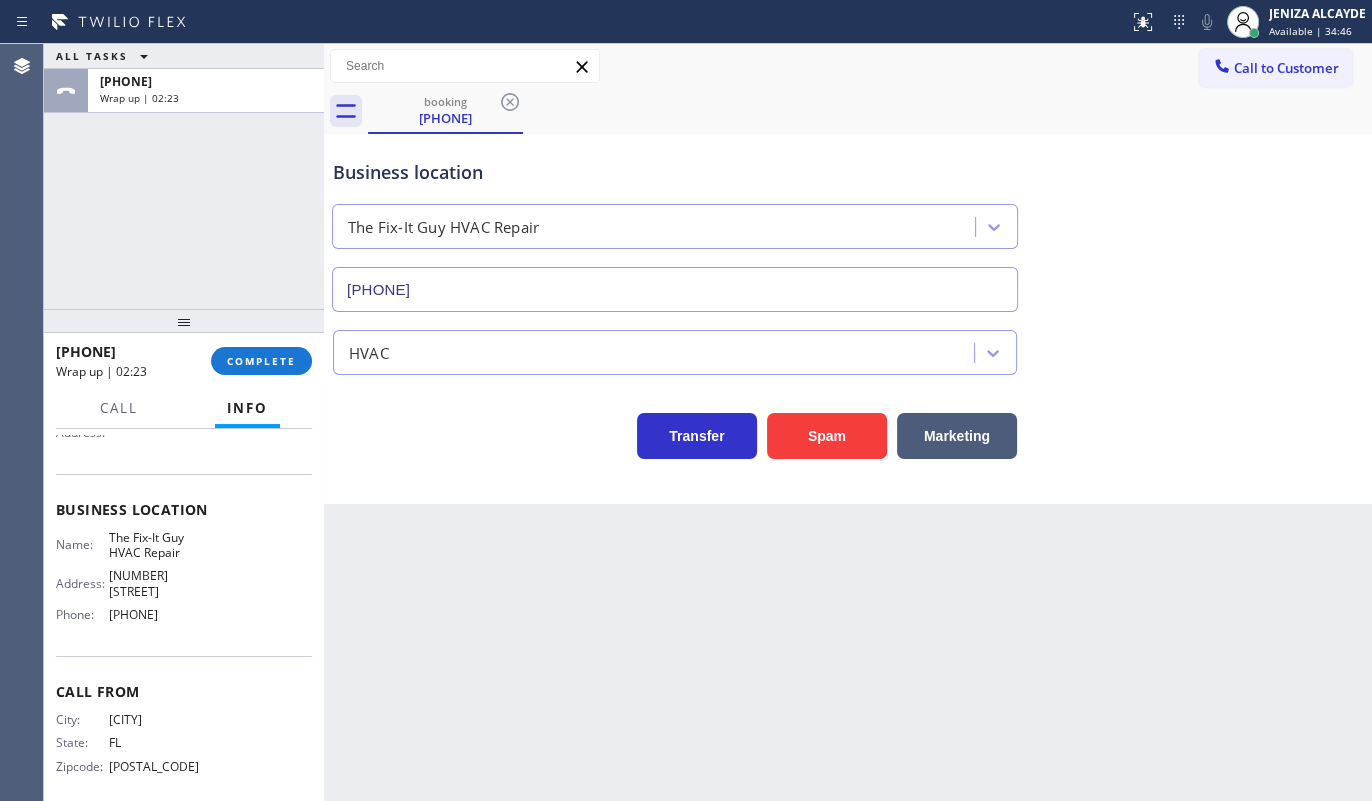 drag, startPoint x: 112, startPoint y: 599, endPoint x: 253, endPoint y: 607, distance: 141.22676 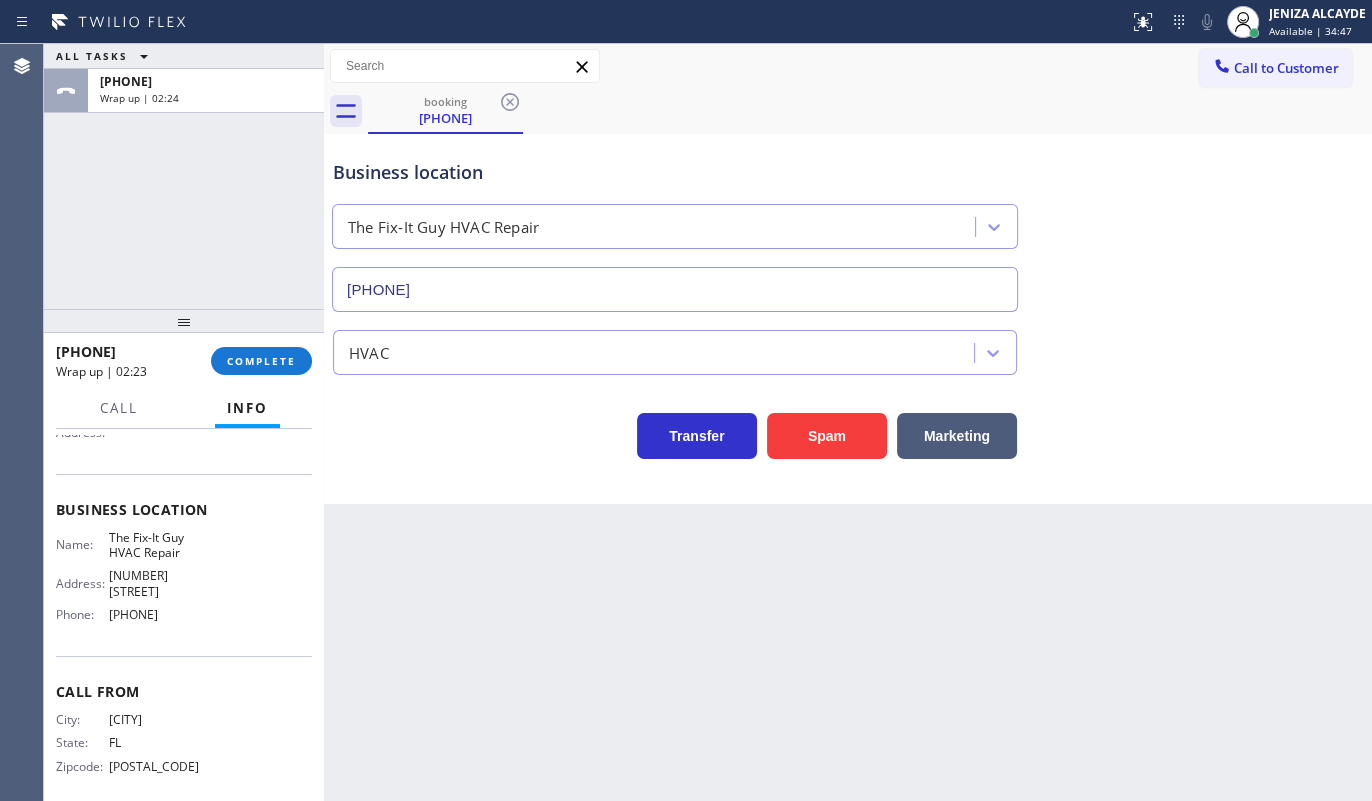 copy on "786) 565-6096" 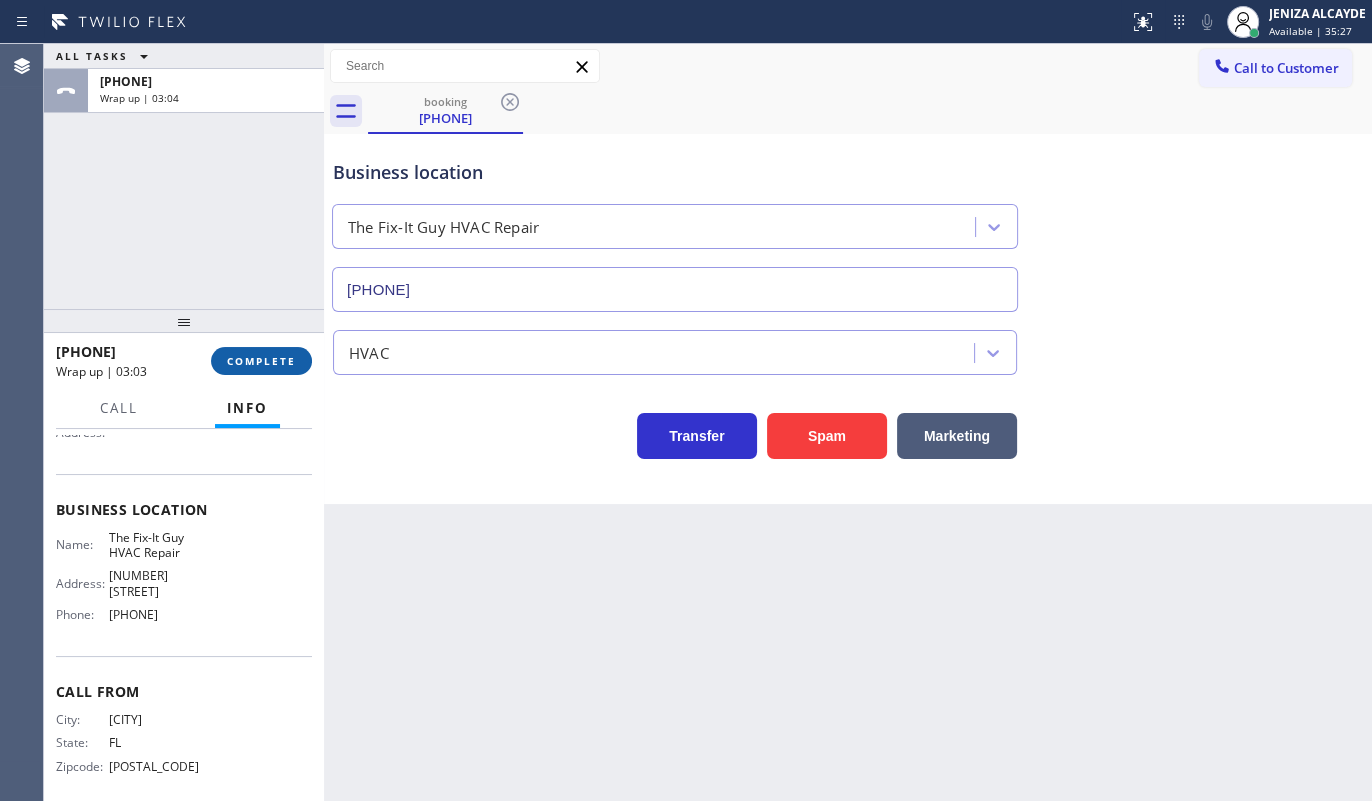 click on "COMPLETE" at bounding box center [261, 361] 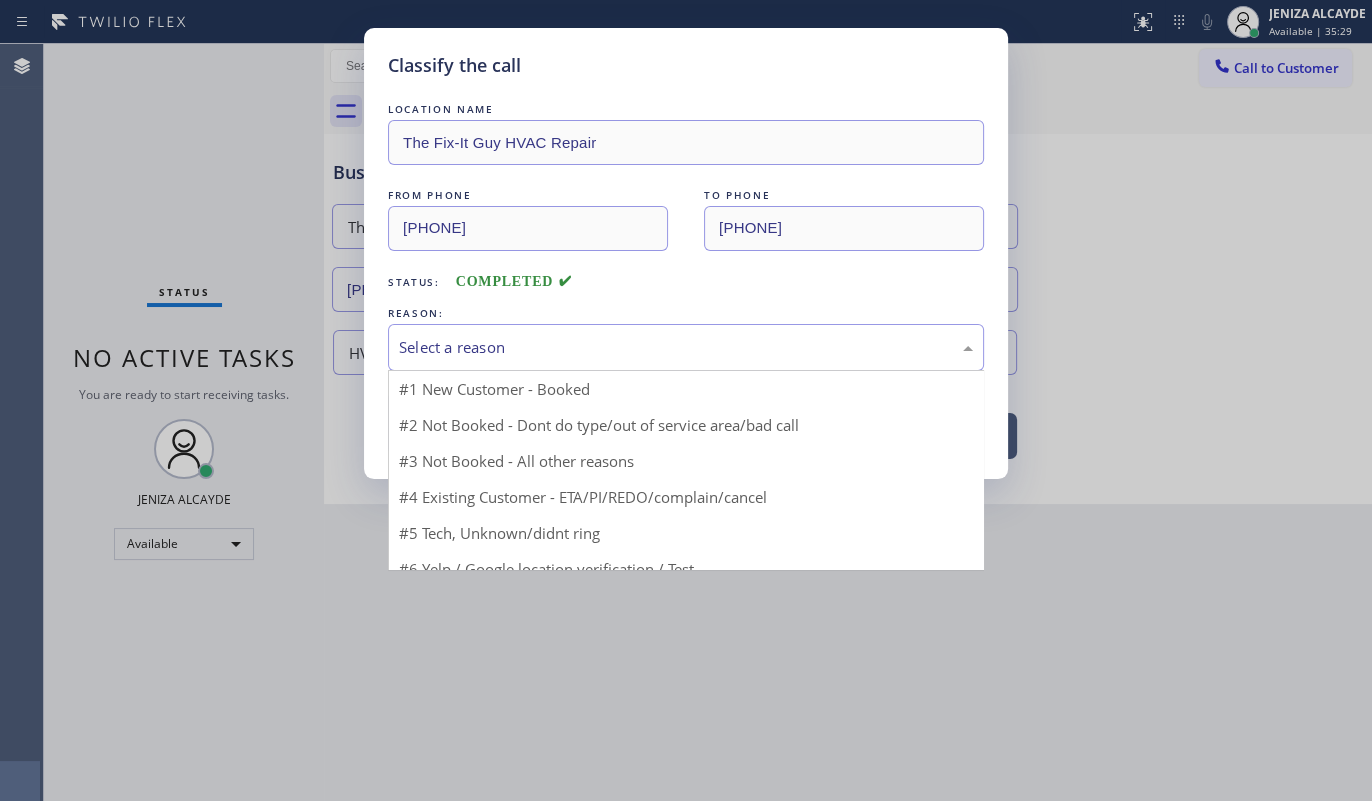click on "Select a reason" at bounding box center (686, 347) 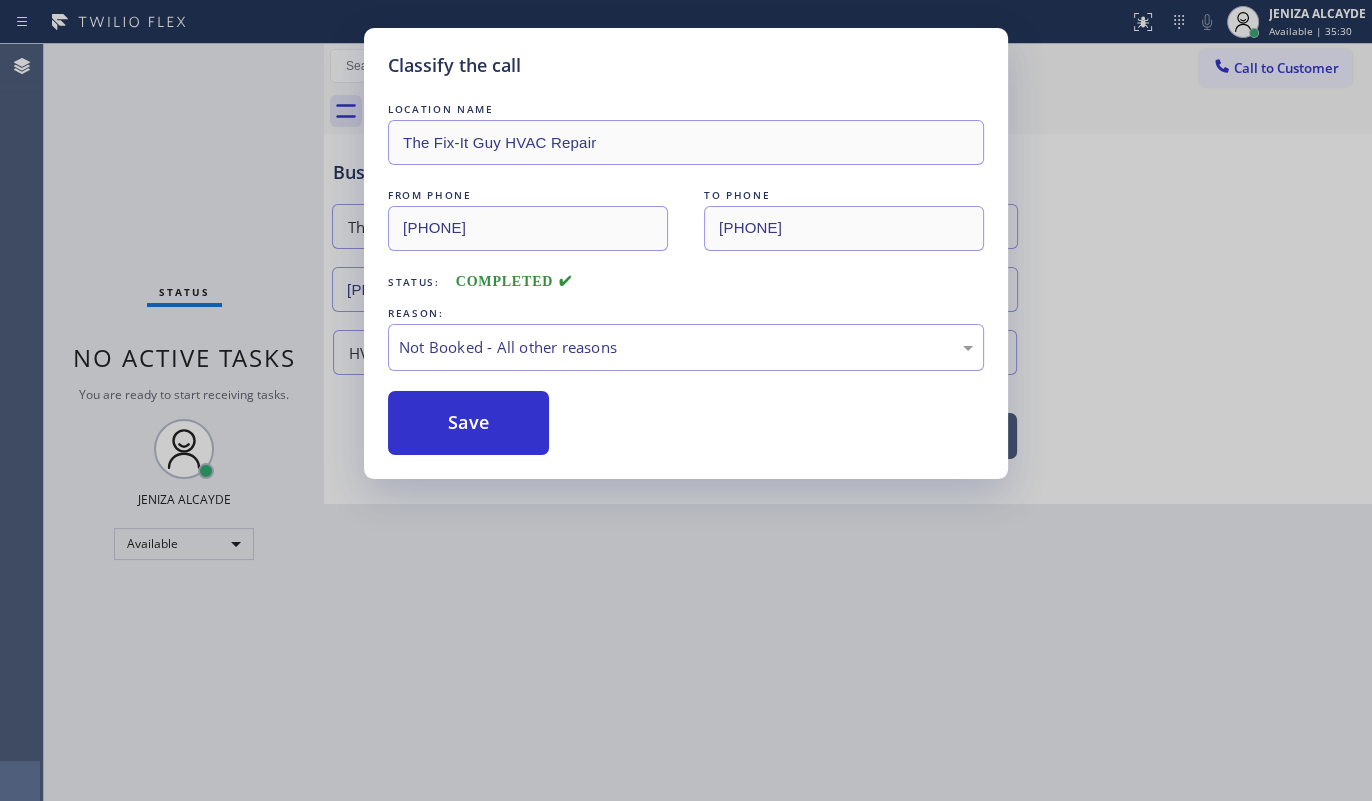 click on "Save" at bounding box center [468, 423] 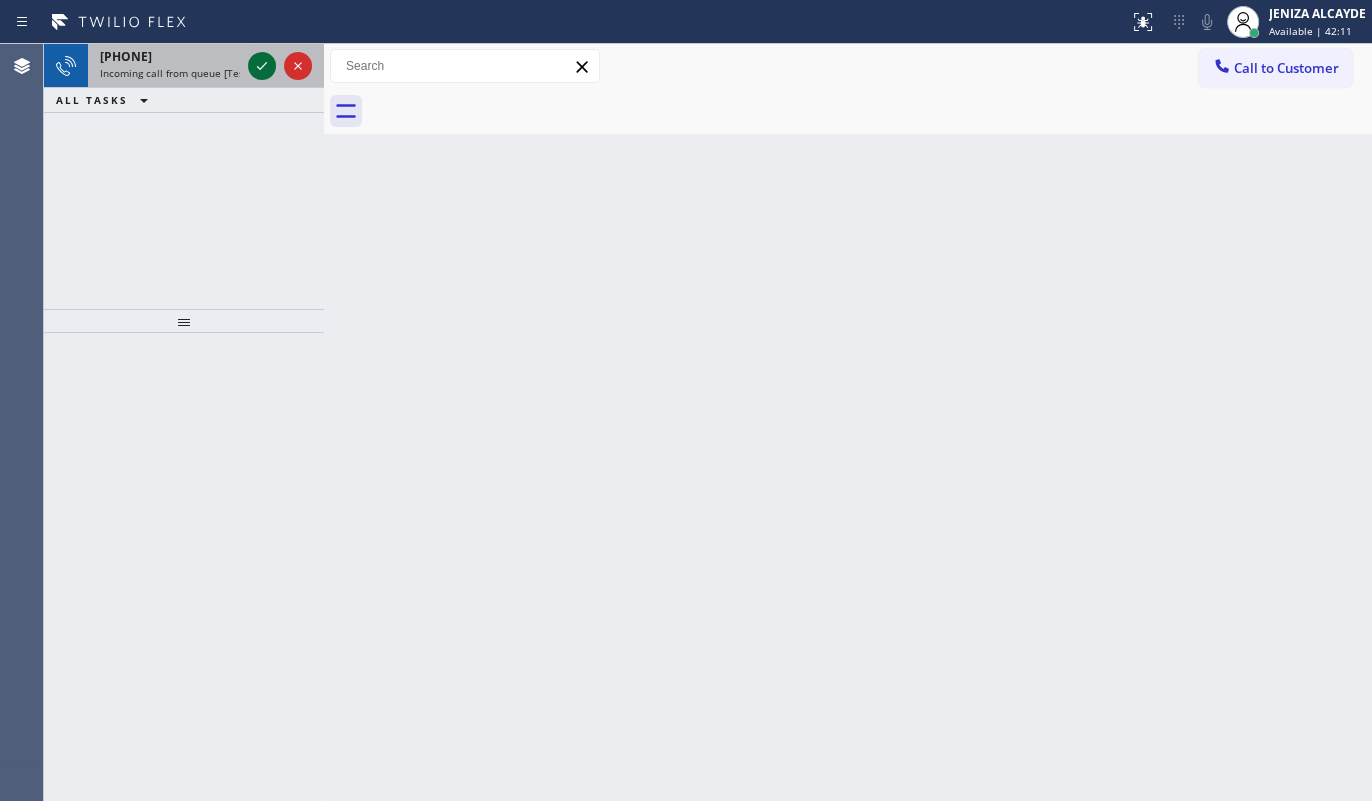 click 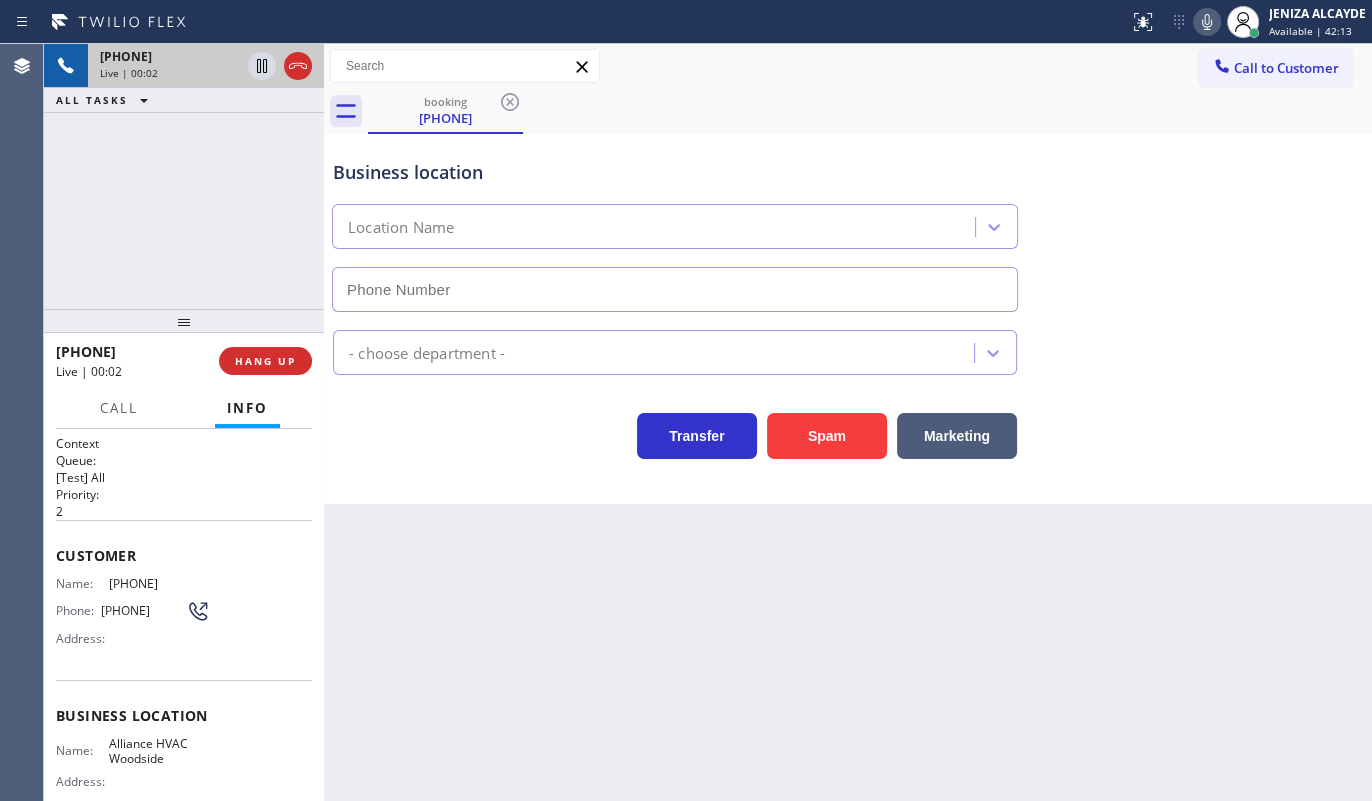 type on "(718) 550-2824" 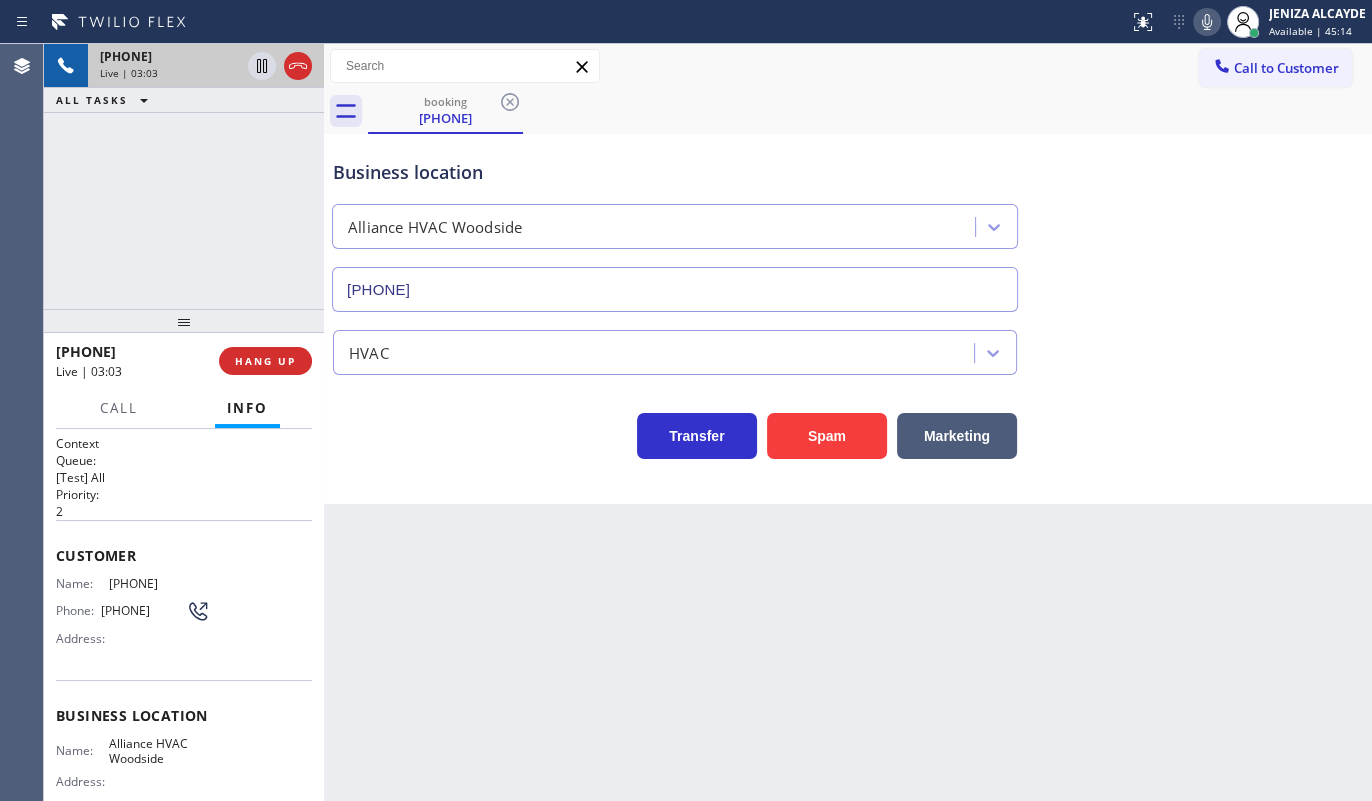 drag, startPoint x: 104, startPoint y: 577, endPoint x: 235, endPoint y: 573, distance: 131.06105 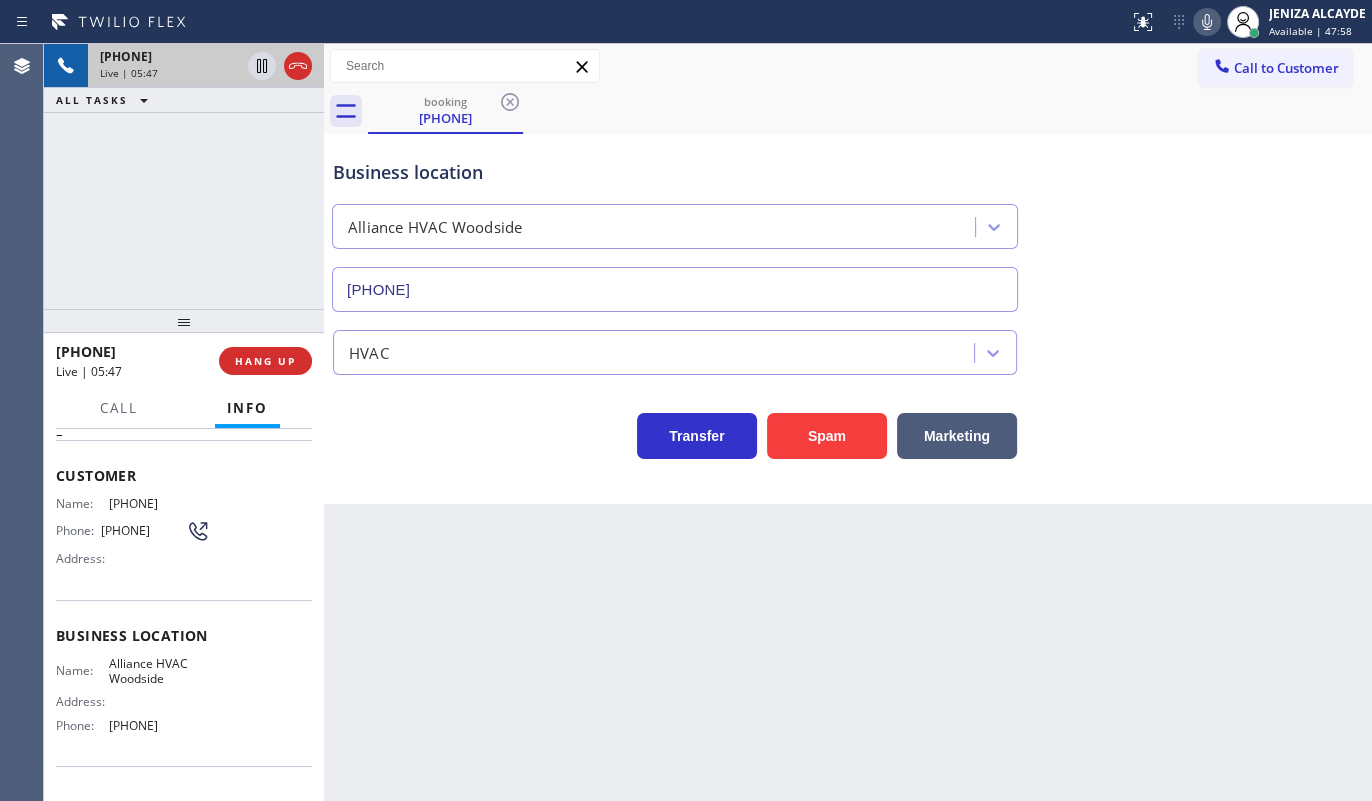scroll, scrollTop: 206, scrollLeft: 0, axis: vertical 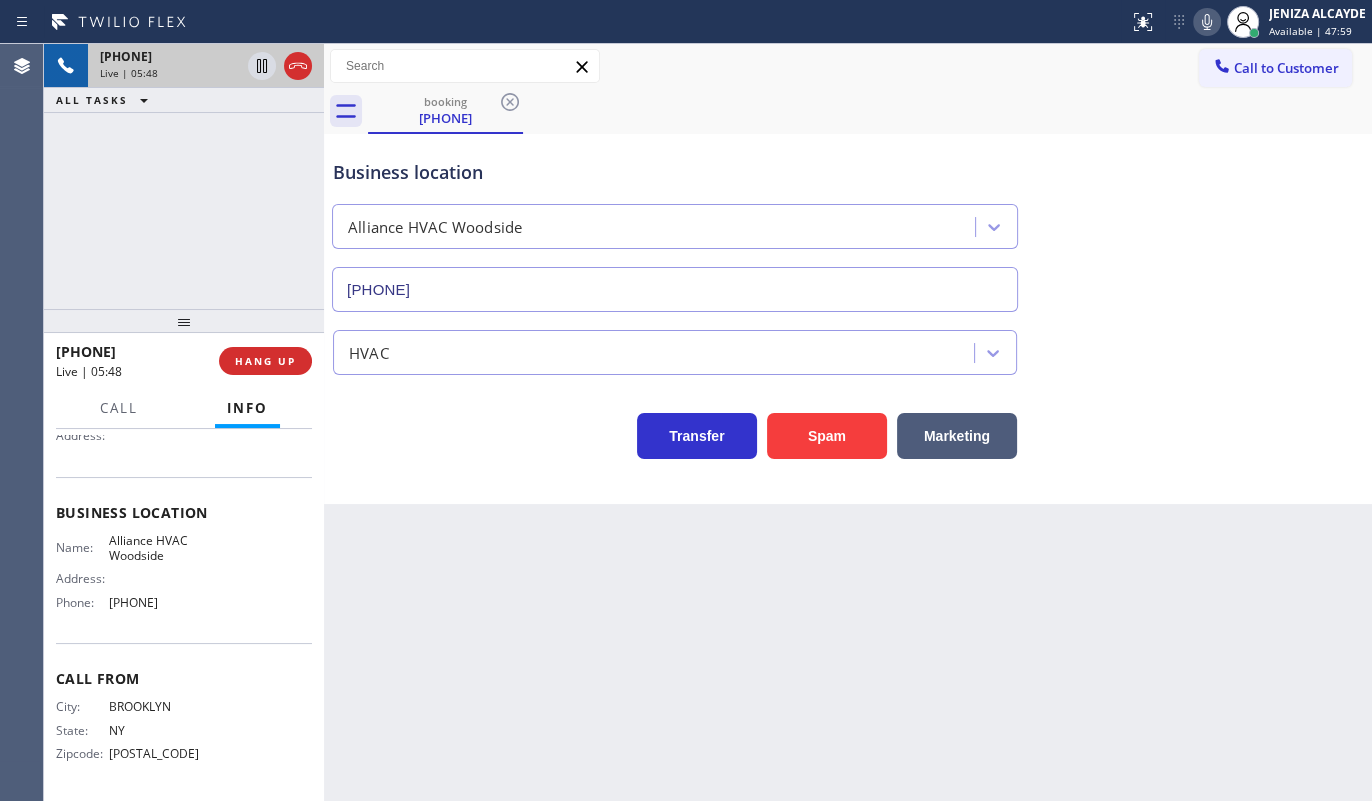 drag, startPoint x: 106, startPoint y: 600, endPoint x: 258, endPoint y: 623, distance: 153.73029 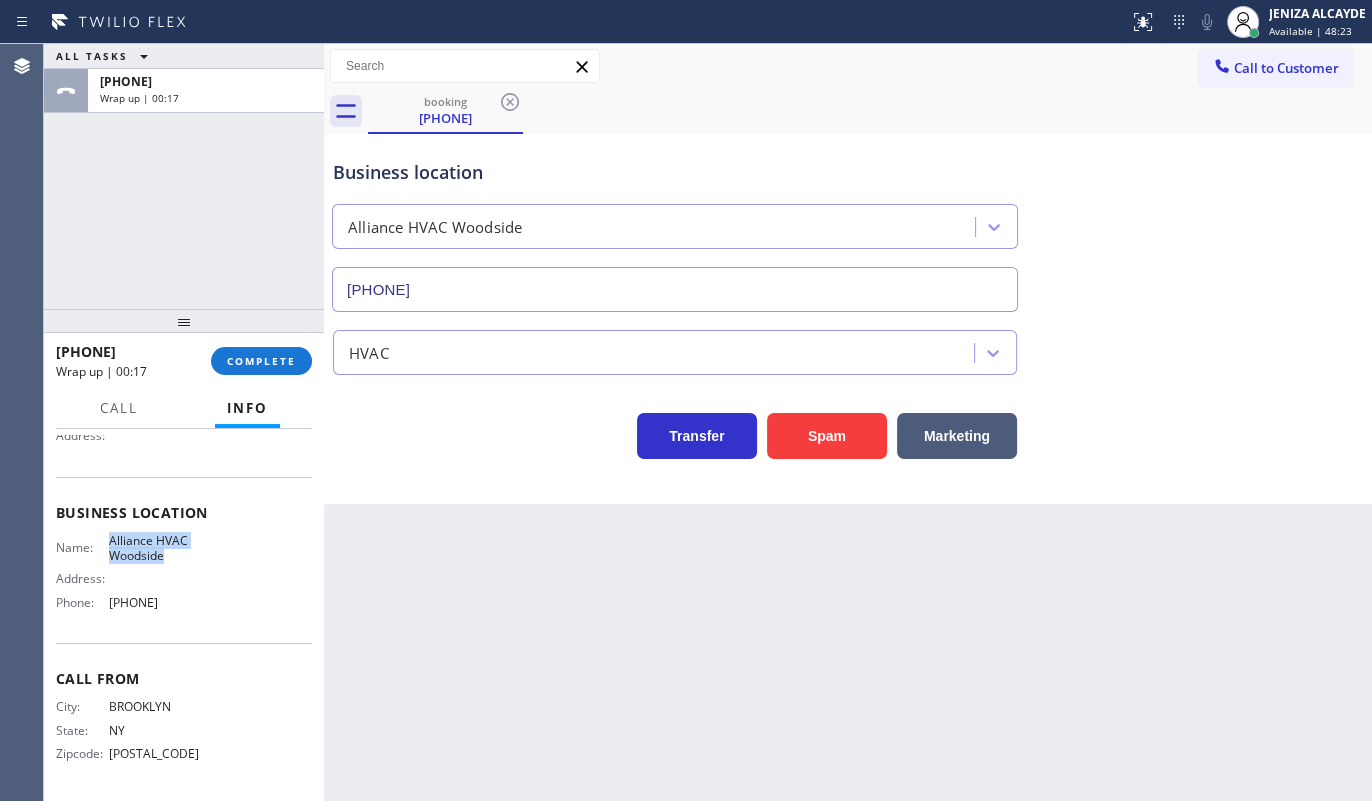 drag, startPoint x: 102, startPoint y: 541, endPoint x: 186, endPoint y: 559, distance: 85.90693 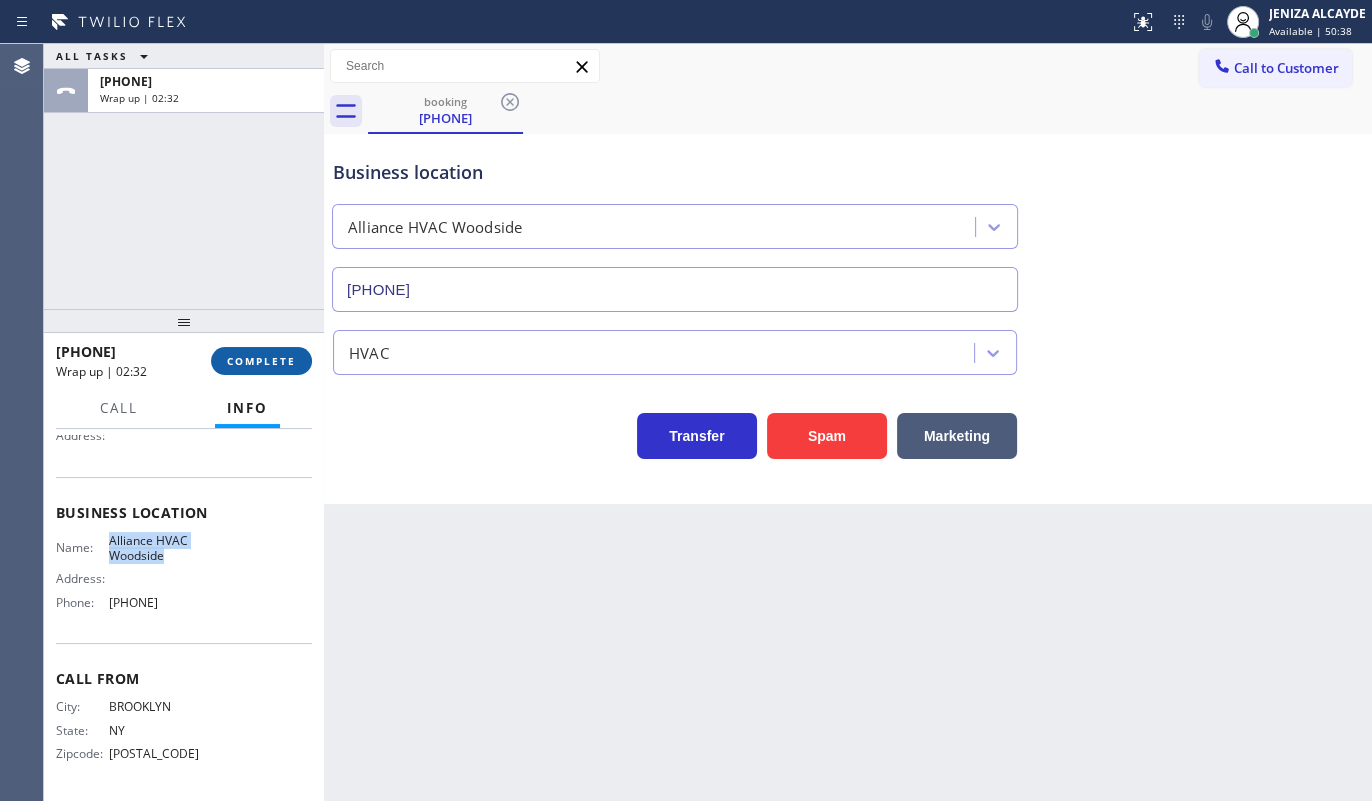click on "COMPLETE" at bounding box center [261, 361] 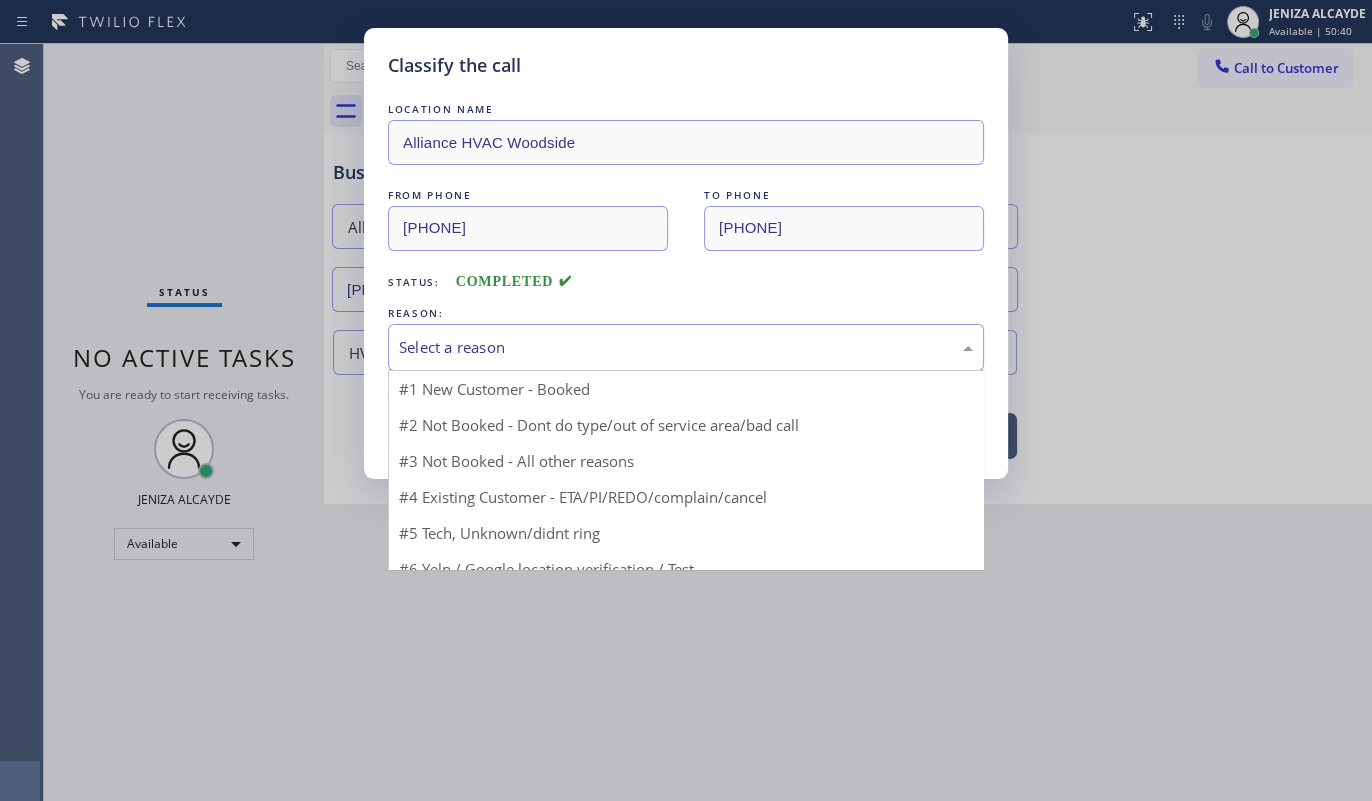 click on "Select a reason" at bounding box center [686, 347] 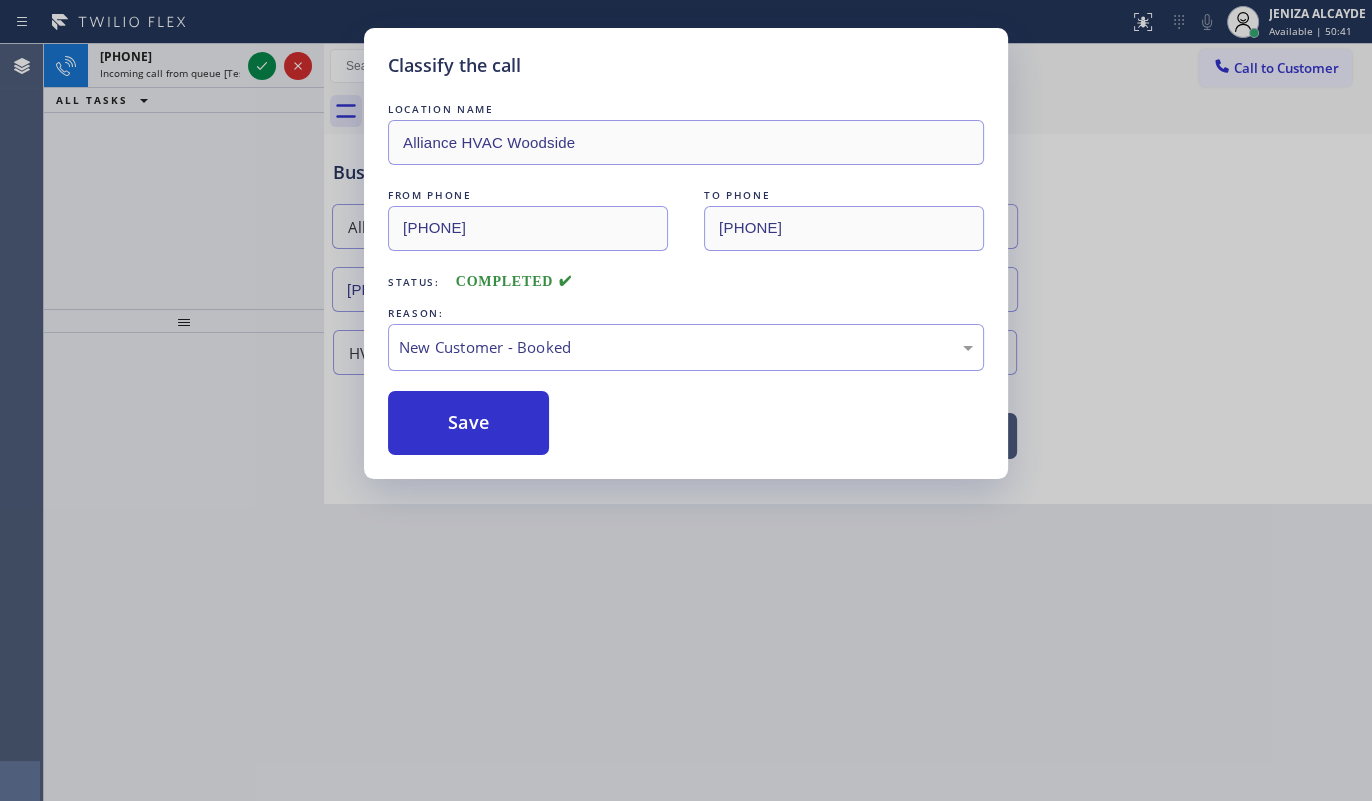 drag, startPoint x: 426, startPoint y: 410, endPoint x: 310, endPoint y: 212, distance: 229.47766 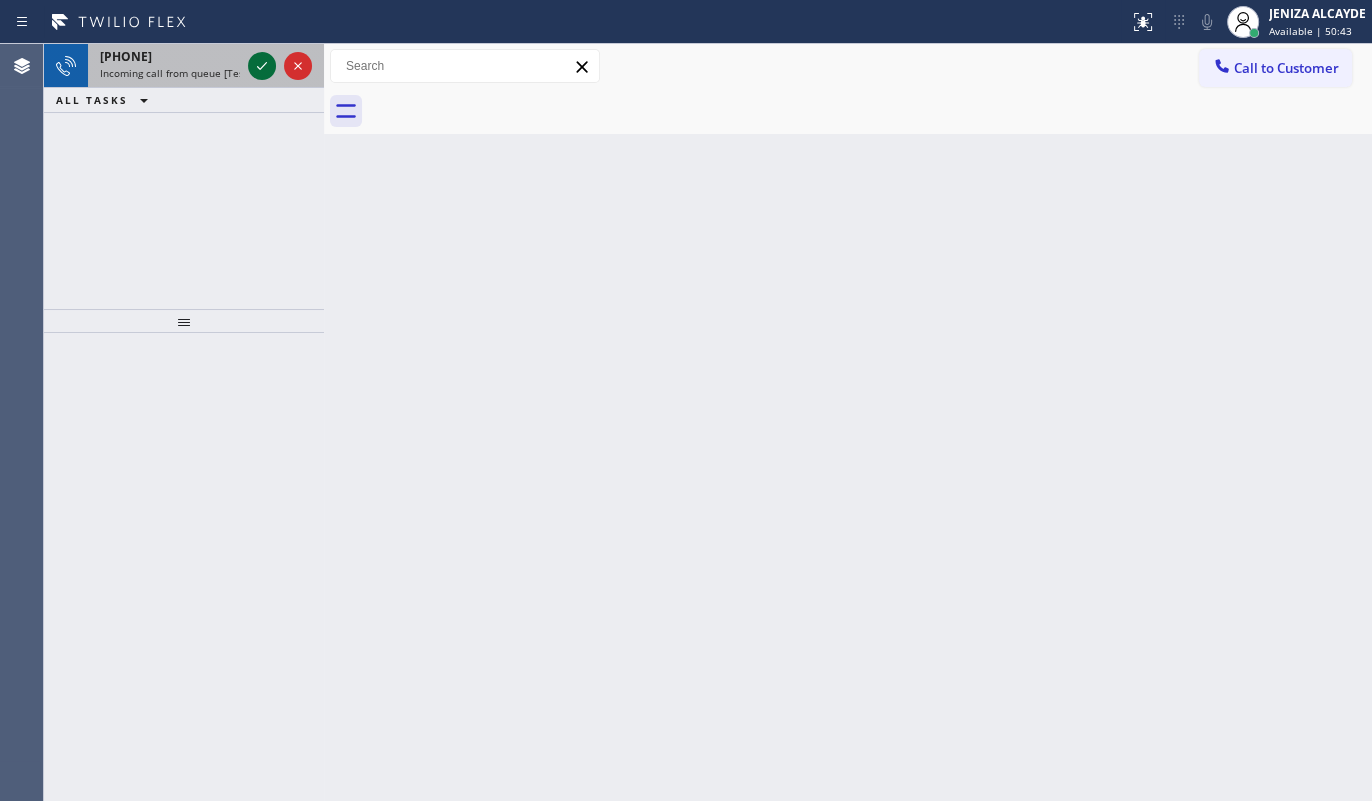 click at bounding box center [280, 66] 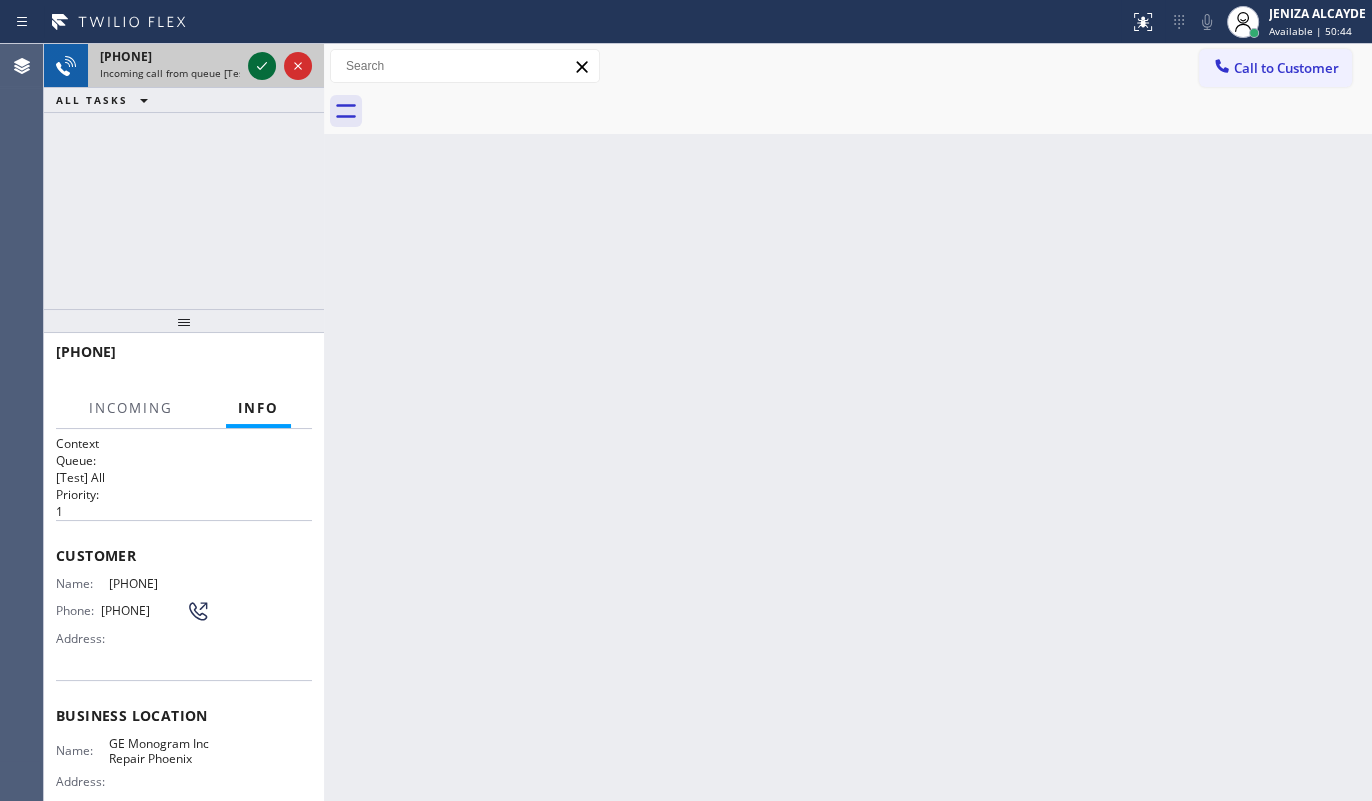 click 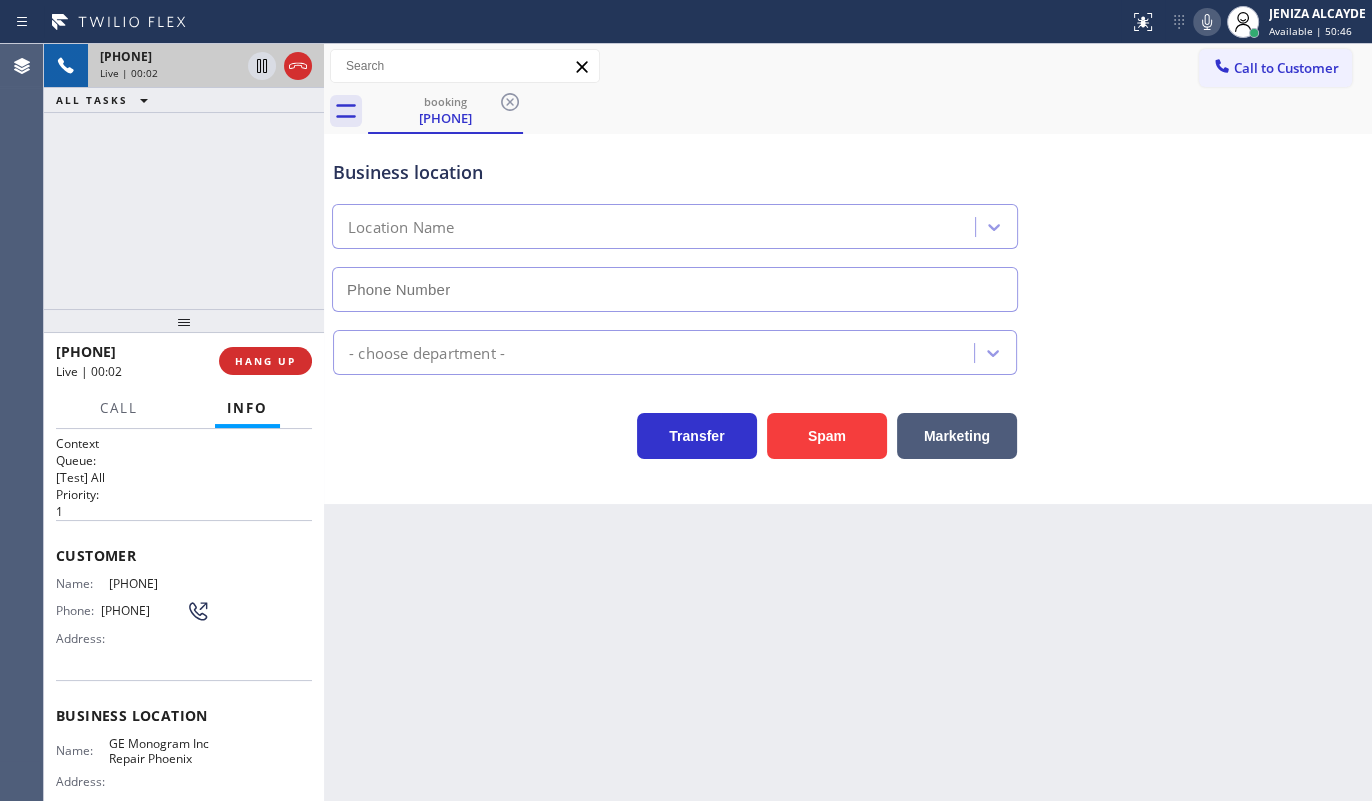 type on "(602) 755-6398" 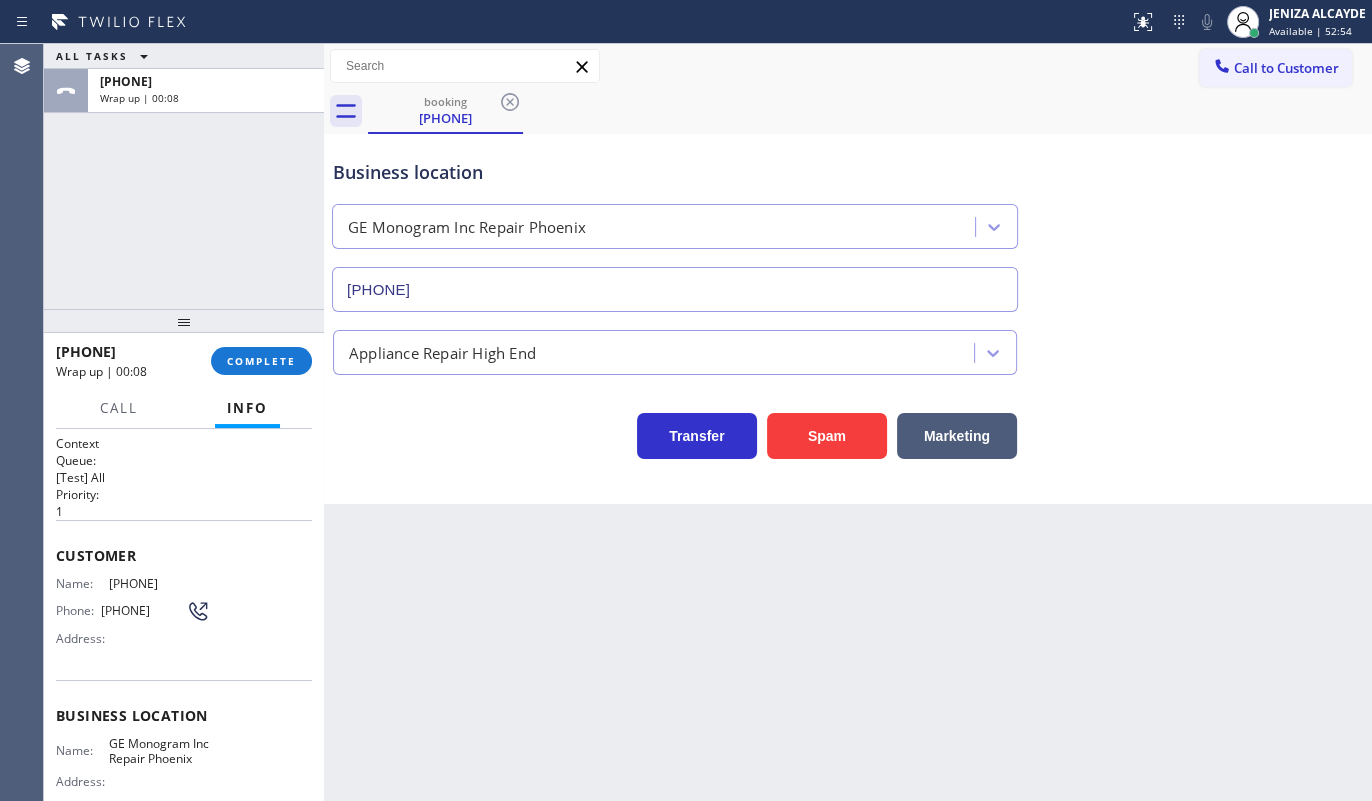 drag, startPoint x: 105, startPoint y: 580, endPoint x: 208, endPoint y: 583, distance: 103.04368 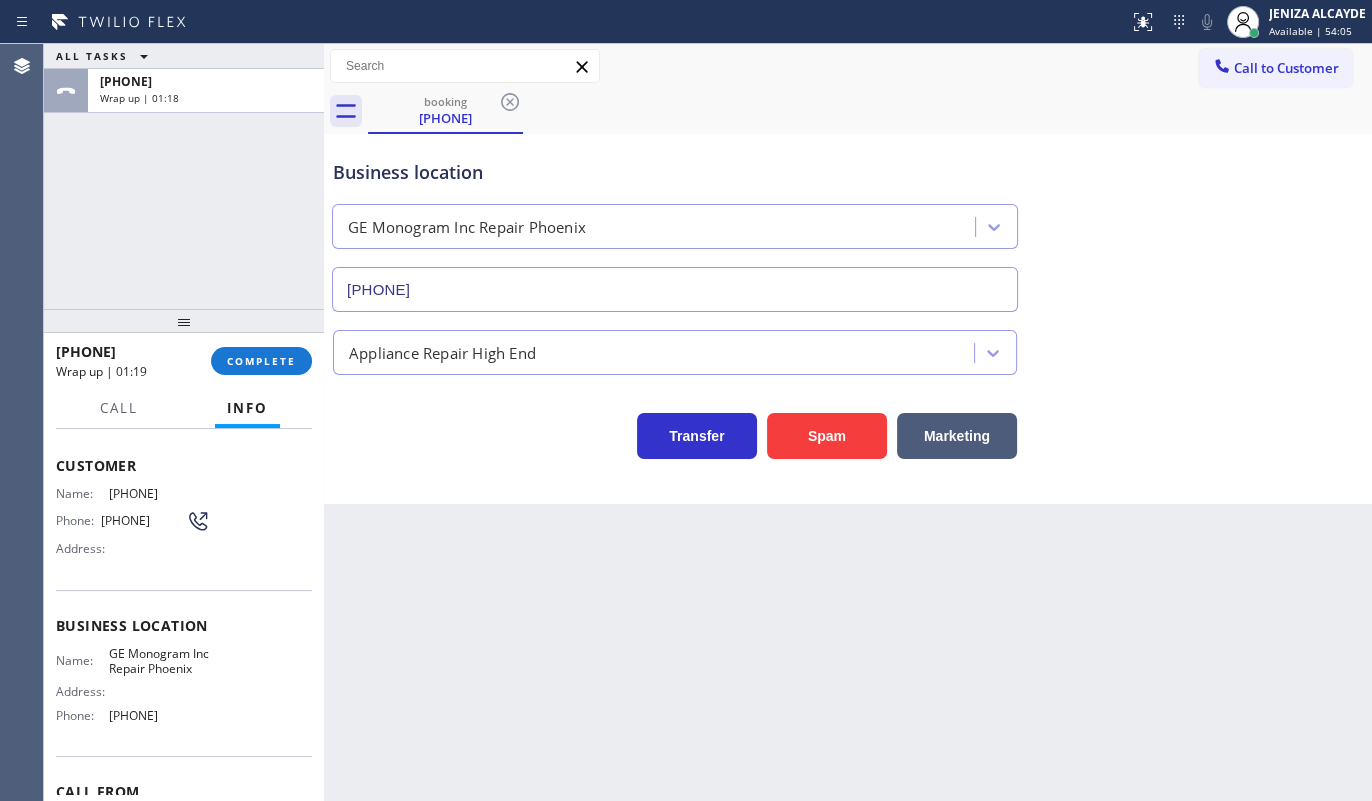 scroll, scrollTop: 221, scrollLeft: 0, axis: vertical 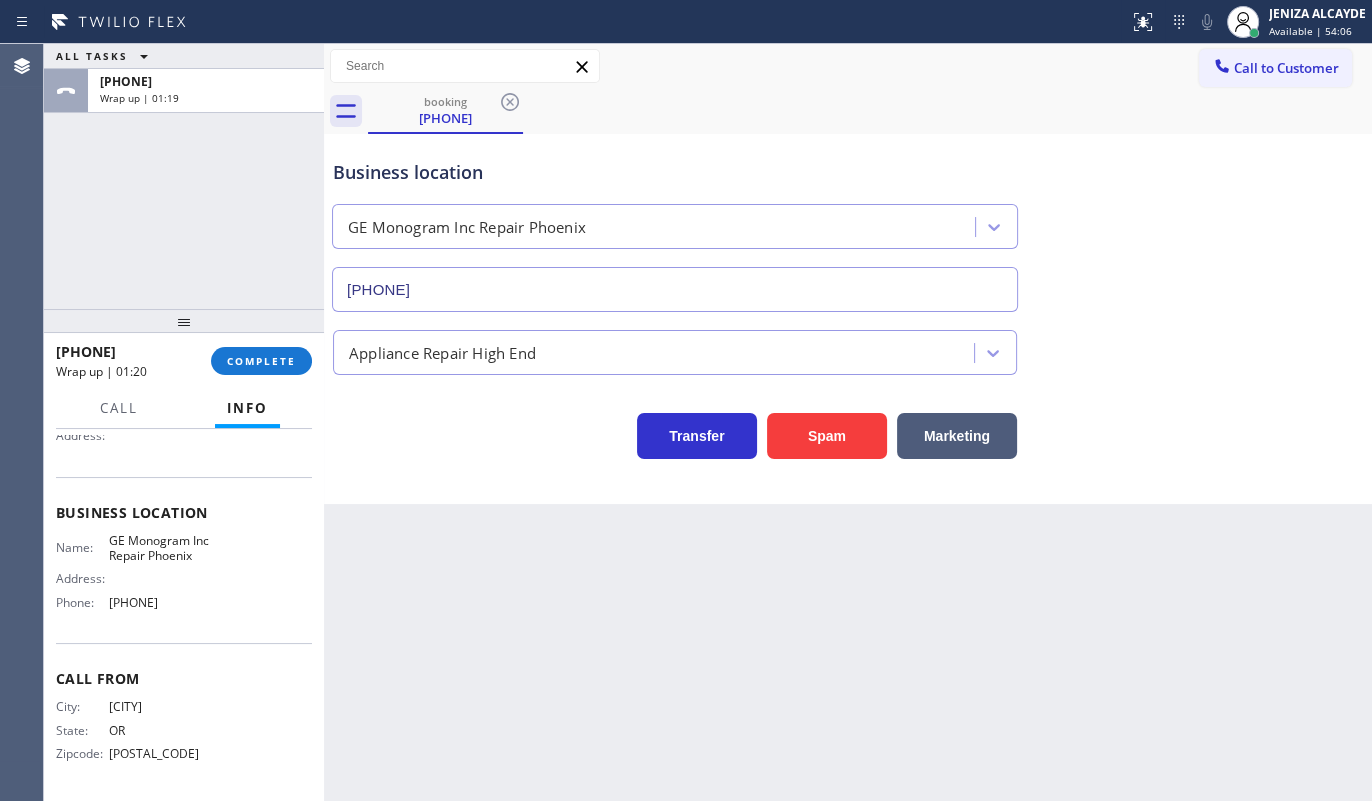 drag, startPoint x: 107, startPoint y: 610, endPoint x: 215, endPoint y: 607, distance: 108.04166 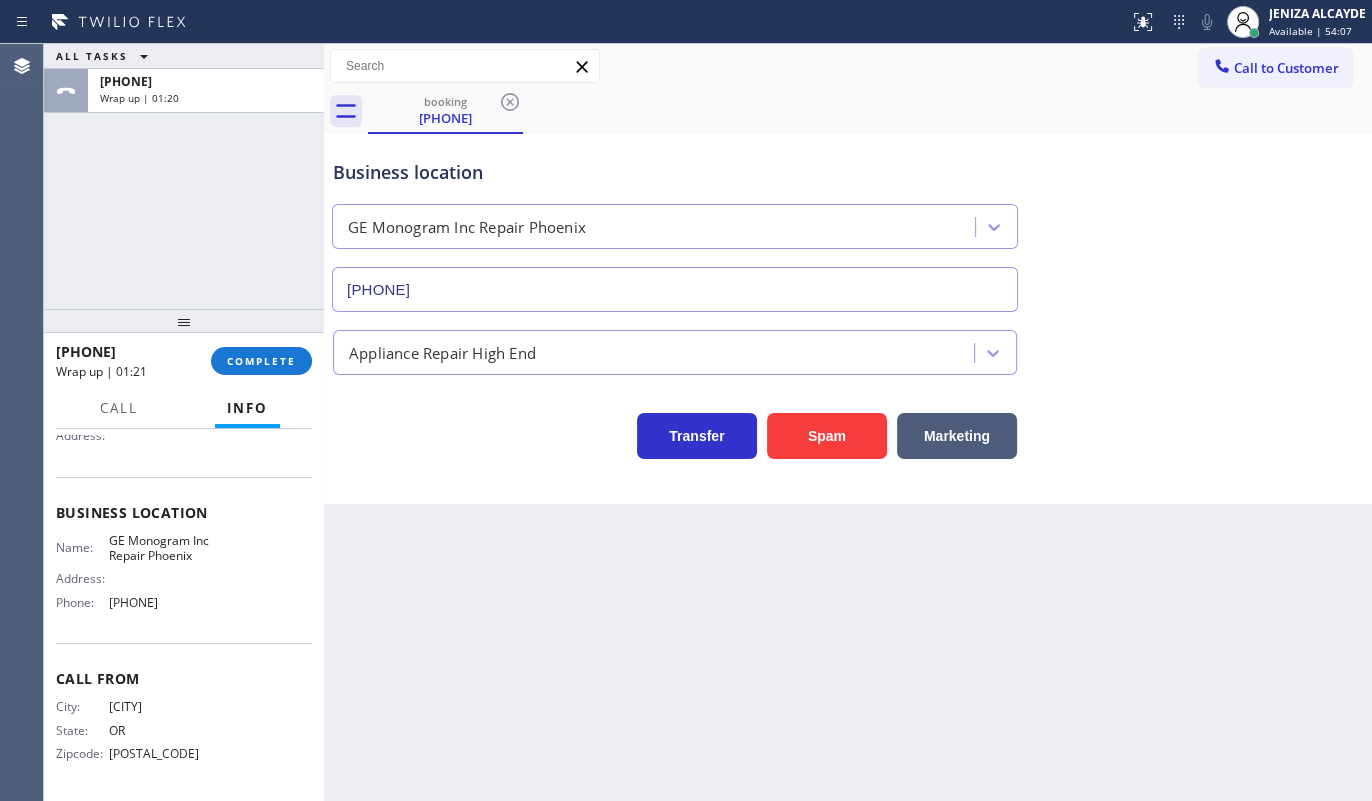 copy on "(602) 755-6398" 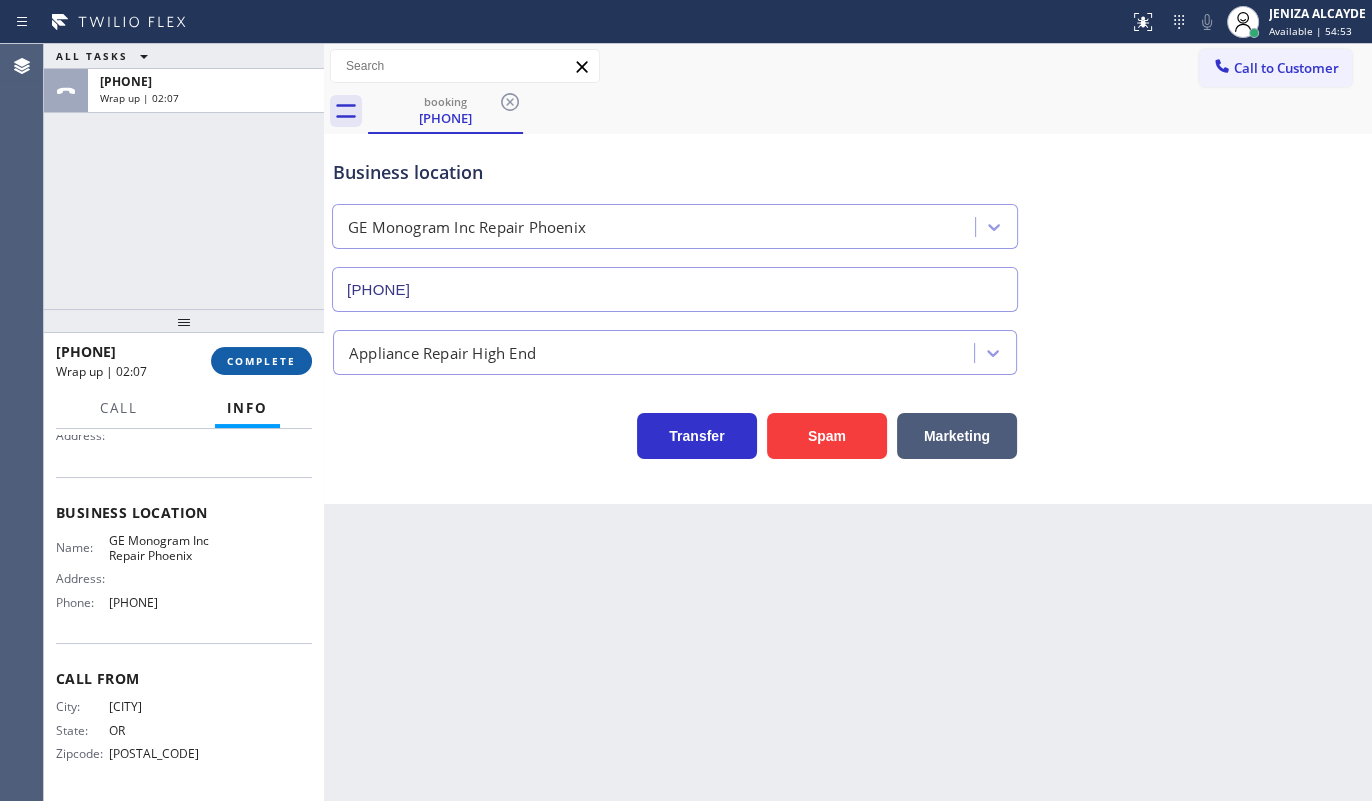 click on "COMPLETE" at bounding box center [261, 361] 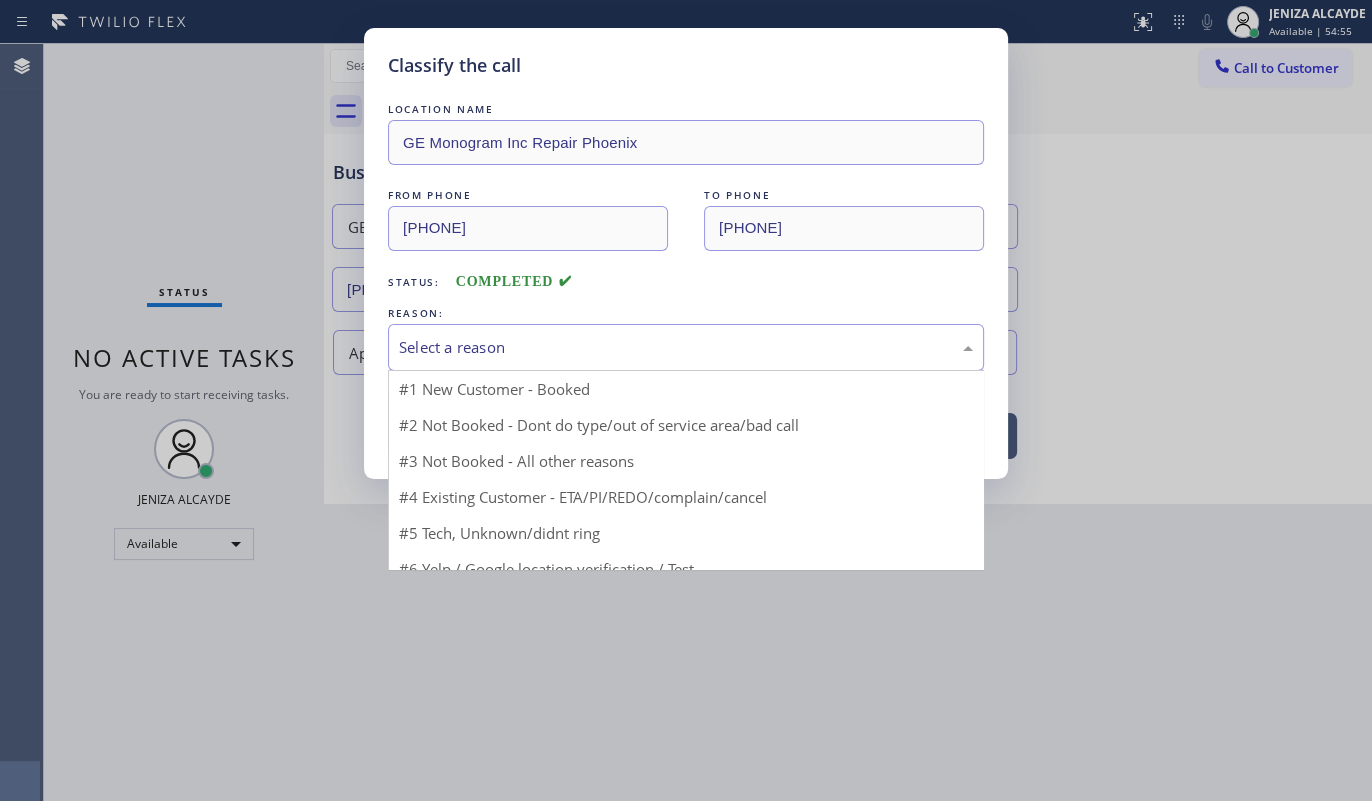 click on "Select a reason" at bounding box center [686, 347] 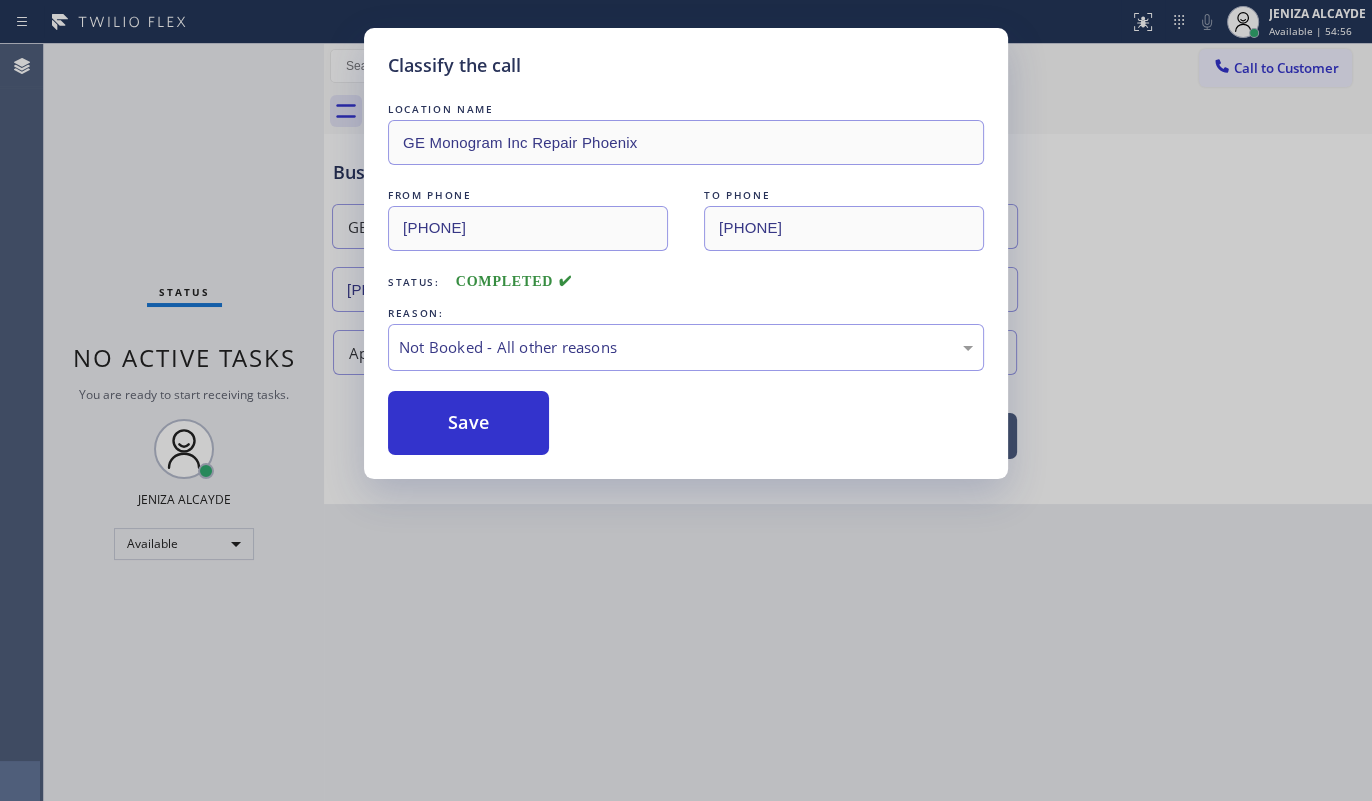 click on "Save" at bounding box center (468, 423) 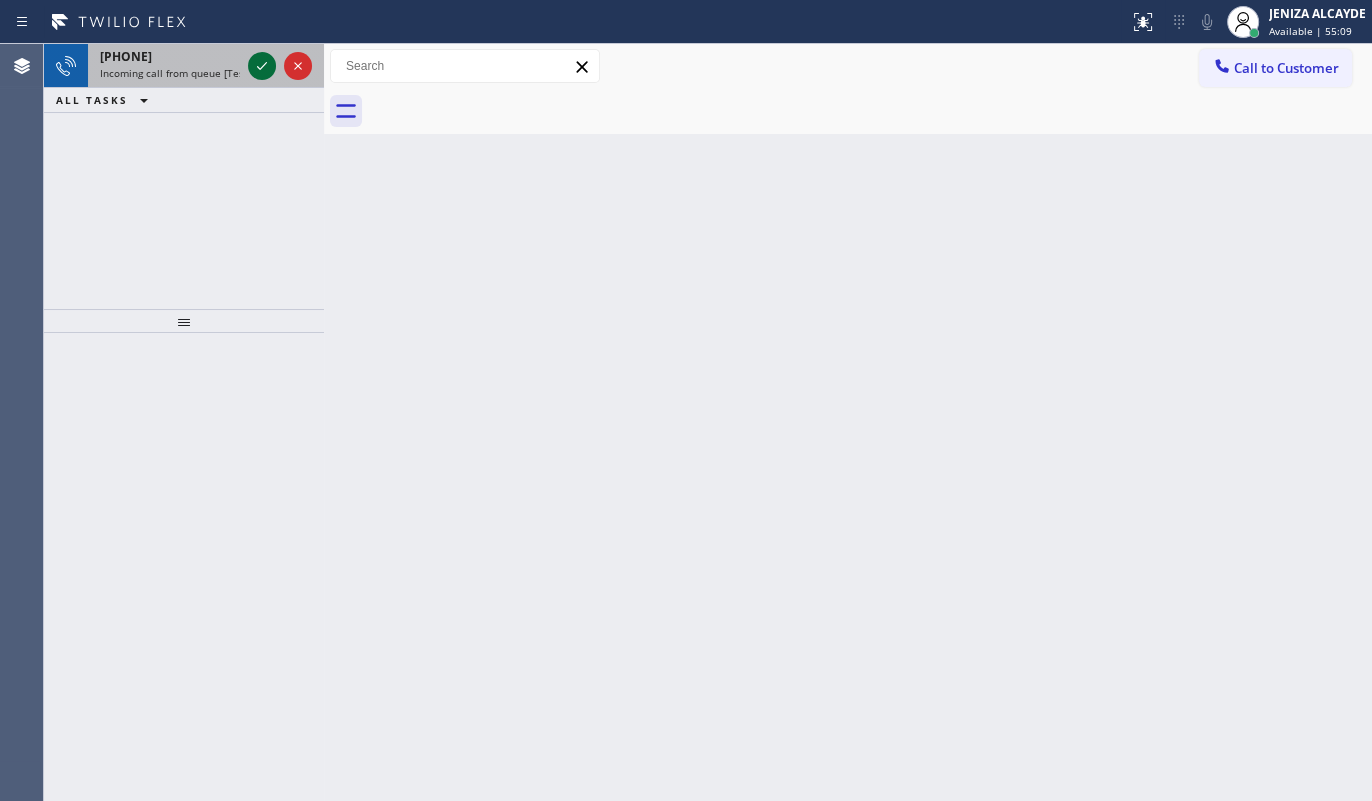 click 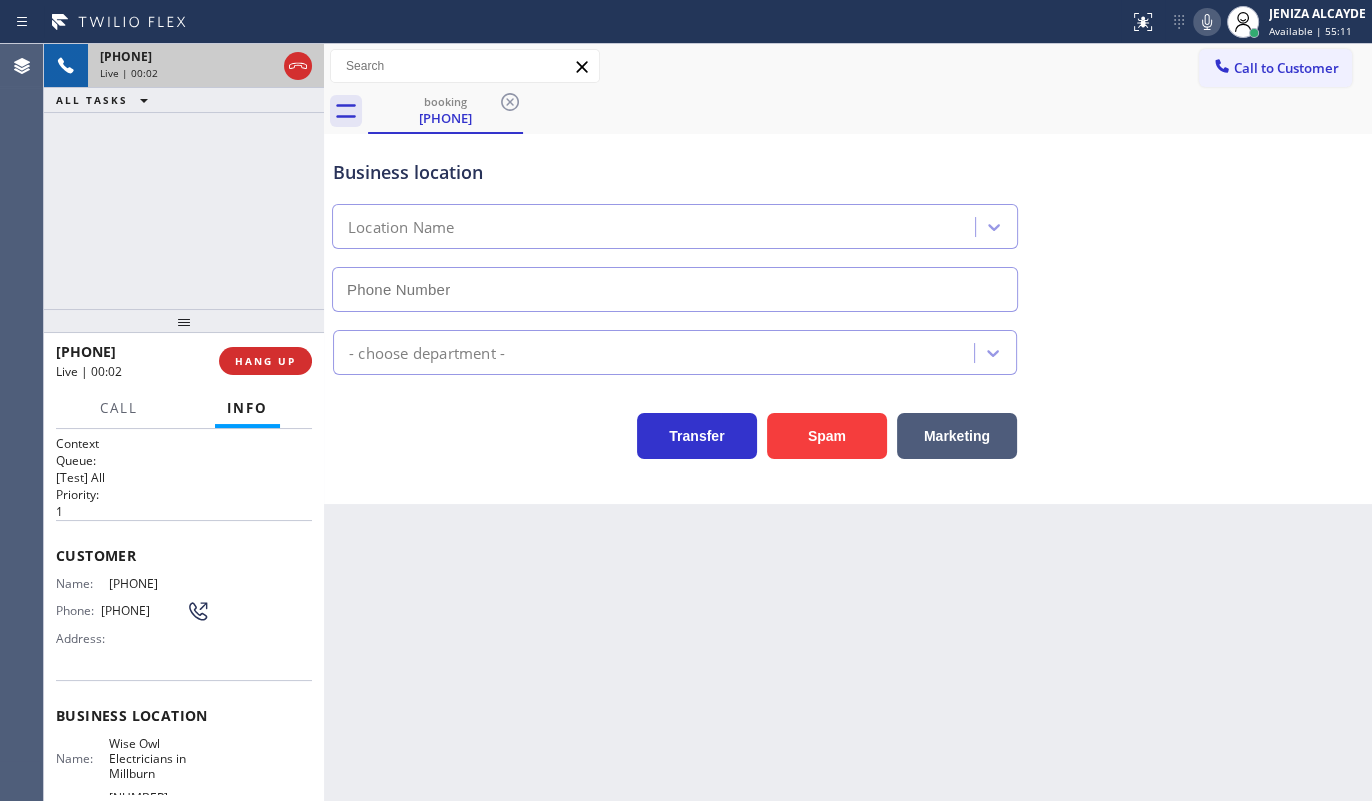 type on "(908) 824-6559" 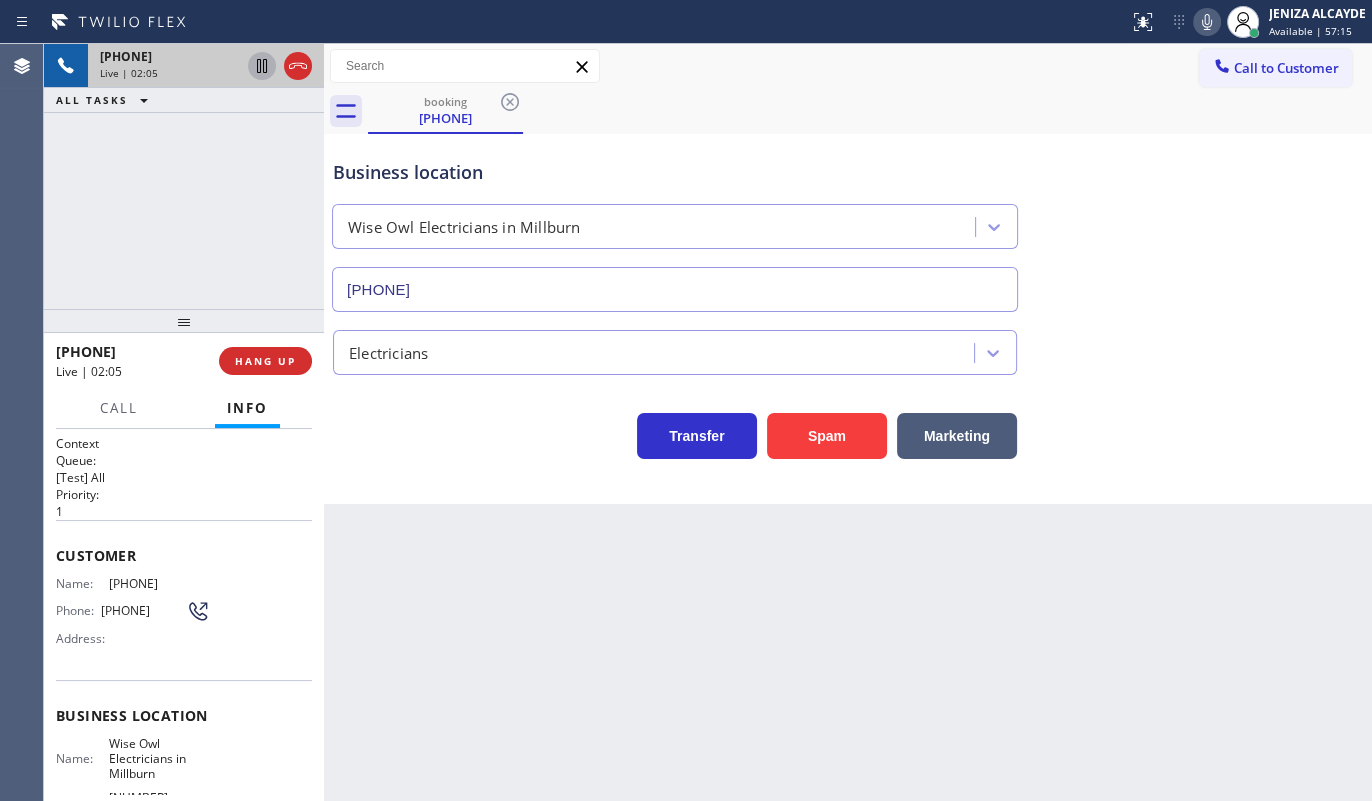 click 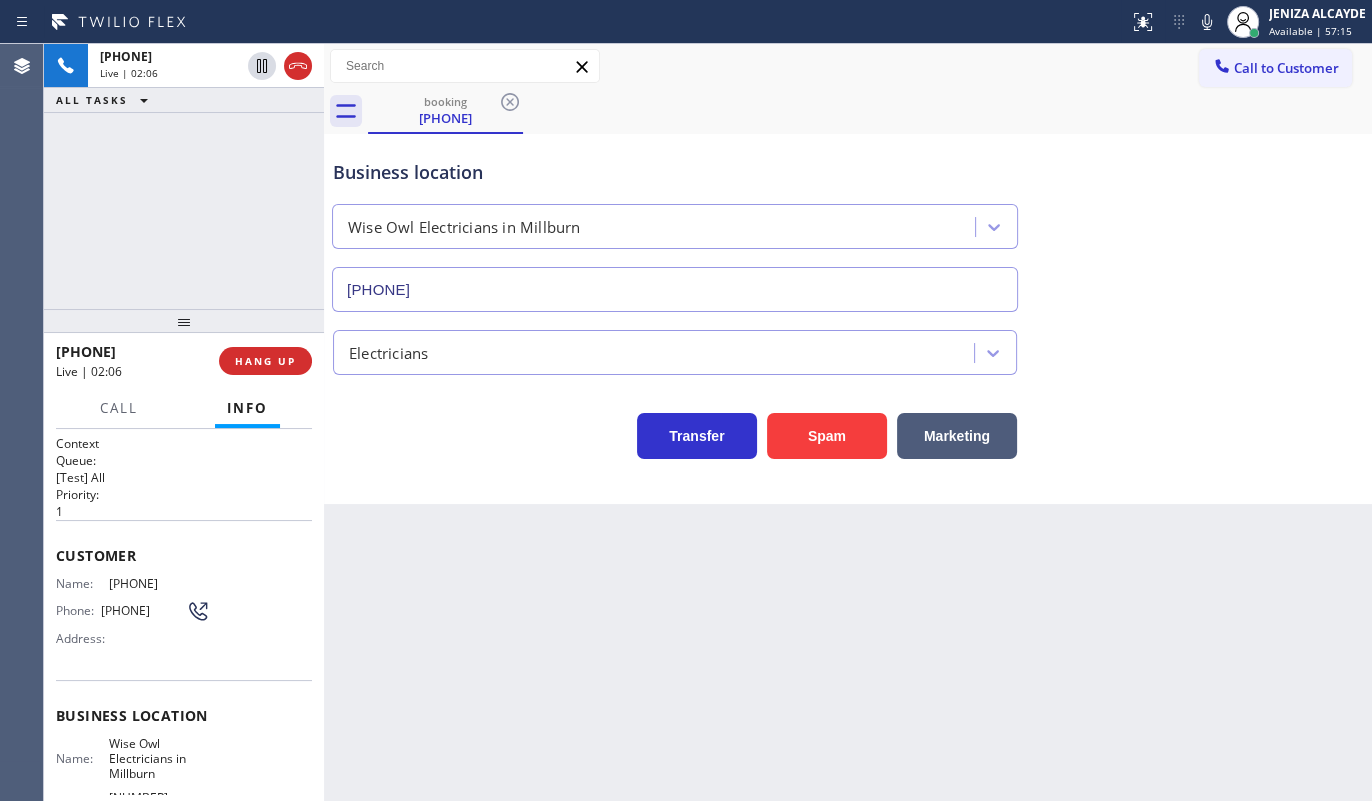 drag, startPoint x: 1200, startPoint y: 21, endPoint x: 1088, endPoint y: 176, distance: 191.23022 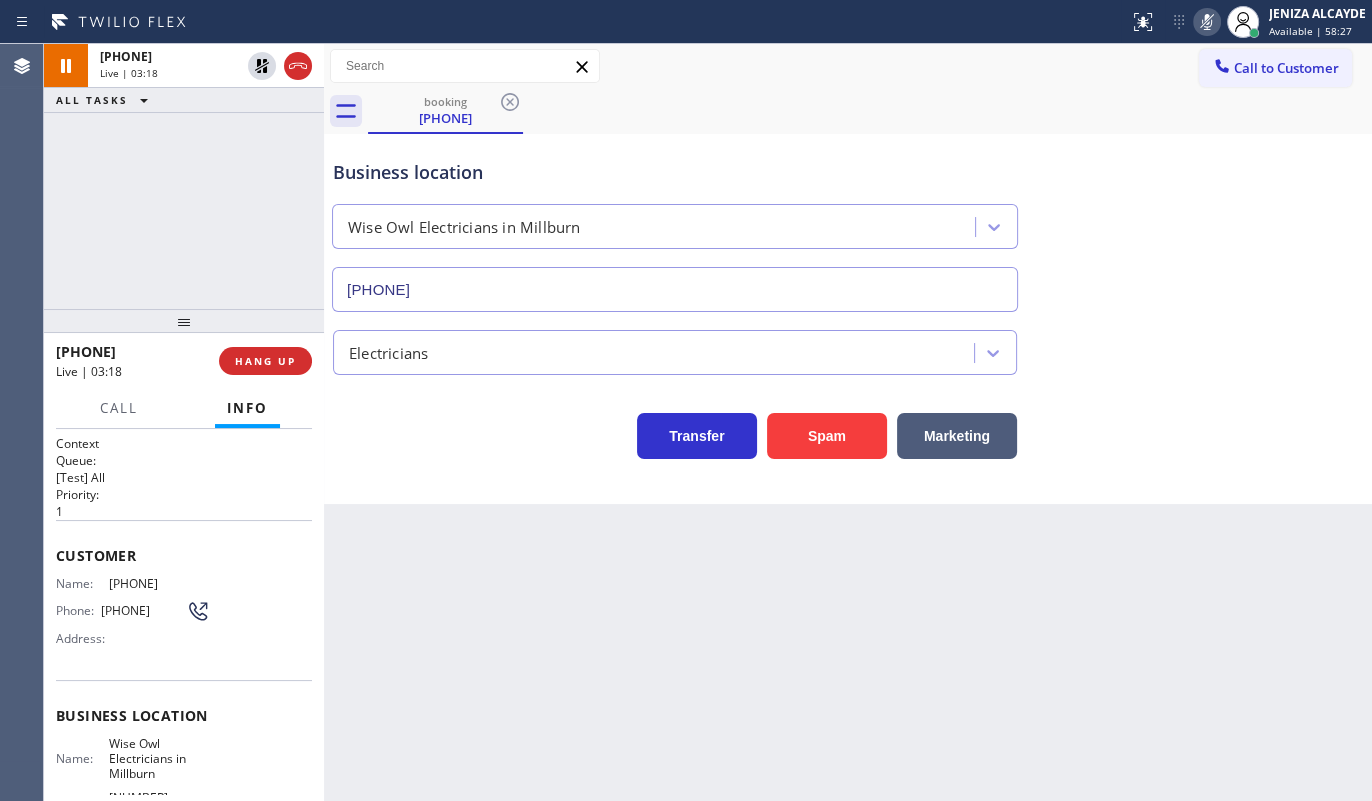 click 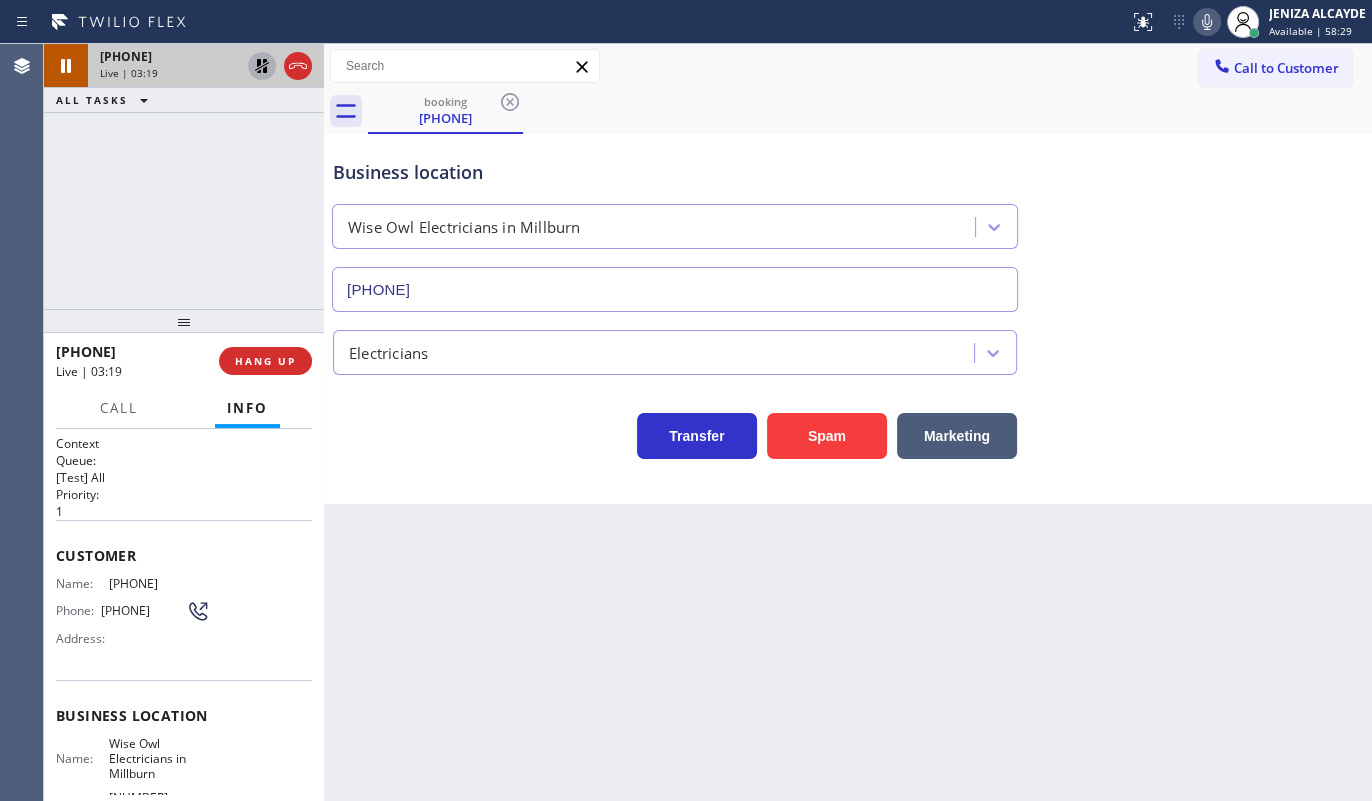 click 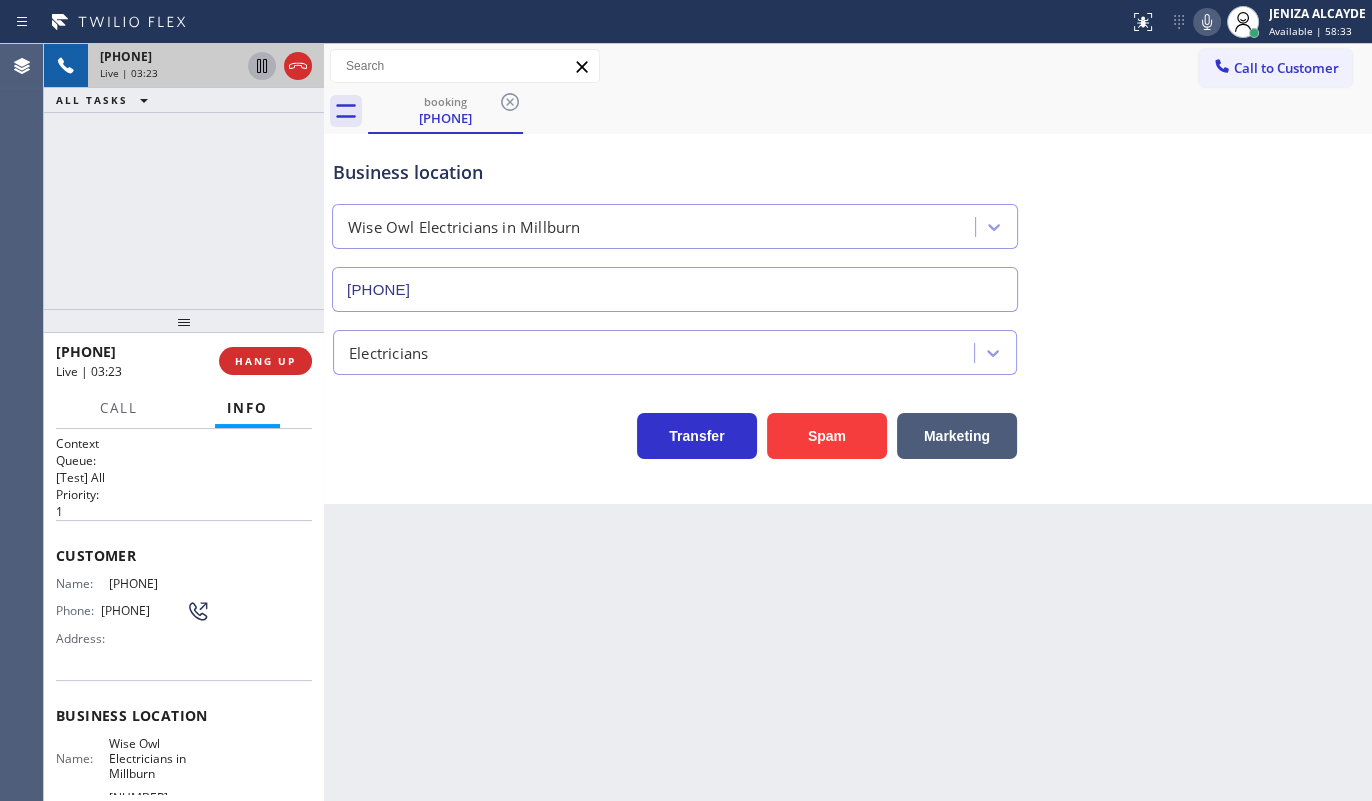 click on "Back to Dashboard Change Sender ID Customers Technicians Select a contact Outbound call Technician Search Technician Your caller id phone number Your caller id phone number Call Technician info Name   Phone none Address none Change Sender ID HVAC +18559994417 5 Star Appliance +18557314952 Appliance Repair +18554611149 Plumbing +18889090120 Air Duct Cleaning +18006865038  Electricians +18005688664 Cancel Change Check personal SMS Reset Change booking (771) 201-5267 Call to Customer Outbound call Location Search location Your caller id phone number Customer number Call Outbound call Technician Search Technician Your caller id phone number Your caller id phone number Call booking (771) 201-5267 Business location Wise Owl Electricians in Millburn (908) 824-6559 Electricians Transfer Spam Marketing" at bounding box center (848, 422) 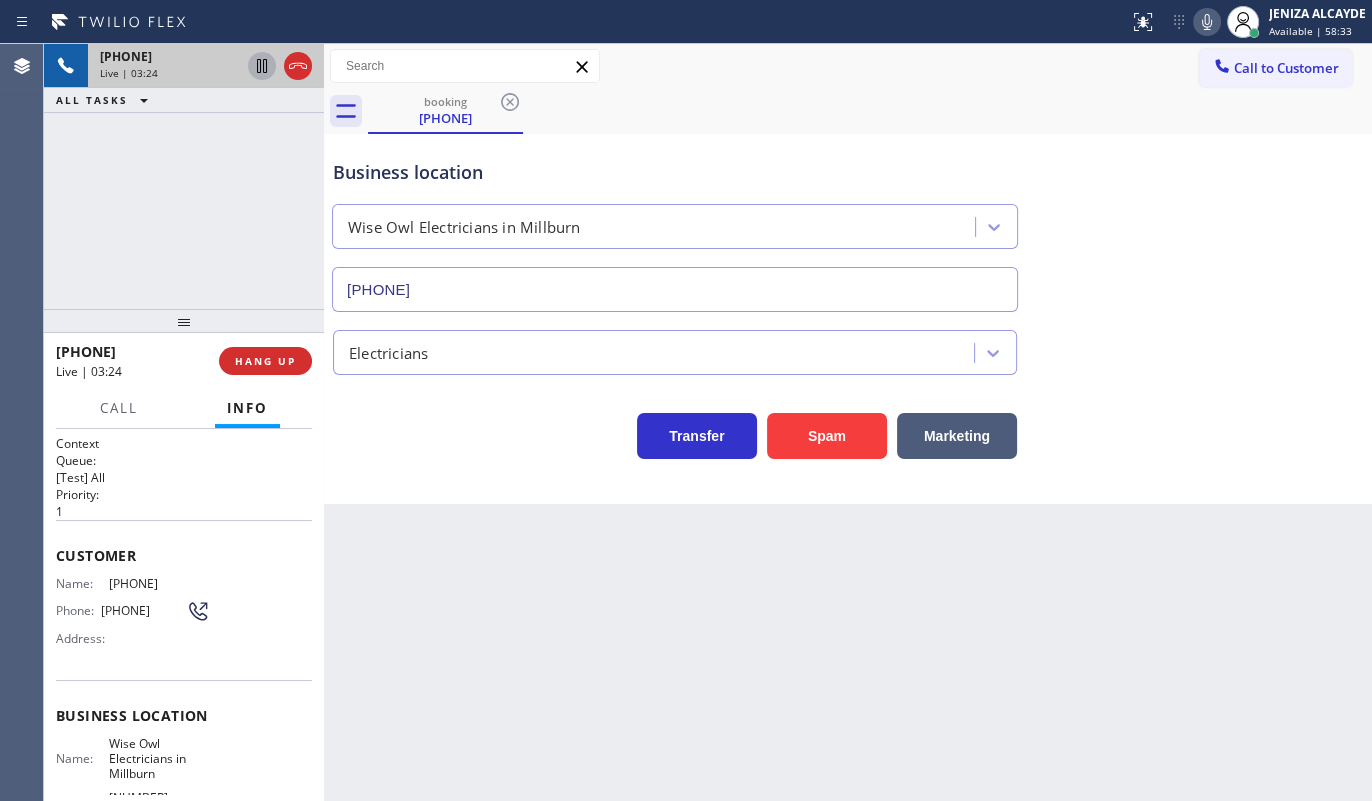 click on "+17712015267 Live | 03:24 ALL TASKS ALL TASKS ACTIVE TASKS TASKS IN WRAP UP" at bounding box center (184, 176) 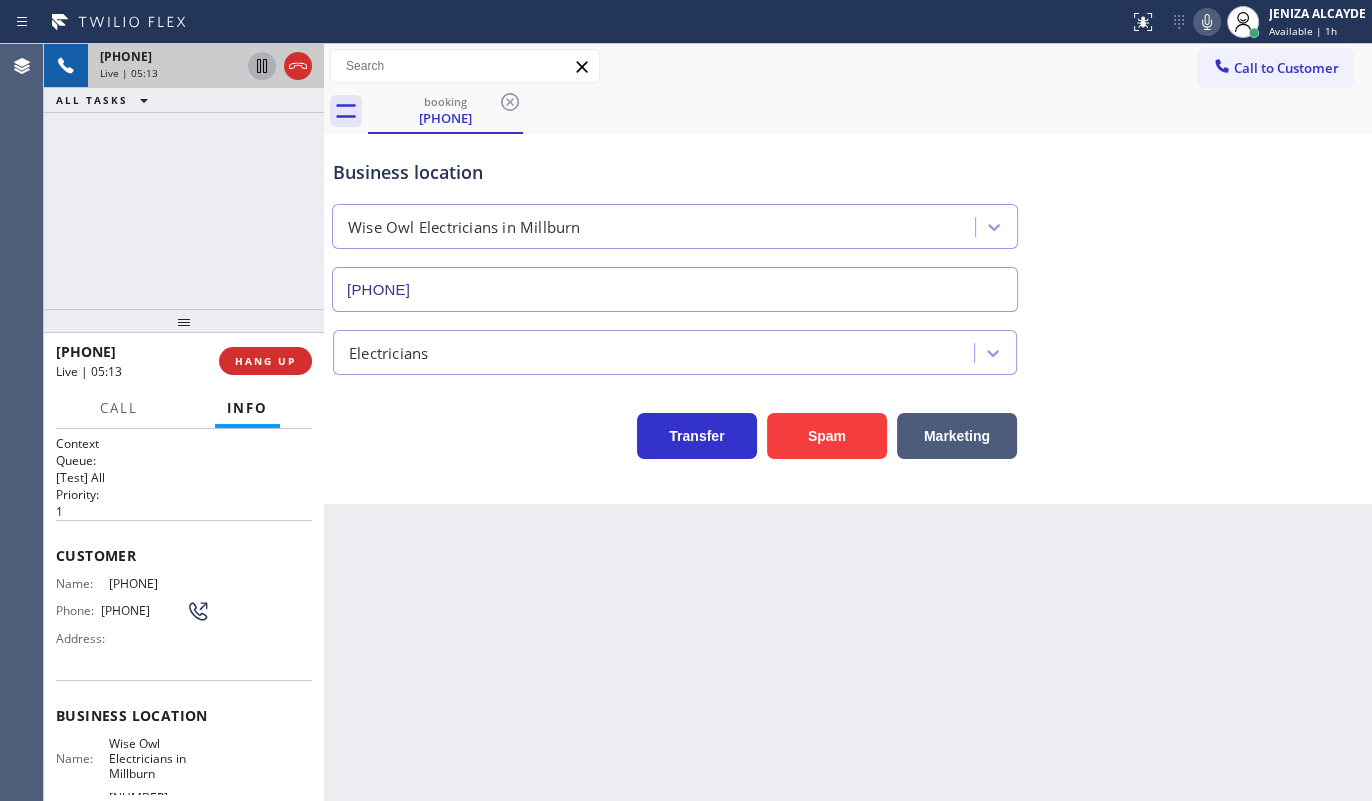 drag, startPoint x: 105, startPoint y: 574, endPoint x: 227, endPoint y: 589, distance: 122.91867 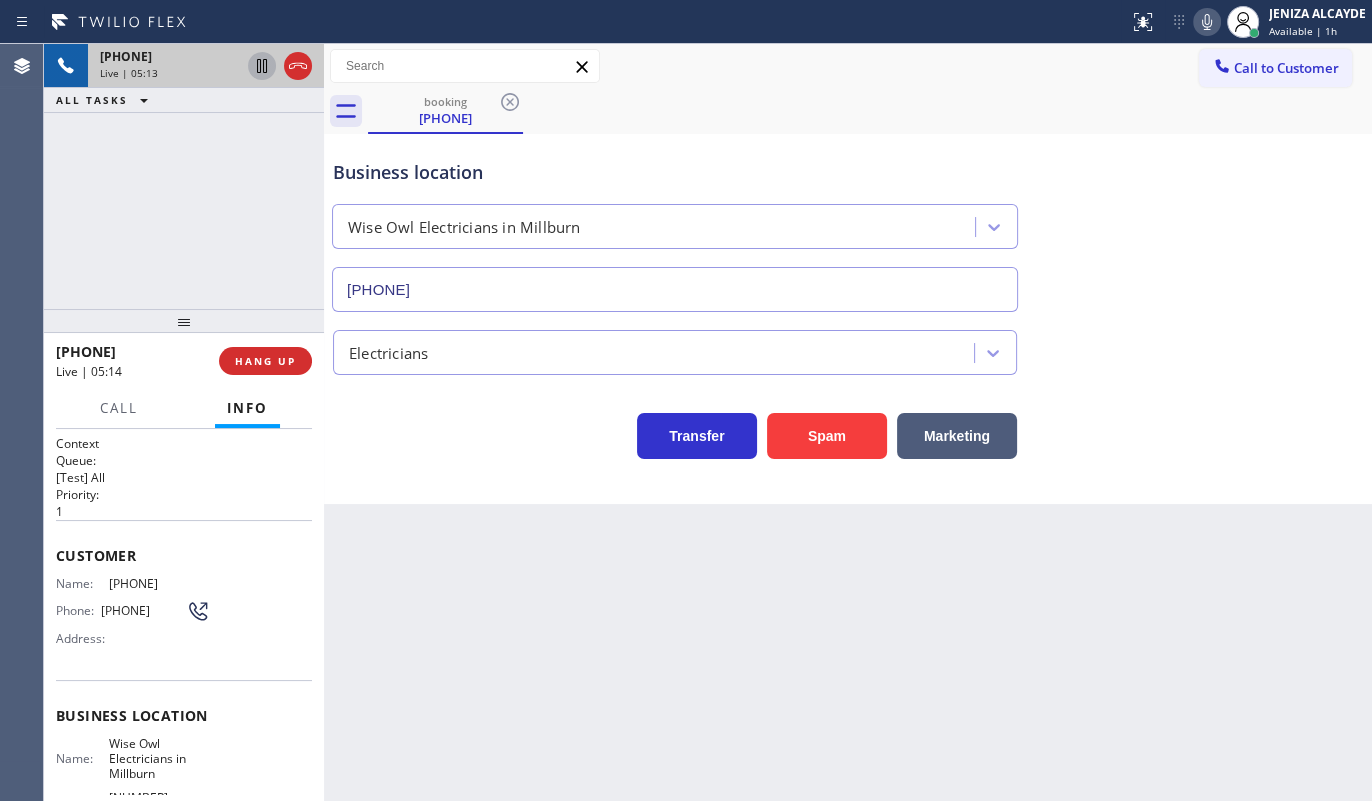 copy on "(771) 201-5267" 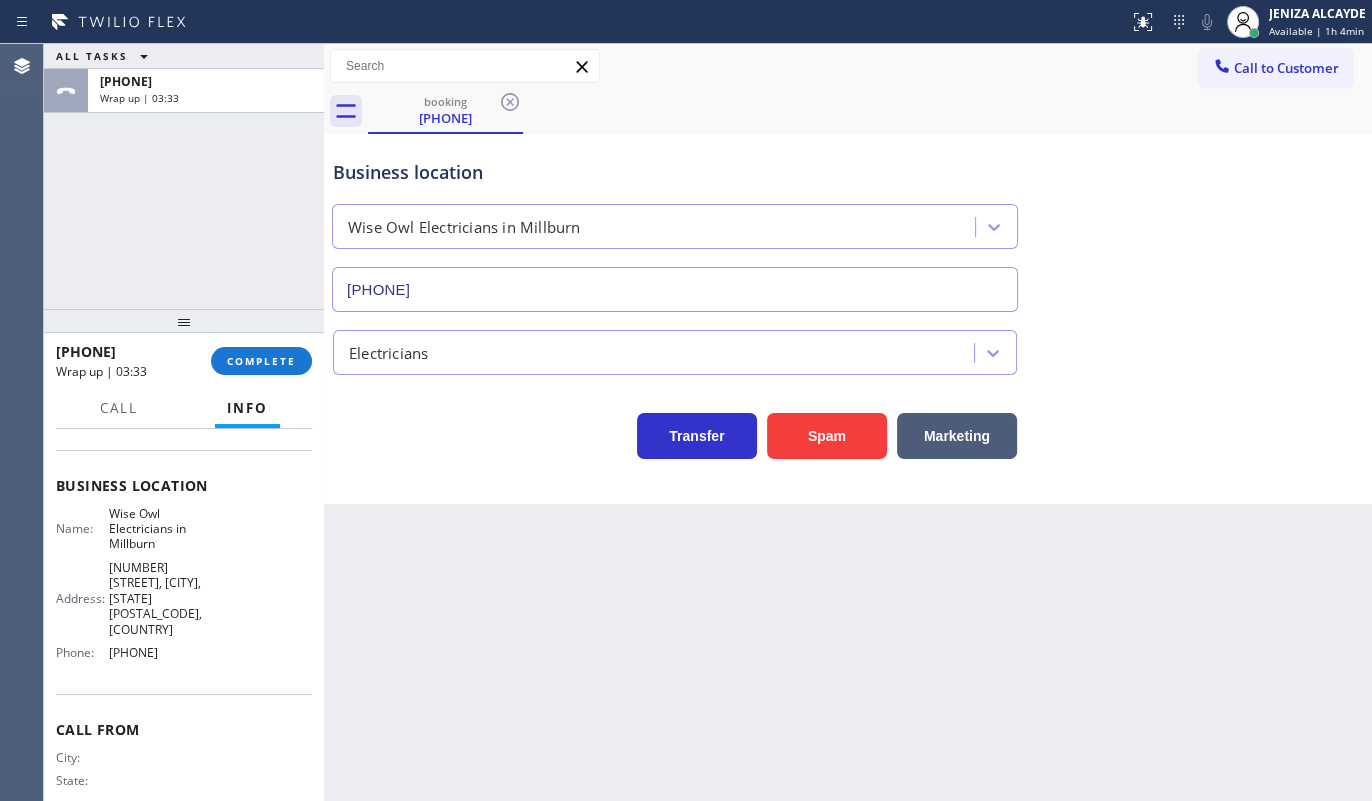 scroll, scrollTop: 268, scrollLeft: 0, axis: vertical 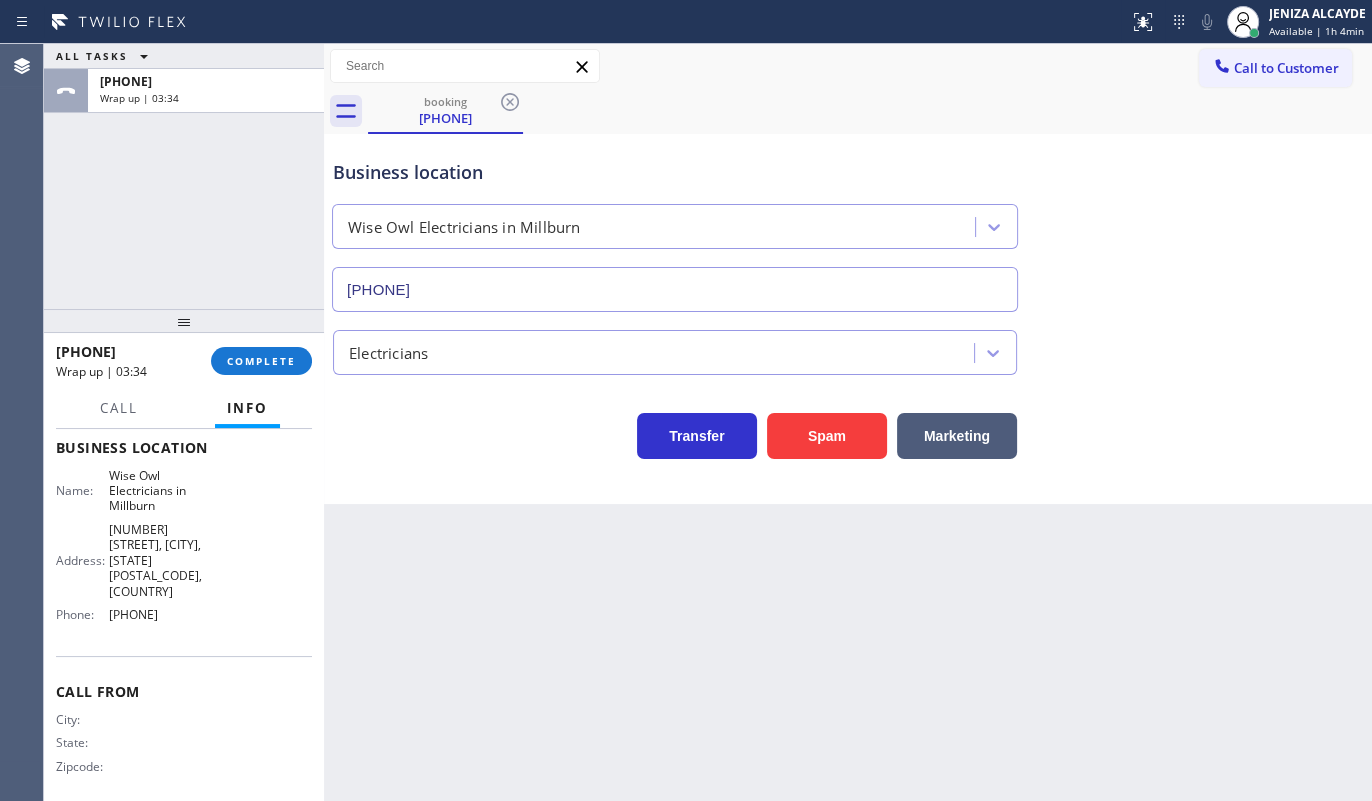 drag, startPoint x: 111, startPoint y: 596, endPoint x: 224, endPoint y: 610, distance: 113.86395 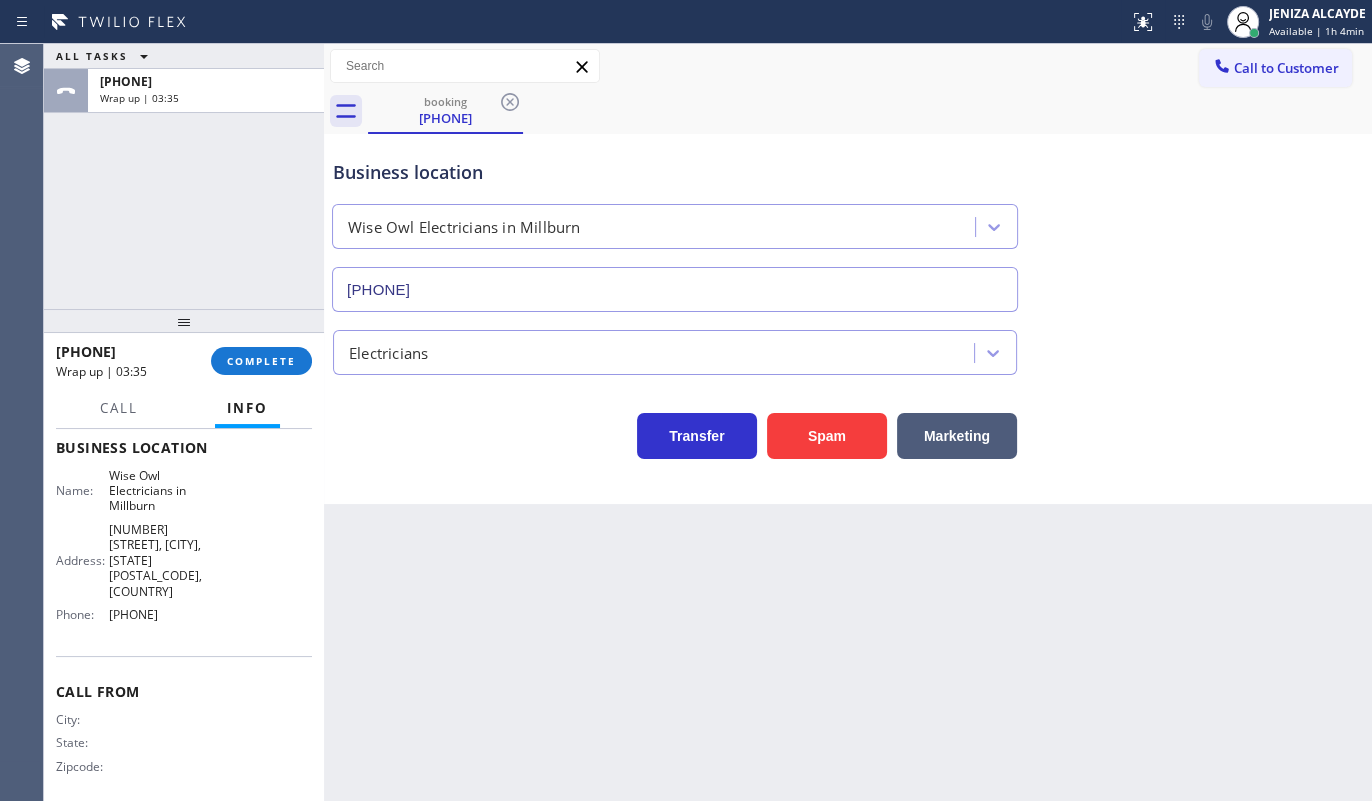 copy on "908) 824-6559" 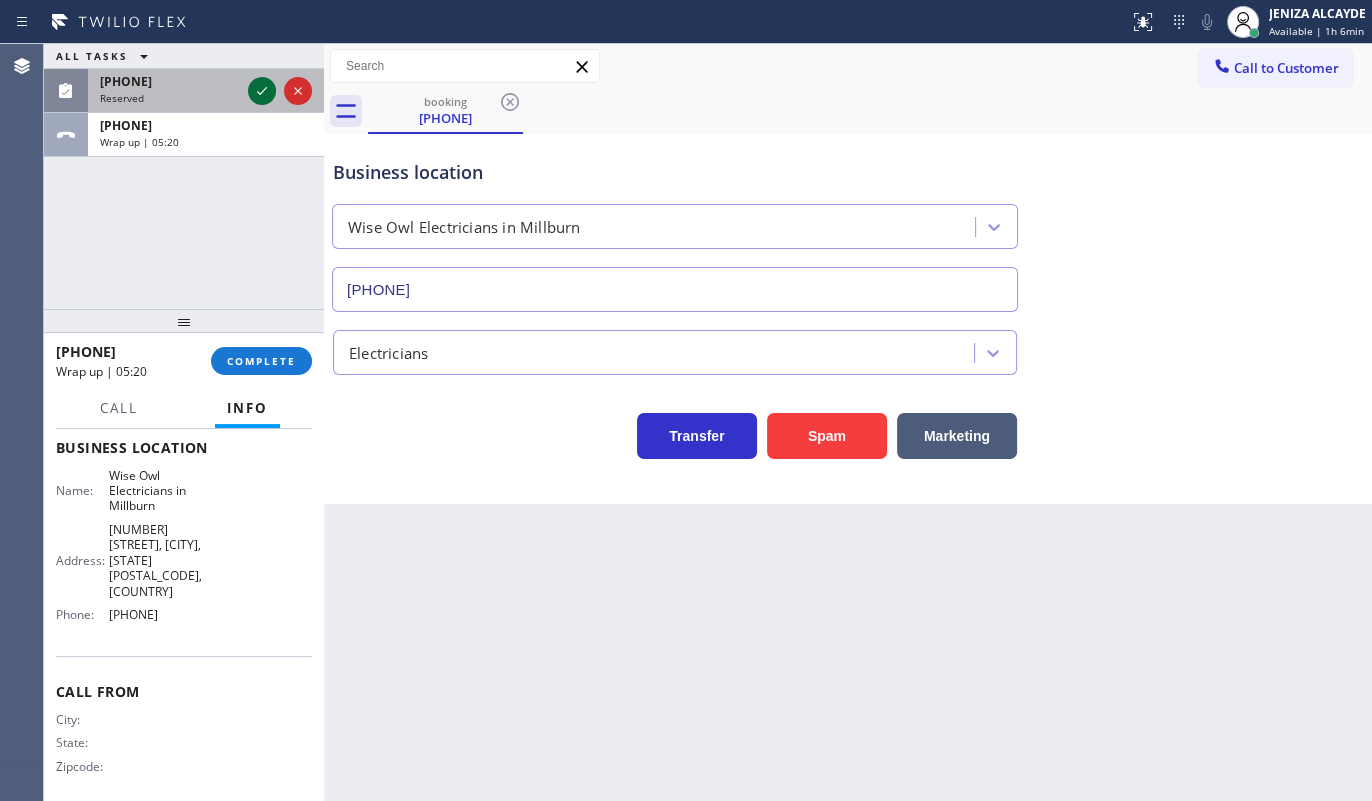 click 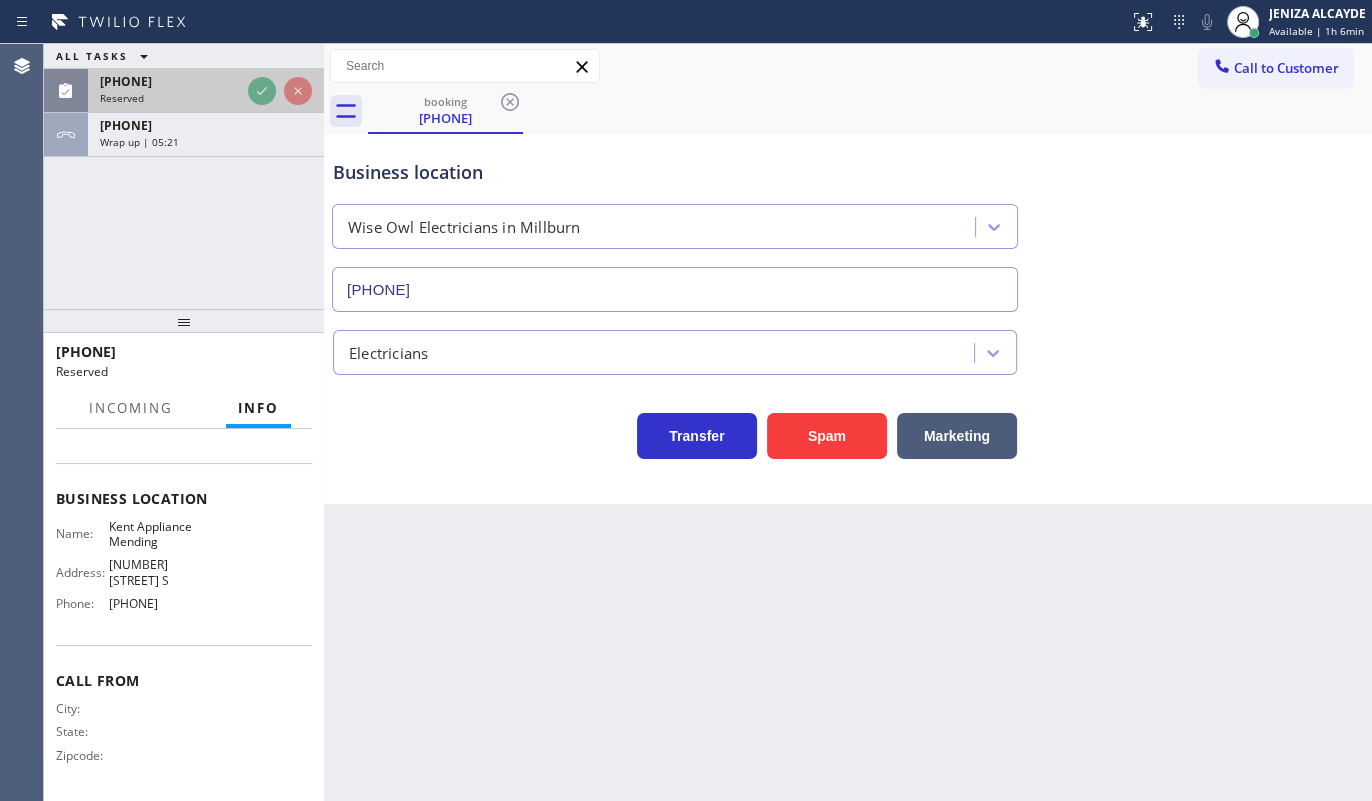 scroll, scrollTop: 238, scrollLeft: 0, axis: vertical 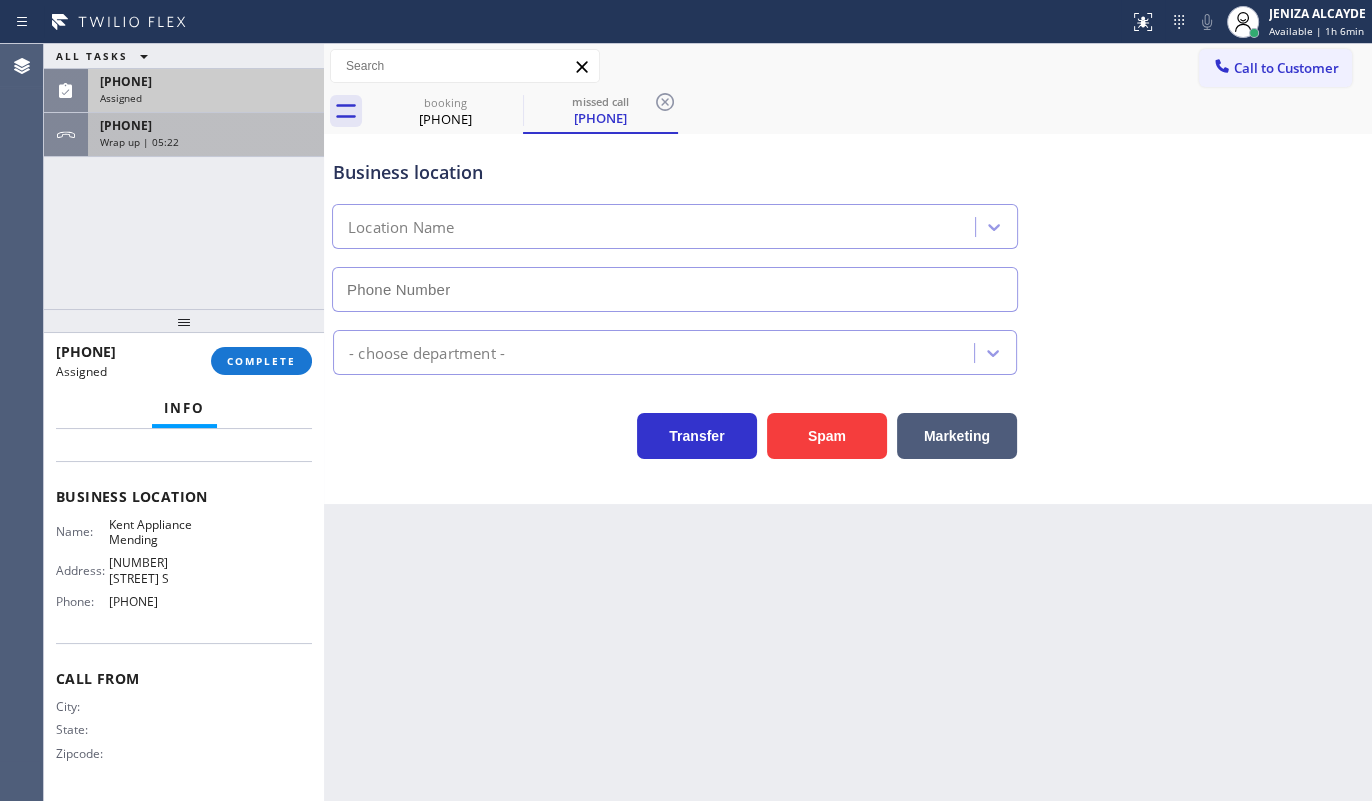 type on "(206) 202-1006" 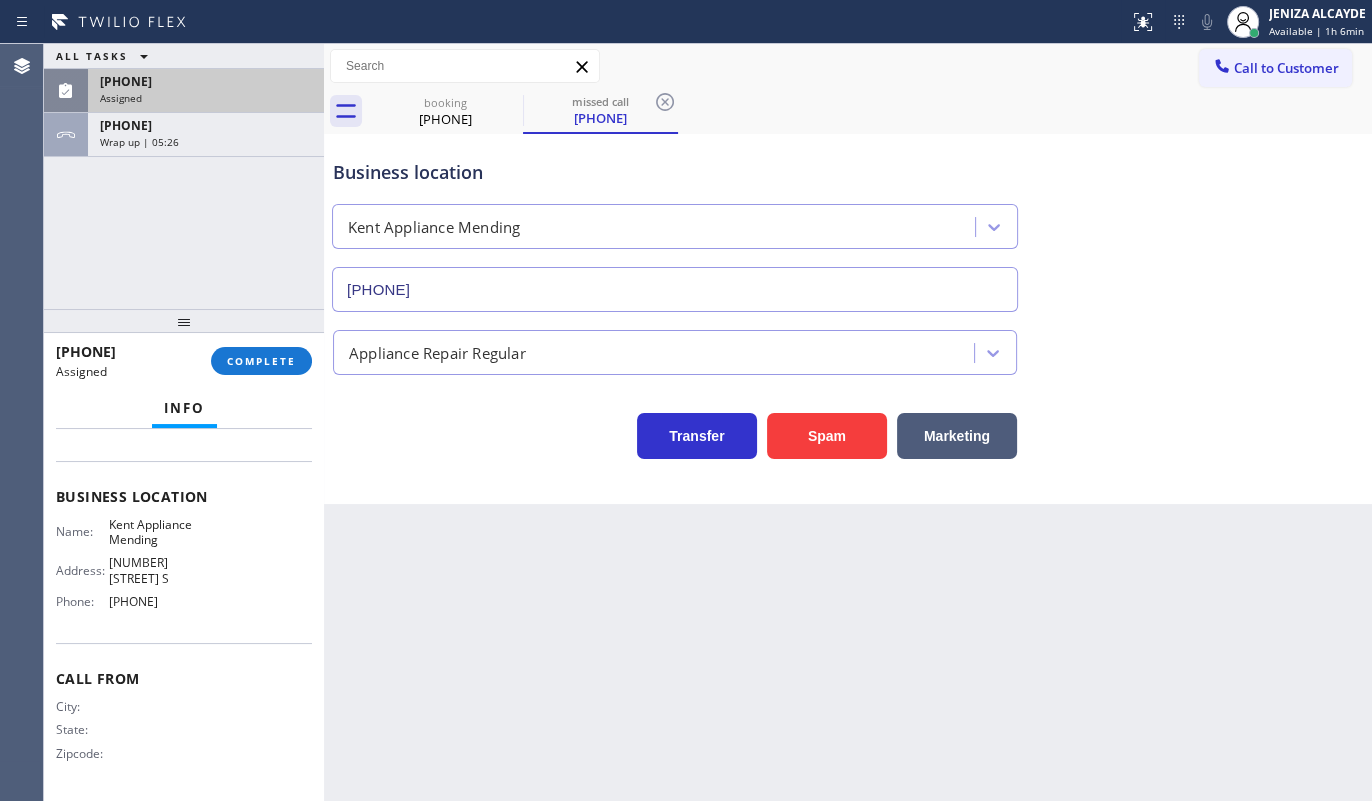 click on "Assigned" at bounding box center [206, 98] 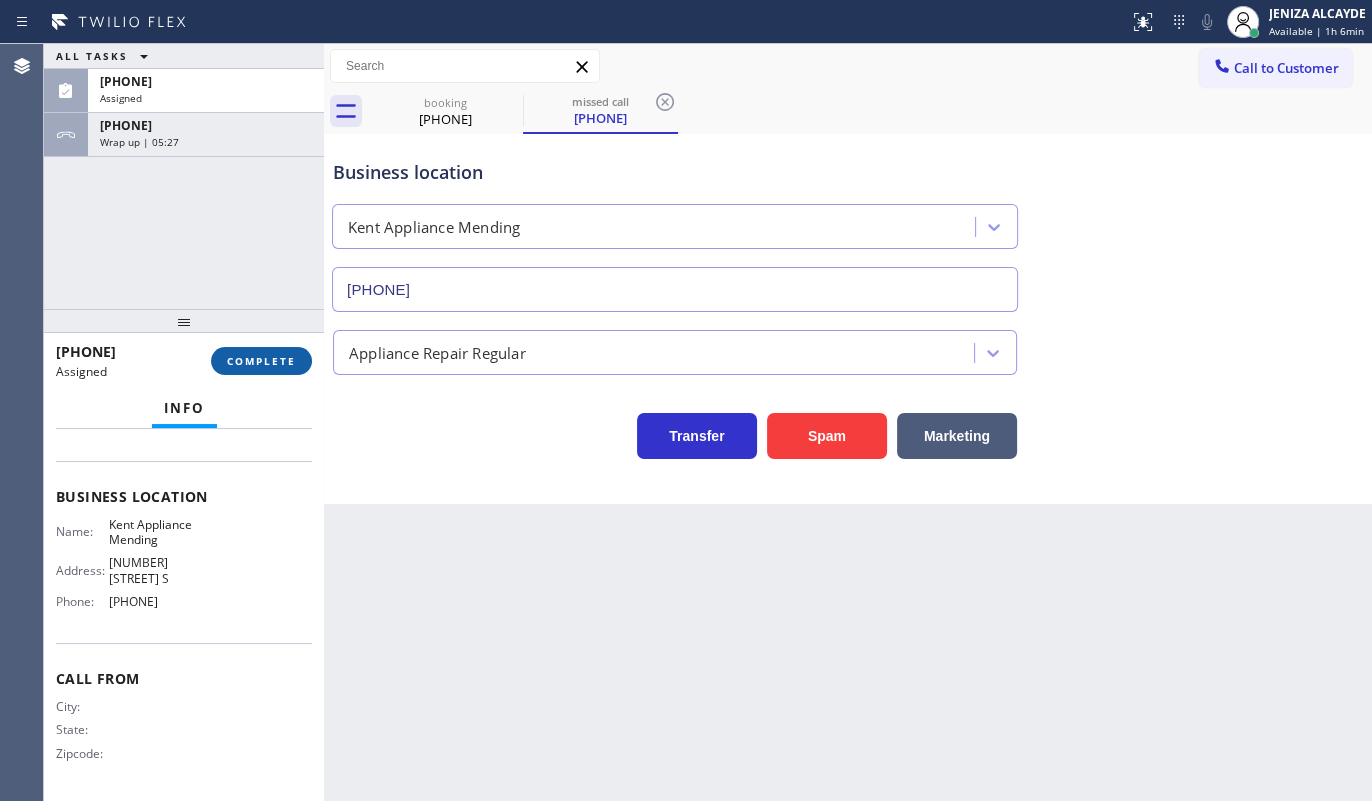 click on "COMPLETE" at bounding box center [261, 361] 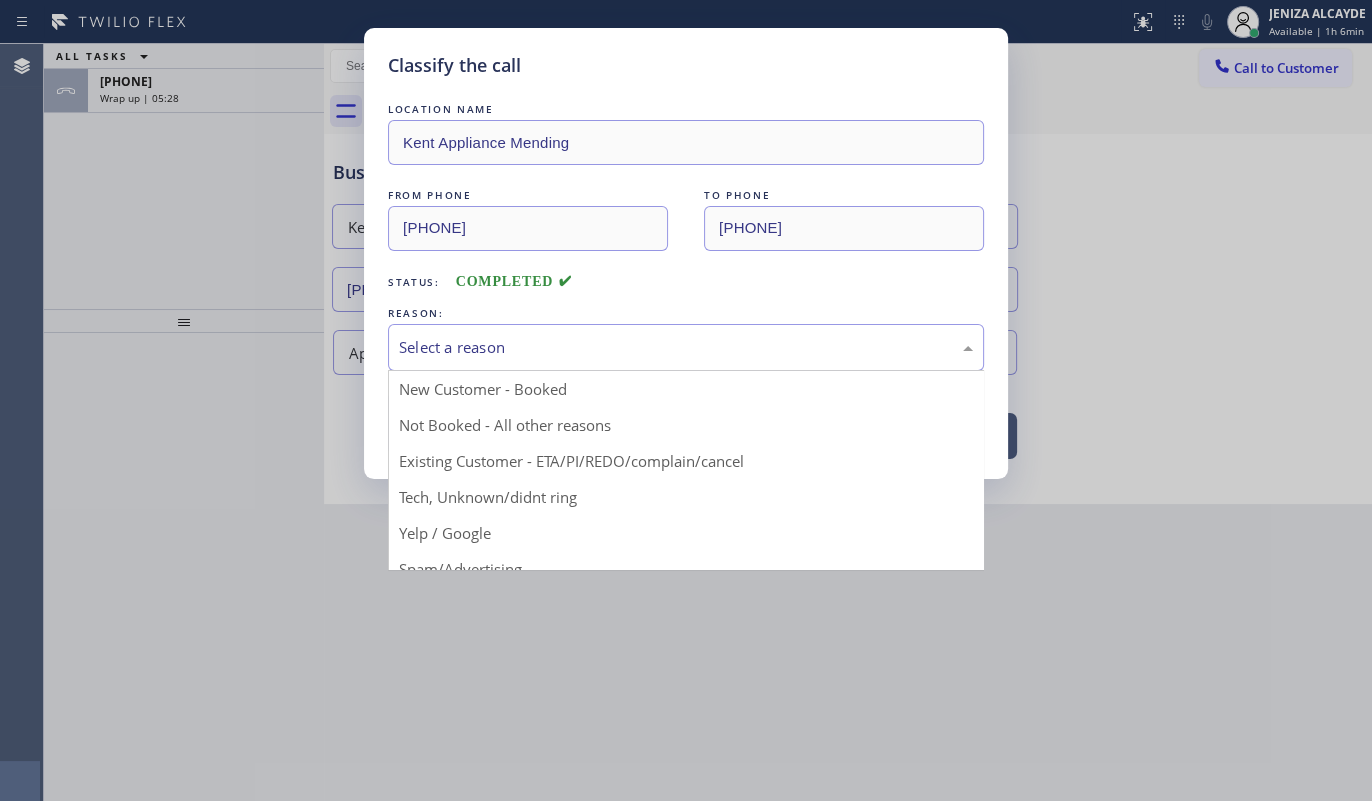 click on "Select a reason" at bounding box center (686, 347) 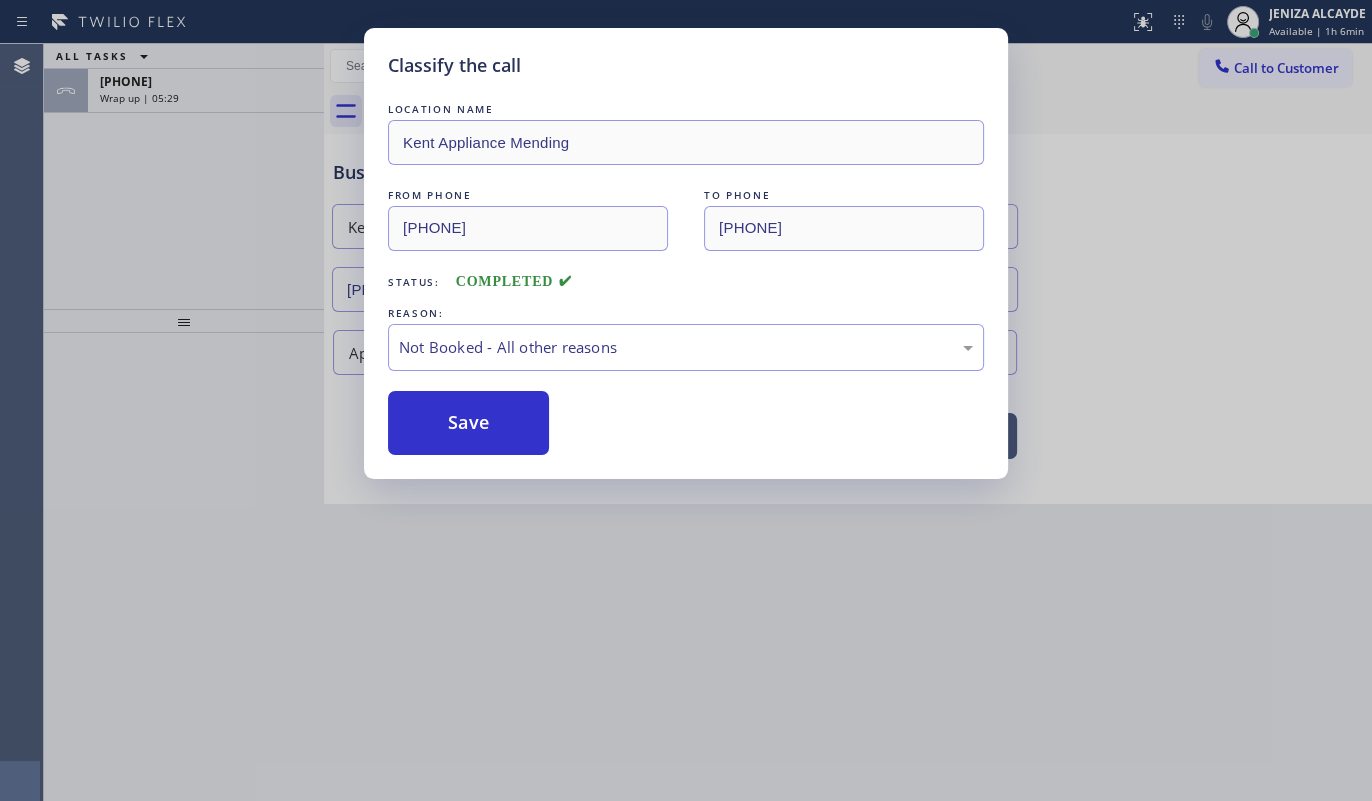 click on "Save" at bounding box center (468, 423) 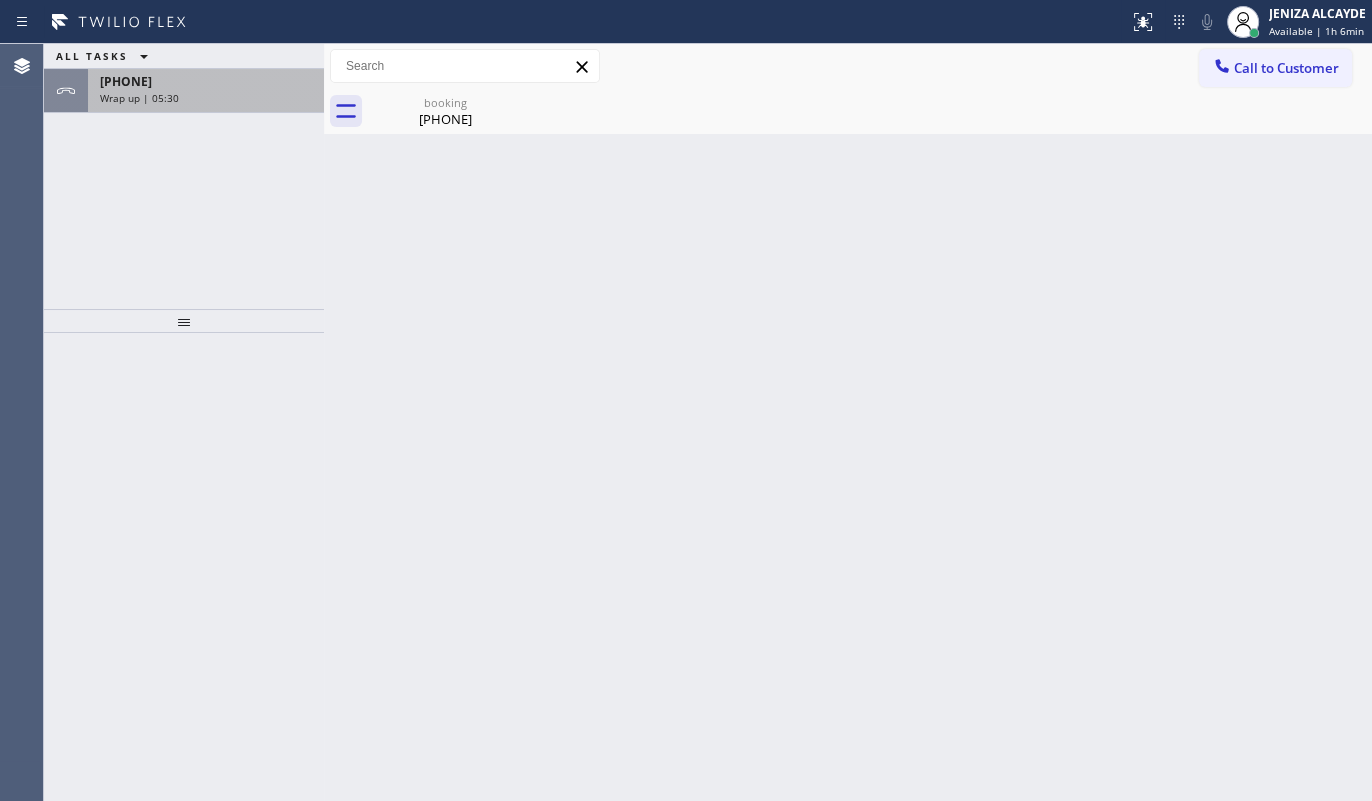click on "Wrap up | 05:30" at bounding box center [139, 98] 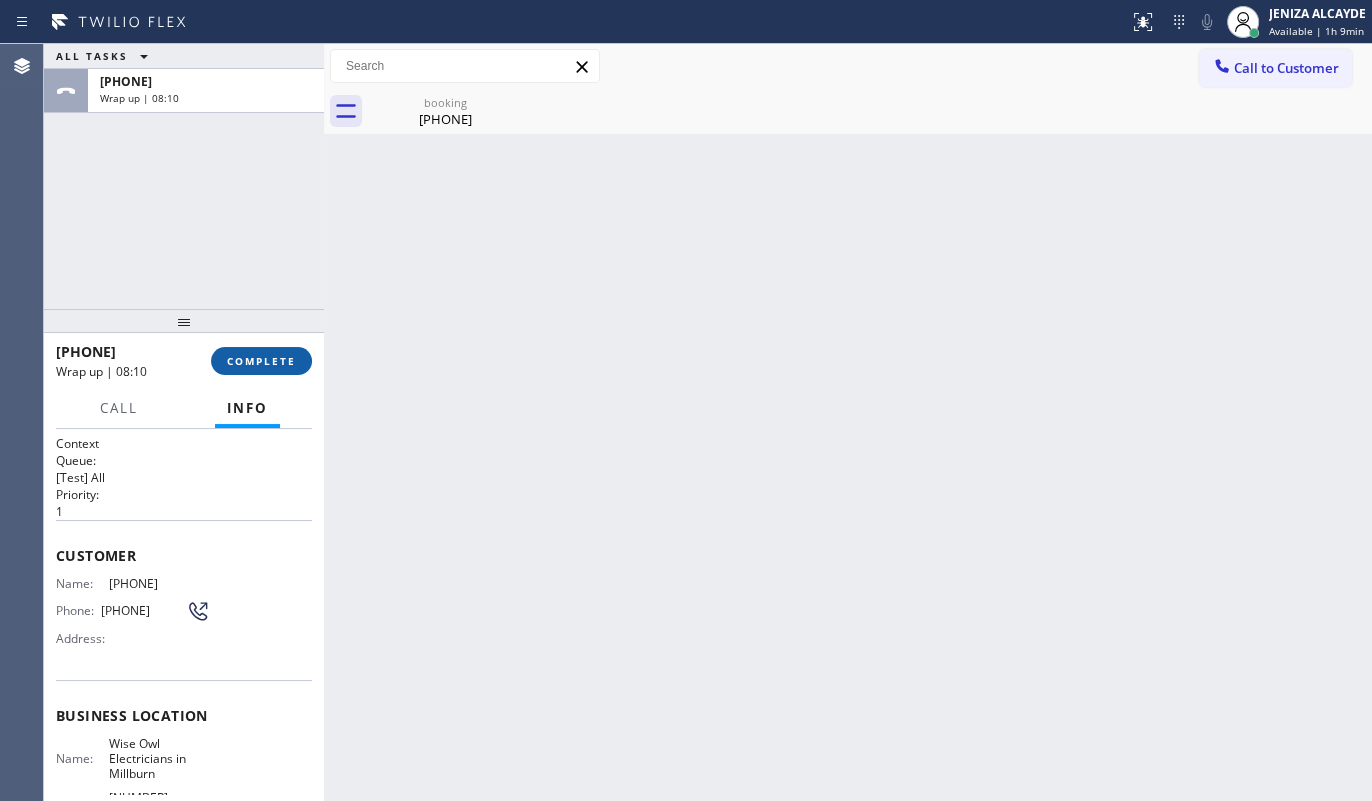 click on "COMPLETE" at bounding box center [261, 361] 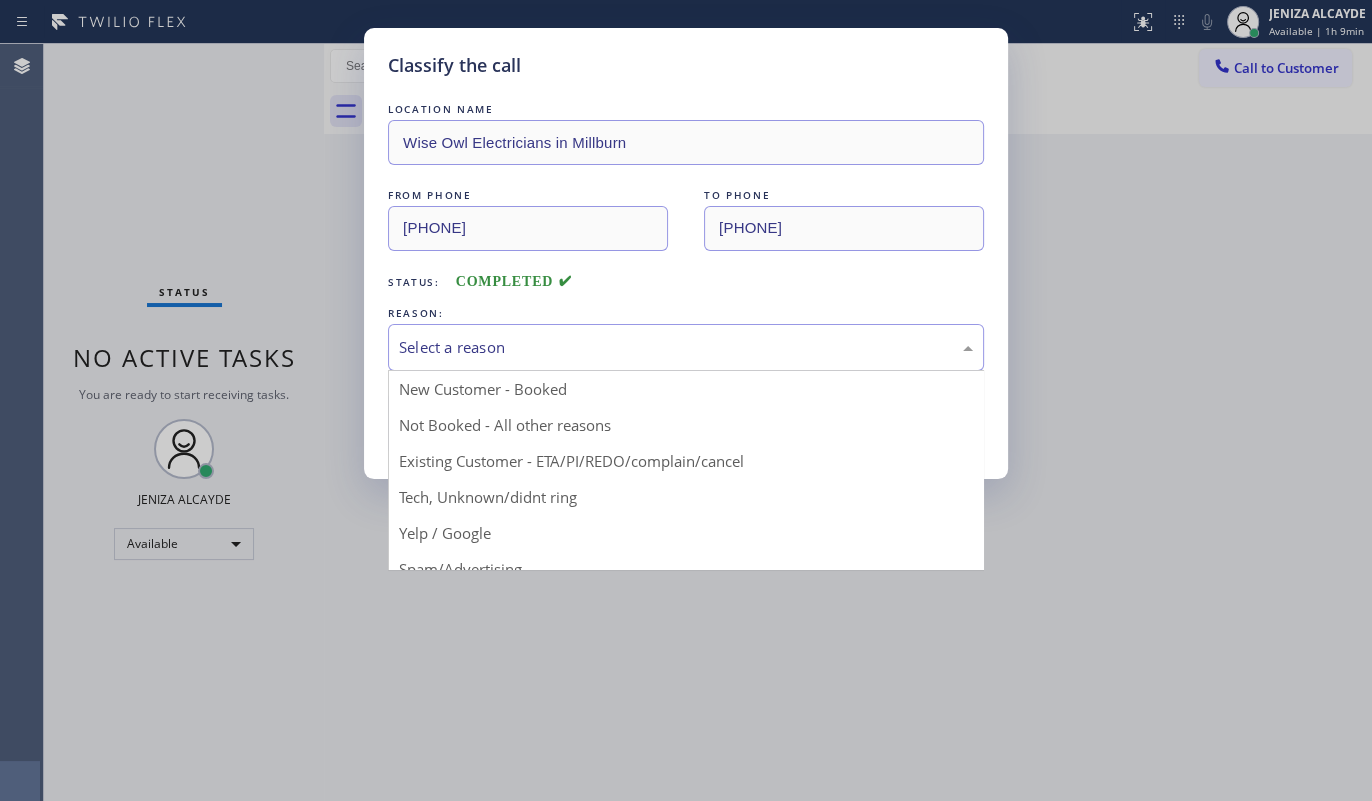 click on "Select a reason" at bounding box center [686, 347] 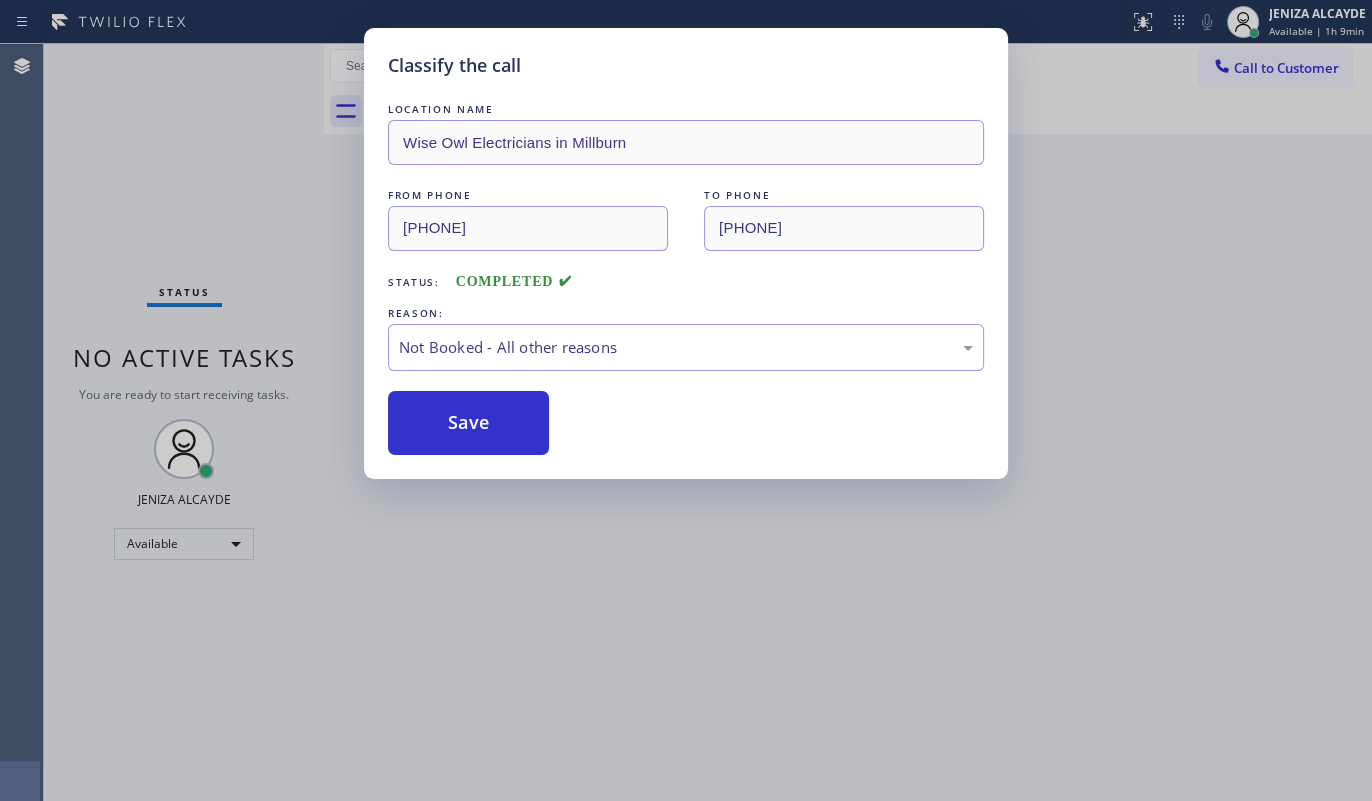 click on "Save" at bounding box center [468, 423] 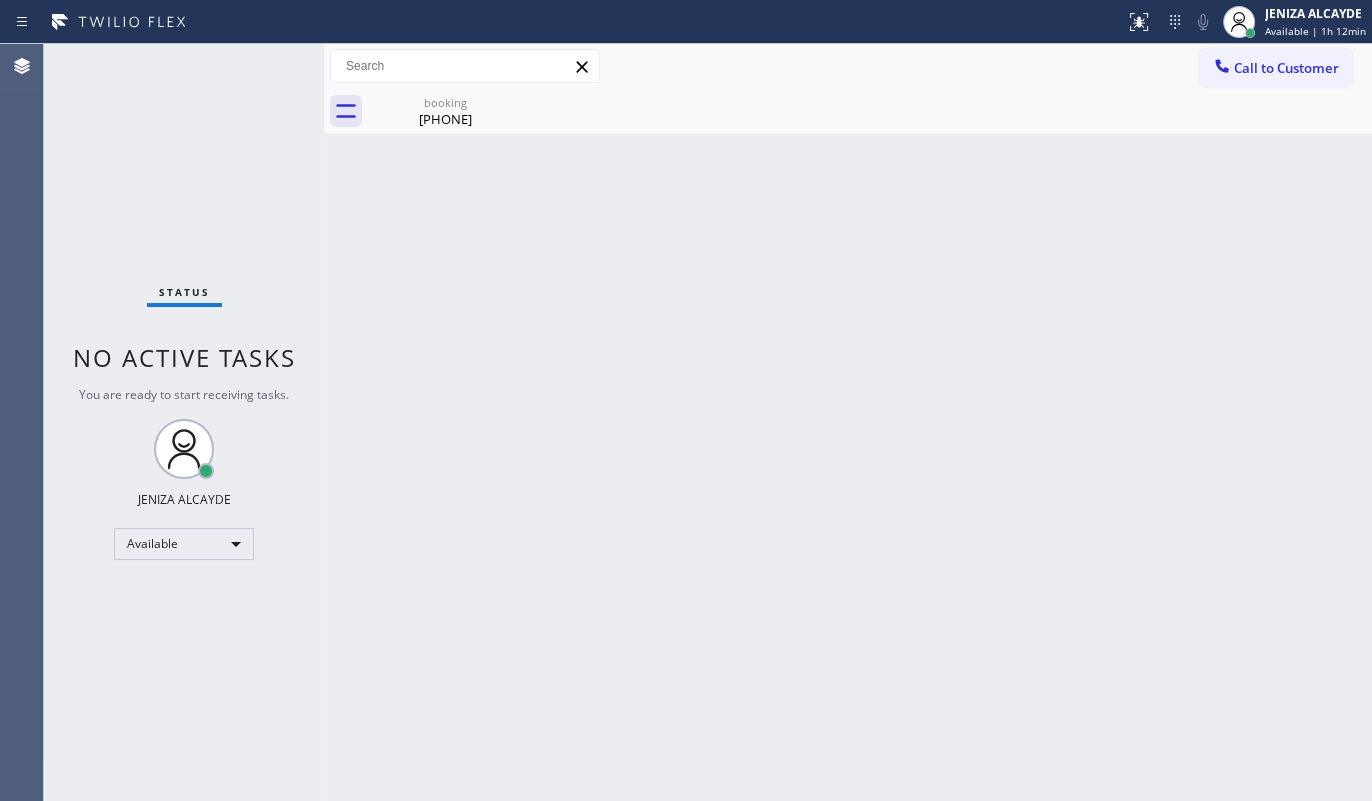 click on "Status   No active tasks     You are ready to start receiving tasks.   JENIZA ALCAYDE Available" at bounding box center [184, 422] 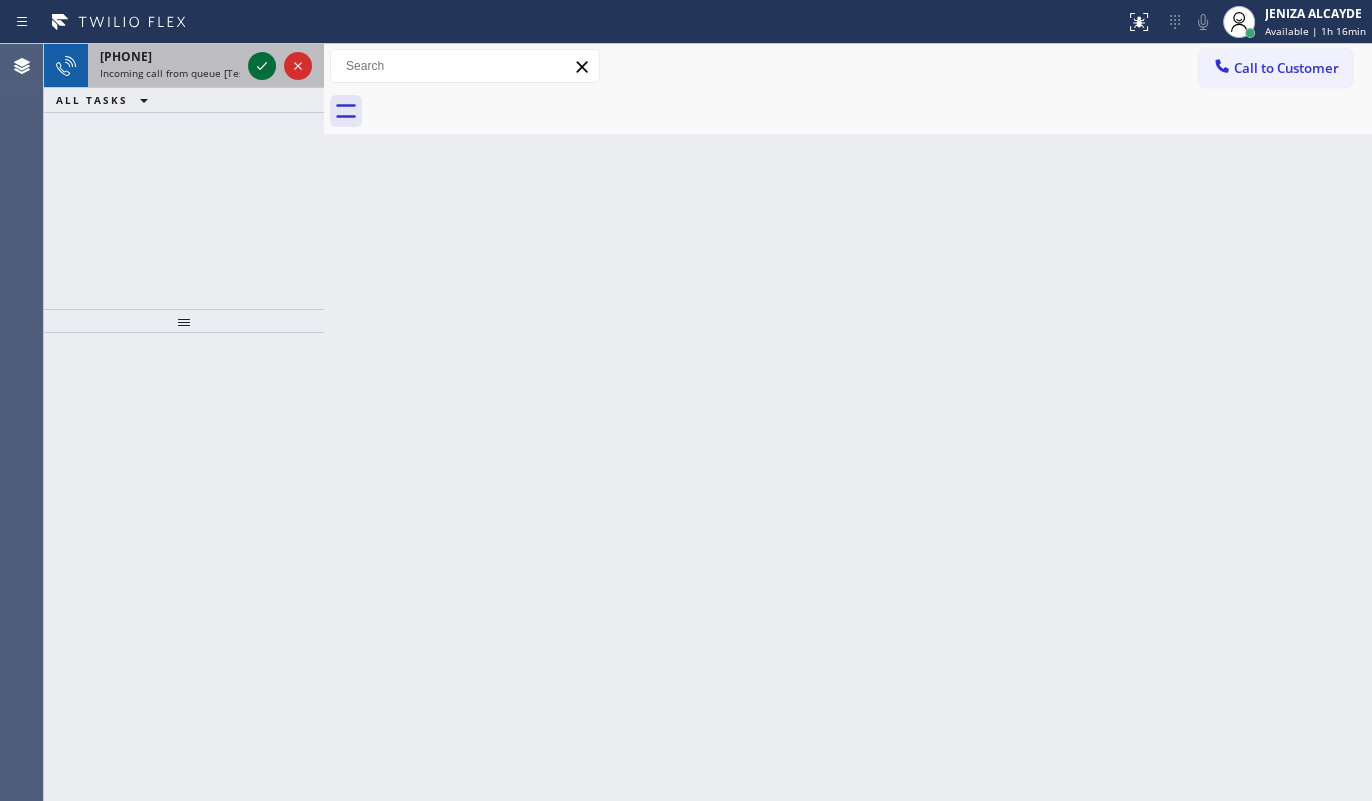 click 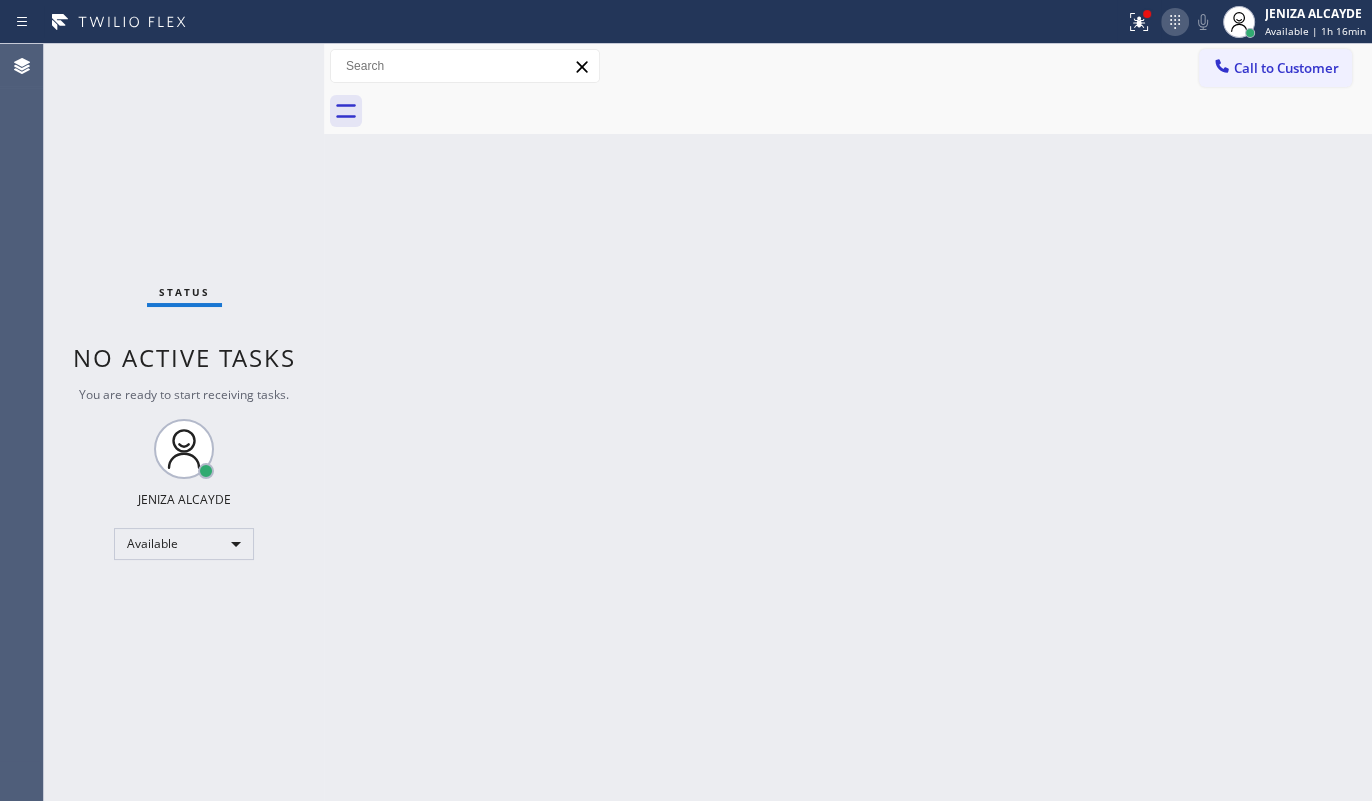 click 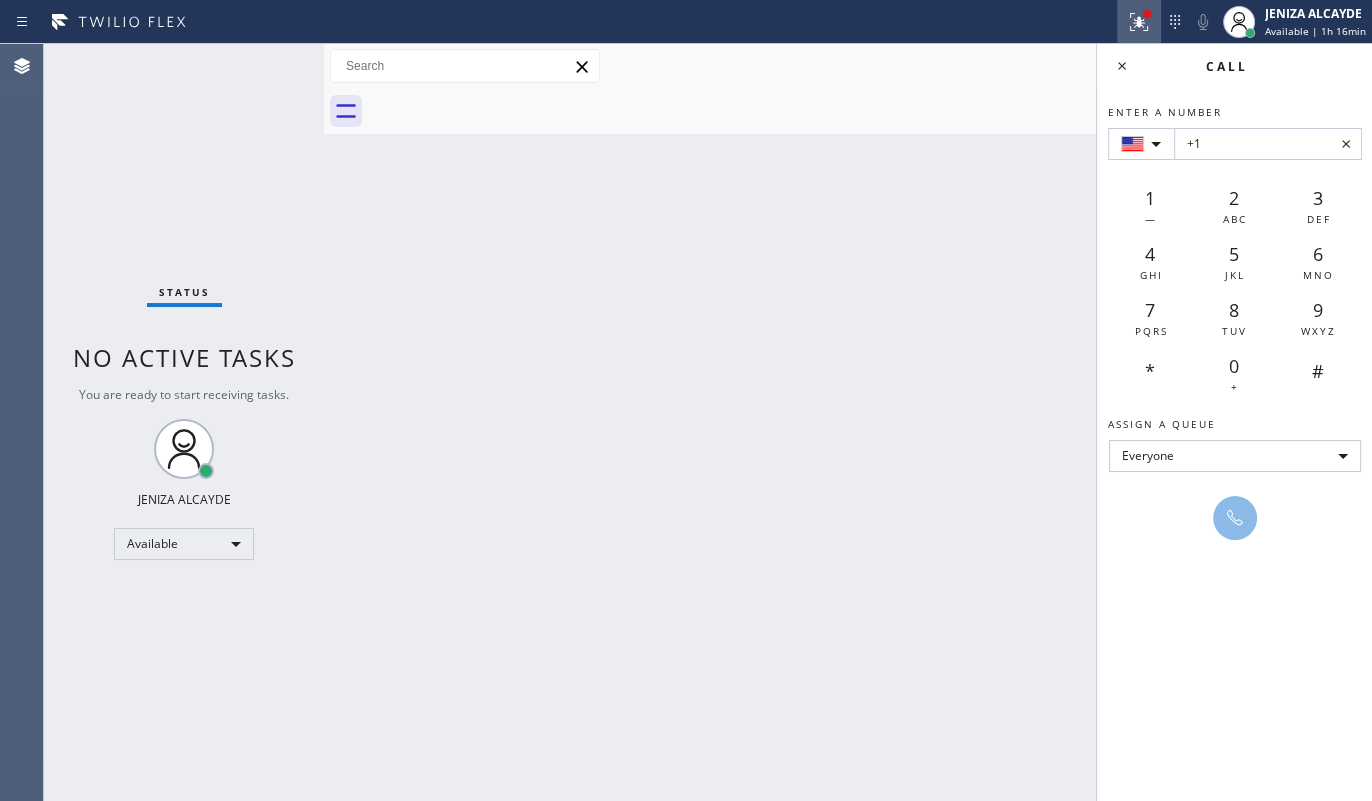 click 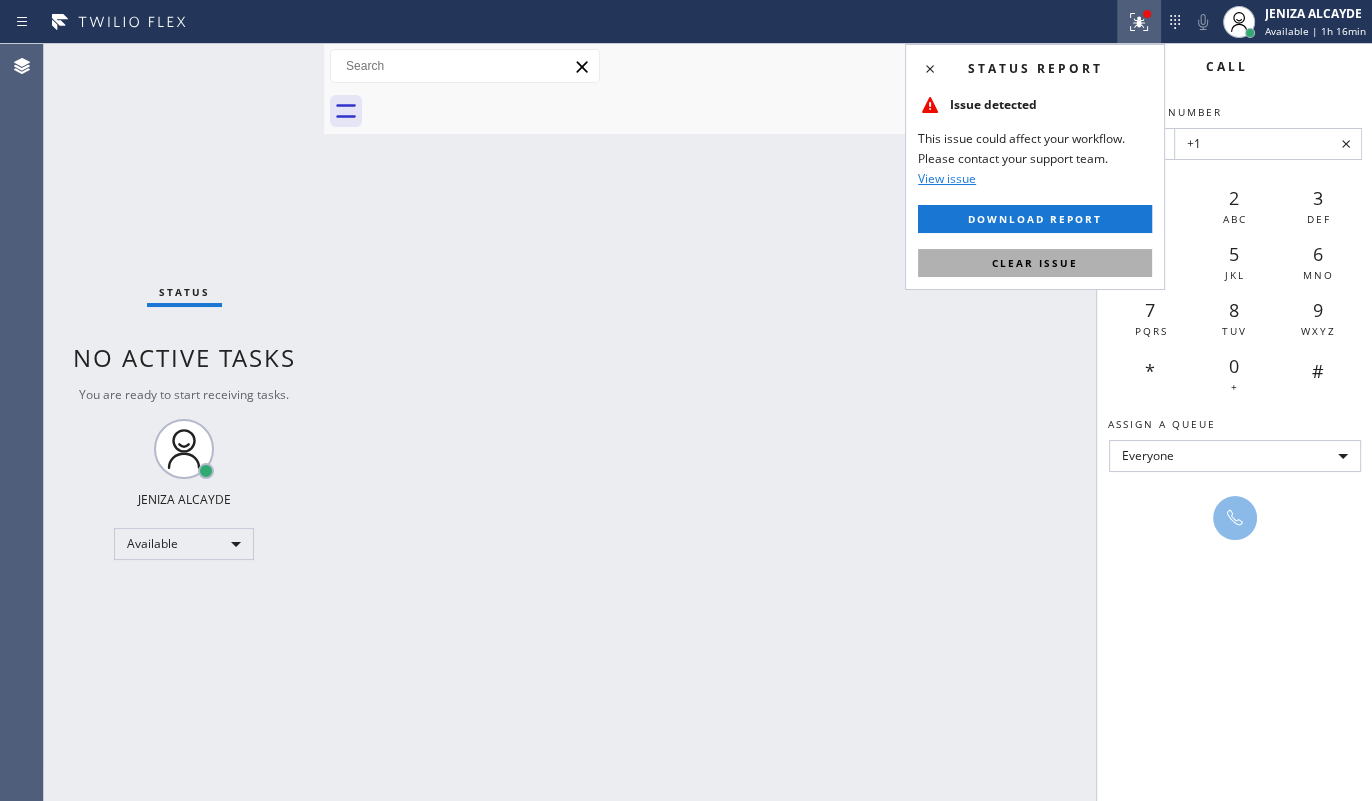 click on "Clear issue" at bounding box center [1035, 263] 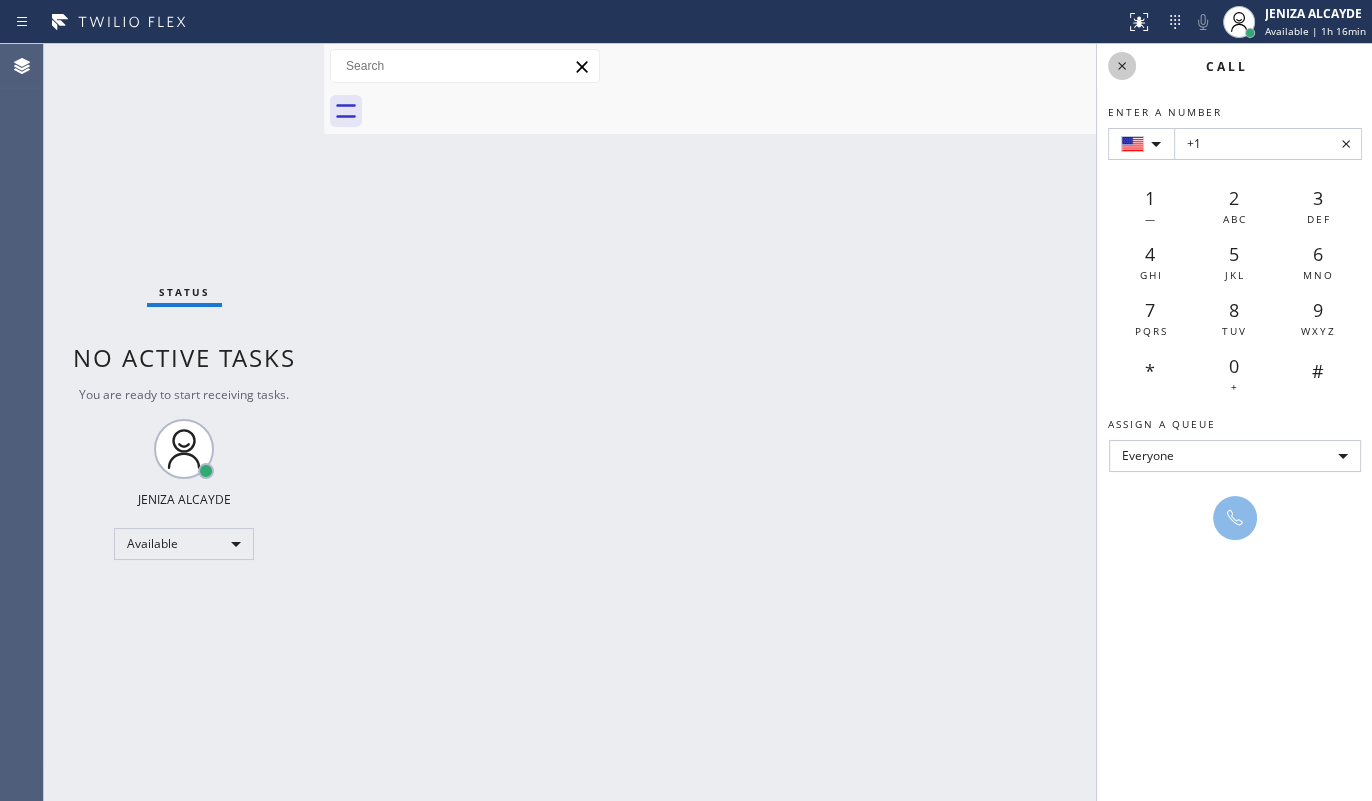click 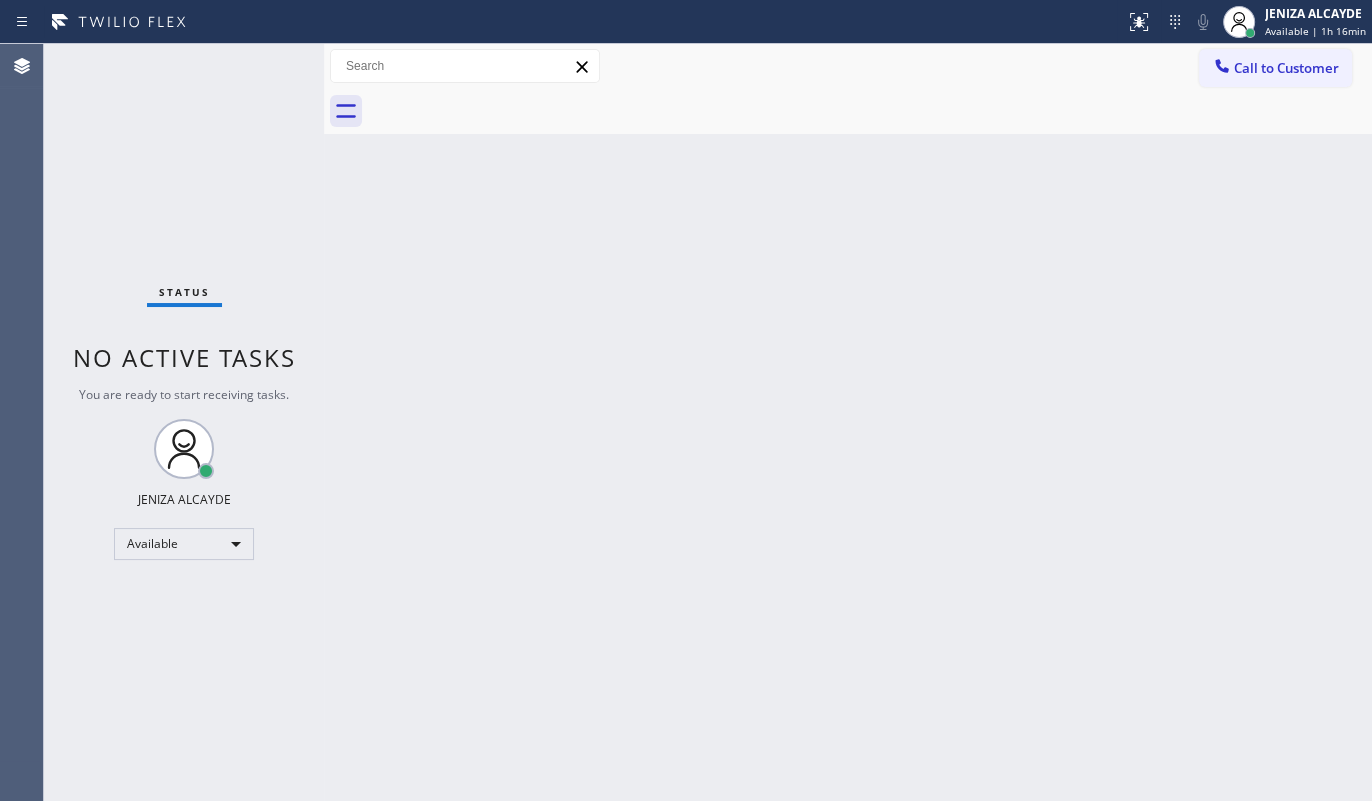 click on "Back to Dashboard Change Sender ID Customers Technicians Select a contact Outbound call Technician Search Technician Your caller id phone number Your caller id phone number Call Technician info Name   Phone none Address none Change Sender ID HVAC +18559994417 5 Star Appliance +18557314952 Appliance Repair +18554611149 Plumbing +18889090120 Air Duct Cleaning +18006865038  Electricians +18005688664 Cancel Change Check personal SMS Reset Change No tabs Call to Customer Outbound call Location Search location Your caller id phone number Customer number Call Outbound call Technician Search Technician Your caller id phone number Your caller id phone number Call" at bounding box center (848, 422) 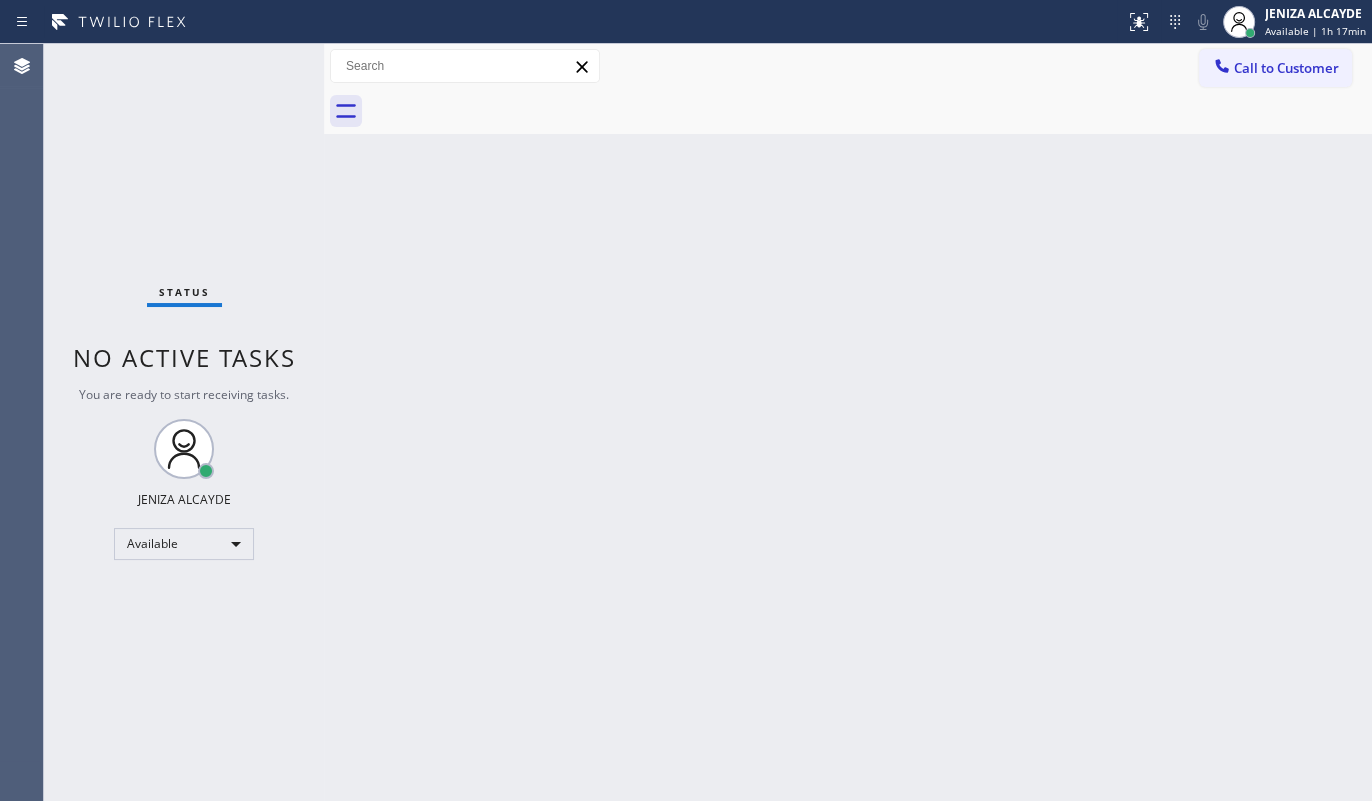 click on "Status   No active tasks     You are ready to start receiving tasks.   JENIZA ALCAYDE Available" at bounding box center (184, 422) 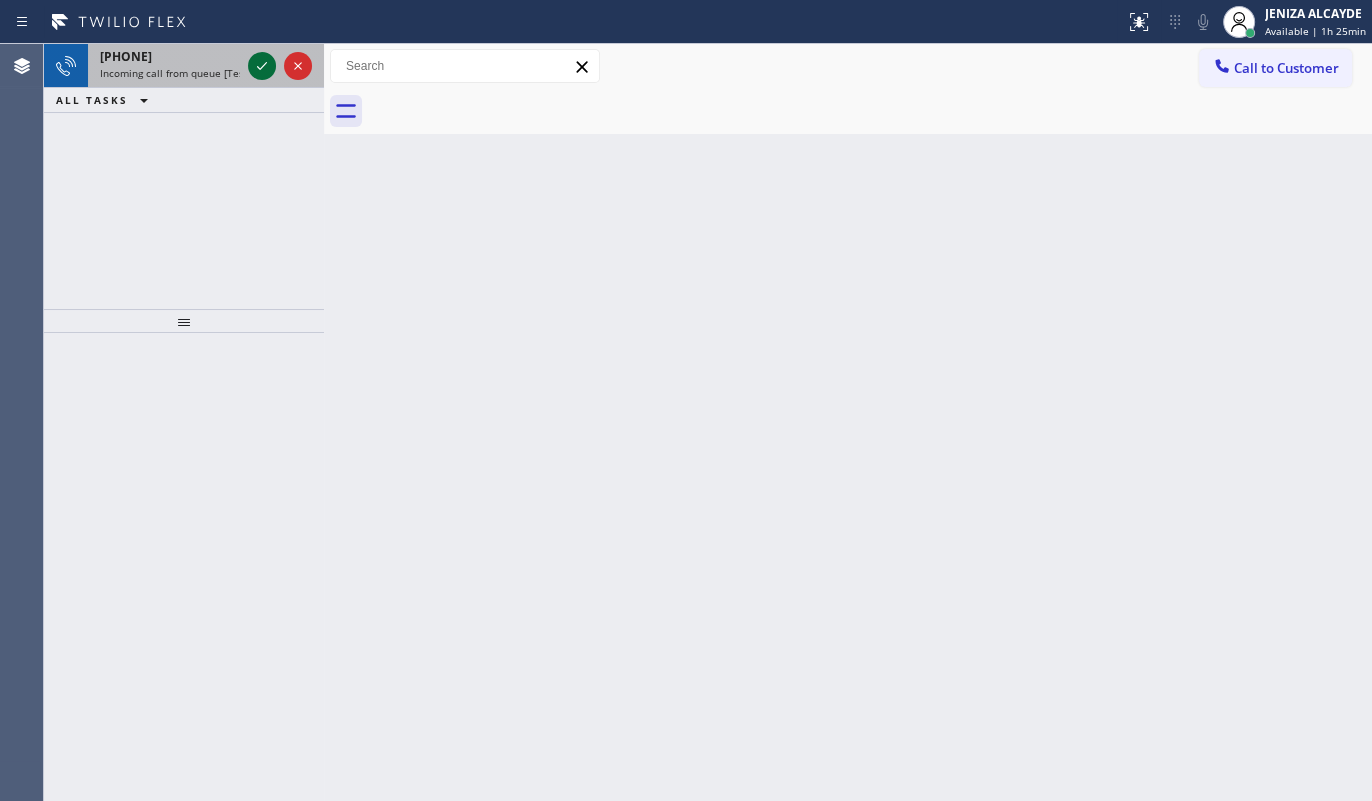 click 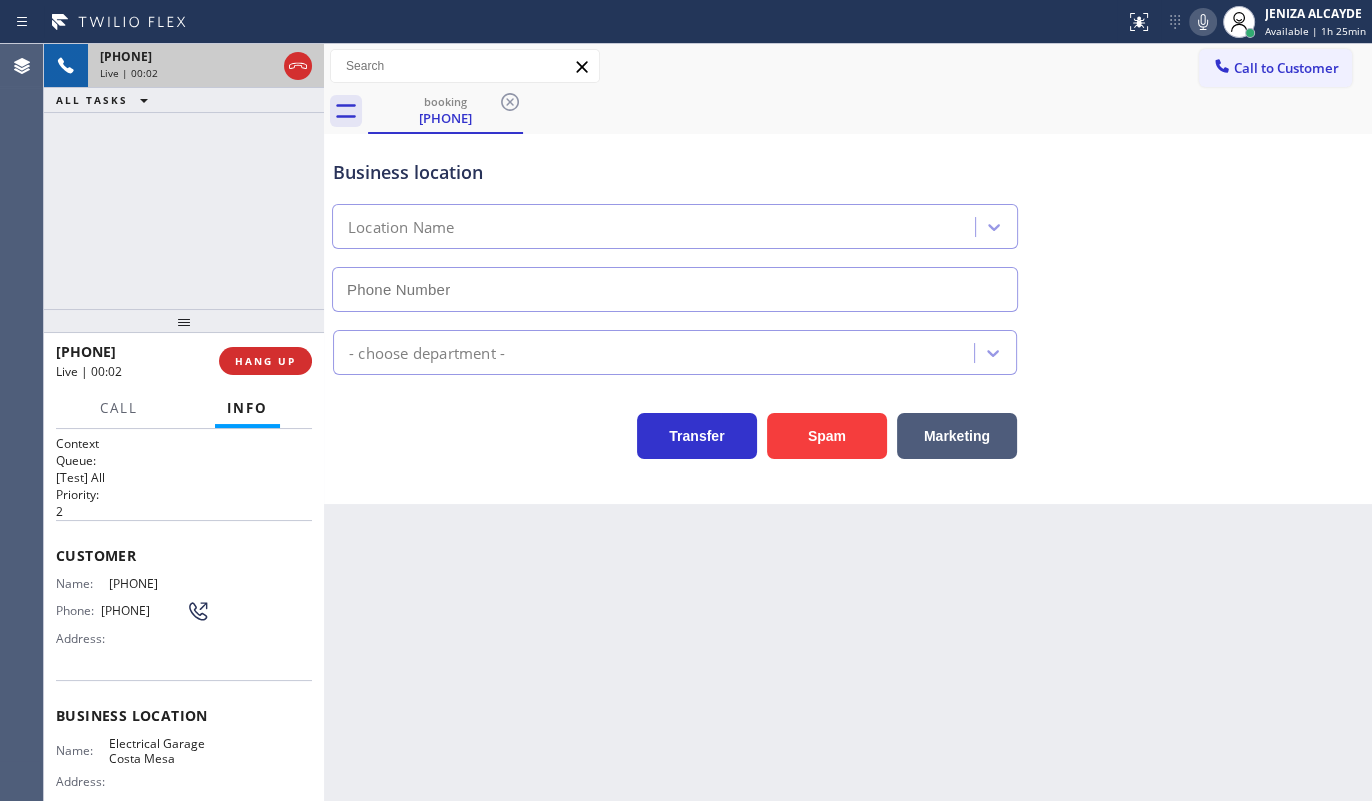 type on "(949) 506-4330" 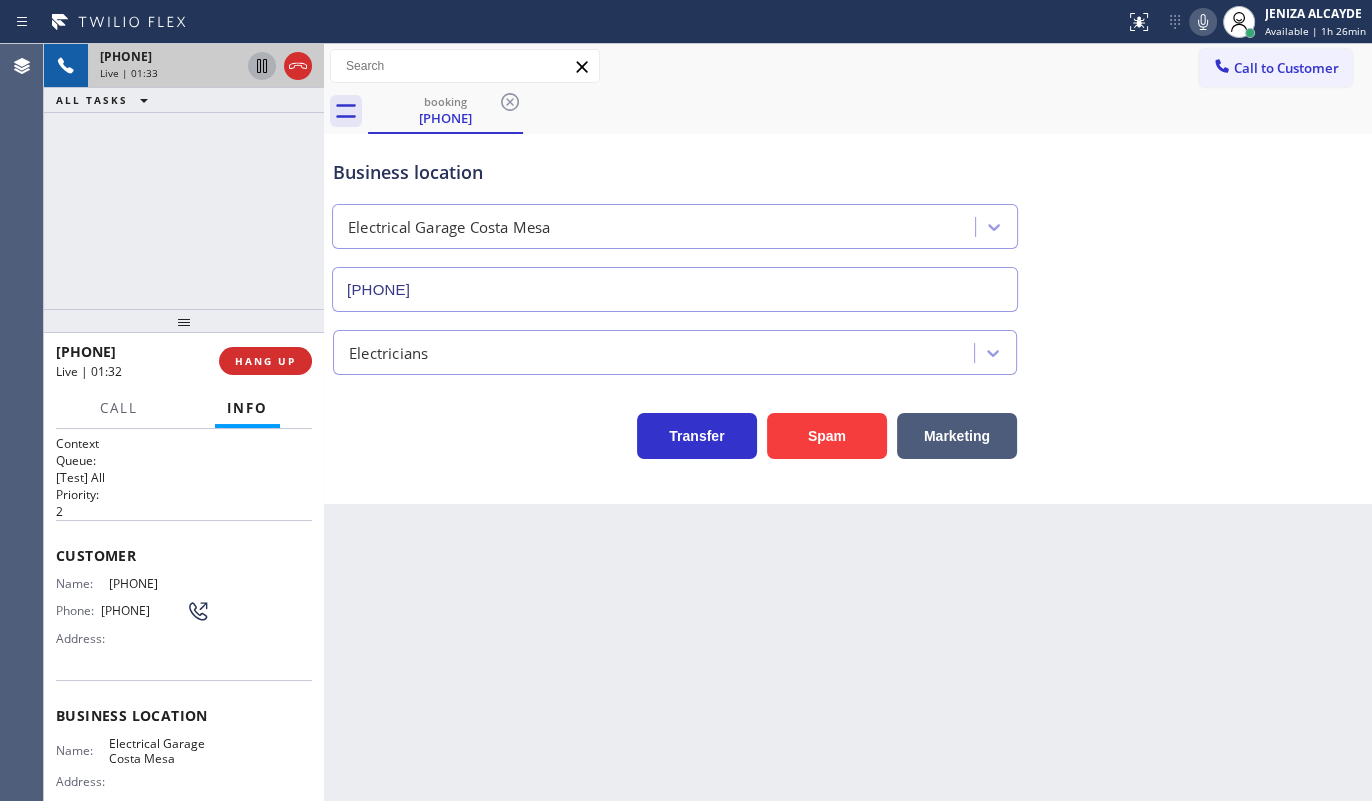 click 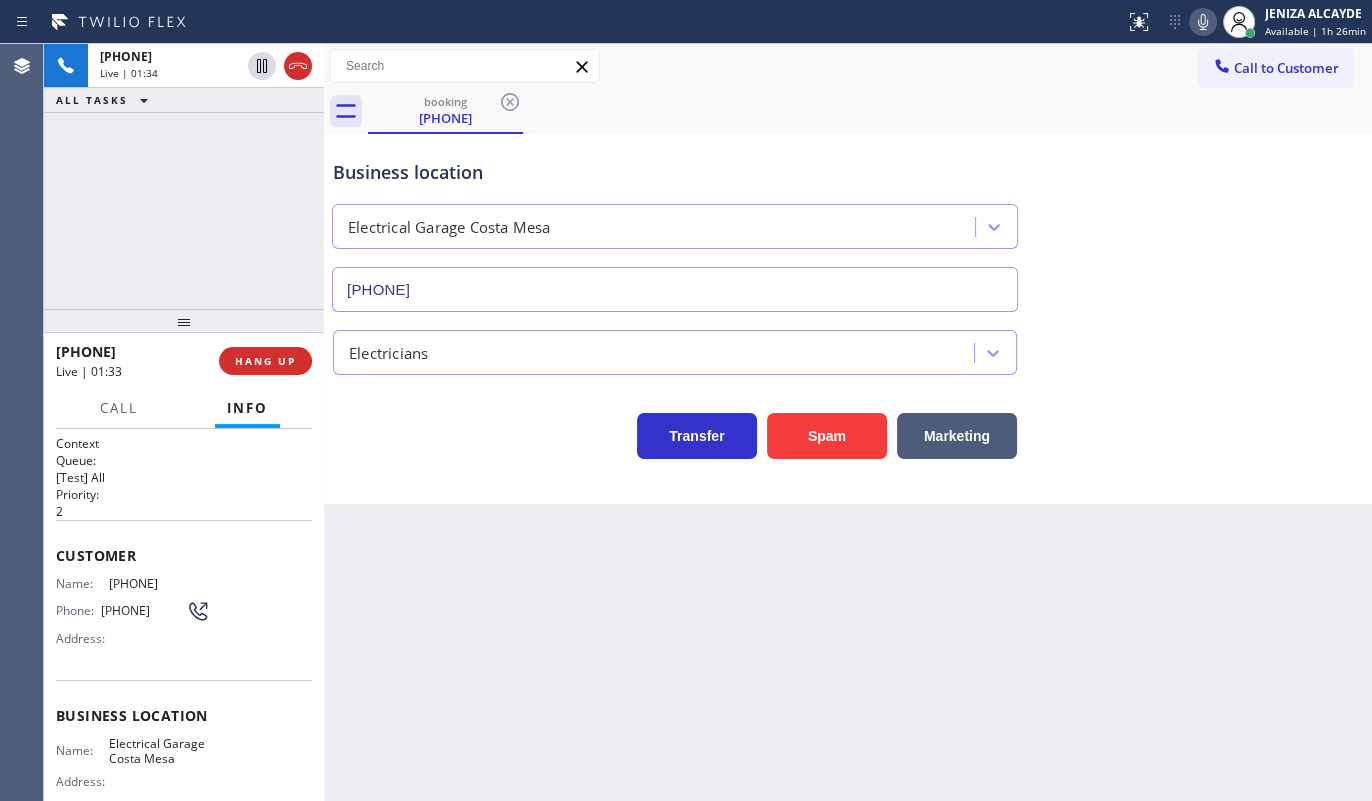 click 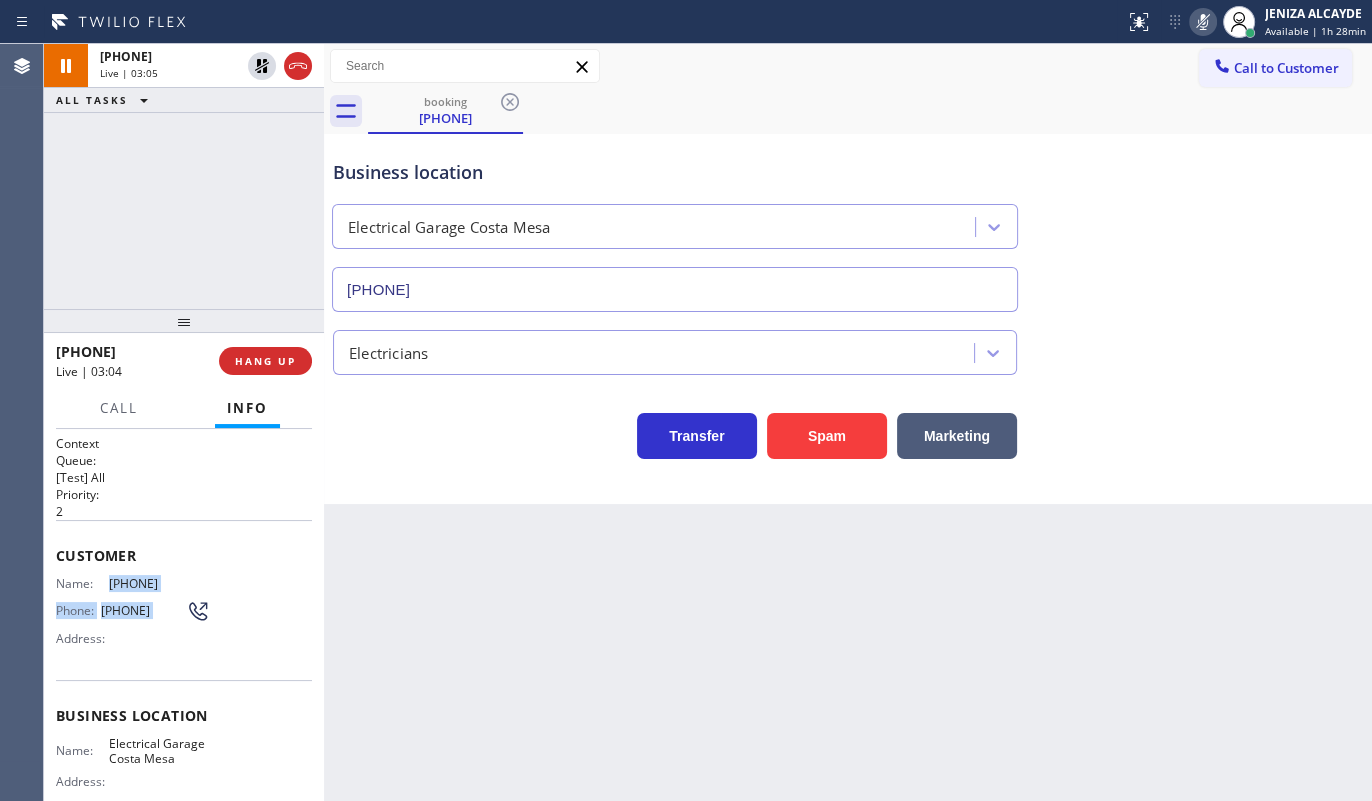 drag, startPoint x: 100, startPoint y: 579, endPoint x: 213, endPoint y: 595, distance: 114.12712 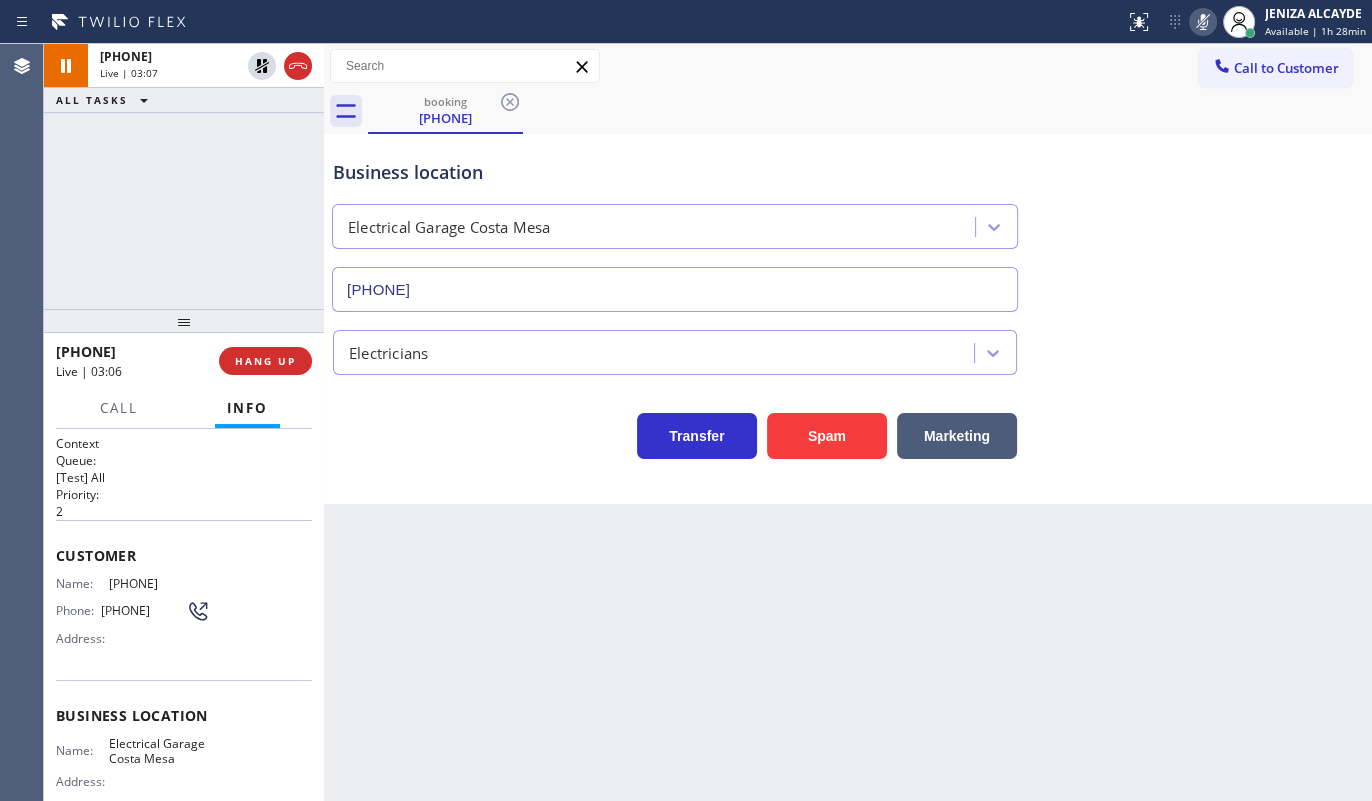 click on "Customer" at bounding box center [184, 555] 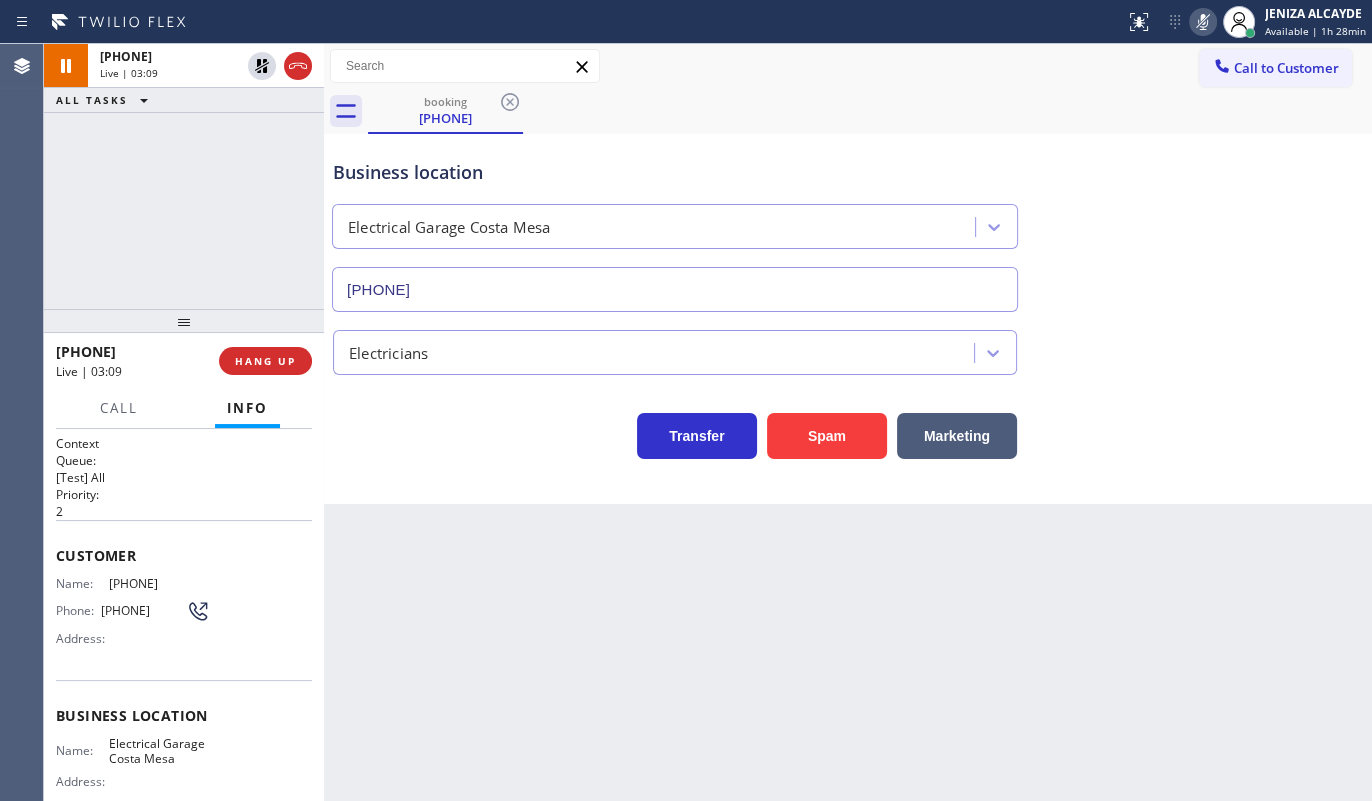 drag, startPoint x: 104, startPoint y: 580, endPoint x: 208, endPoint y: 582, distance: 104.019226 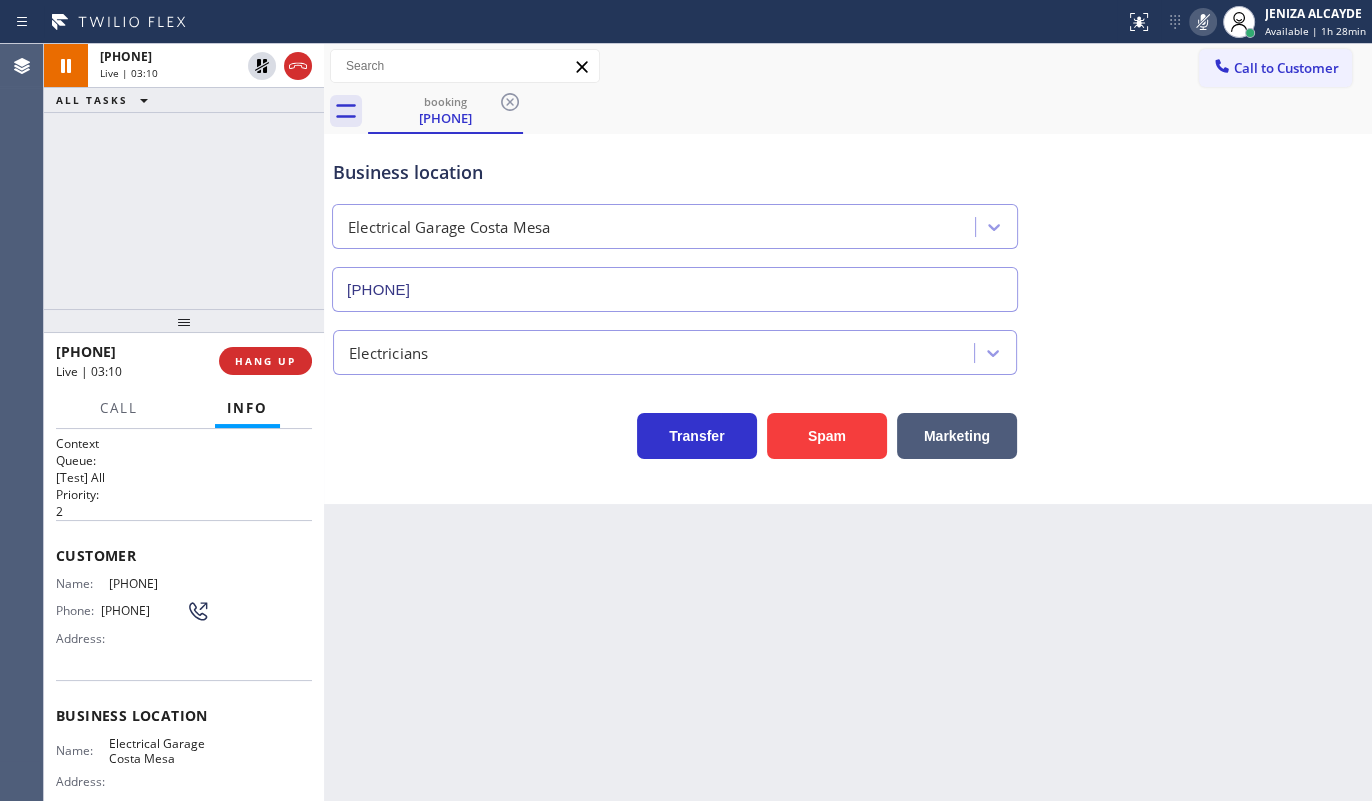 copy on "(949) 402-1929" 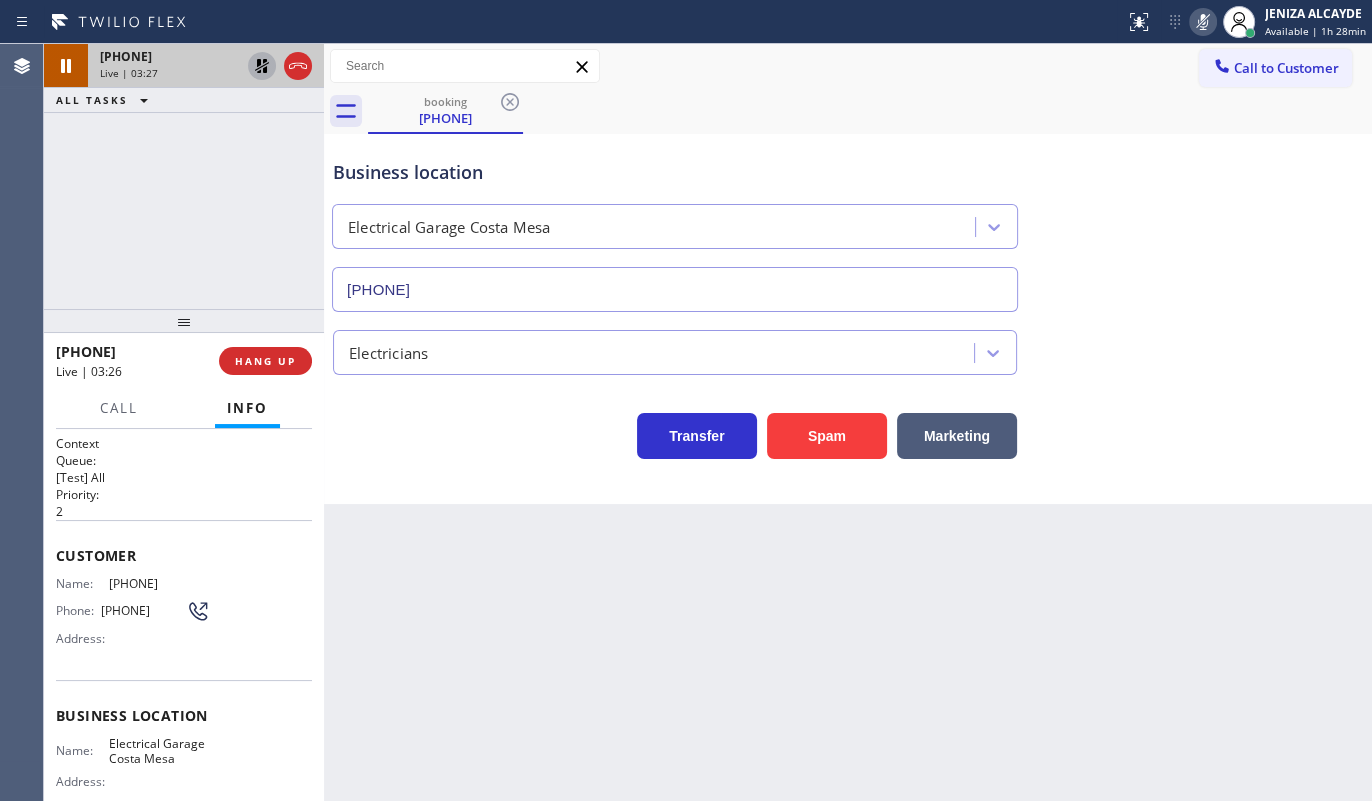 click 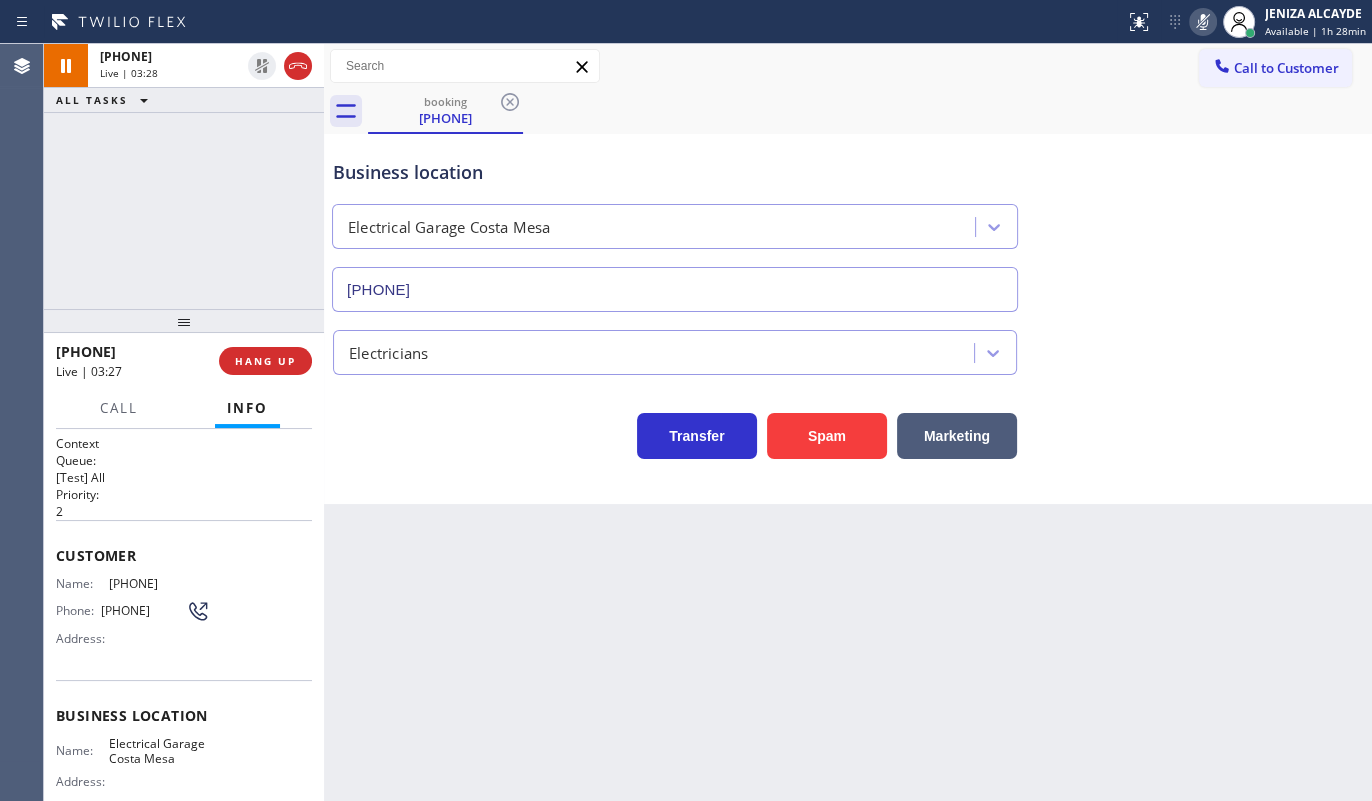 click 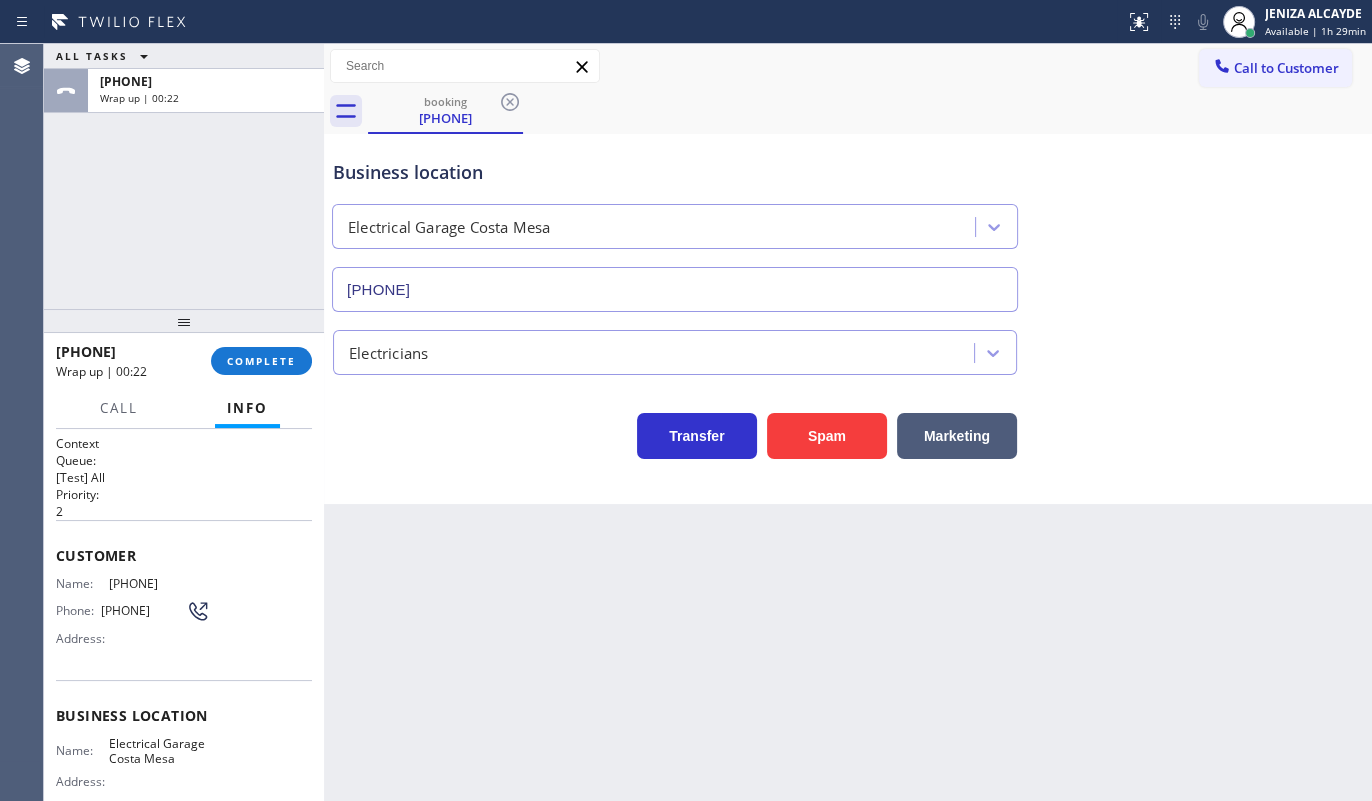 drag, startPoint x: 154, startPoint y: 499, endPoint x: 116, endPoint y: 562, distance: 73.57309 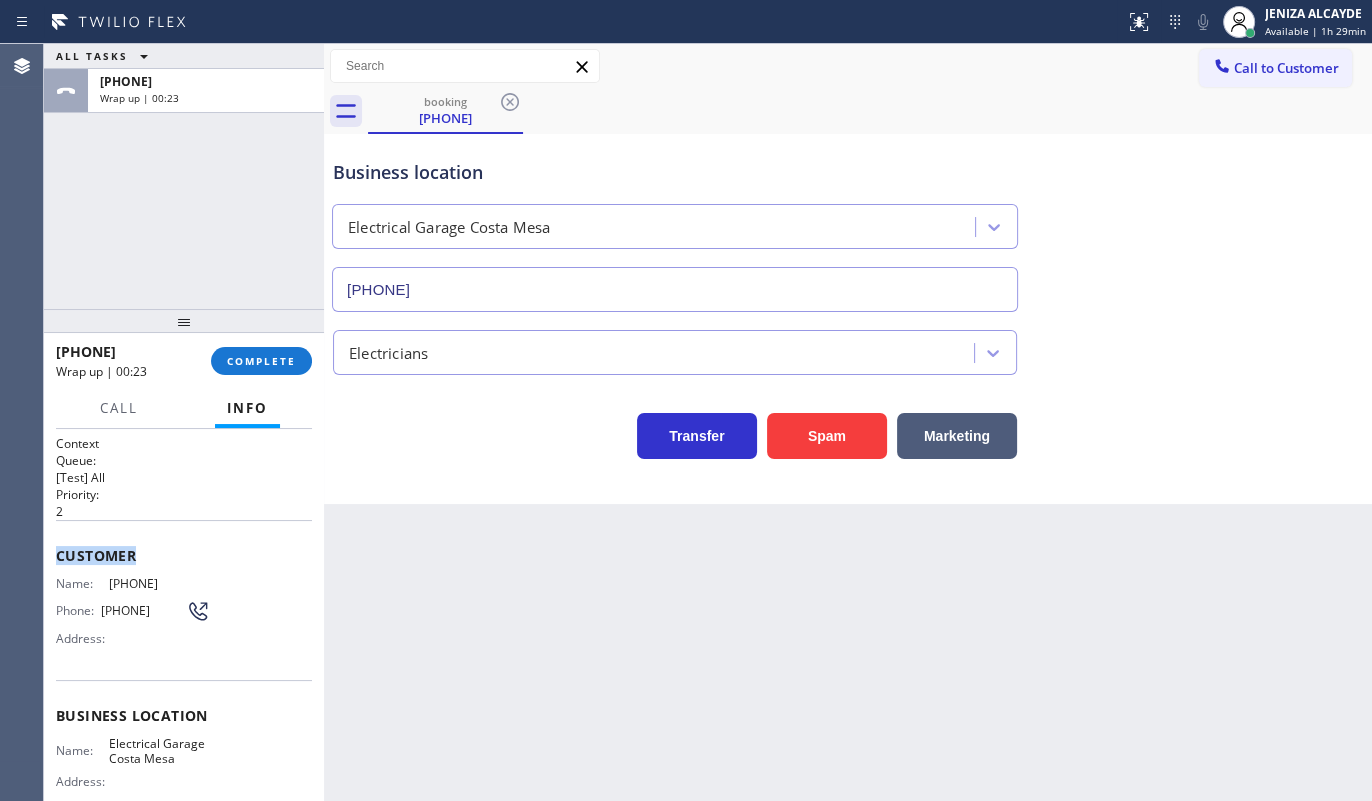 drag, startPoint x: 105, startPoint y: 581, endPoint x: 215, endPoint y: 580, distance: 110.00455 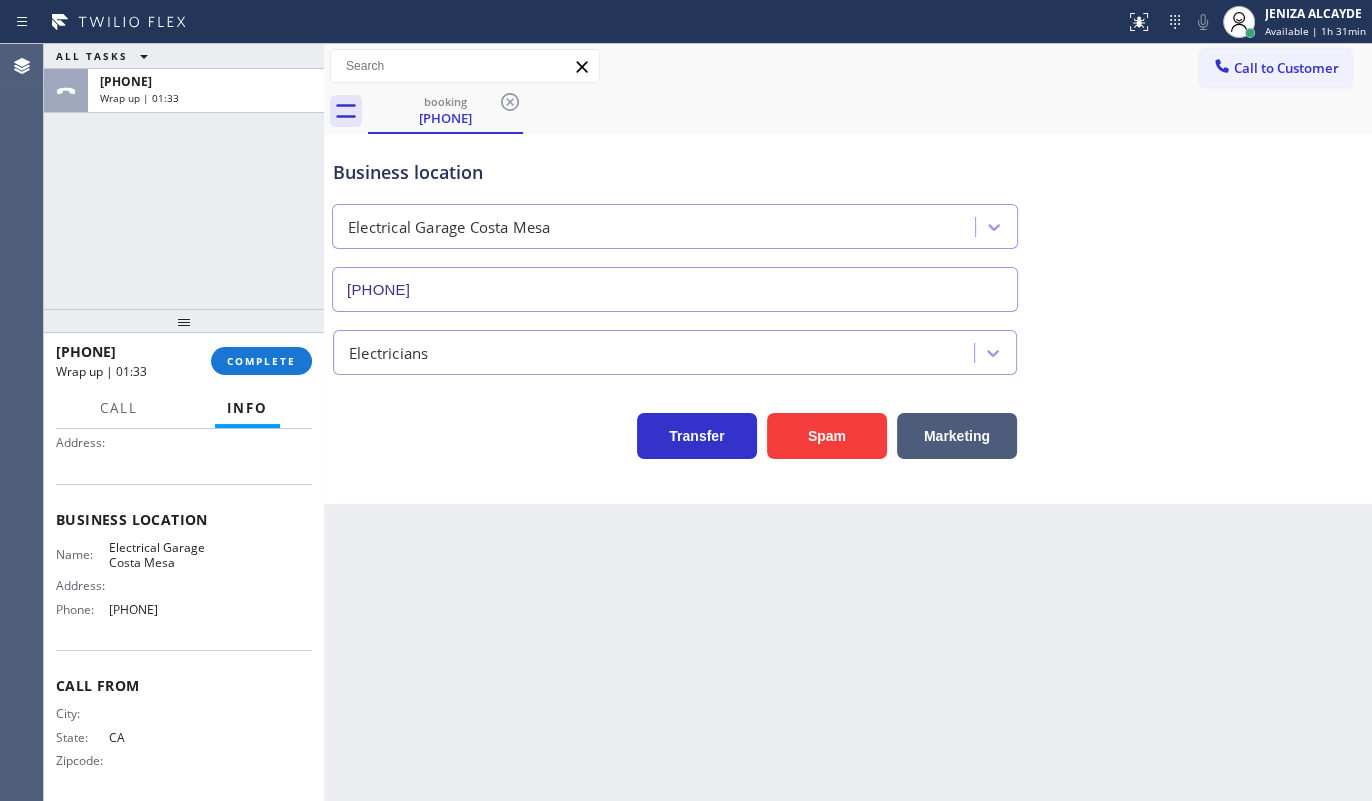 scroll, scrollTop: 206, scrollLeft: 0, axis: vertical 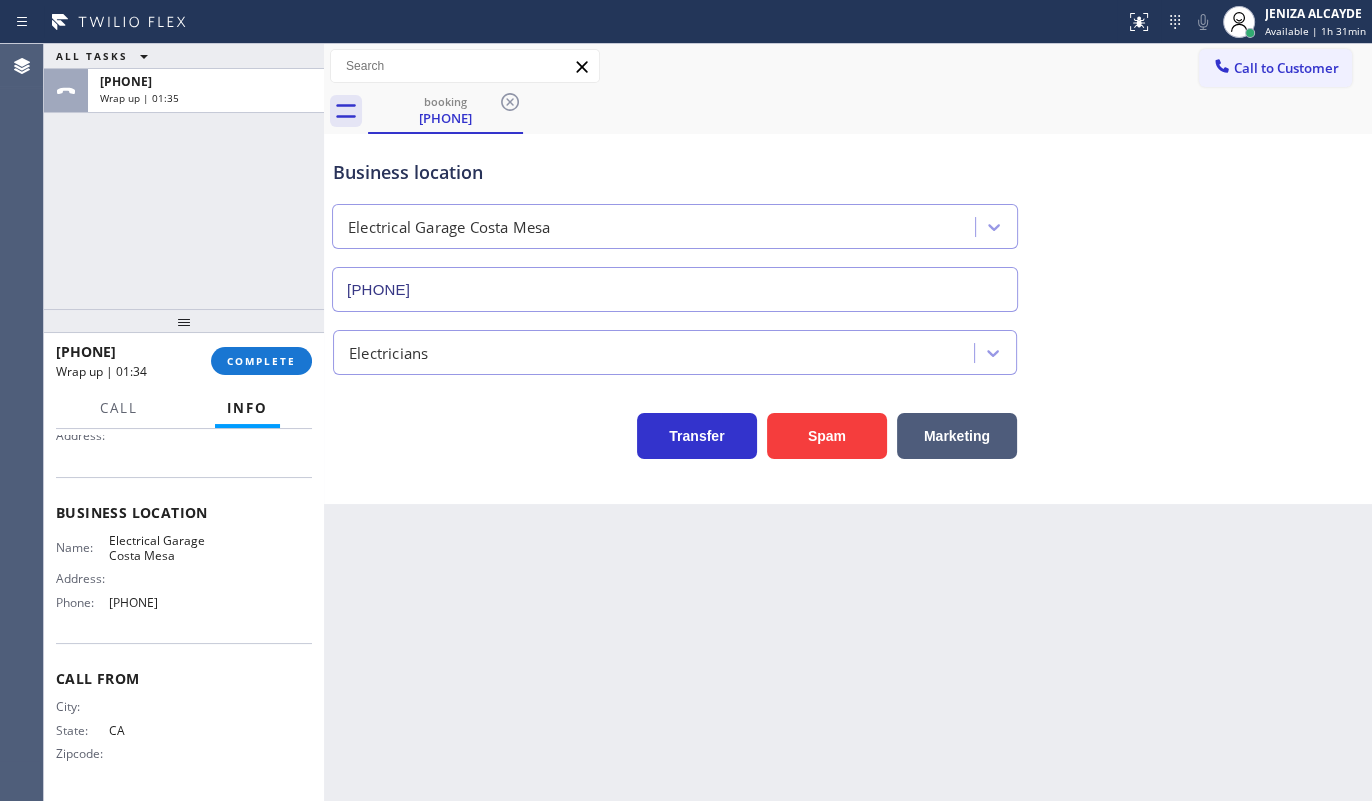 drag, startPoint x: 102, startPoint y: 599, endPoint x: 210, endPoint y: 614, distance: 109.03669 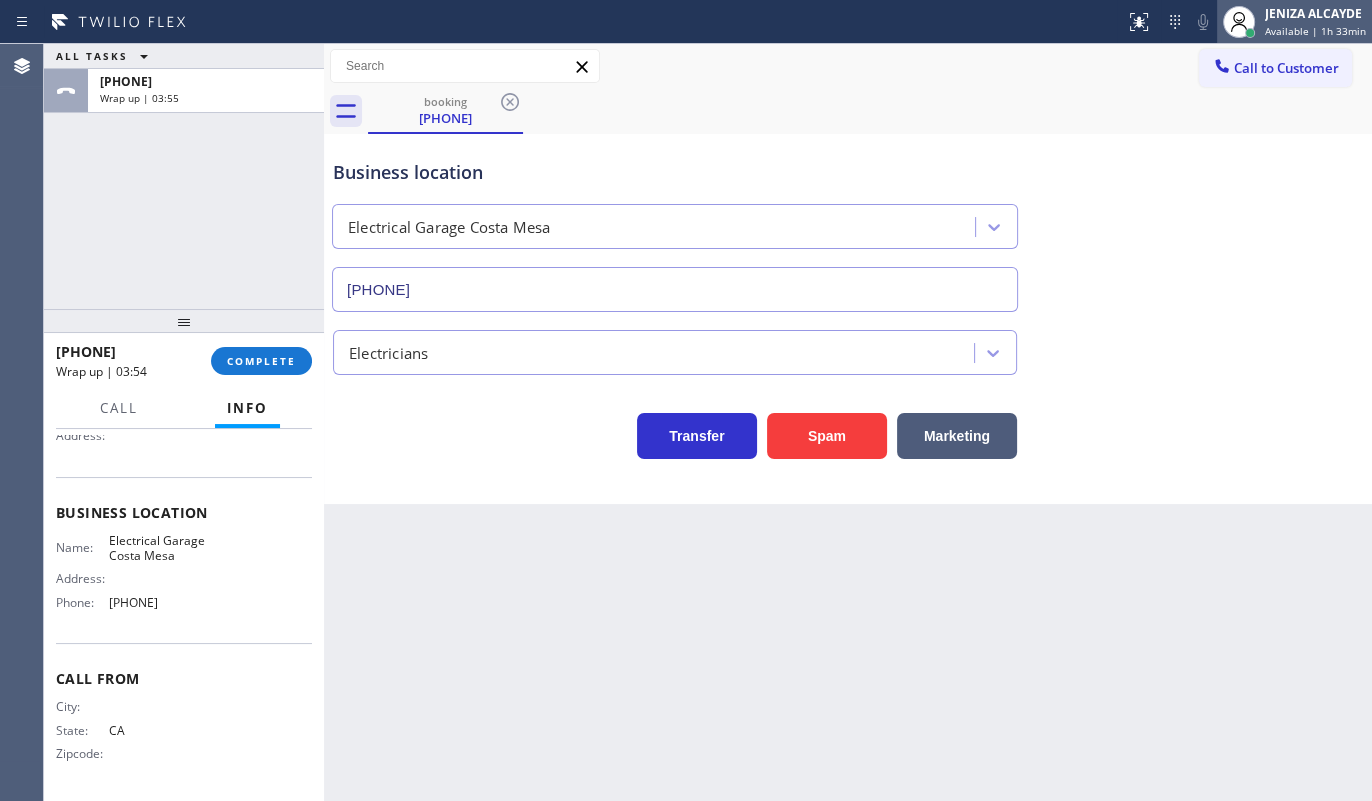 click on "Available | 1h 33min" at bounding box center (1315, 31) 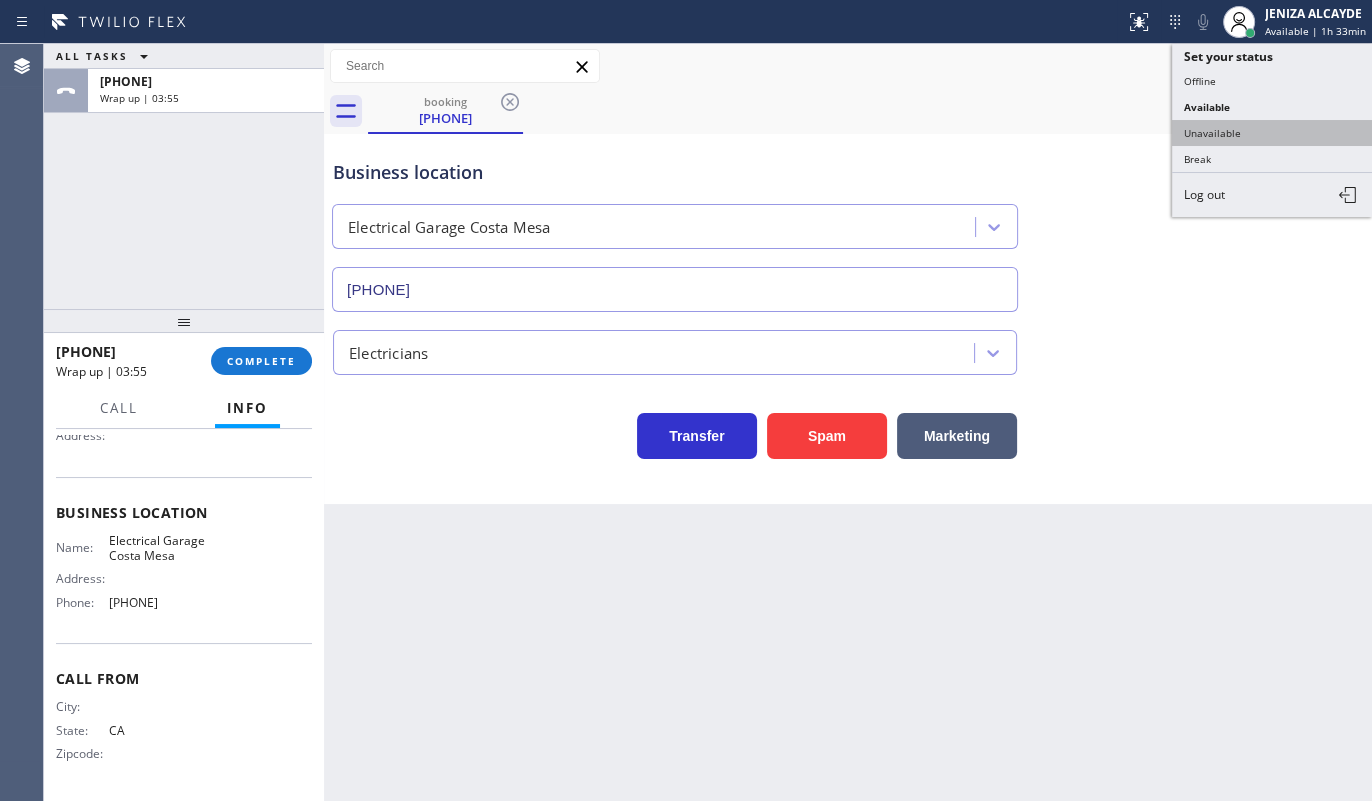 click on "Unavailable" at bounding box center [1272, 133] 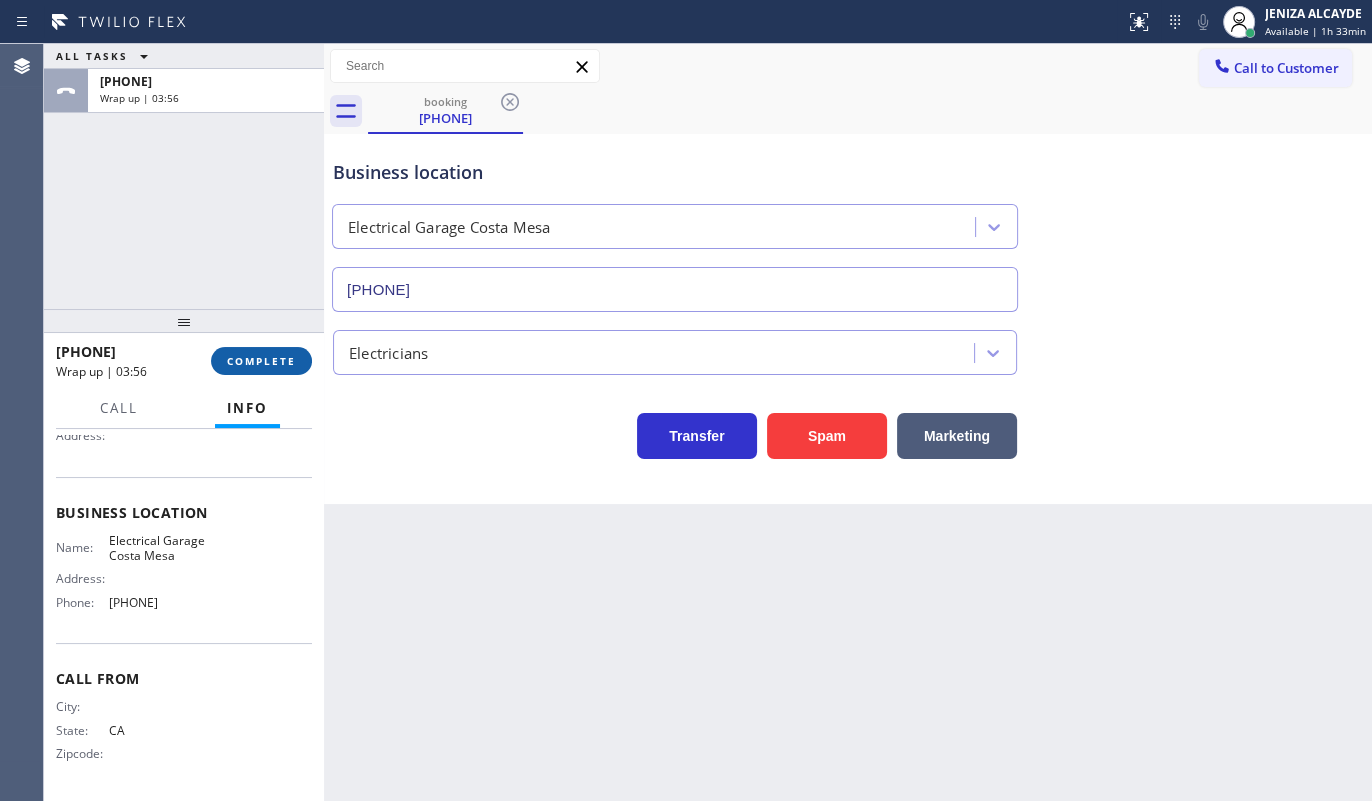 click on "COMPLETE" at bounding box center (261, 361) 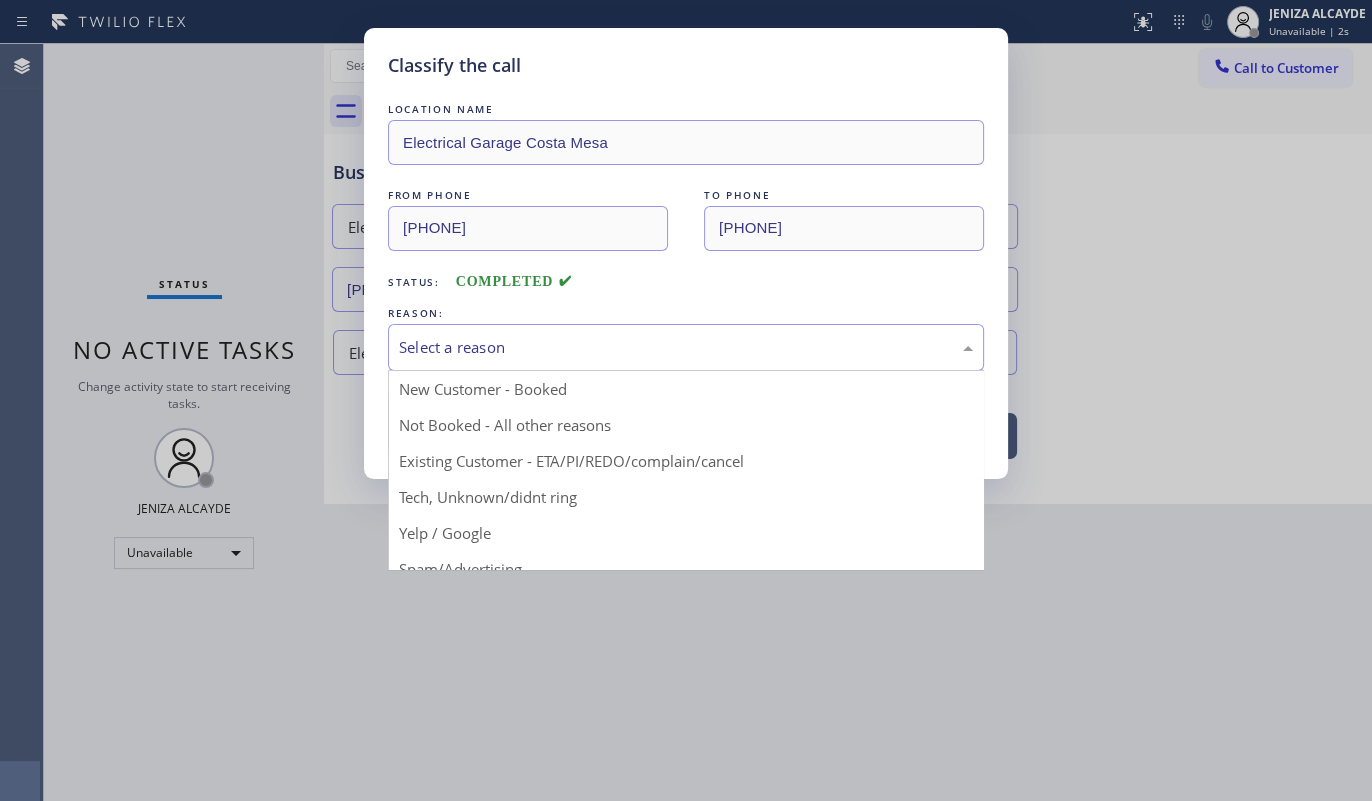 click on "Select a reason" at bounding box center [686, 347] 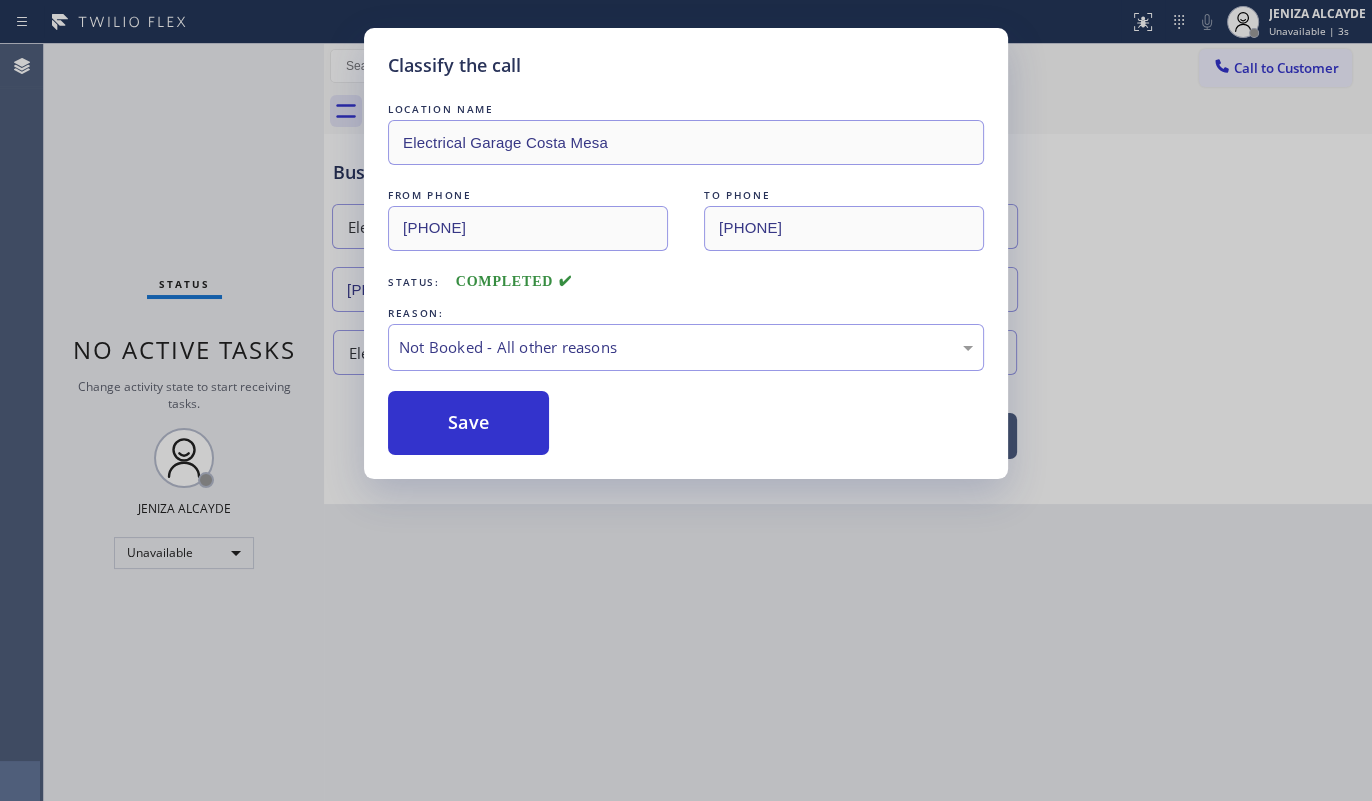 click on "Save" at bounding box center [468, 423] 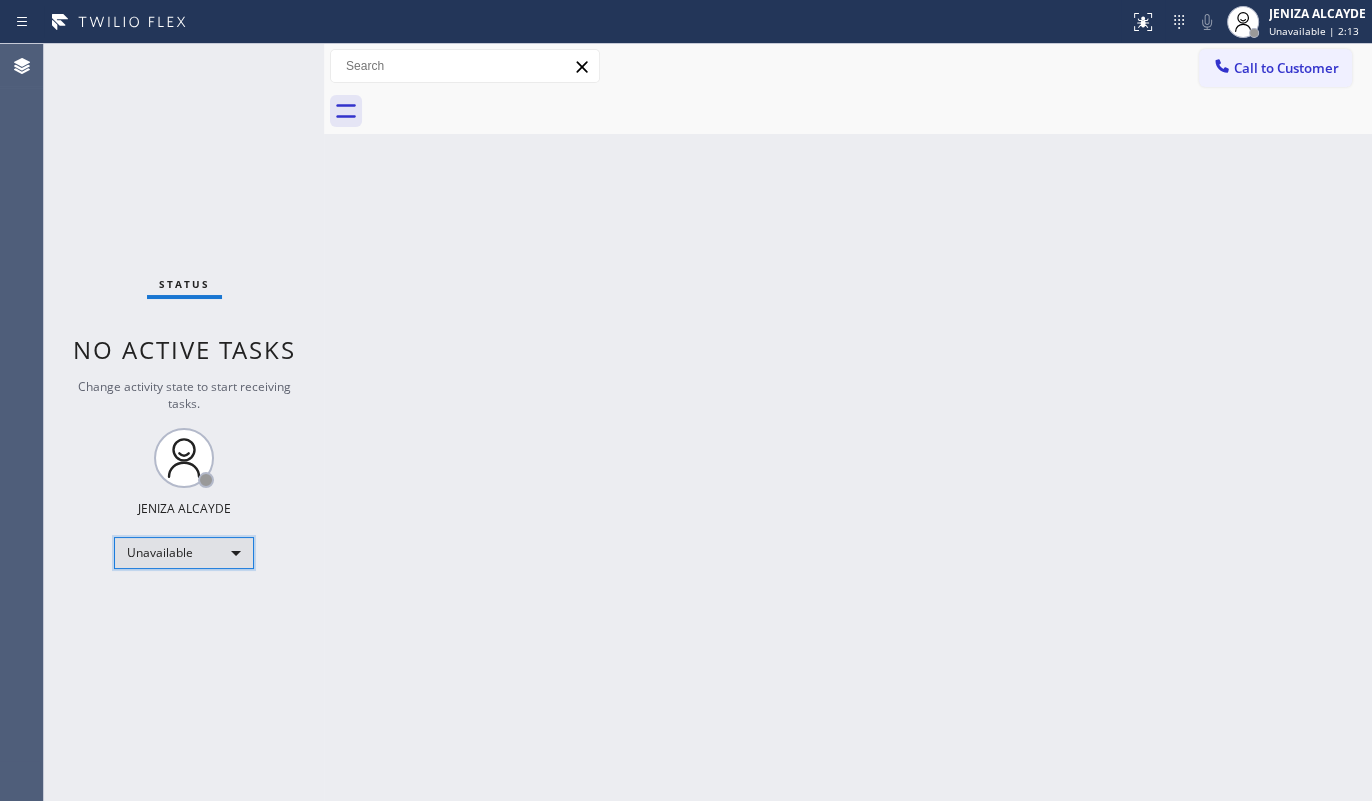 click on "Unavailable" at bounding box center [184, 553] 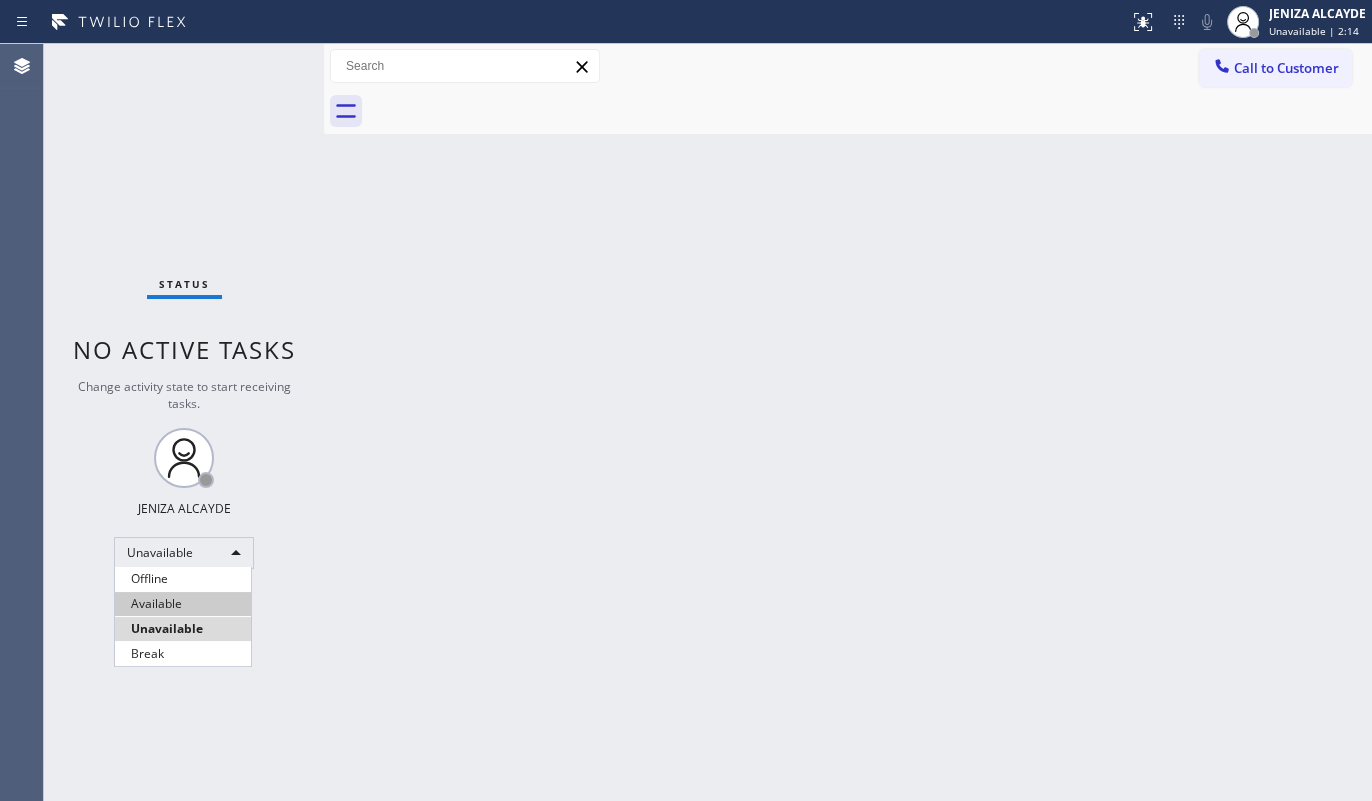 click on "Available" at bounding box center (183, 604) 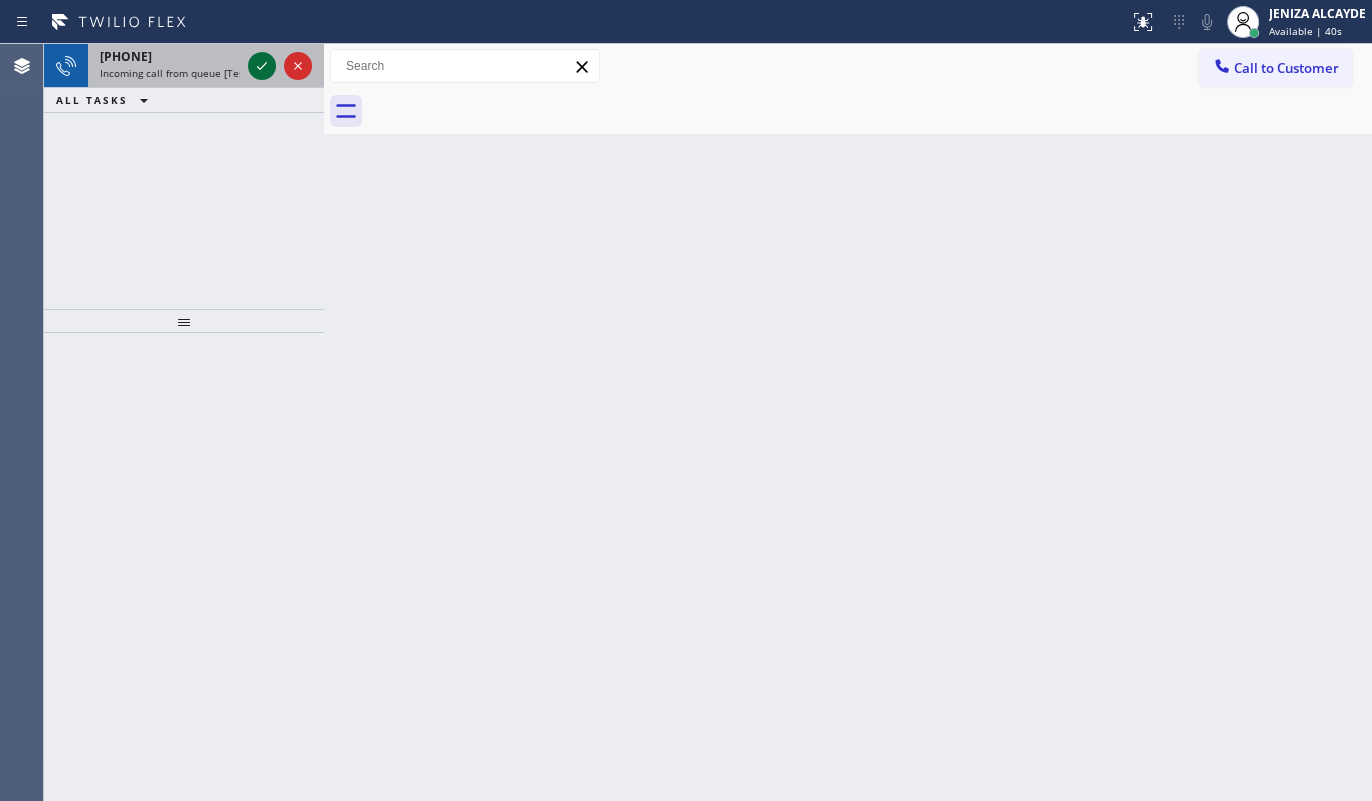 click 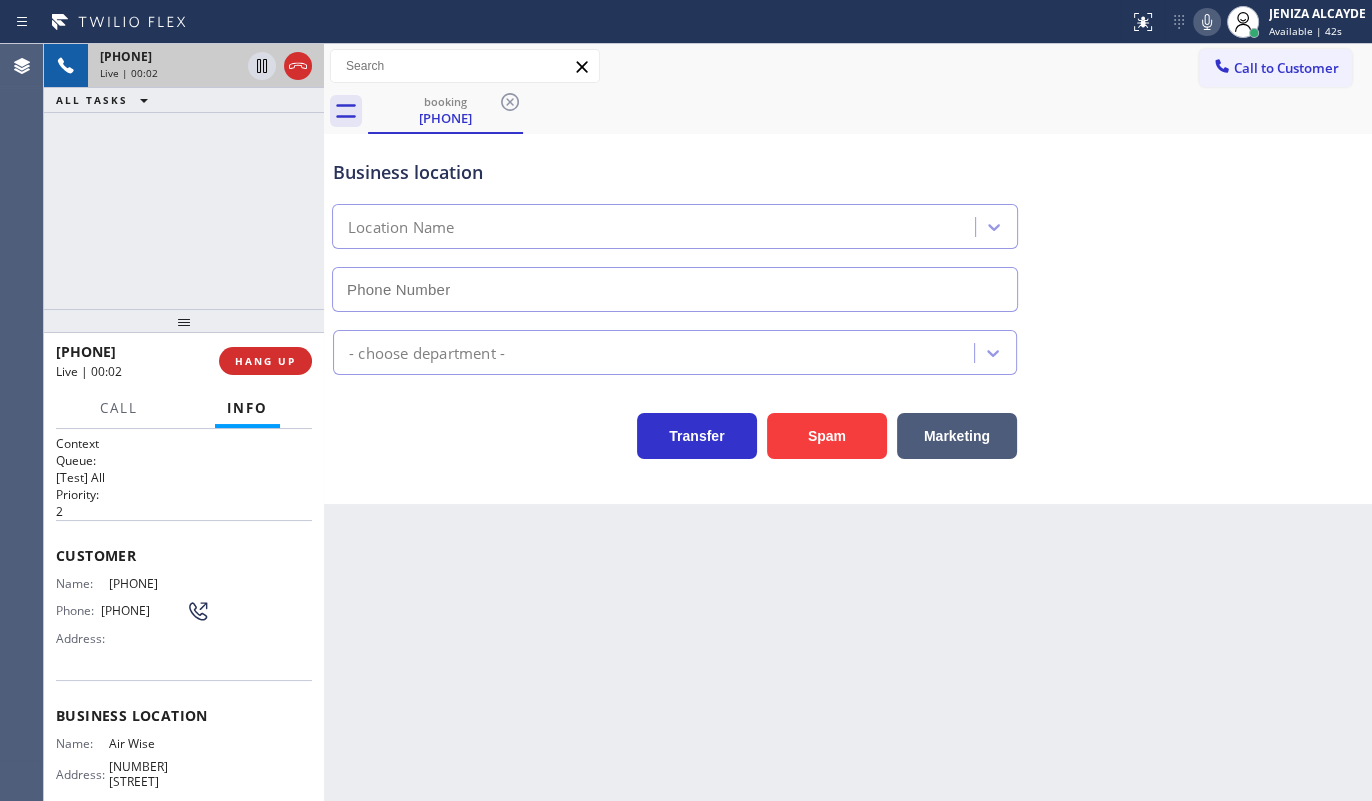 type on "(347) 802-3239" 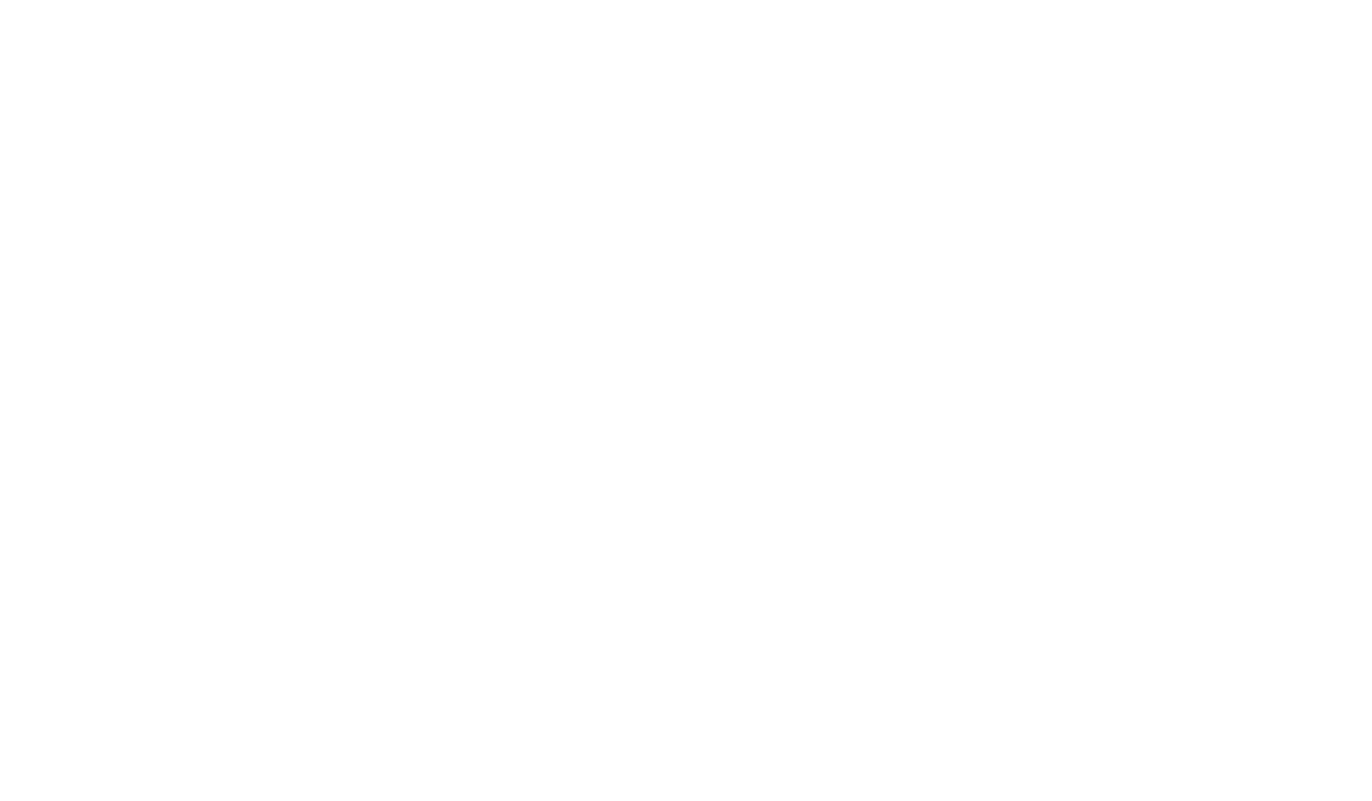 scroll, scrollTop: 0, scrollLeft: 0, axis: both 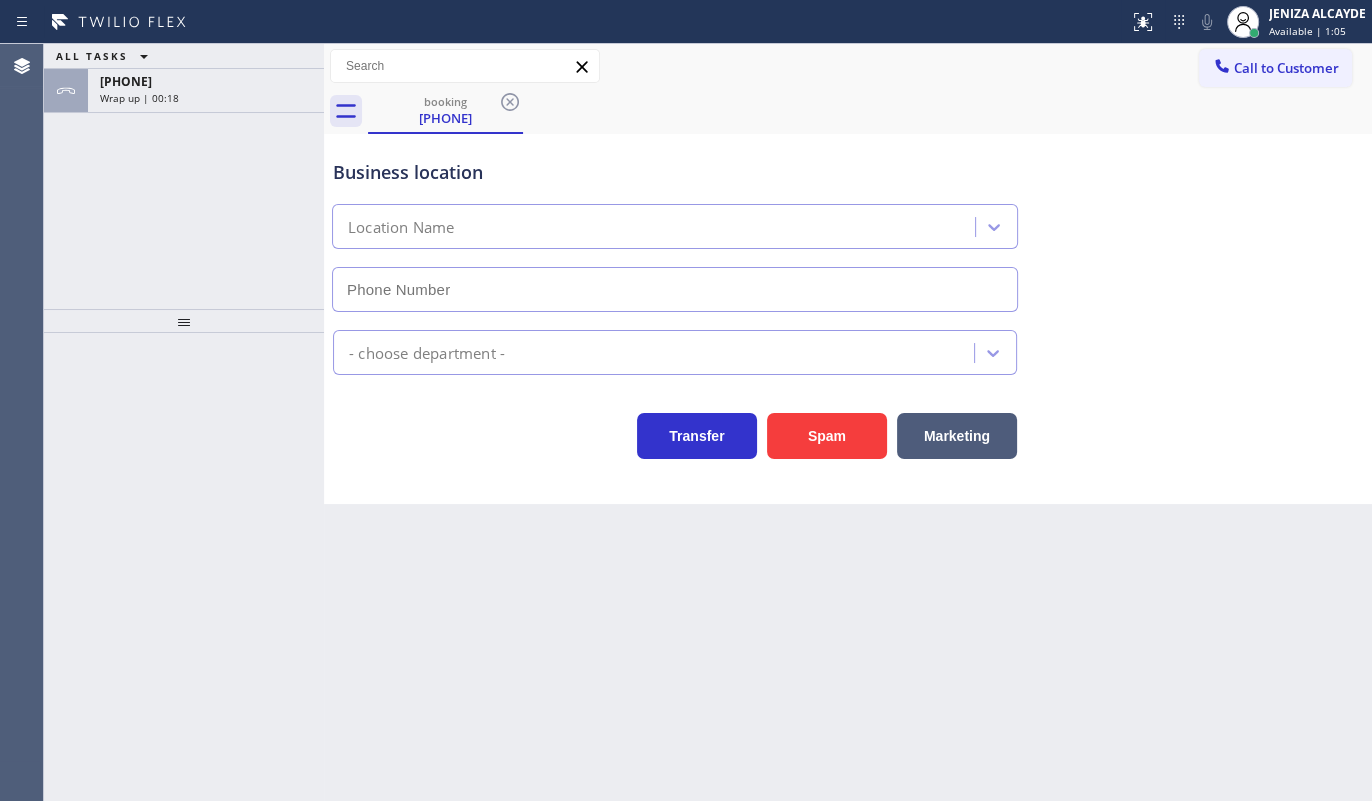 type on "[PHONE]" 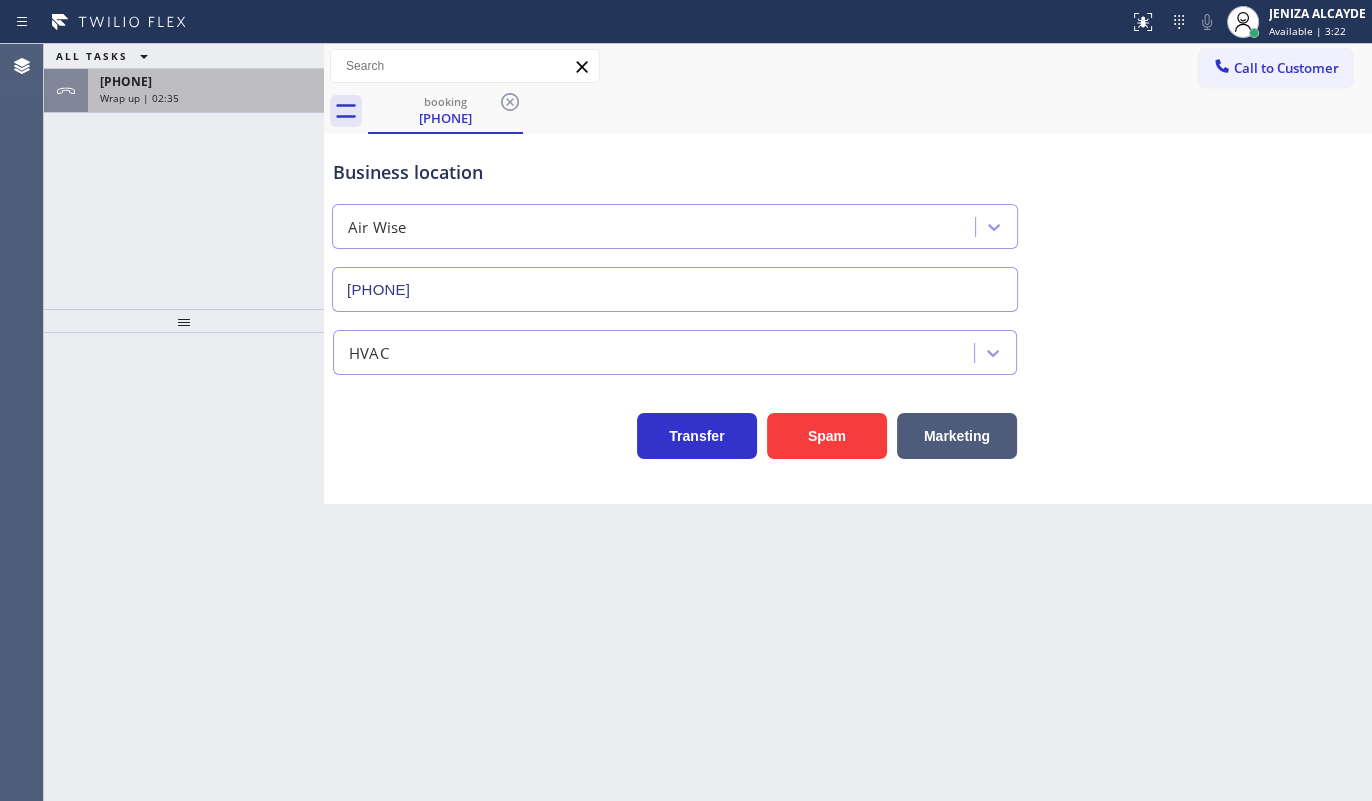 click on "Wrap up | 02:35" at bounding box center (139, 98) 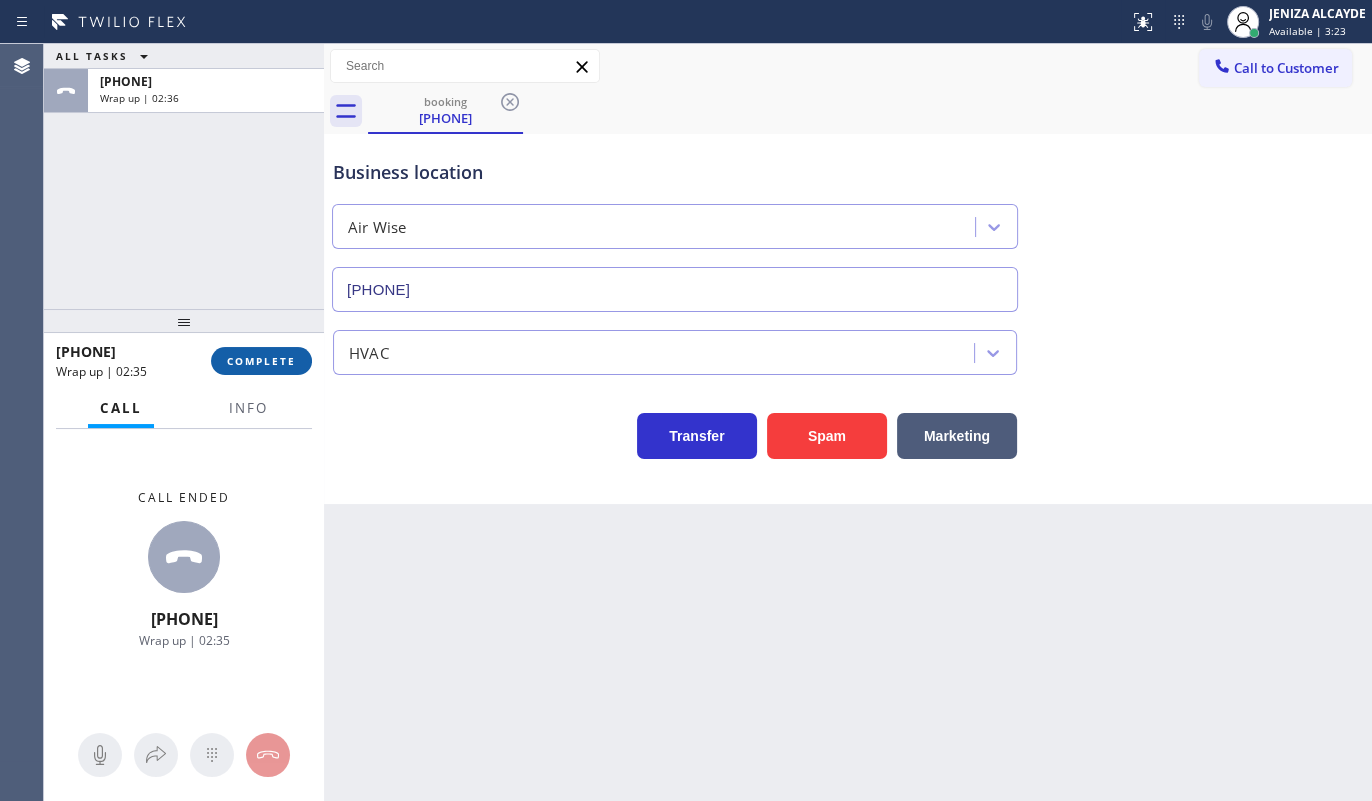 click on "COMPLETE" at bounding box center (261, 361) 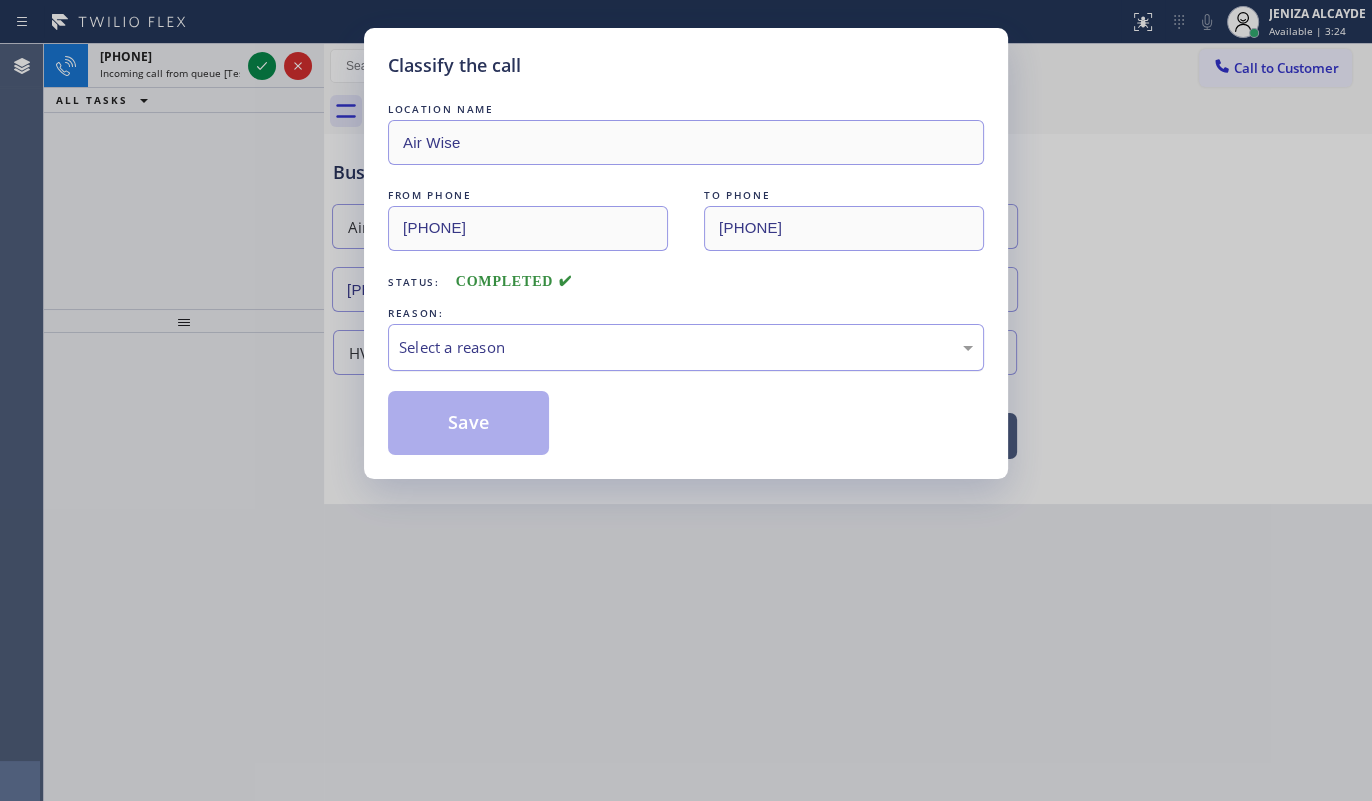 click on "Select a reason" at bounding box center (686, 347) 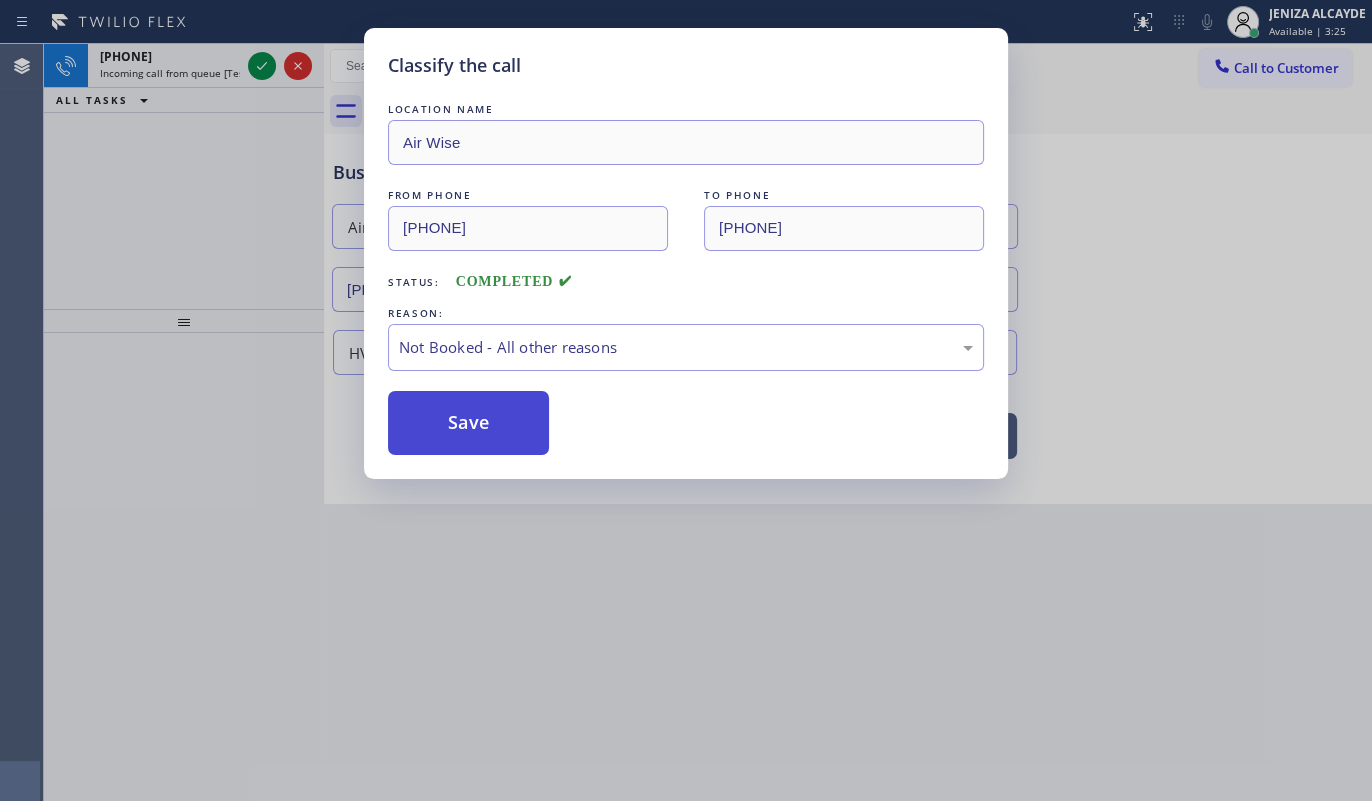 click on "Save" at bounding box center [468, 423] 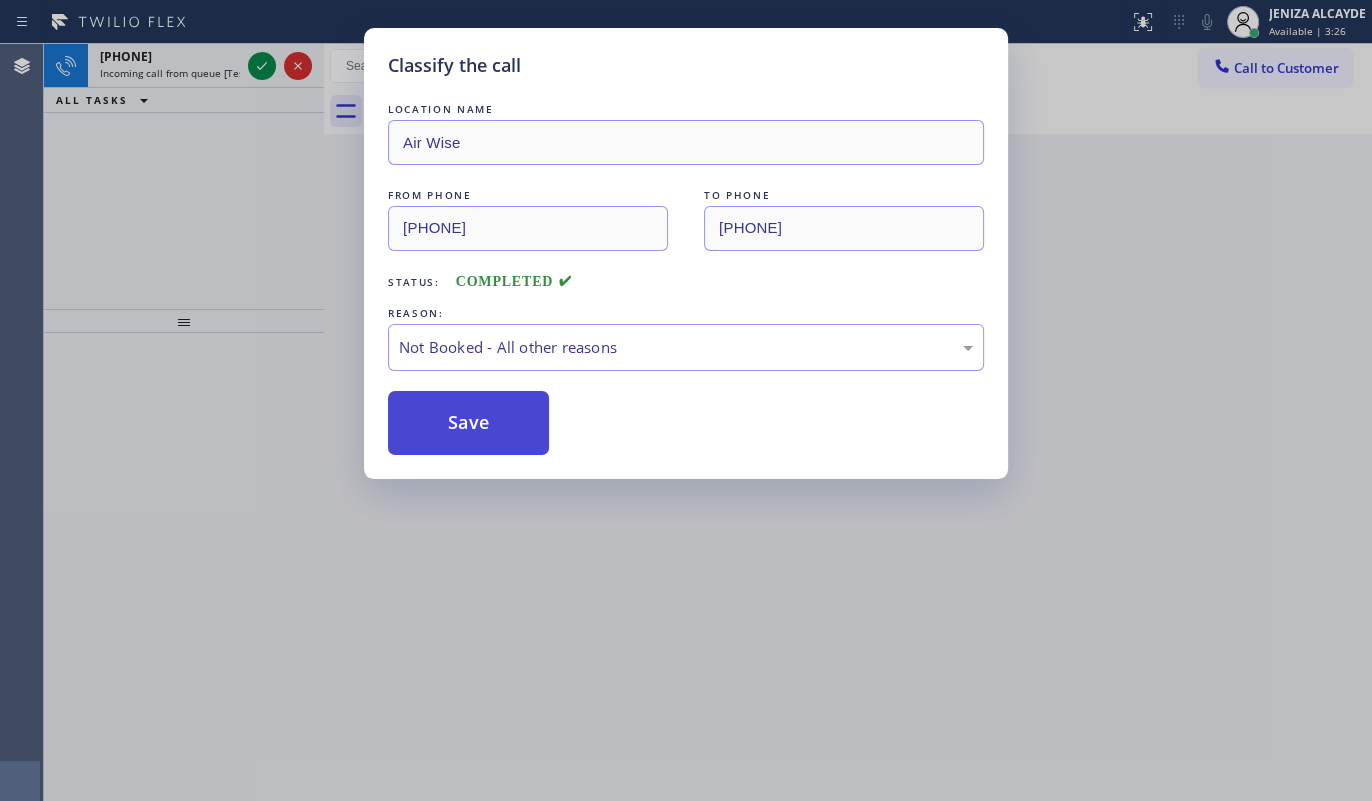 click on "Save" at bounding box center [468, 423] 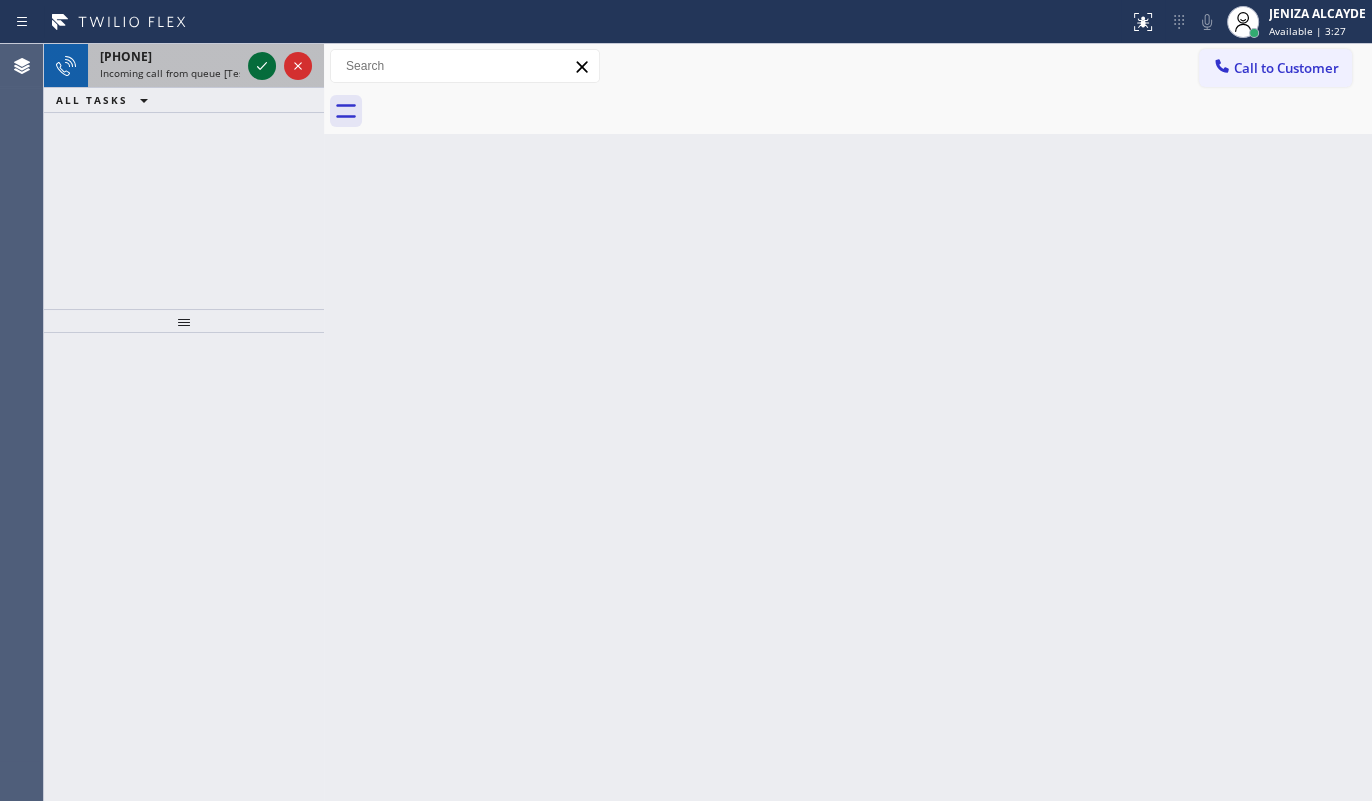 click 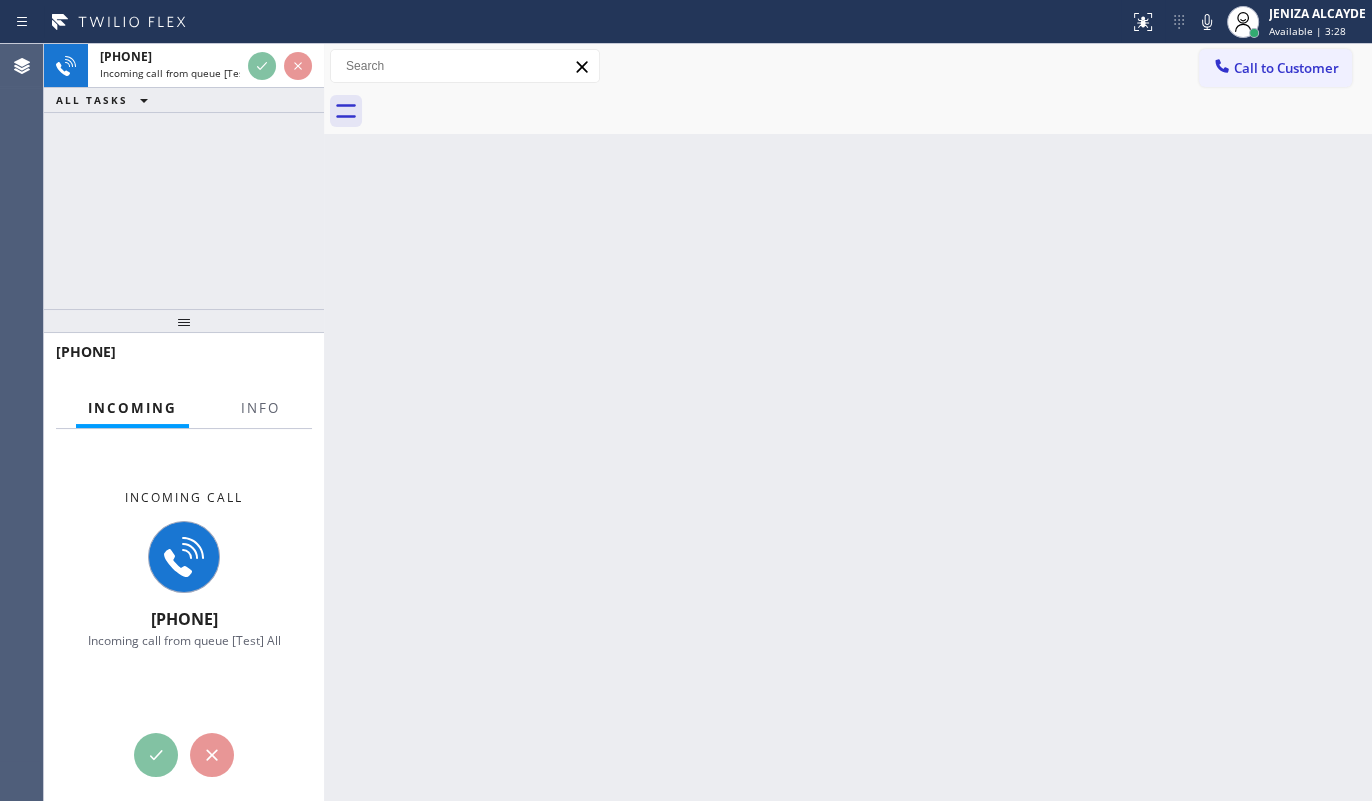 click on "Incoming Info" at bounding box center [184, 409] 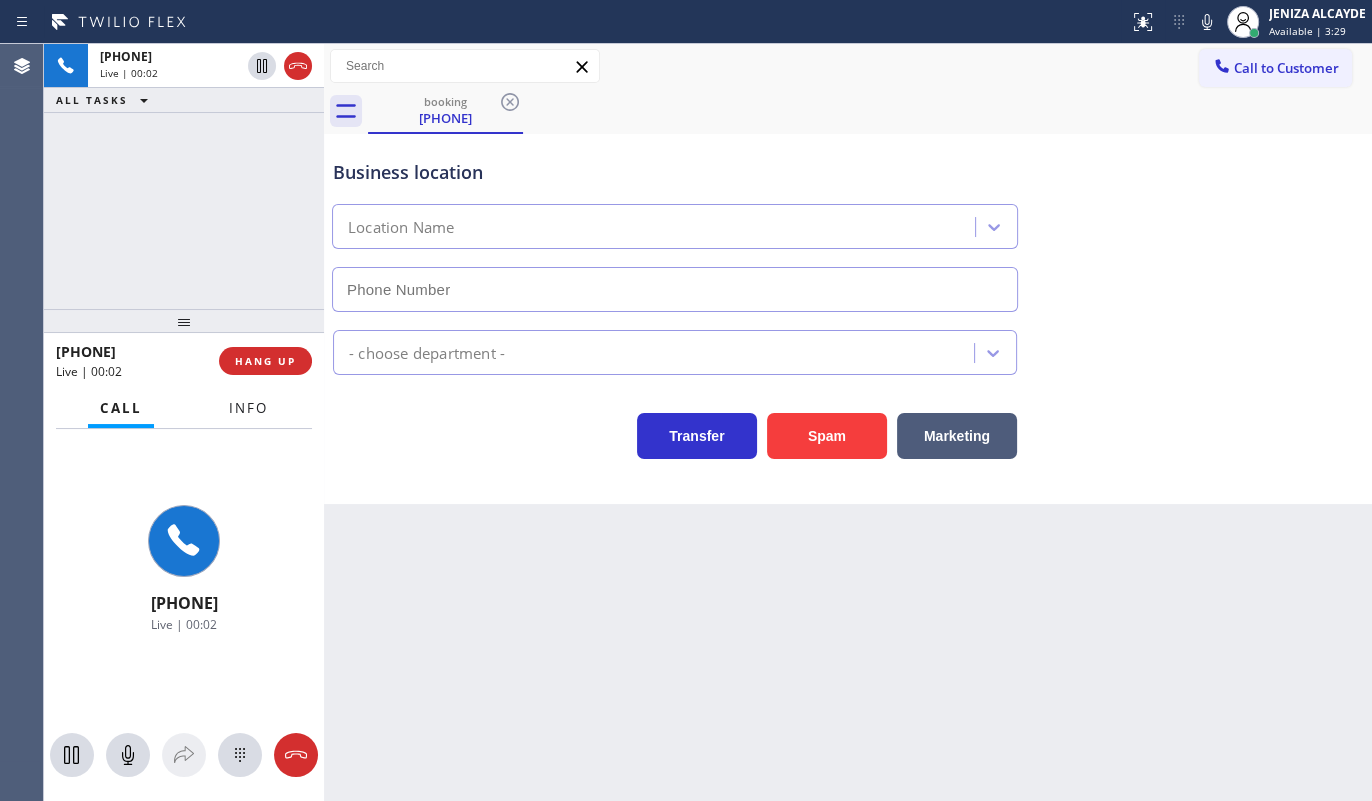 click on "Info" at bounding box center (248, 408) 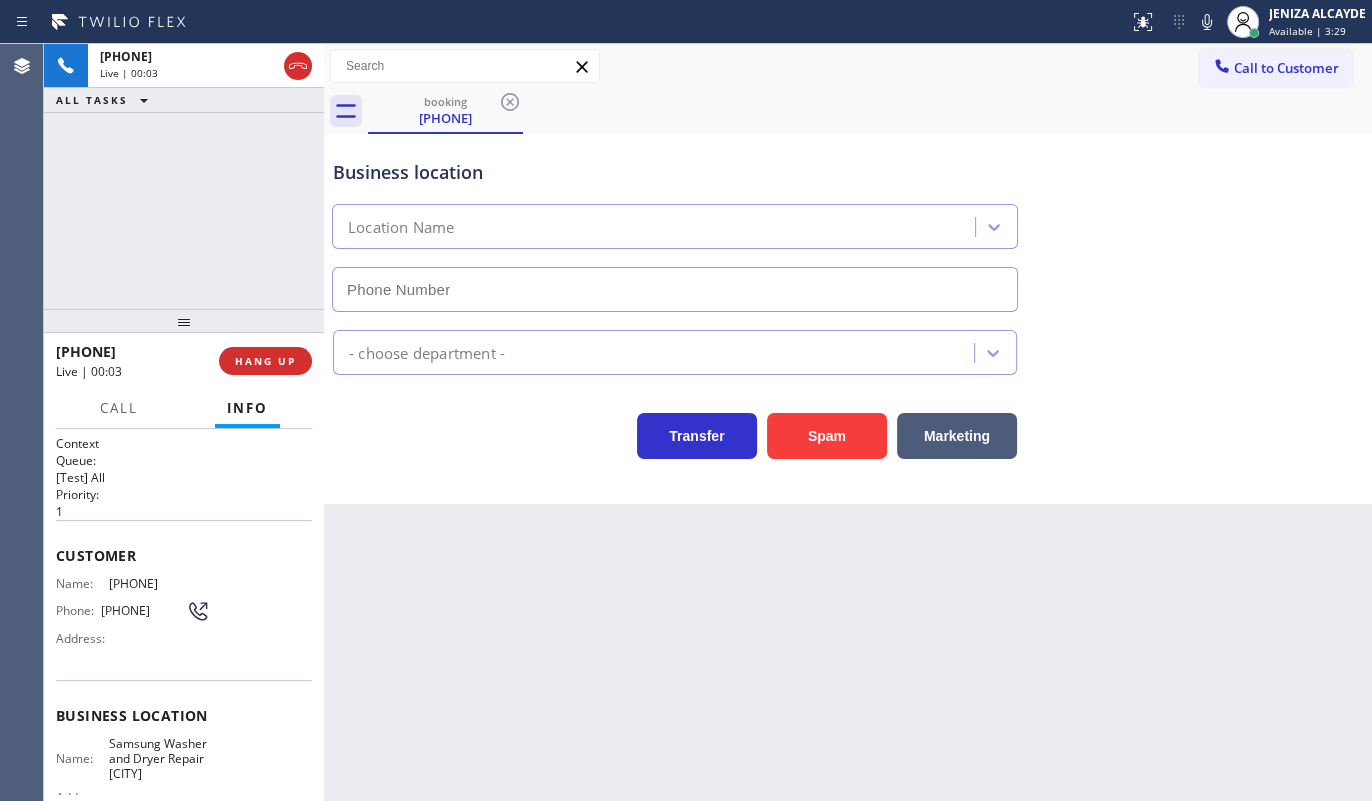 type on "(503) 714-9701" 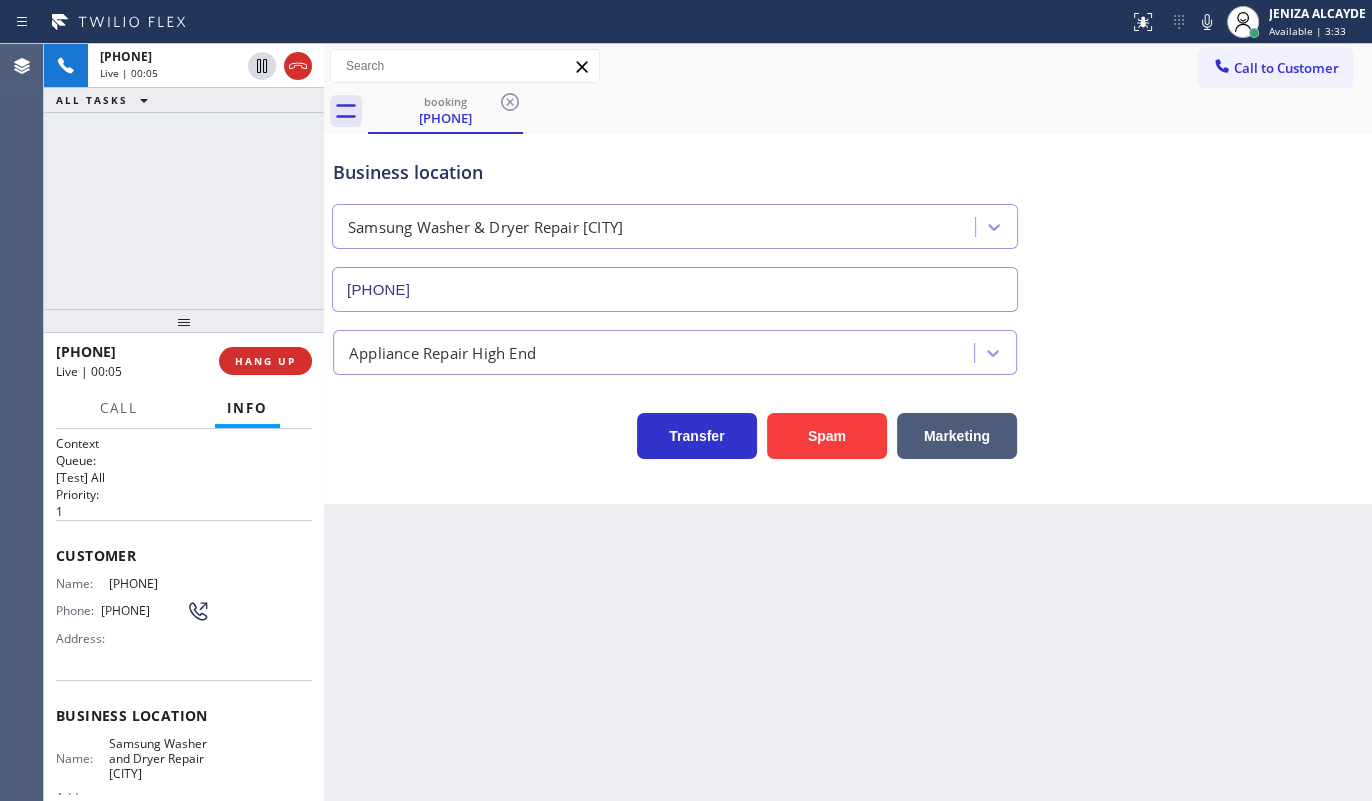 click on "Business location Samsung Washer & Dryer Repair Gresham (503) 714-9701 Appliance Repair High End Transfer Spam Marketing" at bounding box center (848, 319) 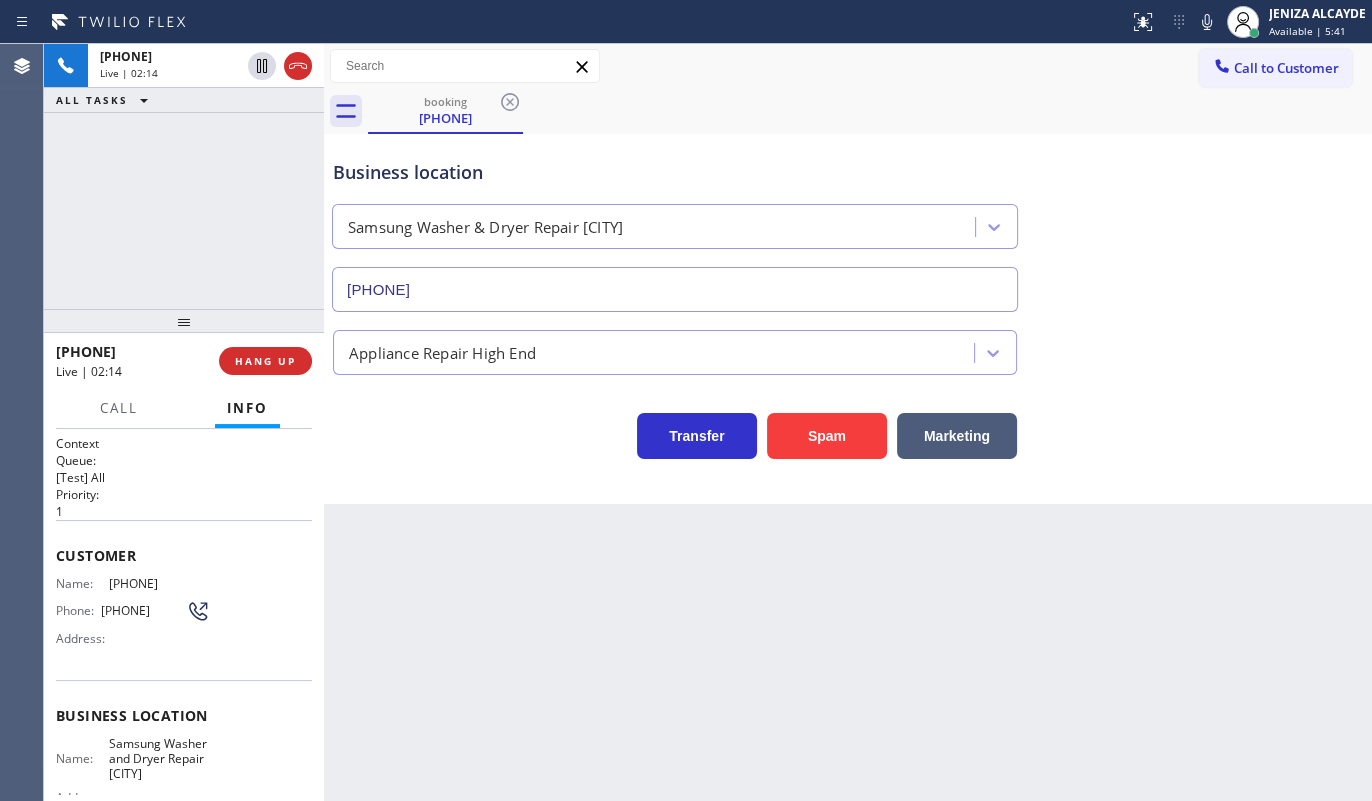 drag, startPoint x: 108, startPoint y: 582, endPoint x: 219, endPoint y: 581, distance: 111.0045 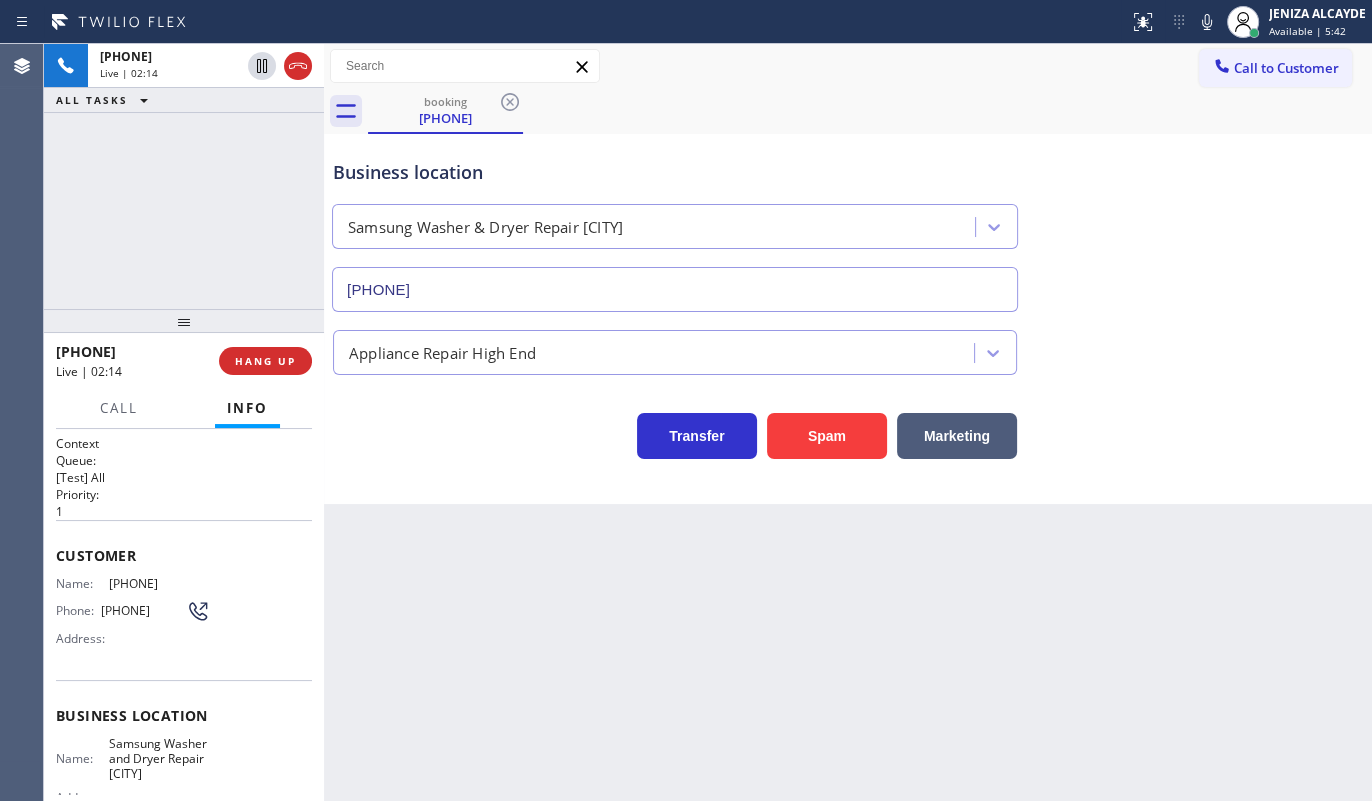 copy on "(971) 832-2590" 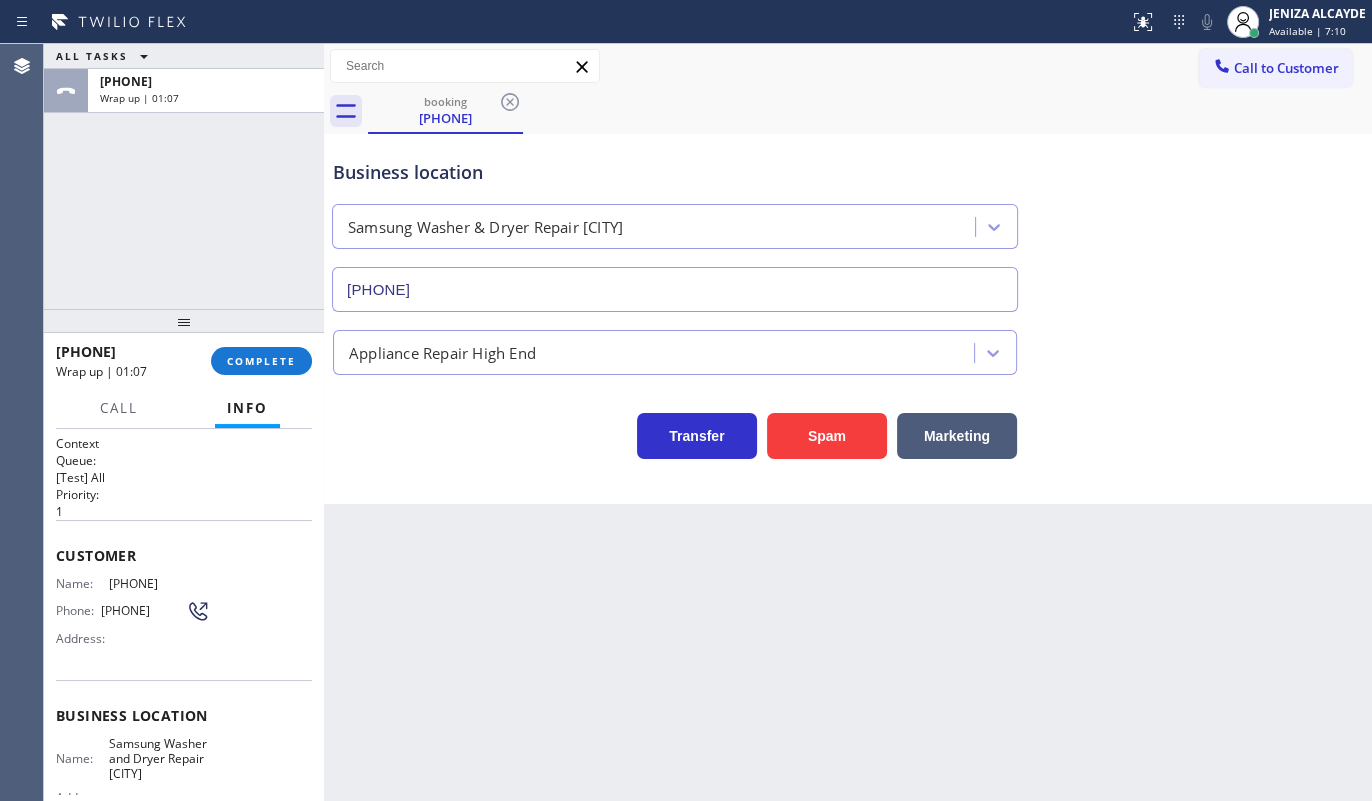 scroll, scrollTop: 181, scrollLeft: 0, axis: vertical 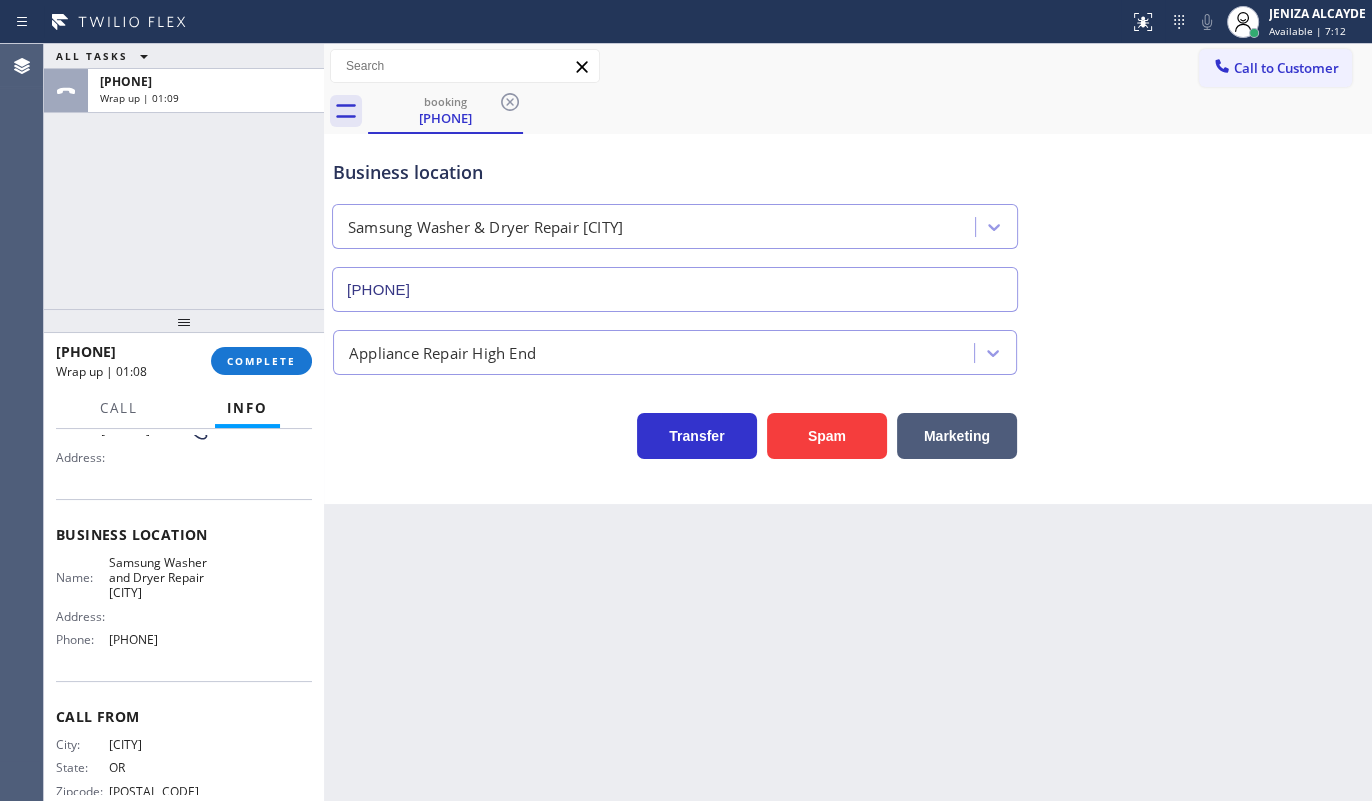 drag, startPoint x: 102, startPoint y: 658, endPoint x: 230, endPoint y: 673, distance: 128.87592 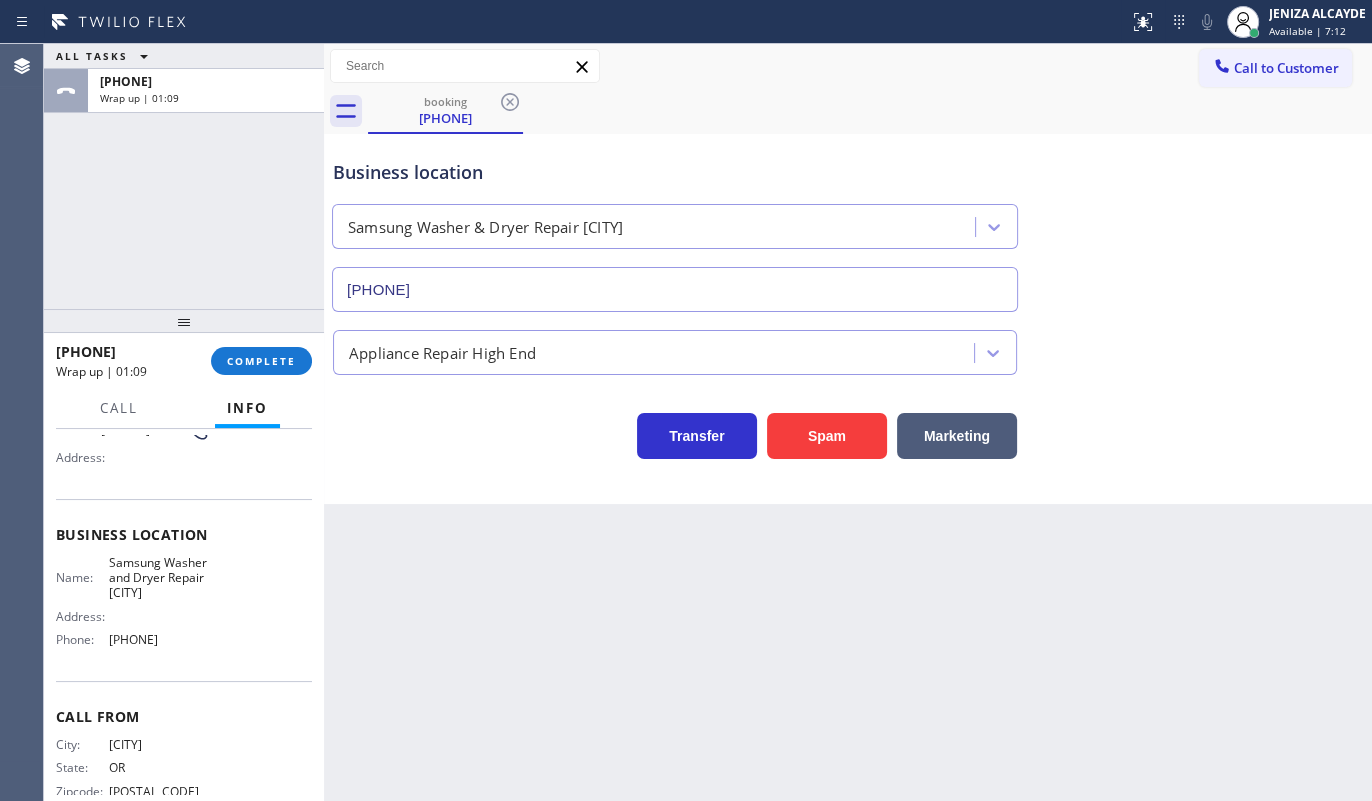 copy on "(503) 714-9701" 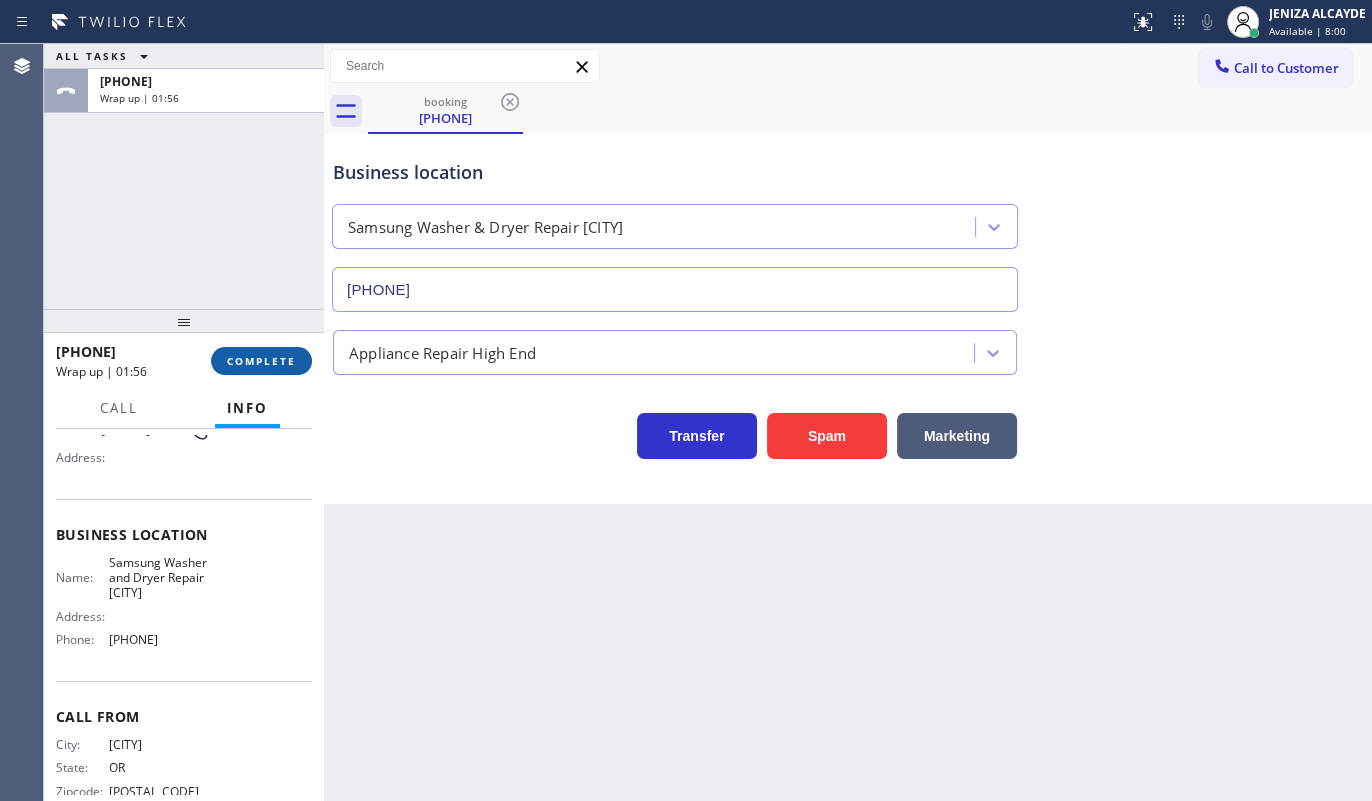 click on "COMPLETE" at bounding box center (261, 361) 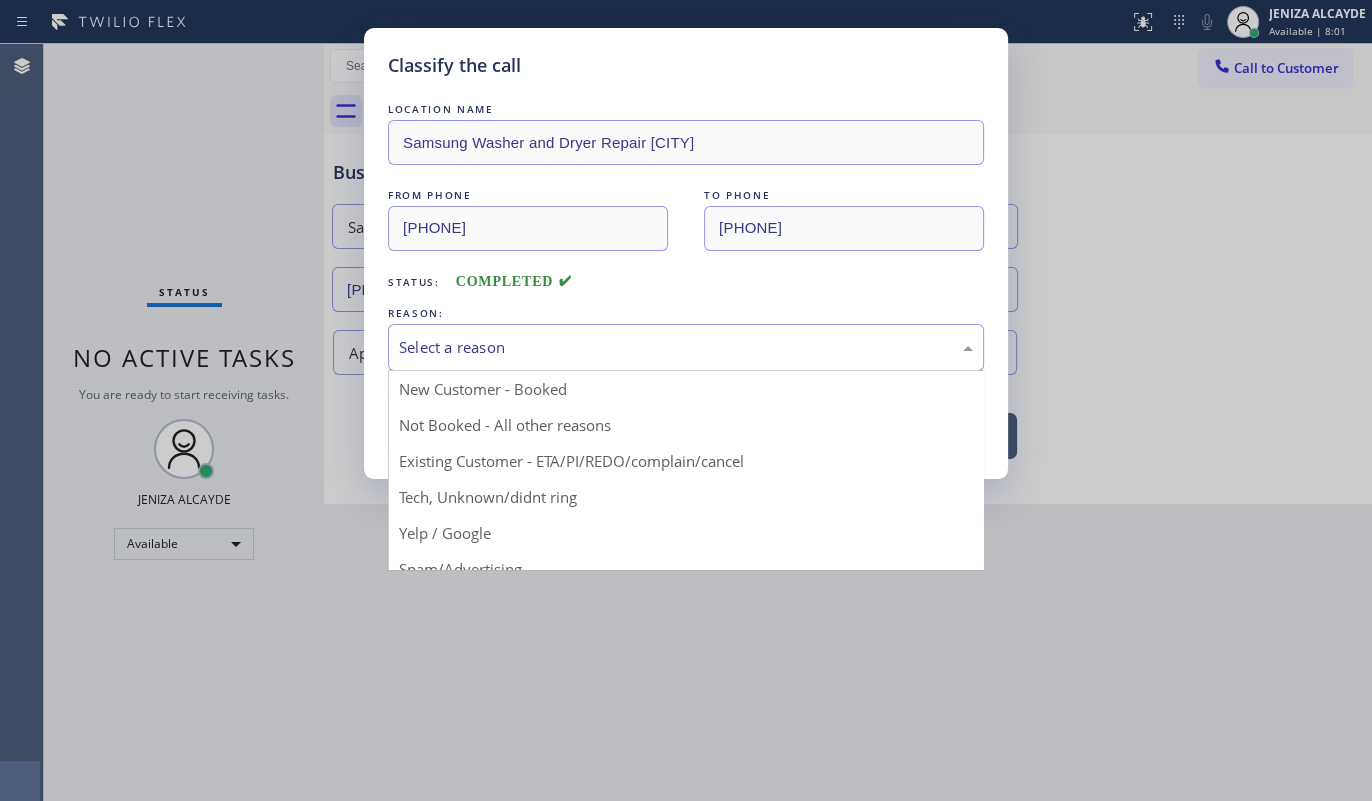 click on "Select a reason" at bounding box center [686, 347] 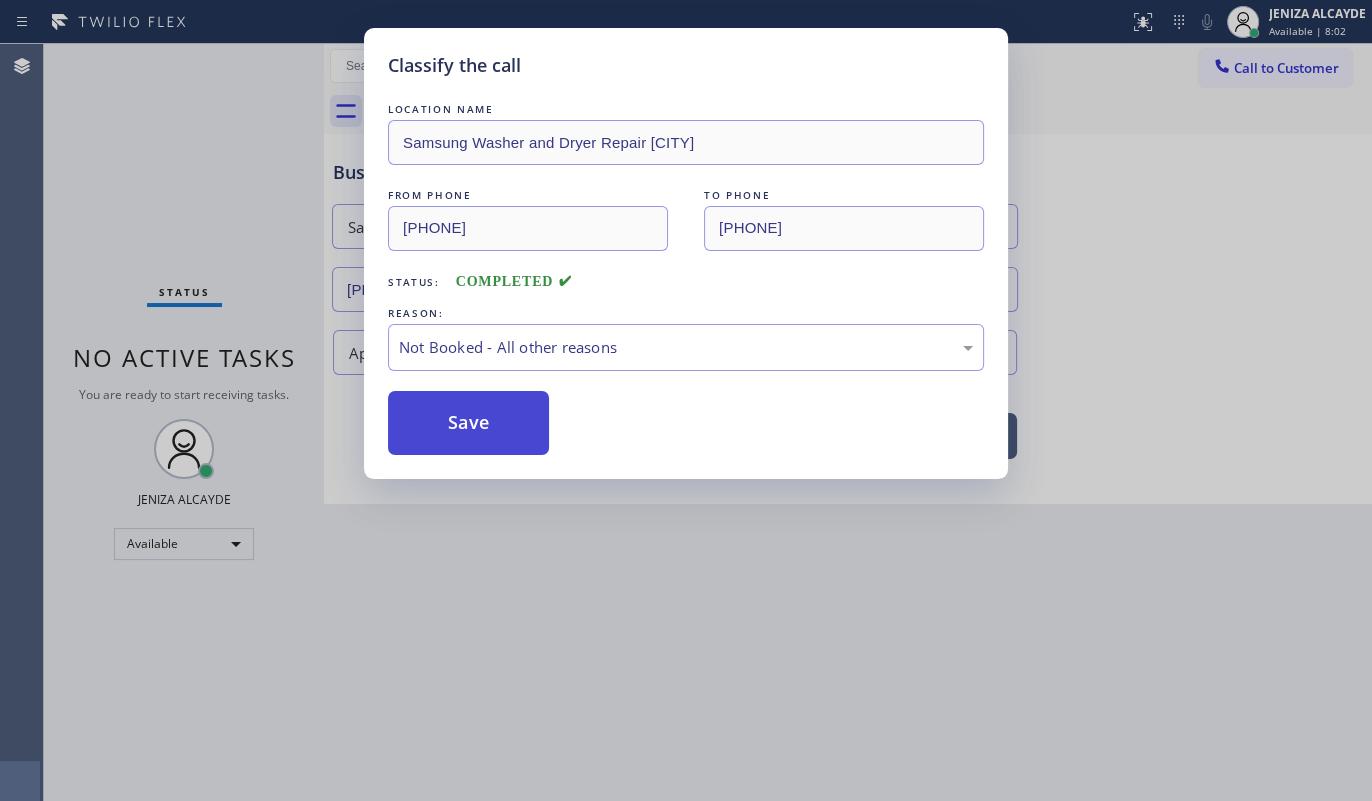 click on "Save" at bounding box center [468, 423] 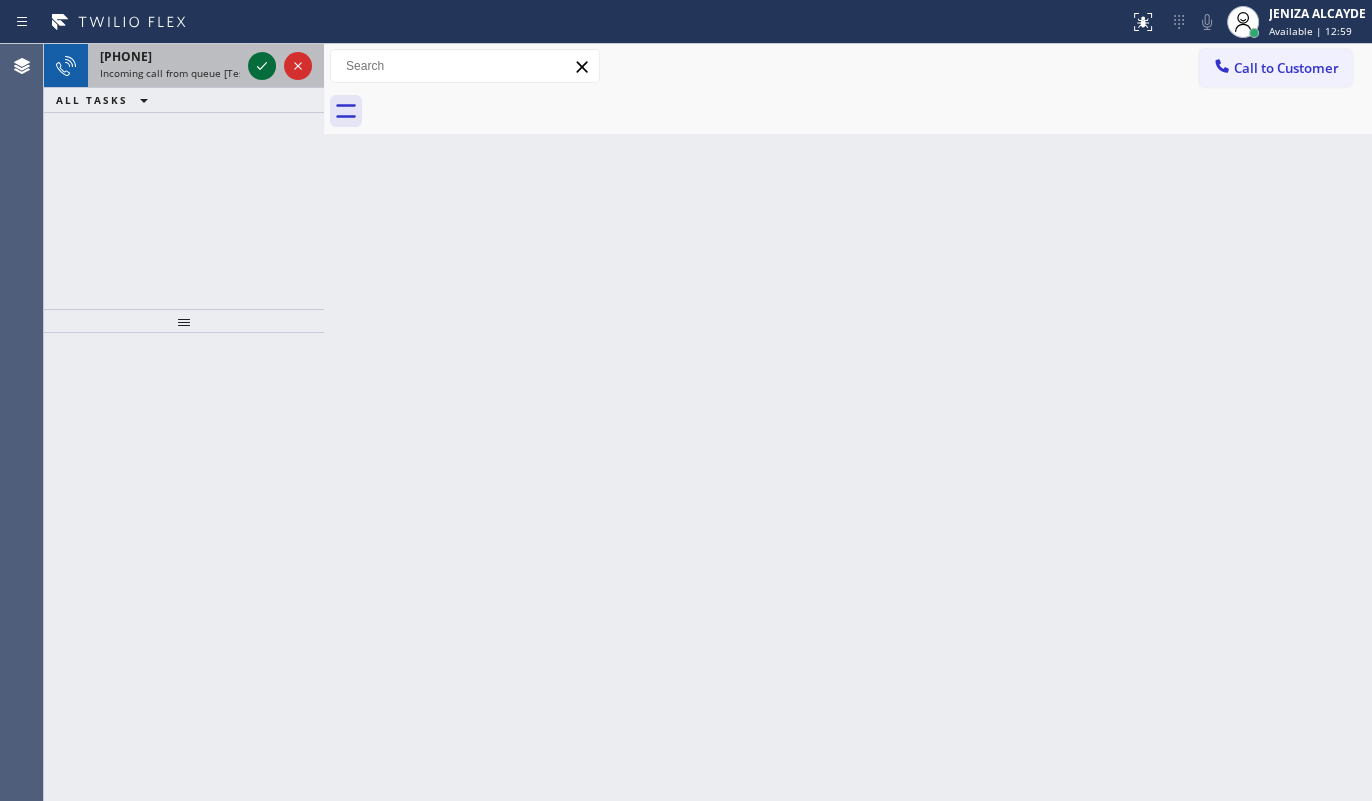 click 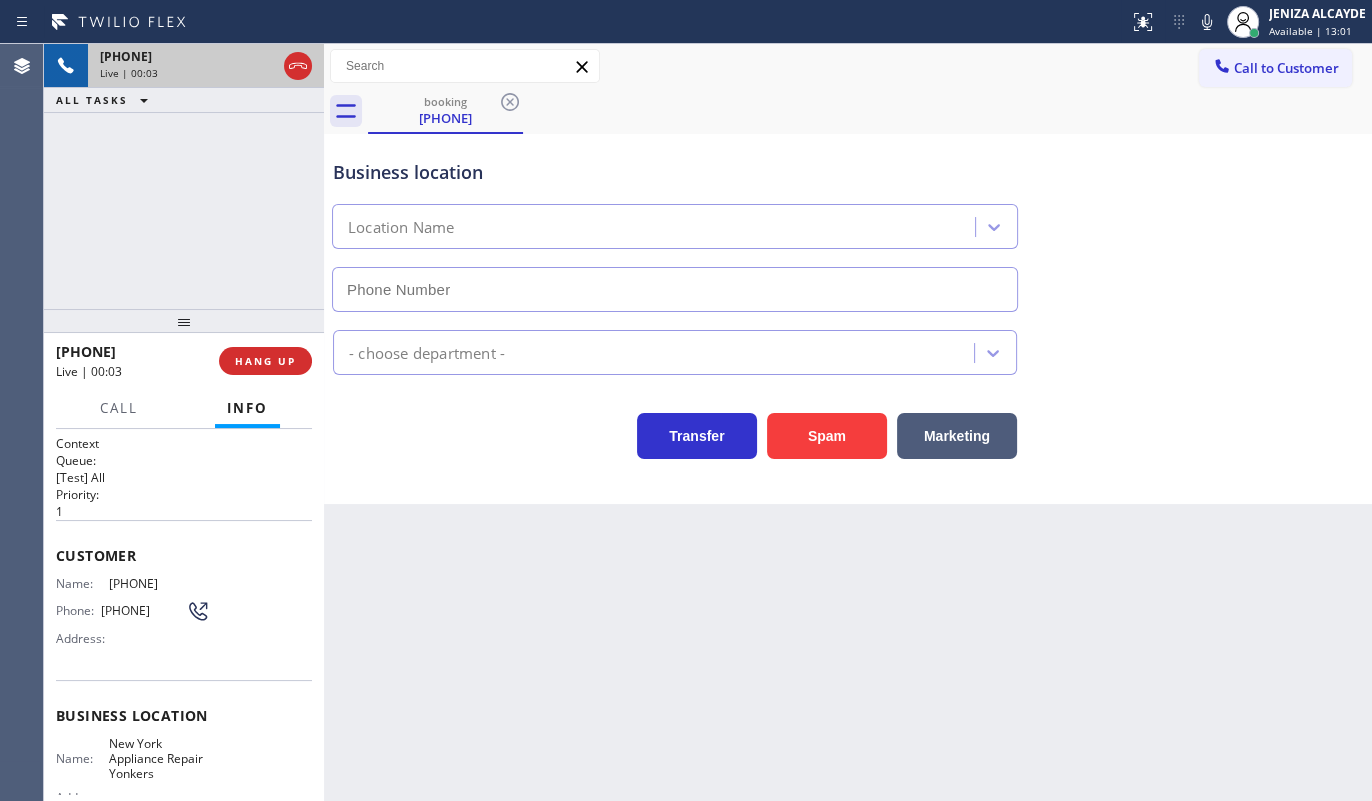 type on "(914) 873-0795" 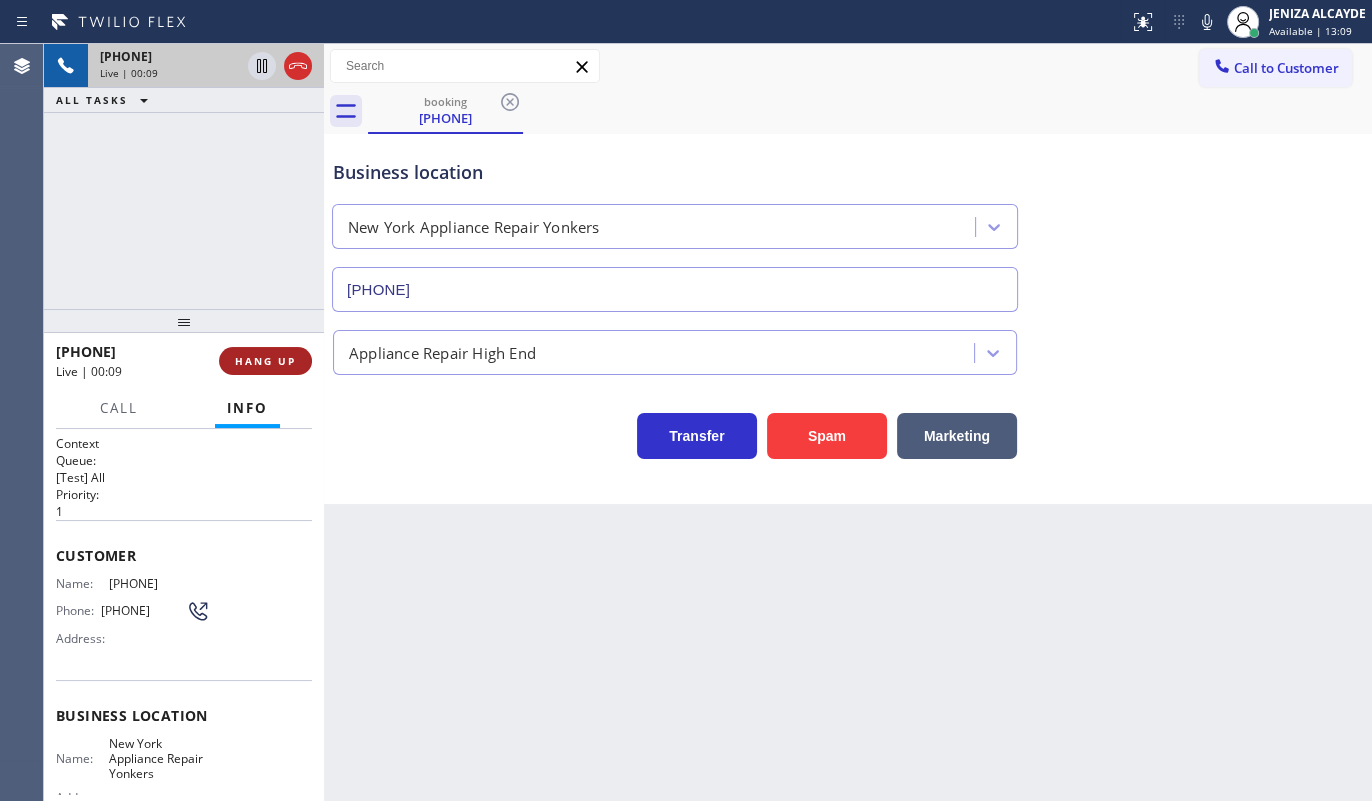 click on "HANG UP" at bounding box center [265, 361] 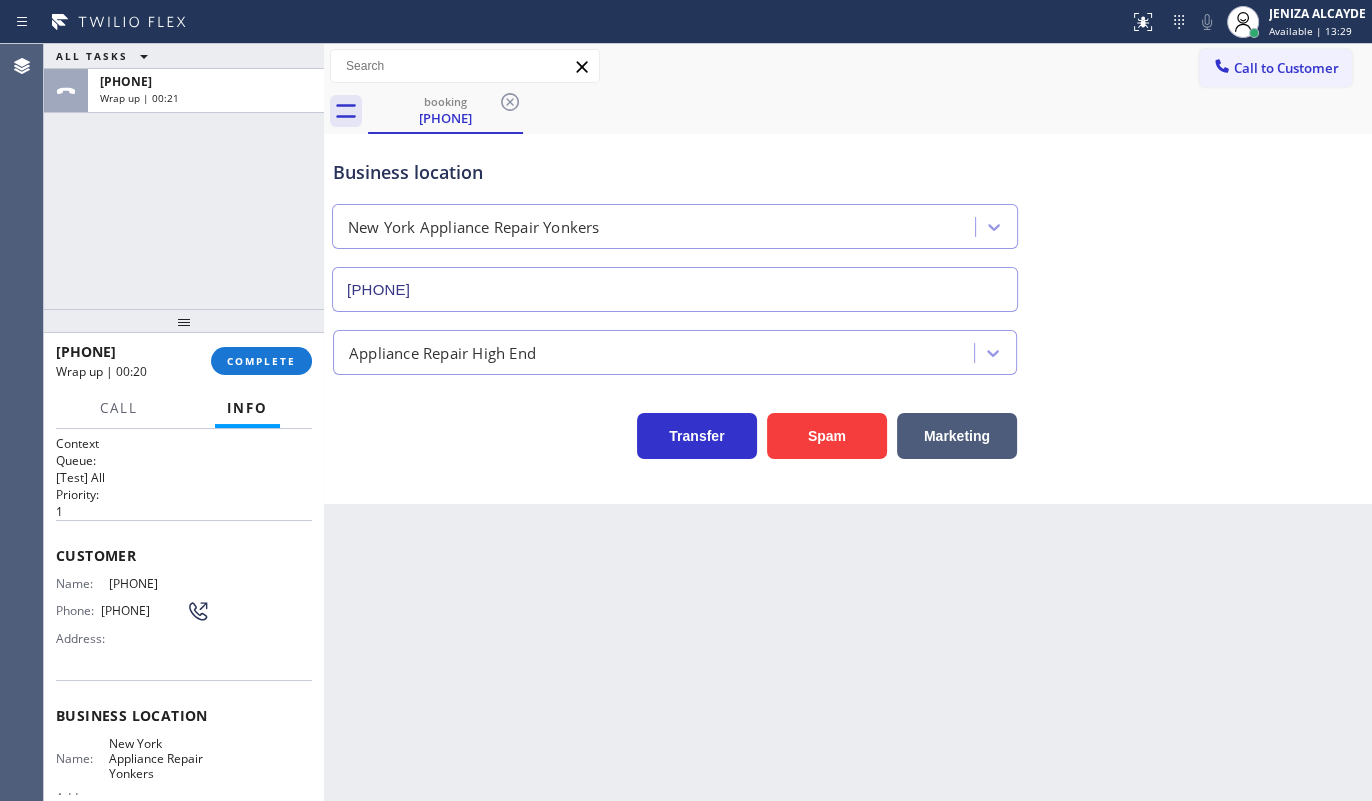 drag, startPoint x: 259, startPoint y: 301, endPoint x: 119, endPoint y: 157, distance: 200.83824 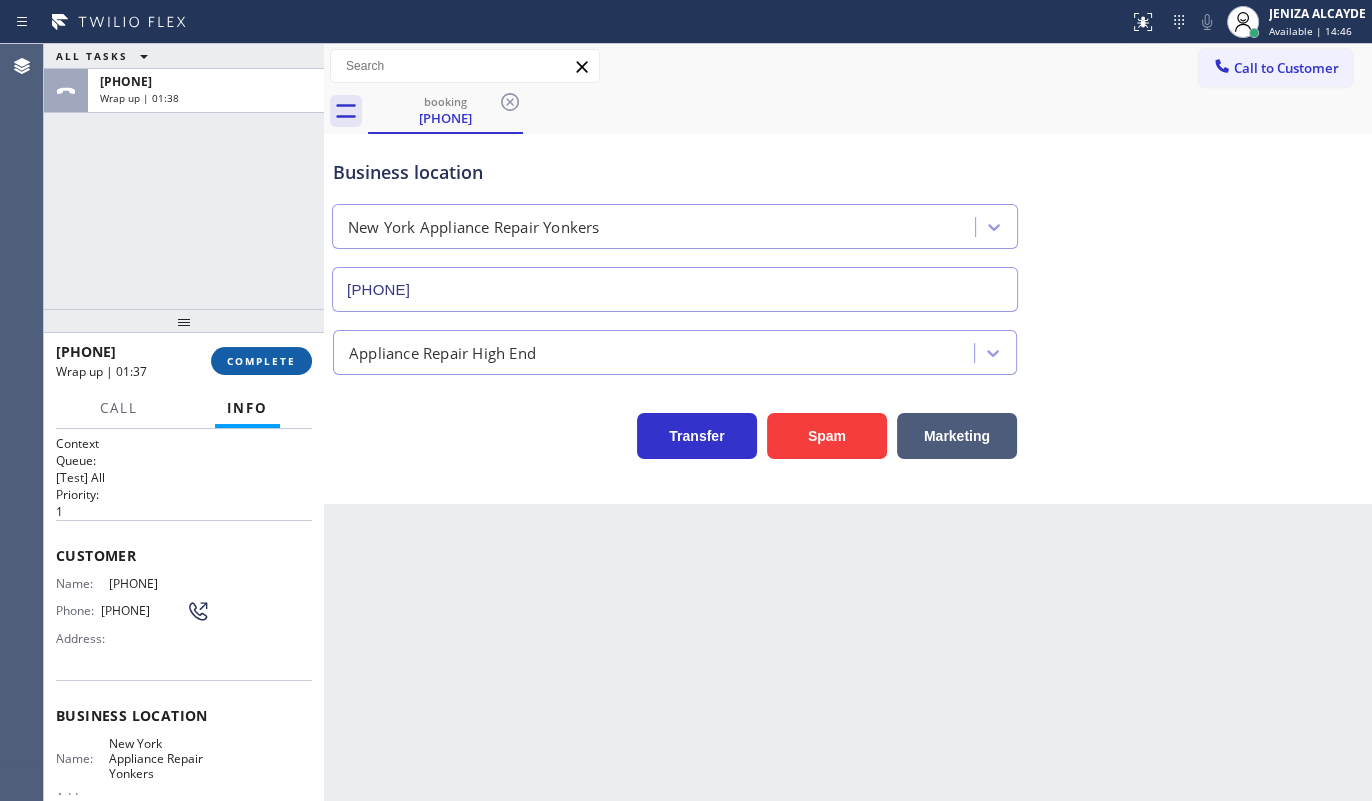 click on "COMPLETE" at bounding box center [261, 361] 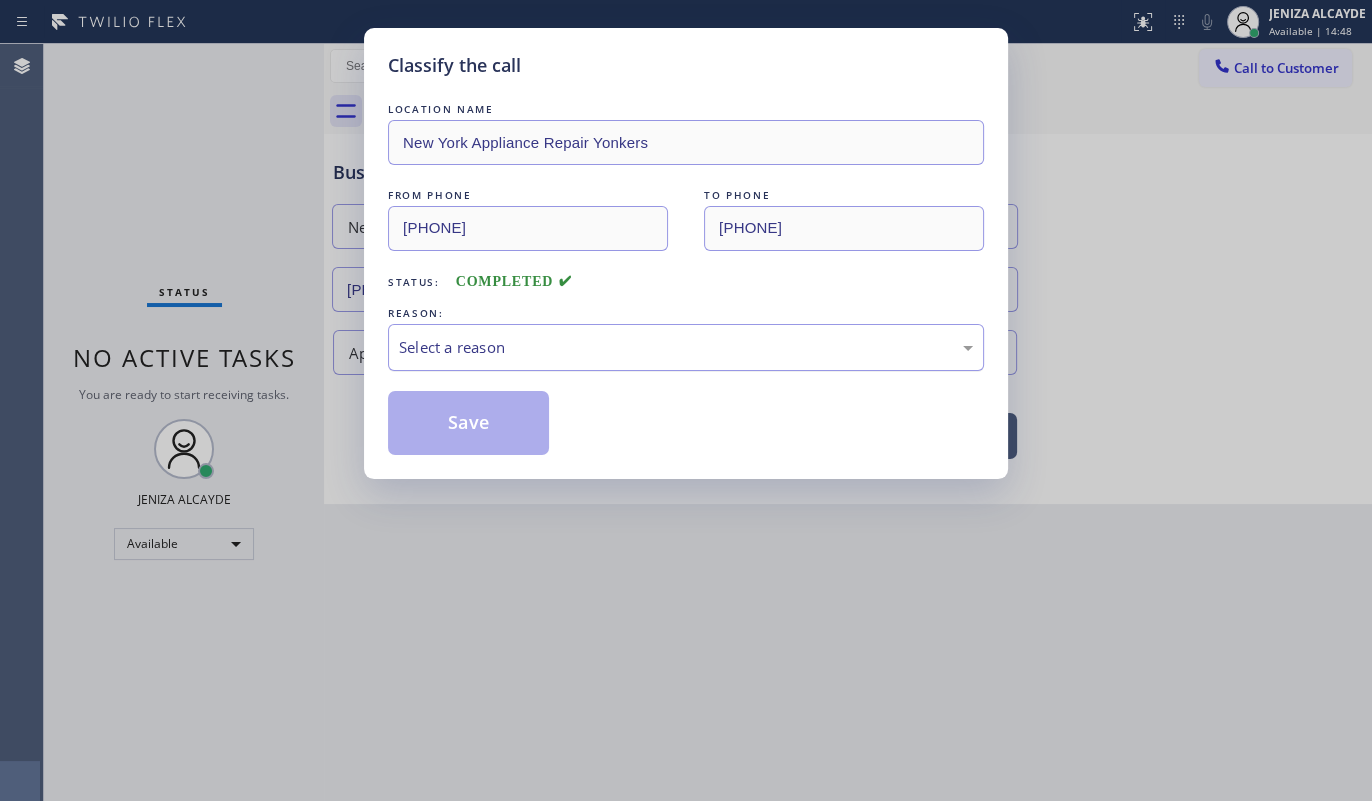 click on "Select a reason" at bounding box center [686, 347] 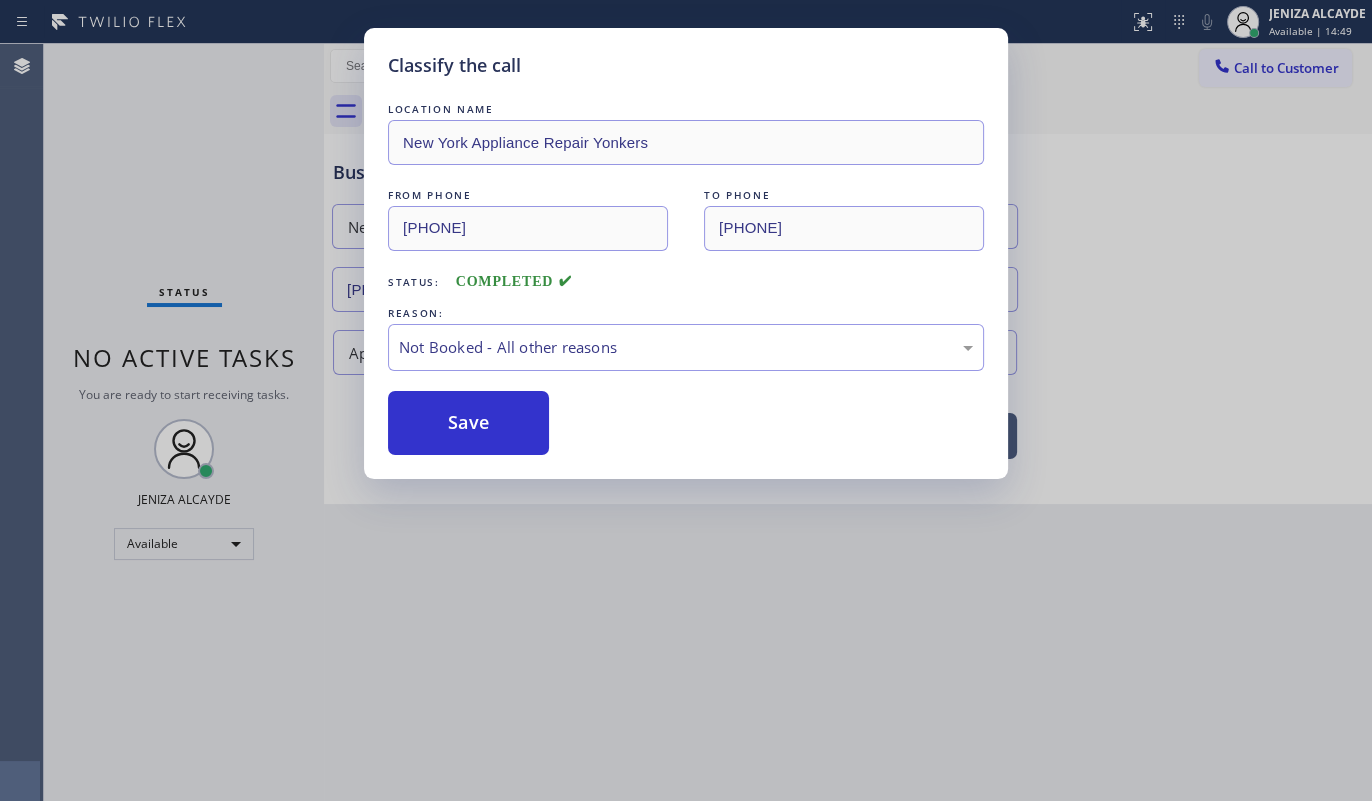 click on "Save" at bounding box center (468, 423) 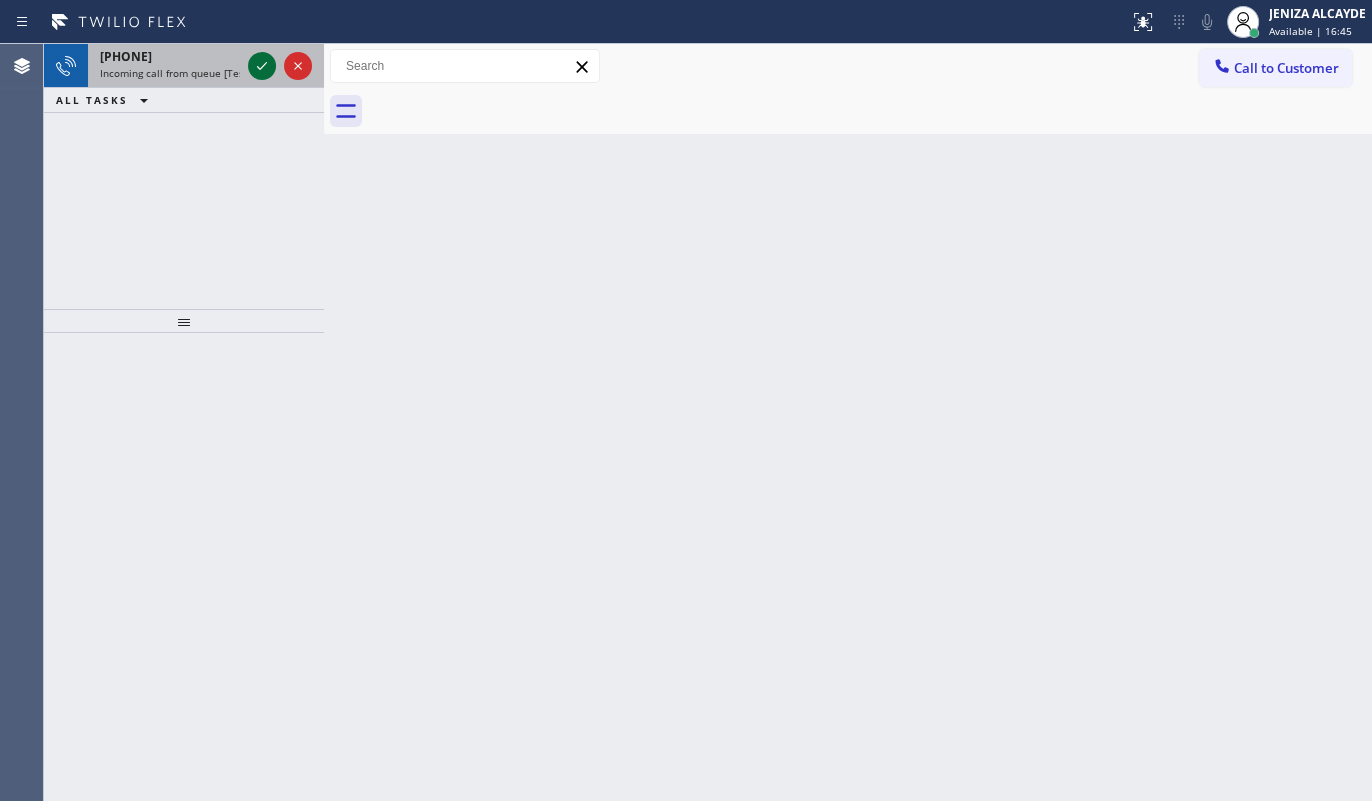 click 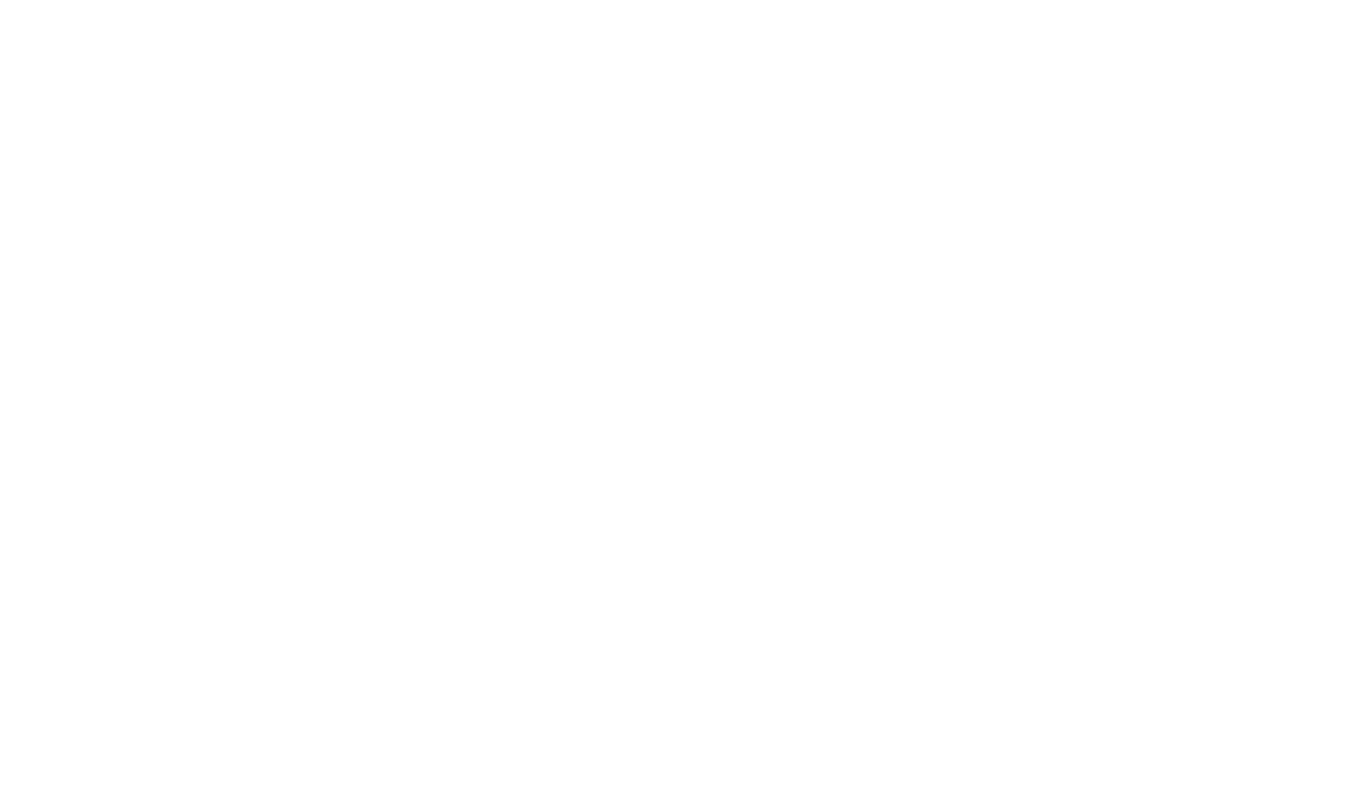 scroll, scrollTop: 0, scrollLeft: 0, axis: both 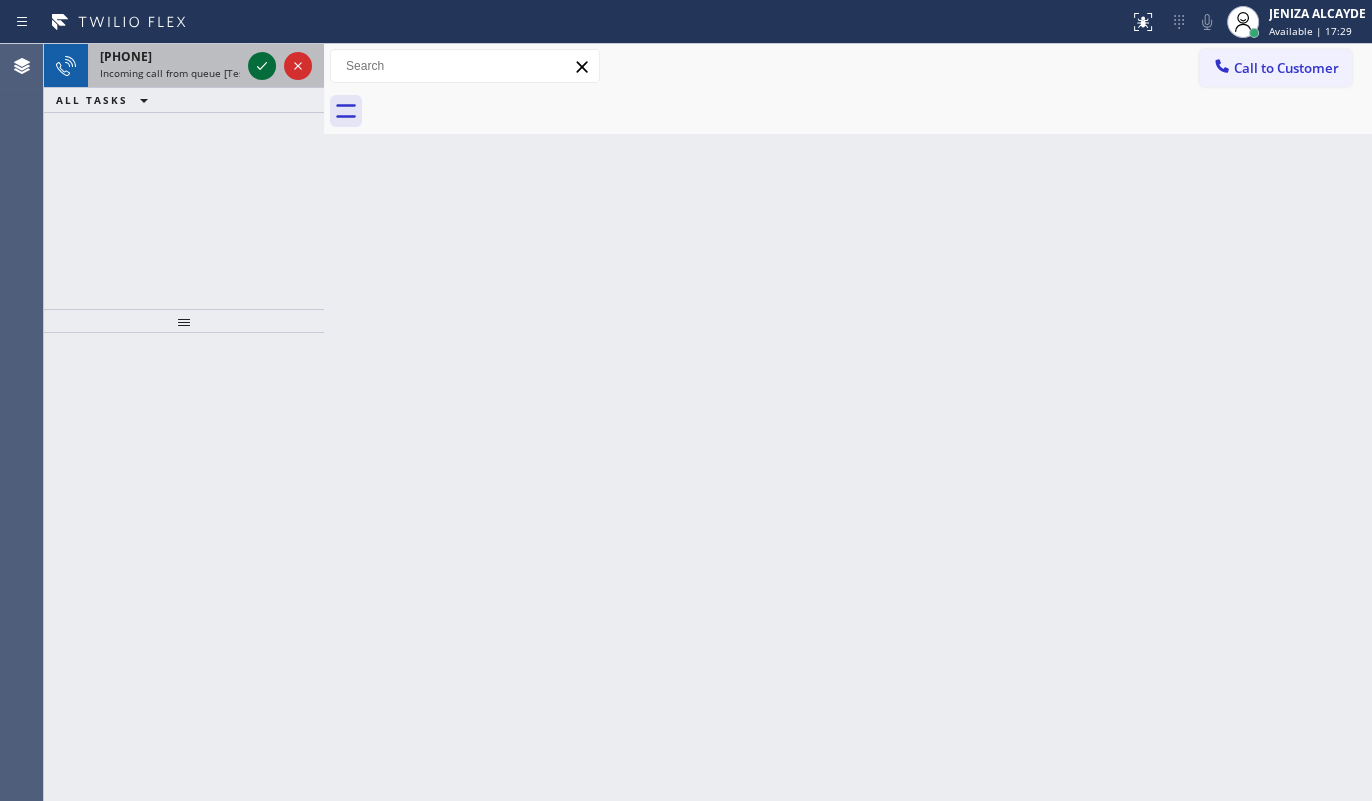 click 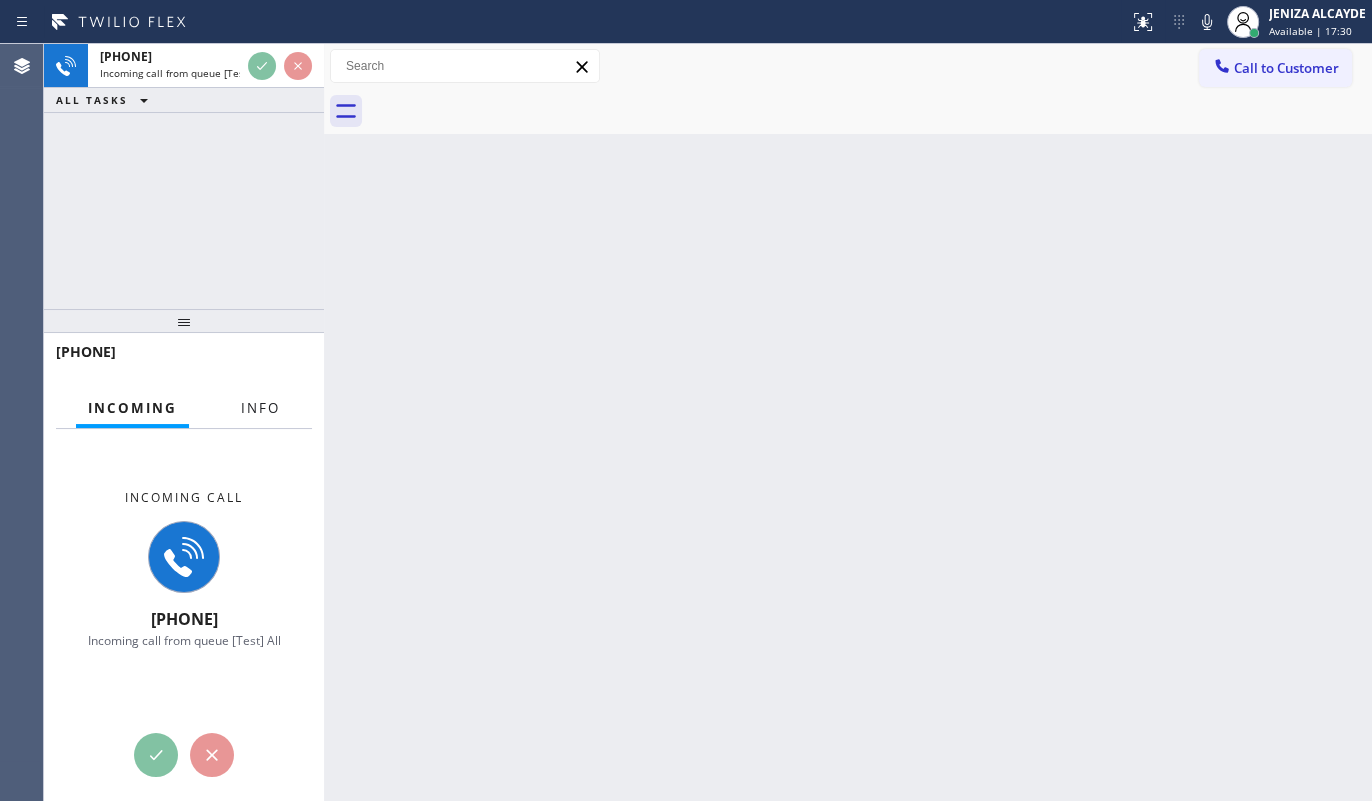 drag, startPoint x: 234, startPoint y: 439, endPoint x: 234, endPoint y: 421, distance: 18 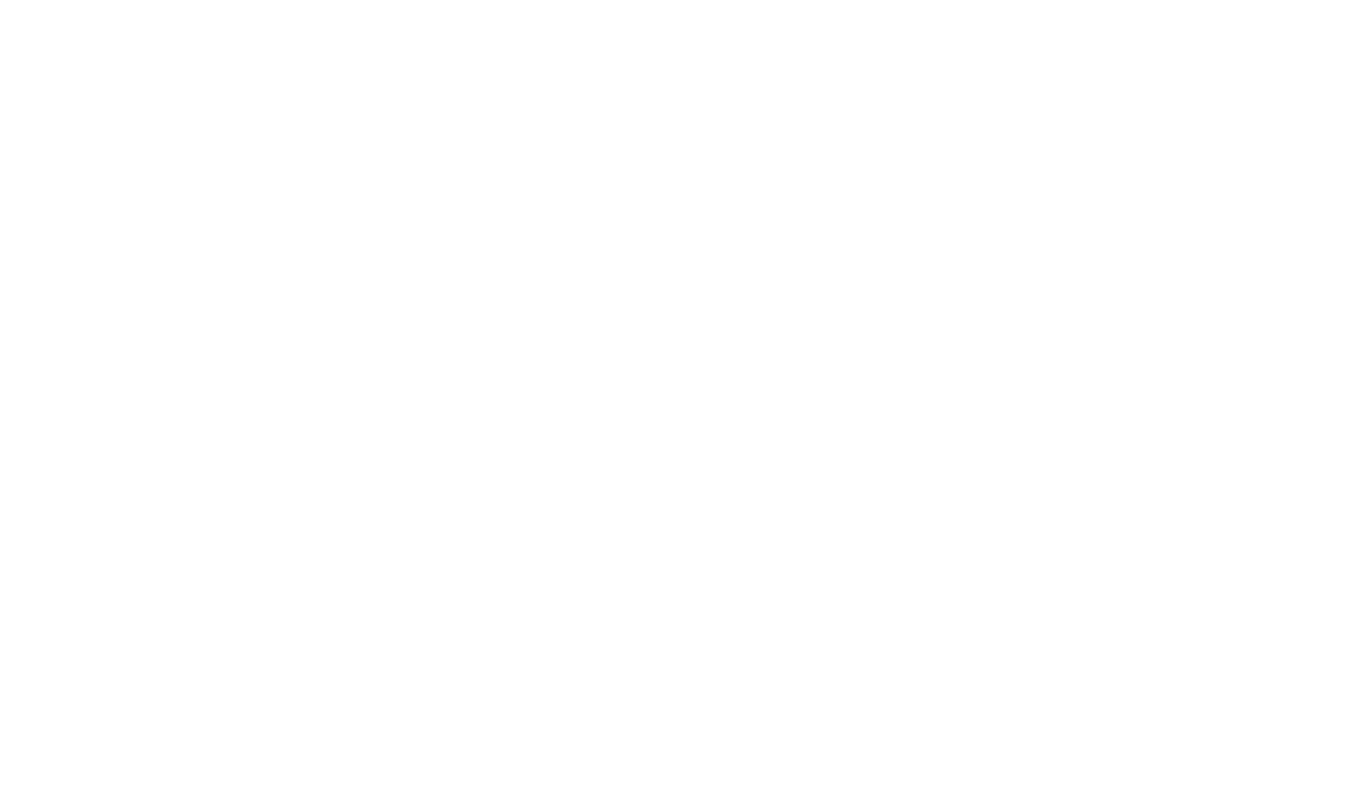 scroll, scrollTop: 0, scrollLeft: 0, axis: both 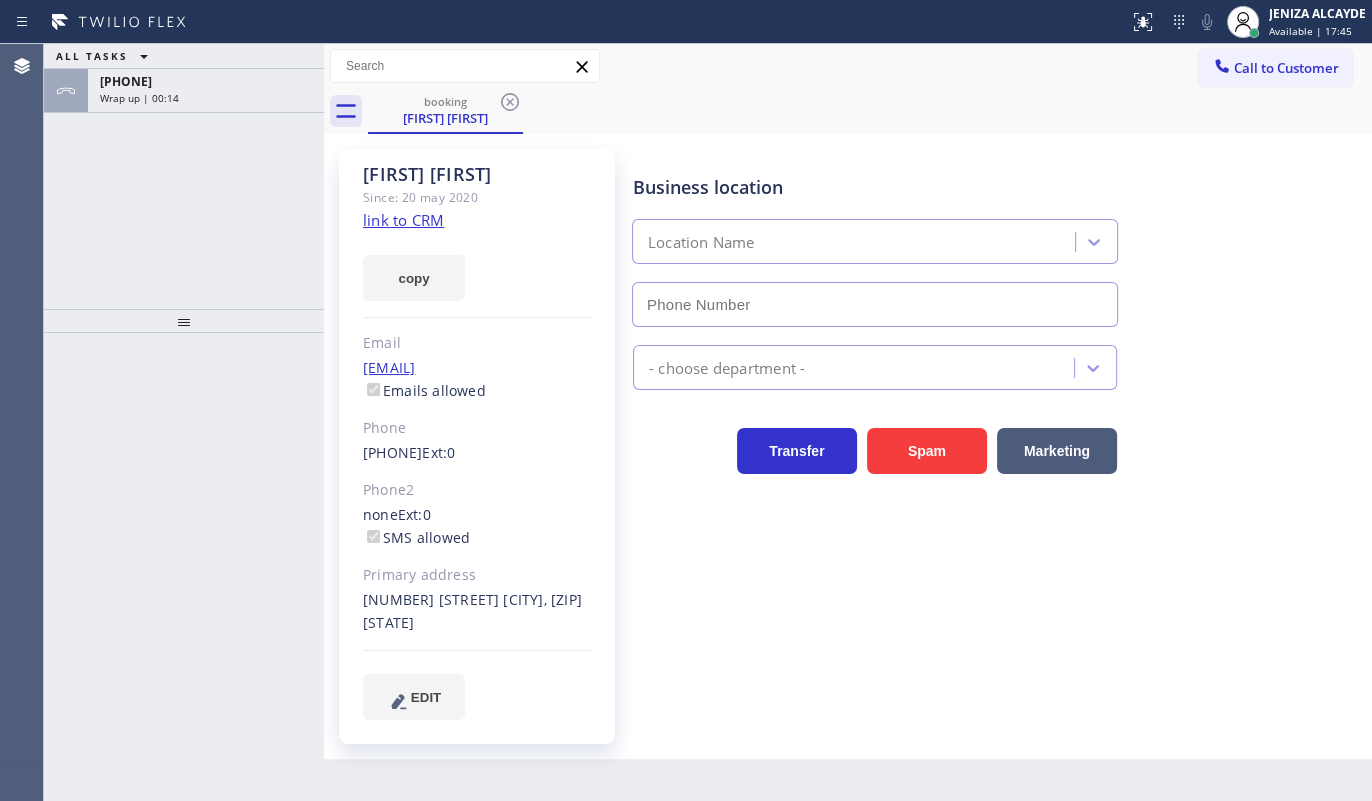 type on "[PHONE]" 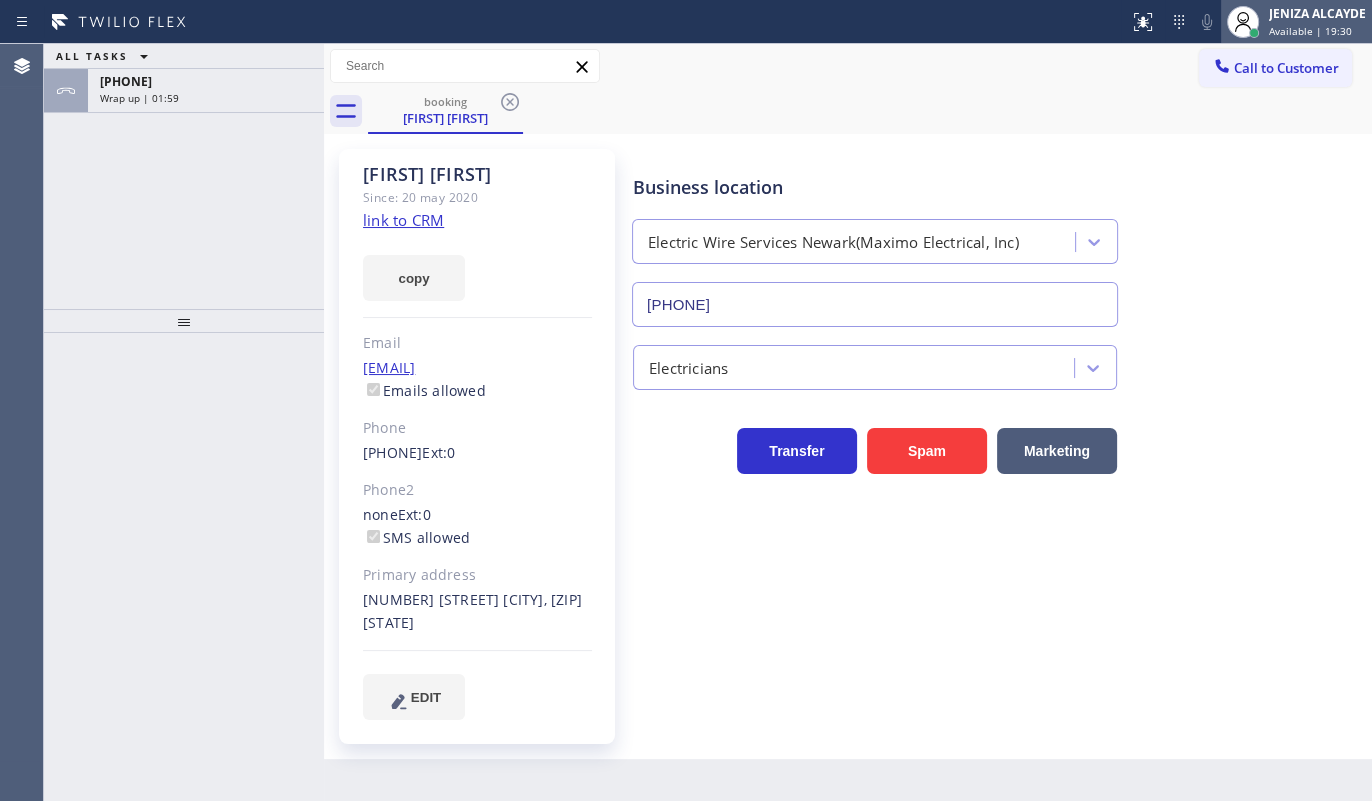 click on "JENIZA ALCAYDE" at bounding box center [1317, 13] 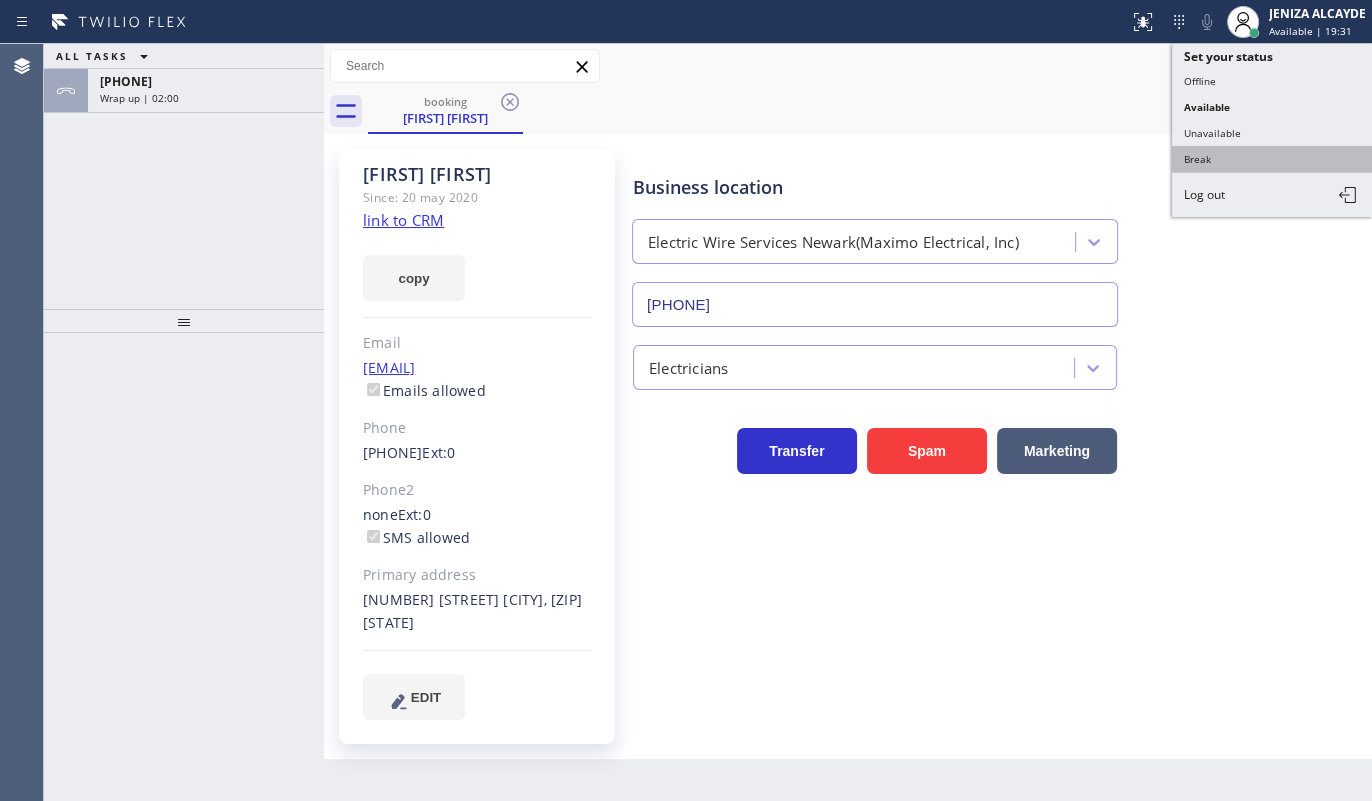 click on "Break" at bounding box center [1272, 159] 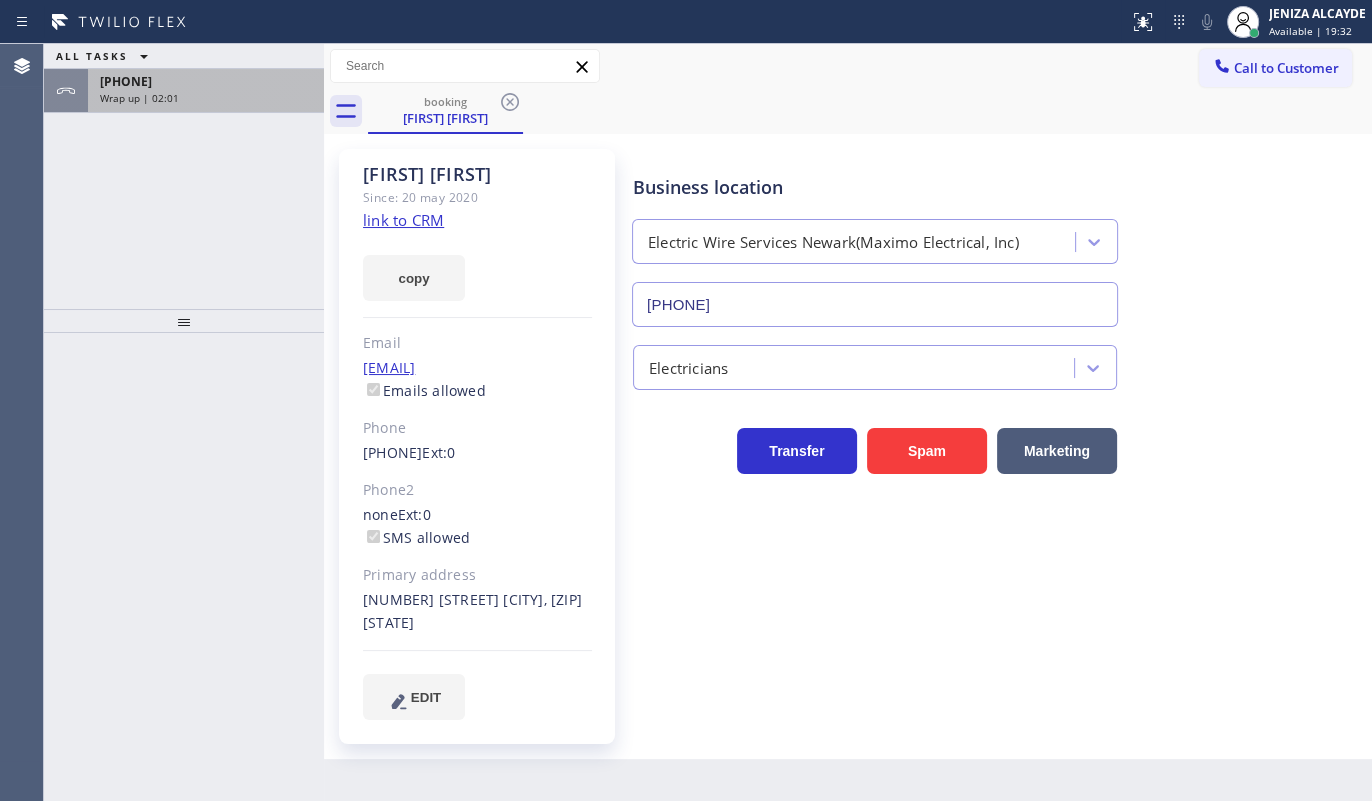 click on "[PHONE]" at bounding box center (206, 81) 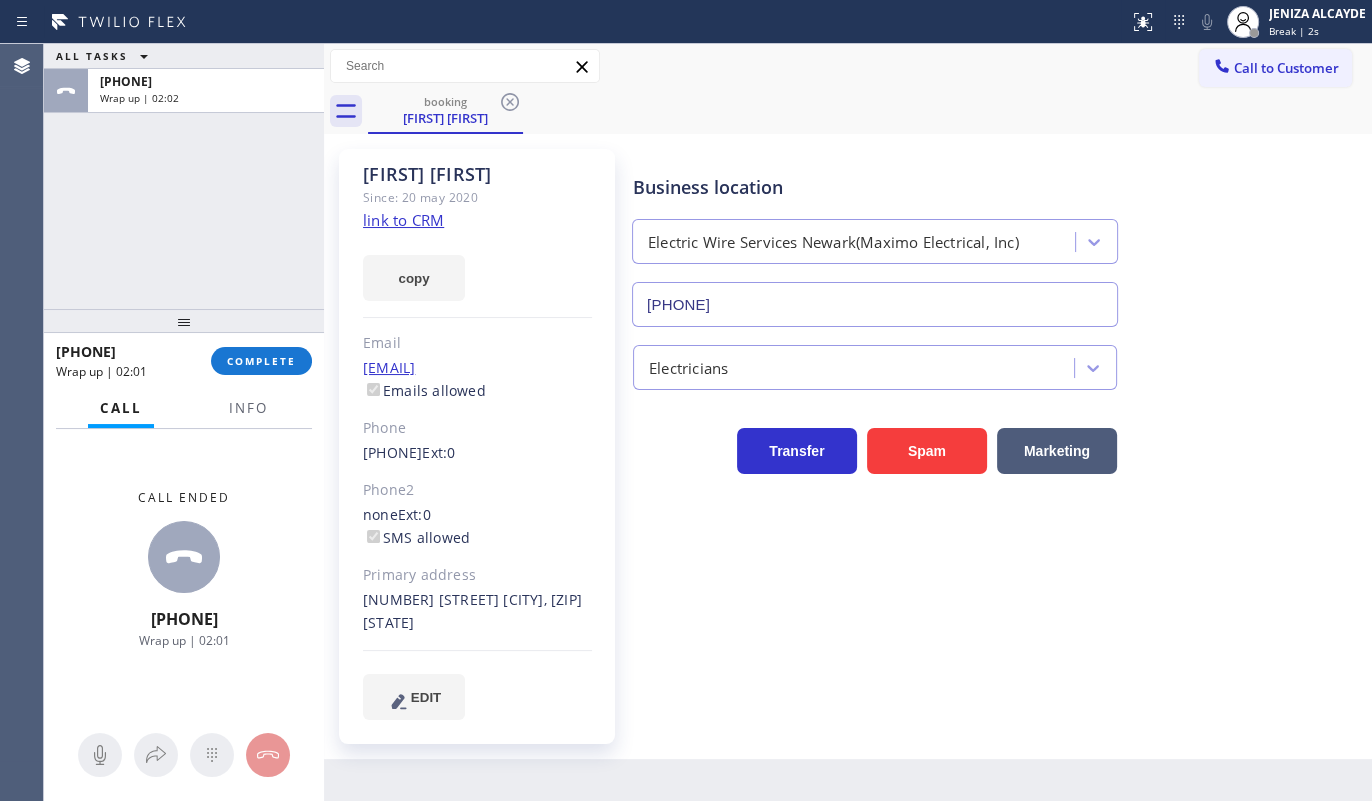 drag, startPoint x: 249, startPoint y: 365, endPoint x: 345, endPoint y: 362, distance: 96.04687 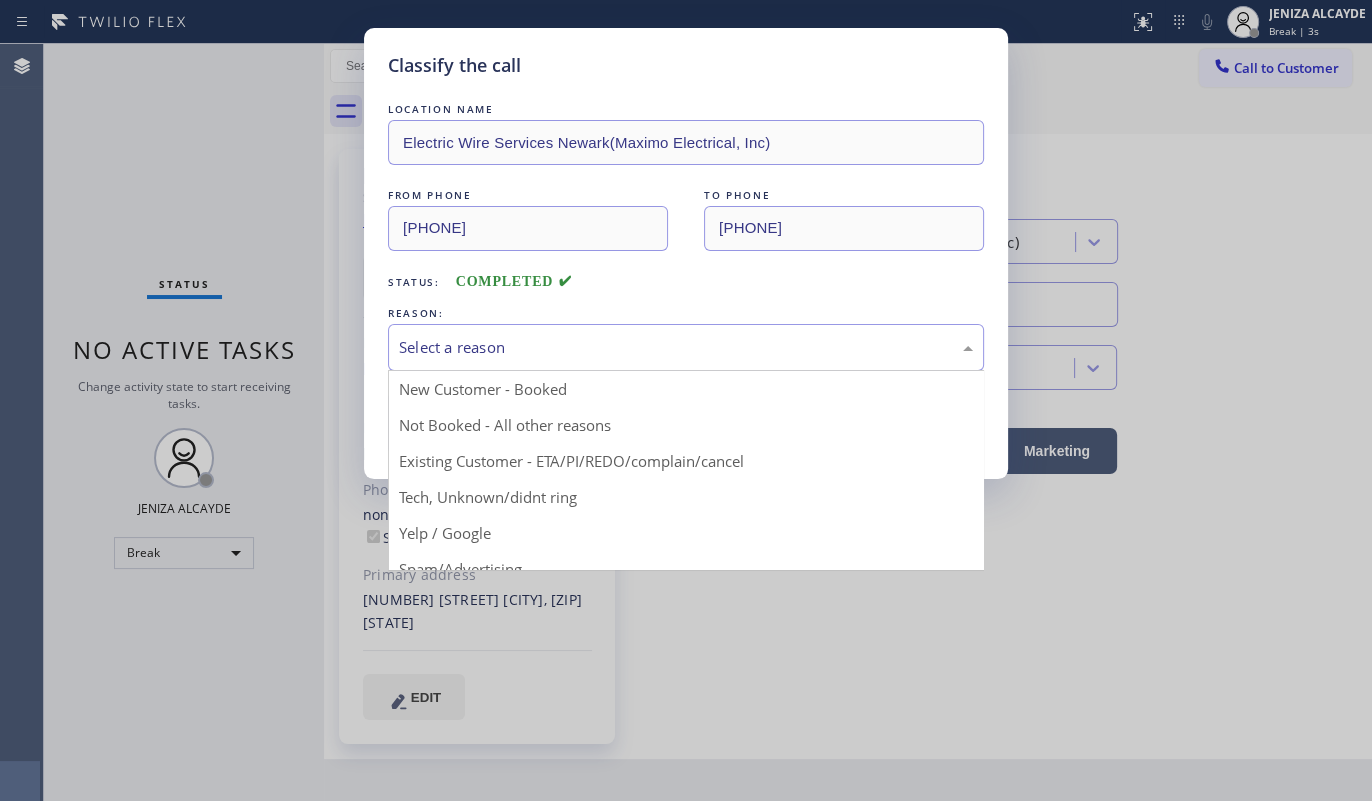 click on "Select a reason" at bounding box center [686, 347] 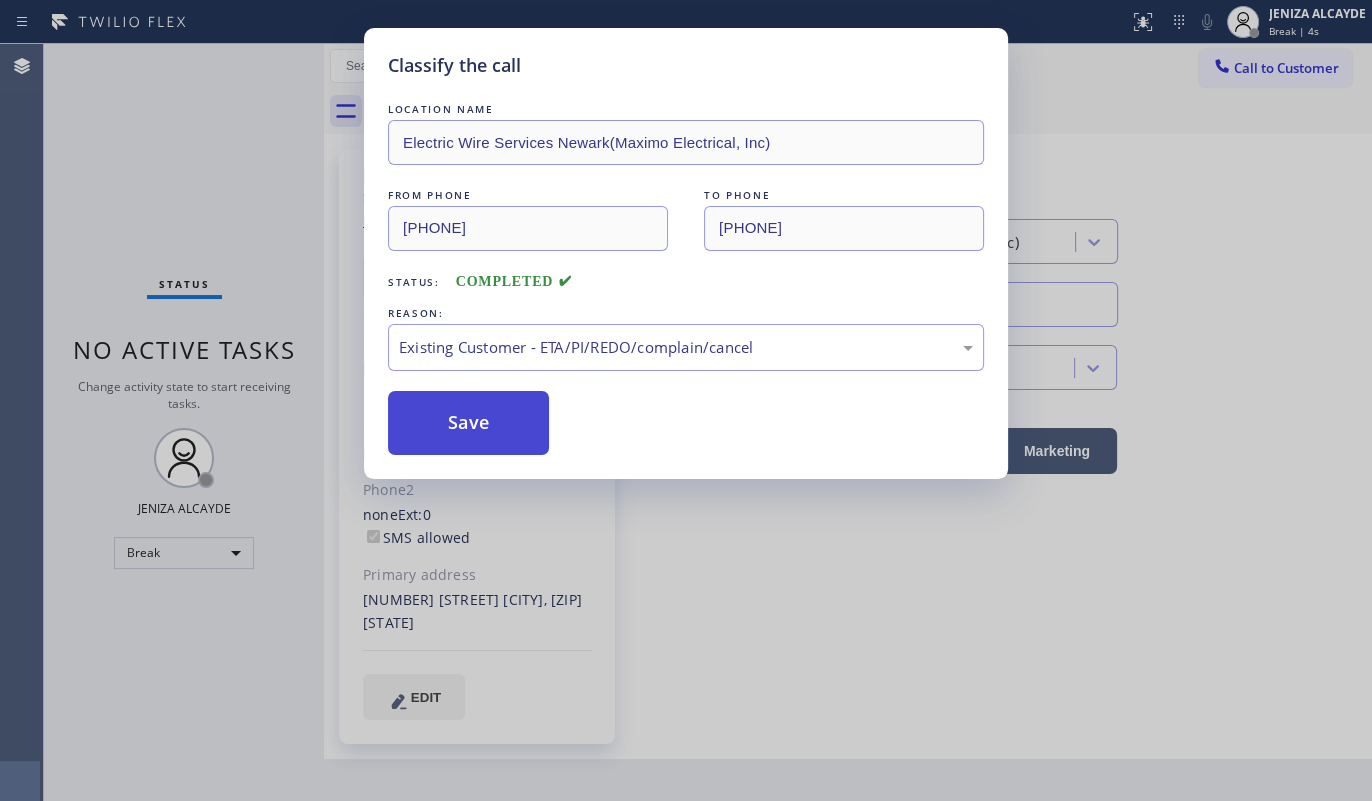 drag, startPoint x: 420, startPoint y: 454, endPoint x: 421, endPoint y: 439, distance: 15.033297 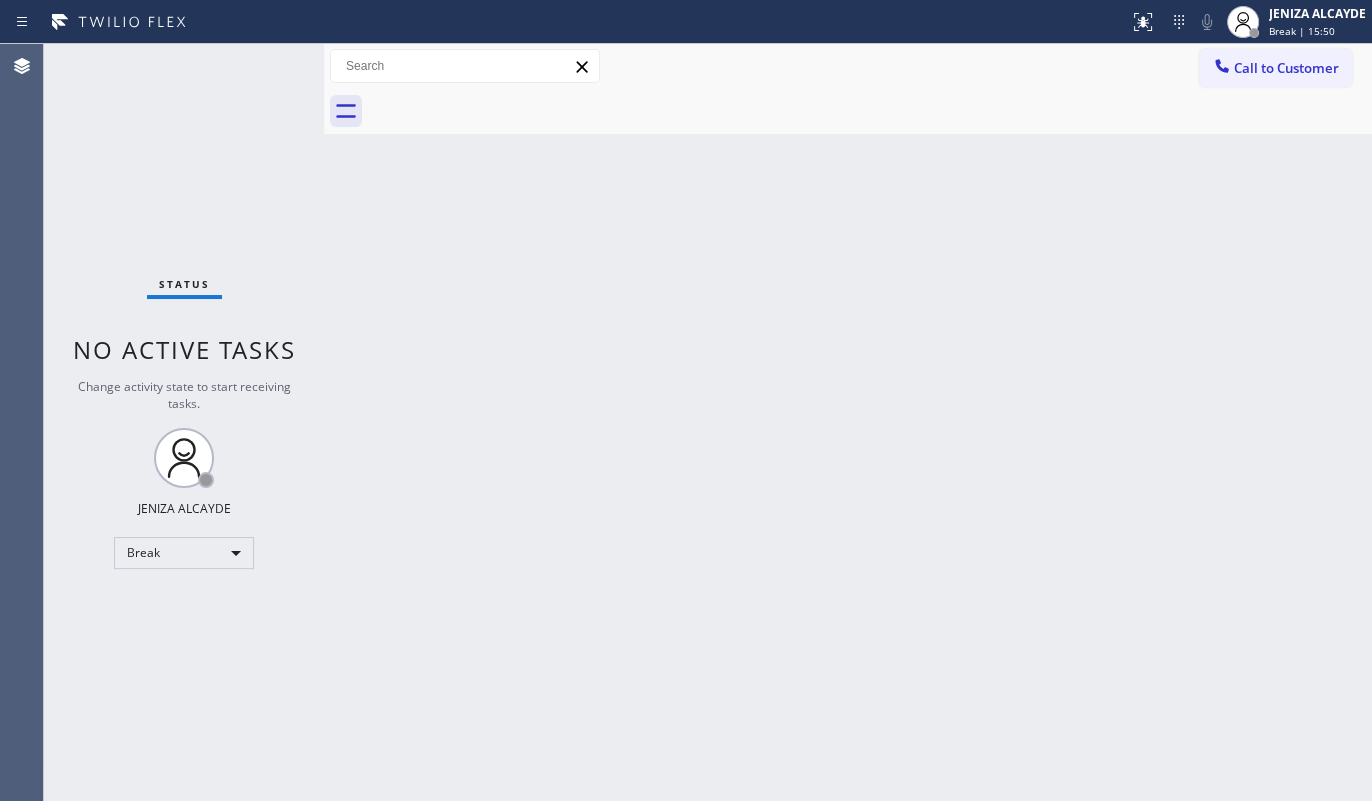 click on "Status   No active tasks     Change activity state to start receiving tasks.   [FIRST] ALCAYDE Break" at bounding box center [184, 422] 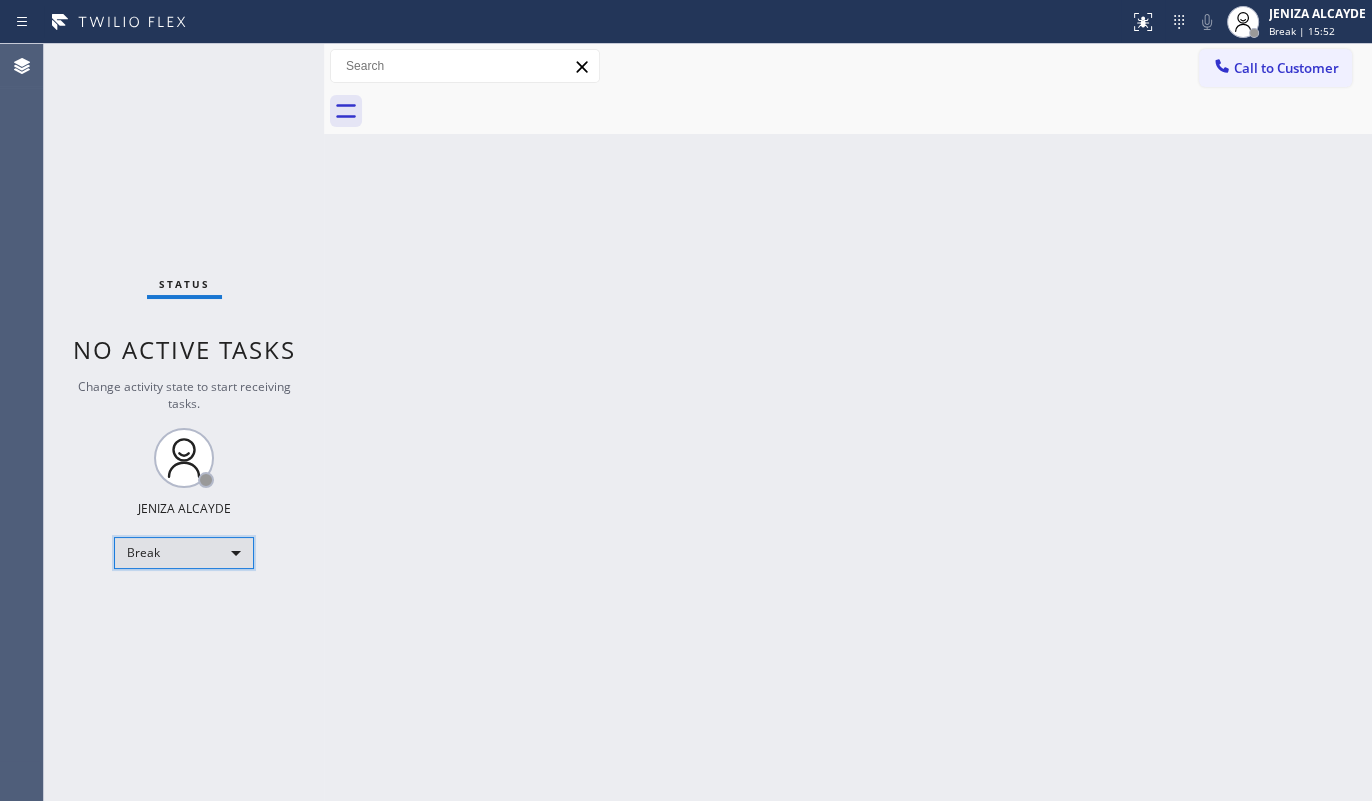 click on "Break" at bounding box center [184, 553] 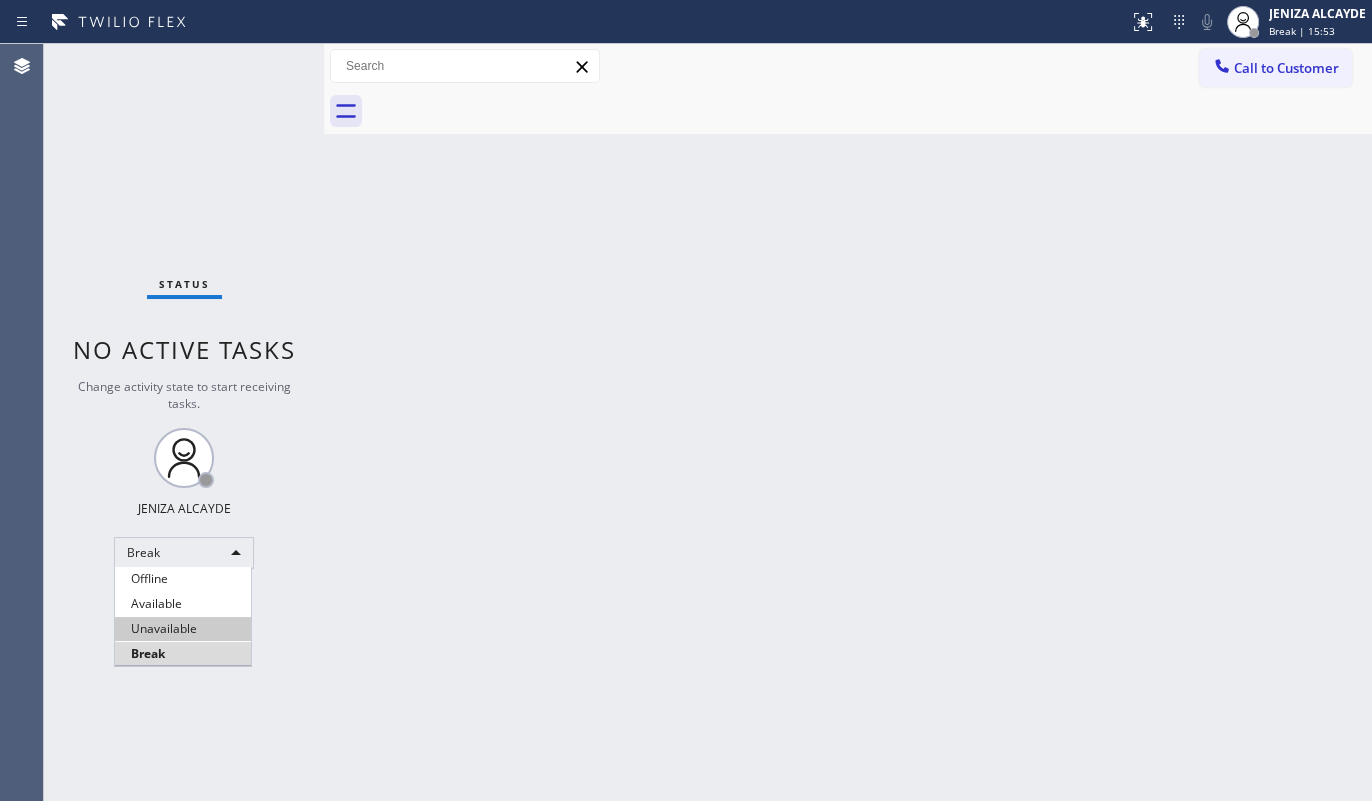 click on "Unavailable" at bounding box center (183, 629) 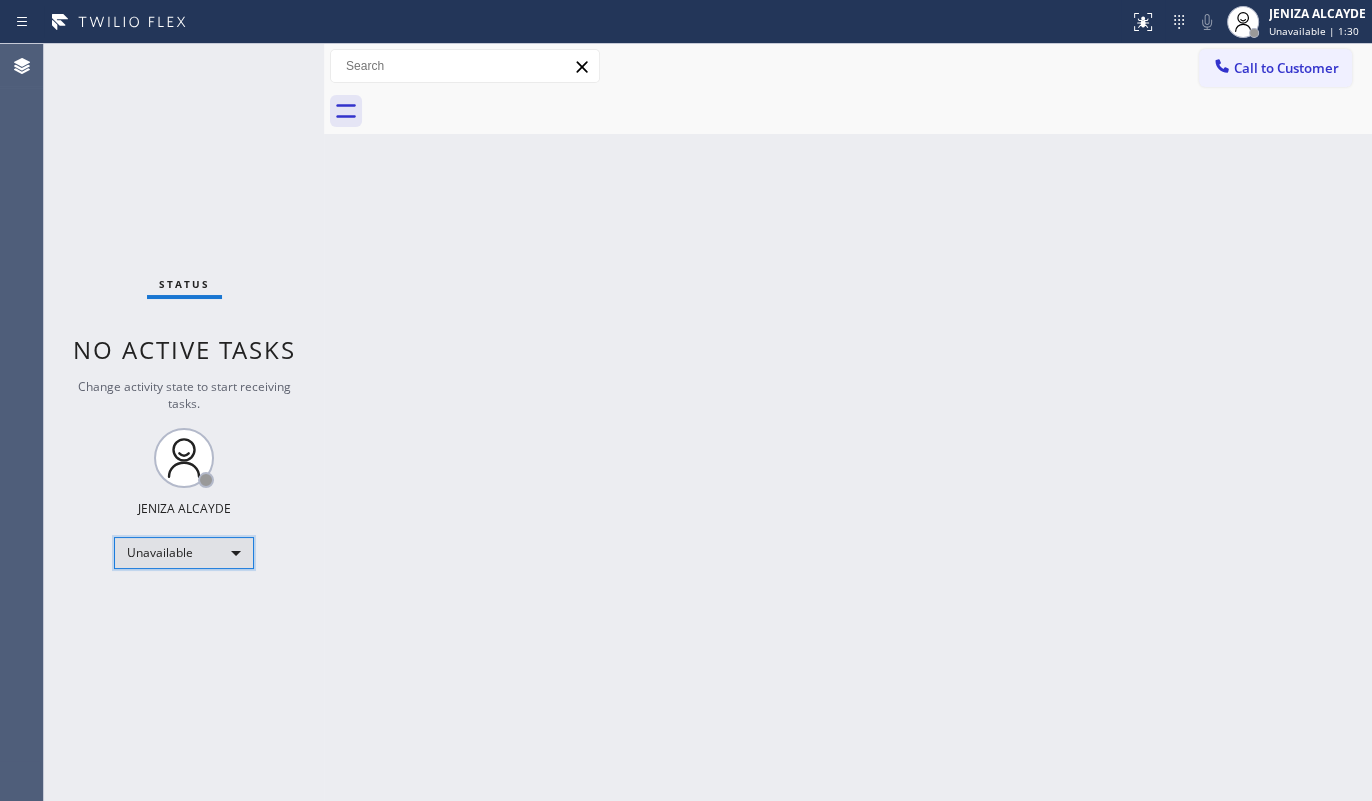 click on "Unavailable" at bounding box center (184, 553) 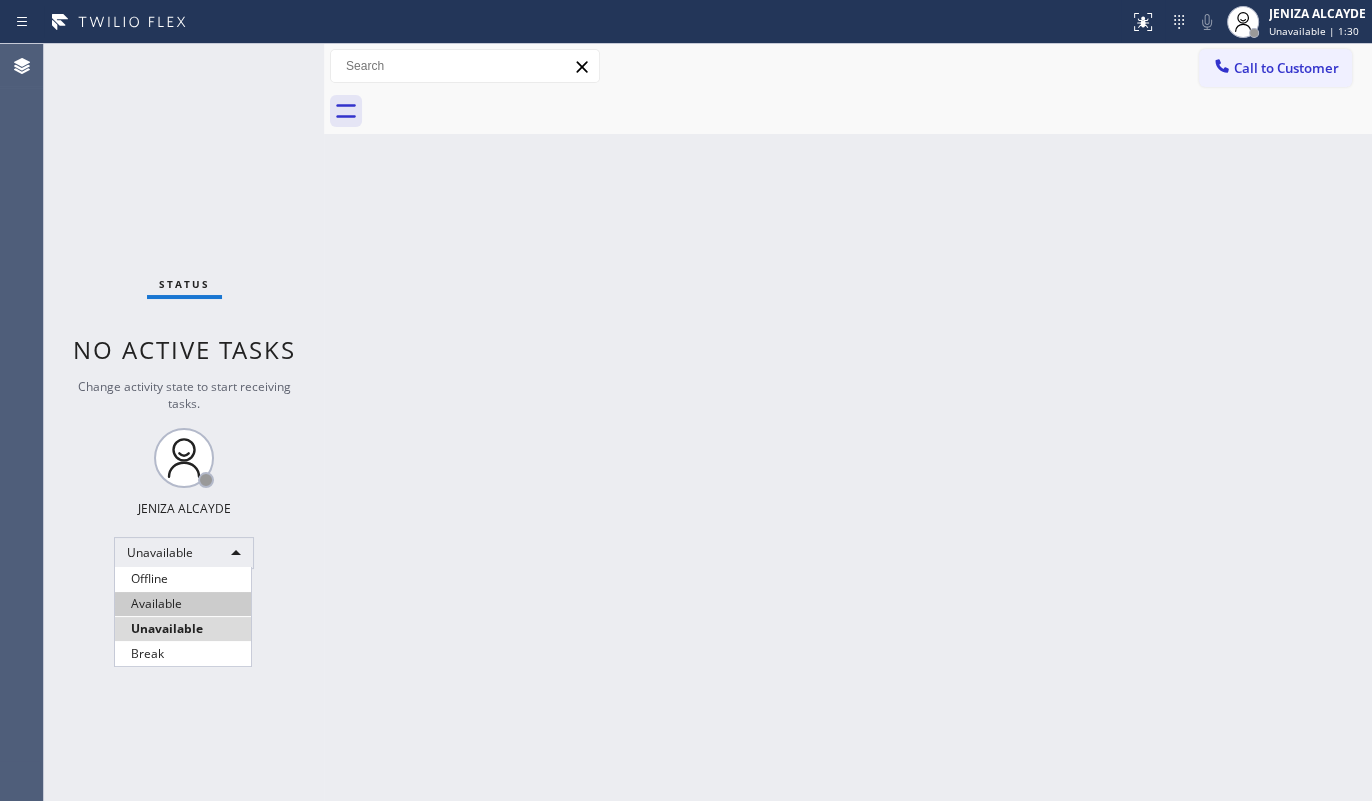 click on "Available" at bounding box center (183, 604) 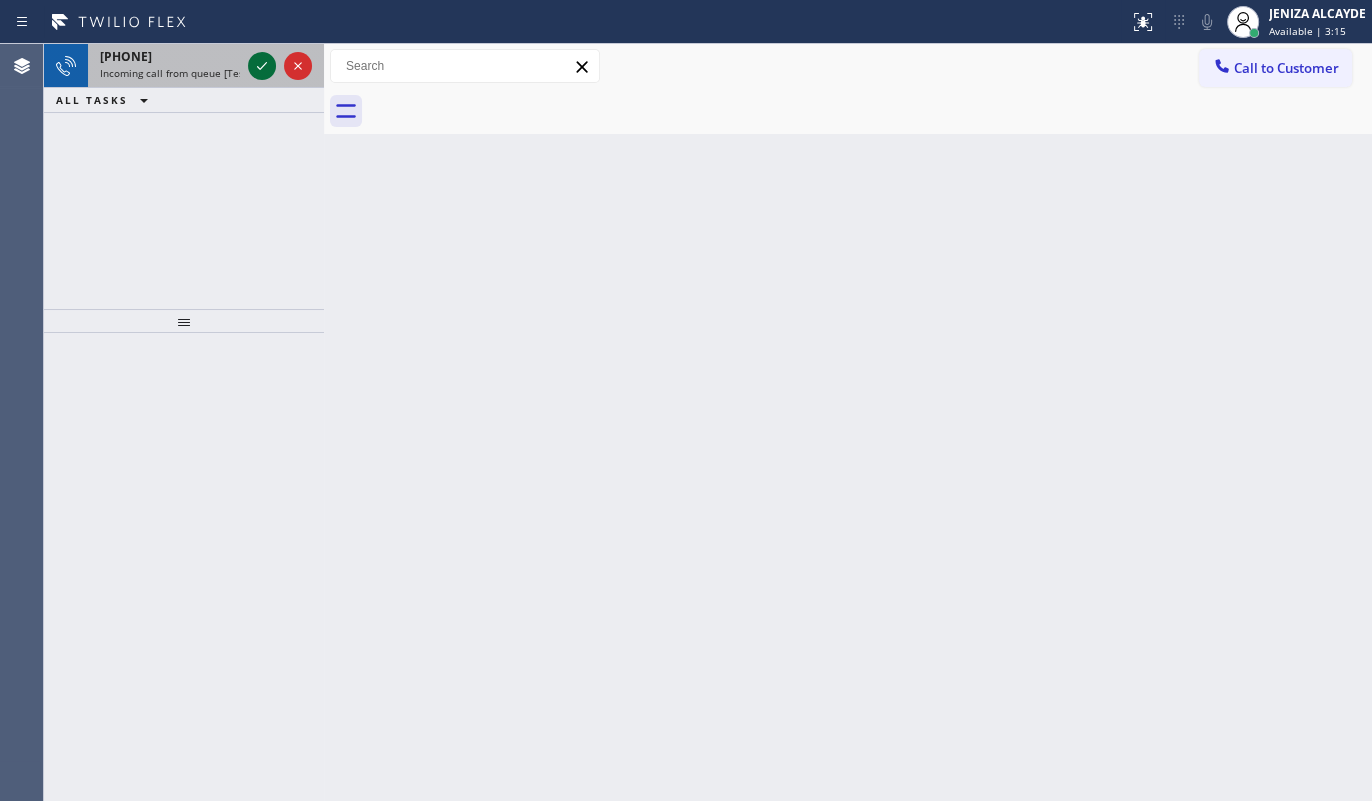 click 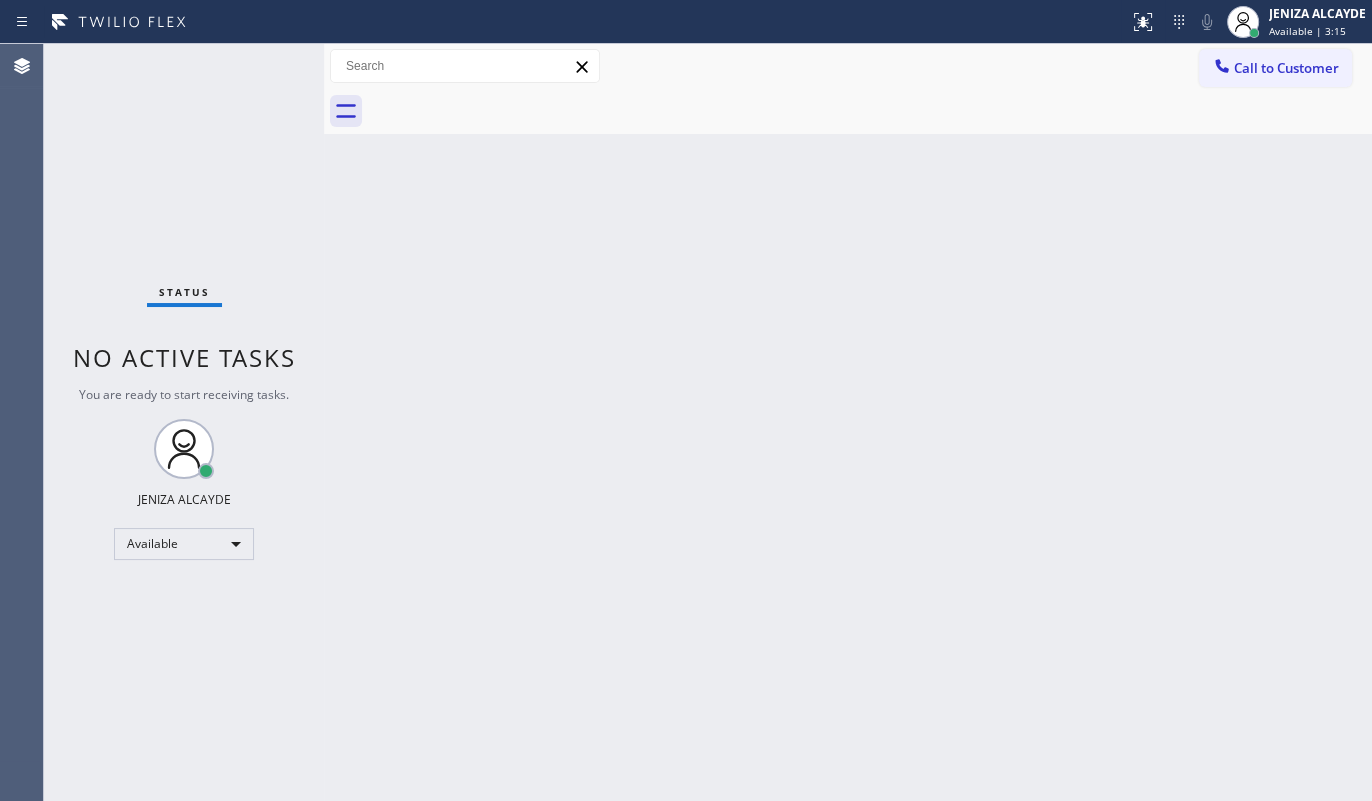 click on "Status   No active tasks     You are ready to start receiving tasks.   JENIZA ALCAYDE Available" at bounding box center [184, 422] 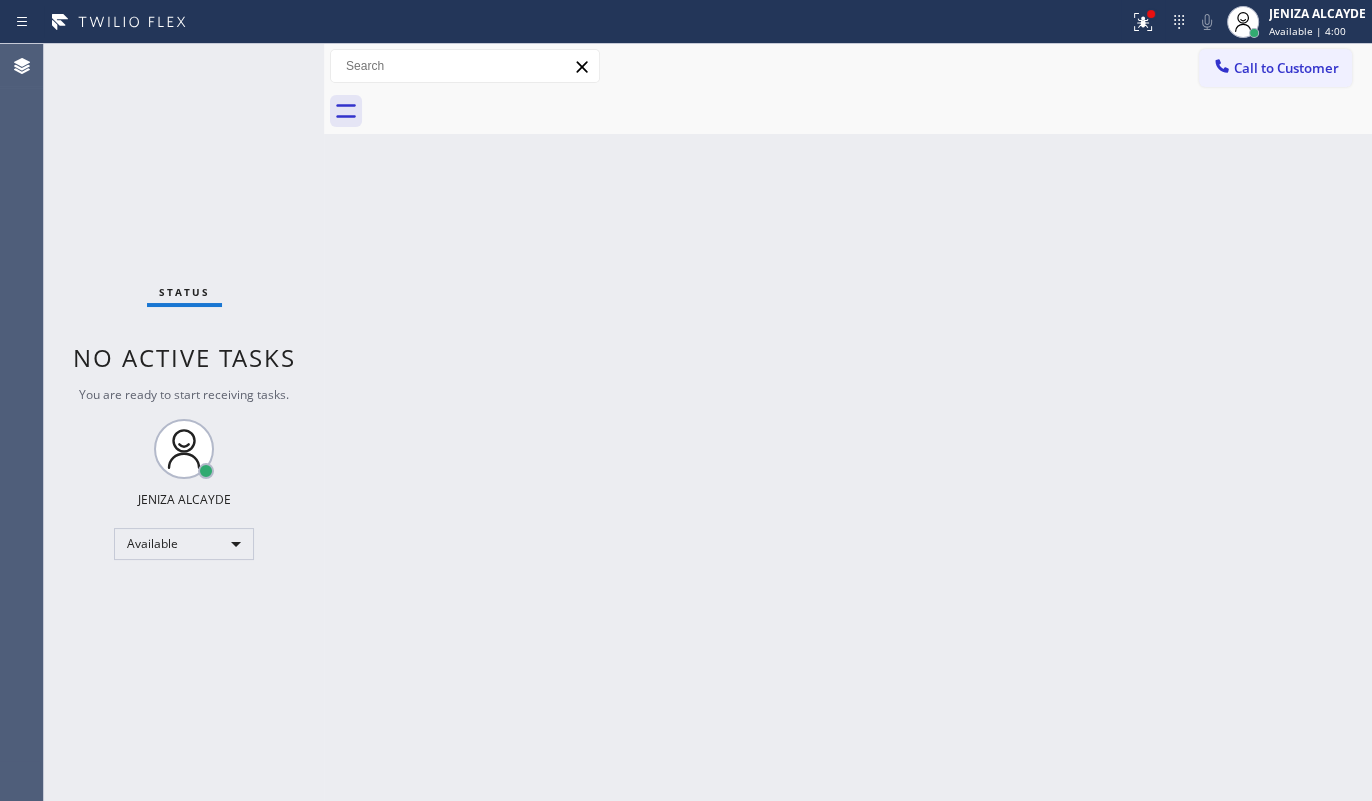 click on "Status   No active tasks     You are ready to start receiving tasks.   JENIZA ALCAYDE Available" at bounding box center [184, 422] 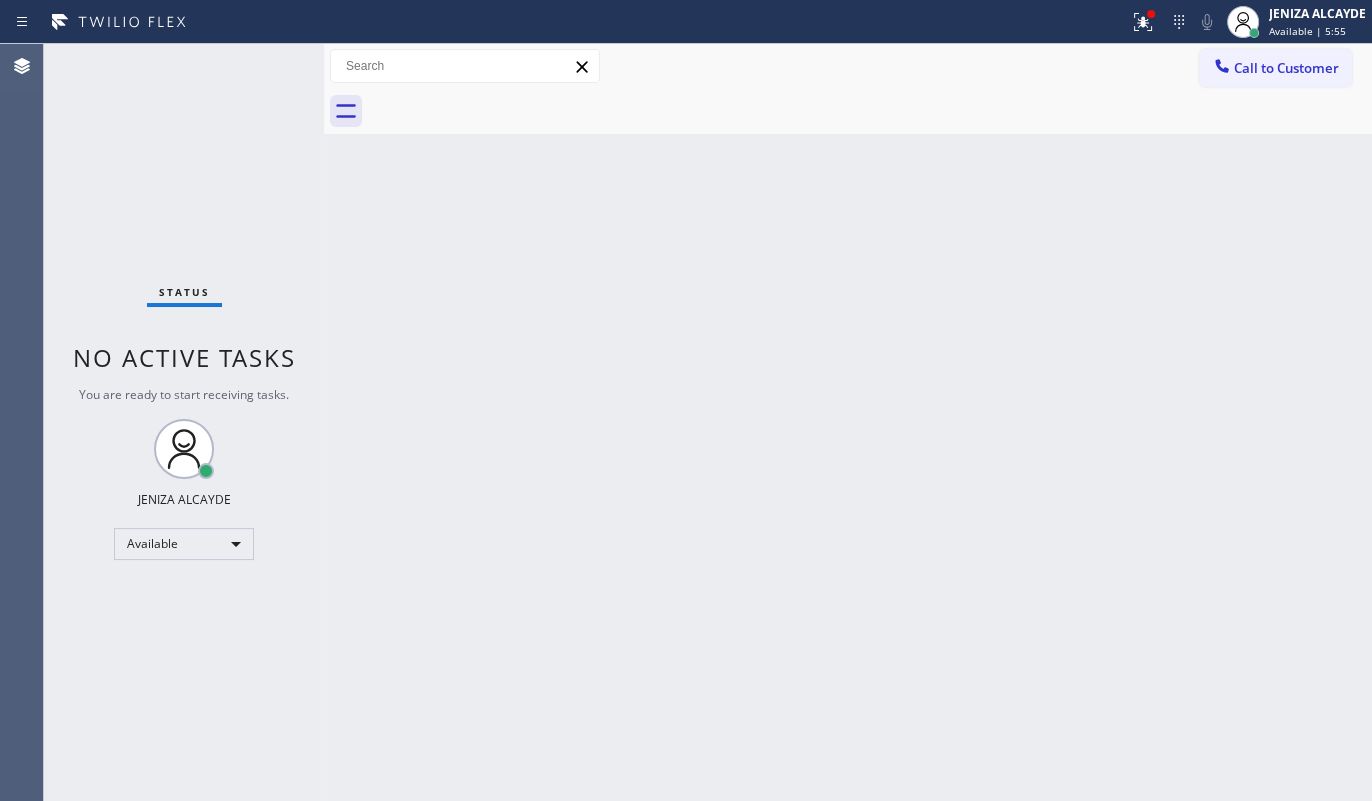 click at bounding box center [324, 422] 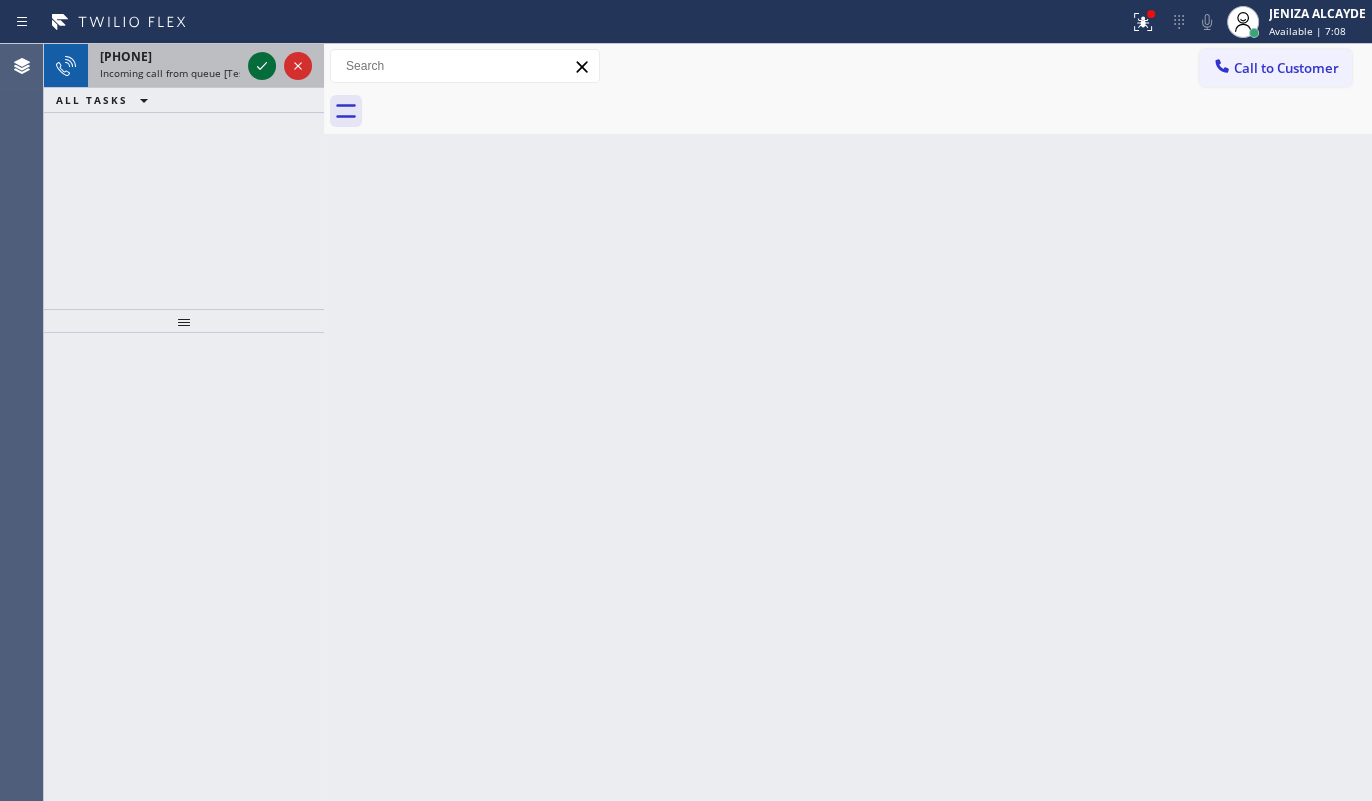 click 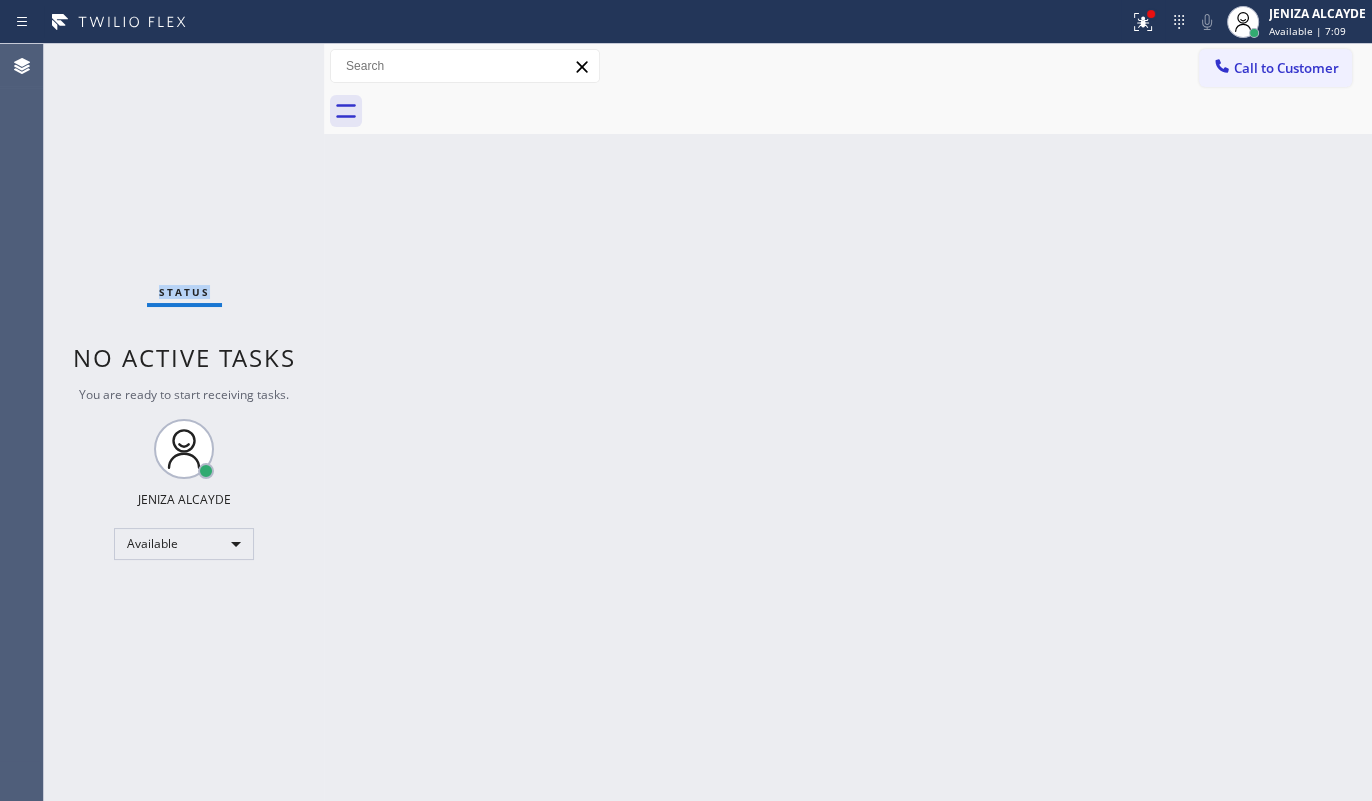 click on "Status   No active tasks     You are ready to start receiving tasks.   JENIZA ALCAYDE Available" at bounding box center [184, 422] 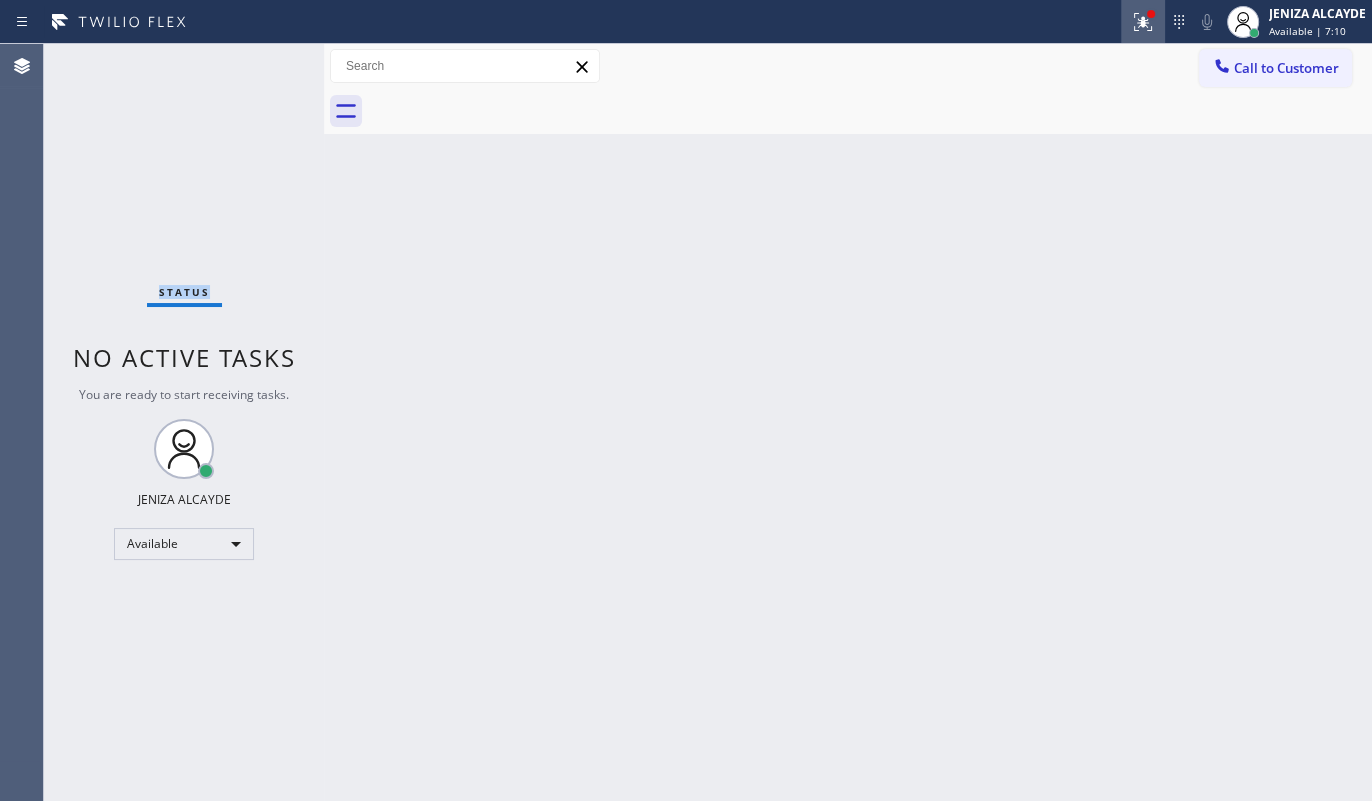 click at bounding box center [1143, 22] 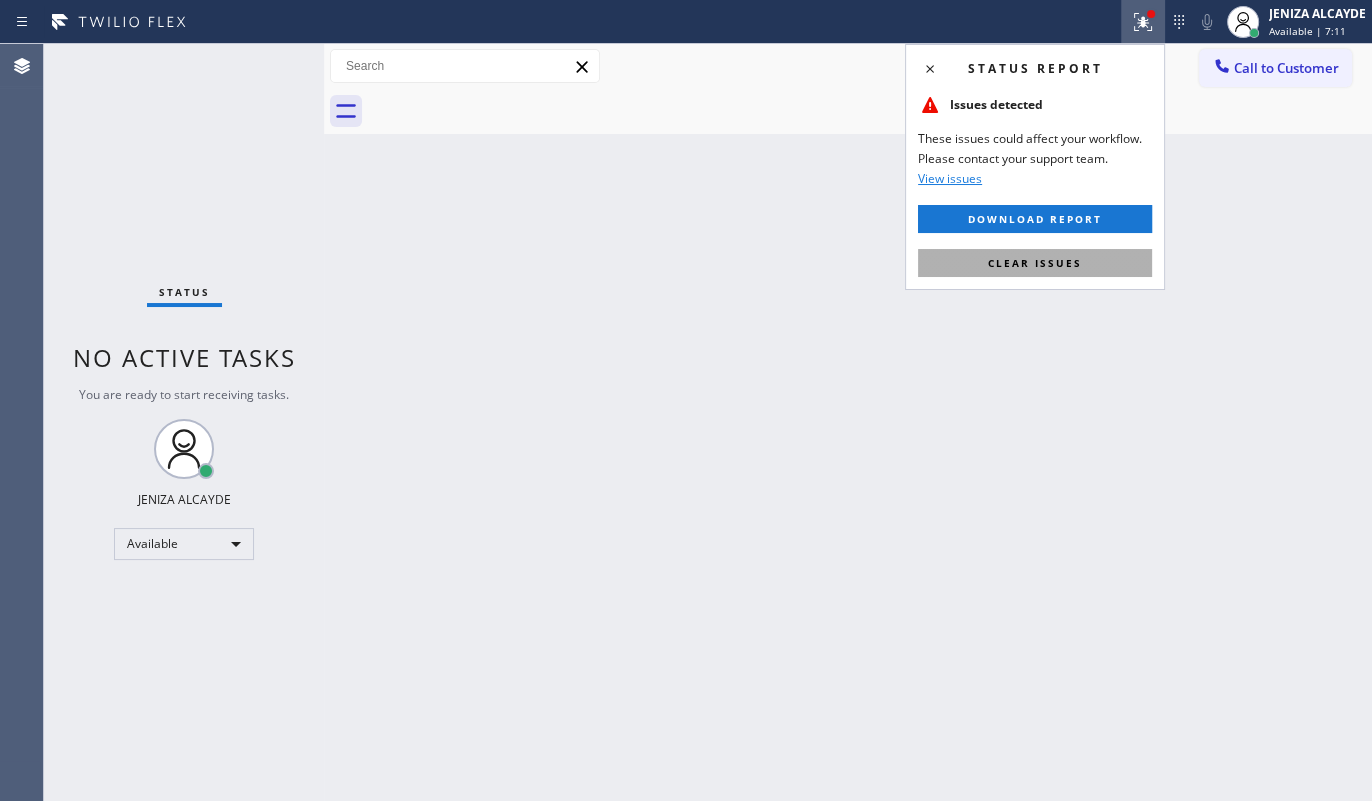 drag, startPoint x: 1043, startPoint y: 279, endPoint x: 1042, endPoint y: 265, distance: 14.035668 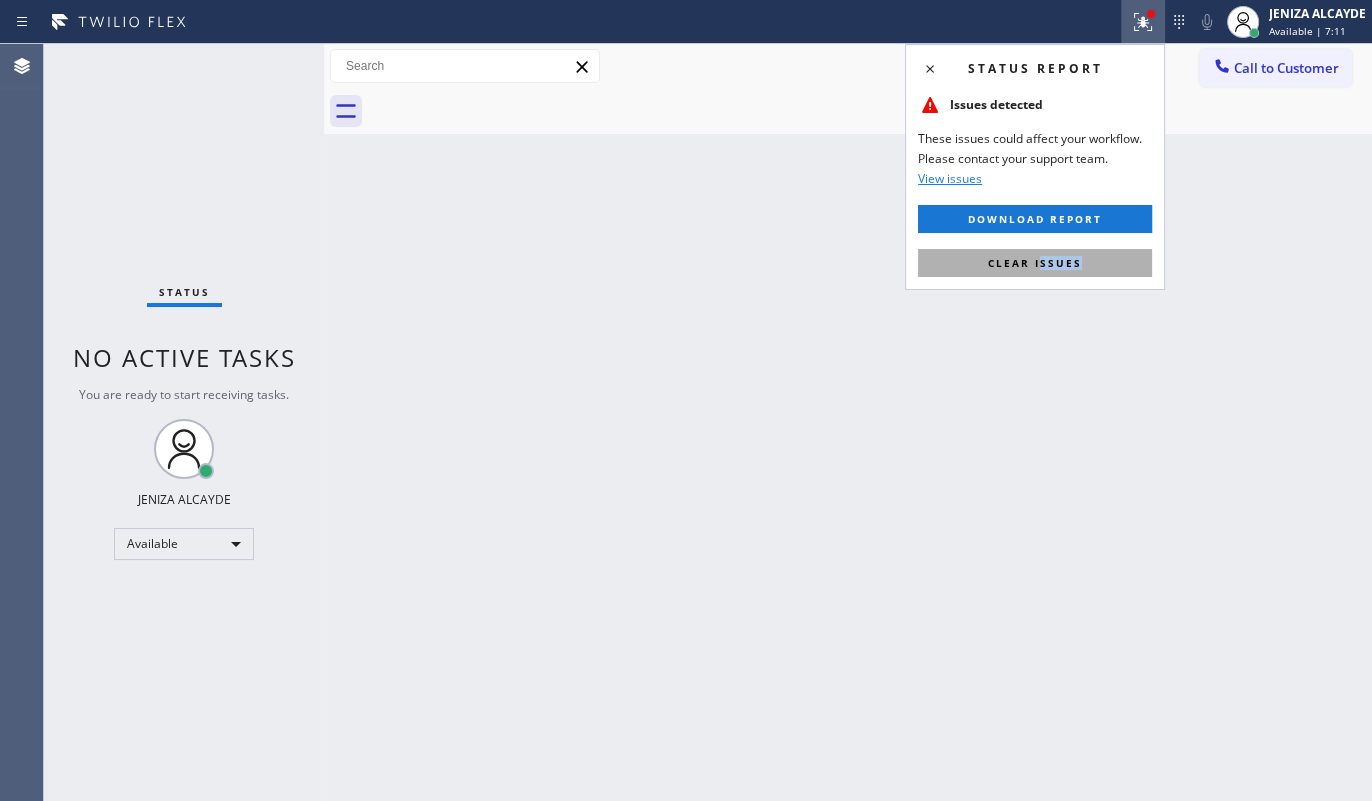click on "Clear issues" at bounding box center [1035, 263] 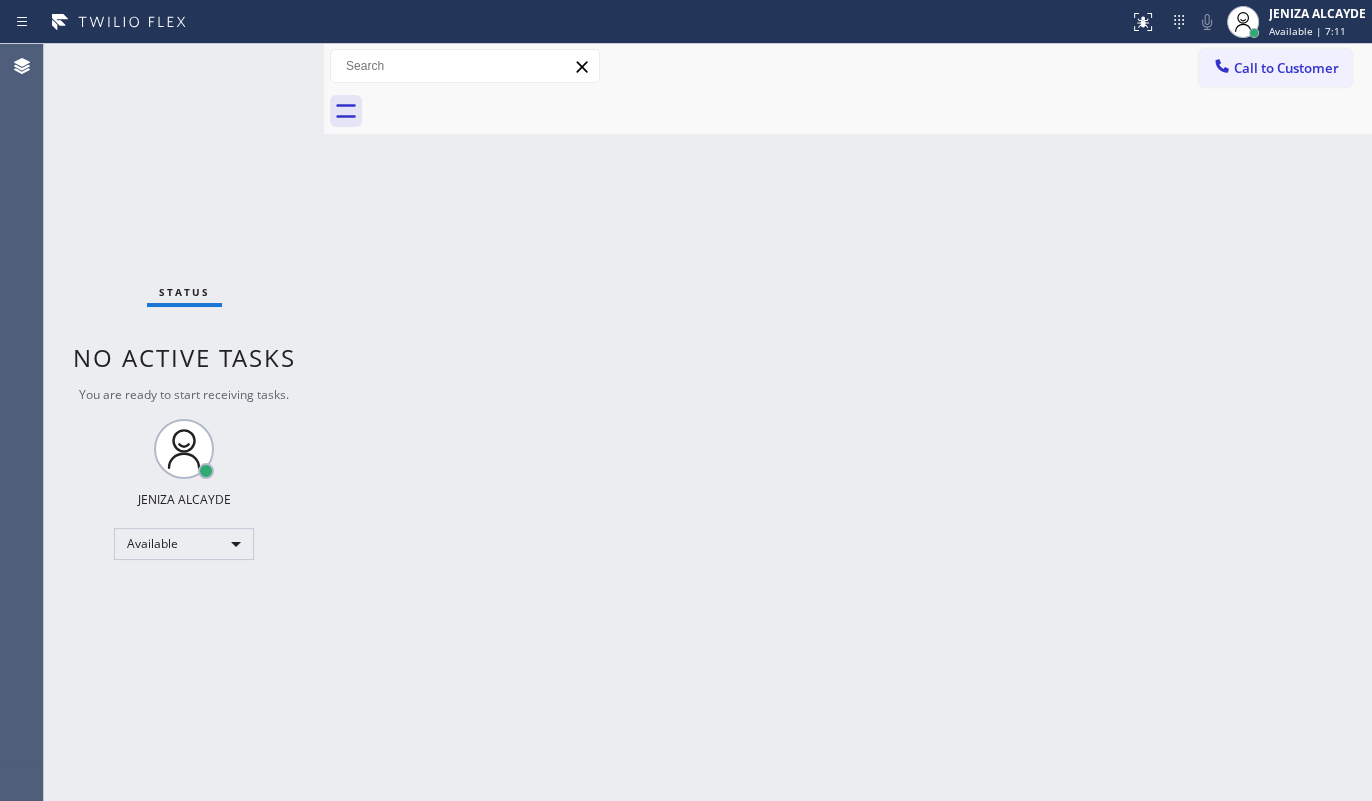 click on "Back to Dashboard Change Sender ID Customers Technicians Select a contact Outbound call Technician Search Technician Your caller id phone number Your caller id phone number Call Technician info Name   Phone none Address none Change Sender ID HVAC +18559994417 5 Star Appliance +18557314952 Appliance Repair +18554611149 Plumbing +18889090120 Air Duct Cleaning +18006865038  Electricians +18005688664 Cancel Change Check personal SMS Reset Change No tabs Call to Customer Outbound call Location Search location Your caller id phone number Customer number Call Outbound call Technician Search Technician Your caller id phone number Your caller id phone number Call" at bounding box center [848, 422] 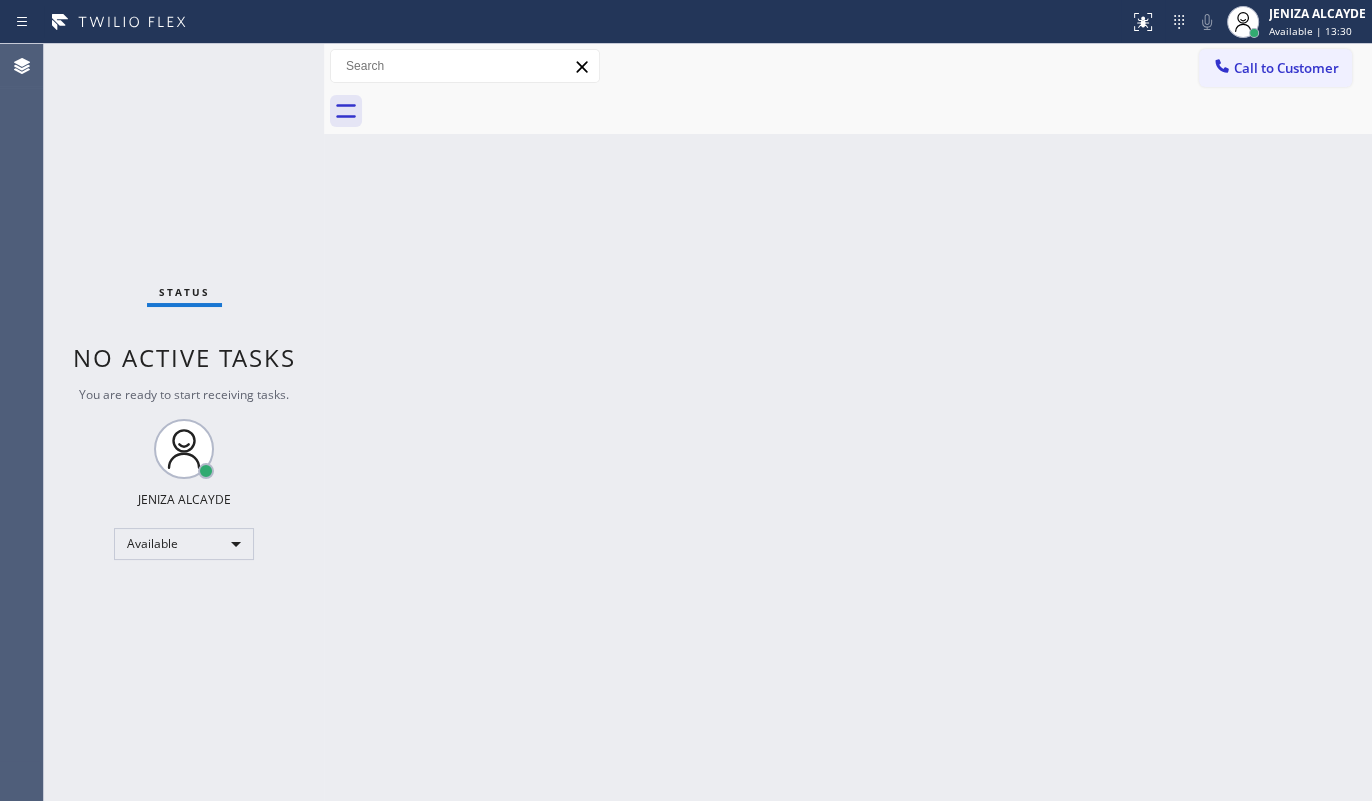 click on "Status   No active tasks     You are ready to start receiving tasks.   JENIZA ALCAYDE Available" at bounding box center (184, 422) 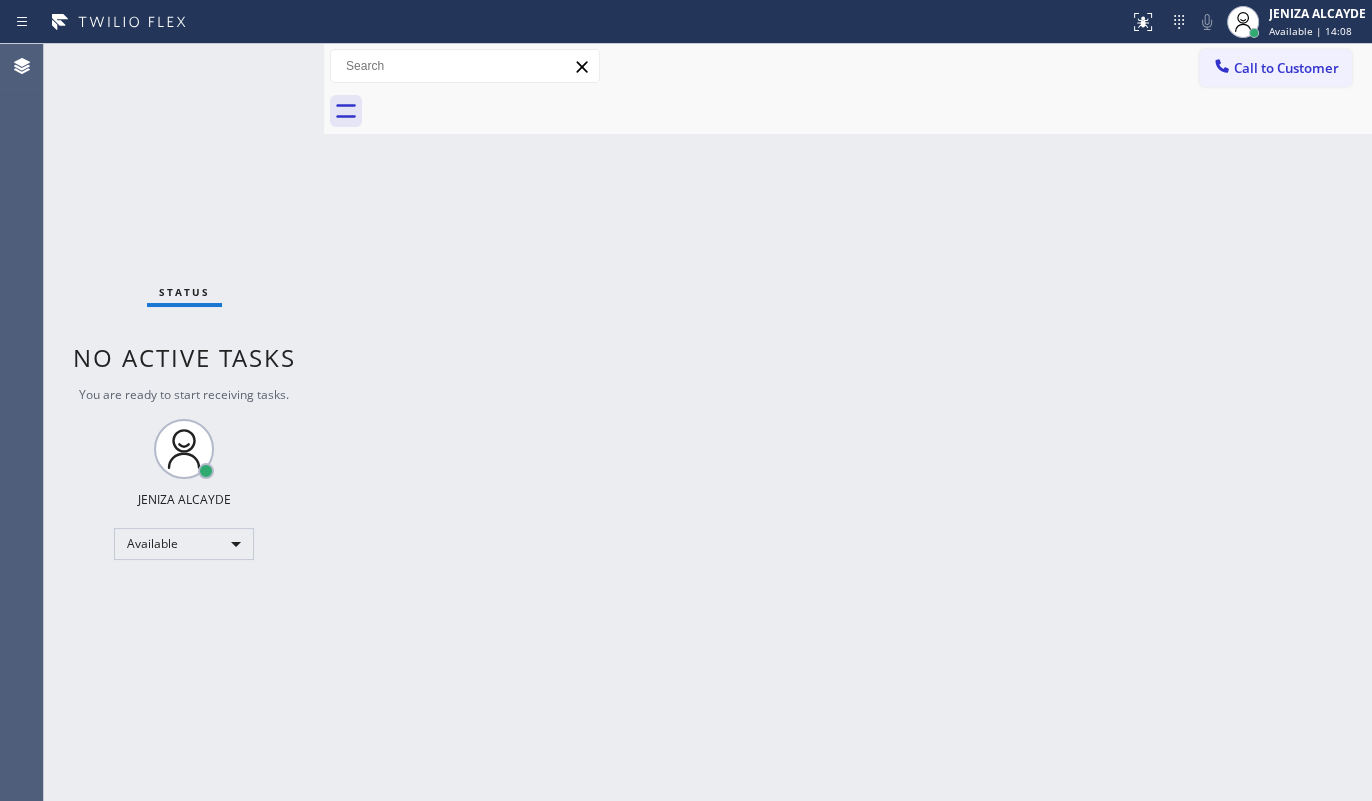 click on "Back to Dashboard Change Sender ID Customers Technicians Select a contact Outbound call Technician Search Technician Your caller id phone number Your caller id phone number Call Technician info Name   Phone none Address none Change Sender ID HVAC +18559994417 5 Star Appliance +18557314952 Appliance Repair +18554611149 Plumbing +18889090120 Air Duct Cleaning +18006865038  Electricians +18005688664 Cancel Change Check personal SMS Reset Change No tabs Call to Customer Outbound call Location Search location Your caller id phone number Customer number Call Outbound call Technician Search Technician Your caller id phone number Your caller id phone number Call" at bounding box center (848, 422) 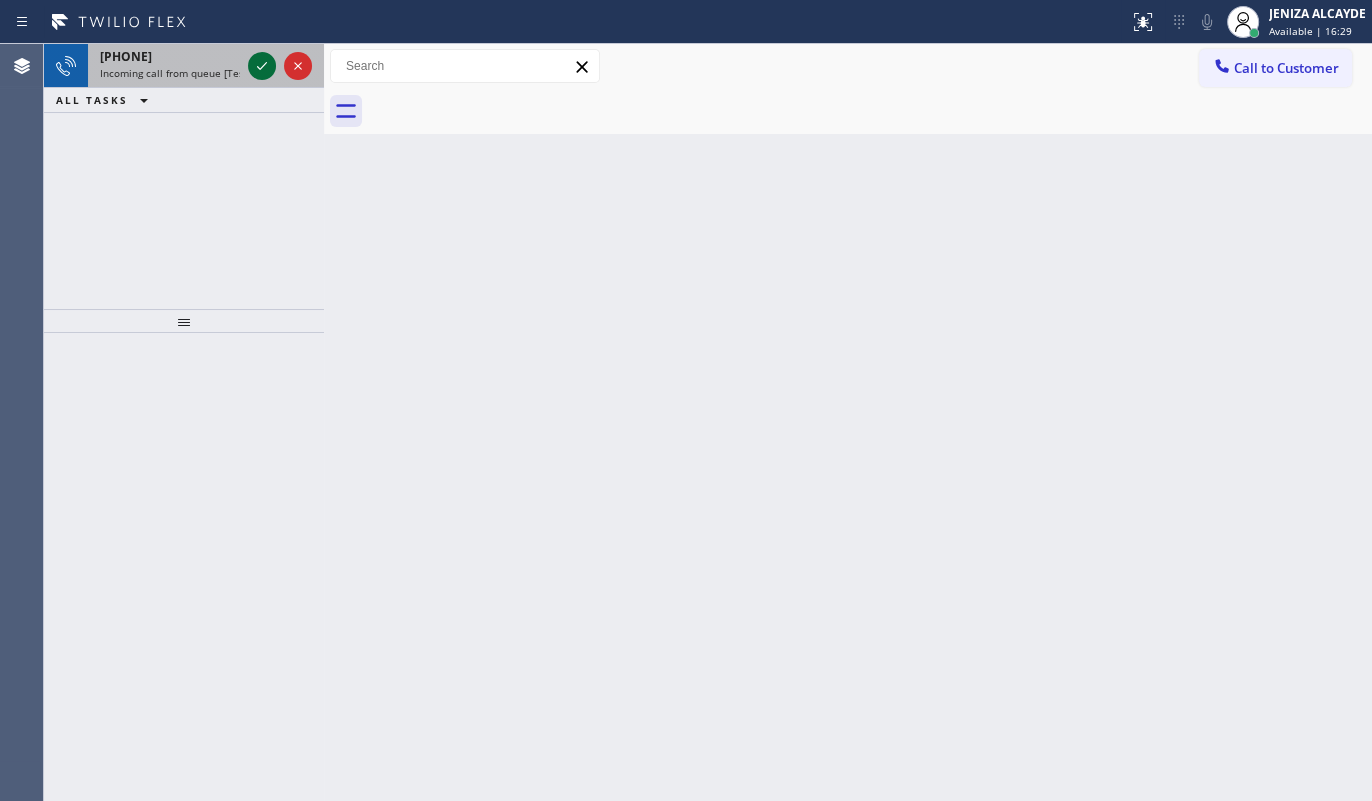 click 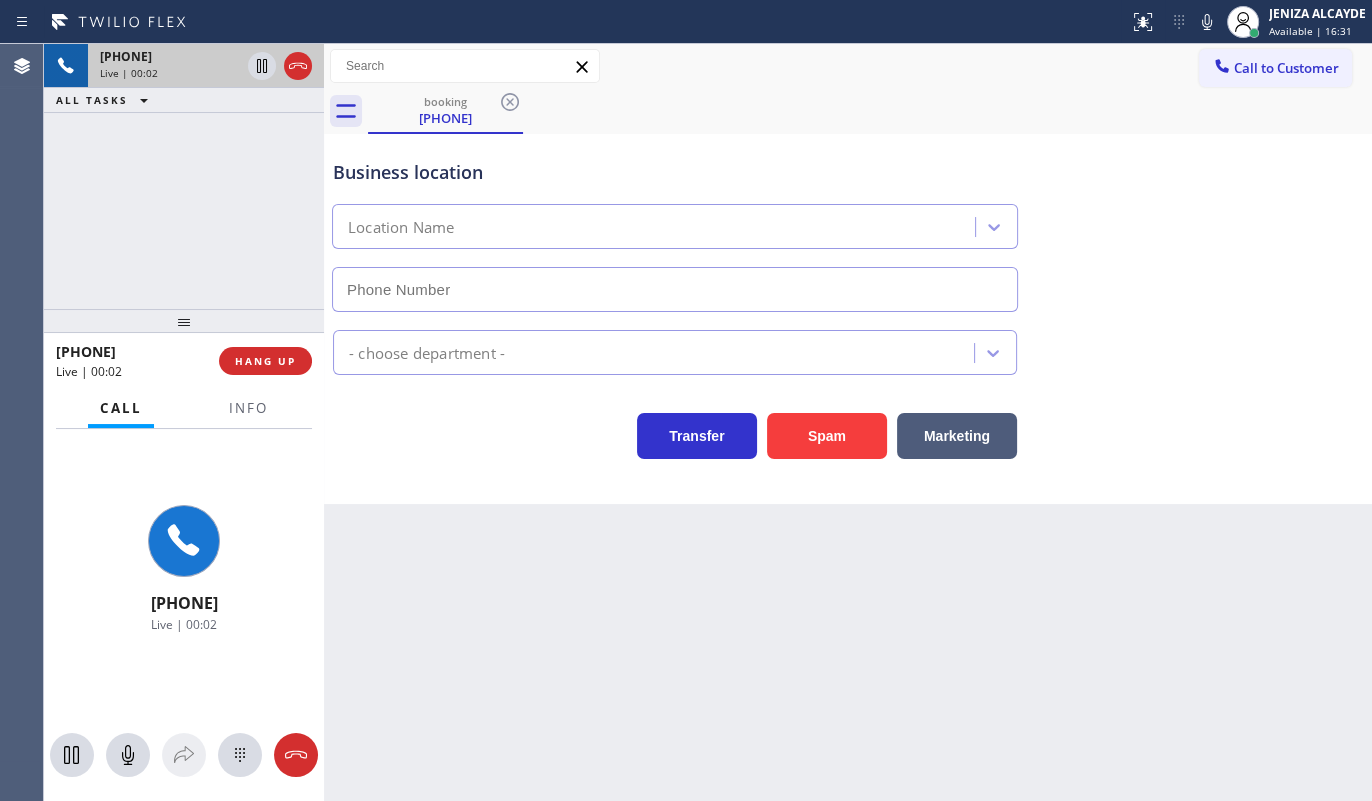 type on "[PHONE]" 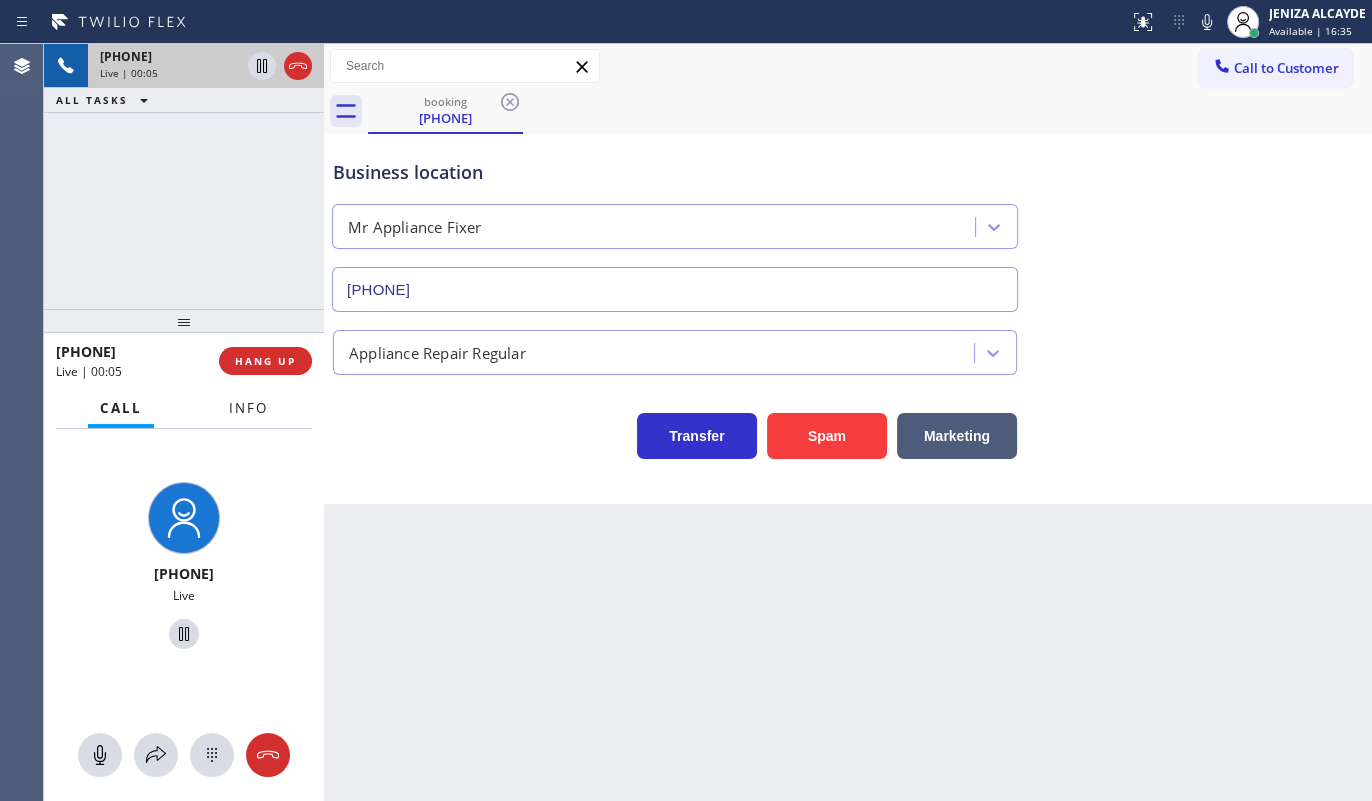 click on "Info" at bounding box center (248, 408) 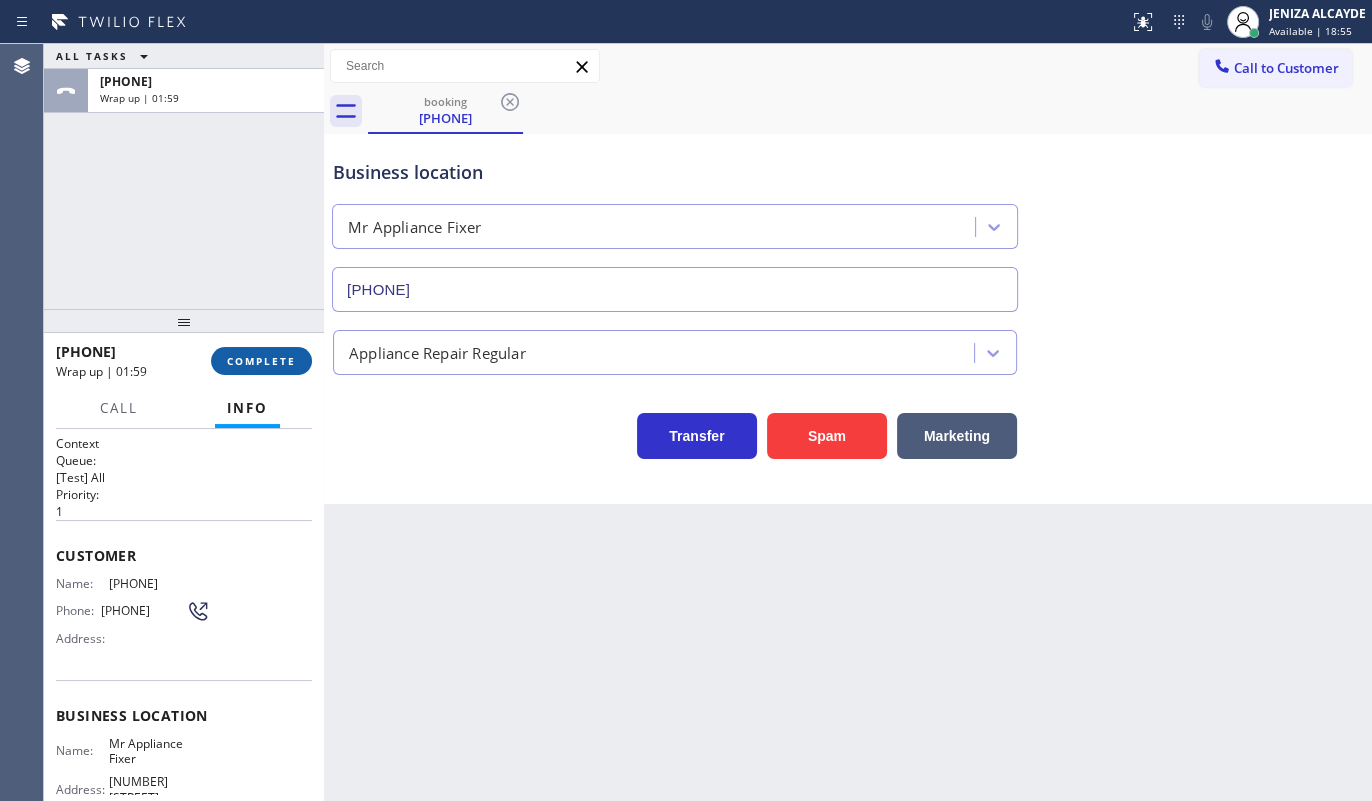 click on "[PHONE] Wrap up | 01:59 COMPLETE" at bounding box center [184, 361] 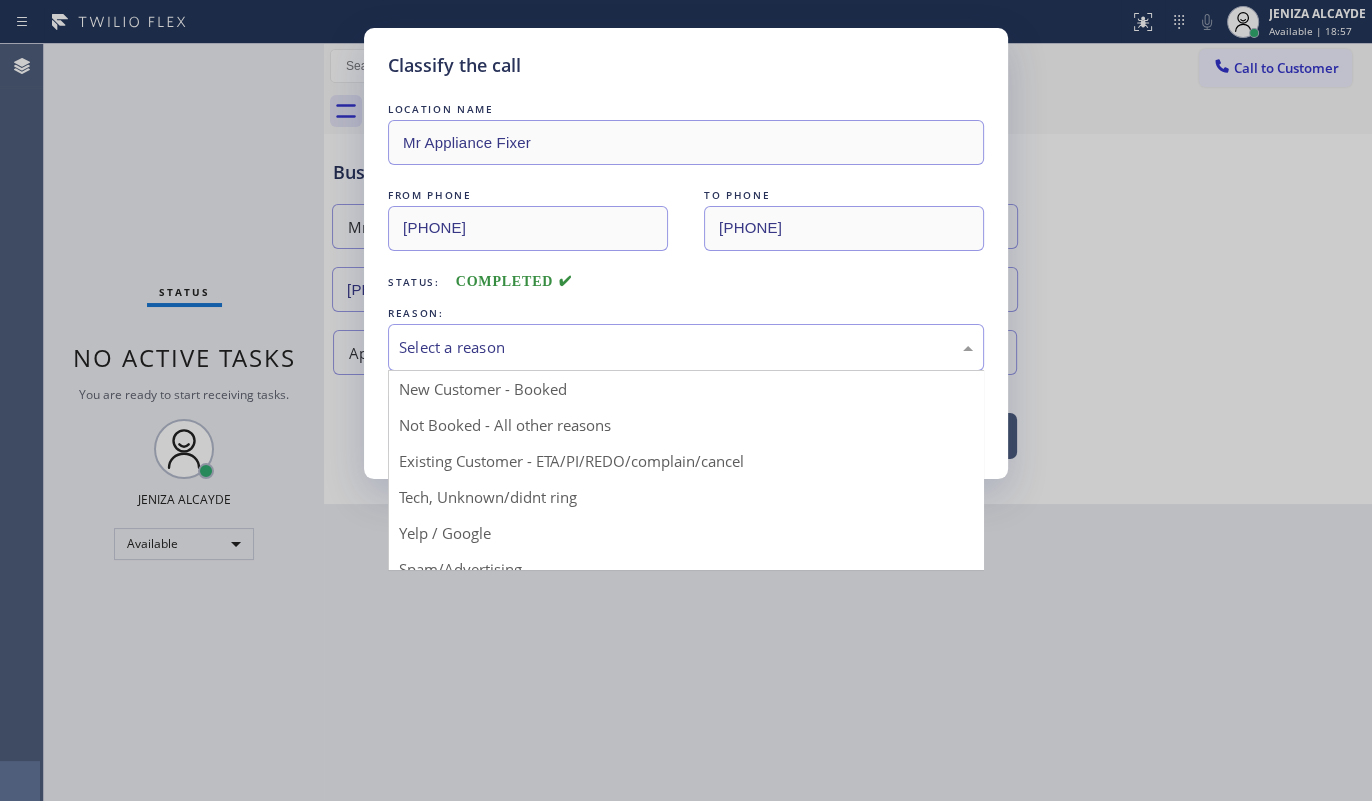 drag, startPoint x: 505, startPoint y: 357, endPoint x: 488, endPoint y: 415, distance: 60.440052 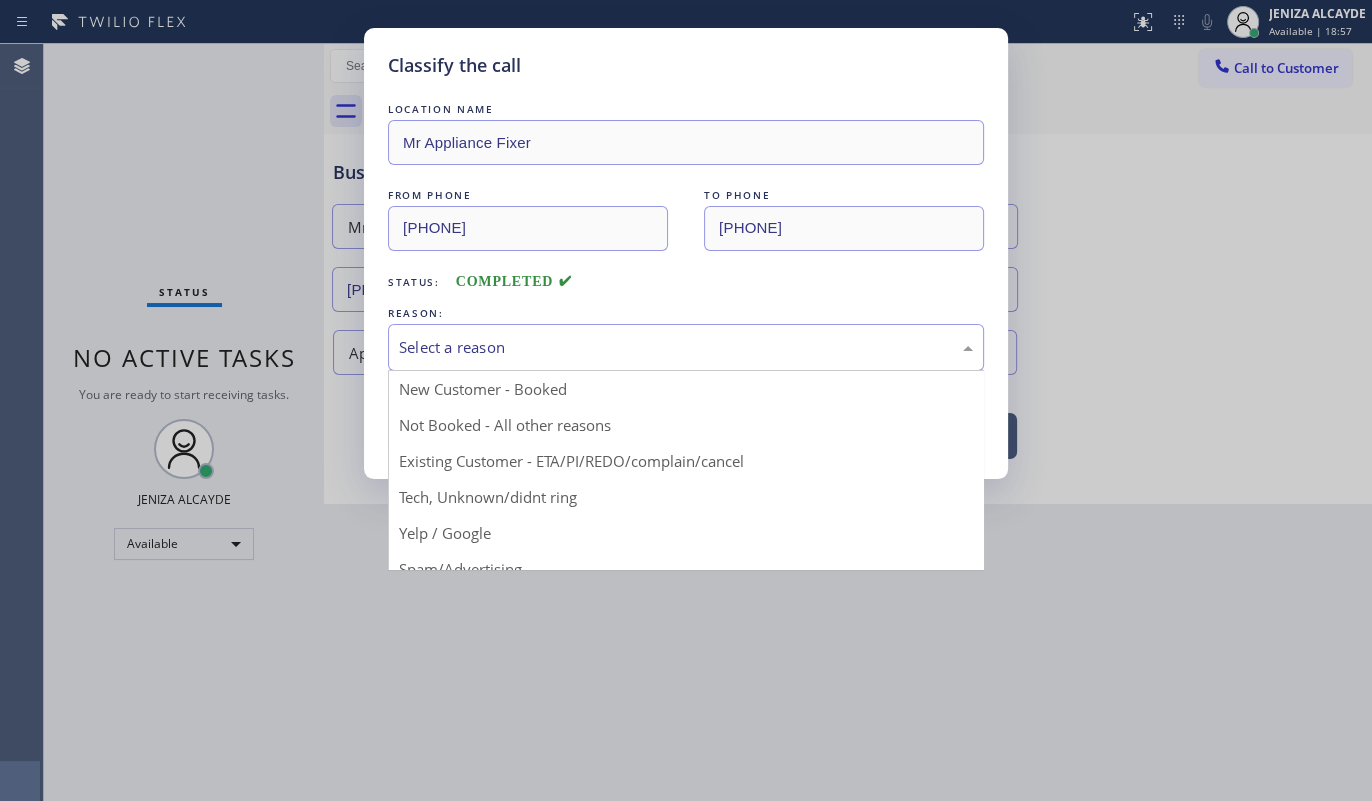 click on "Select a reason New Customer - Booked Not Booked - All other reasons Existing Customer - ETA/PI/REDO/complain/cancel Tech, Unknown/didnt ring Yelp / Google  Spam/Advertising Transferred HouseCallPro / HomeAdvisor / Other platforms  Test call" at bounding box center (686, 347) 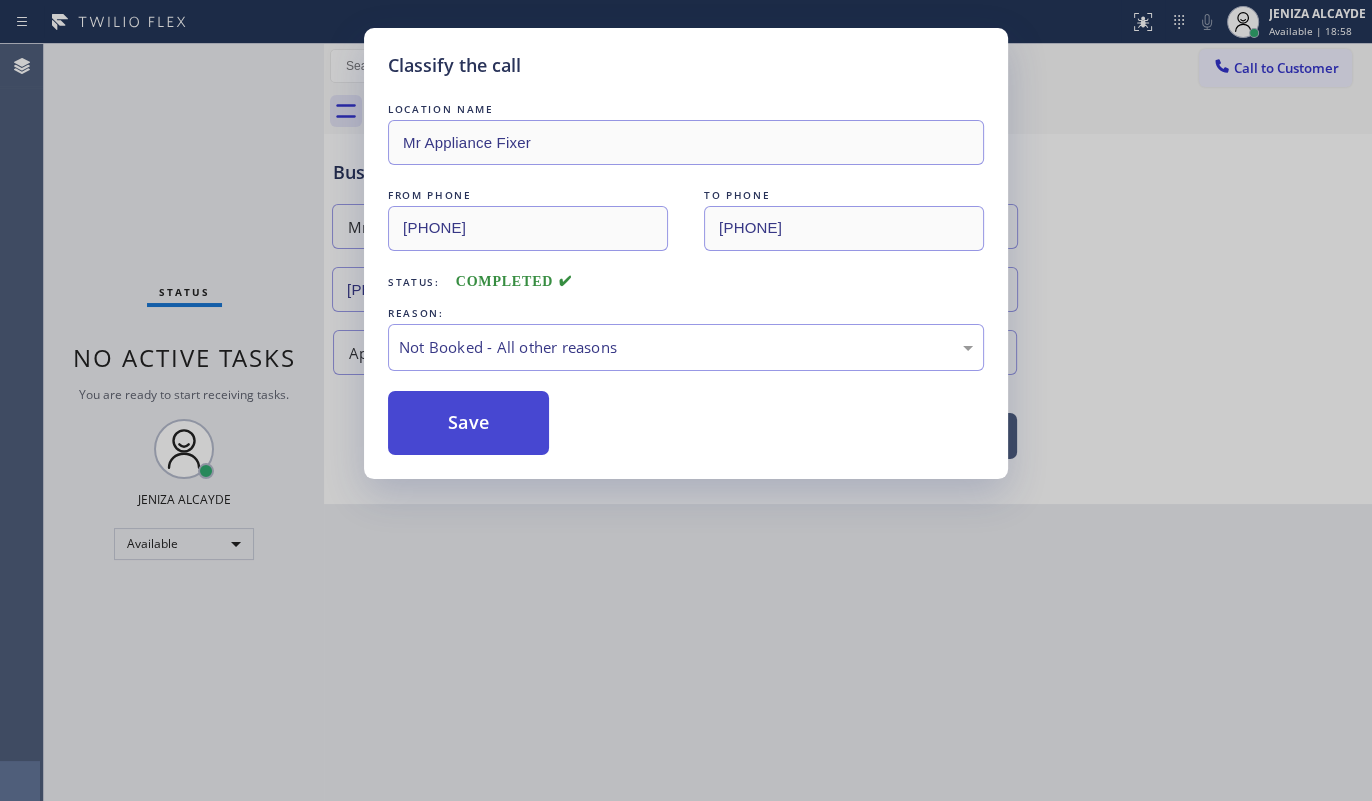 click on "Save" at bounding box center (468, 423) 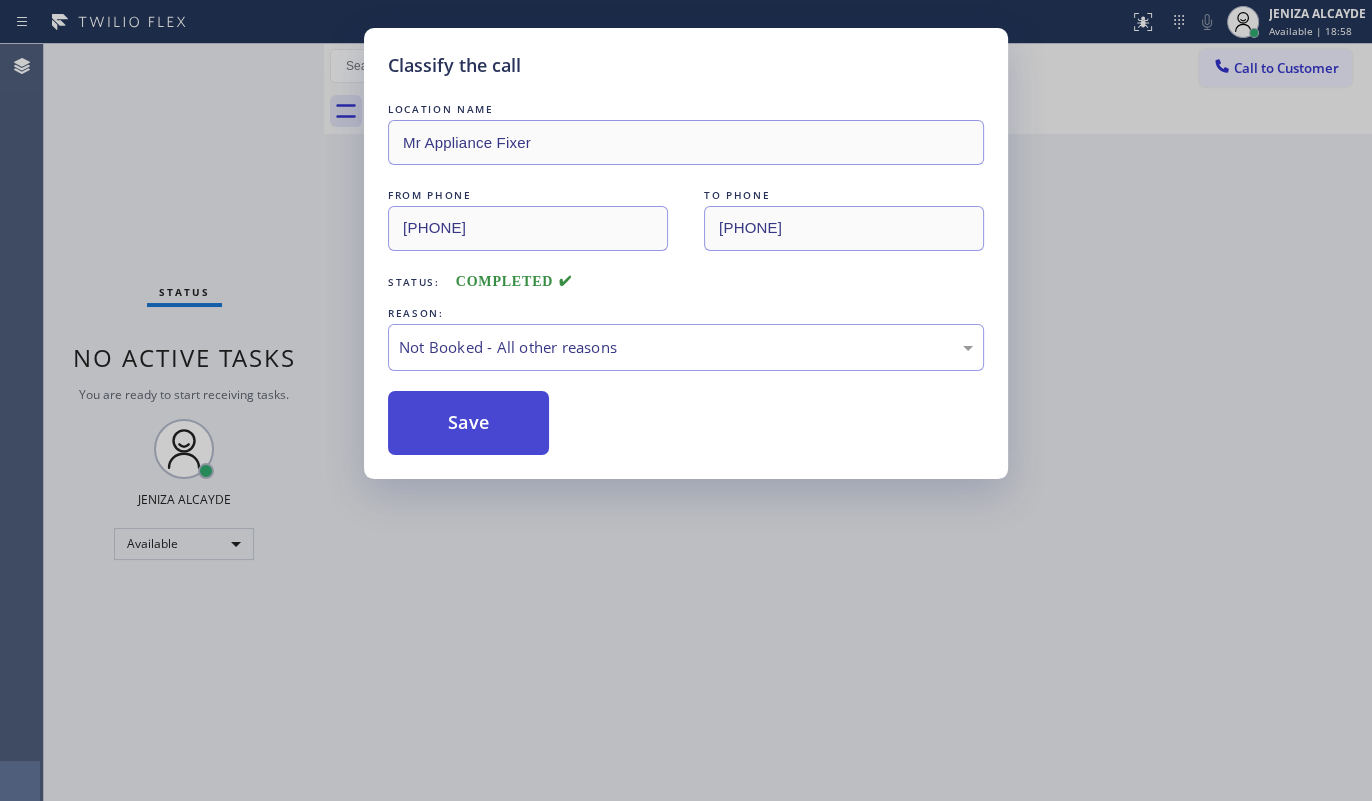 click on "Save" at bounding box center (468, 423) 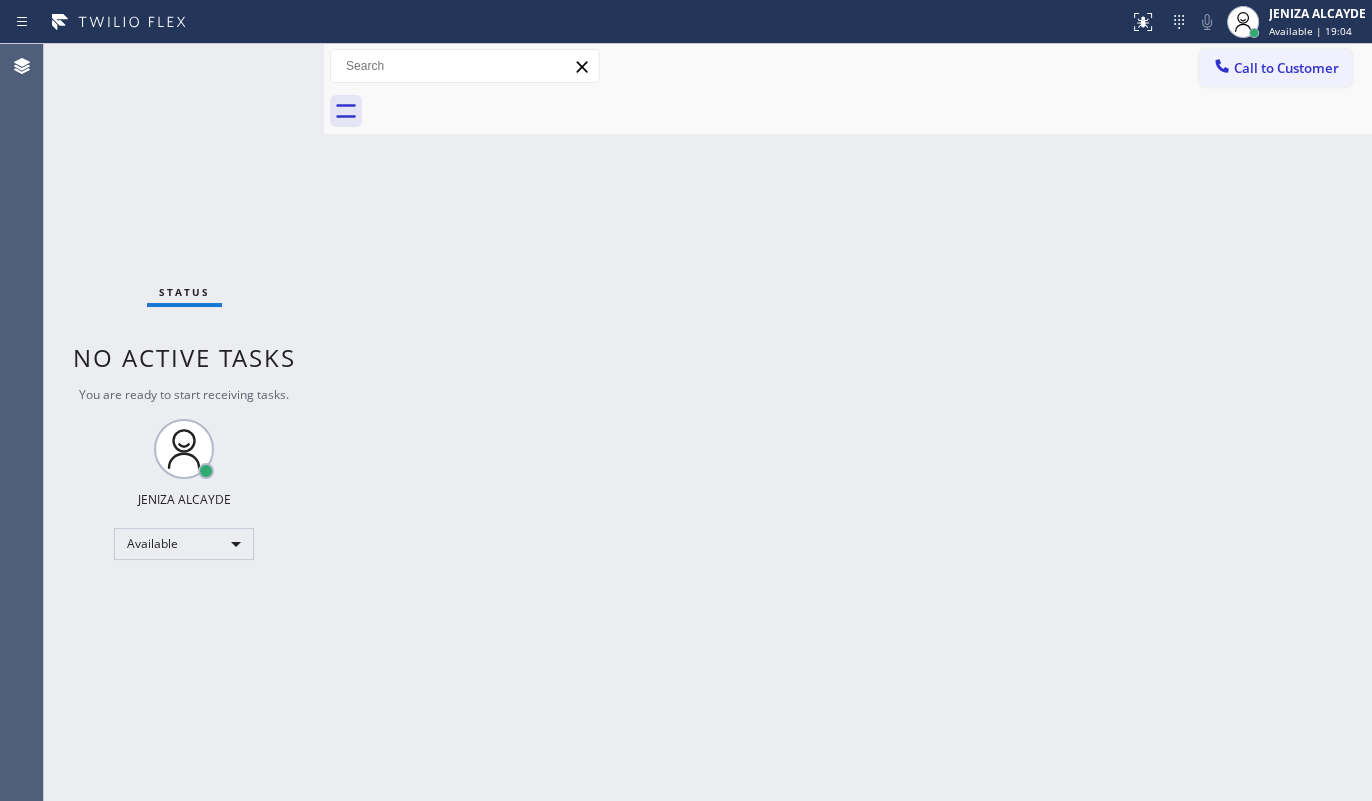 click on "Status   No active tasks     You are ready to start receiving tasks.   JENIZA ALCAYDE Available" at bounding box center (184, 422) 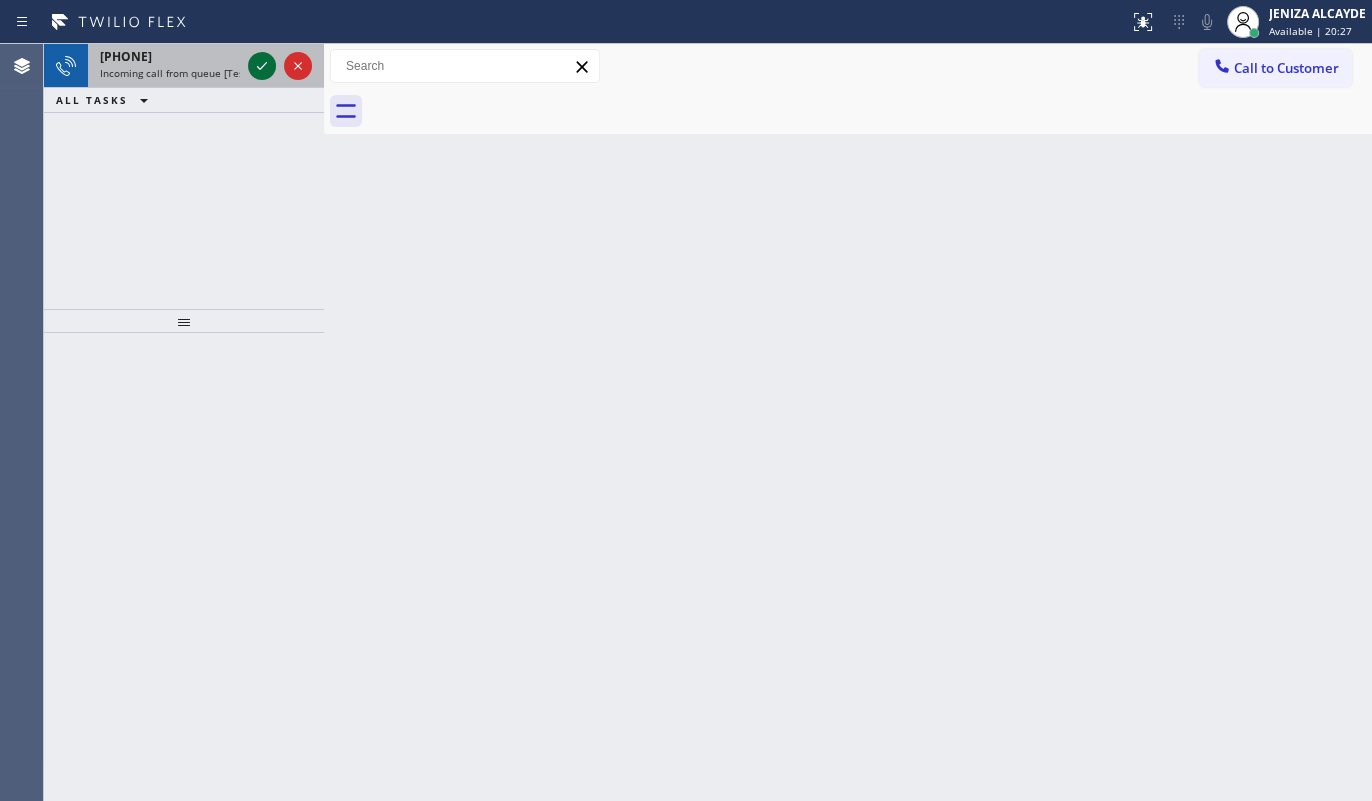click 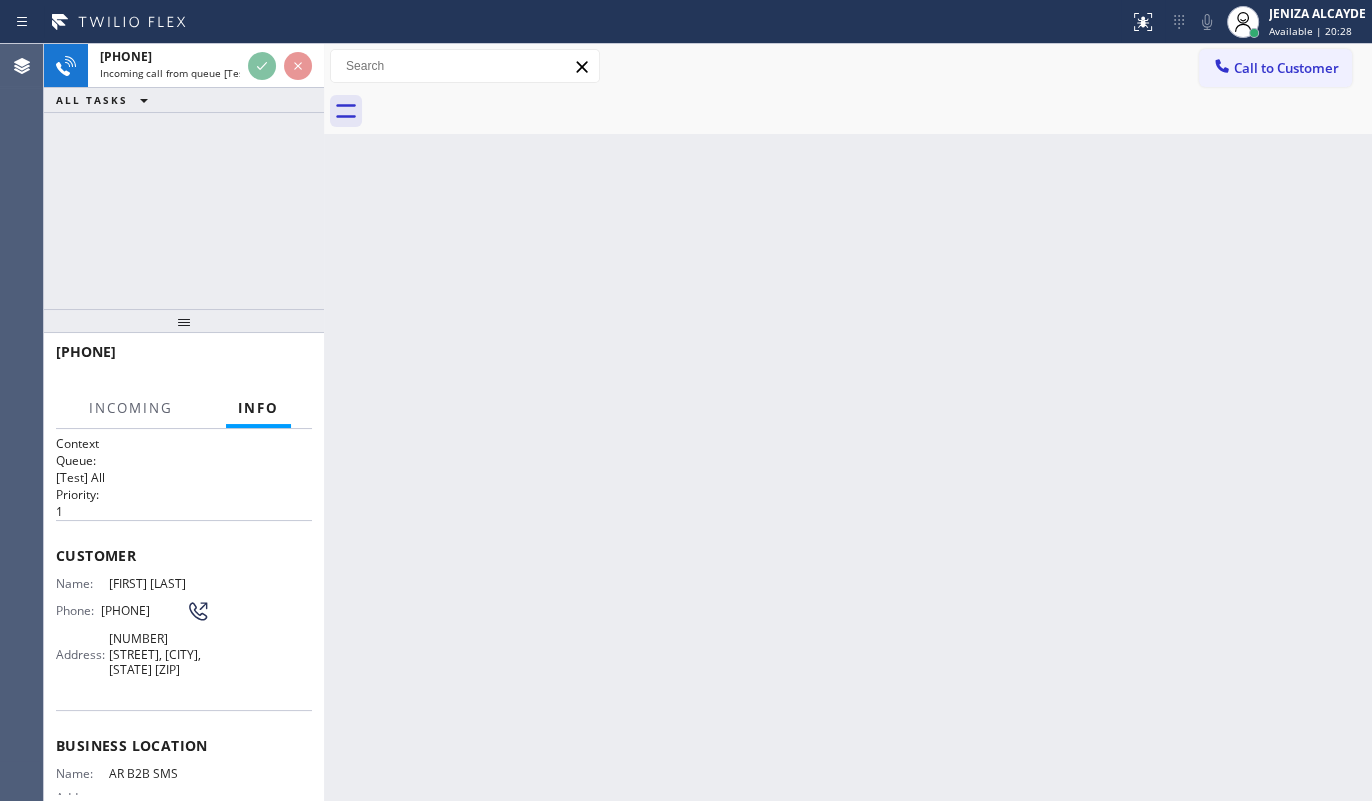 click on "ALL TASKS ALL TASKS ACTIVE TASKS TASKS IN WRAP UP" at bounding box center (184, 100) 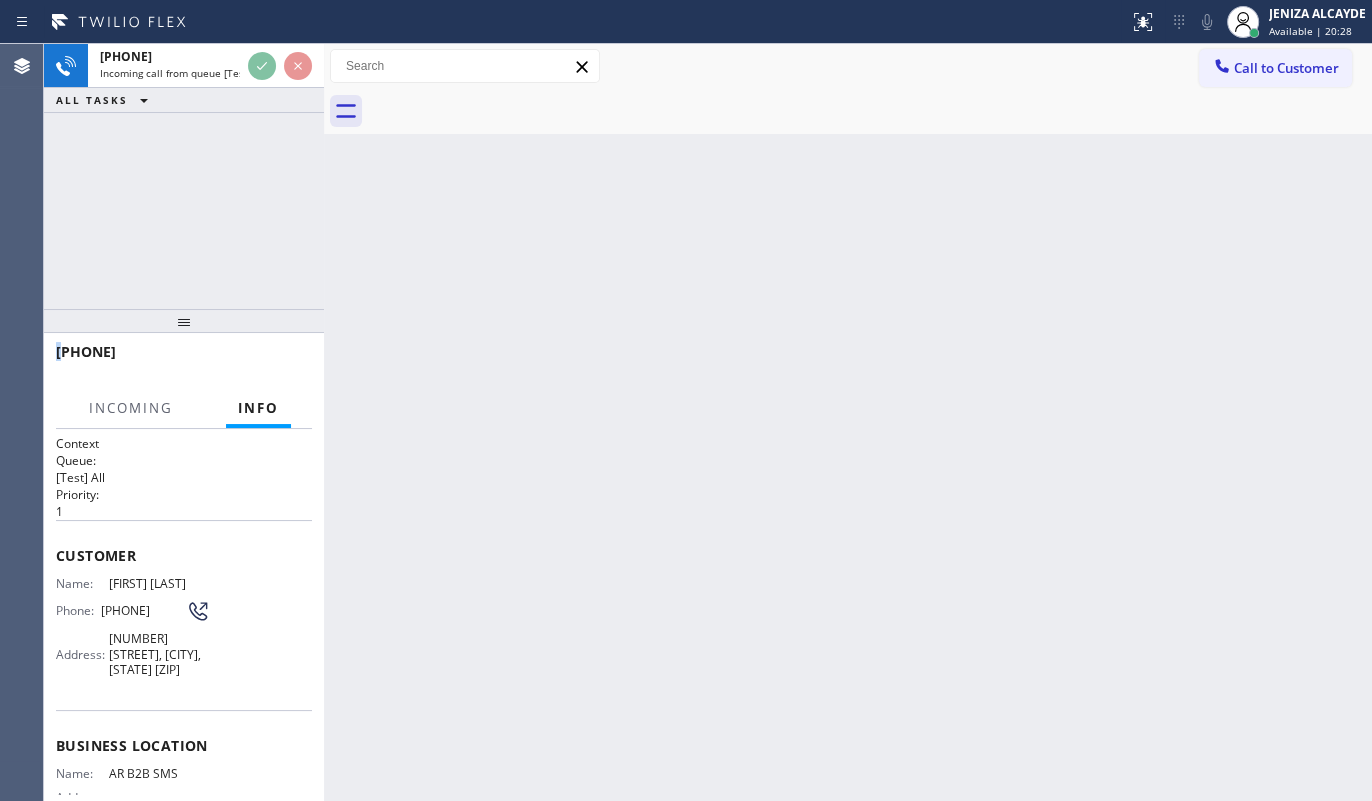 click on "ALL TASKS ALL TASKS ACTIVE TASKS TASKS IN WRAP UP" at bounding box center (184, 100) 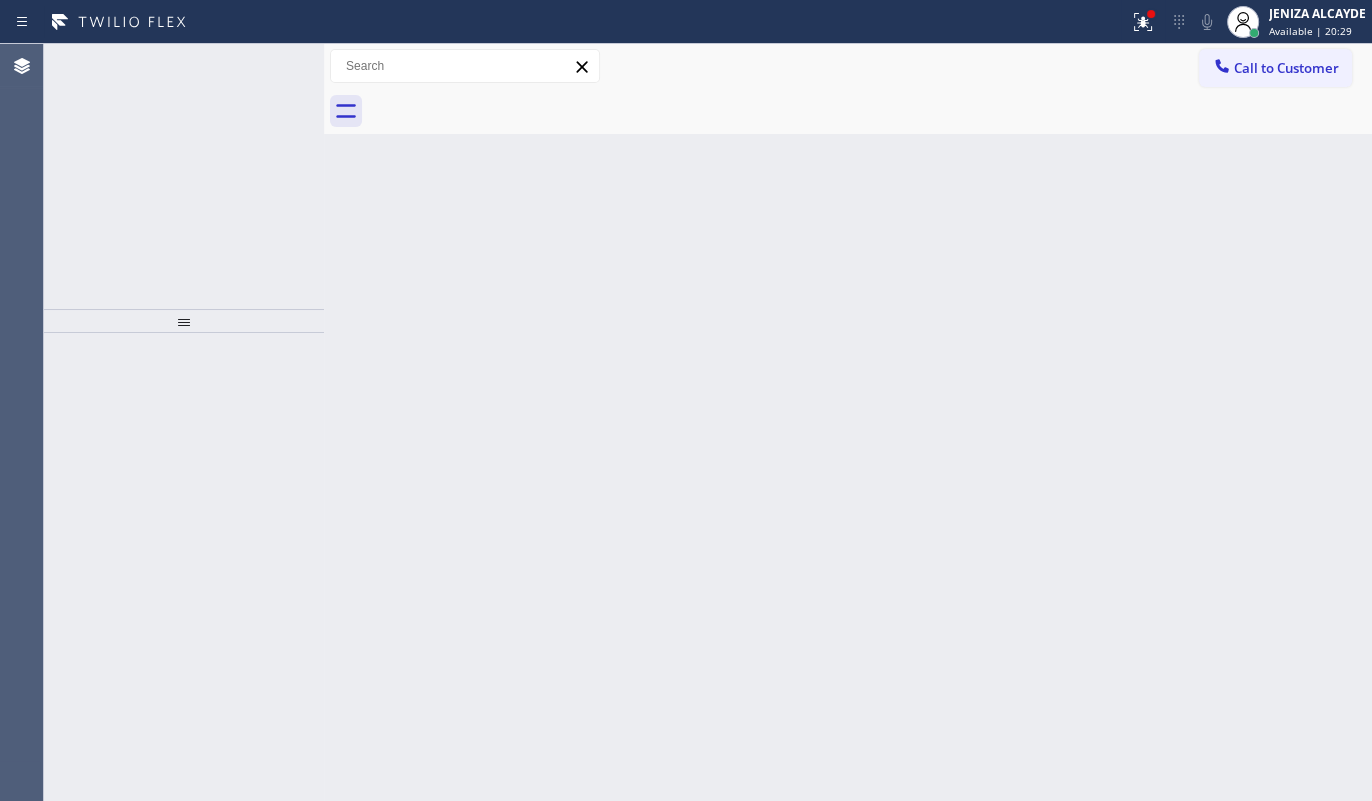 click on "ALL TASKS ALL TASKS ACTIVE TASKS TASKS IN WRAP UP" at bounding box center [184, 100] 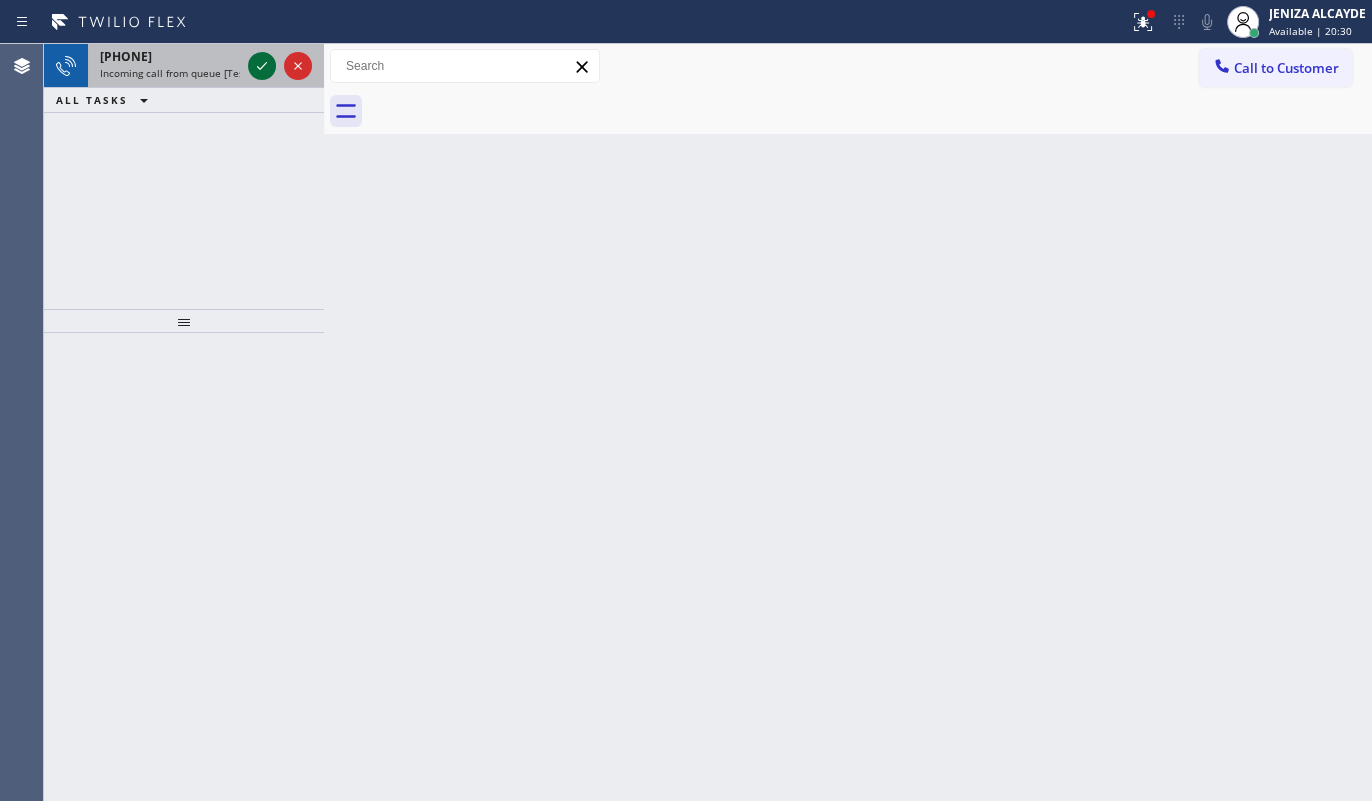 click 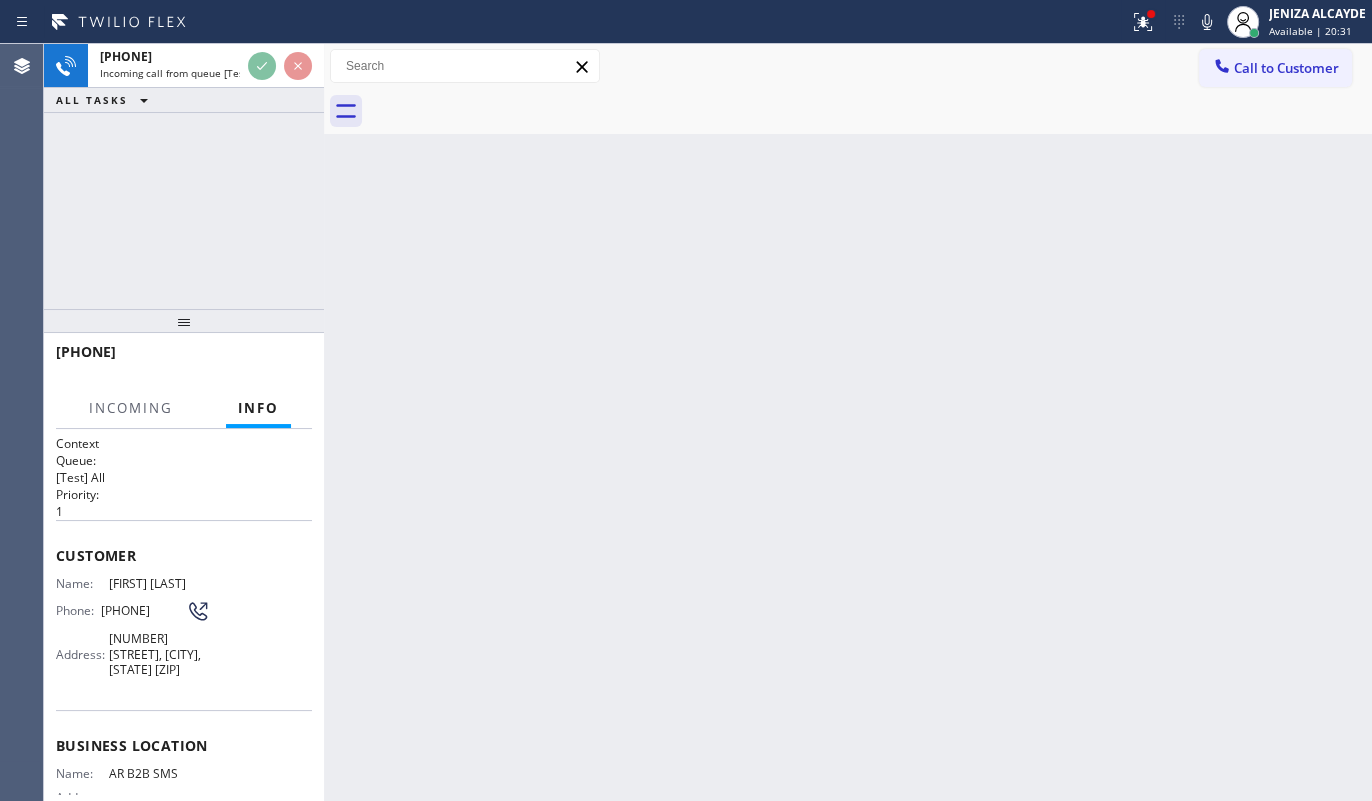 click on "[PHONE] Incoming call from queue [Test] All ALL TASKS ALL TASKS ACTIVE TASKS TASKS IN WRAP UP" at bounding box center (184, 176) 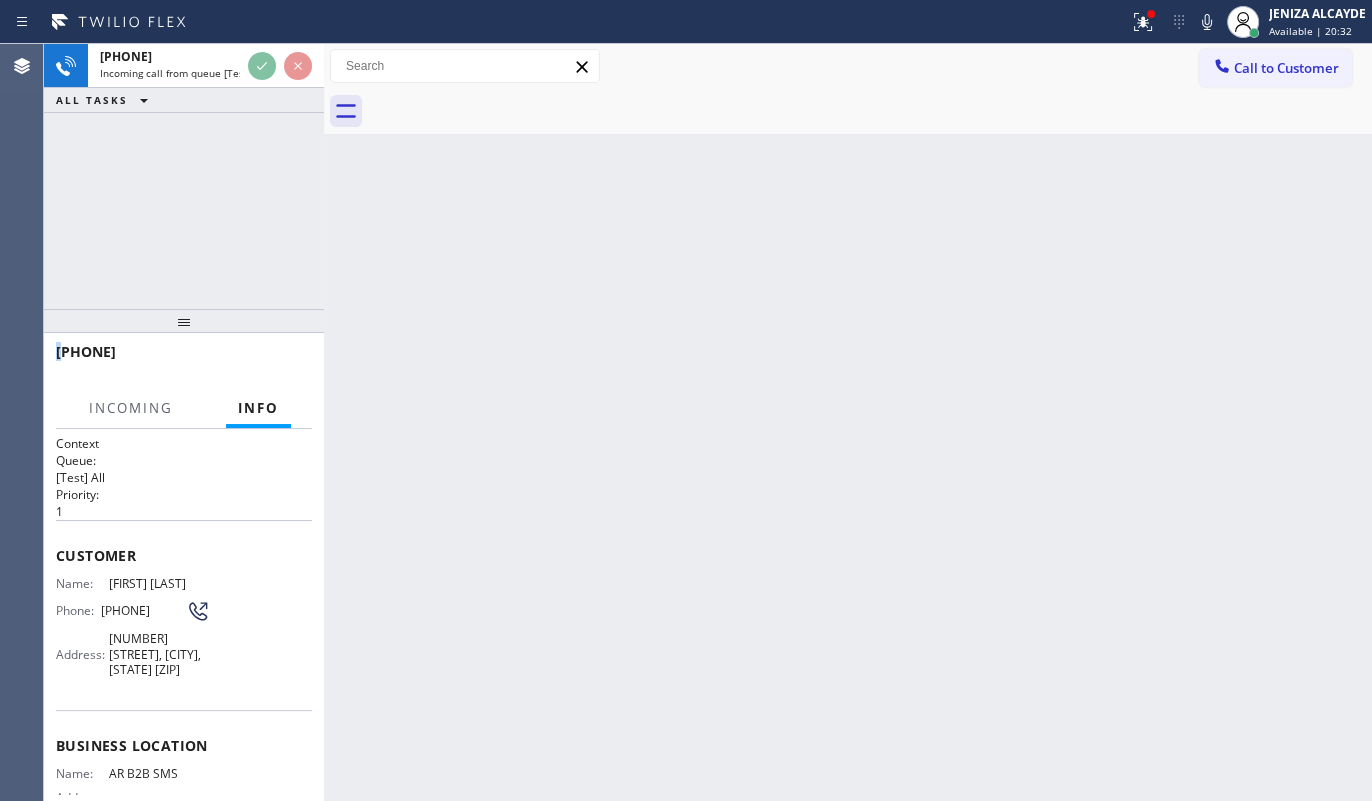 click on "[PHONE] Incoming call from queue [Test] All ALL TASKS ALL TASKS ACTIVE TASKS TASKS IN WRAP UP" at bounding box center (184, 176) 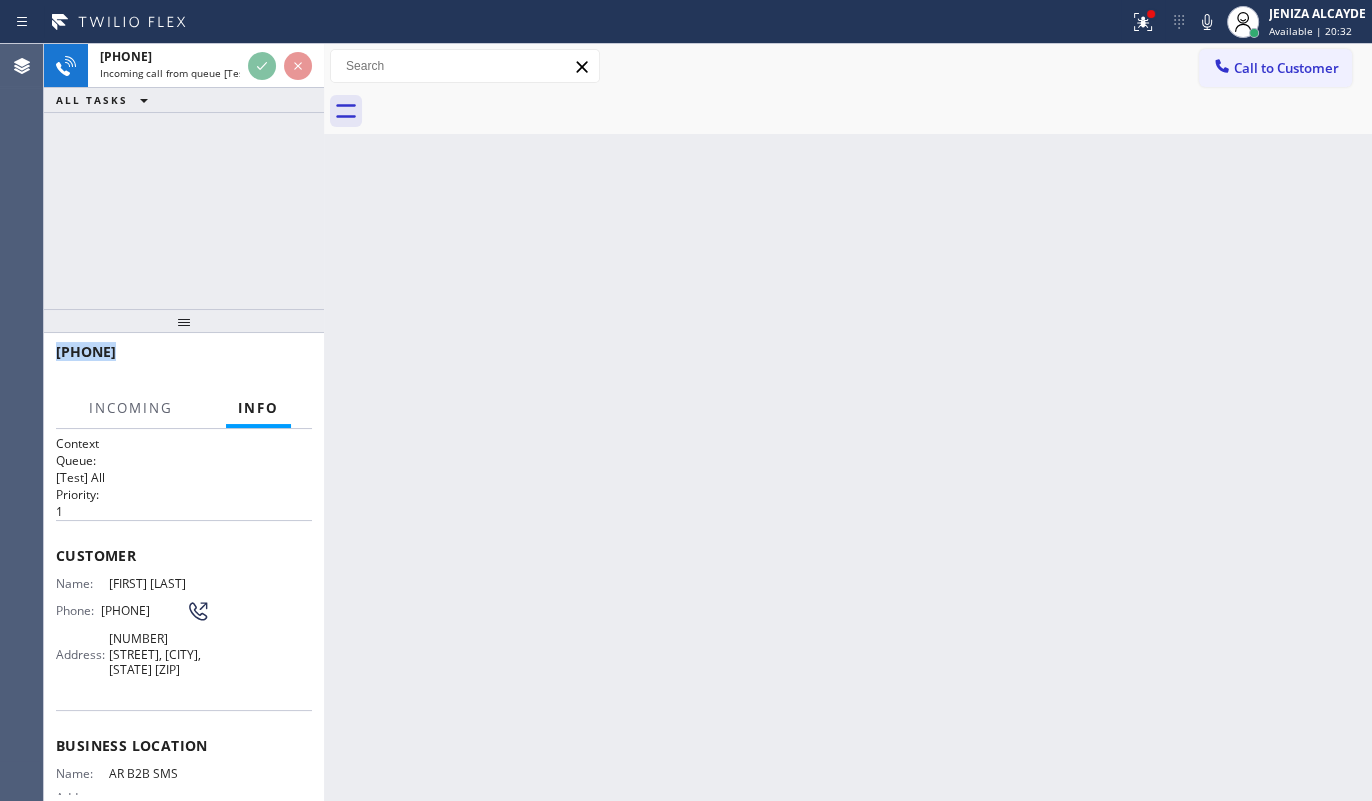 click on "[PHONE] Incoming call from queue [Test] All ALL TASKS ALL TASKS ACTIVE TASKS TASKS IN WRAP UP" at bounding box center (184, 176) 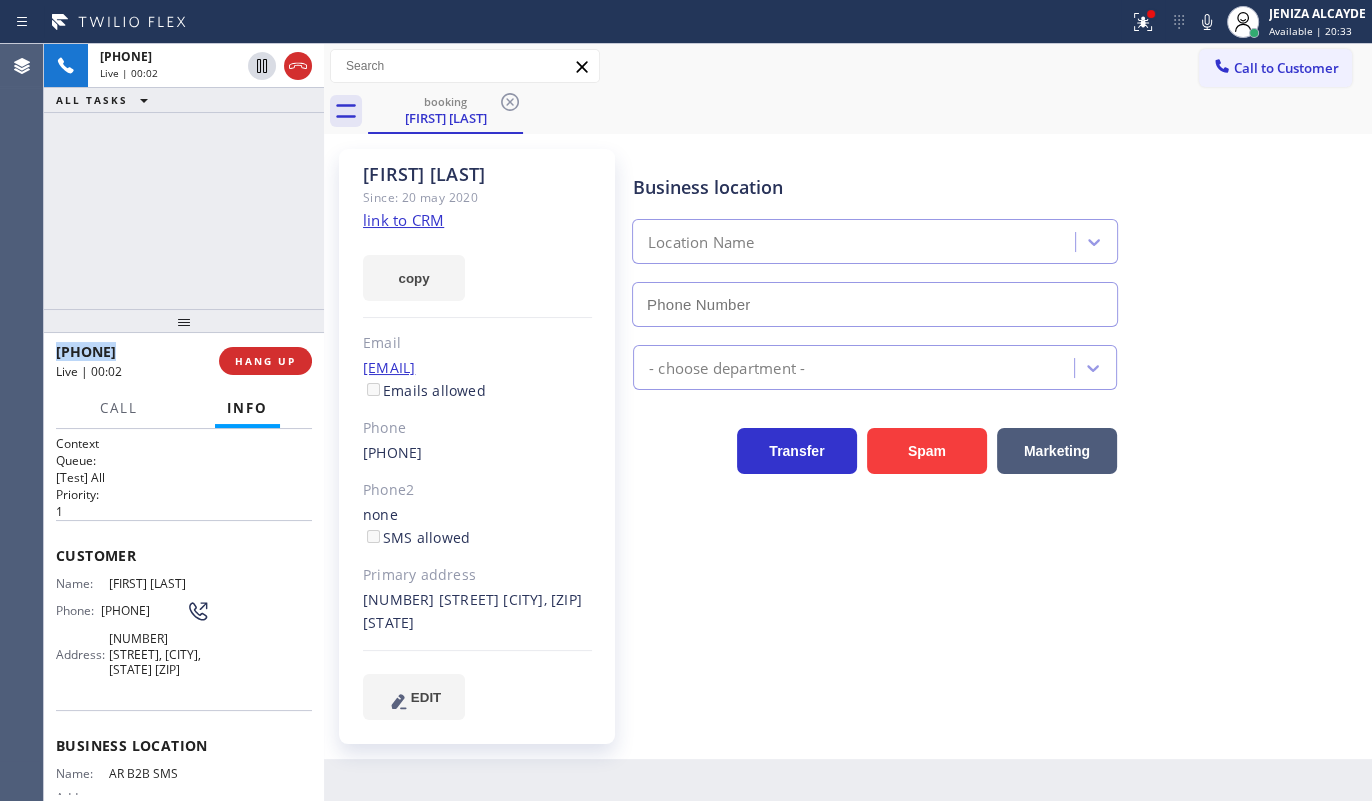 type on "[PHONE]" 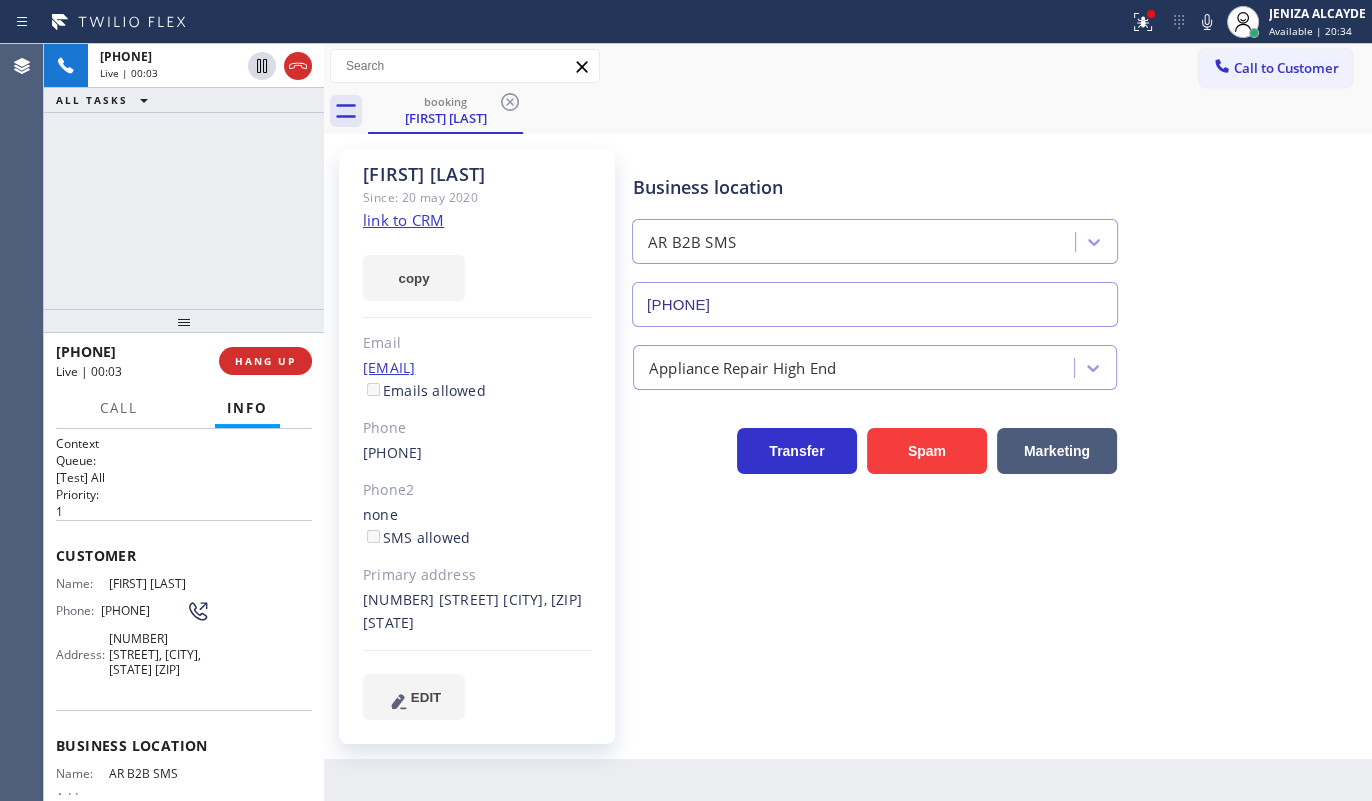 click on "Since: 20 may 2020" 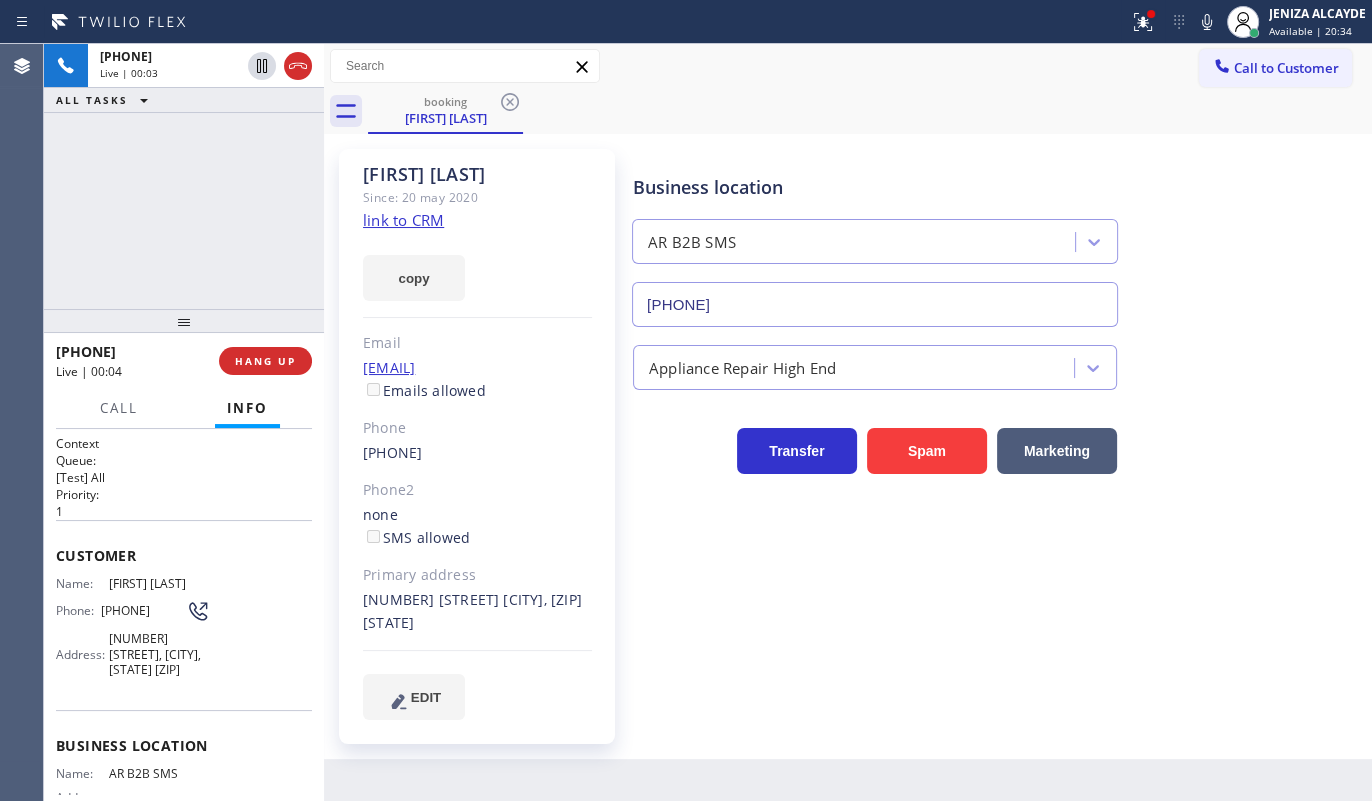 click on "link to CRM" 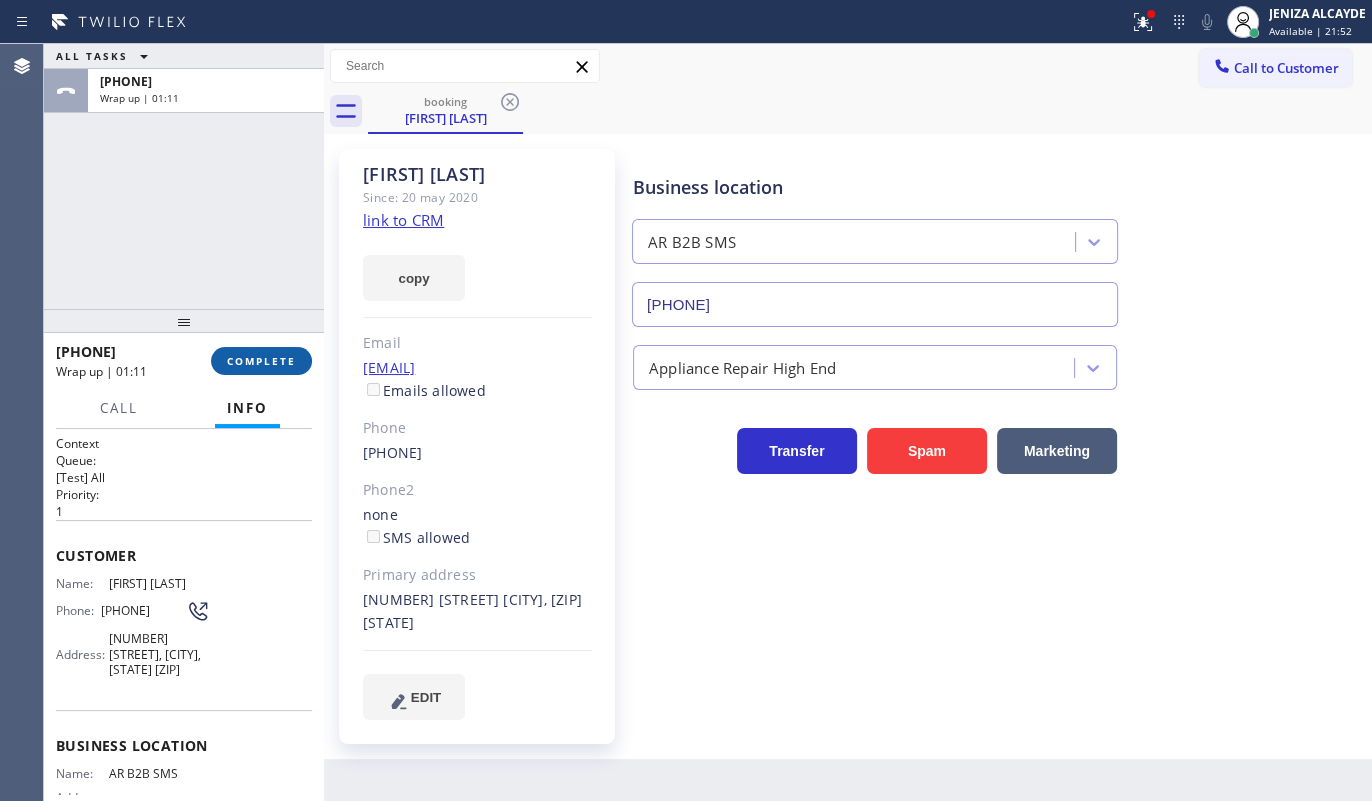 click on "COMPLETE" at bounding box center (261, 361) 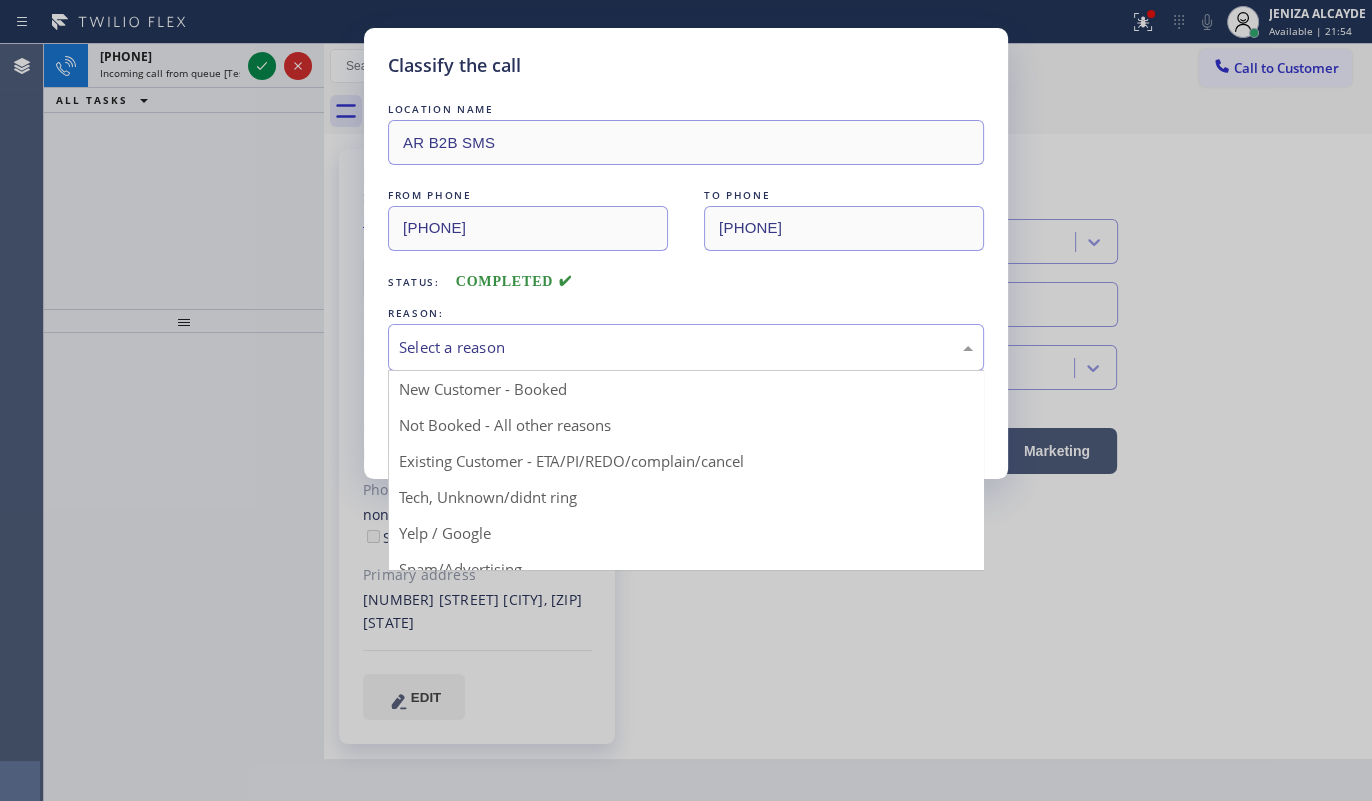 click on "Select a reason" at bounding box center (686, 347) 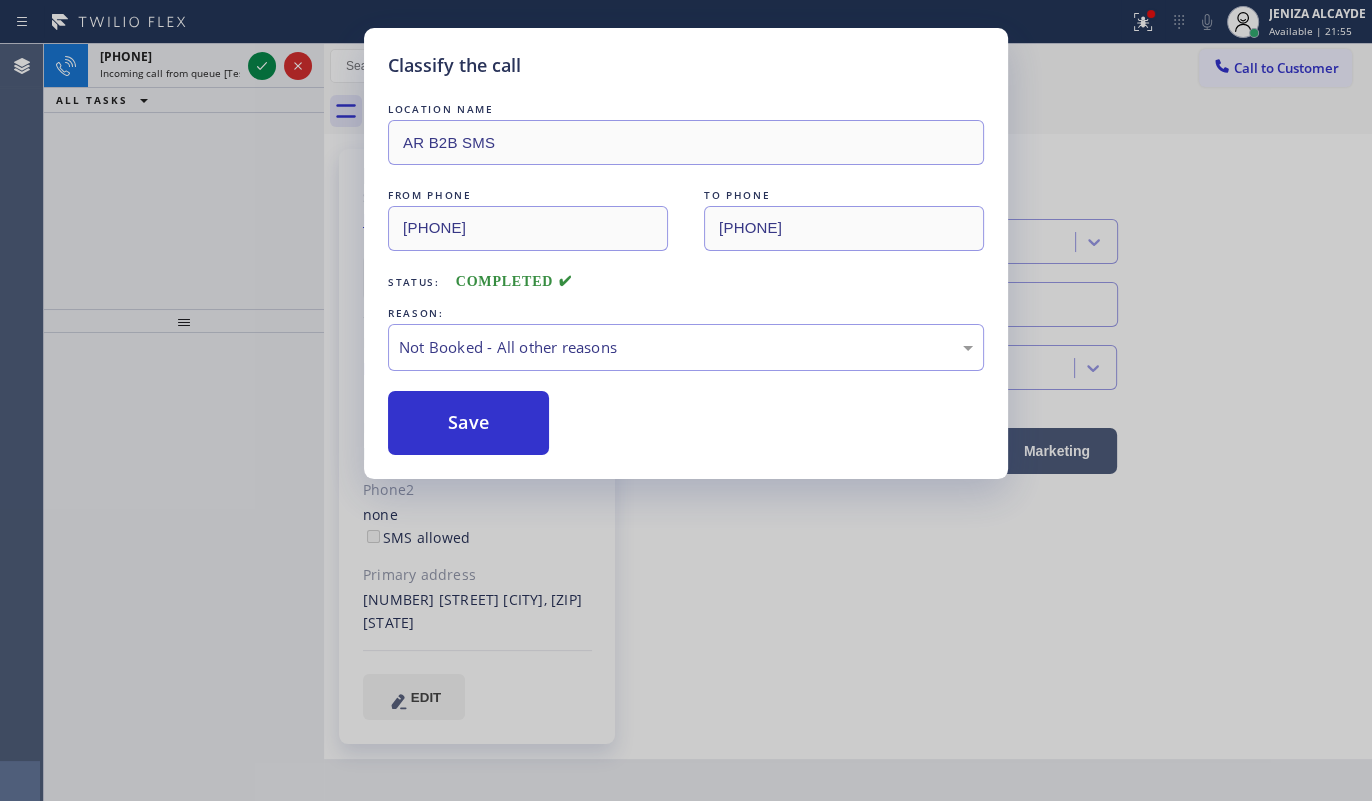 click on "Save" at bounding box center [468, 423] 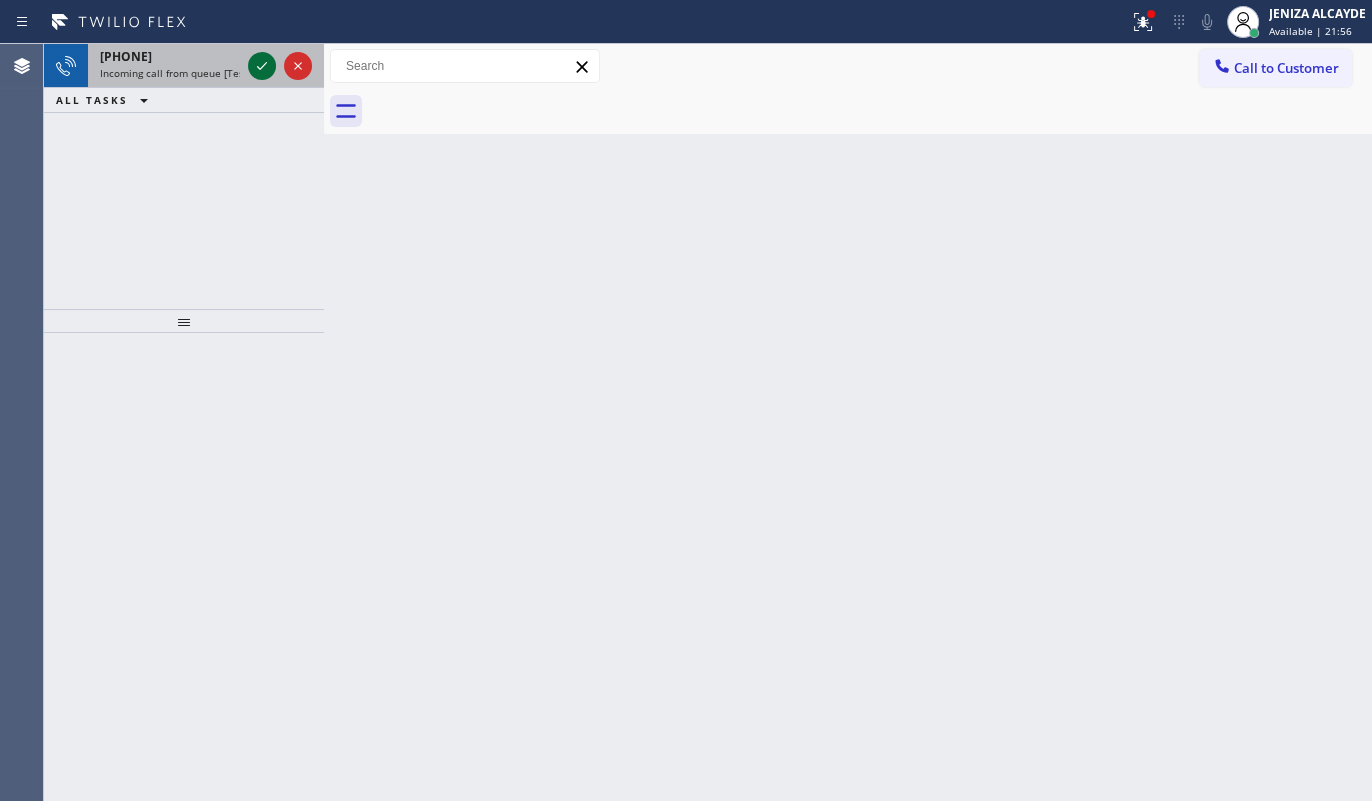 click 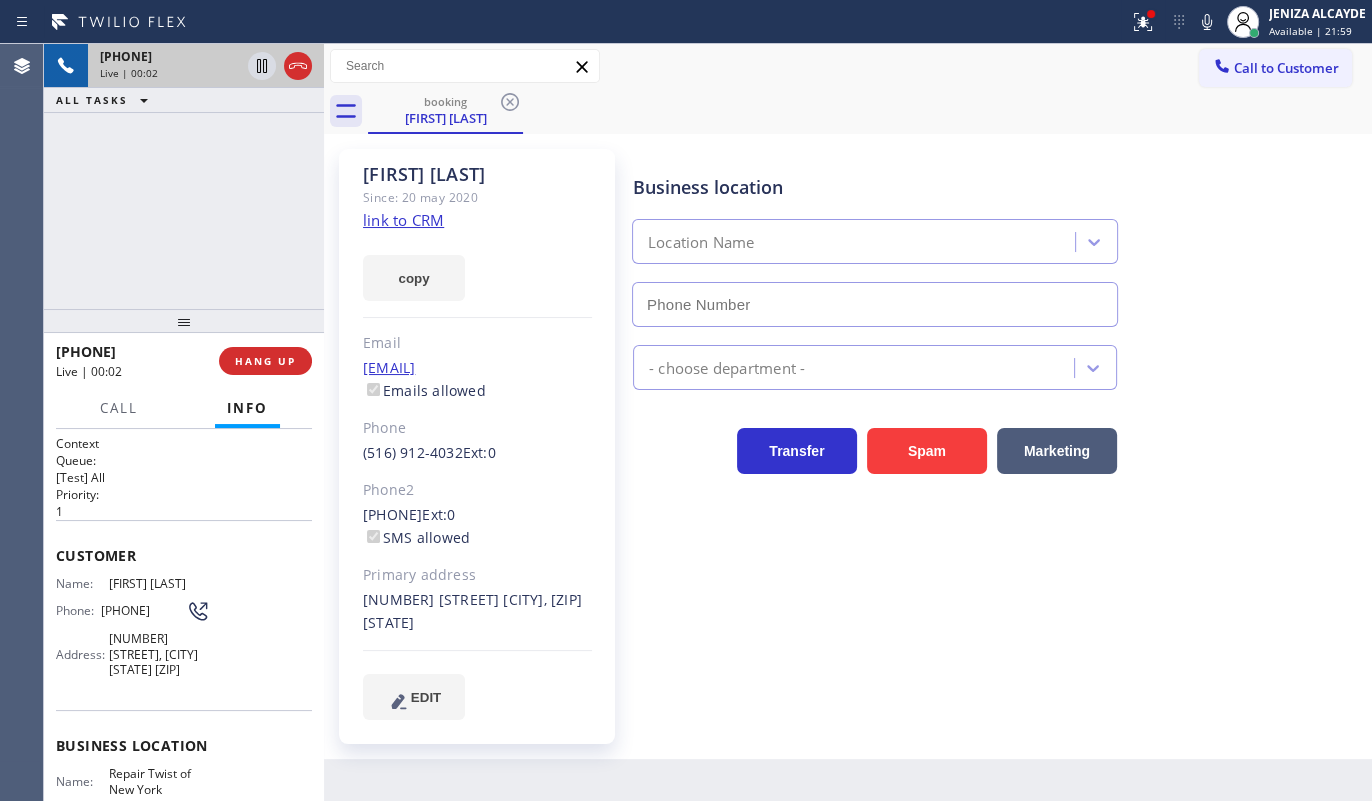 type on "[PHONE]" 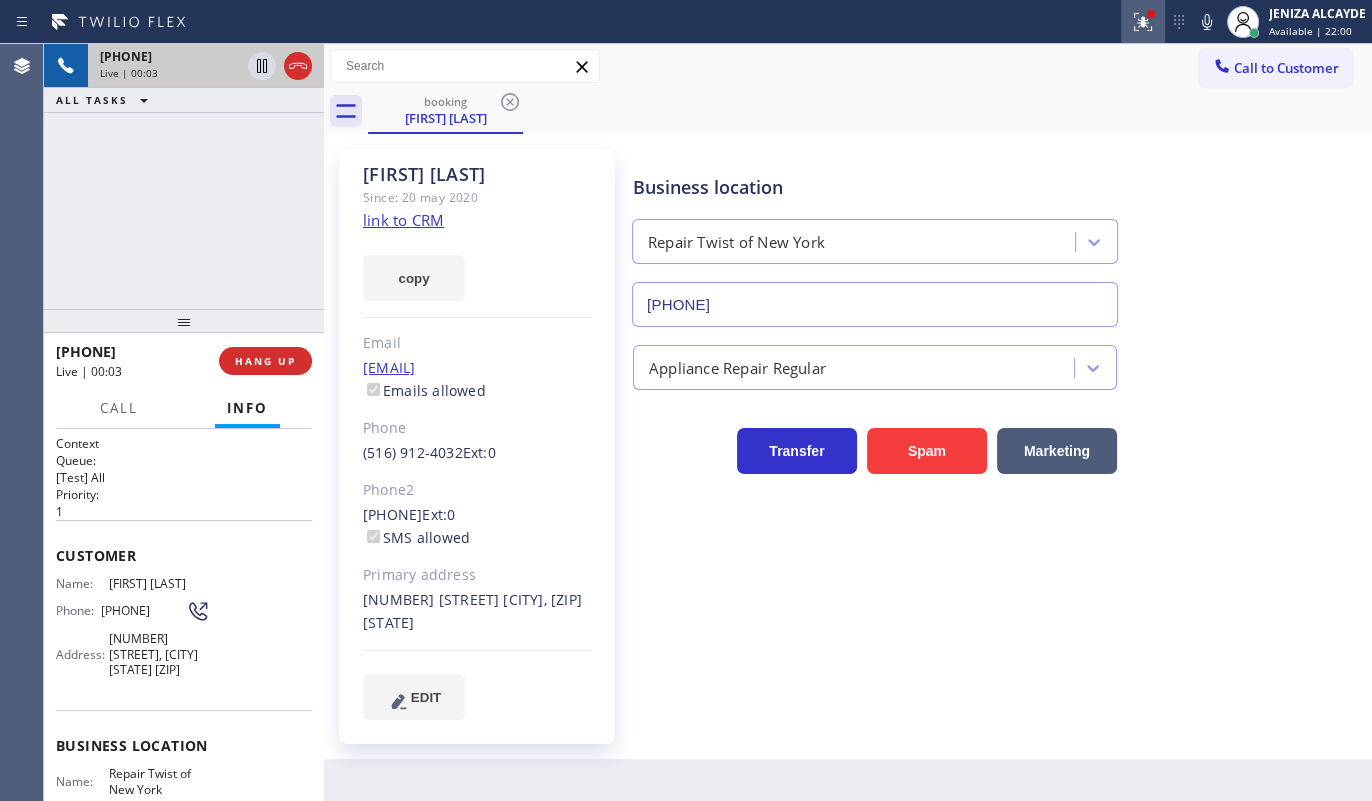 click 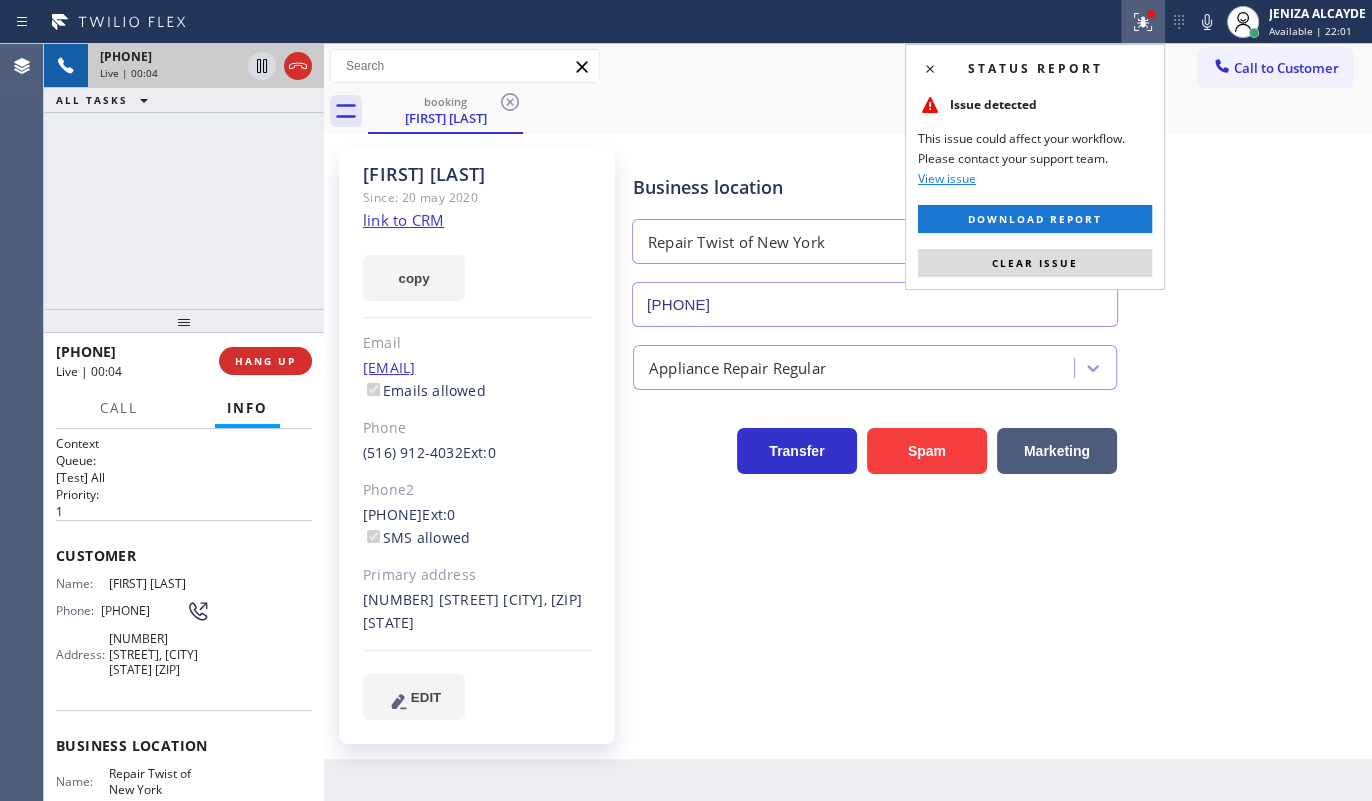 click on "Clear issue" at bounding box center (1035, 263) 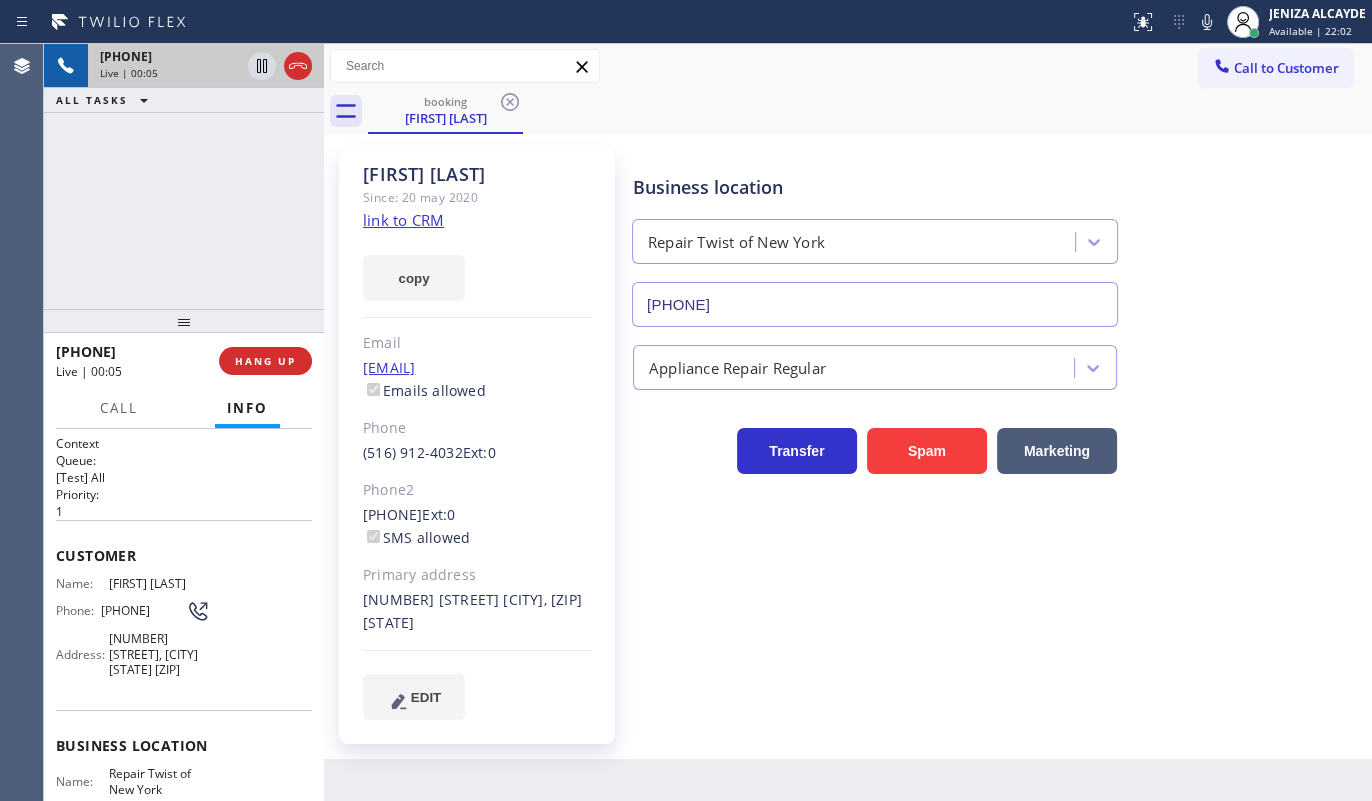 click on "link to CRM" 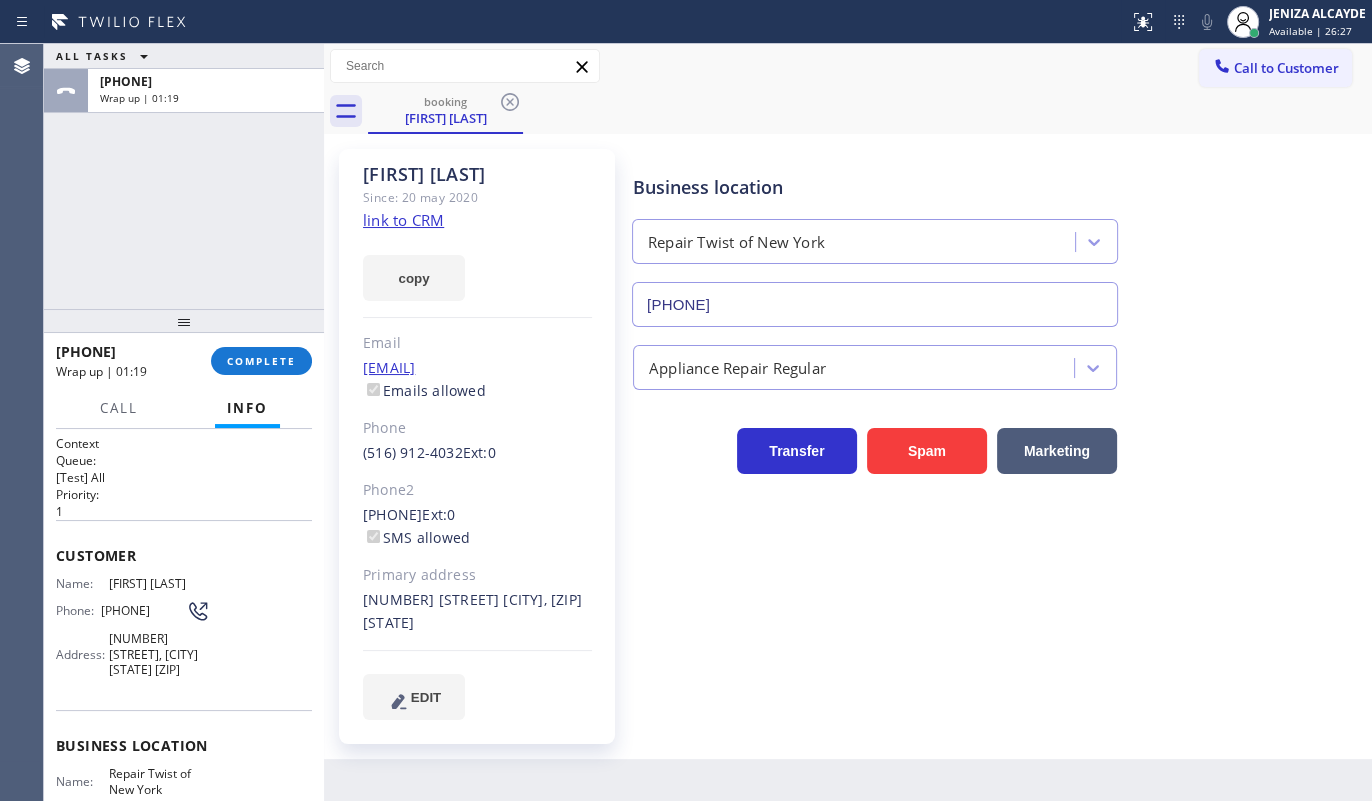 click on "[PHONE] Wrap up | 01:19 COMPLETE" at bounding box center (184, 361) 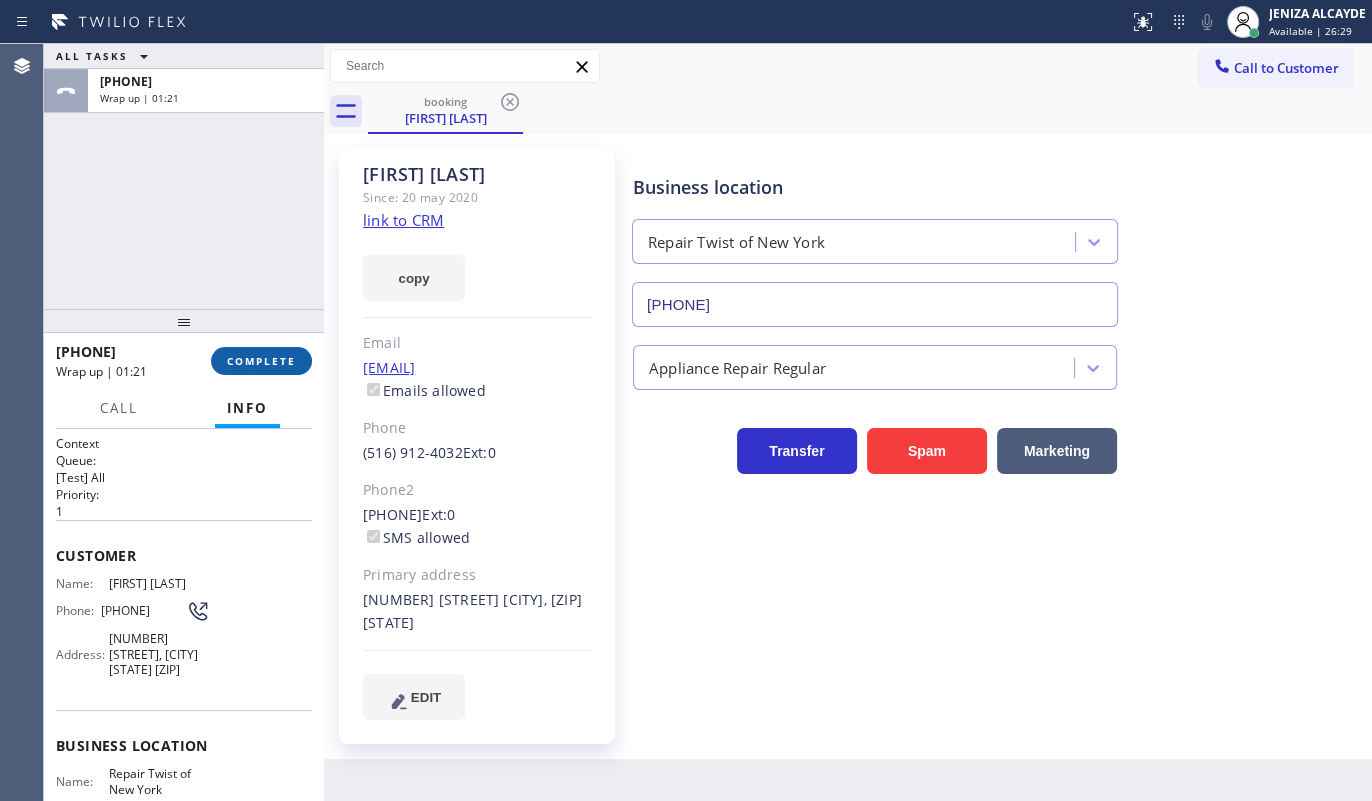 click on "COMPLETE" at bounding box center [261, 361] 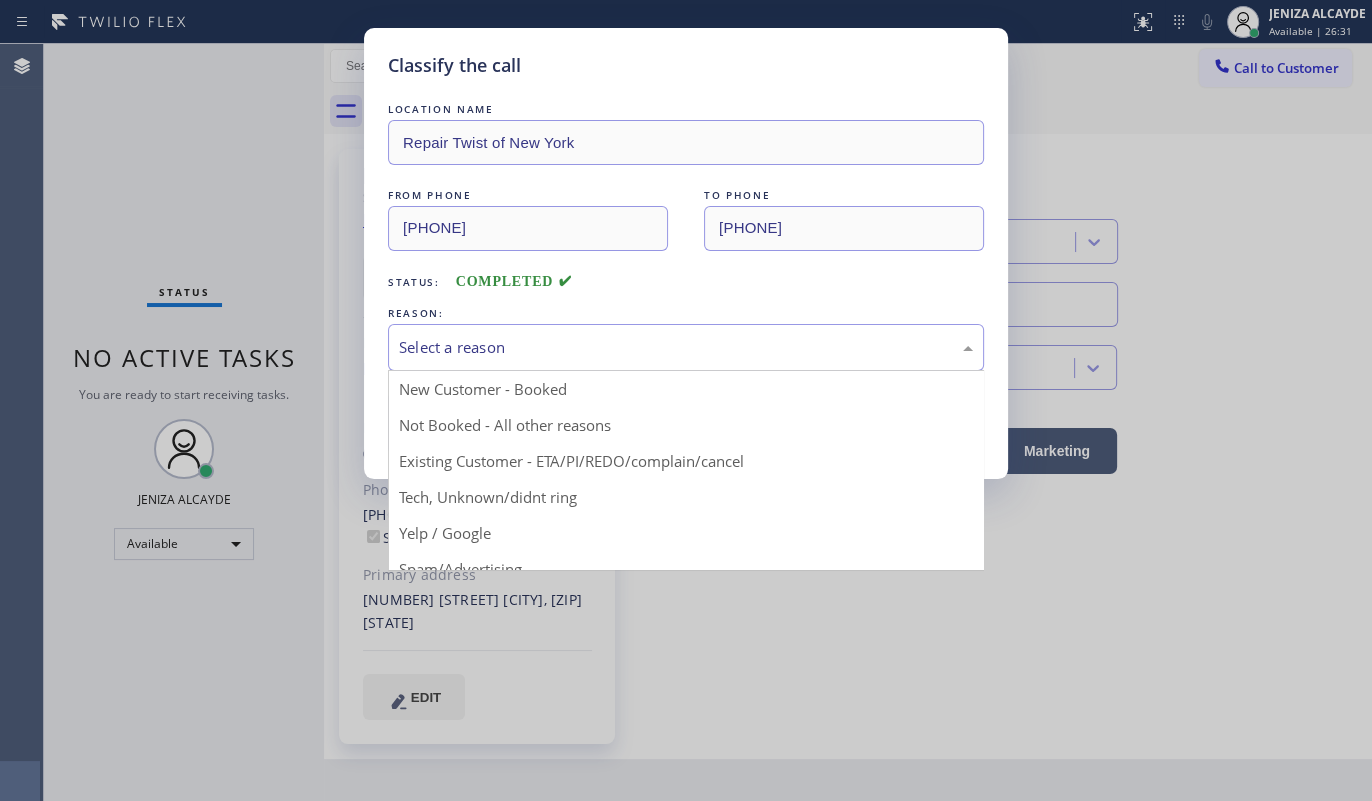 click on "Select a reason" at bounding box center (686, 347) 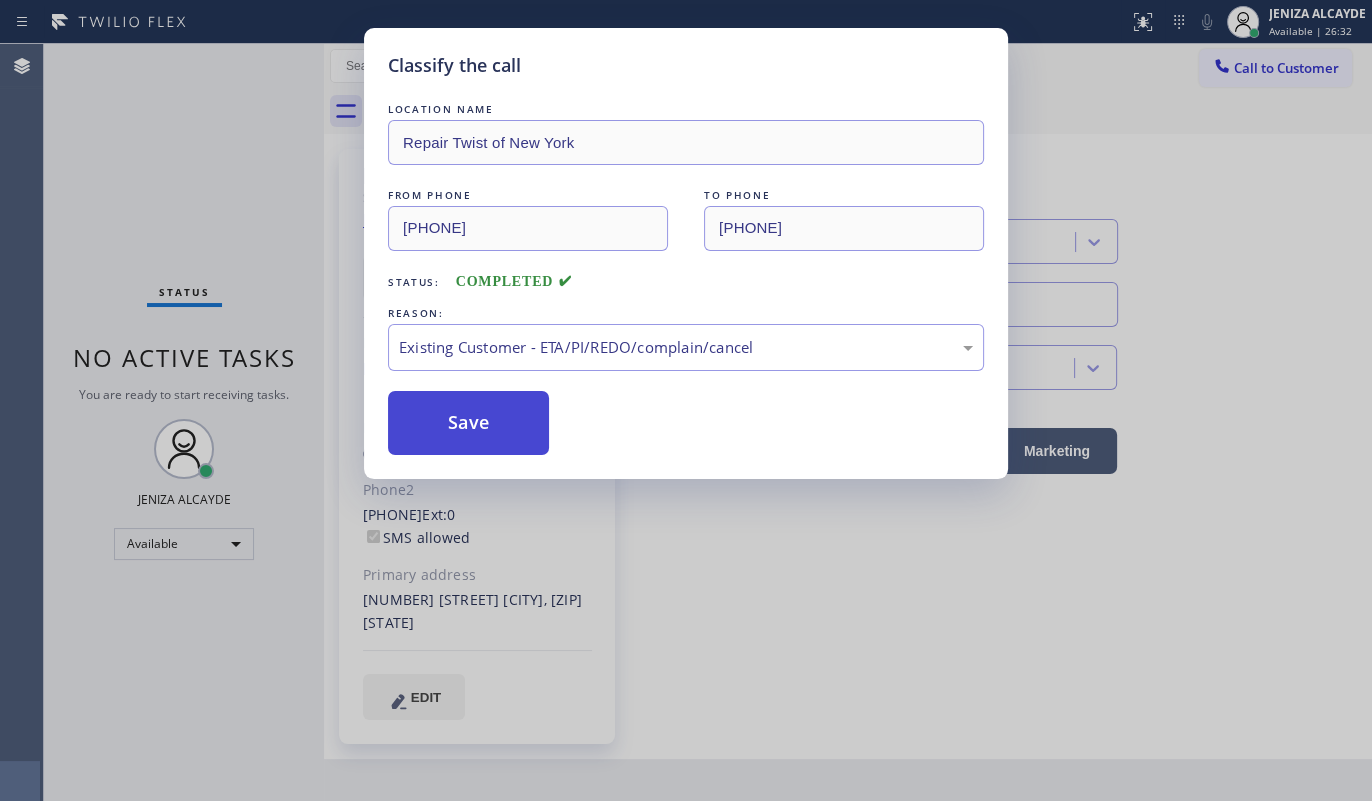 click on "Save" at bounding box center [468, 423] 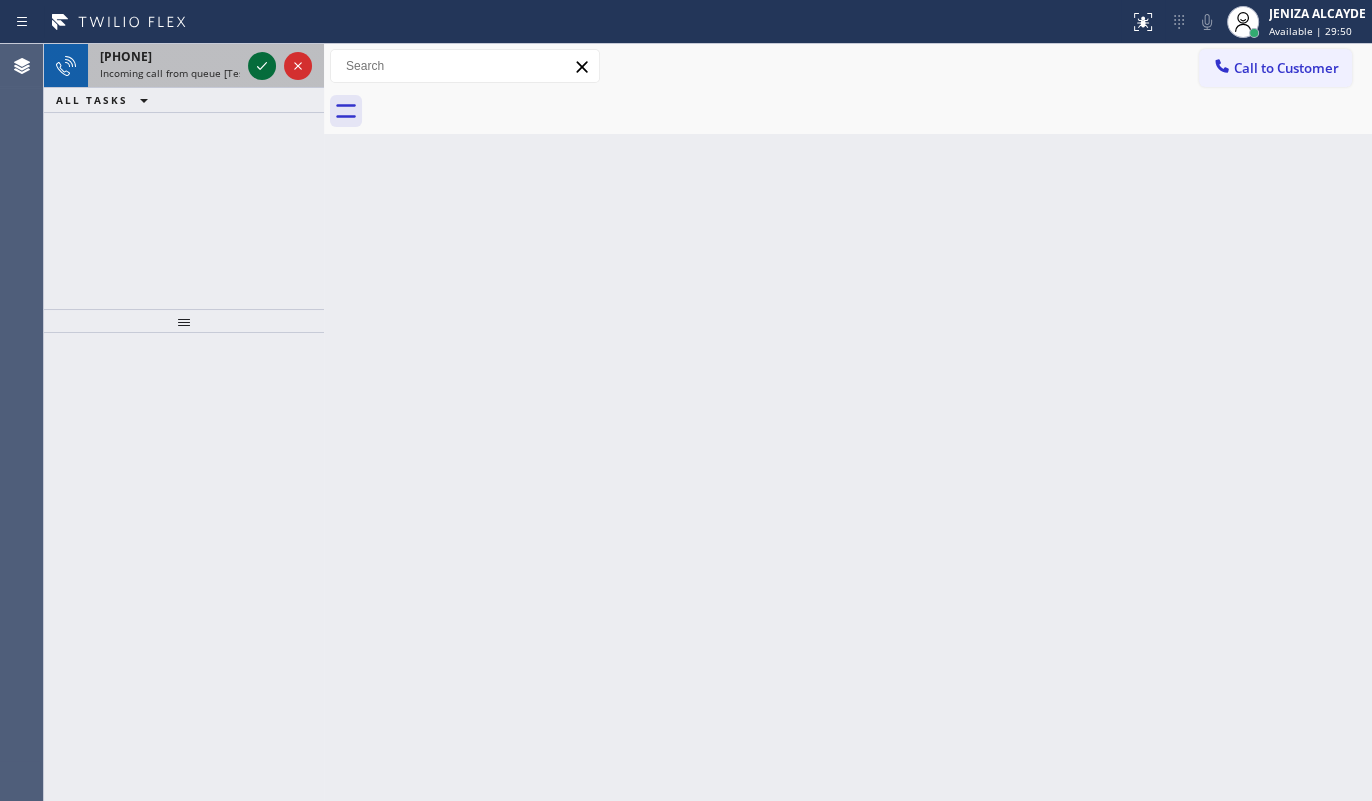 click 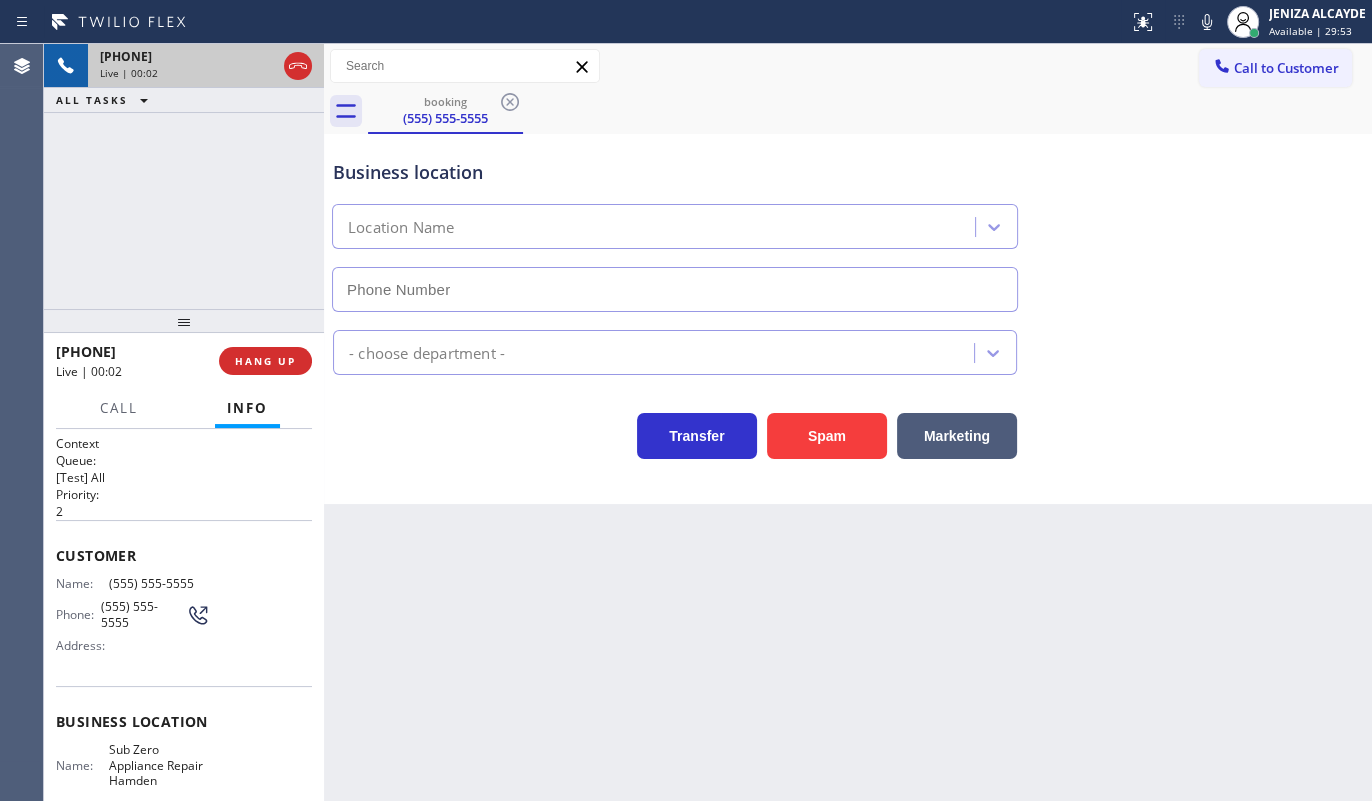type on "[PHONE]" 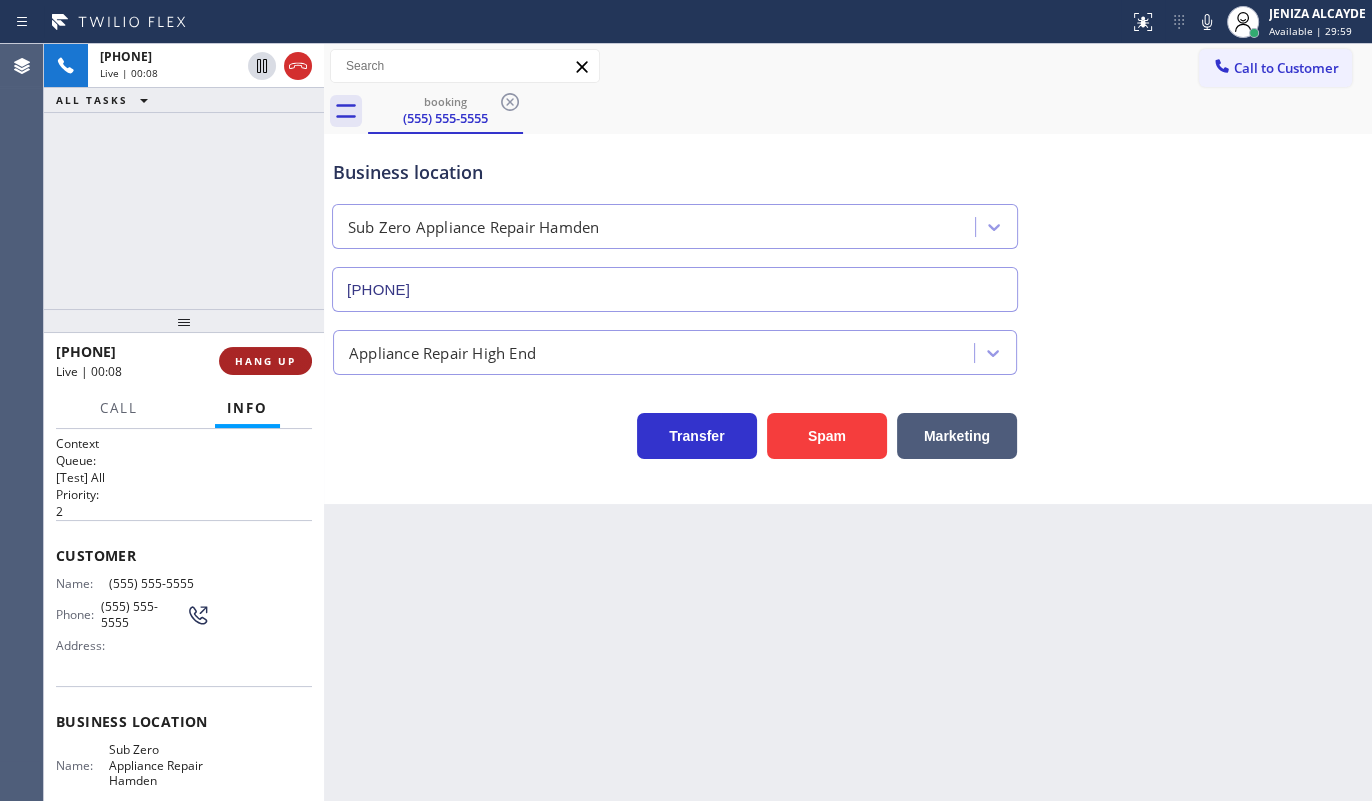 click on "HANG UP" at bounding box center (265, 361) 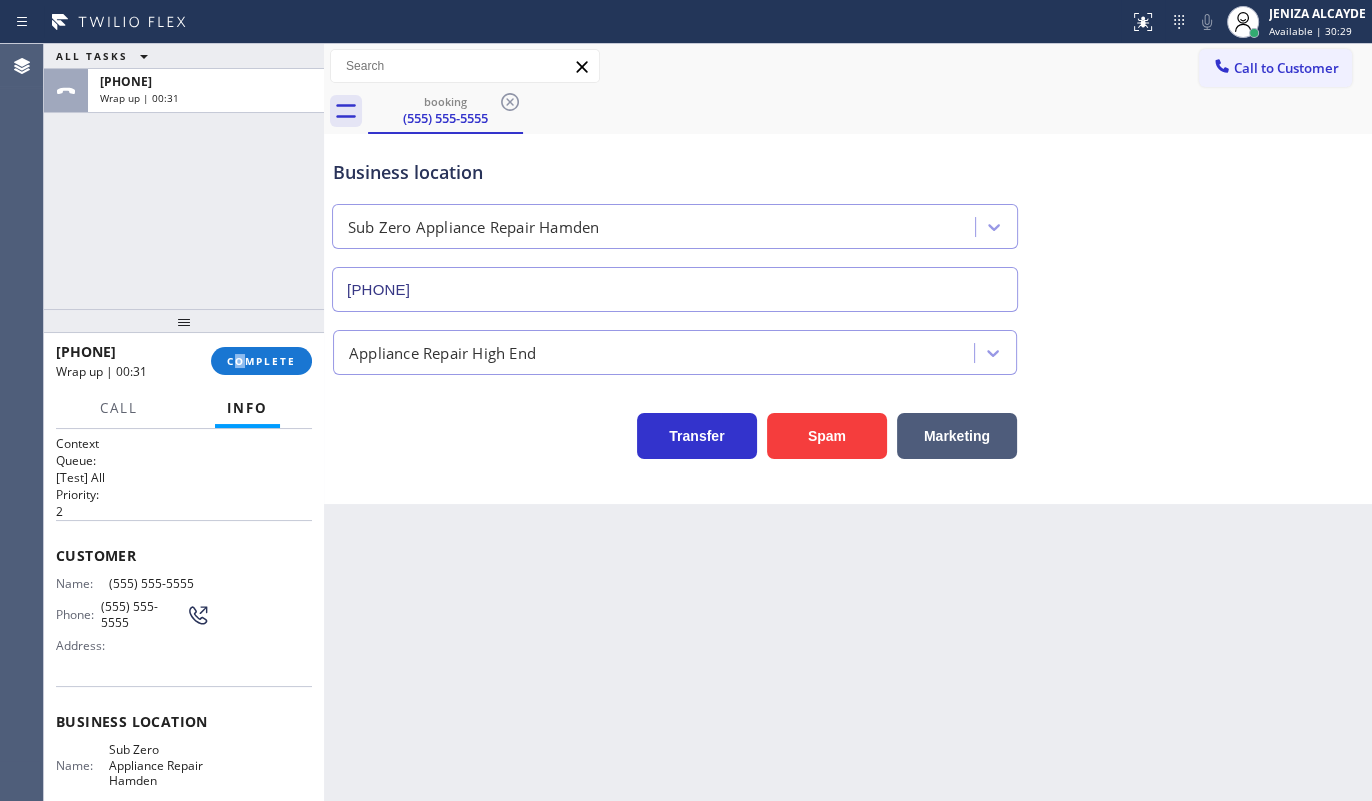 click on "[PHONE] Wrap up | 00:31 COMPLETE" at bounding box center (184, 361) 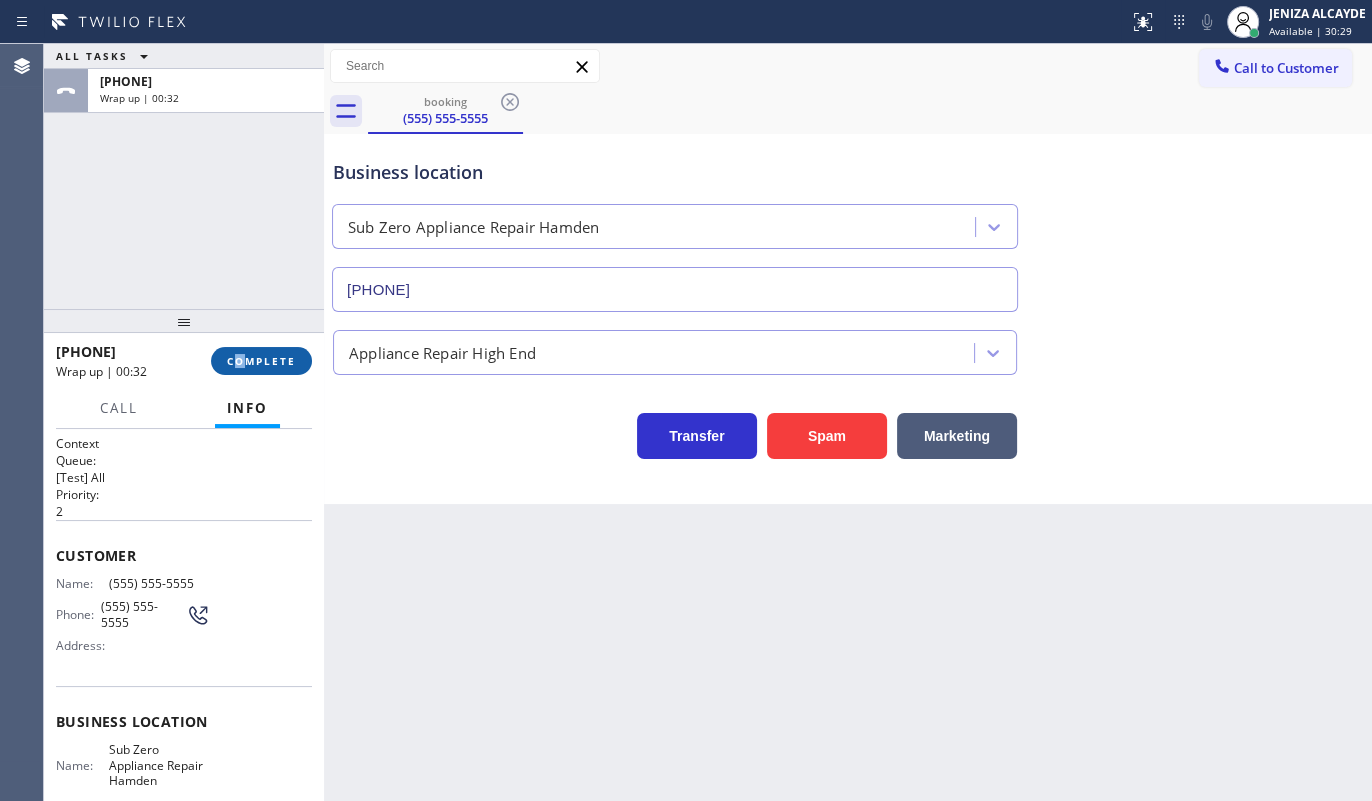 click on "COMPLETE" at bounding box center (261, 361) 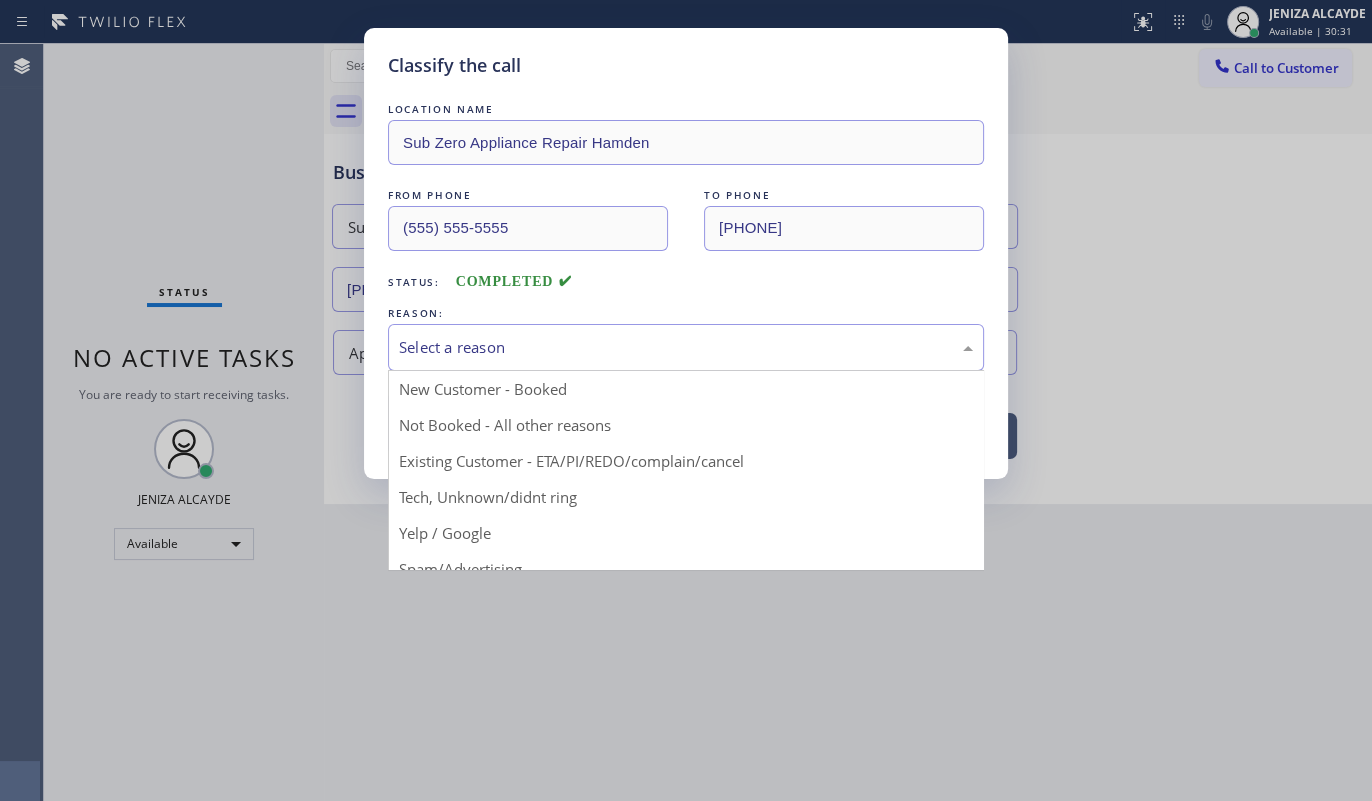 click on "Select a reason" at bounding box center (686, 347) 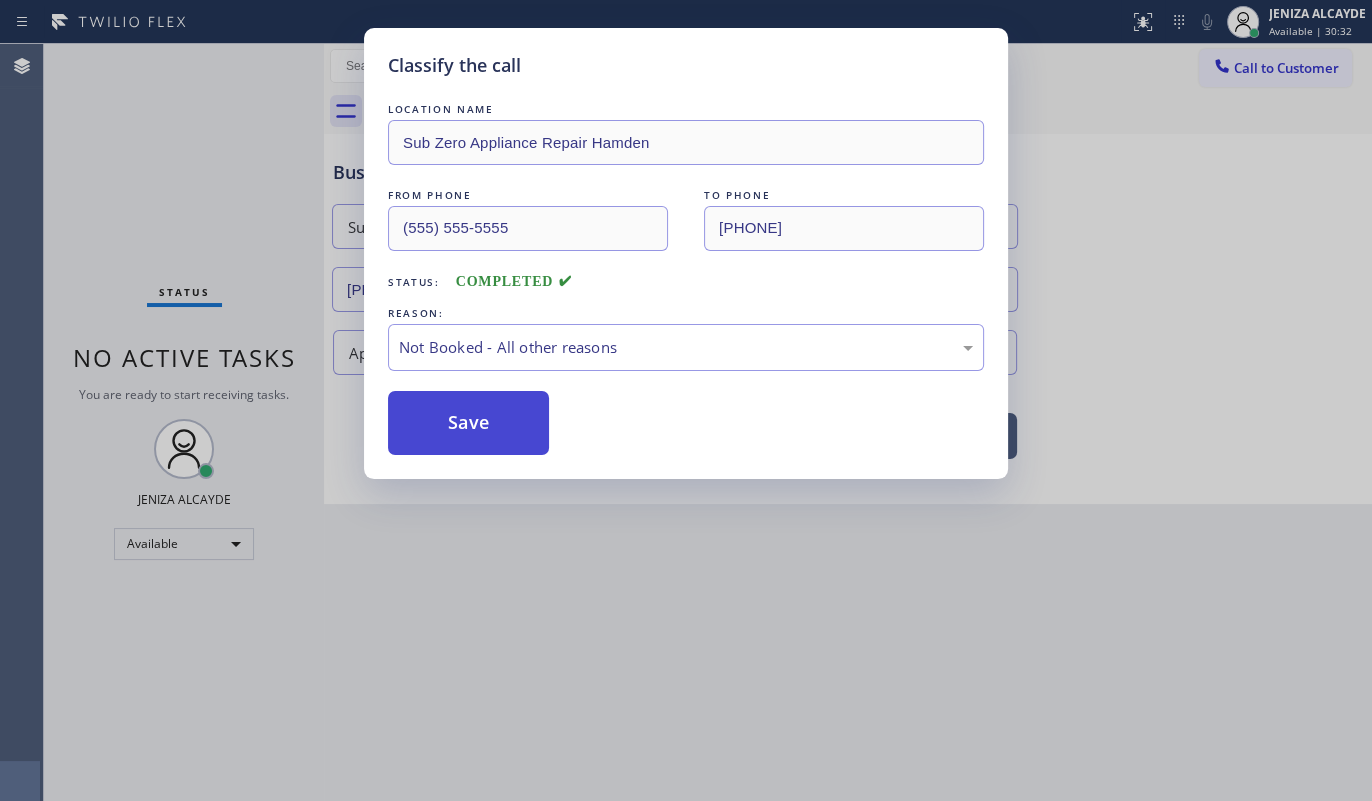 click on "Save" at bounding box center (468, 423) 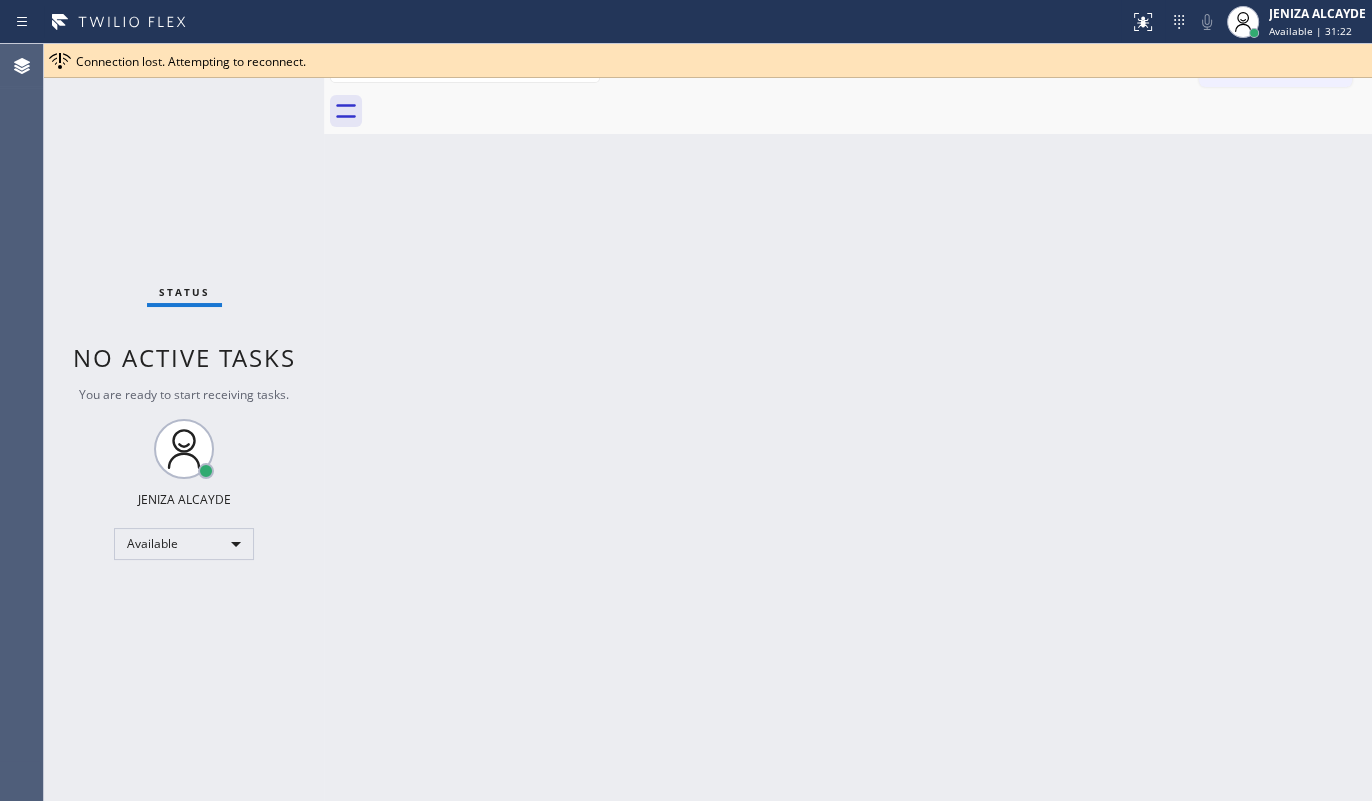 drag, startPoint x: 170, startPoint y: 173, endPoint x: 634, endPoint y: 140, distance: 465.172 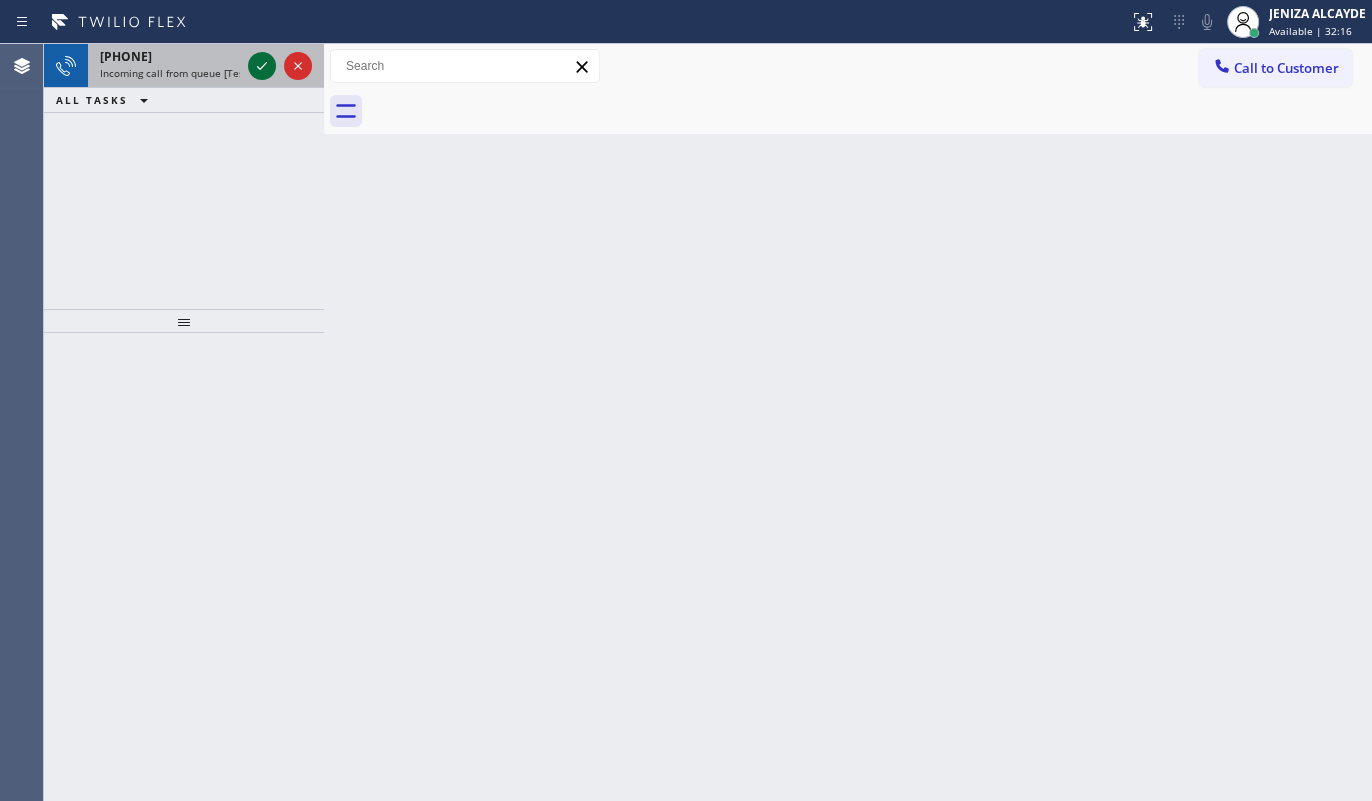 click 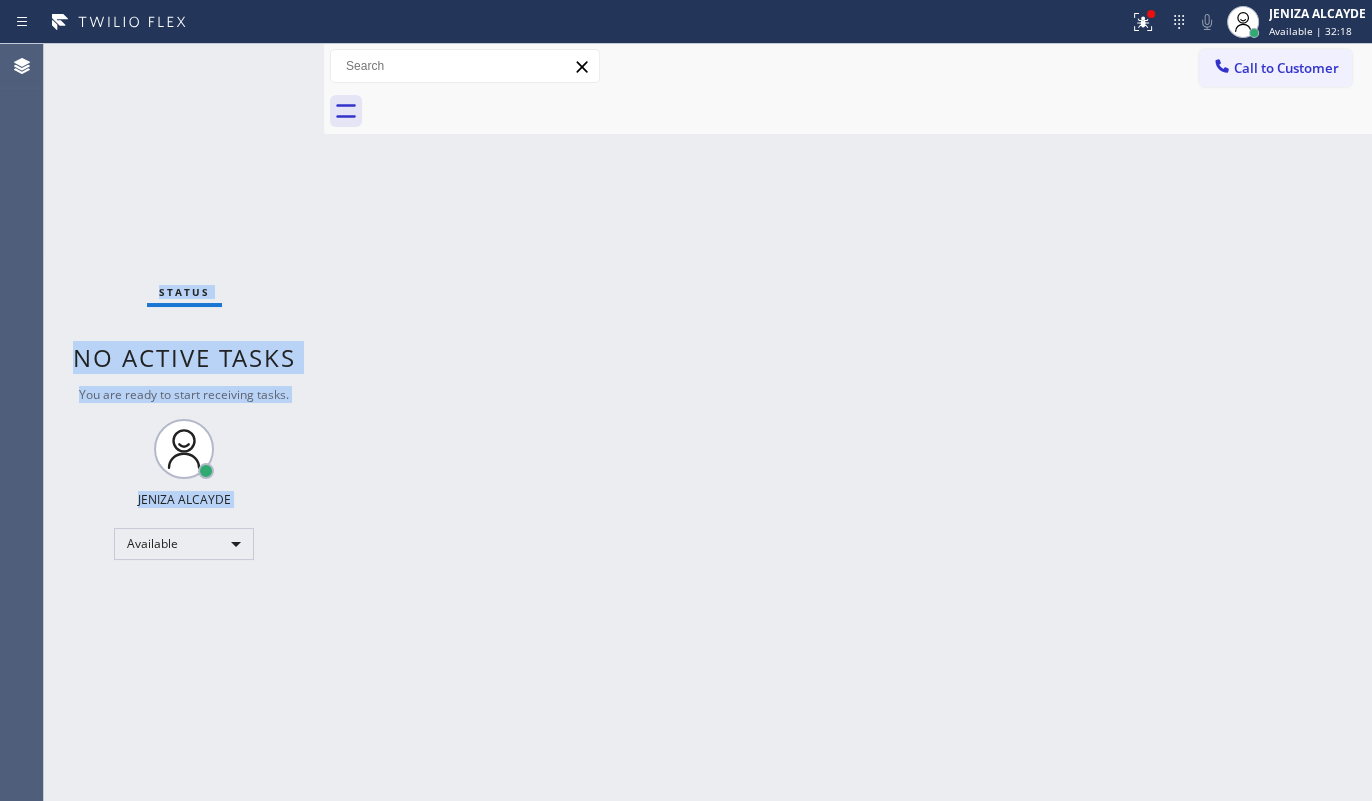 click on "Status   No active tasks     You are ready to start receiving tasks.   JENIZA ALCAYDE Available" at bounding box center [184, 422] 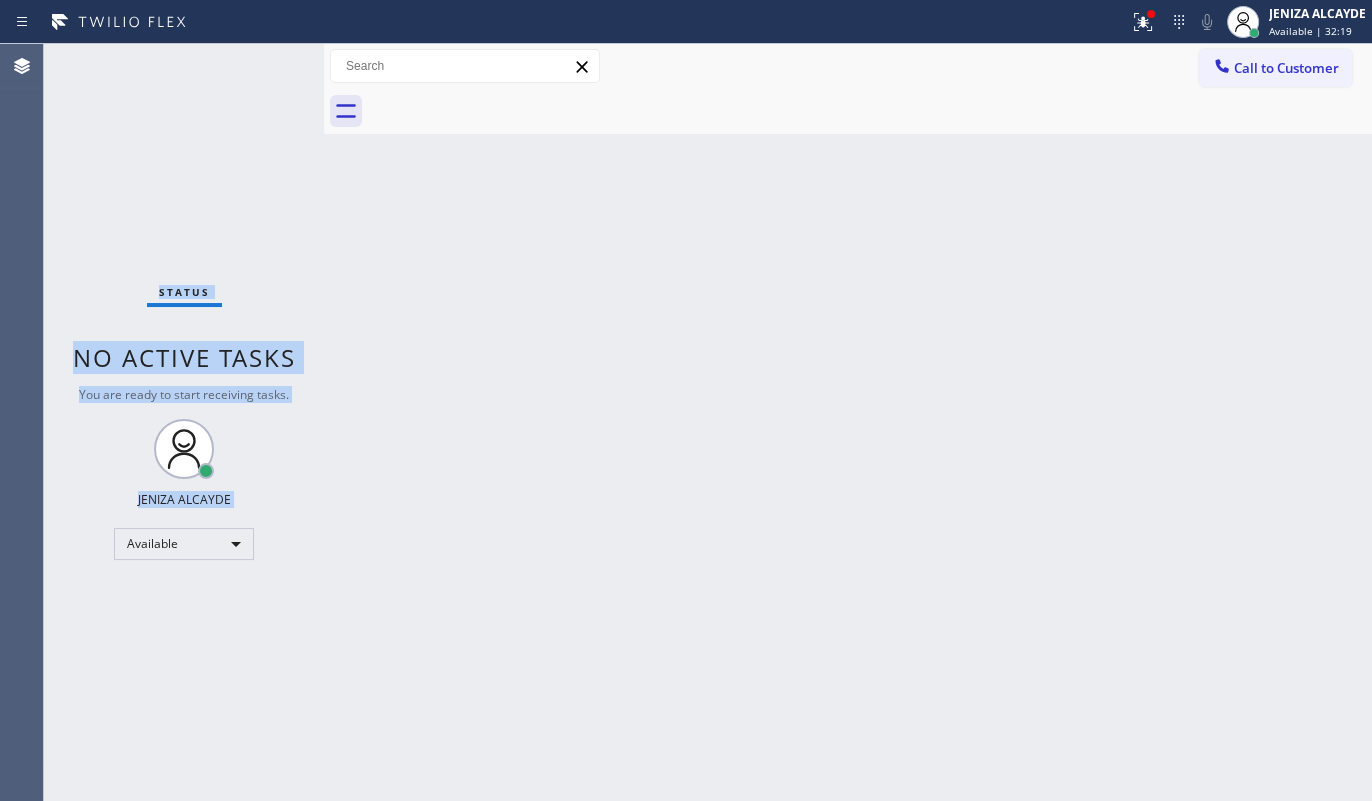 drag, startPoint x: 1130, startPoint y: 23, endPoint x: 1115, endPoint y: 51, distance: 31.764761 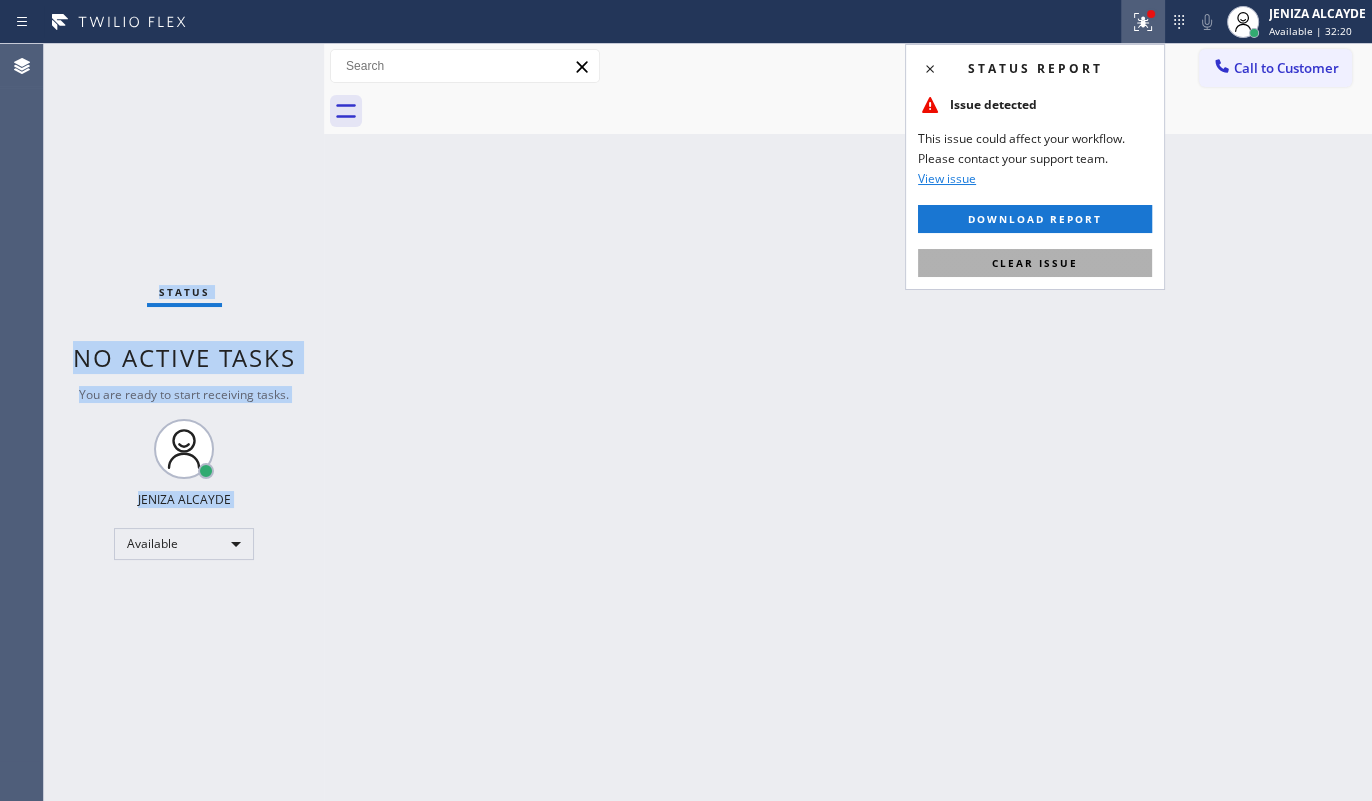click on "Clear issue" at bounding box center [1035, 263] 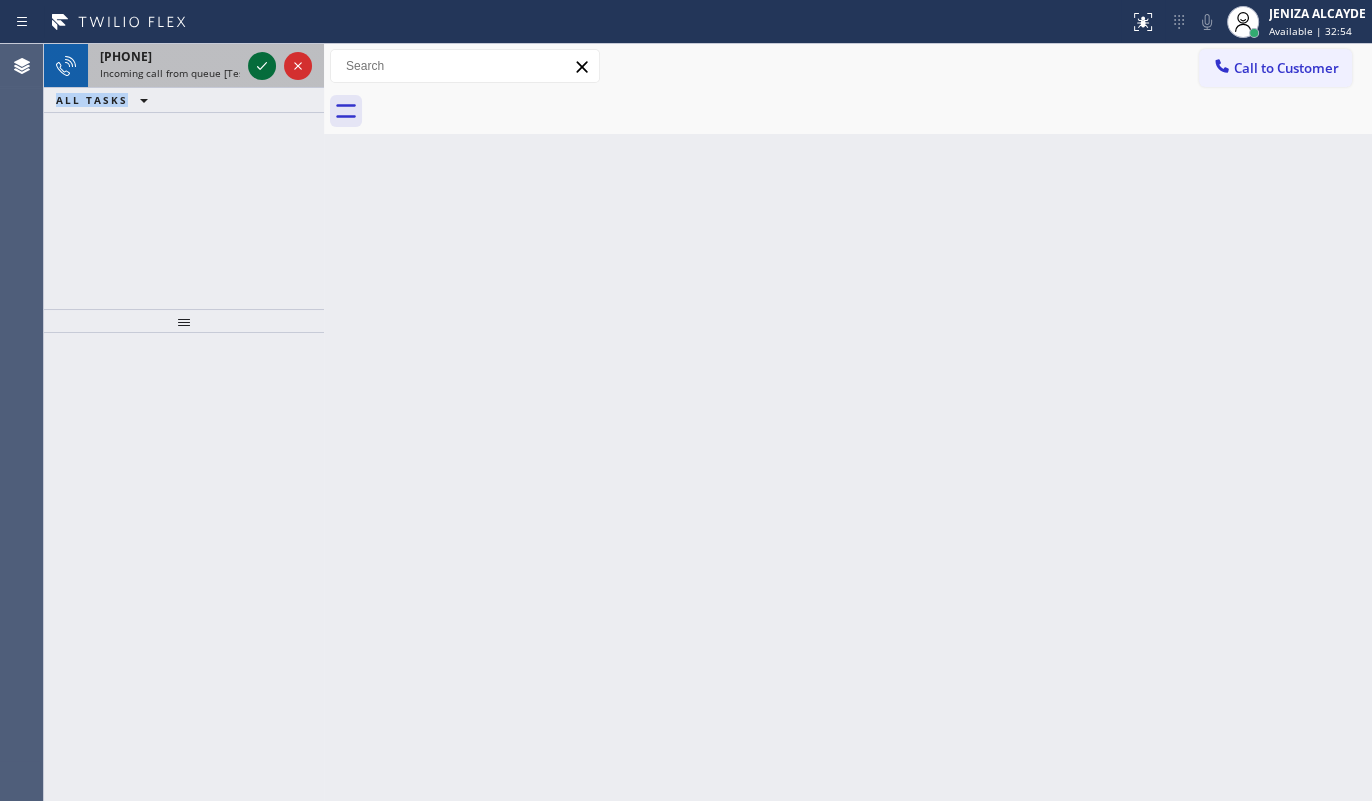 drag, startPoint x: 270, startPoint y: 66, endPoint x: 249, endPoint y: 59, distance: 22.135944 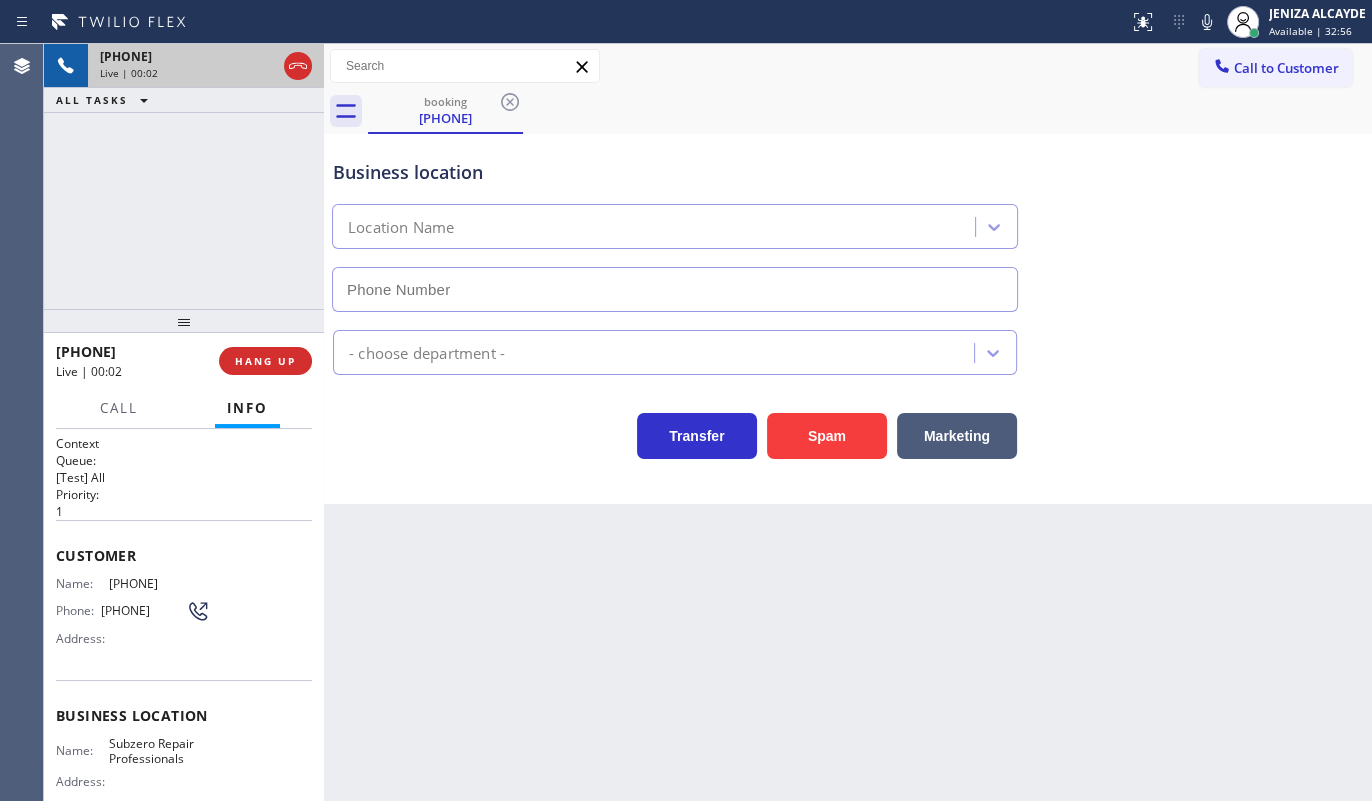 type on "[PHONE]" 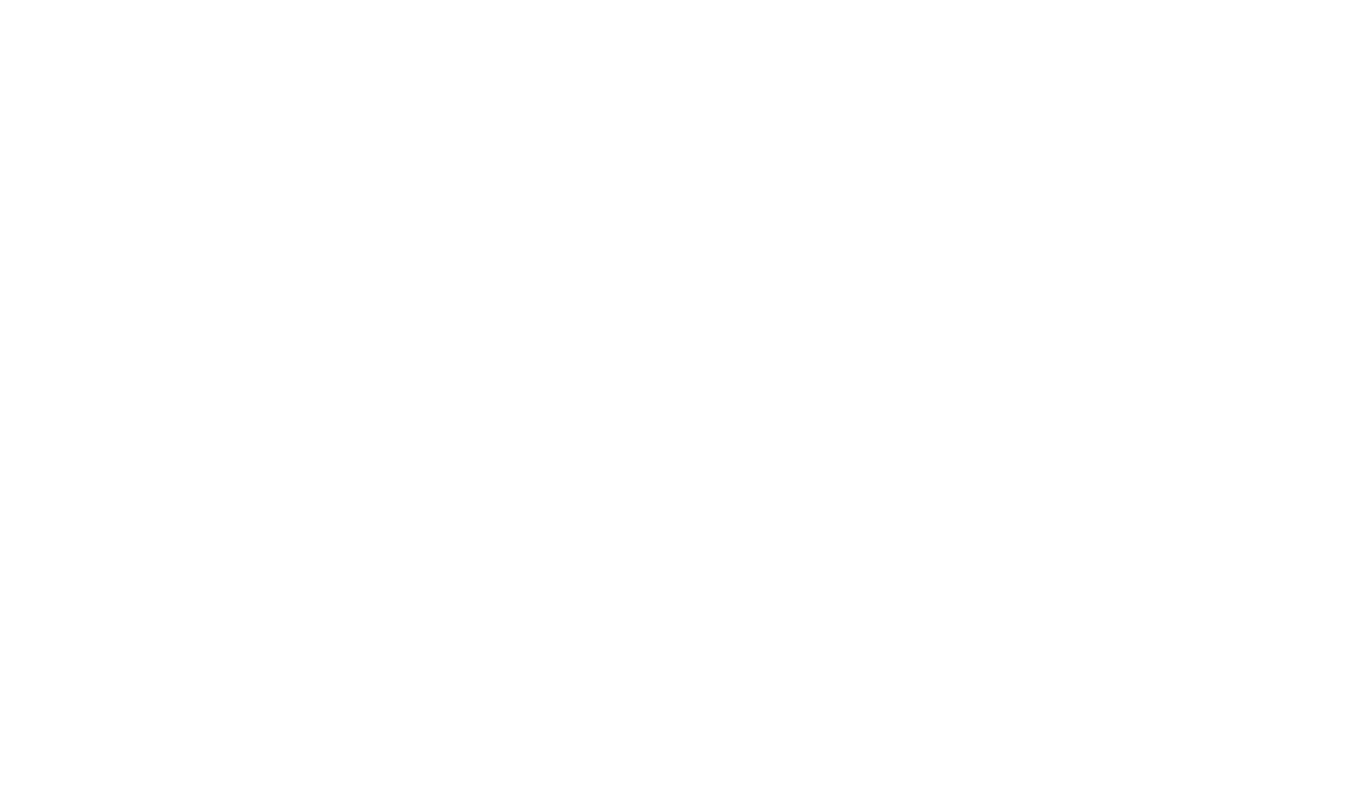 scroll, scrollTop: 0, scrollLeft: 0, axis: both 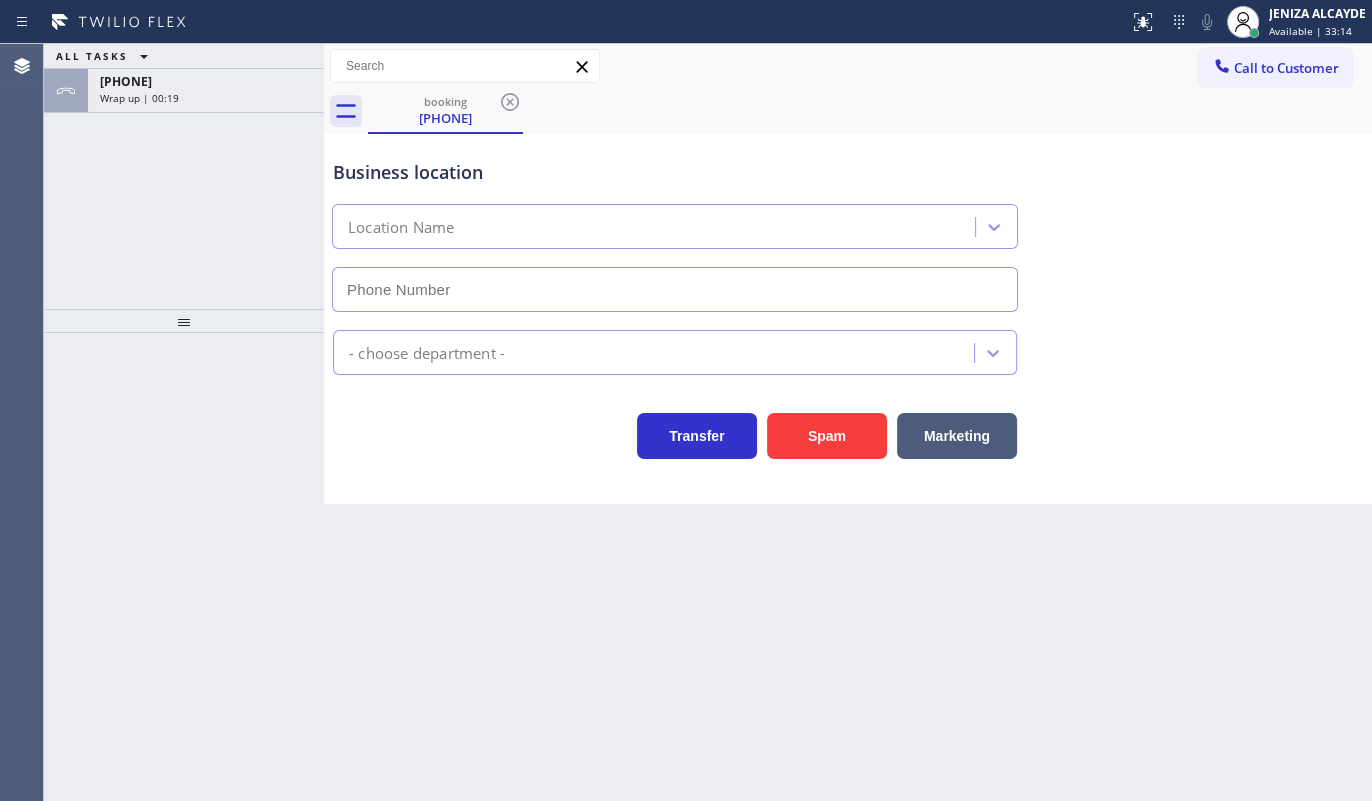 type on "[PHONE]" 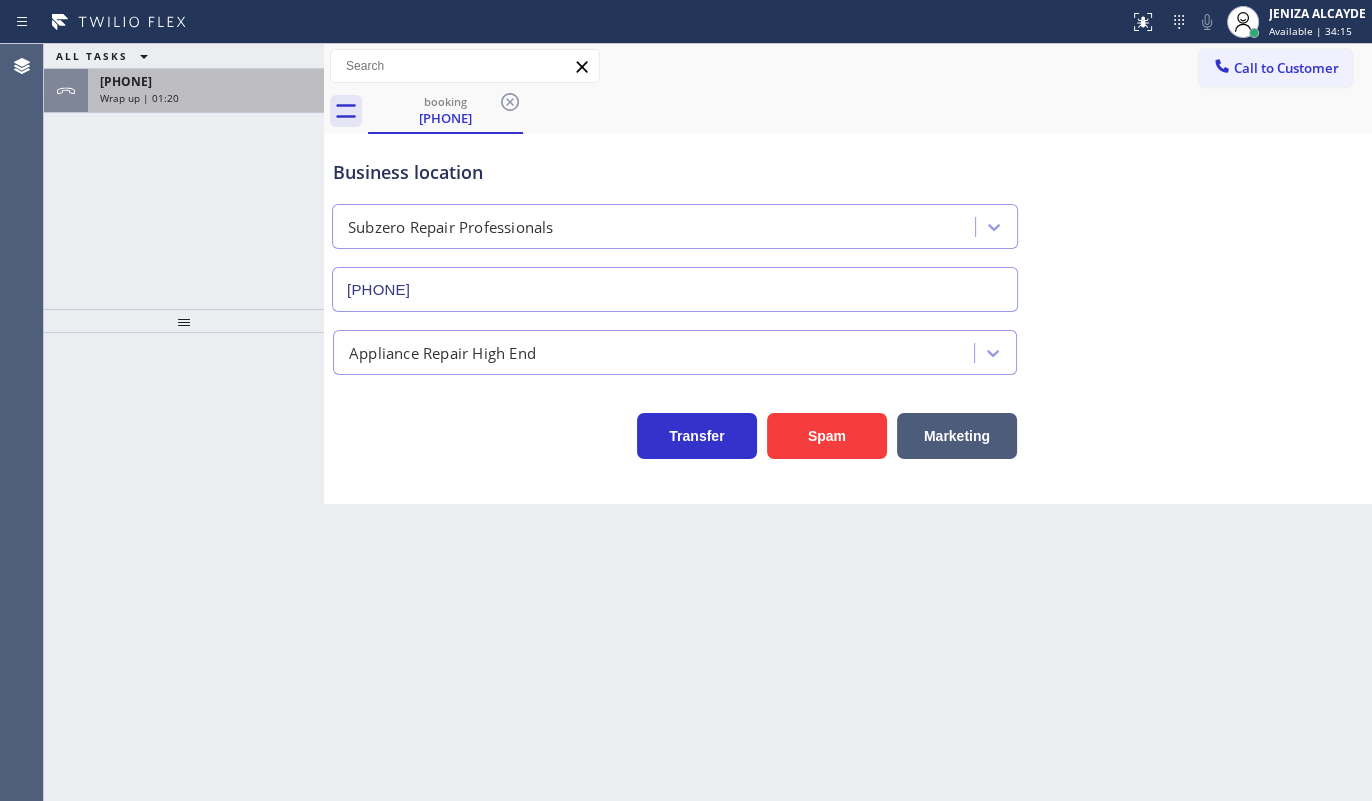 click on "[PHONE]" at bounding box center (126, 81) 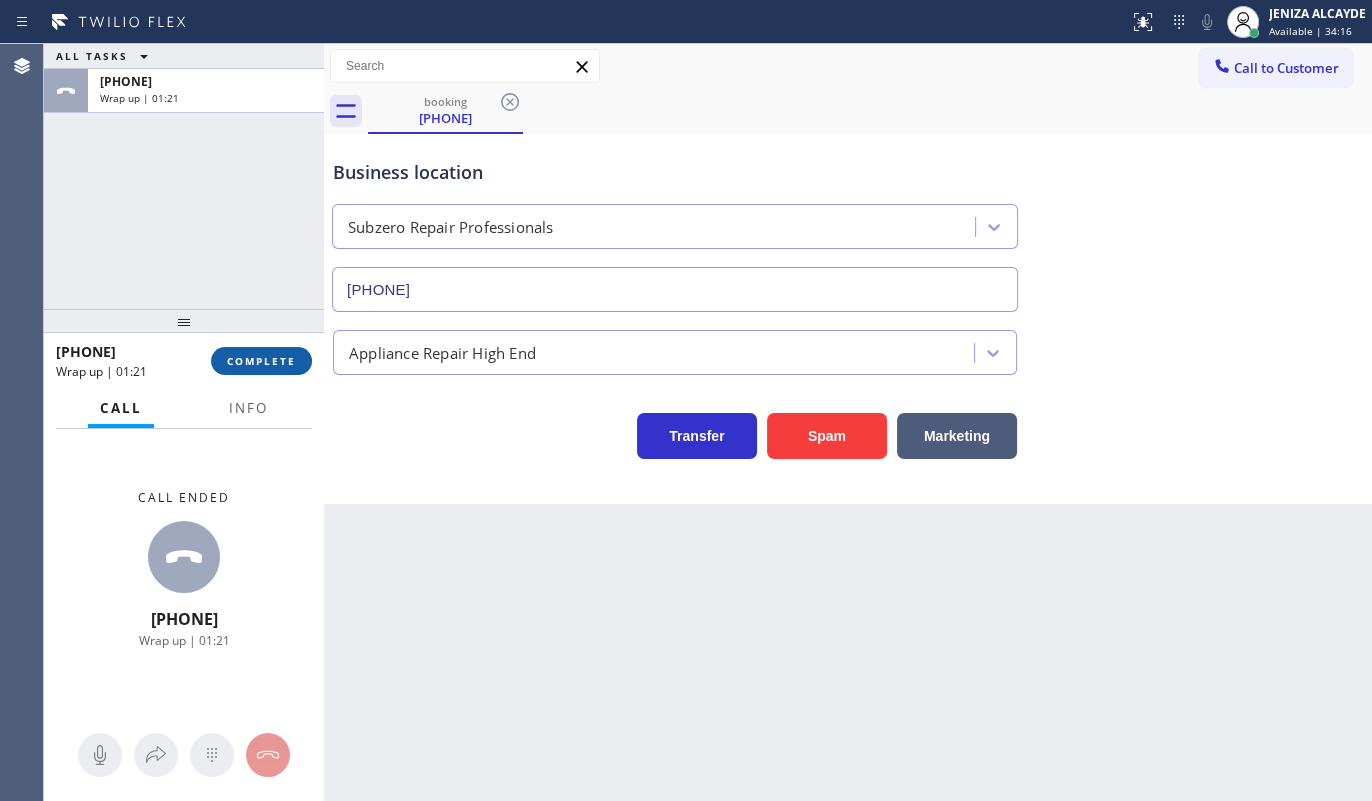 click on "COMPLETE" at bounding box center [261, 361] 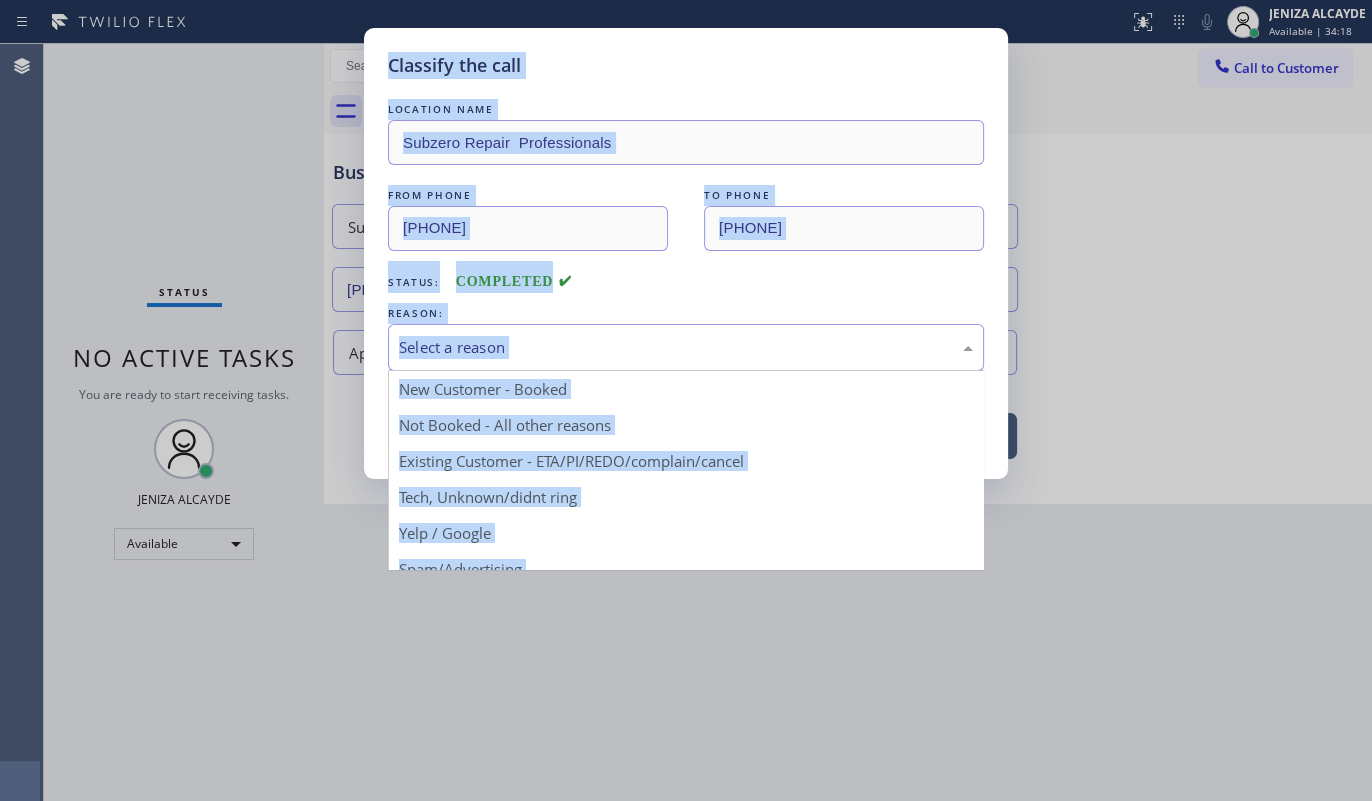 click on "Select a reason" at bounding box center (686, 347) 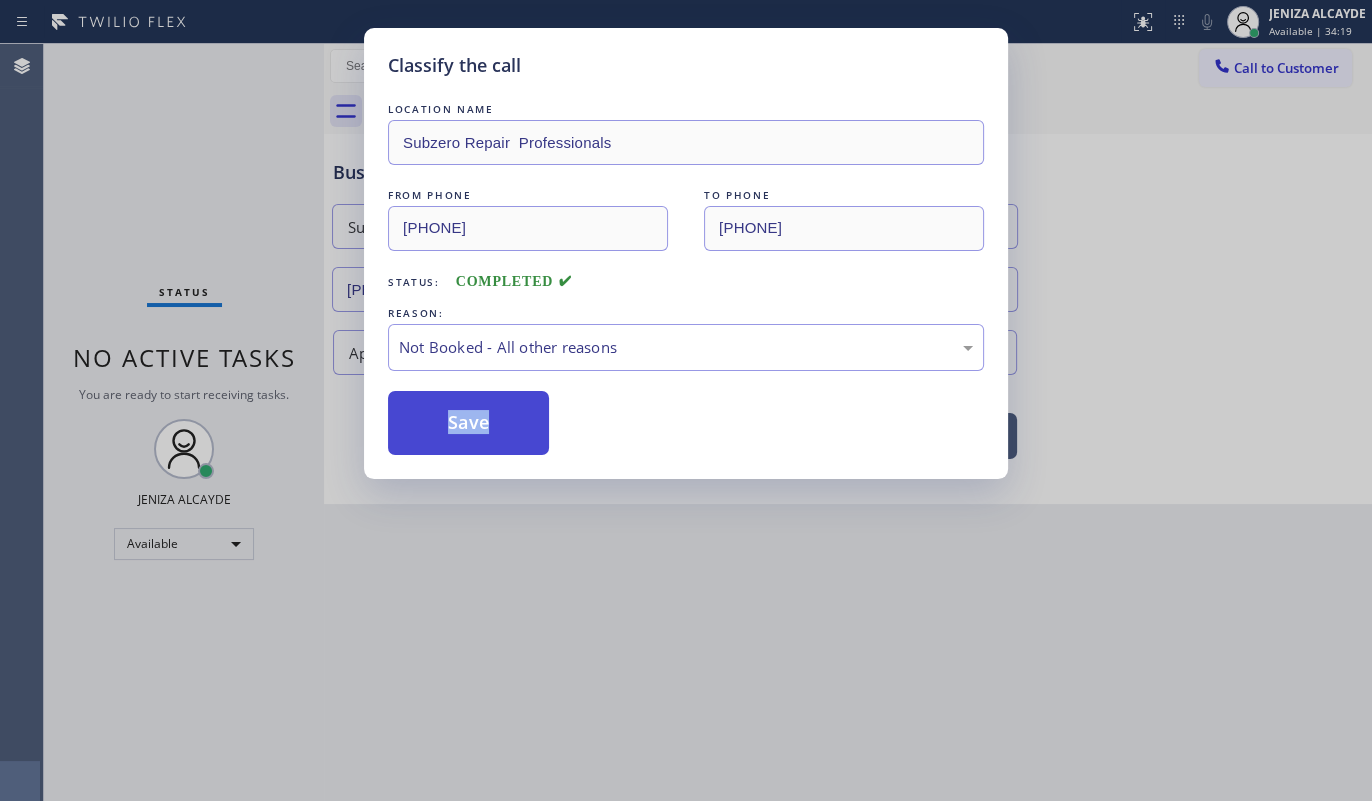 click on "Save" at bounding box center (468, 423) 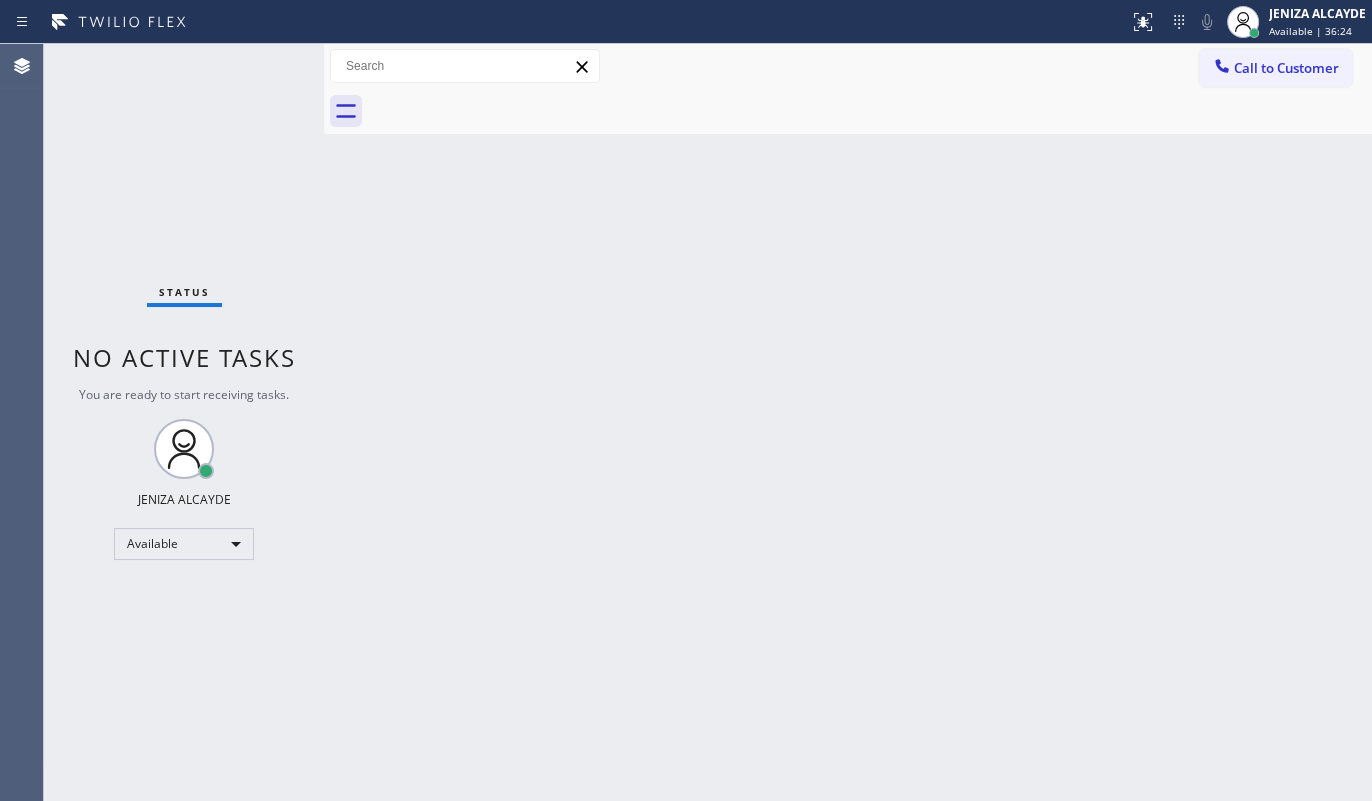 click on "Status   No active tasks     You are ready to start receiving tasks.   JENIZA ALCAYDE Available" at bounding box center (184, 422) 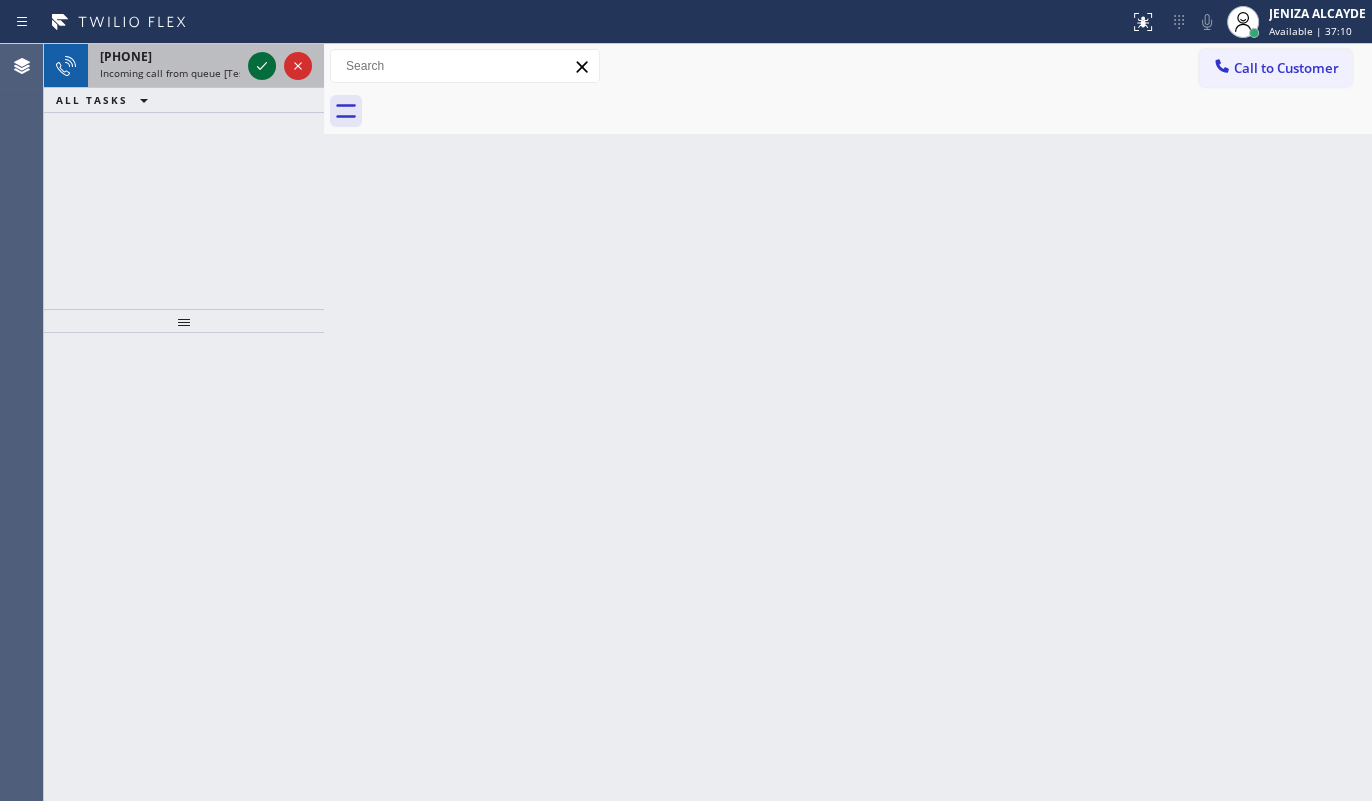 drag, startPoint x: 249, startPoint y: 68, endPoint x: 260, endPoint y: 63, distance: 12.083046 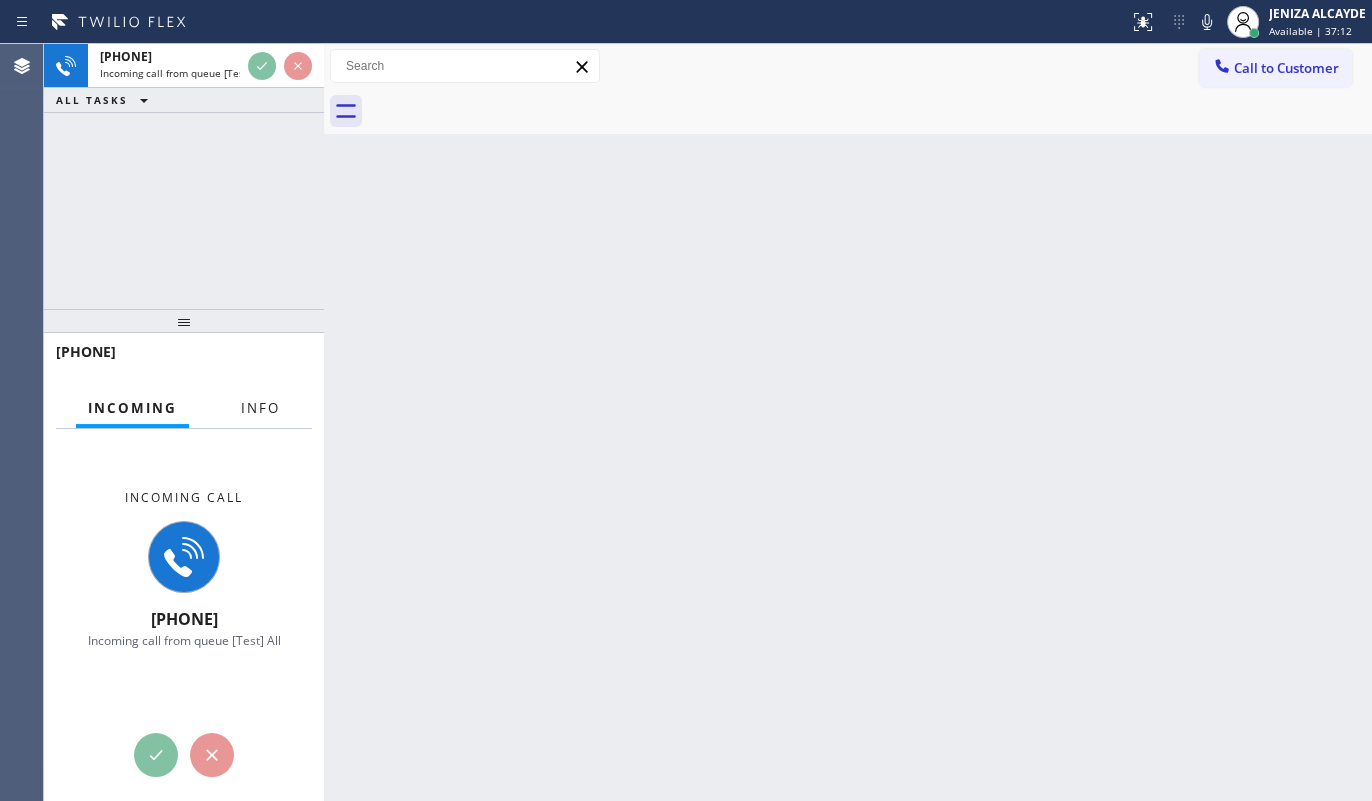click on "Info" at bounding box center (260, 408) 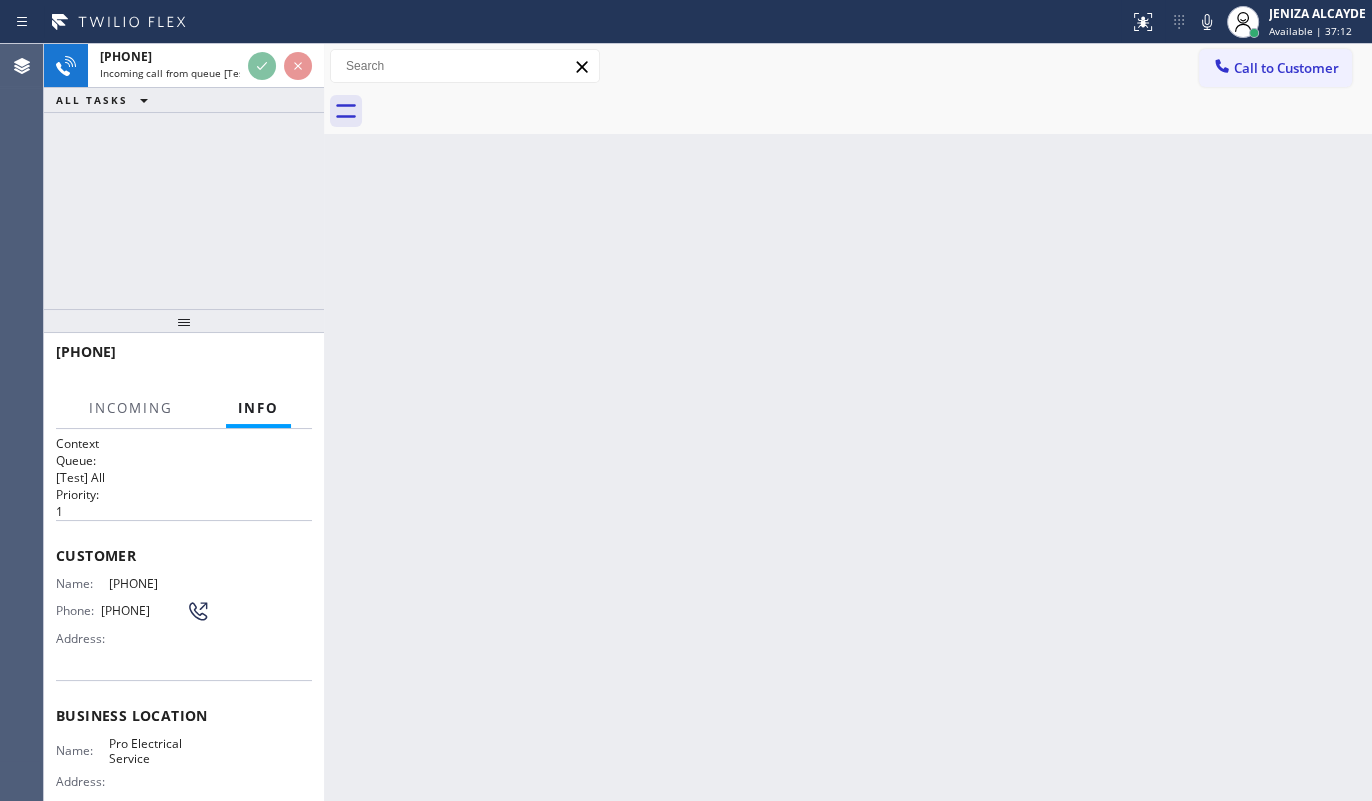 click on "Info" at bounding box center (258, 408) 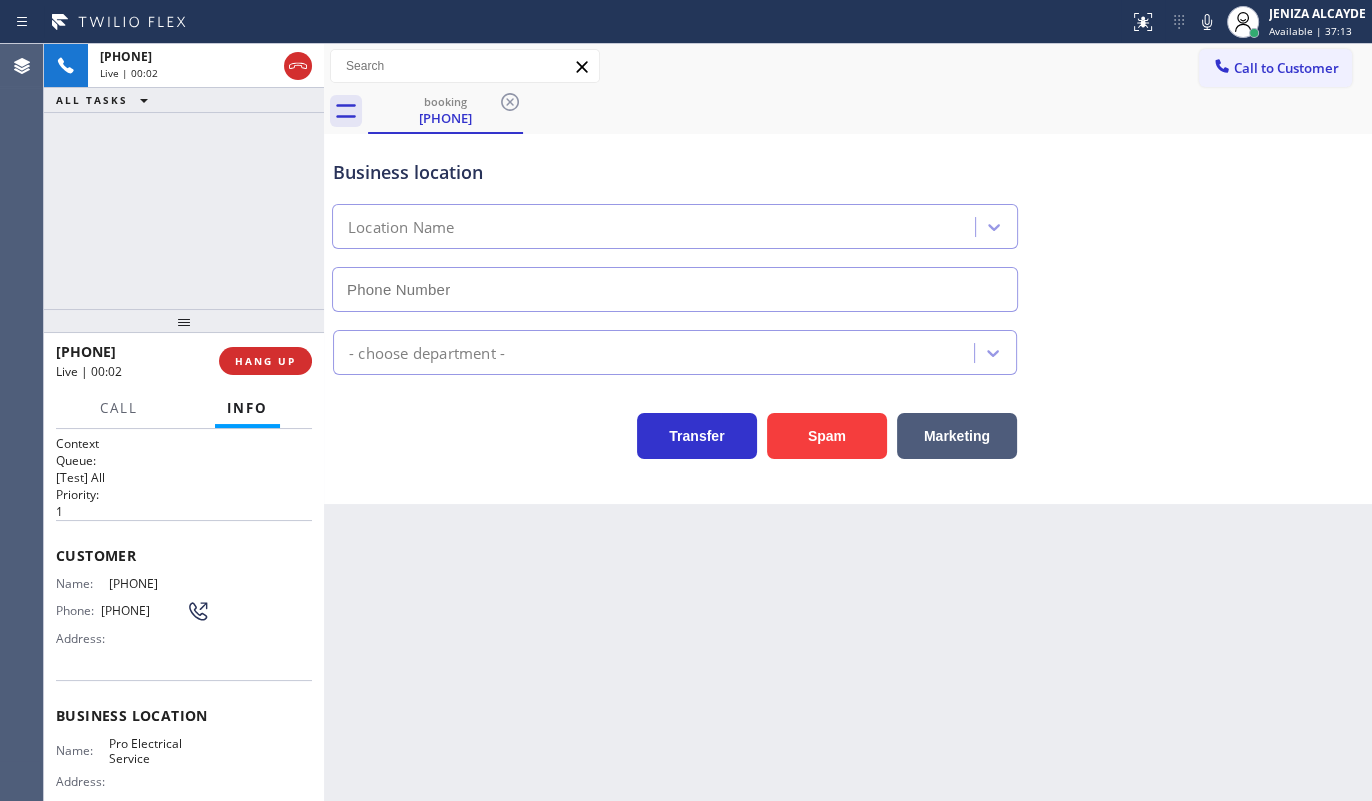 type on "[PHONE]" 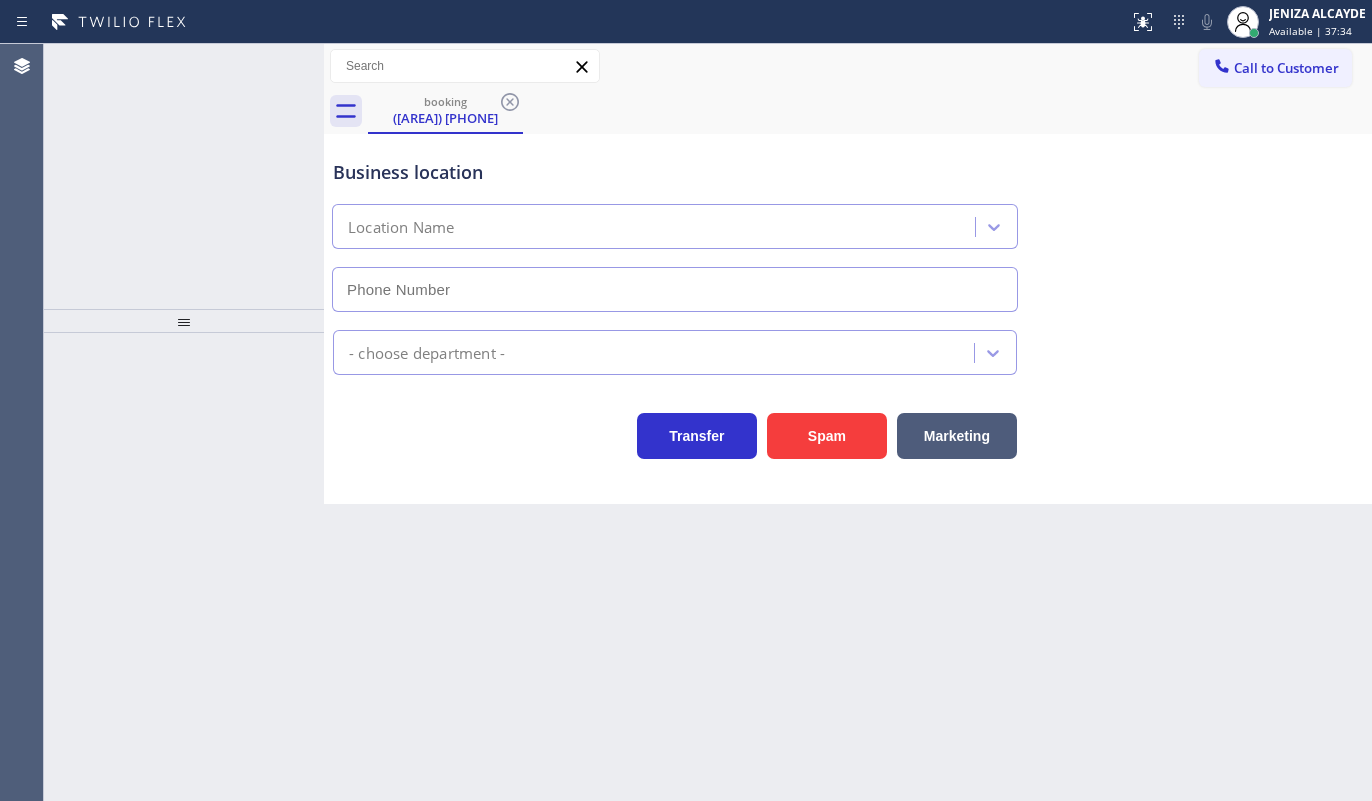 type on "[PHONE]" 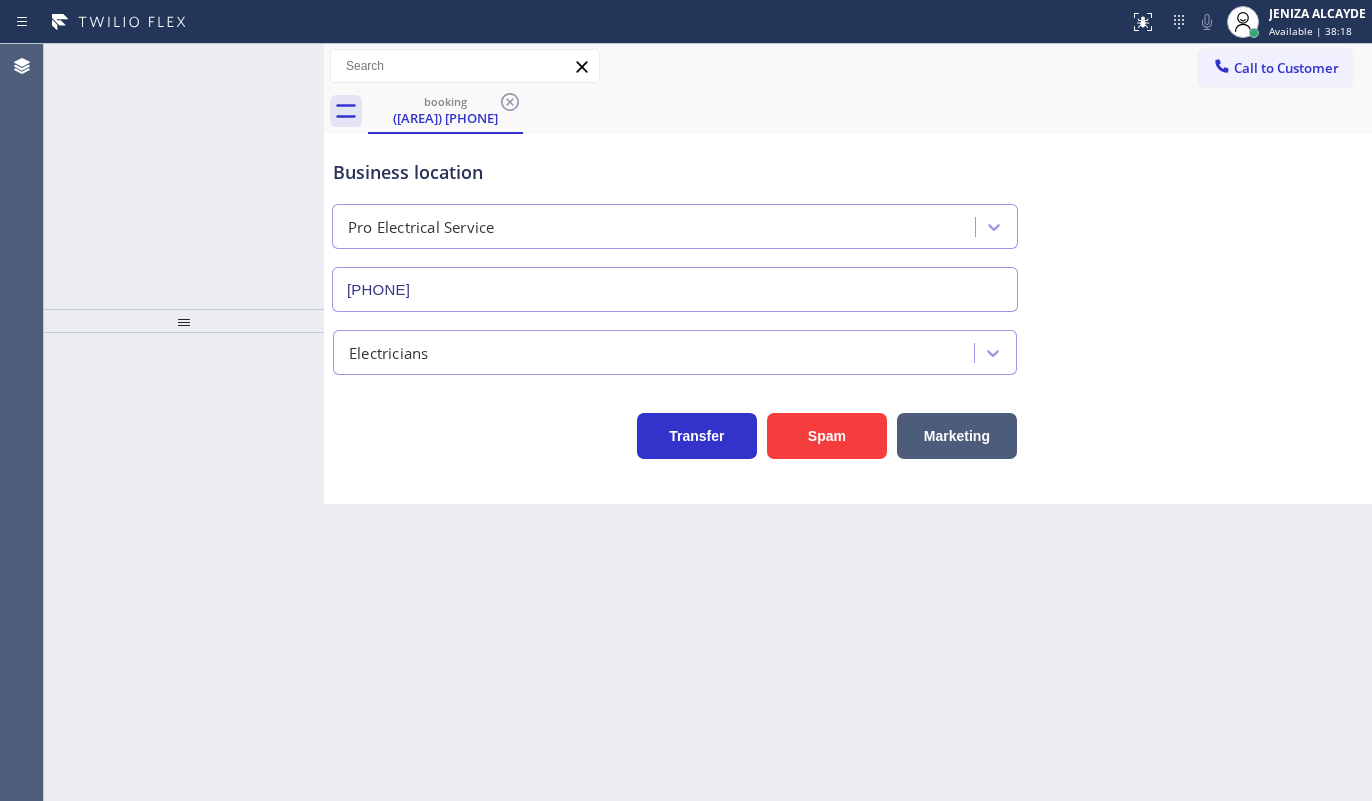 scroll, scrollTop: 0, scrollLeft: 0, axis: both 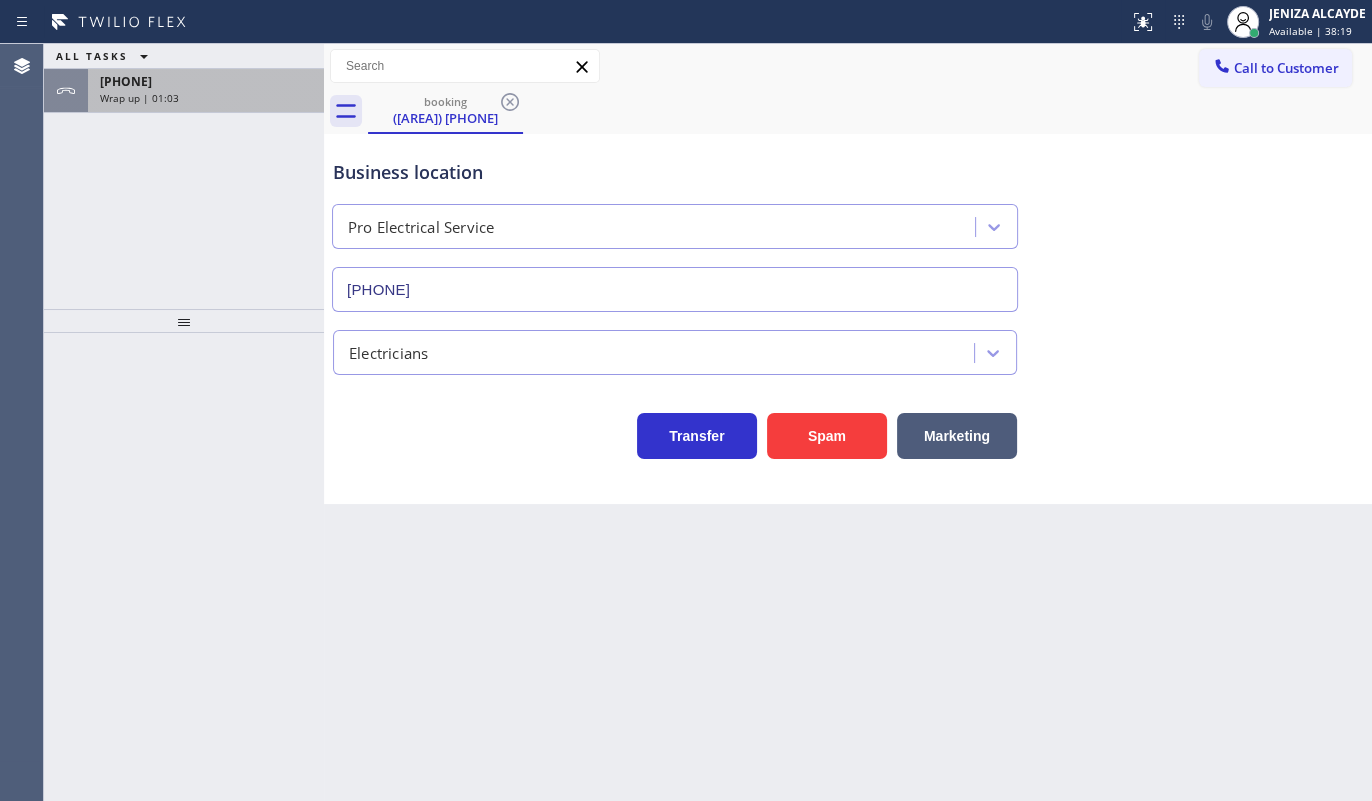 click on "[PHONE]" at bounding box center [126, 81] 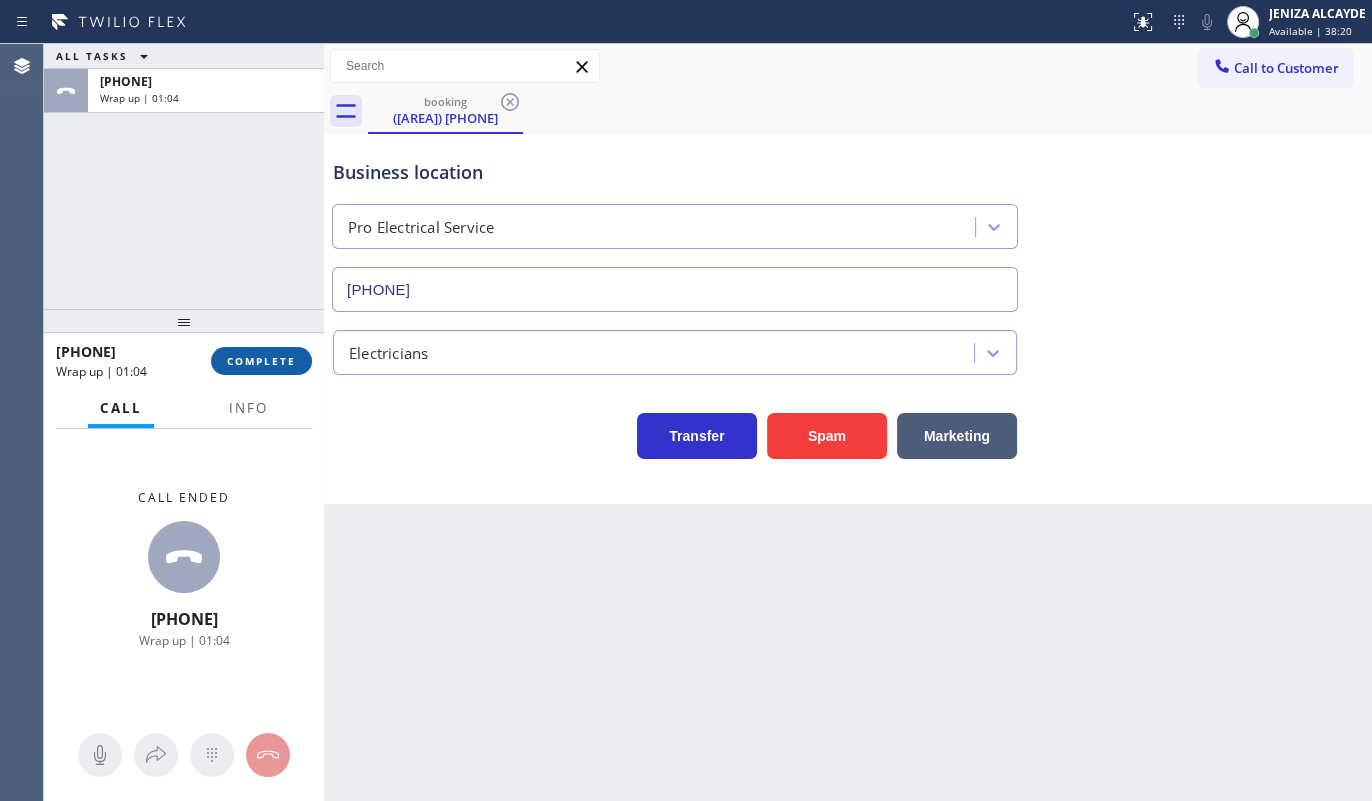 click on "COMPLETE" at bounding box center [261, 361] 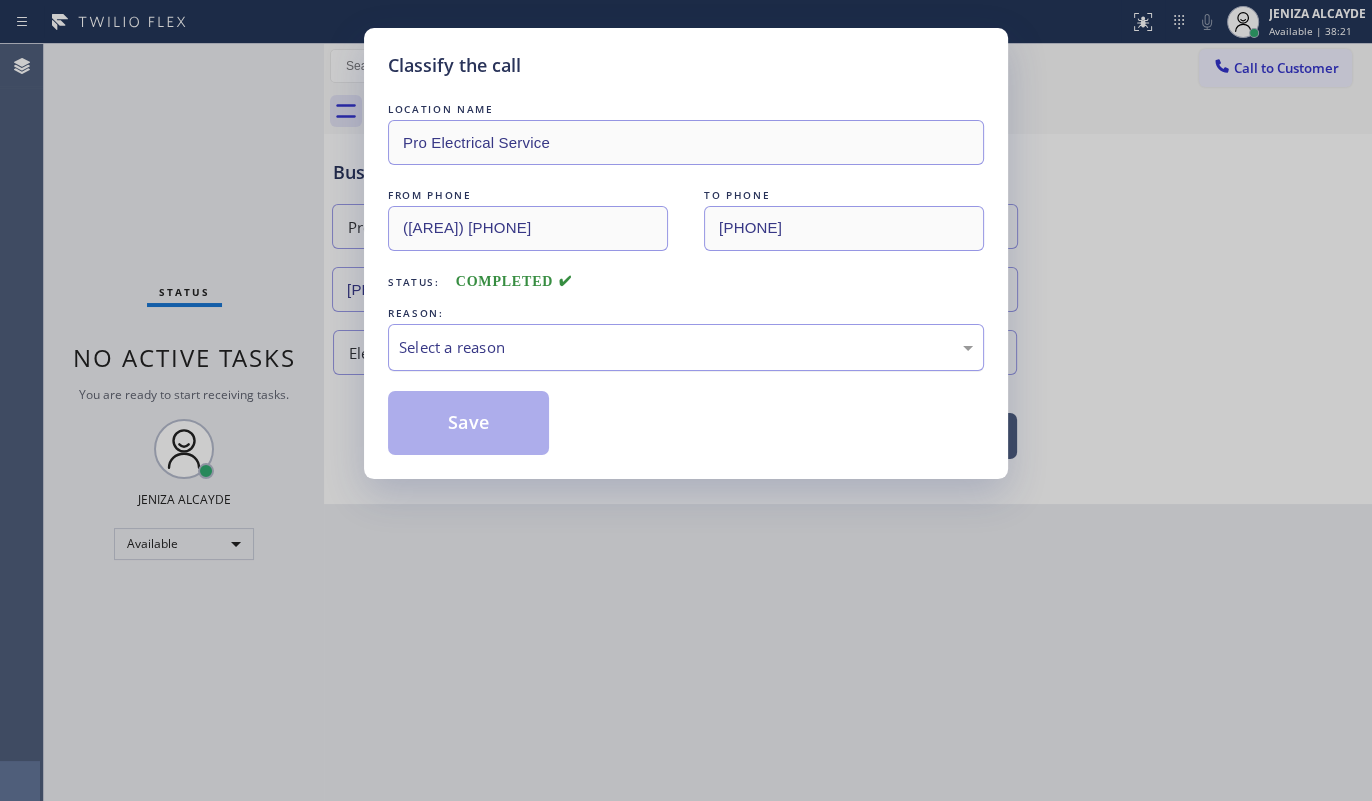 click on "Select a reason" at bounding box center [686, 347] 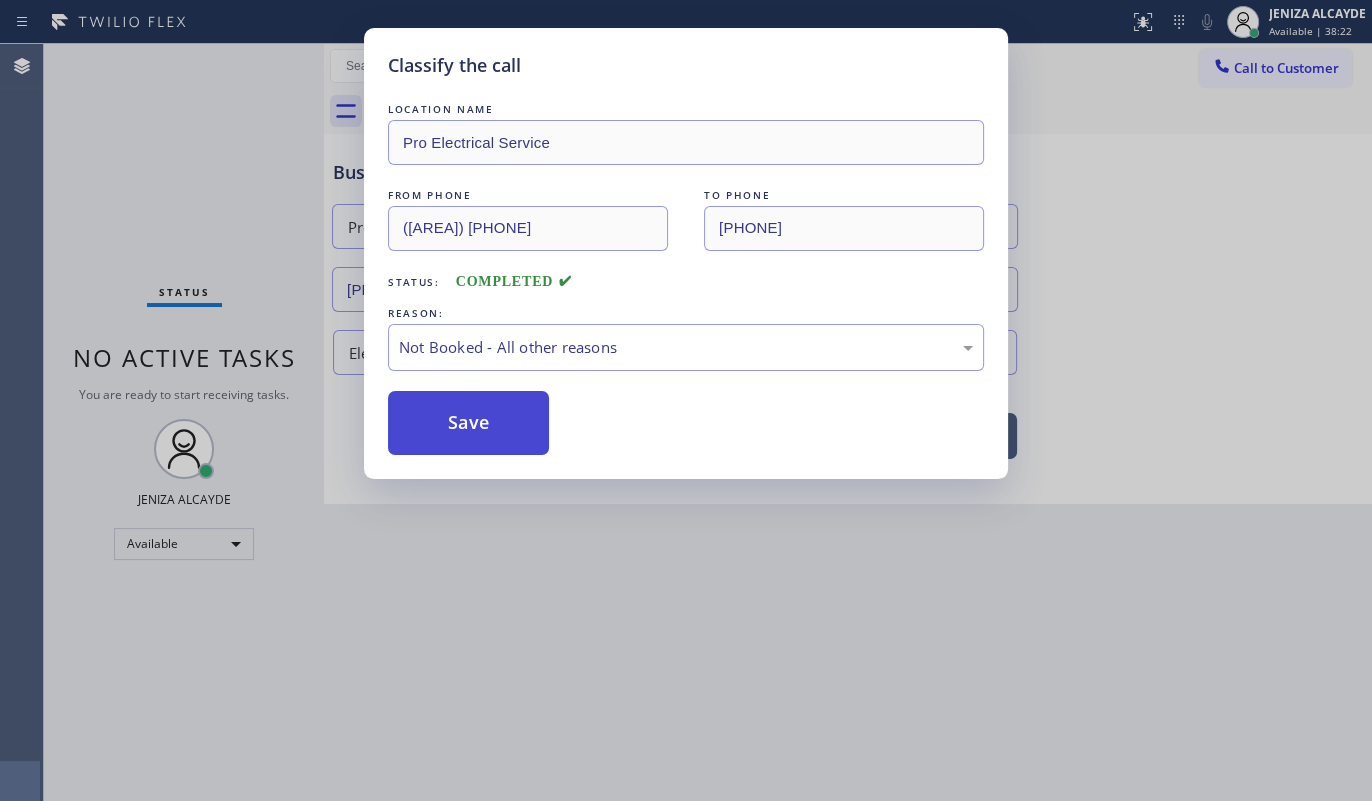 click on "Save" at bounding box center [468, 423] 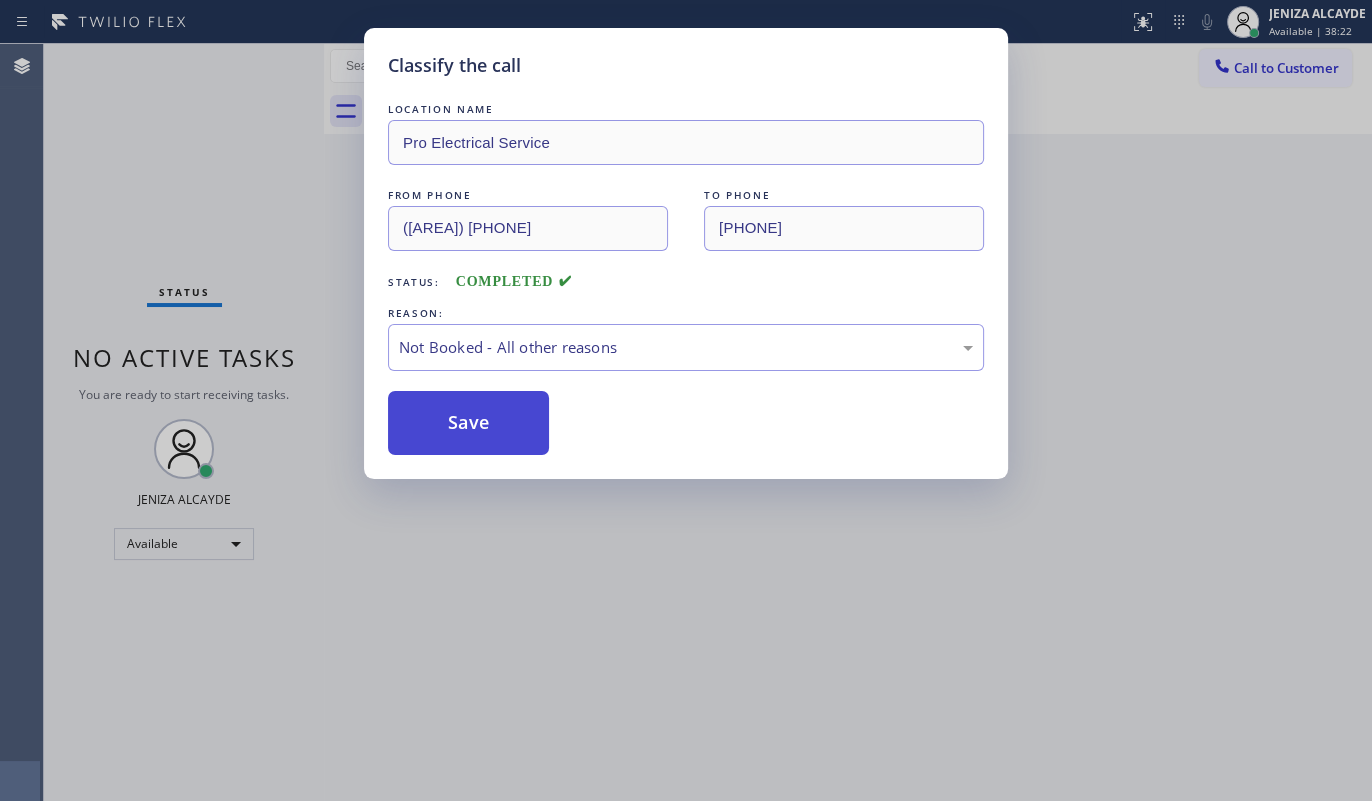 click on "Save" at bounding box center (468, 423) 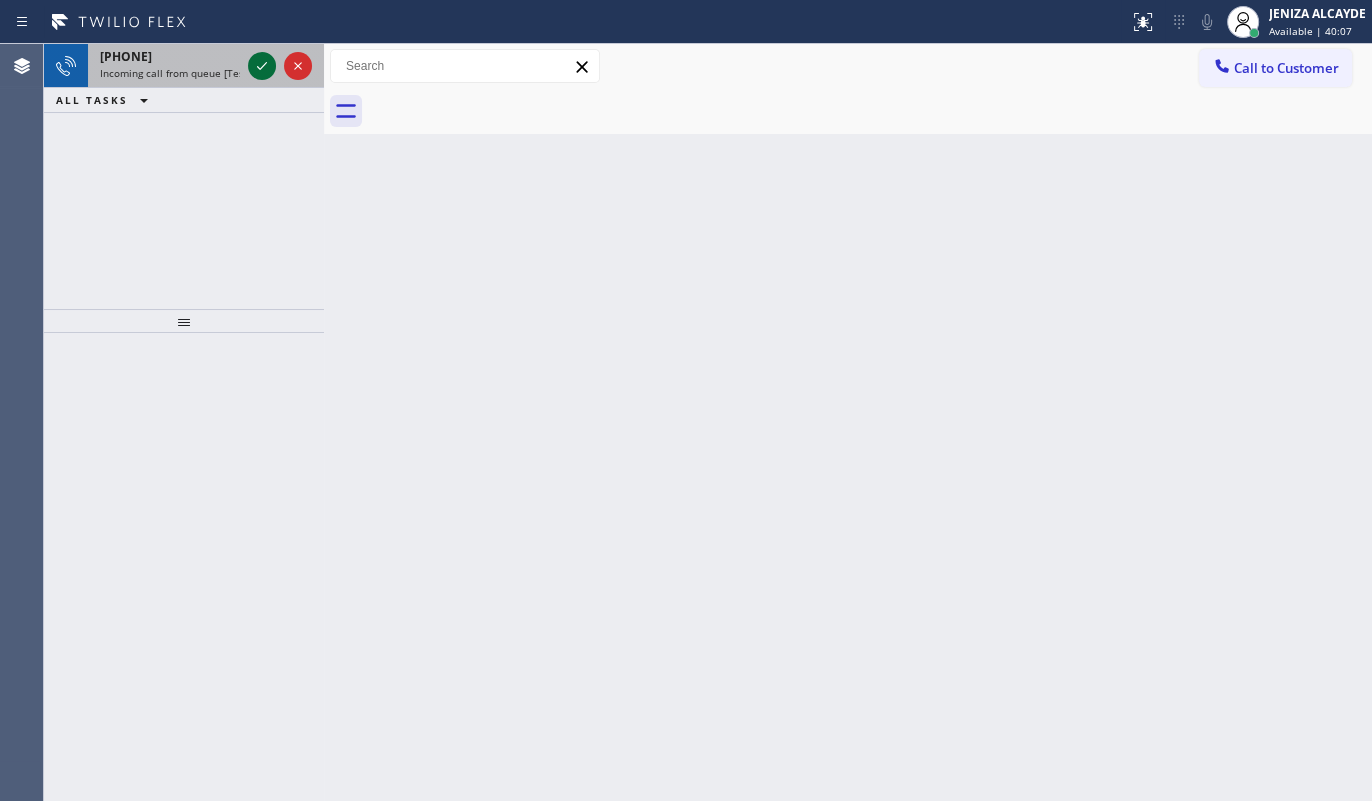 click 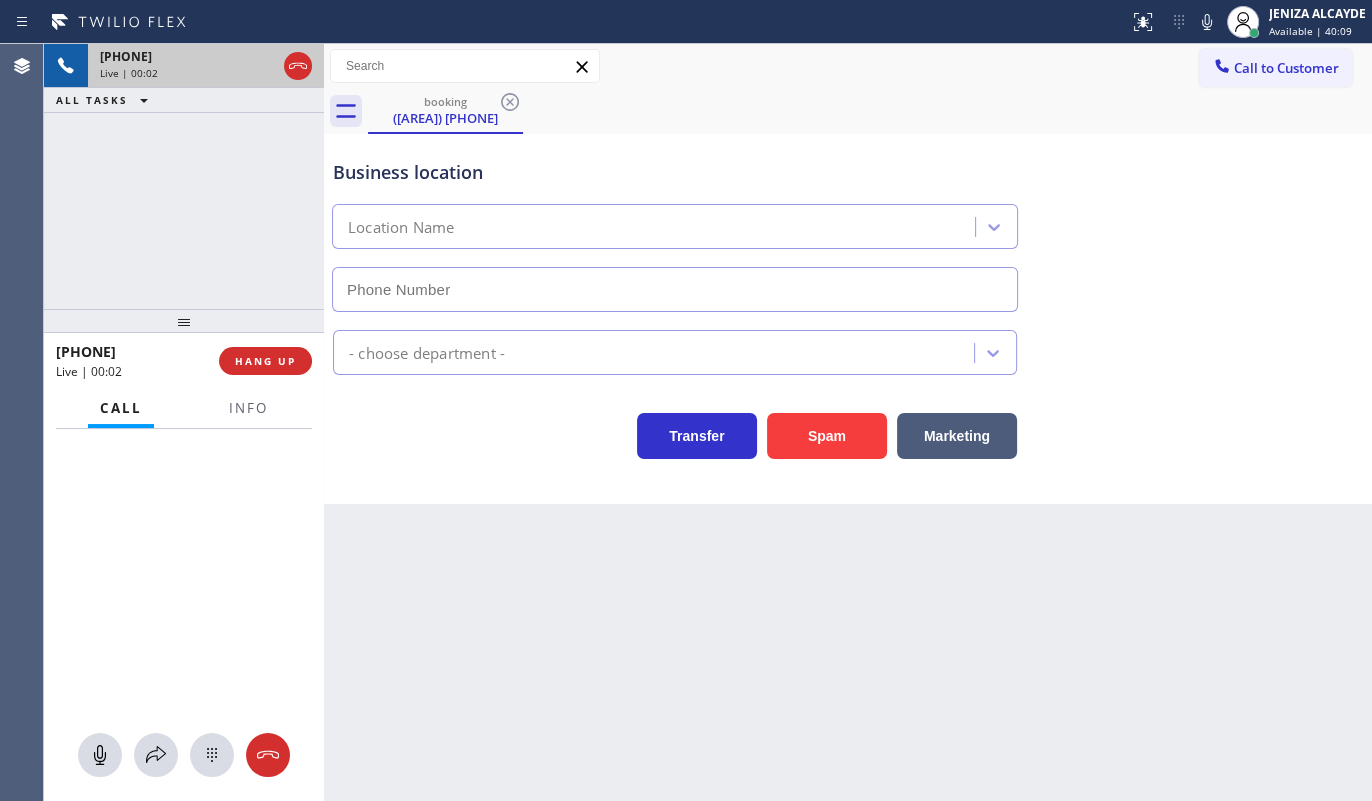 type on "([AREA]) [PHONE]" 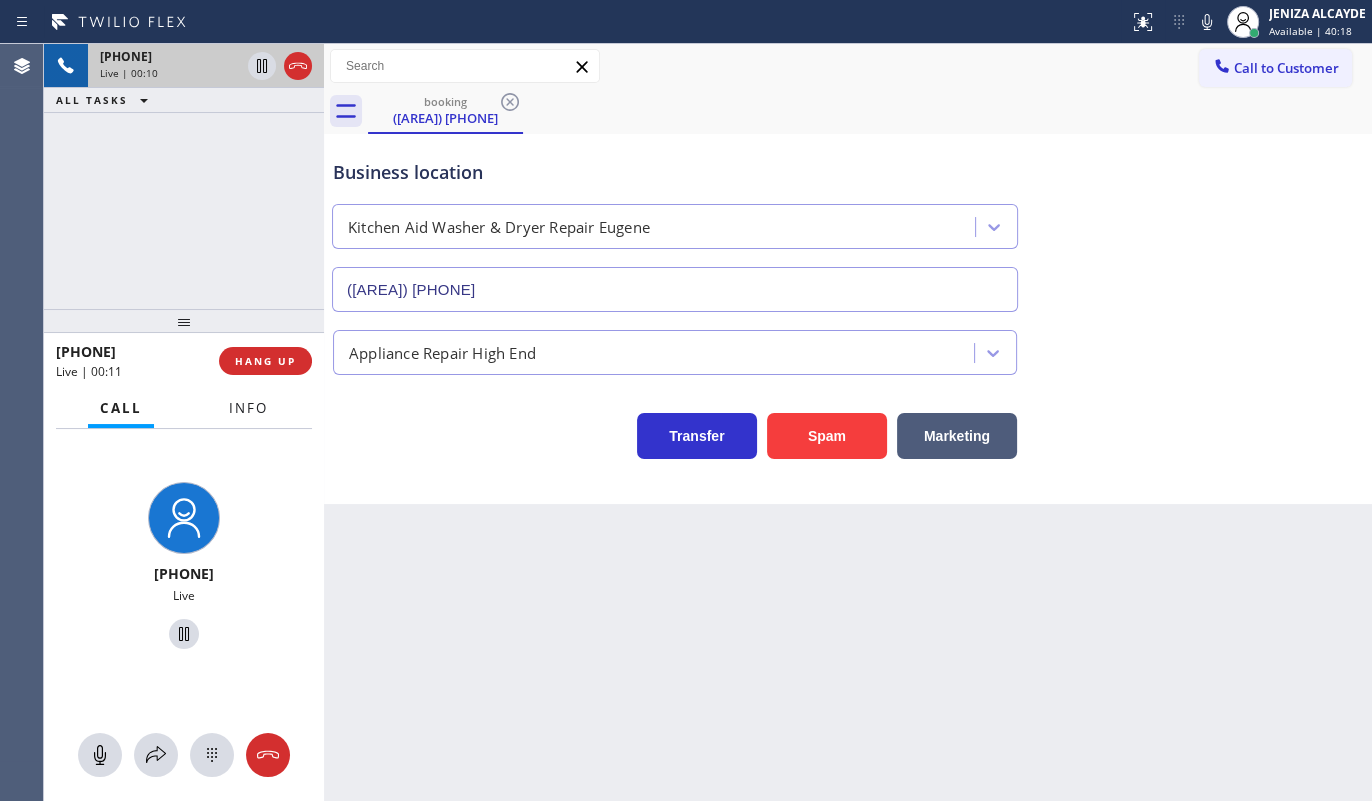 click on "Info" at bounding box center [248, 408] 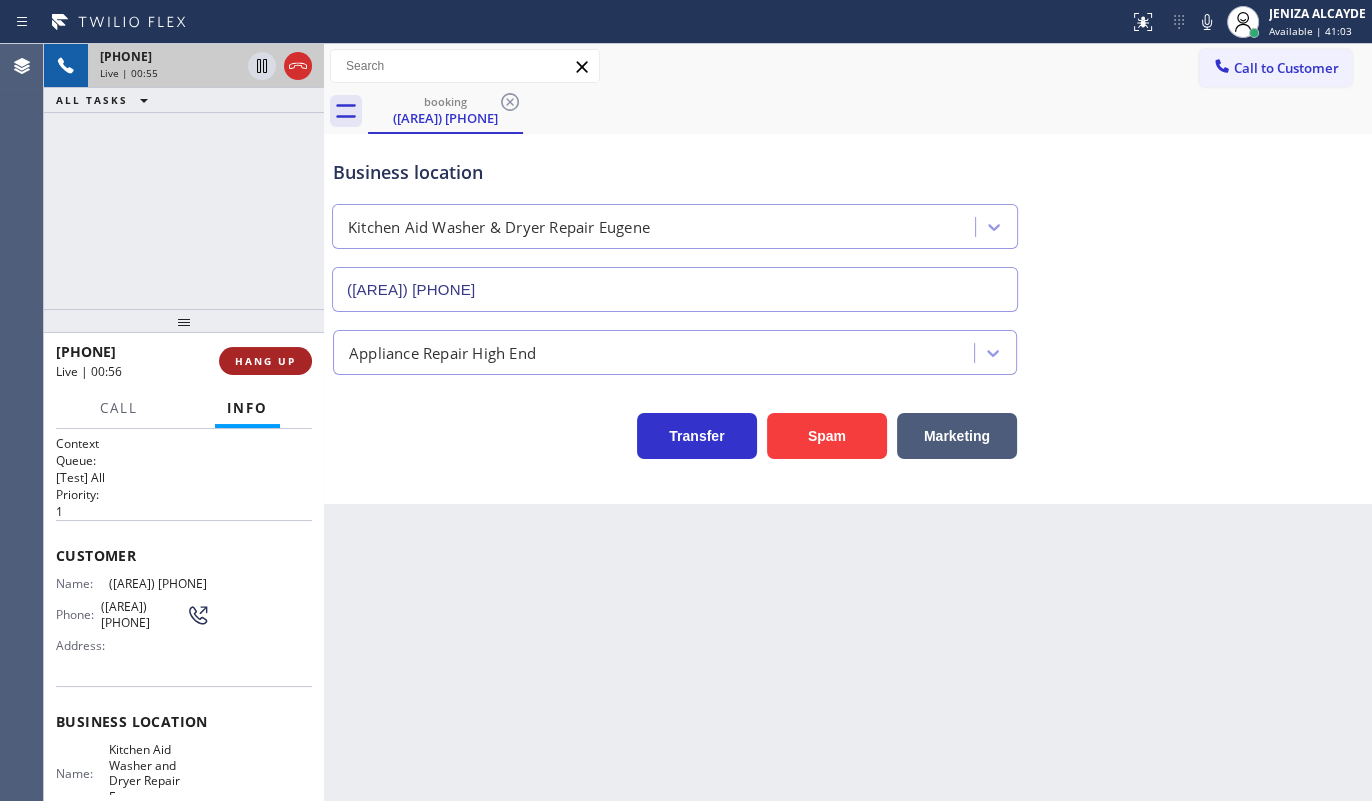 click on "HANG UP" at bounding box center (265, 361) 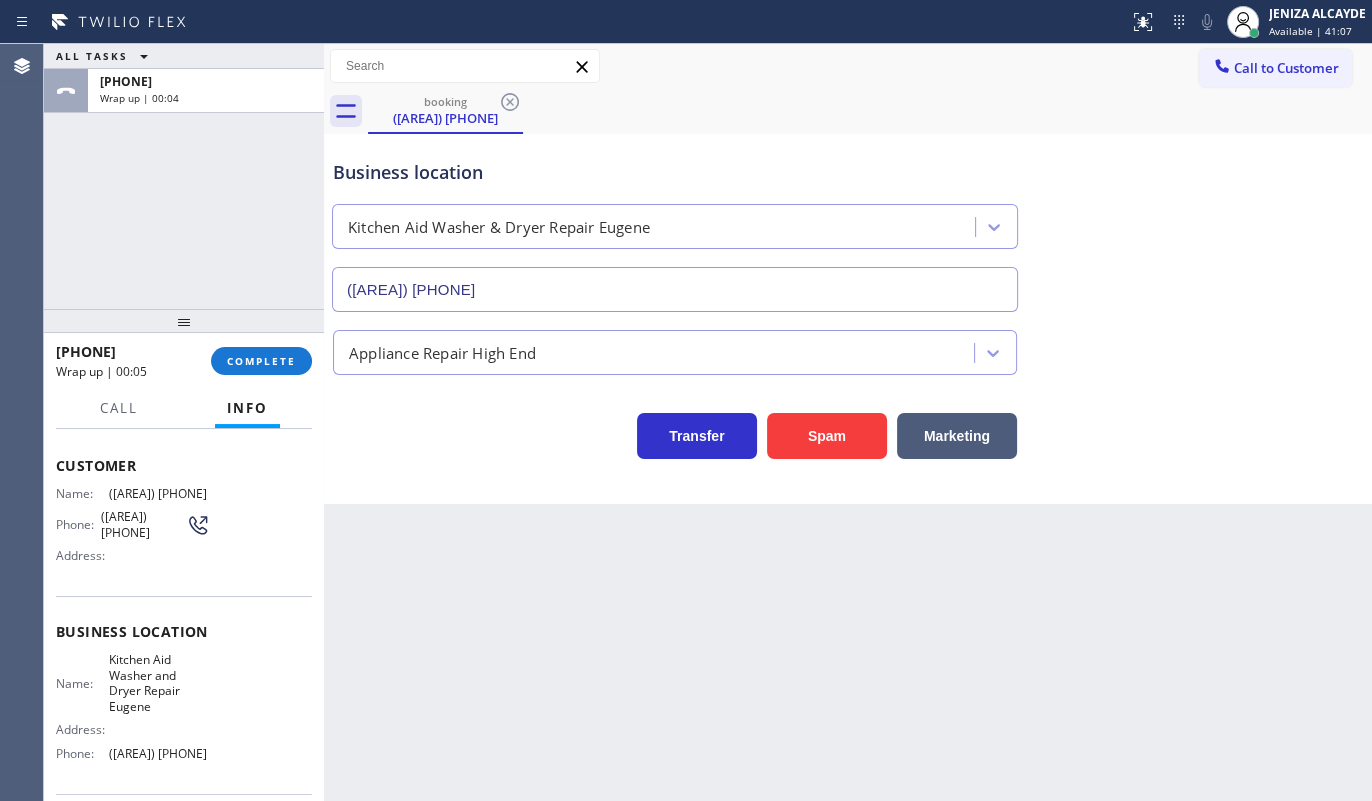 scroll, scrollTop: 237, scrollLeft: 0, axis: vertical 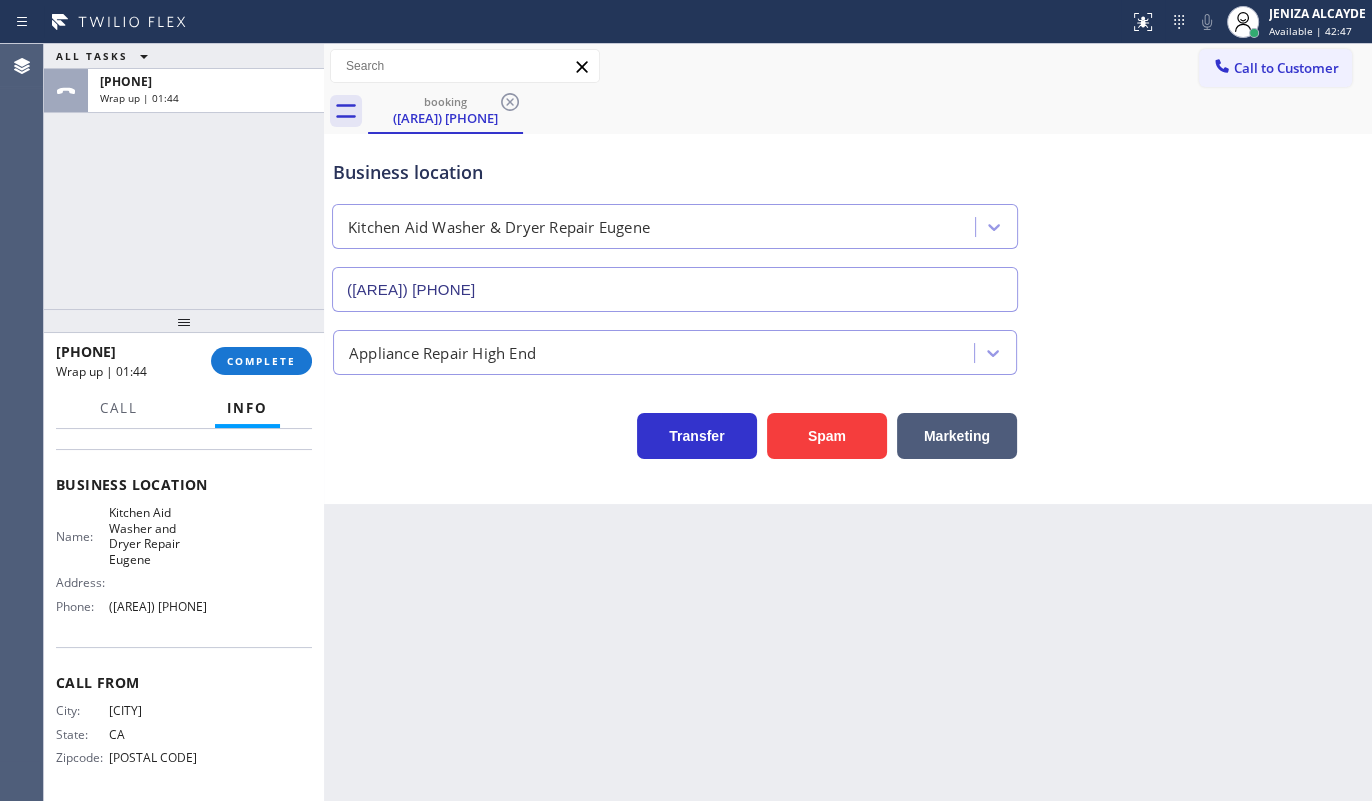 click at bounding box center [184, 321] 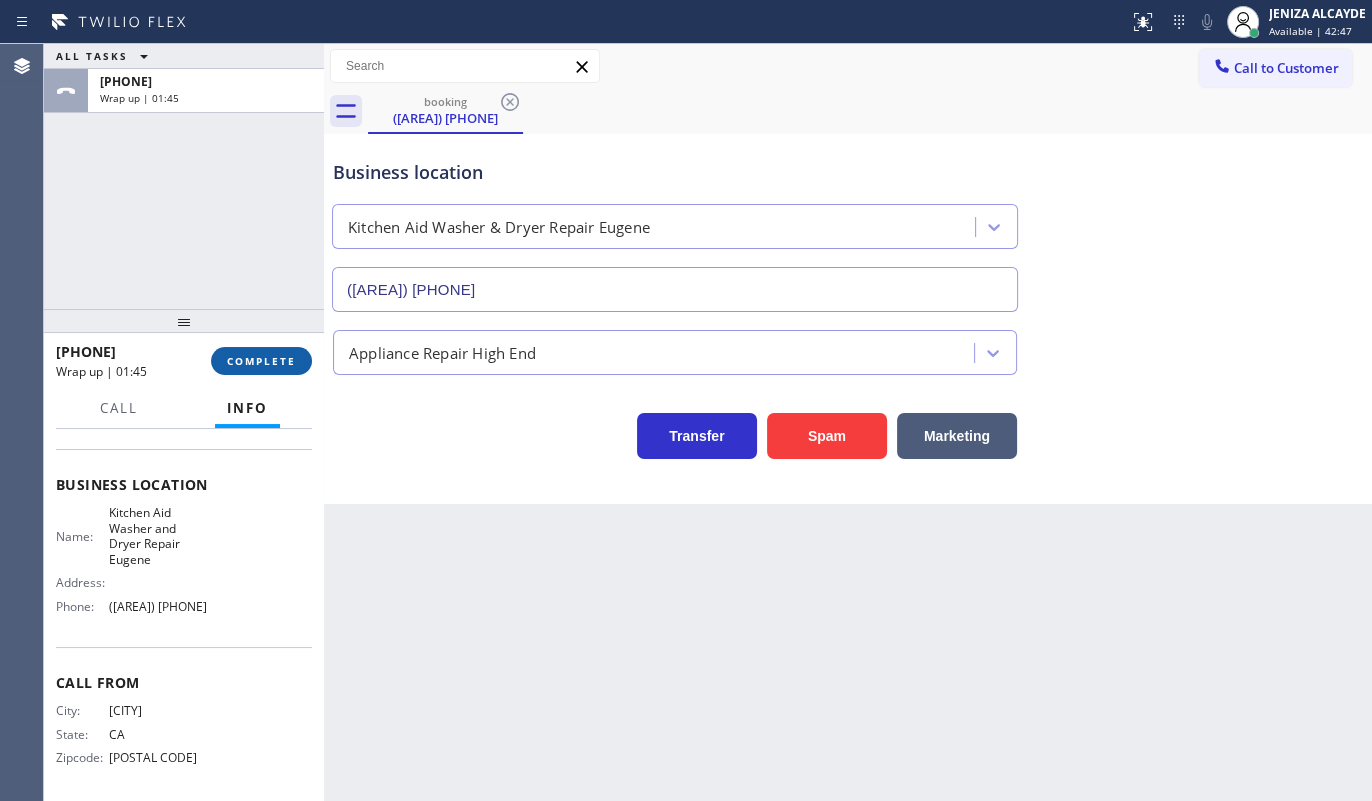 click on "COMPLETE" at bounding box center (261, 361) 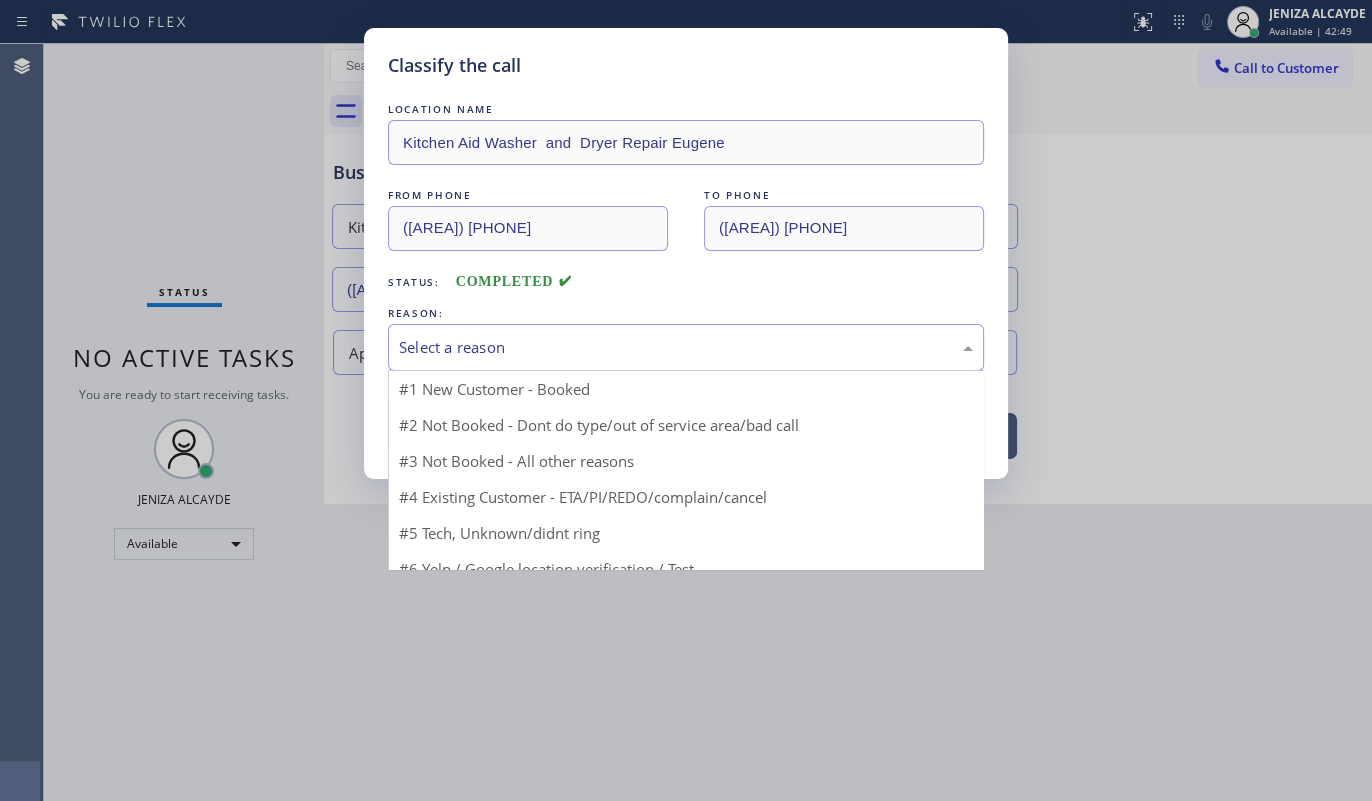 click on "Select a reason" at bounding box center (686, 347) 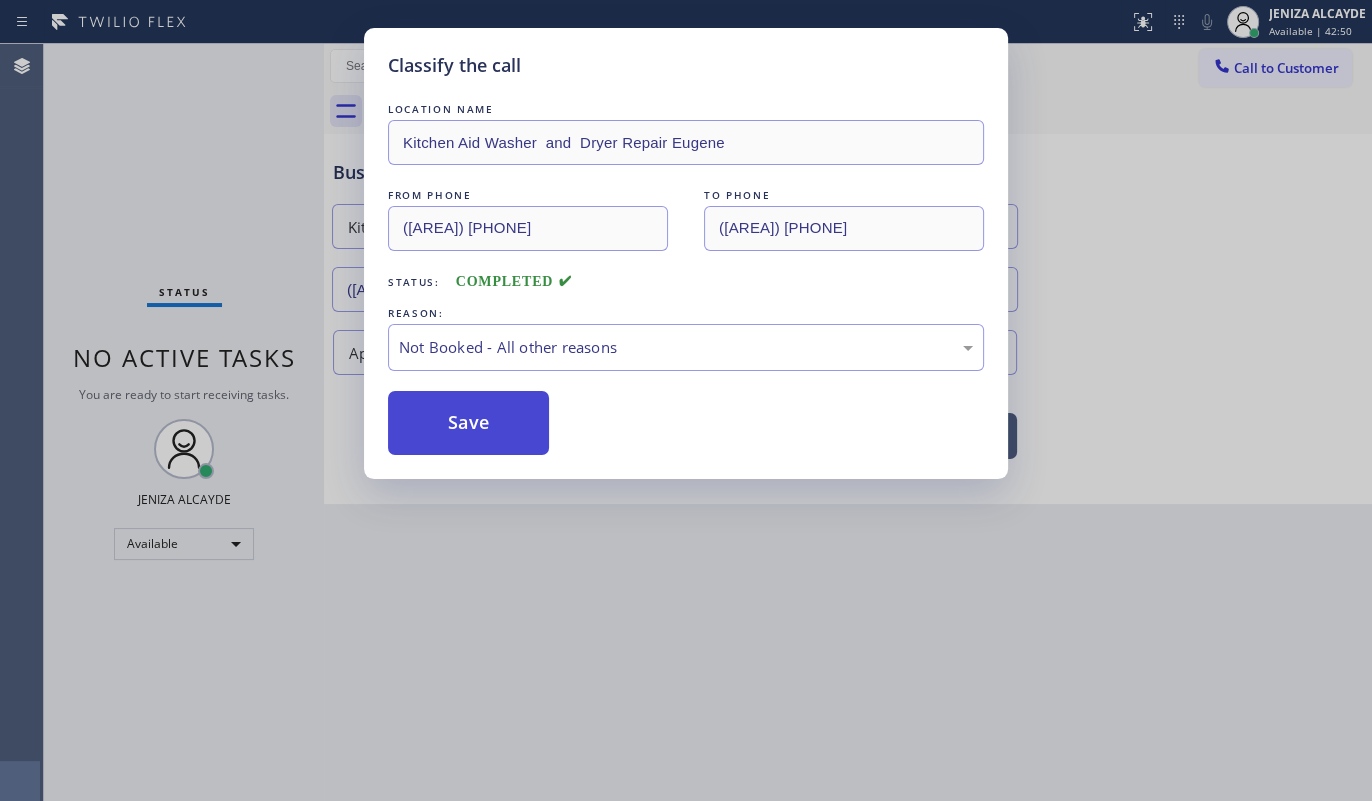 click on "Save" at bounding box center [468, 423] 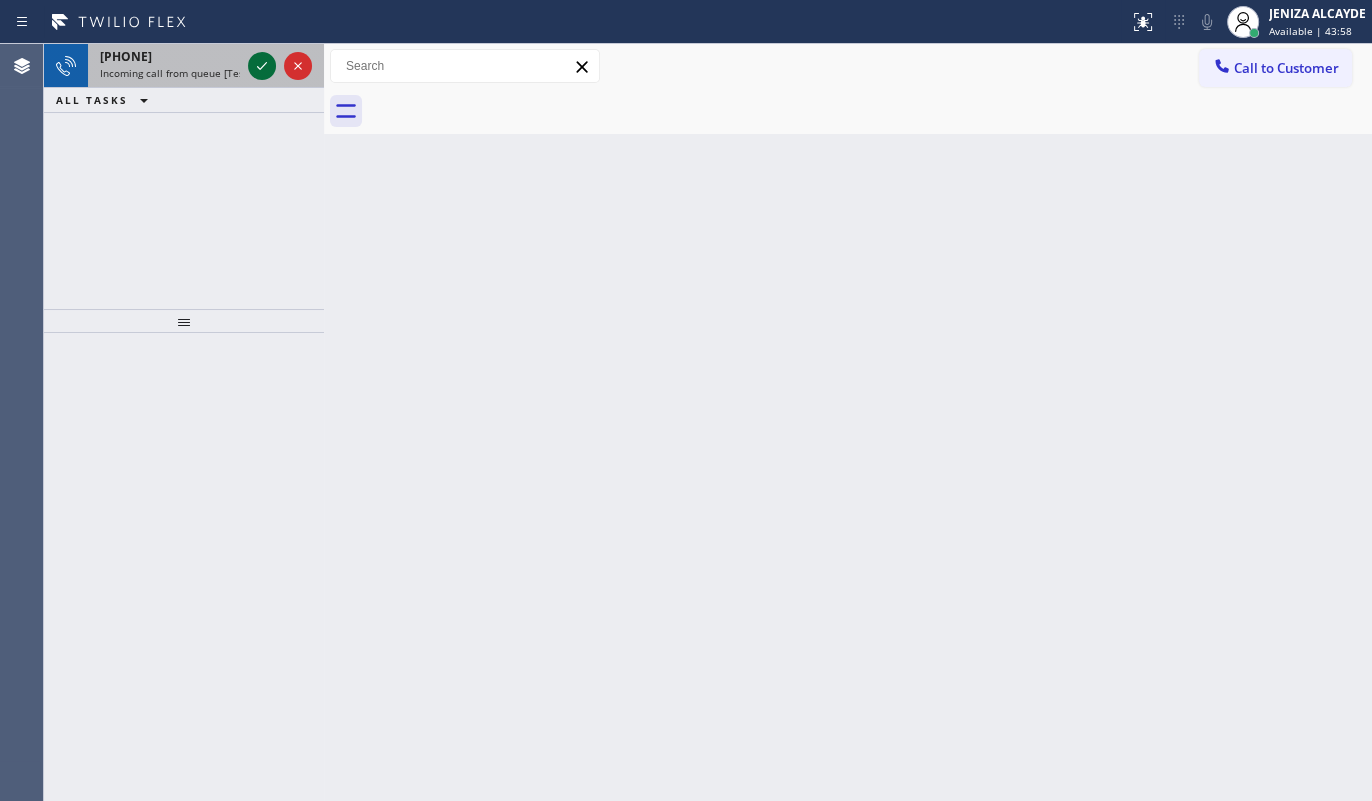 click 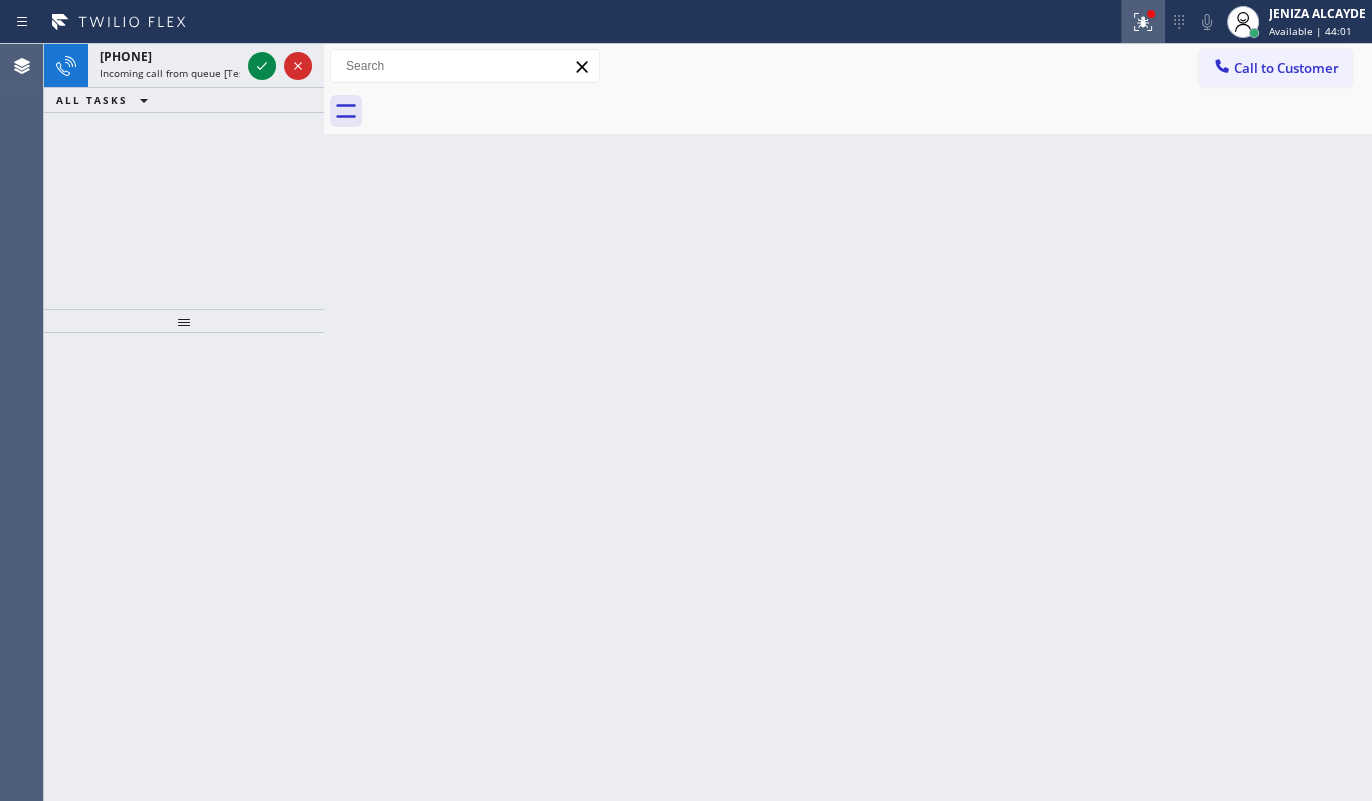 click 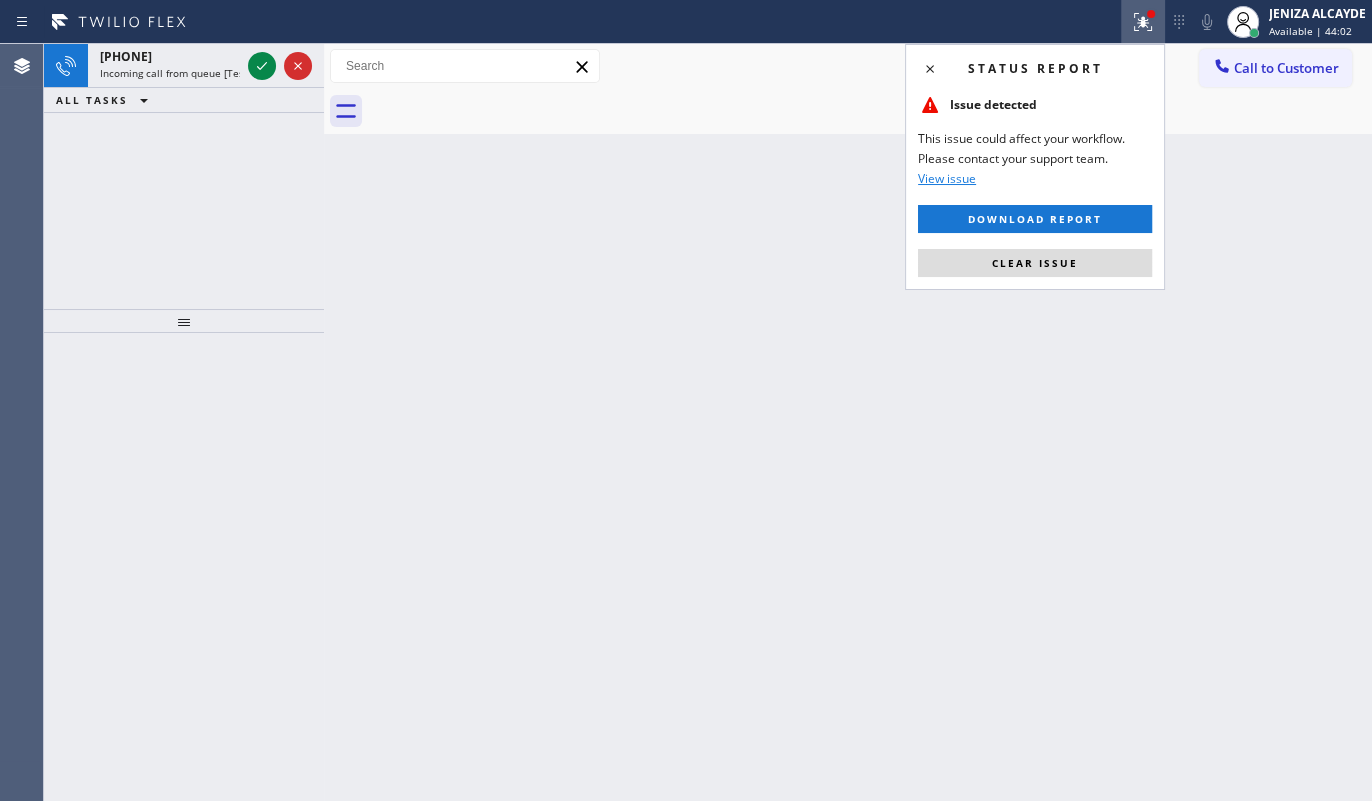 drag, startPoint x: 1045, startPoint y: 273, endPoint x: 1039, endPoint y: 254, distance: 19.924858 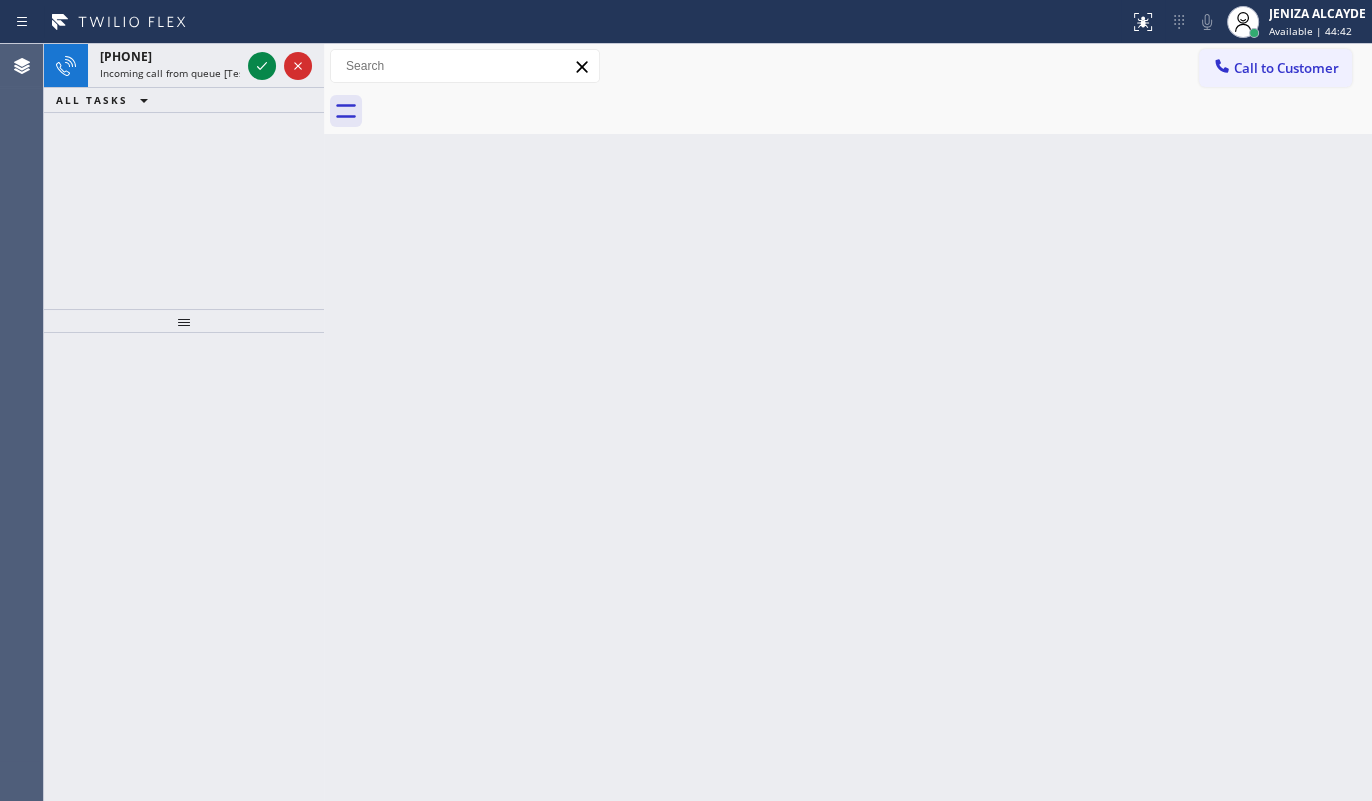 click 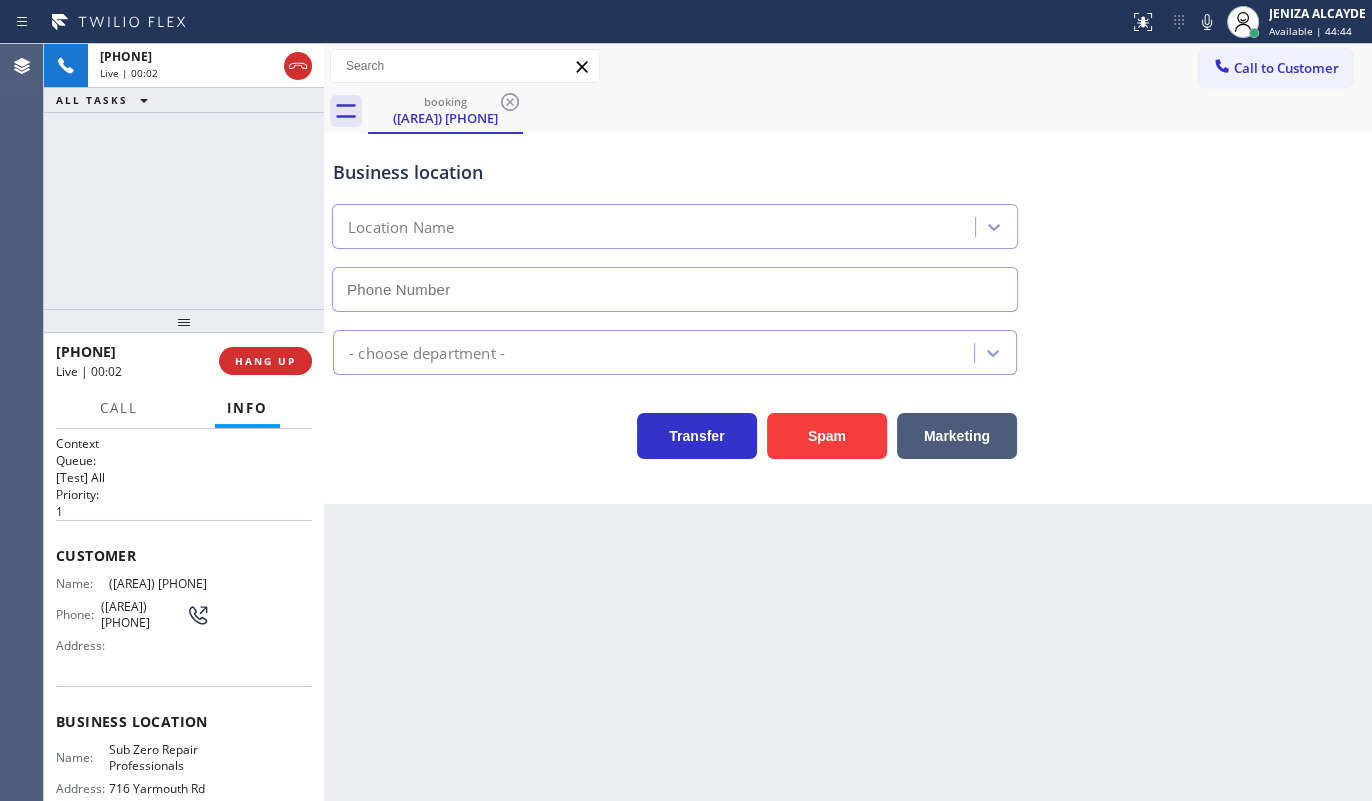 type on "(855) 662-5332" 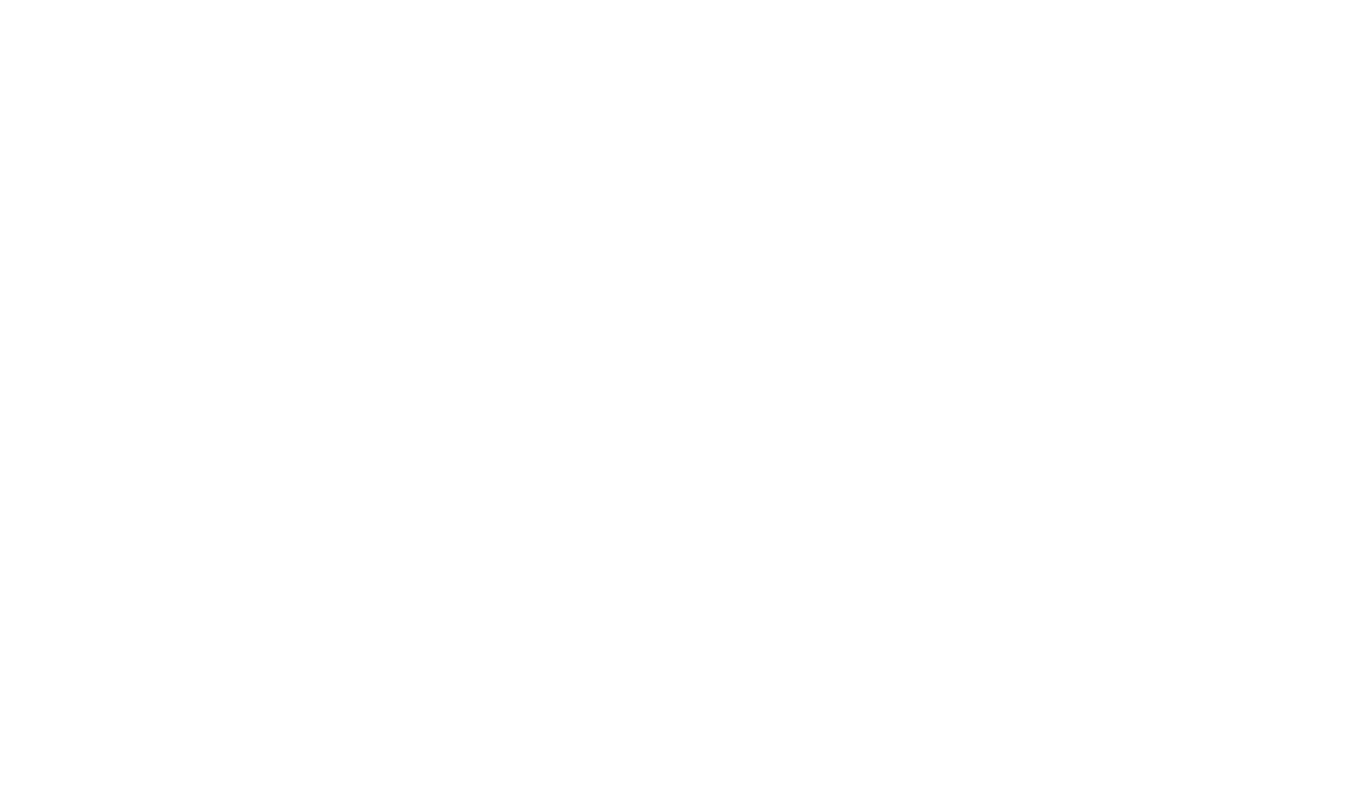 scroll, scrollTop: 0, scrollLeft: 0, axis: both 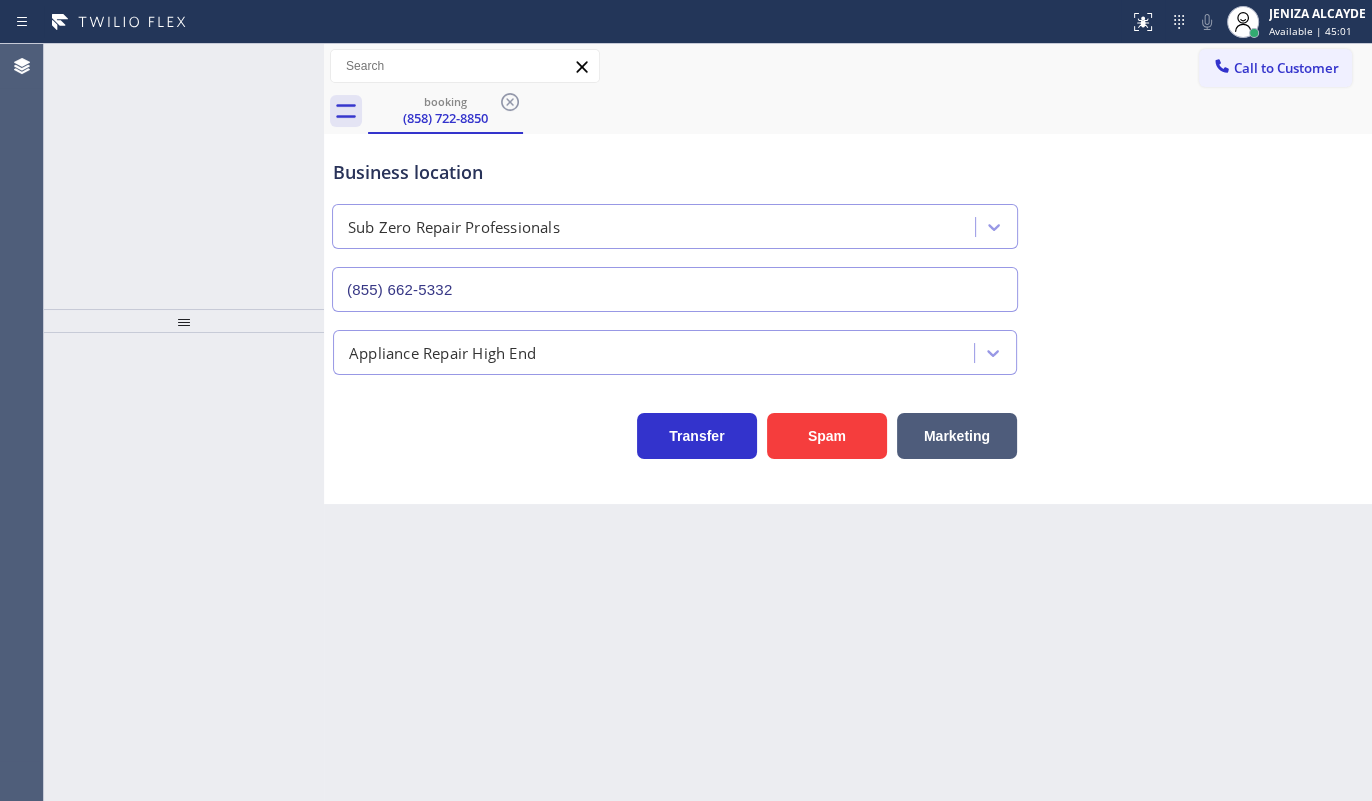 type on "(855) 662-5332" 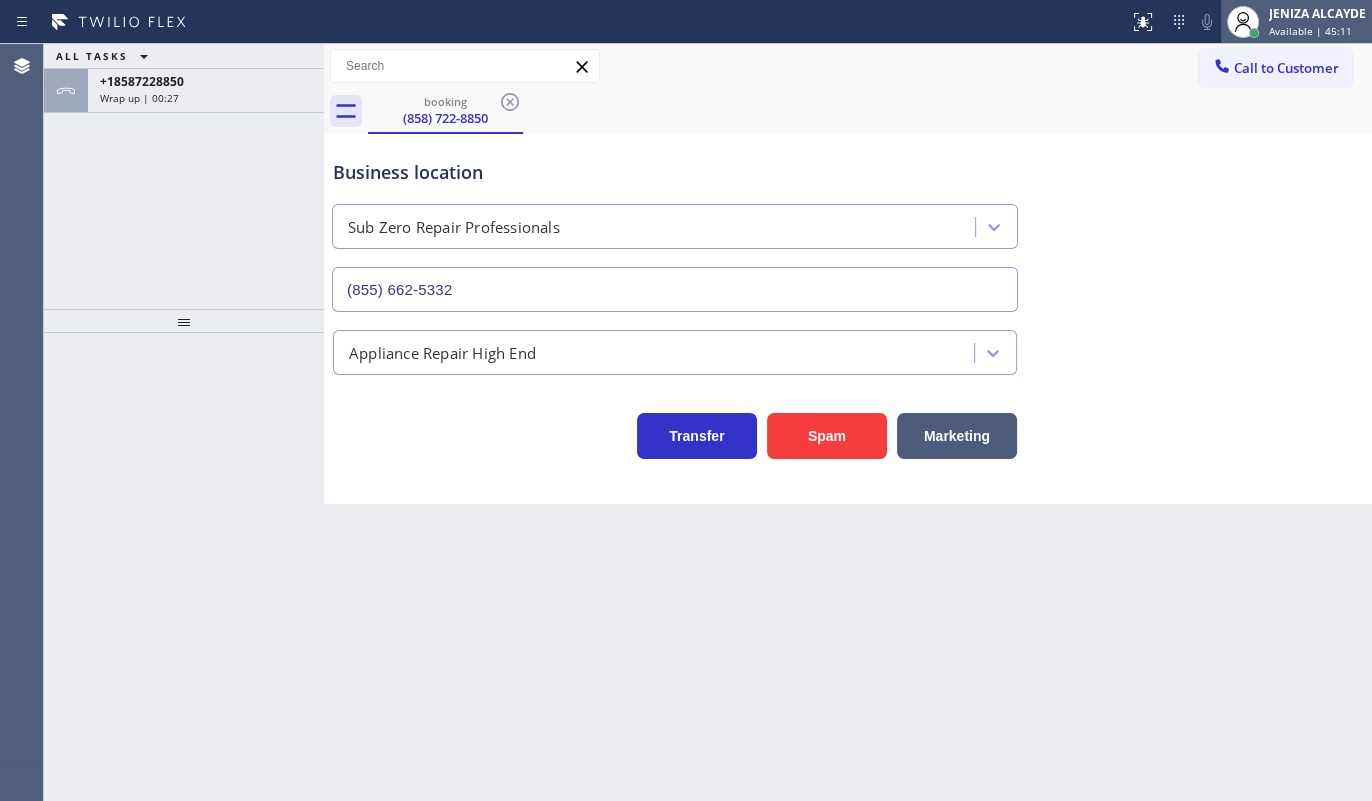 click at bounding box center (1243, 22) 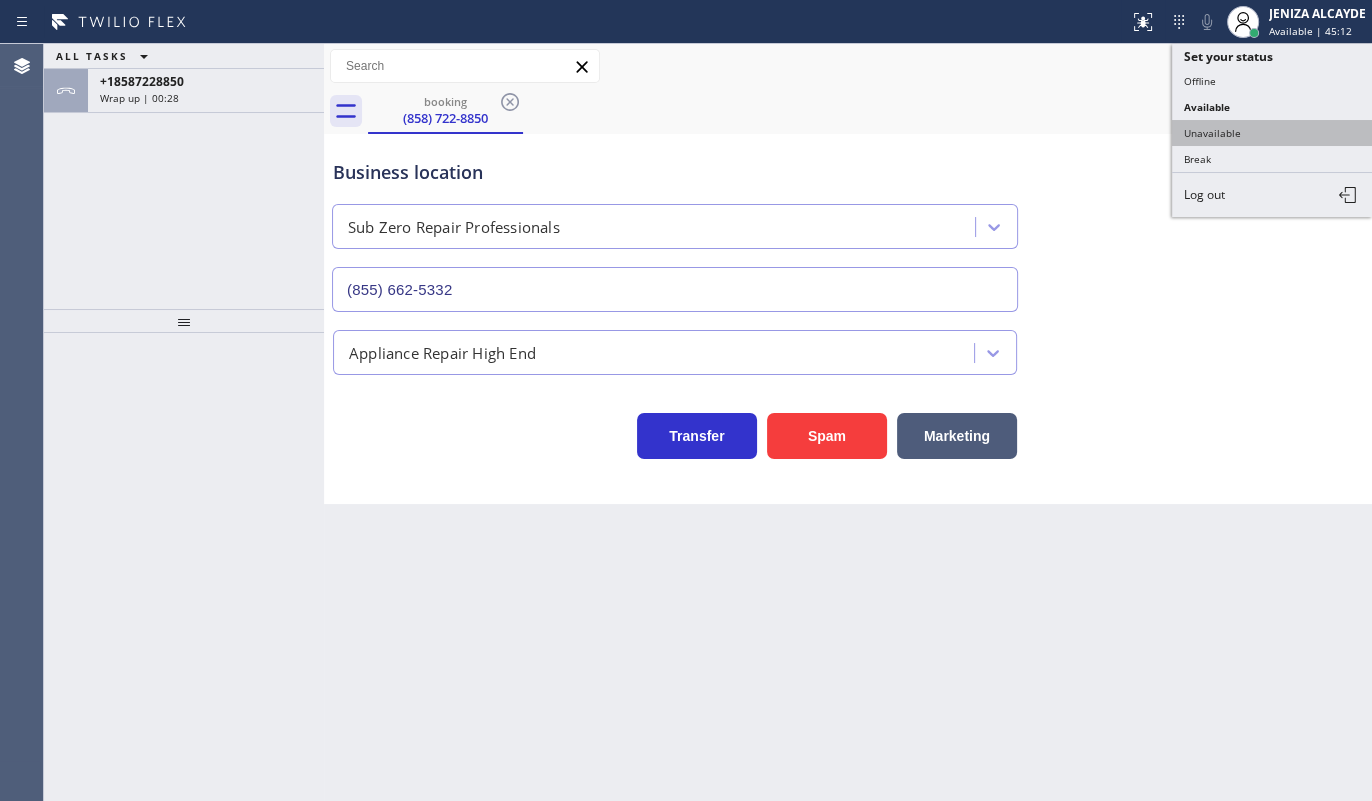 click on "Unavailable" at bounding box center (1272, 133) 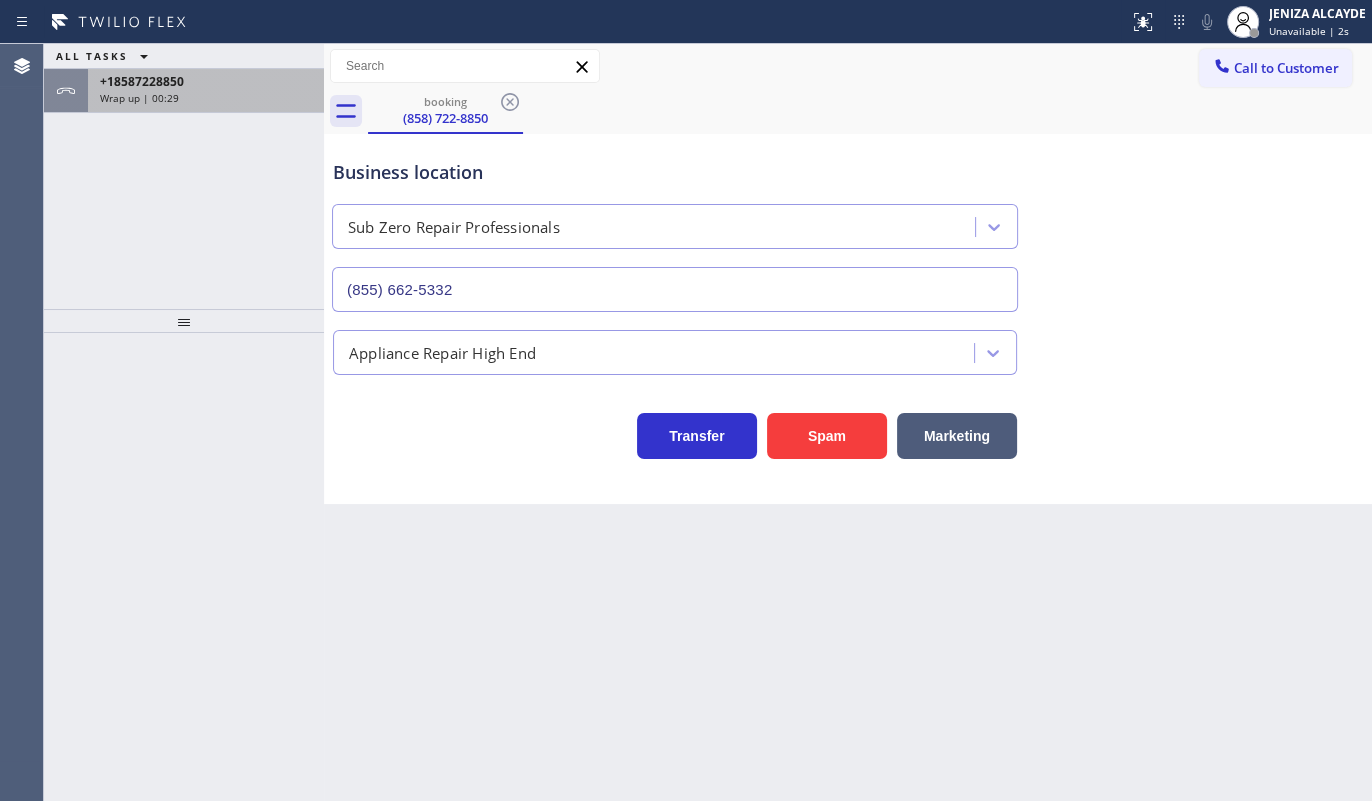 click on "Wrap up | 00:29" at bounding box center (139, 98) 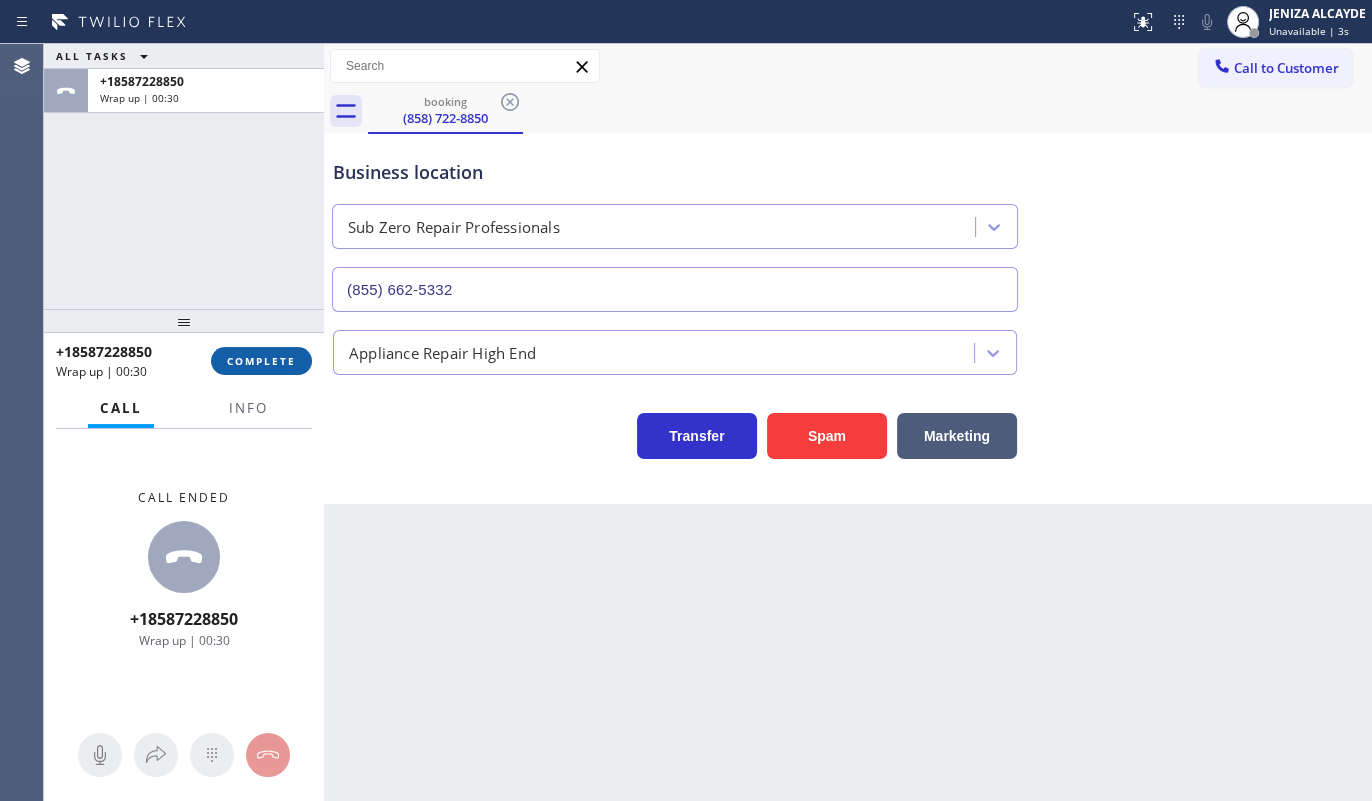click on "+18587228850 Wrap up | 00:30 COMPLETE" at bounding box center [184, 361] 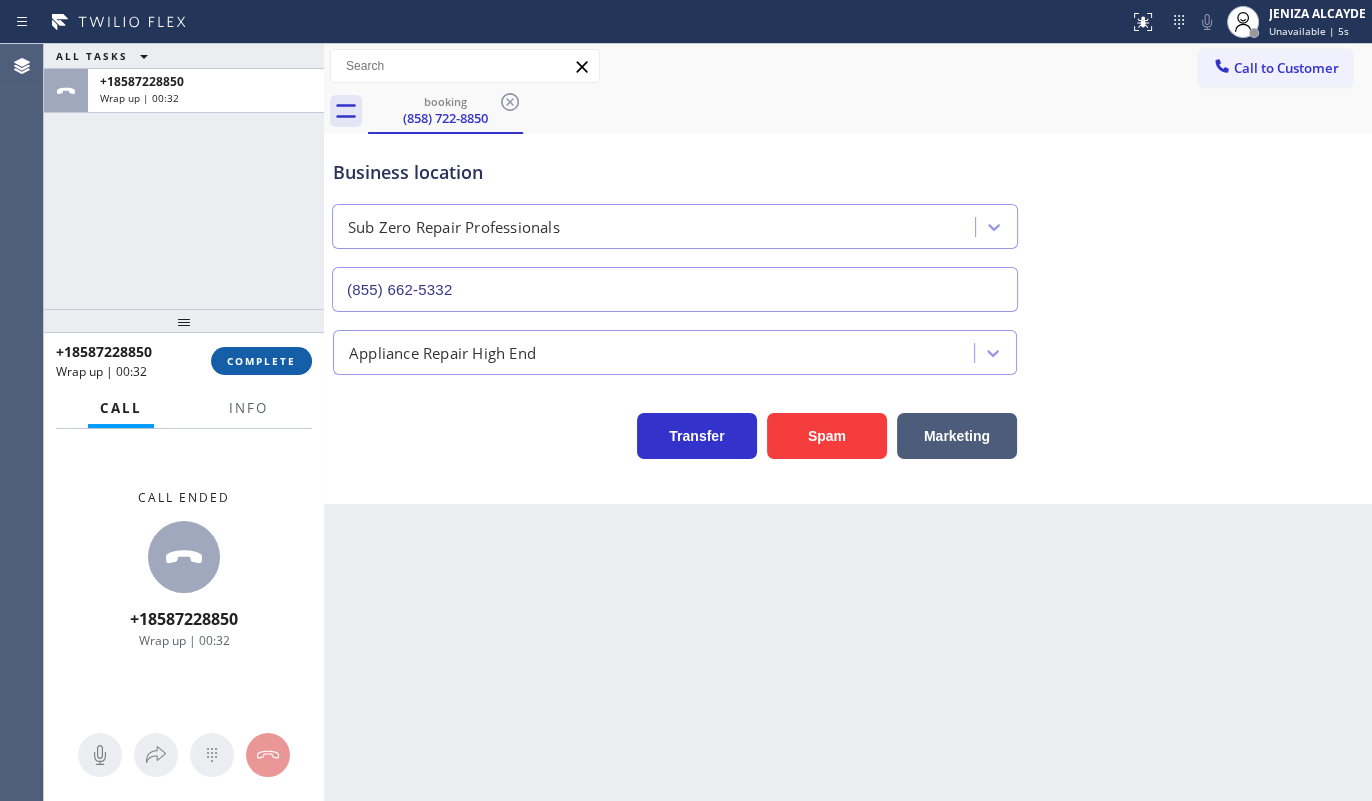 click on "COMPLETE" at bounding box center (261, 361) 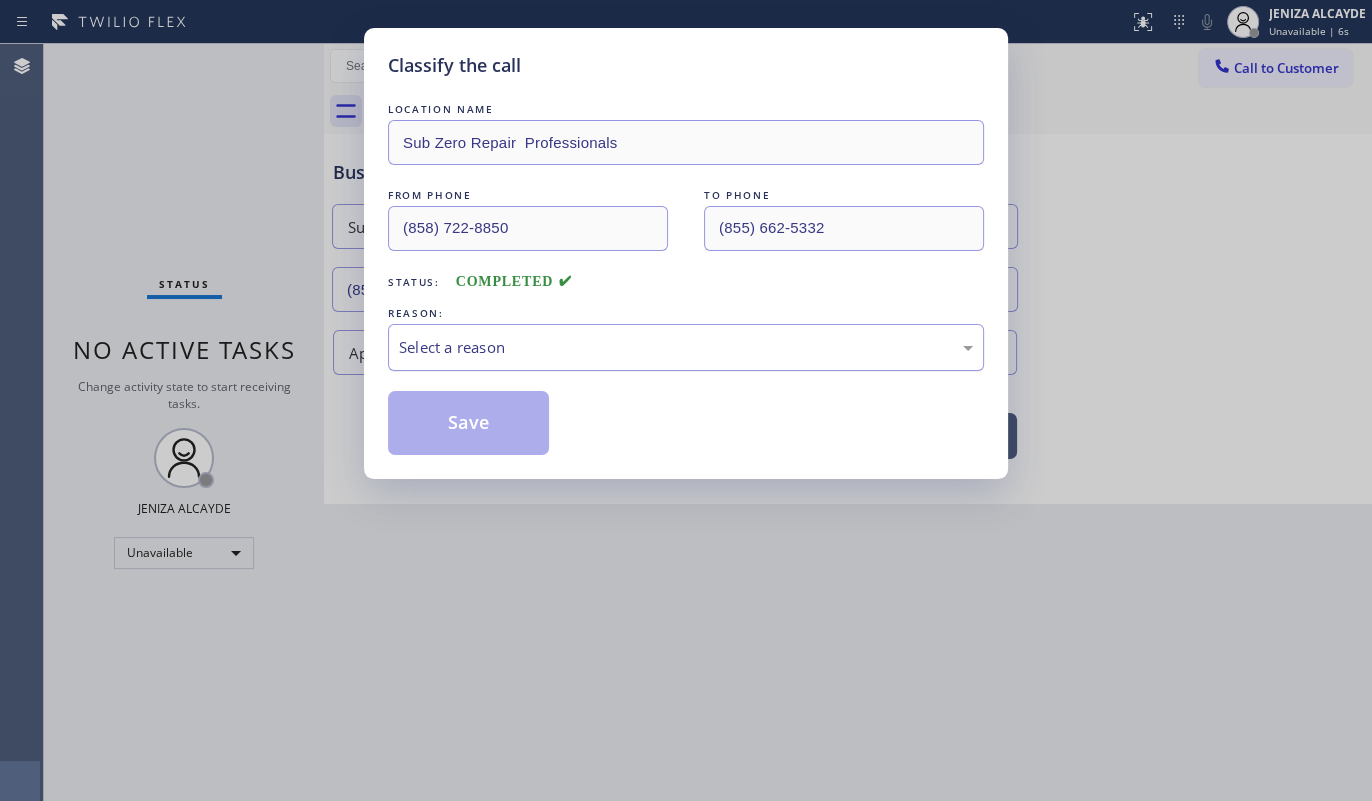 click on "Select a reason" at bounding box center (686, 347) 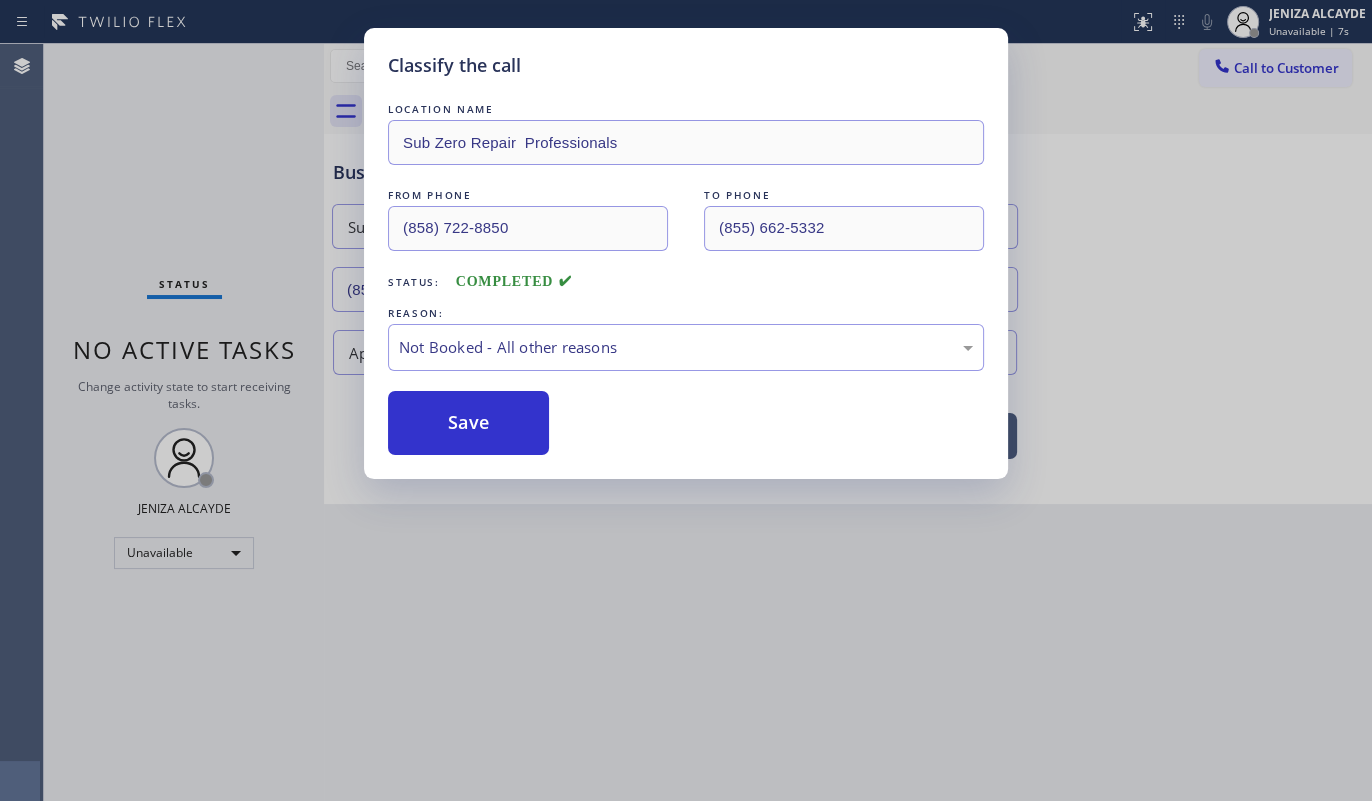 click on "Save" at bounding box center [468, 423] 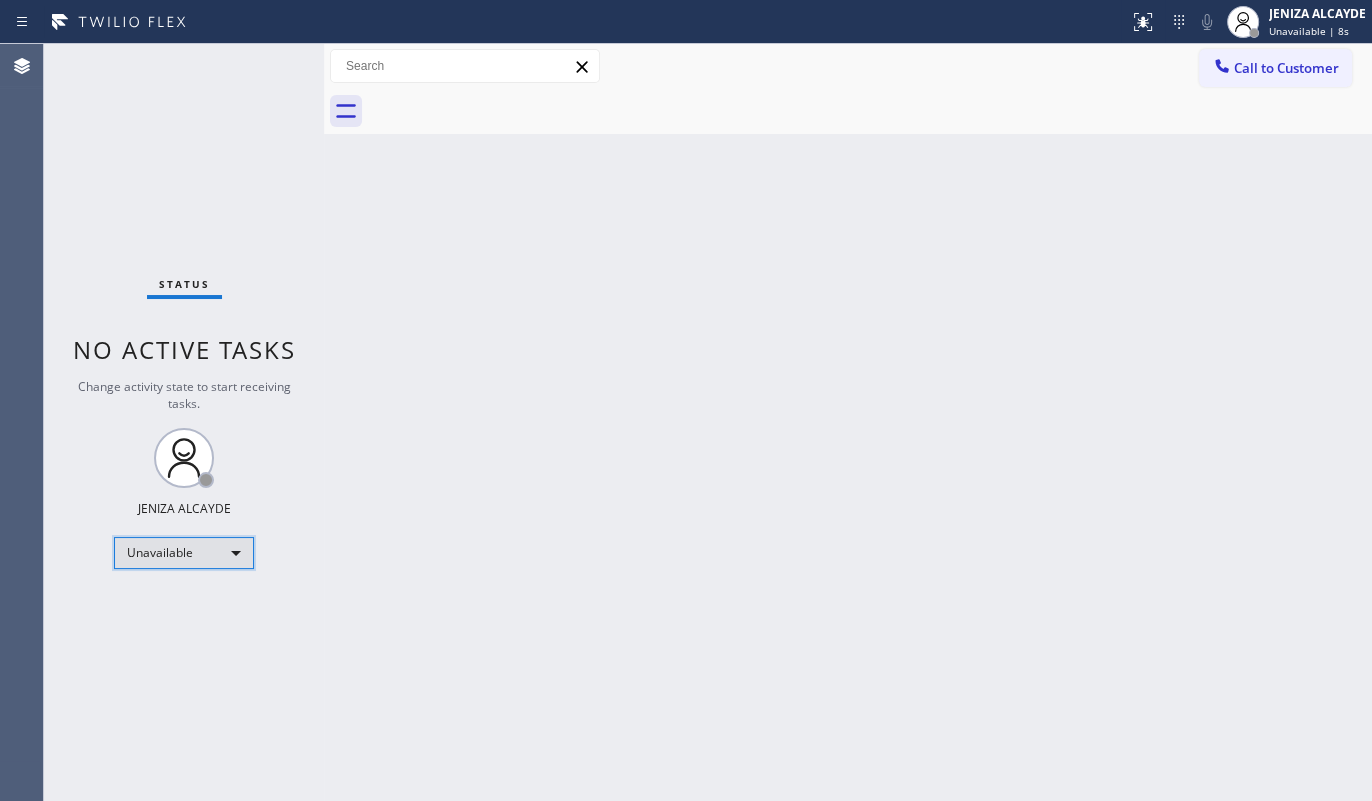 click on "Unavailable" at bounding box center [184, 553] 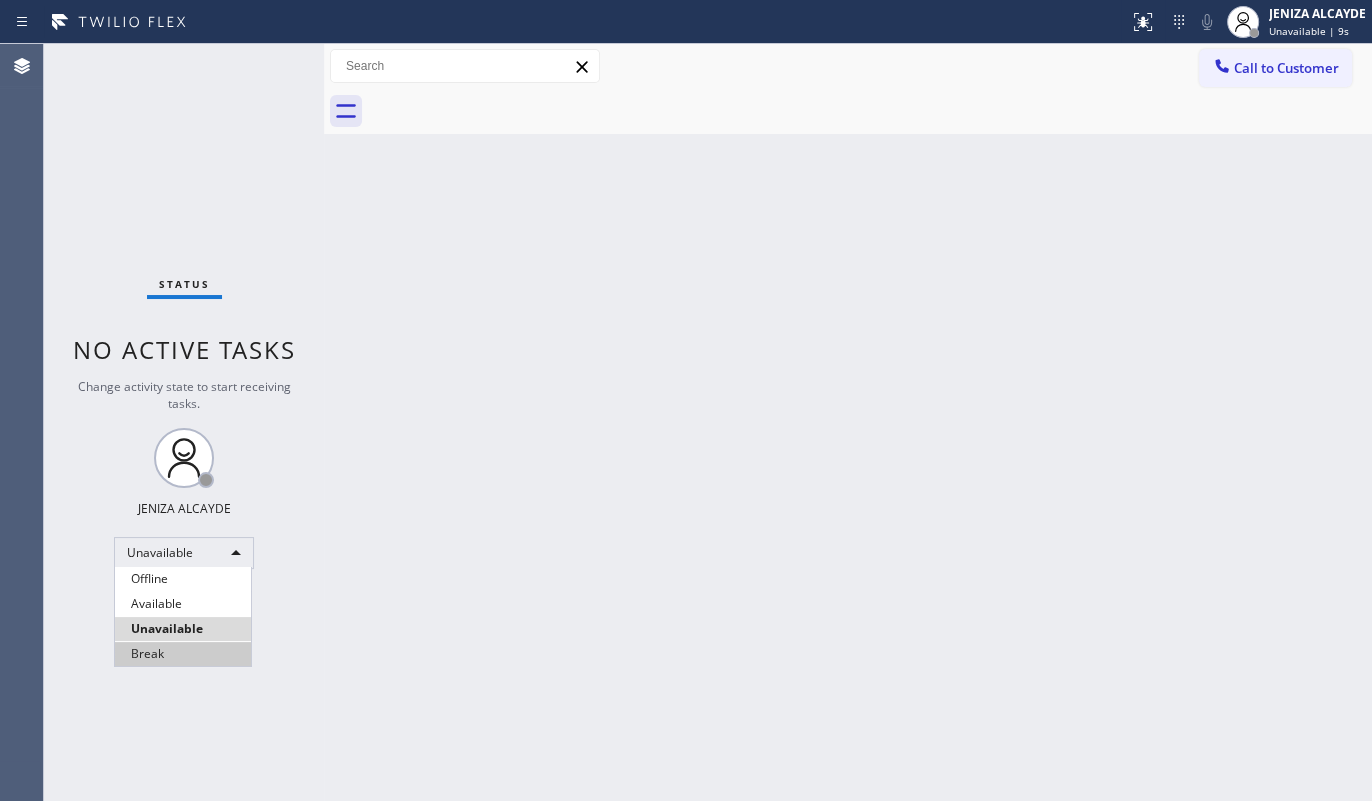 click on "Break" at bounding box center [183, 654] 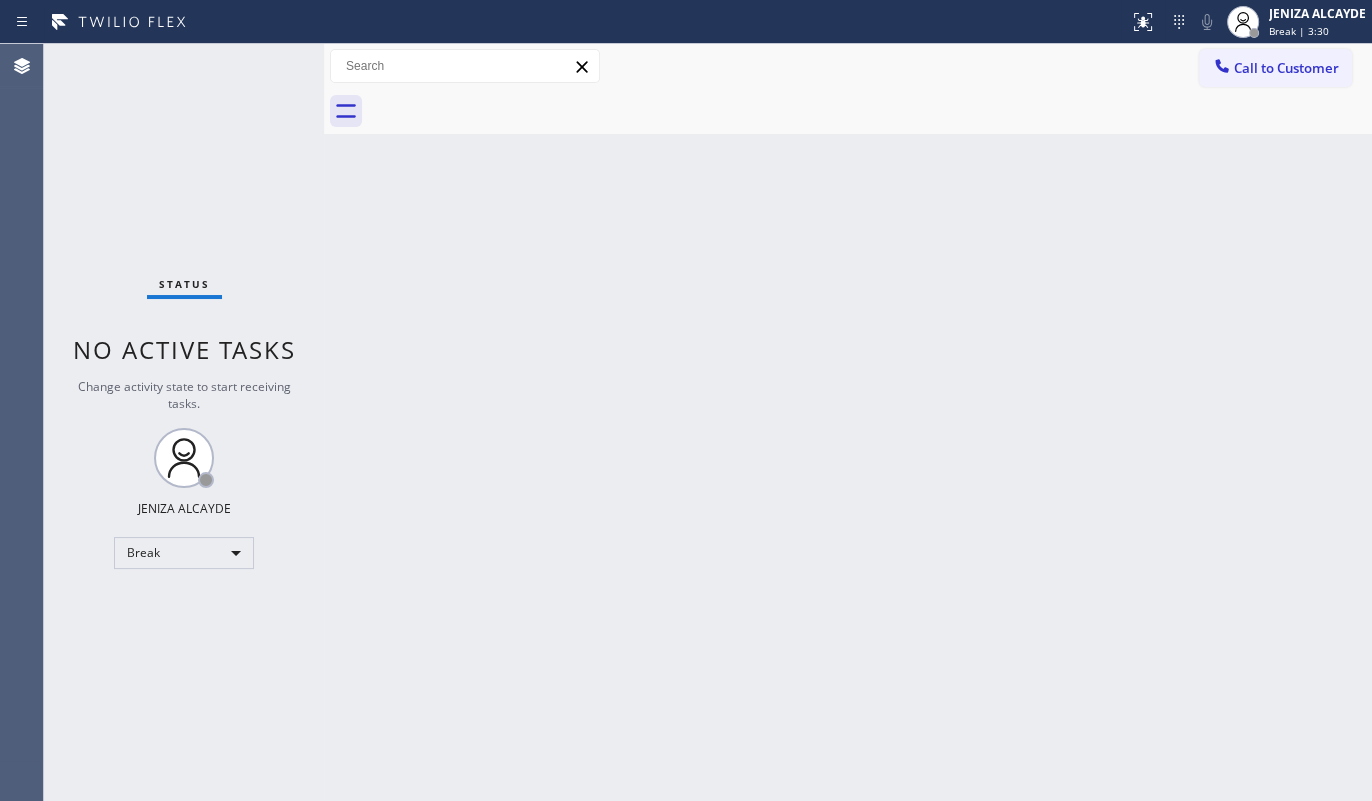 click on "Status   No active tasks     Change activity state to start receiving tasks.   [NAME] Break" at bounding box center (184, 422) 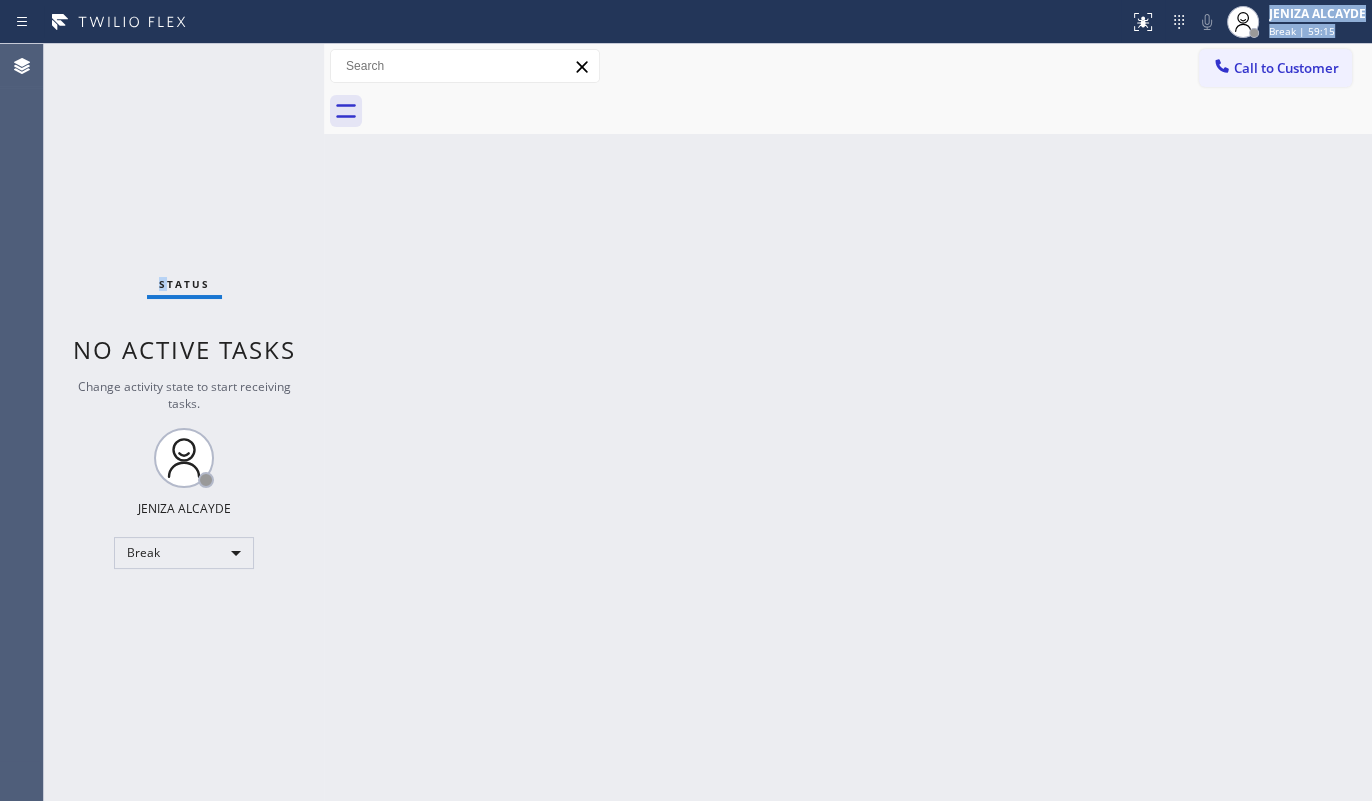 drag, startPoint x: 173, startPoint y: 29, endPoint x: 172, endPoint y: 53, distance: 24.020824 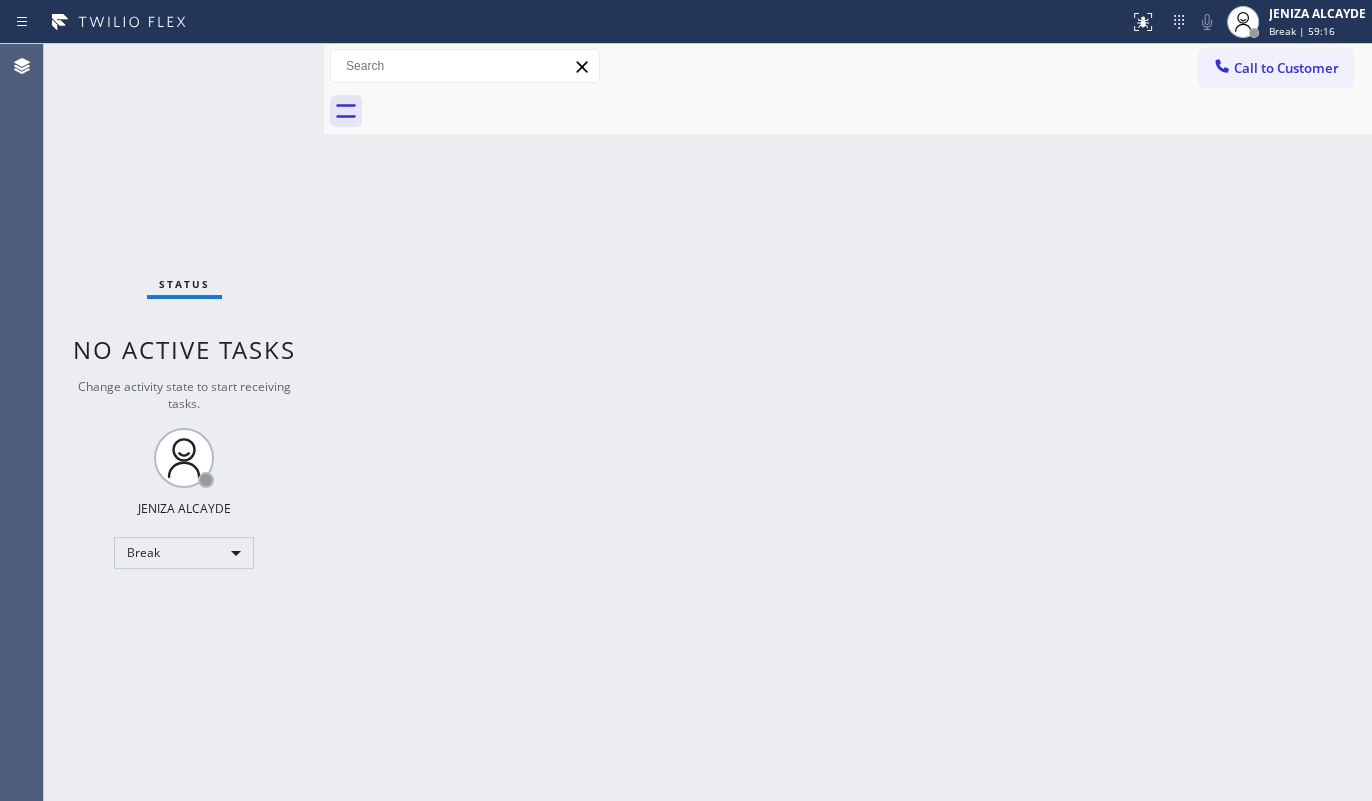 click on "Back to Dashboard Change Sender ID Customers Technicians Select a contact Outbound call Technician Search Technician Your caller id phone number Your caller id phone number Call Technician info Name   Phone none Address none Change Sender ID HVAC +18559994417 5 Star Appliance +18557314952 Appliance Repair +18554611149 Plumbing +18889090120 Air Duct Cleaning +18006865038  Electricians +18005688664 Cancel Change Check personal SMS Reset Change No tabs Call to Customer Outbound call Location Search location Your caller id phone number Customer number Call Outbound call Technician Search Technician Your caller id phone number Your caller id phone number Call" at bounding box center [848, 422] 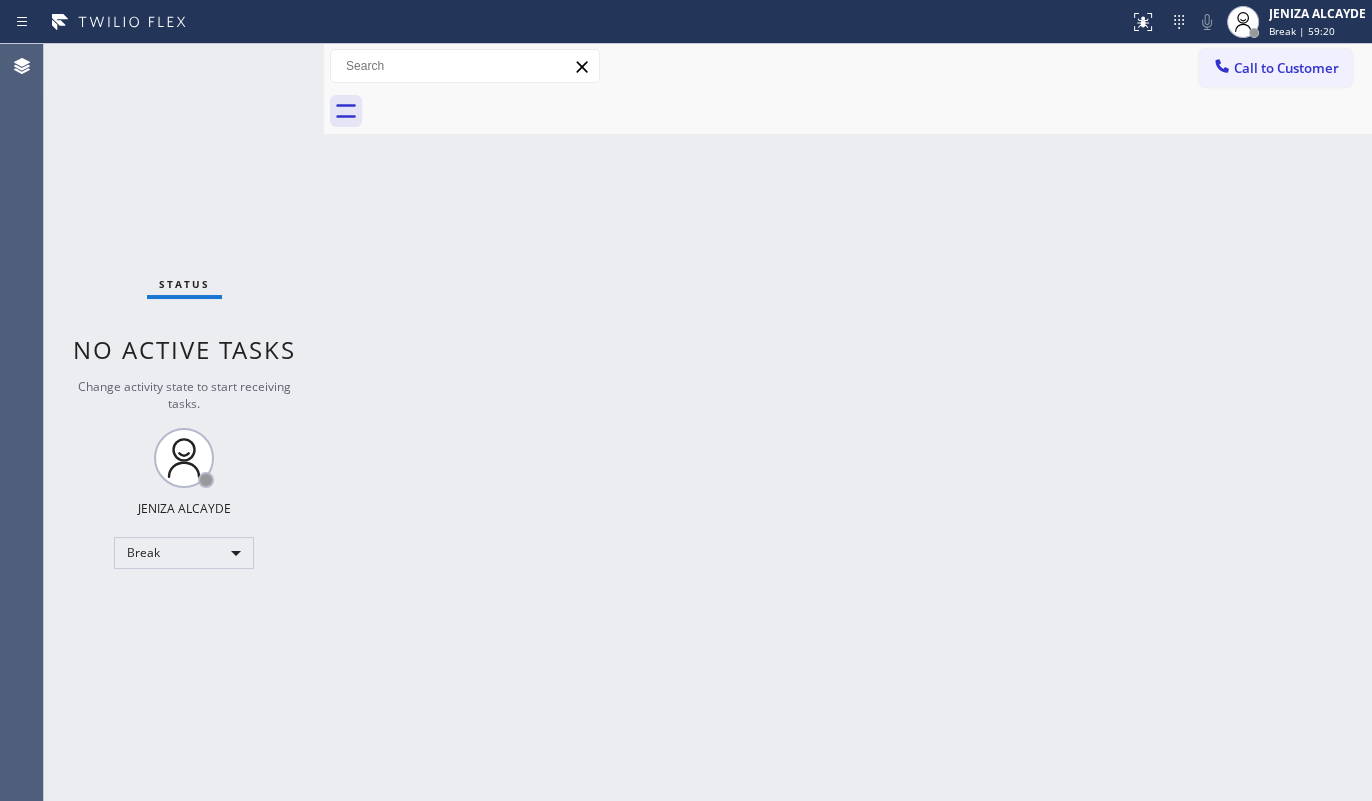 drag, startPoint x: 715, startPoint y: 483, endPoint x: 622, endPoint y: 511, distance: 97.123634 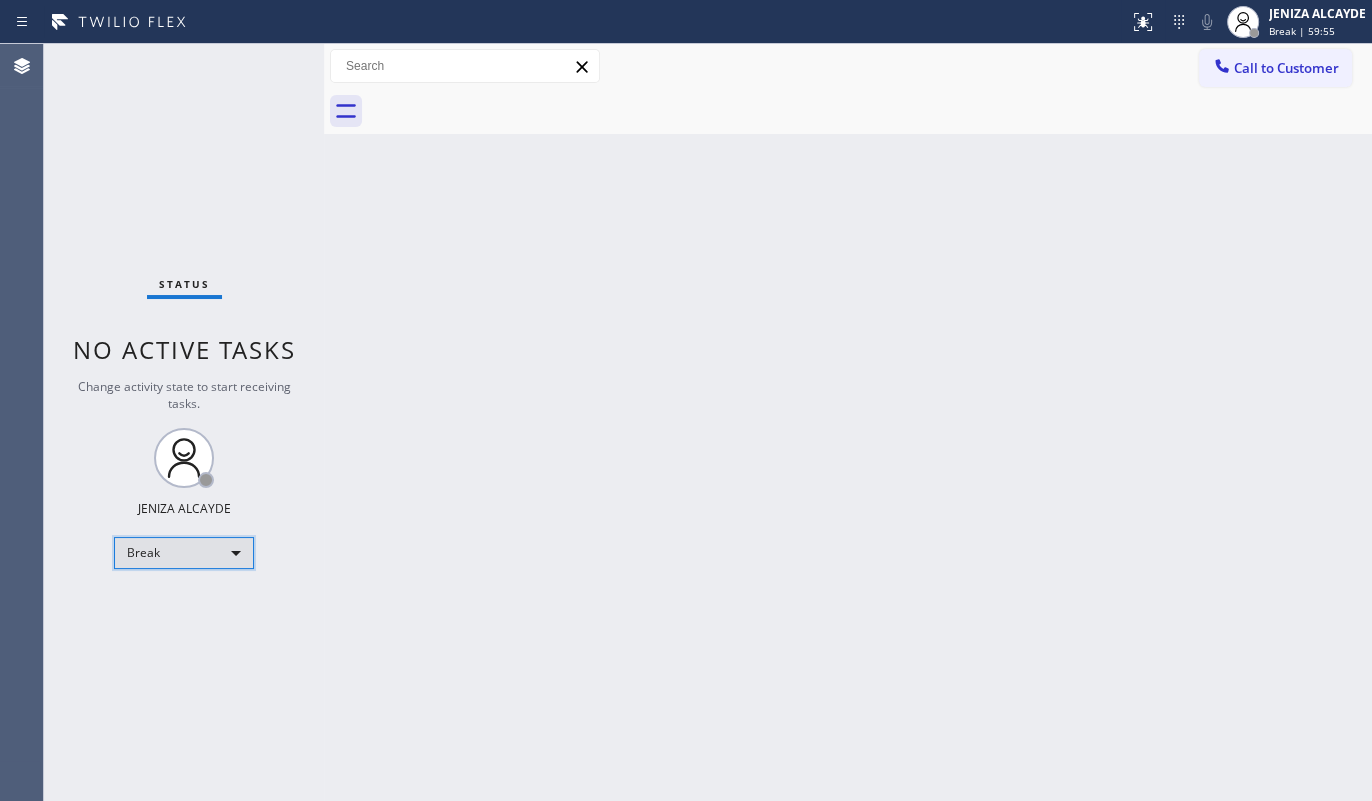click on "Break" at bounding box center (184, 553) 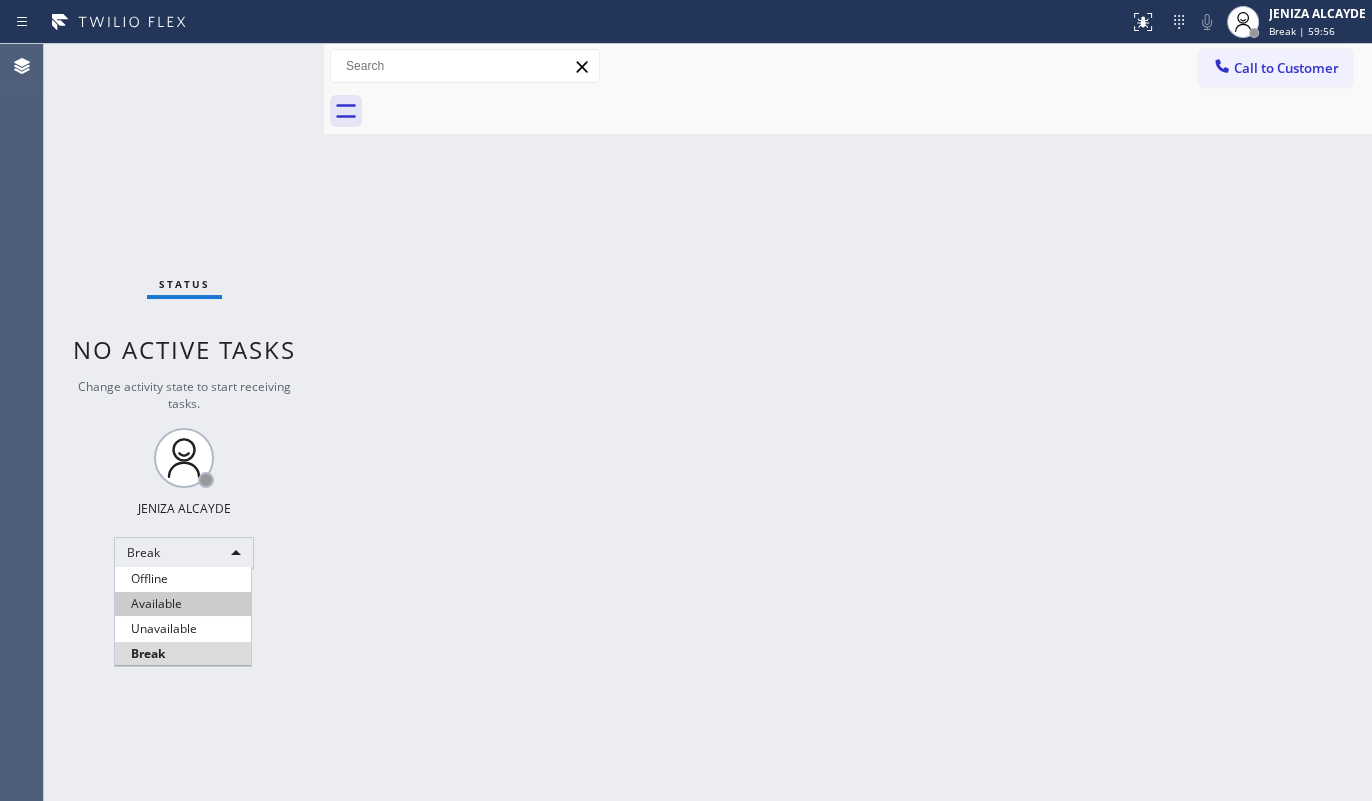 click on "Available" at bounding box center [183, 604] 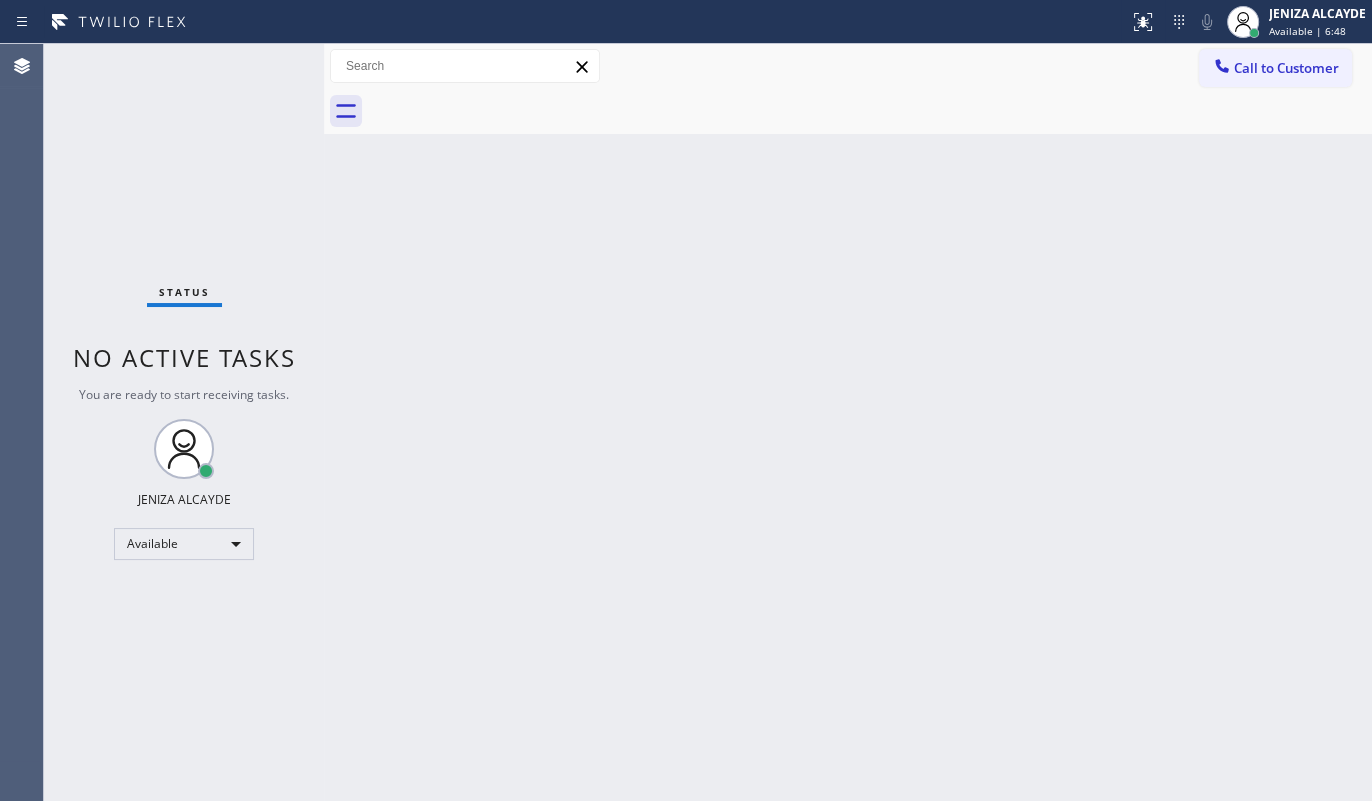 click on "Status   No active tasks     You are ready to start receiving tasks.   JENIZA ALCAYDE Available" at bounding box center (184, 422) 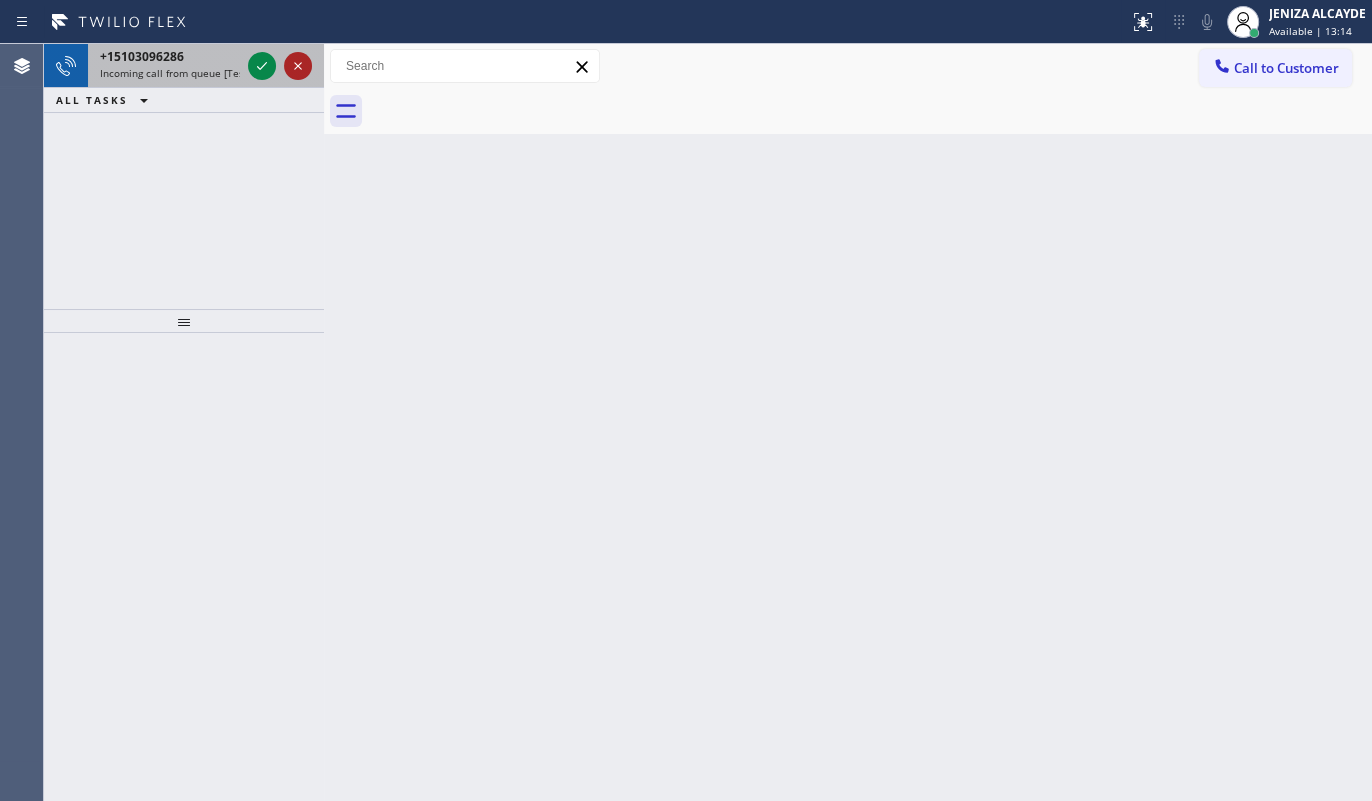 click 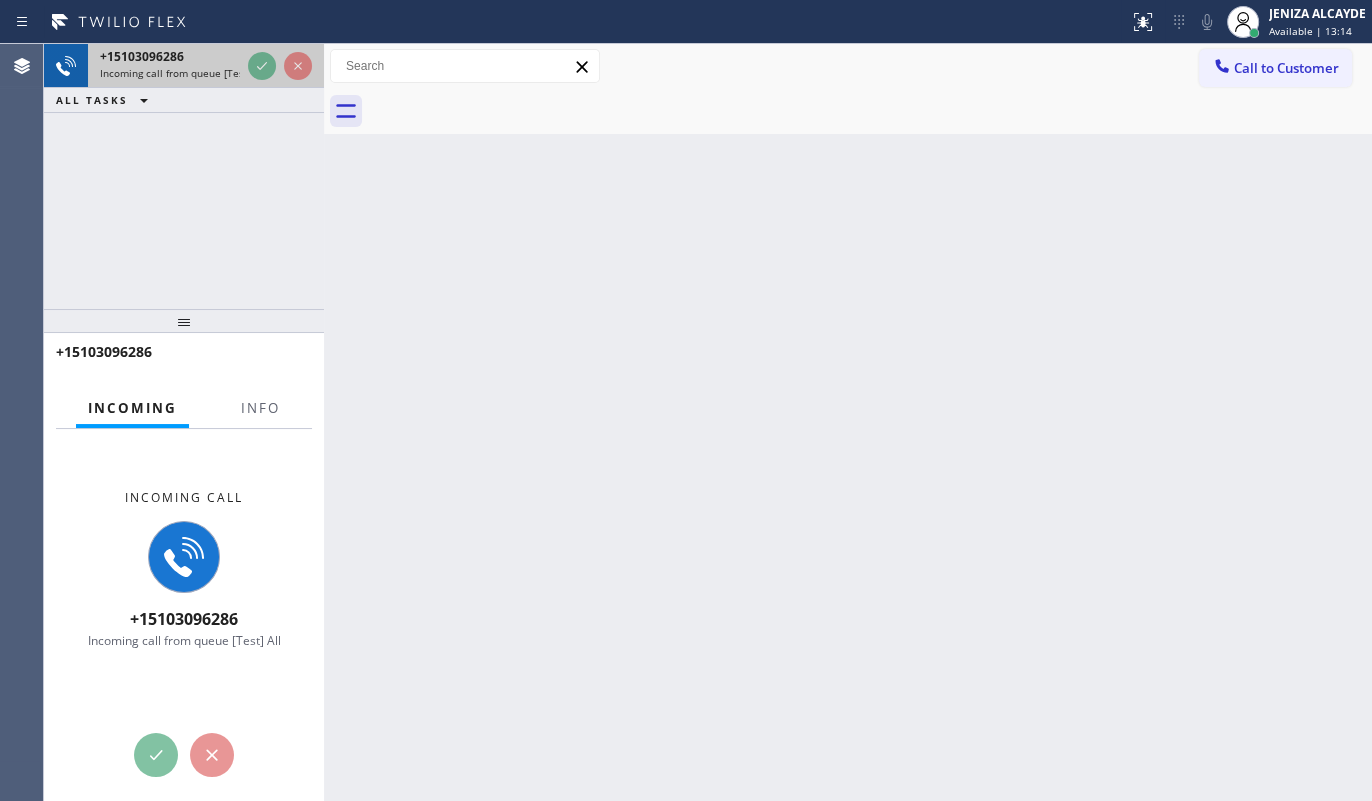 click at bounding box center (280, 66) 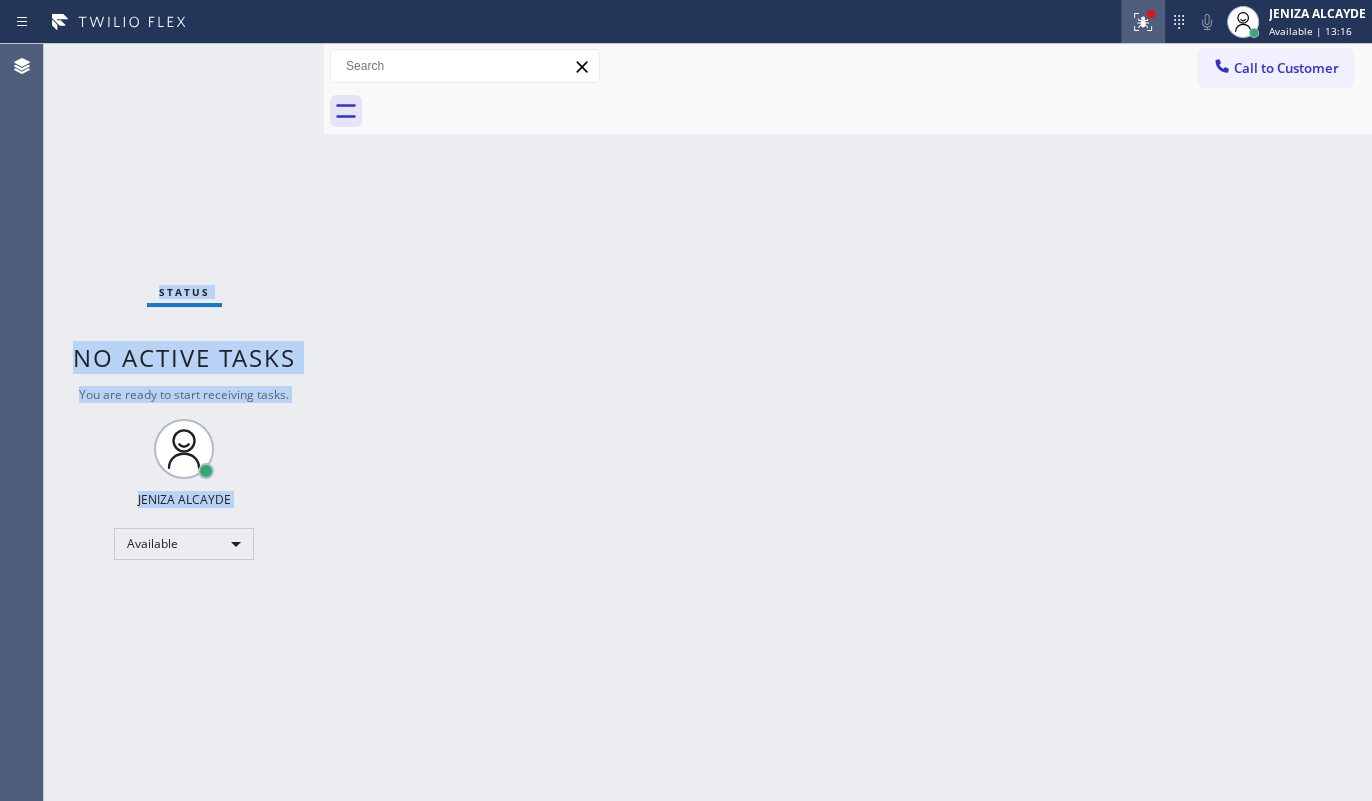 click 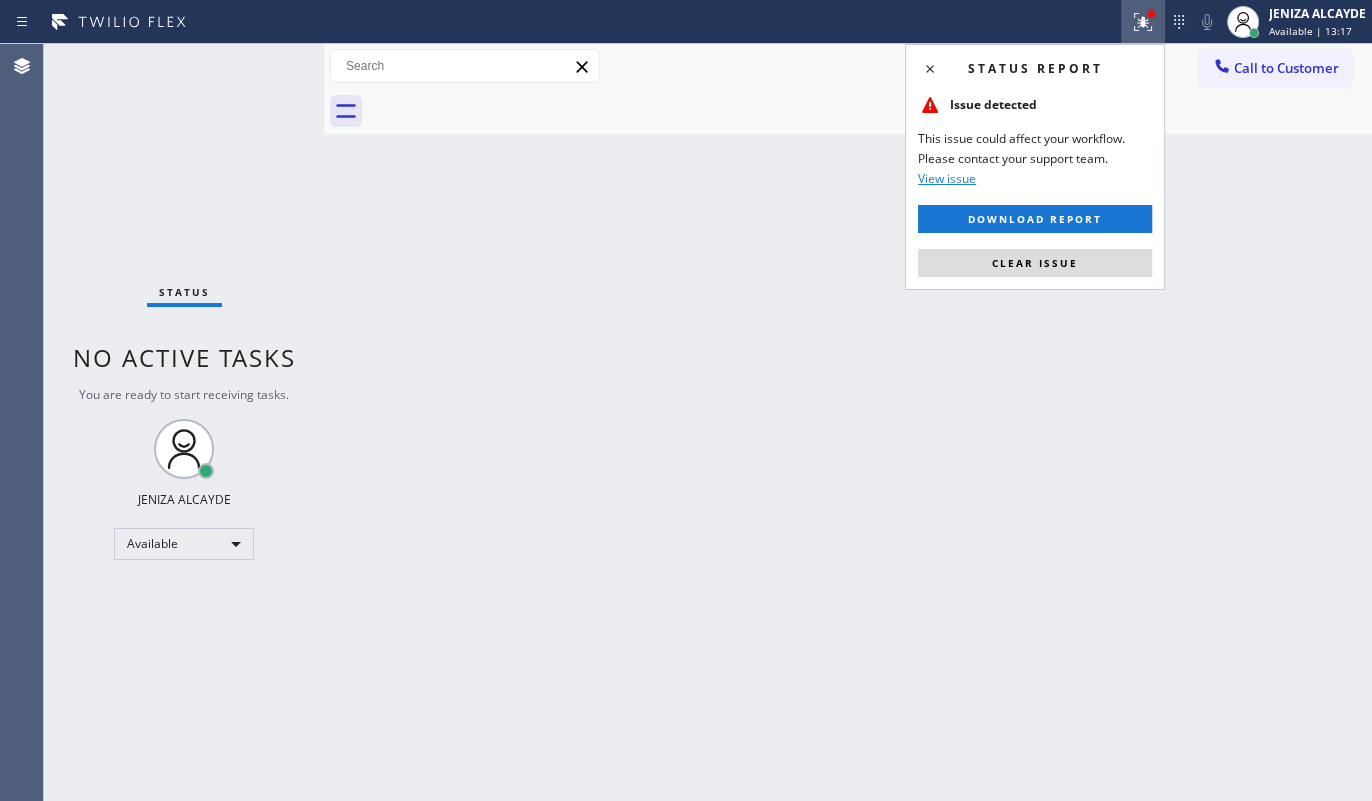 click on "Status report Issue detected This issue could affect your workflow. Please contact your support team. View issue Download report Clear issue" at bounding box center [1035, 167] 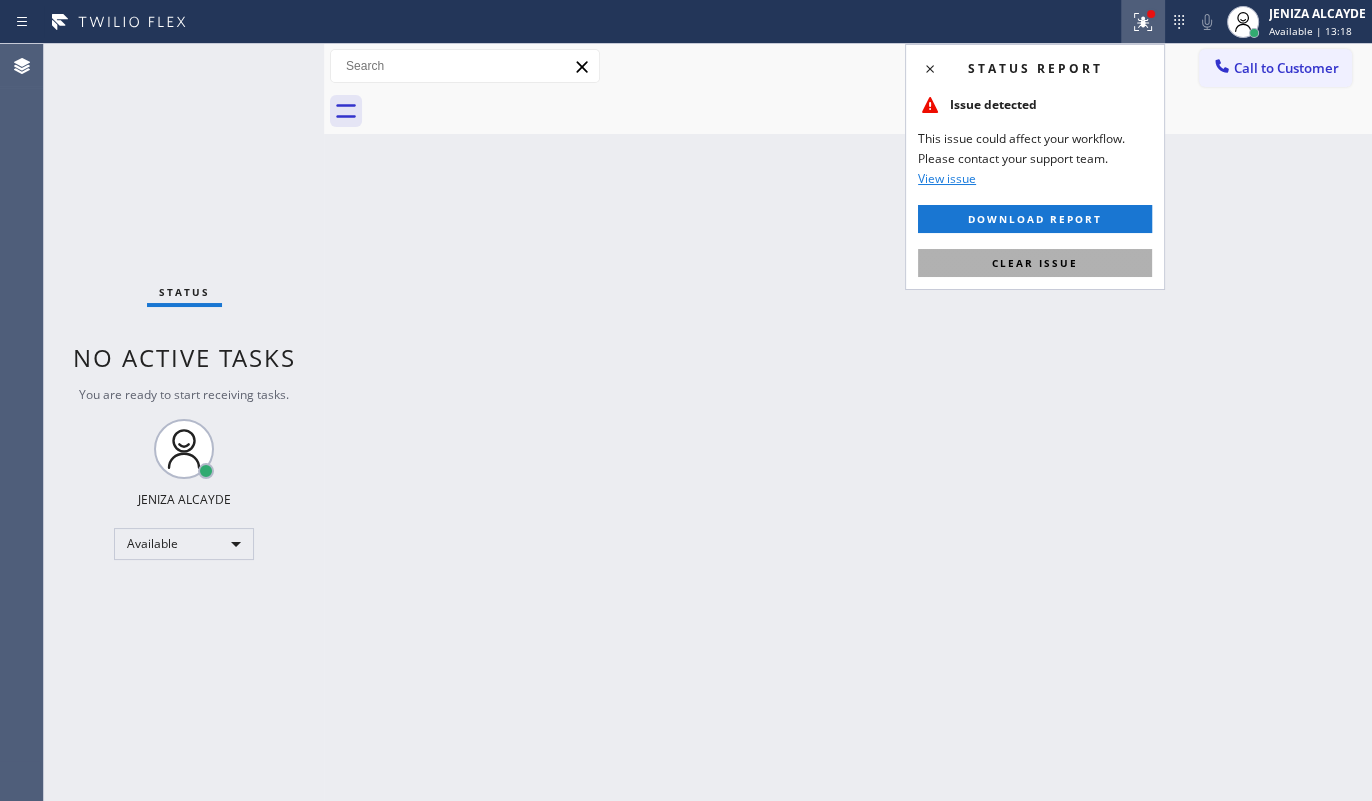 click on "Clear issue" at bounding box center (1035, 263) 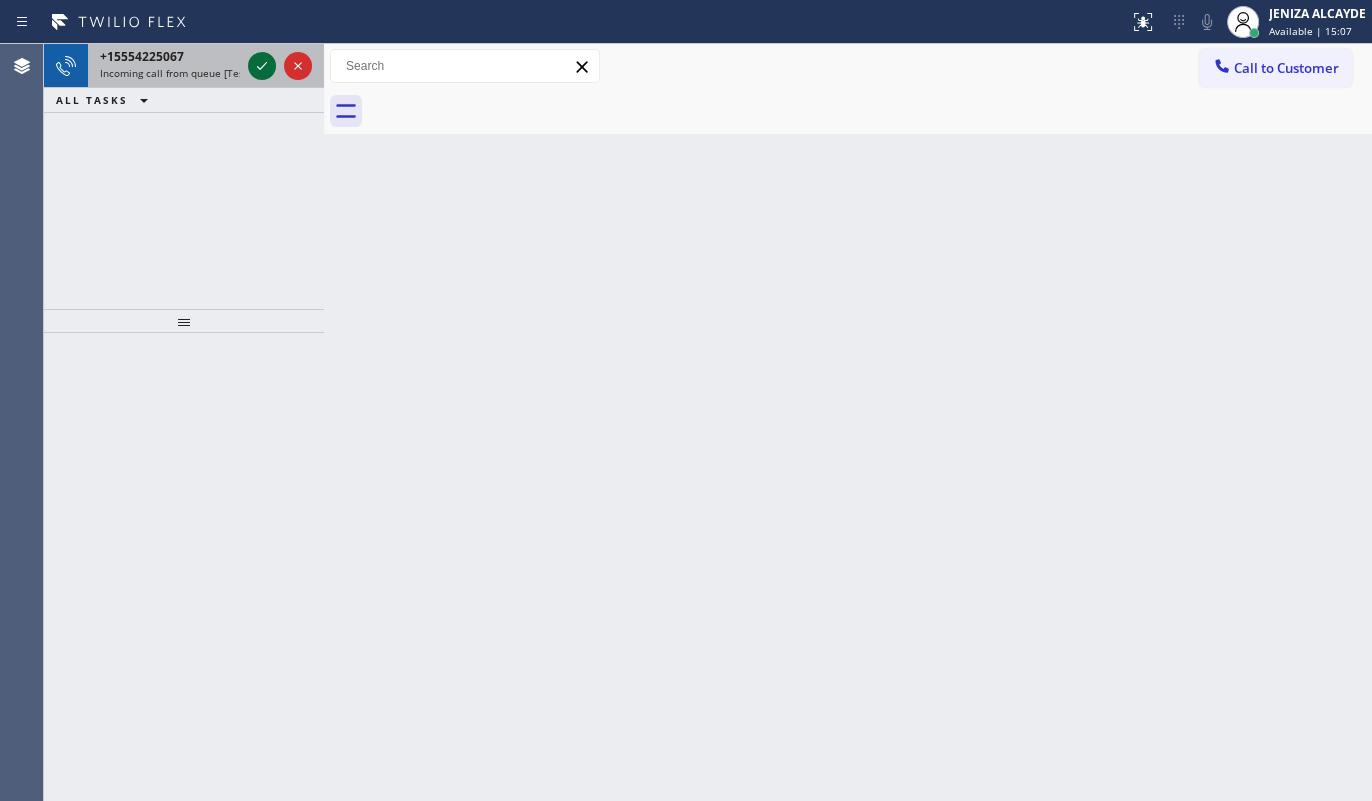 click 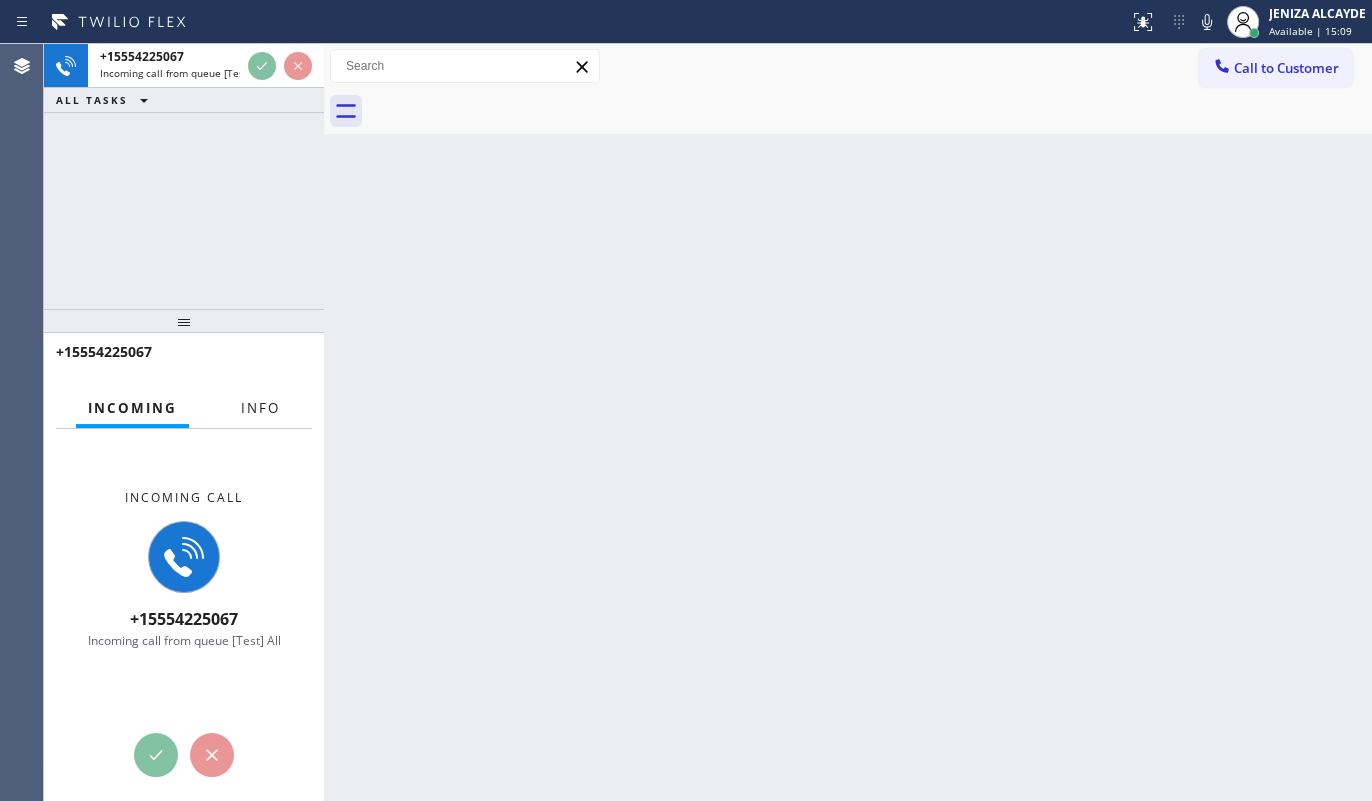 click on "Incoming Info" at bounding box center (184, 409) 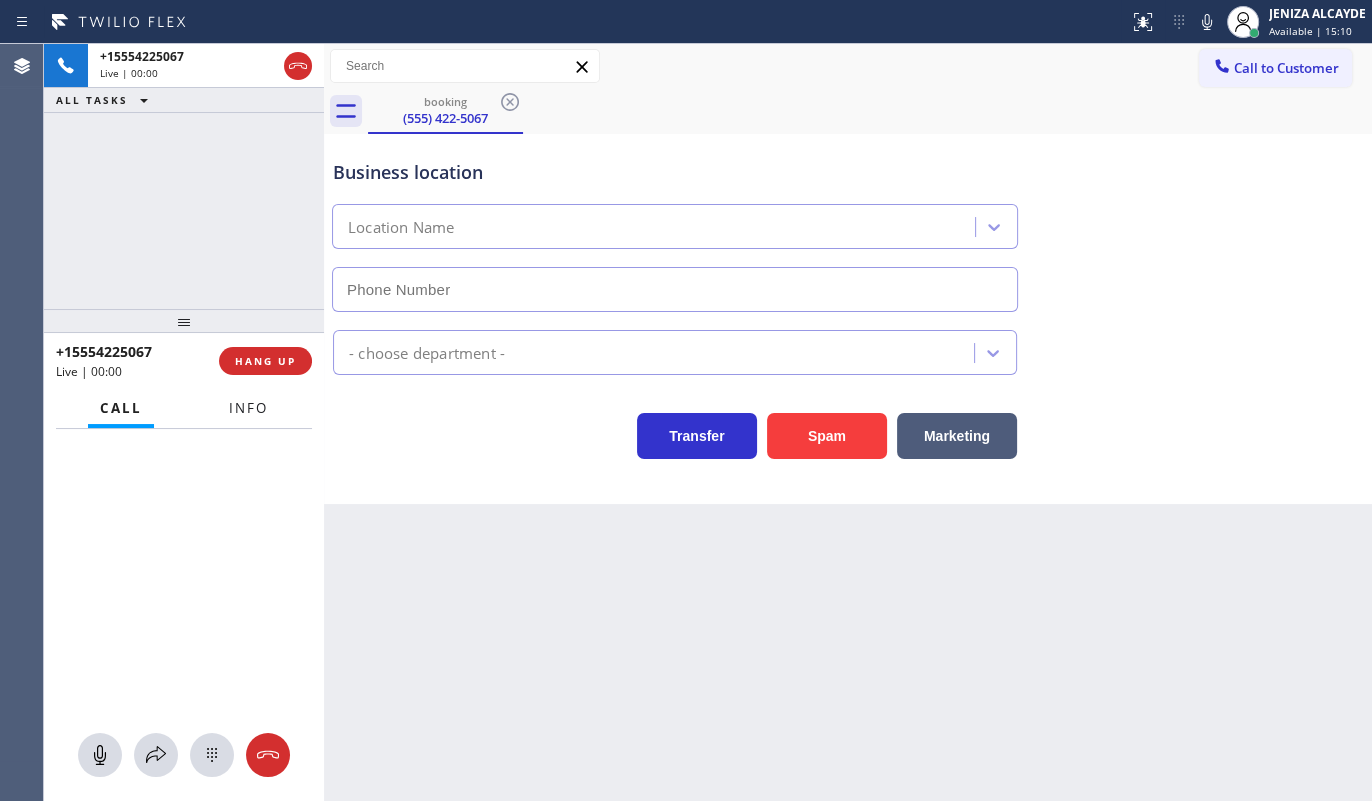 type on "(805) 608-4684" 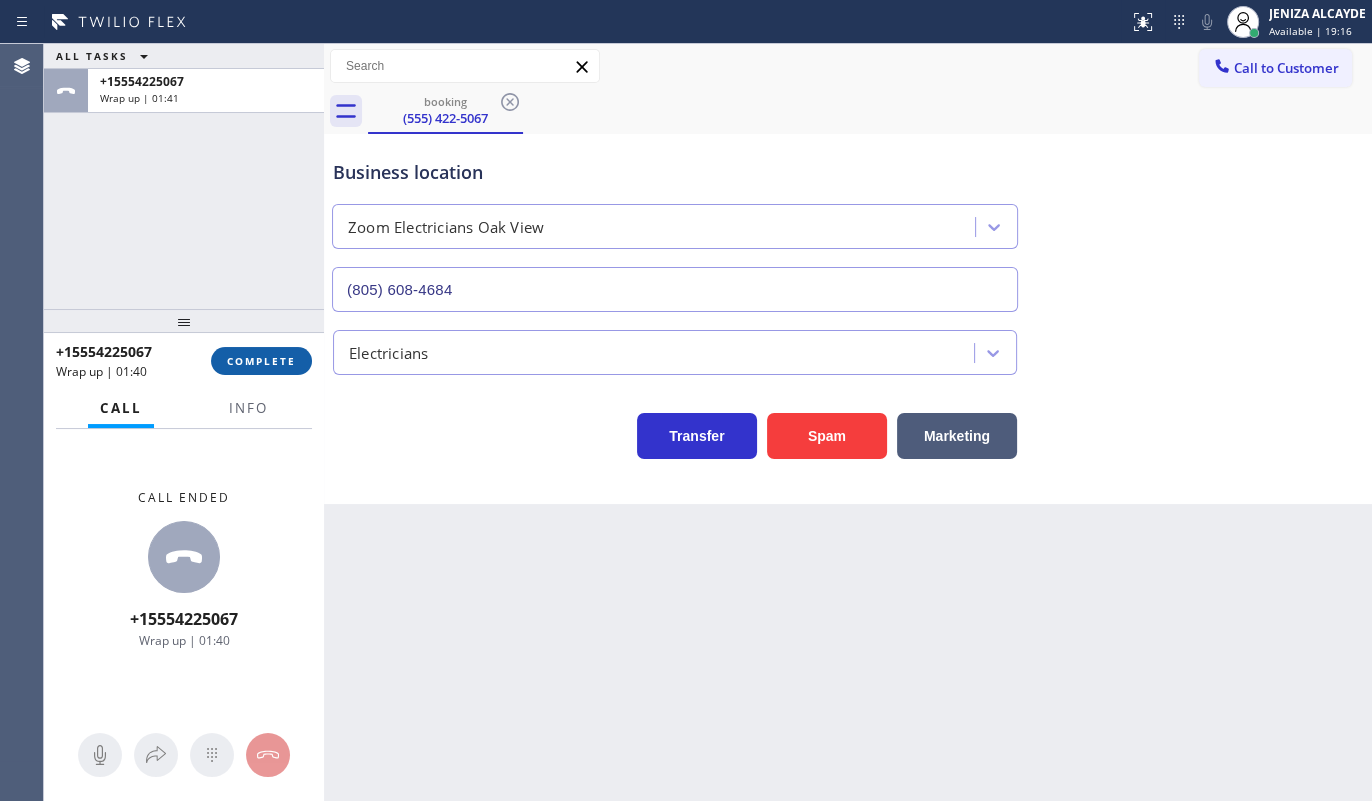drag, startPoint x: 270, startPoint y: 378, endPoint x: 271, endPoint y: 364, distance: 14.035668 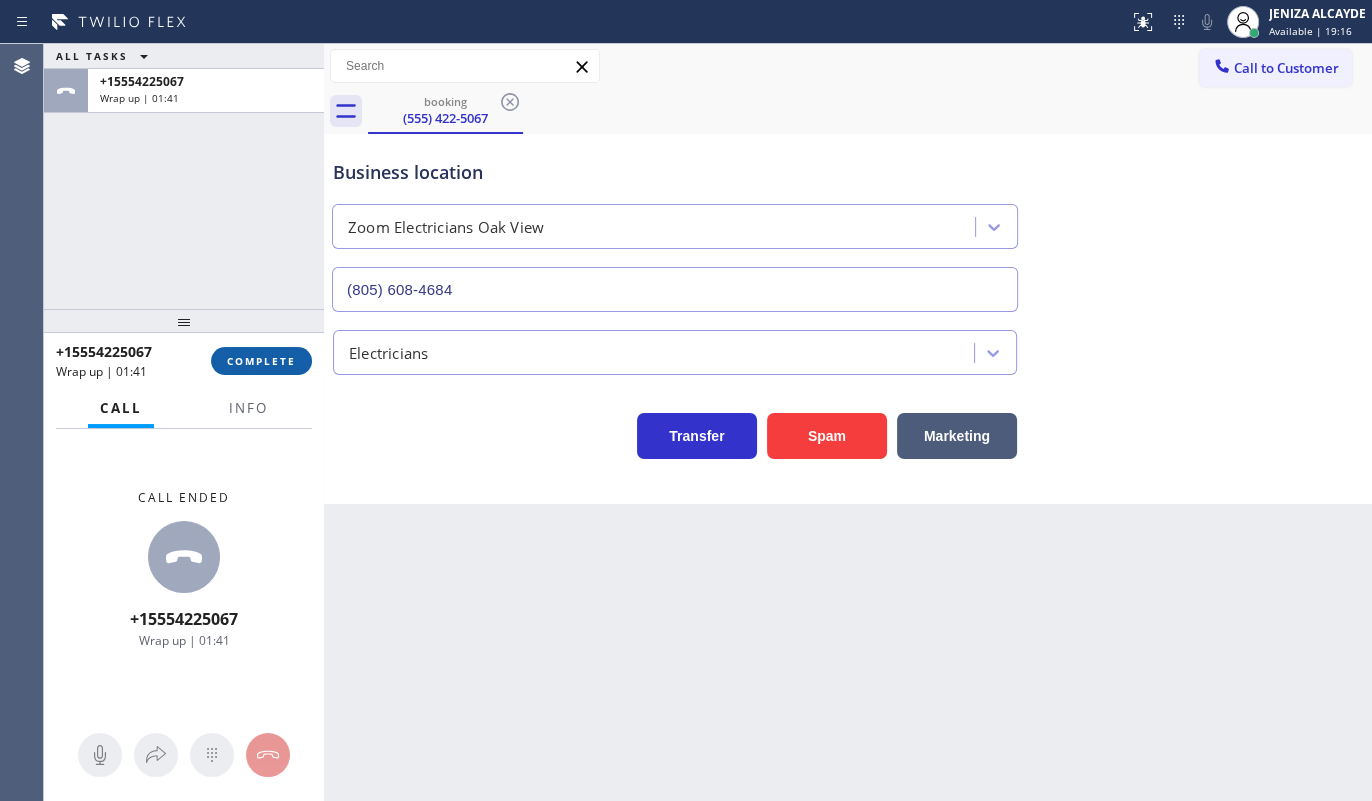 click on "COMPLETE" at bounding box center (261, 361) 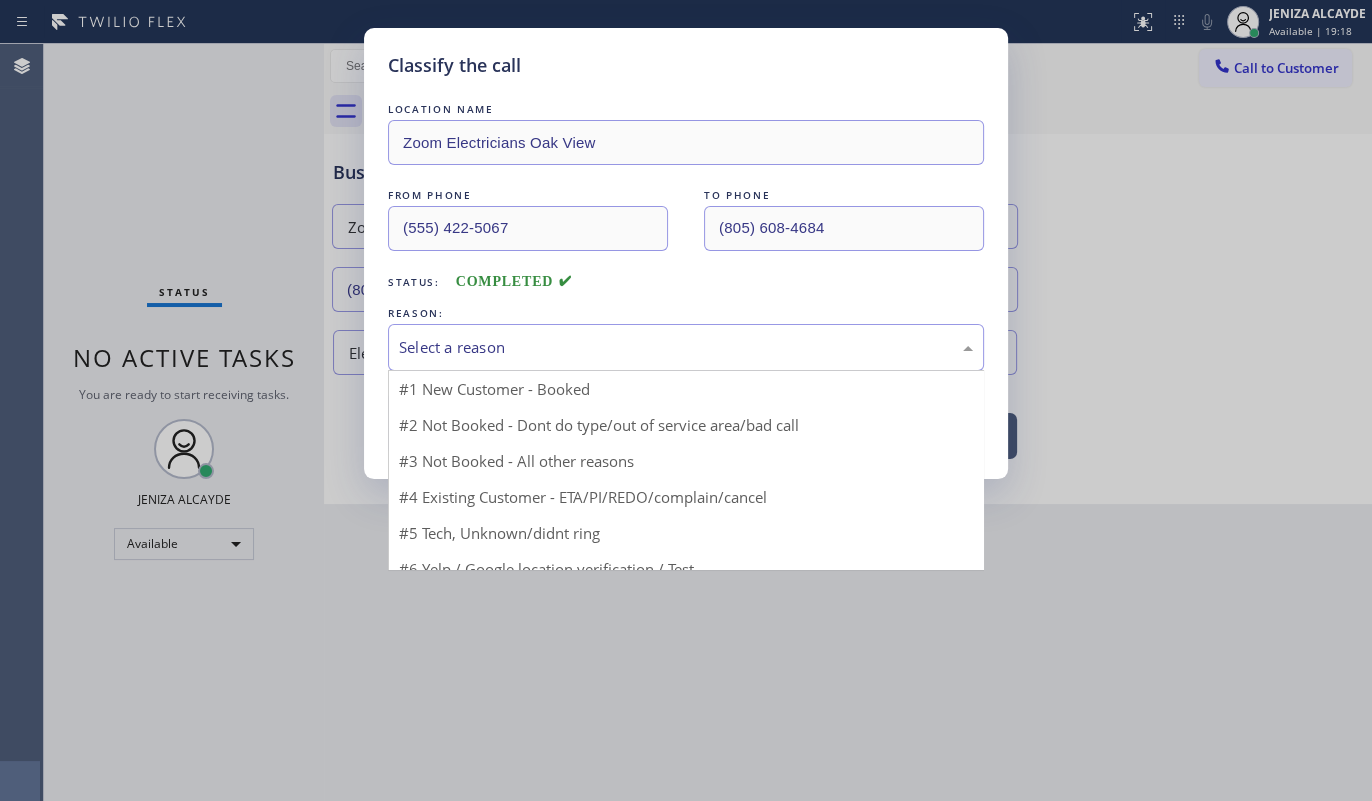 drag, startPoint x: 478, startPoint y: 333, endPoint x: 479, endPoint y: 365, distance: 32.01562 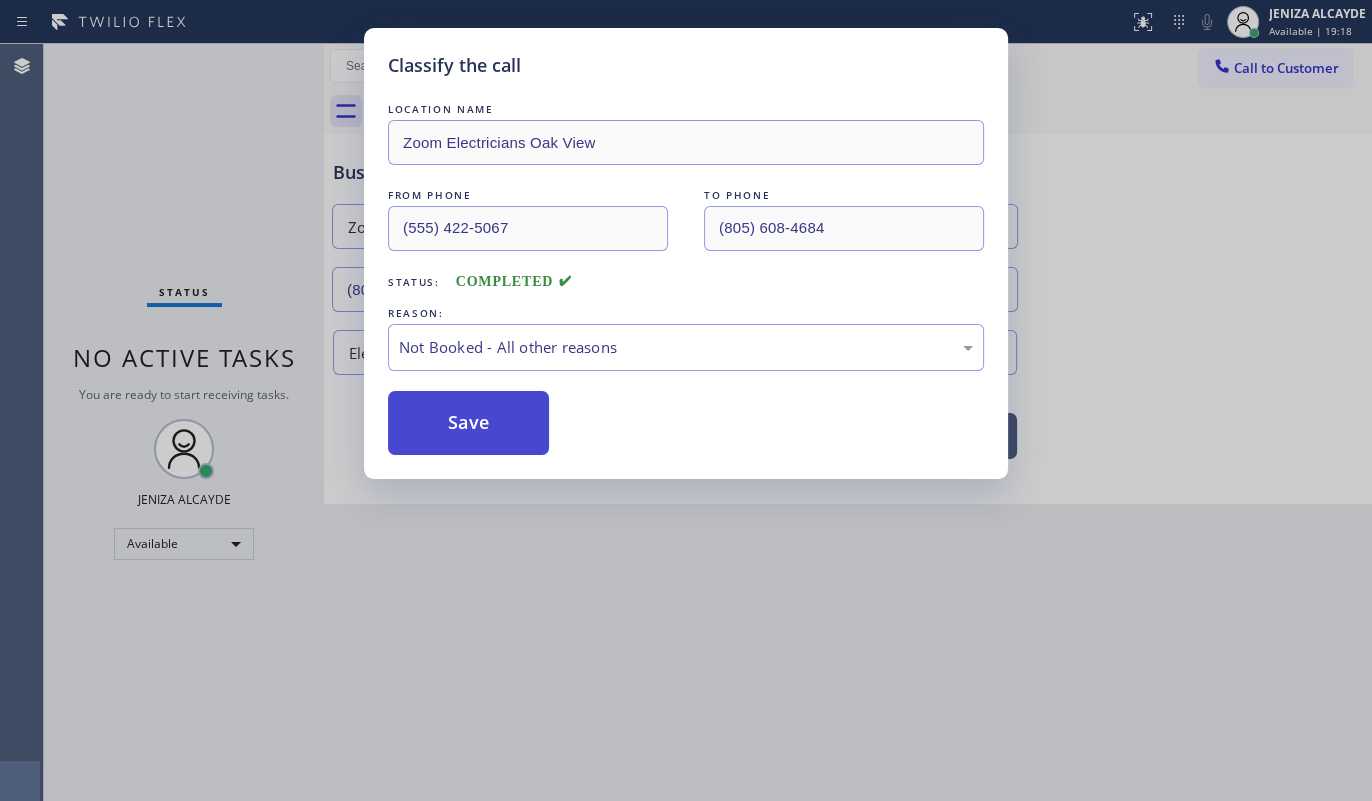 click on "Save" at bounding box center [468, 423] 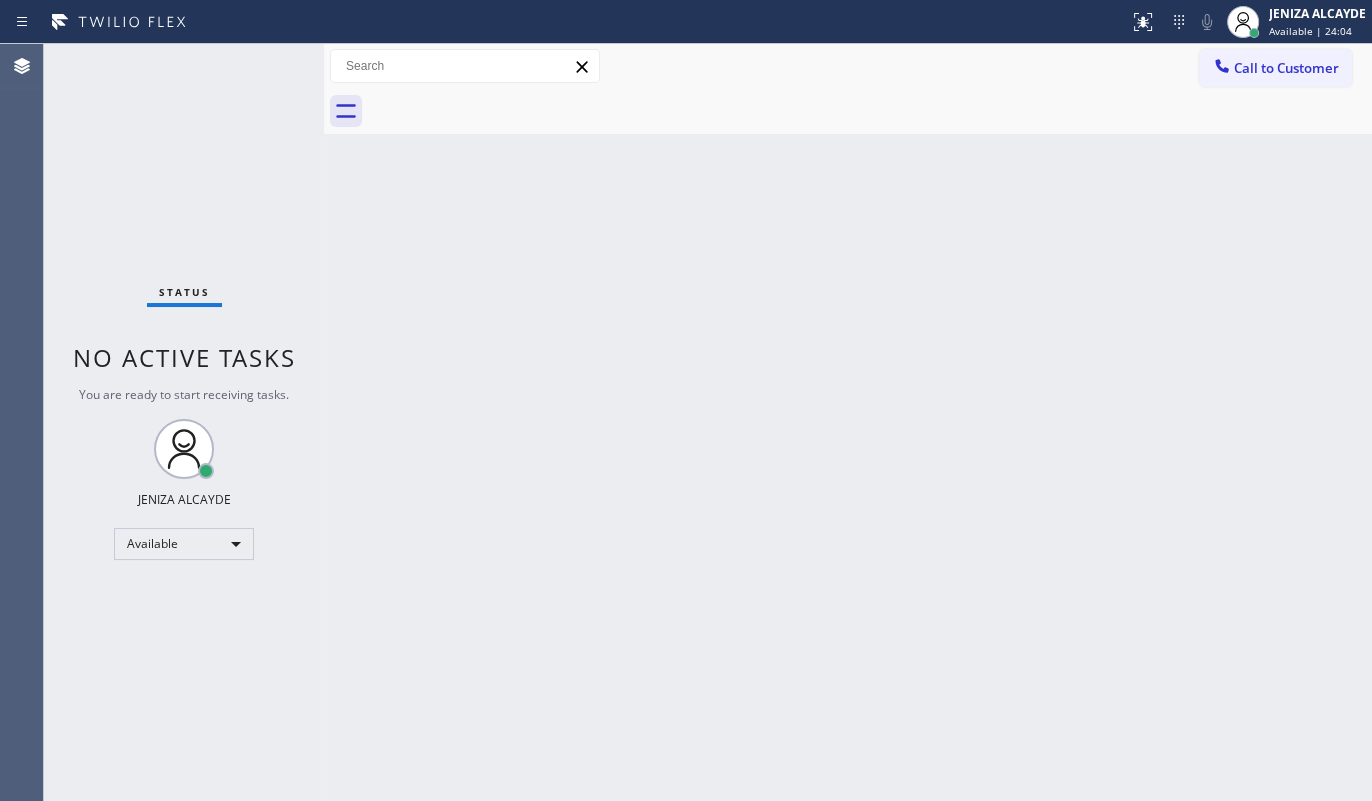 click on "Status   No active tasks     You are ready to start receiving tasks.   JENIZA ALCAYDE Available" at bounding box center [184, 422] 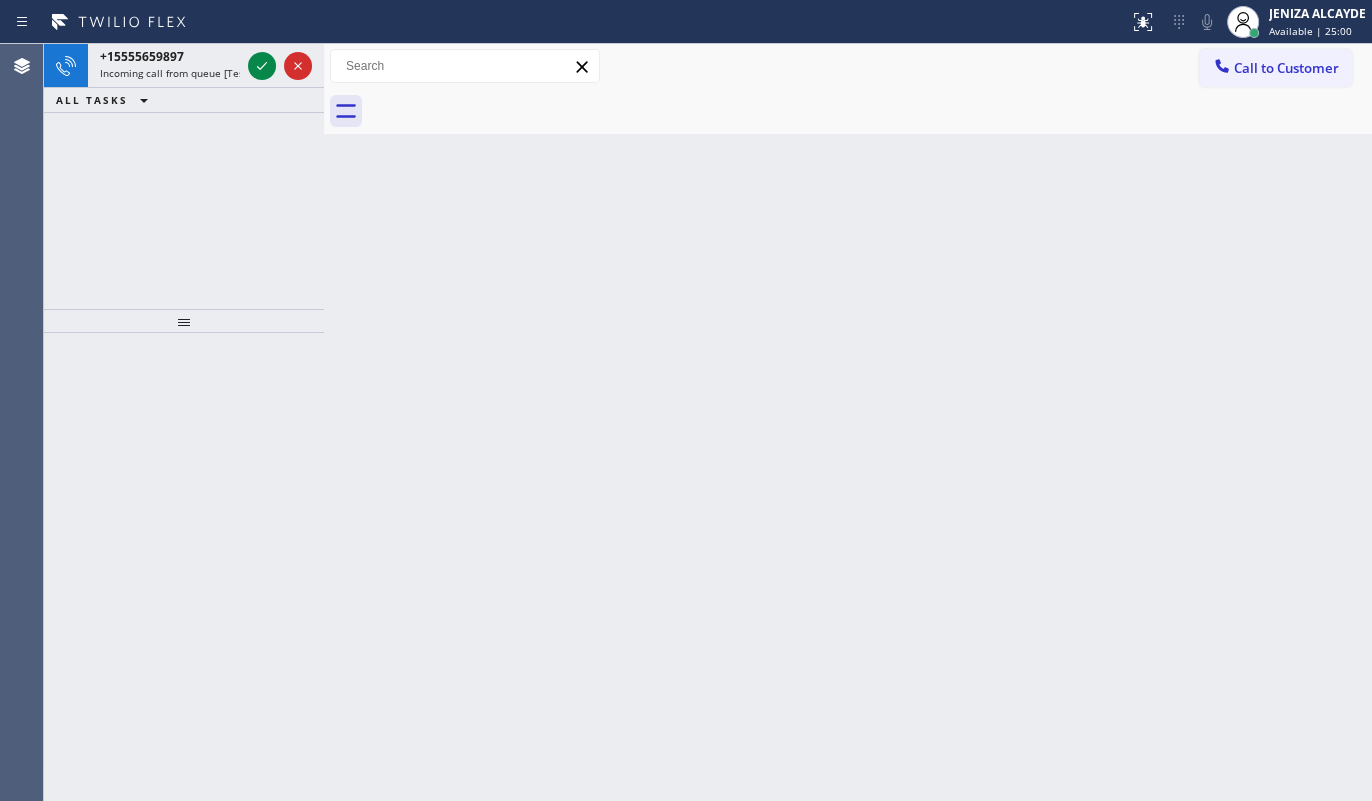 click on "+19095659897 Incoming call from queue [Test] All ALL TASKS ALL TASKS ACTIVE TASKS TASKS IN WRAP UP" at bounding box center (184, 176) 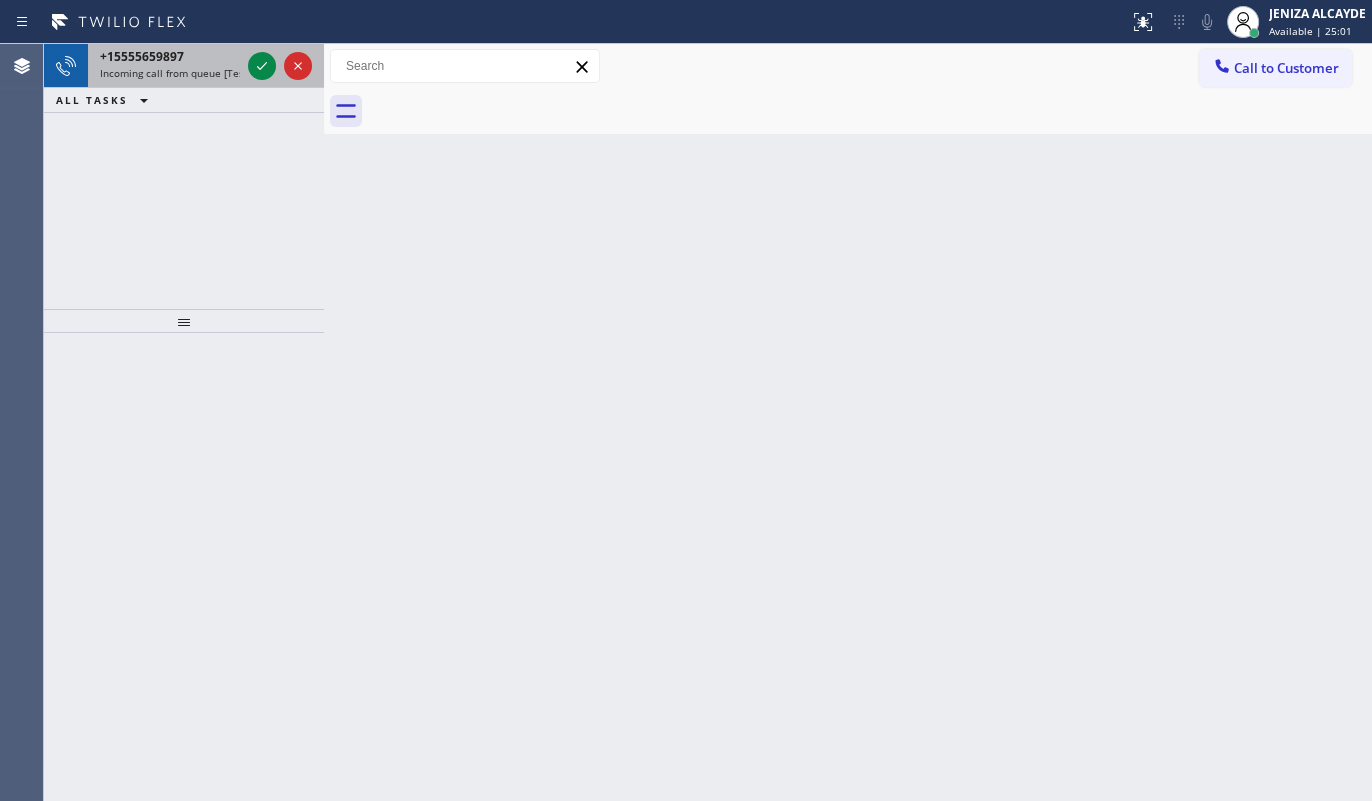 click on "Incoming call from queue [Test] All" at bounding box center [183, 73] 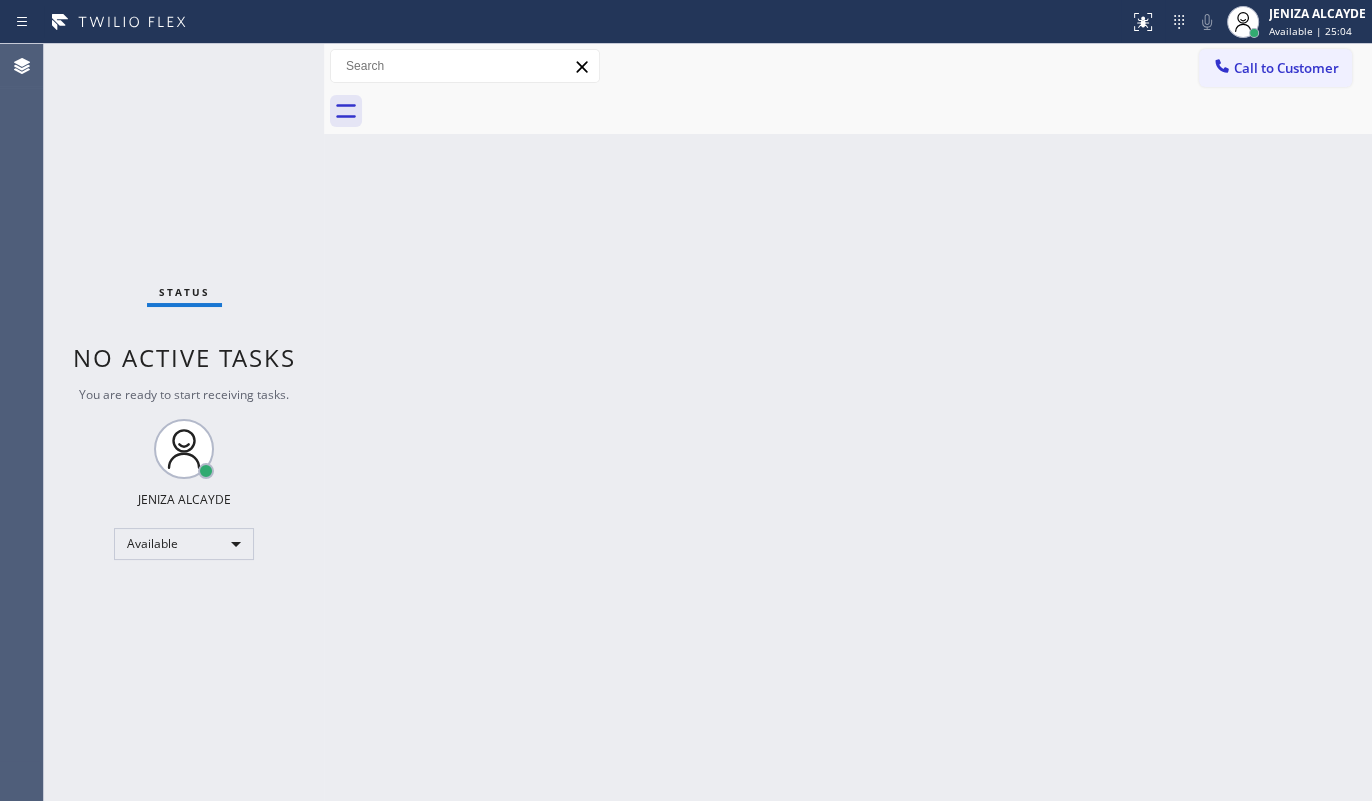 click on "Status   No active tasks     You are ready to start receiving tasks.   JENIZA ALCAYDE Available" at bounding box center (184, 422) 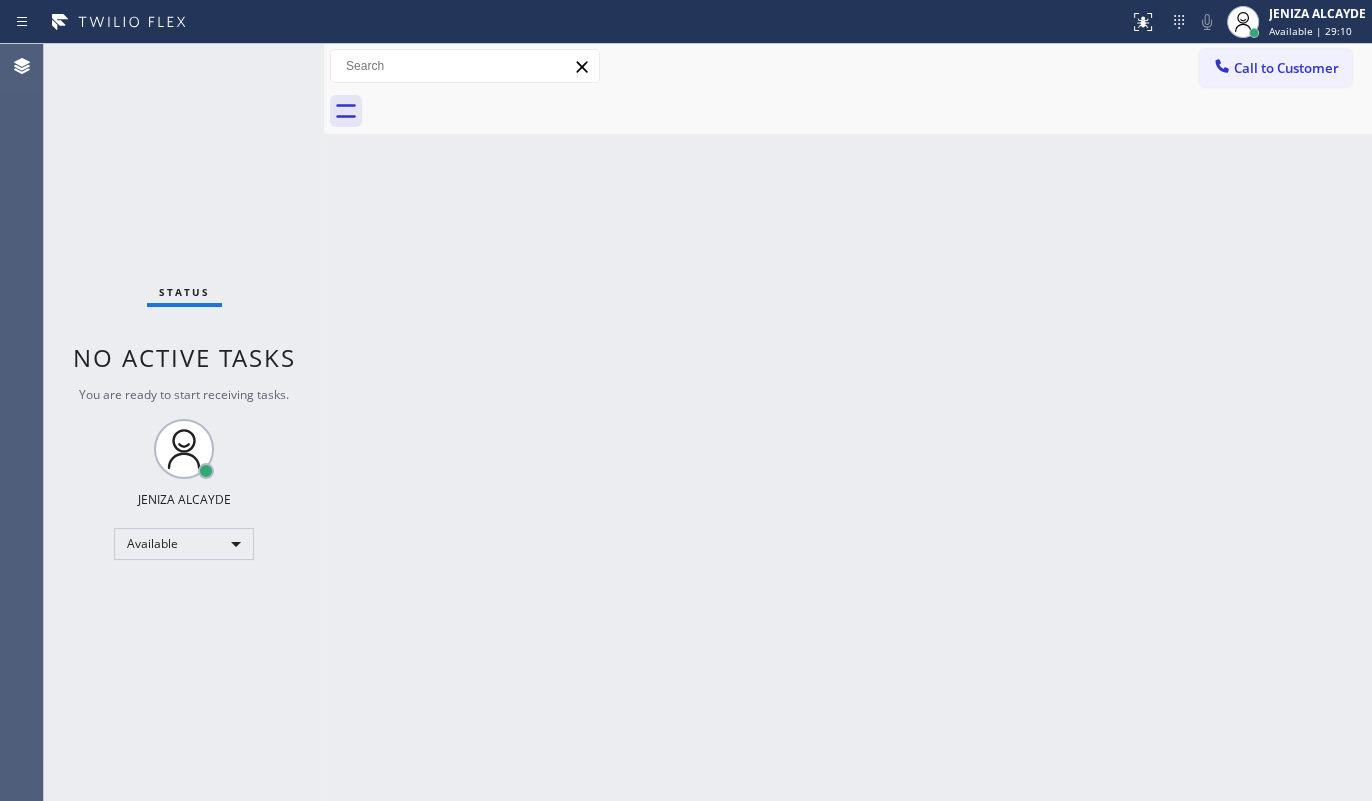 click on "Status   No active tasks     You are ready to start receiving tasks.   JENIZA ALCAYDE Available" at bounding box center [184, 422] 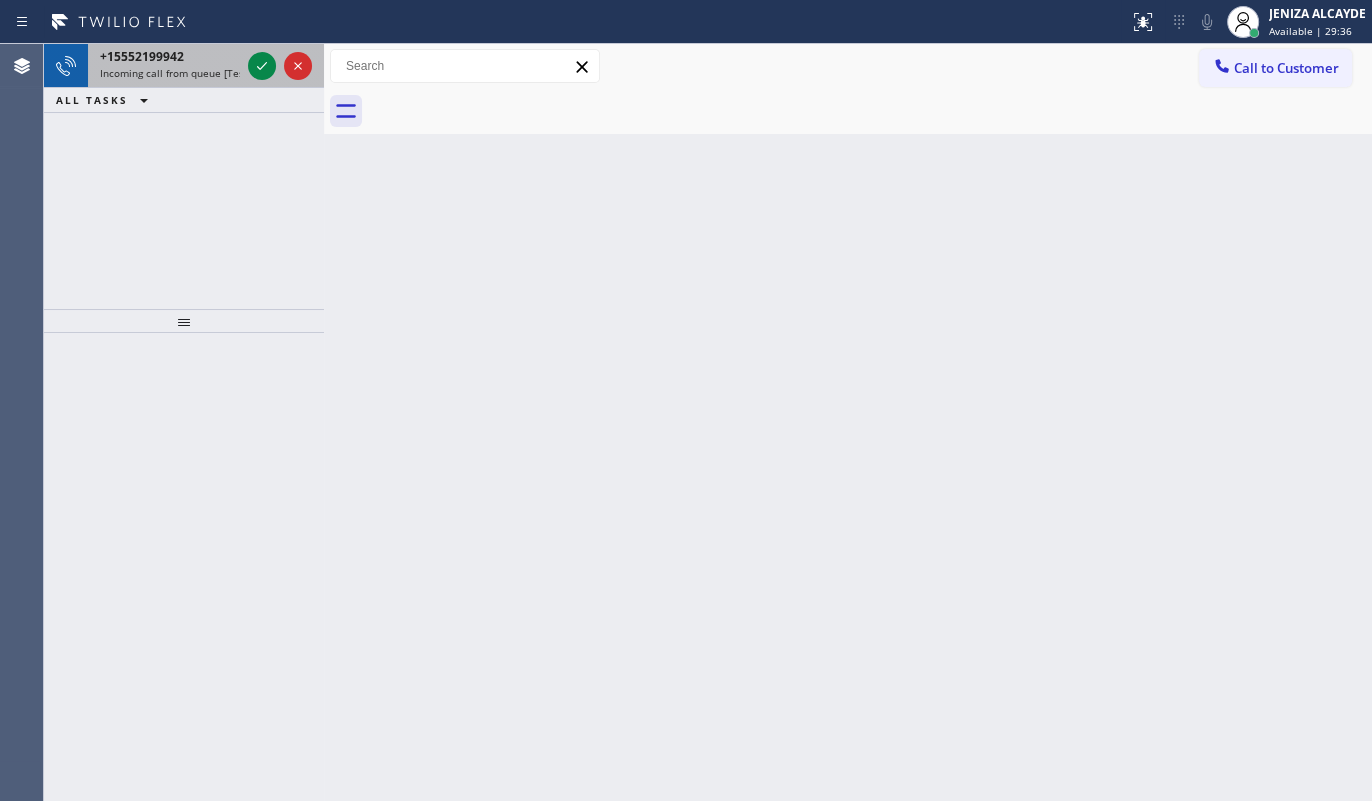 click on "+14082199942 Incoming call from queue [Test] All" at bounding box center [166, 66] 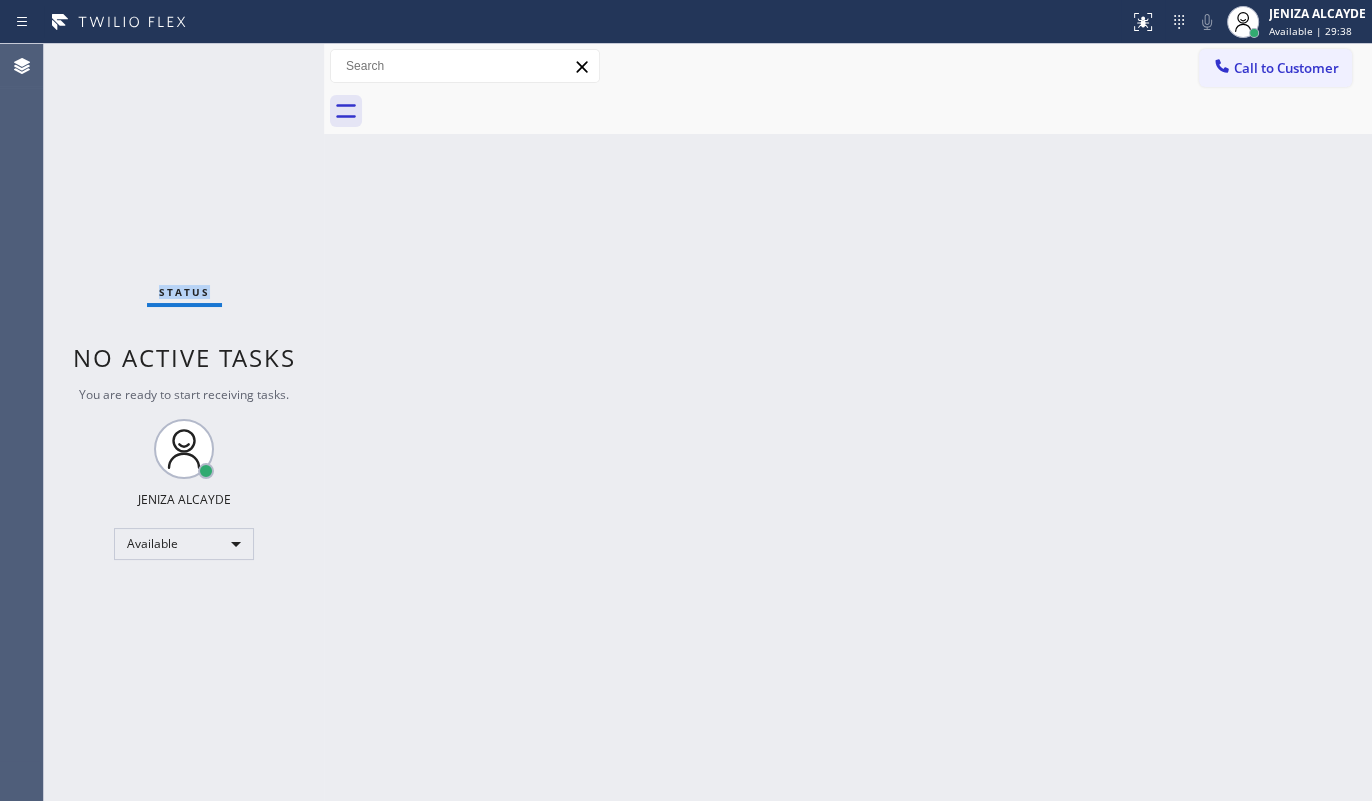 click on "Status   No active tasks     You are ready to start receiving tasks.   JENIZA ALCAYDE Available" at bounding box center (184, 422) 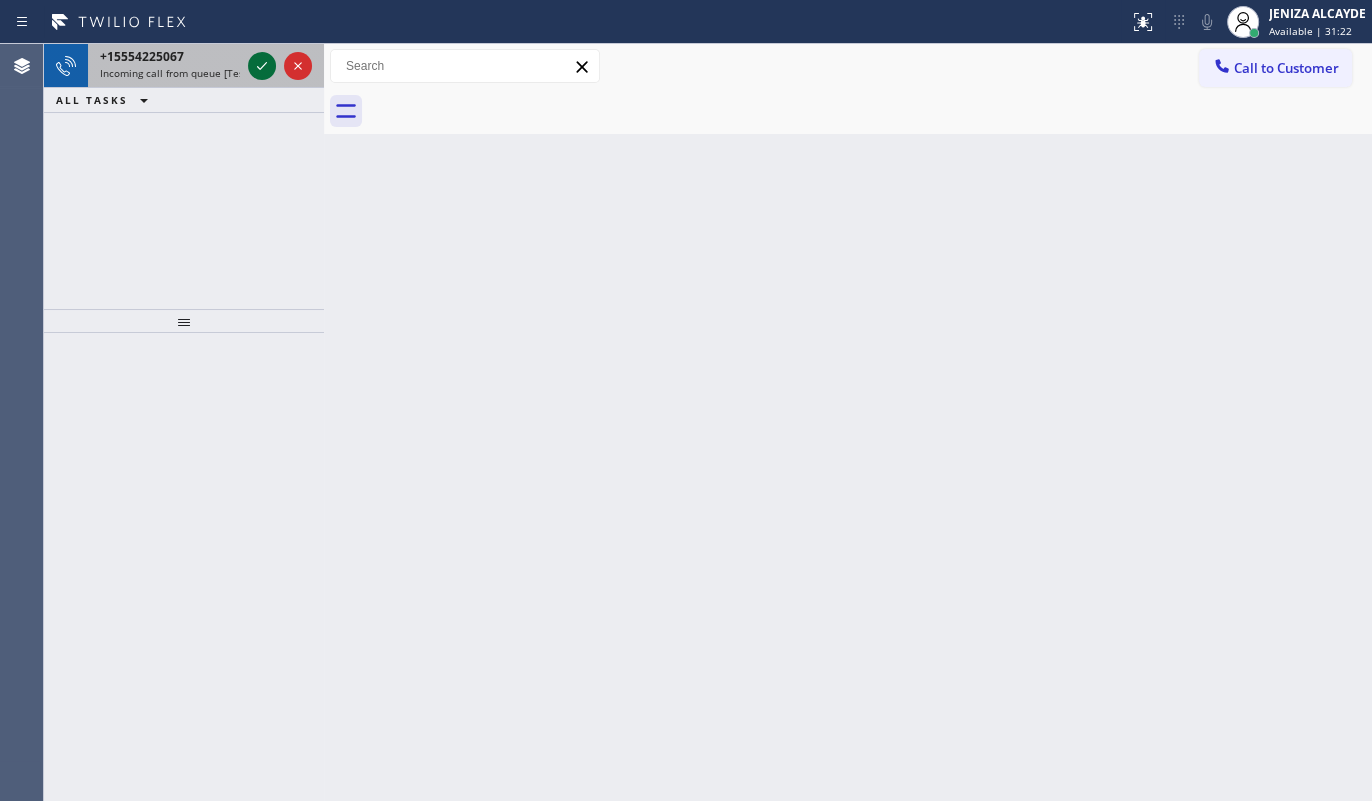 click 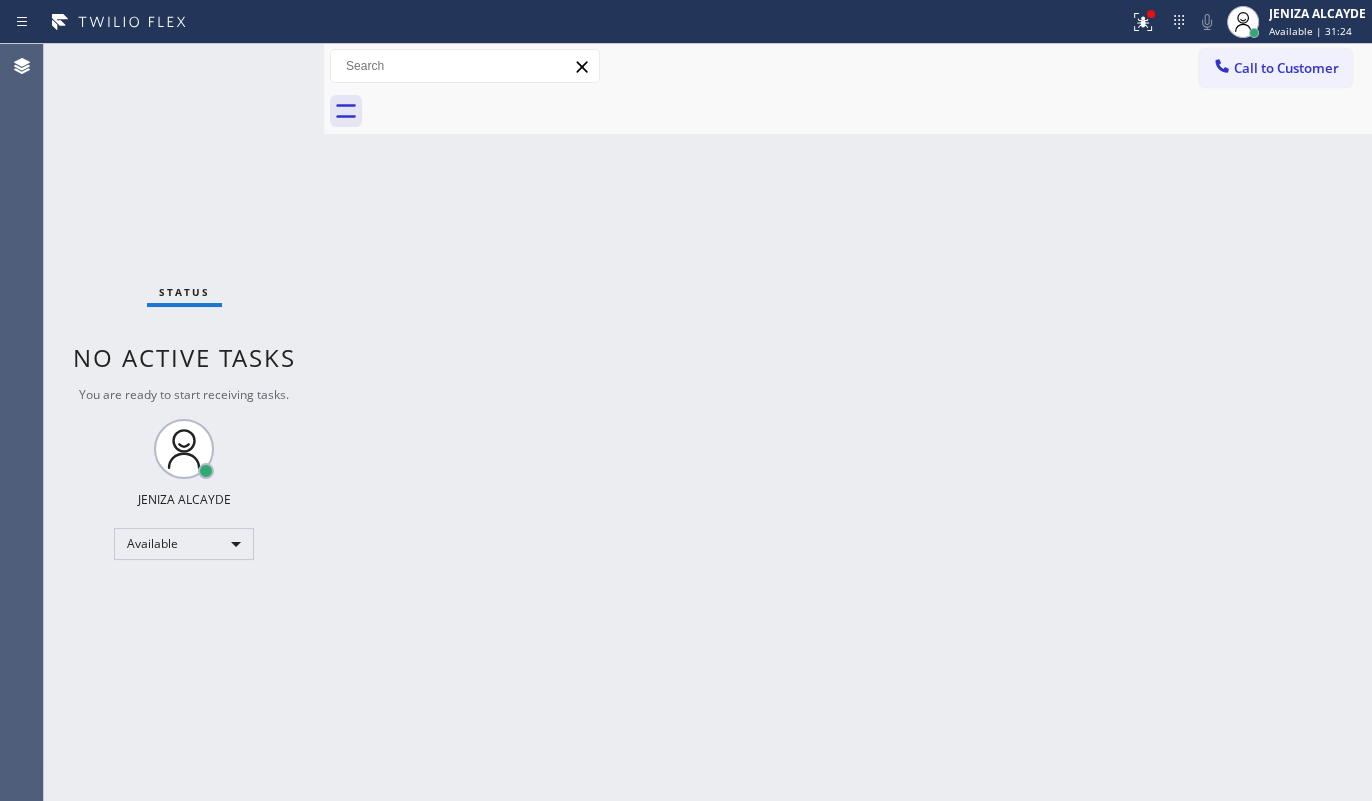 drag, startPoint x: 1110, startPoint y: 29, endPoint x: 1158, endPoint y: 47, distance: 51.264023 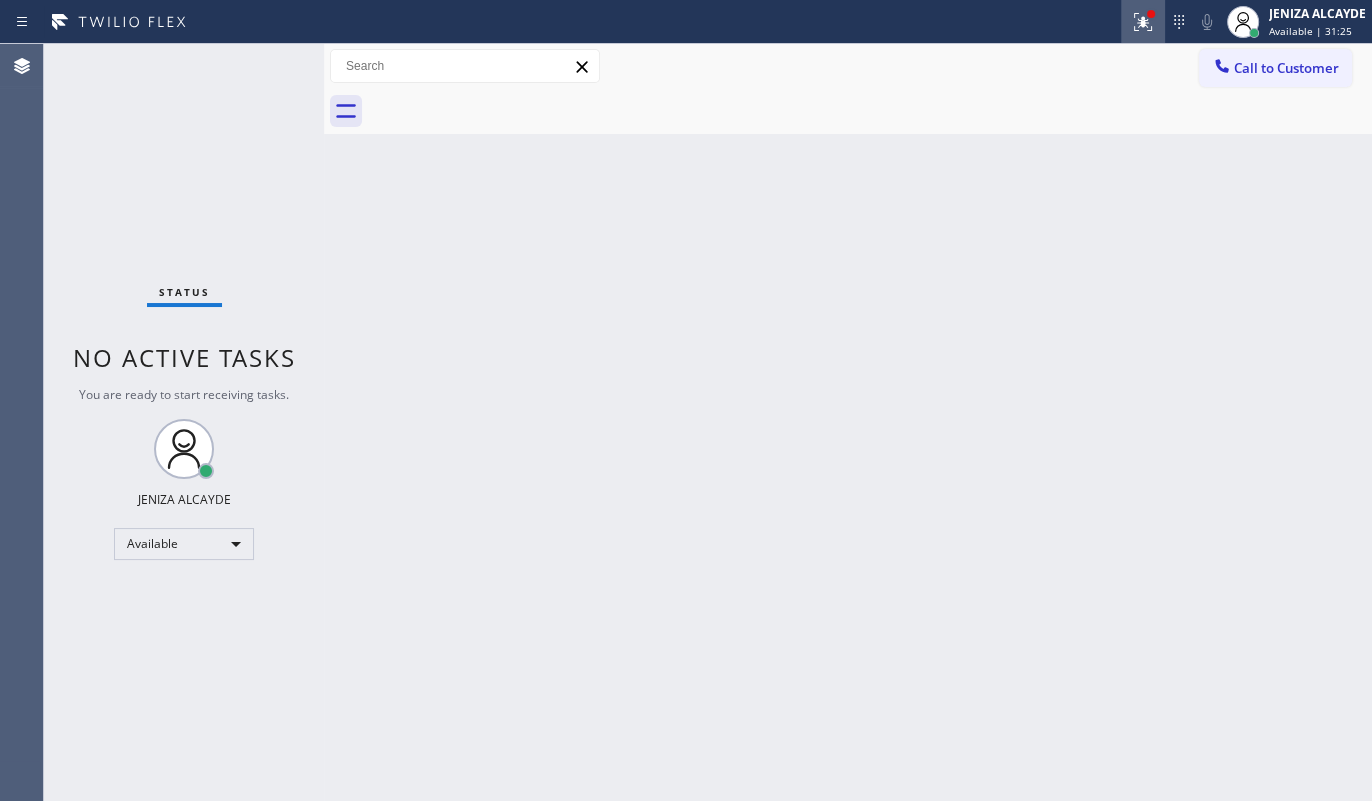 click 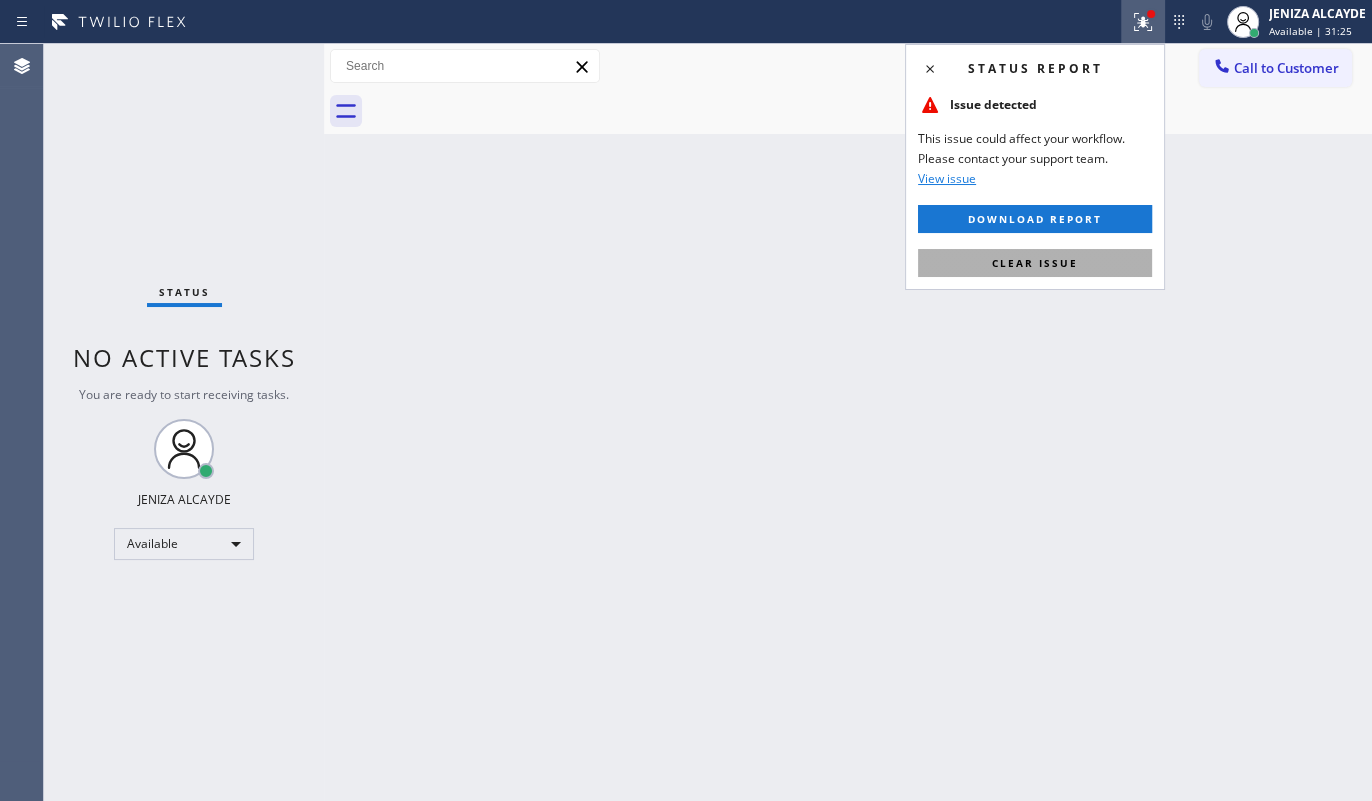 click on "Clear issue" at bounding box center [1035, 263] 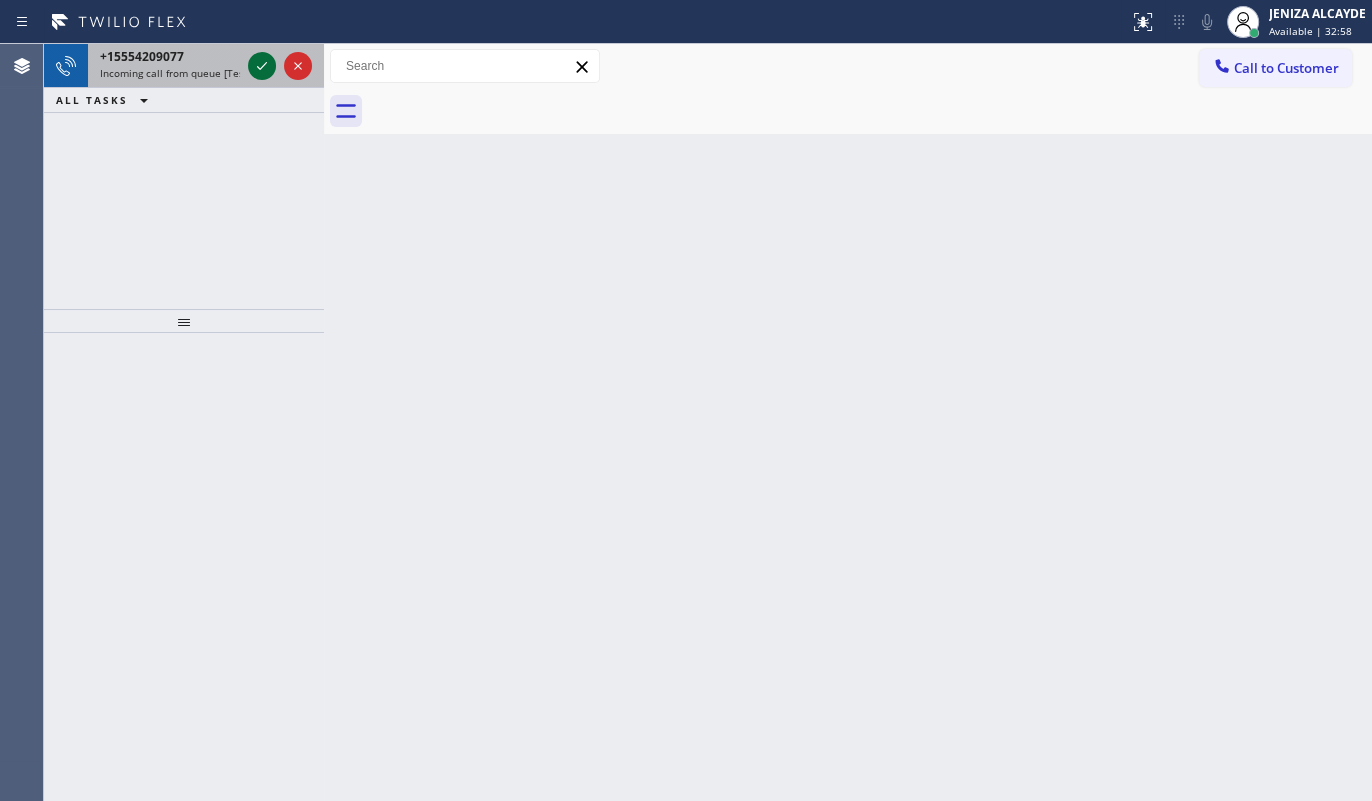 click 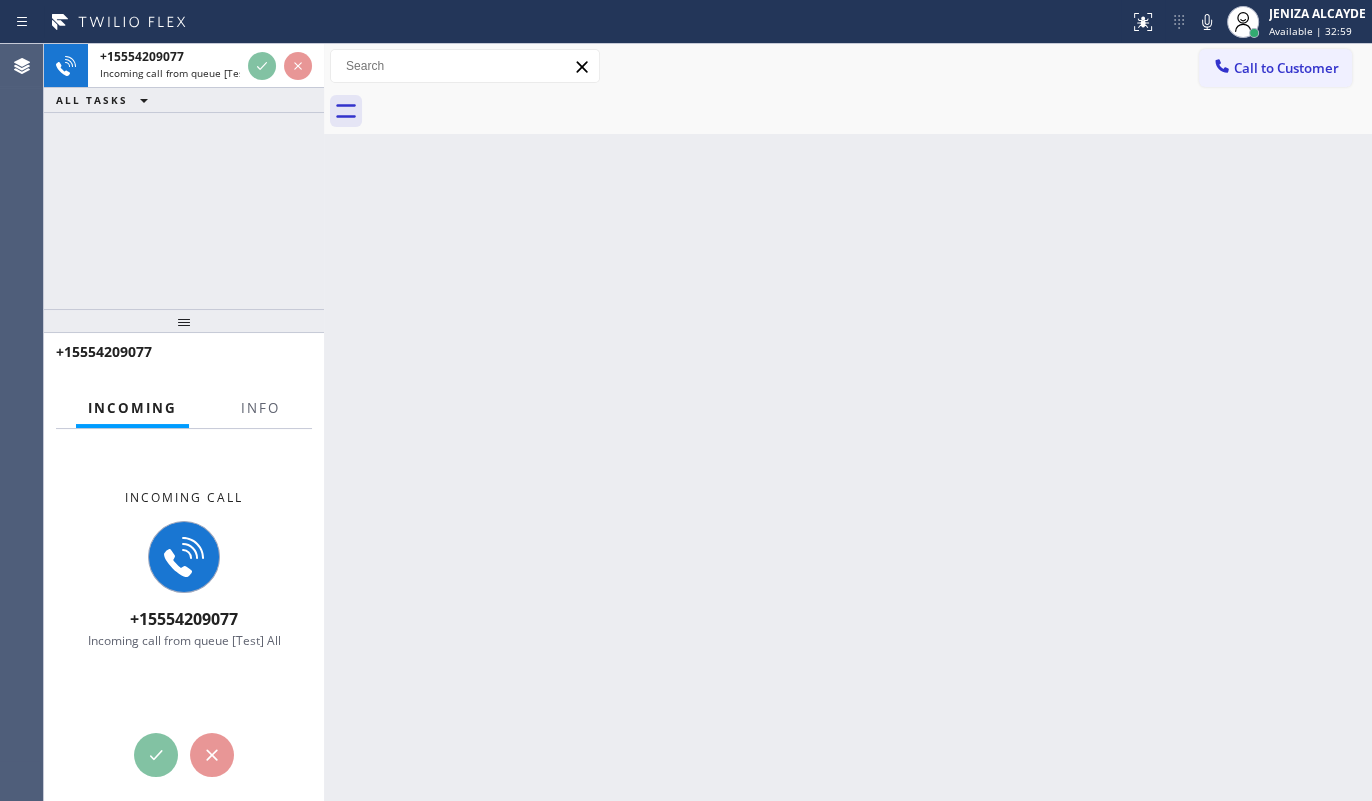 click on "+16264209077" at bounding box center [184, 361] 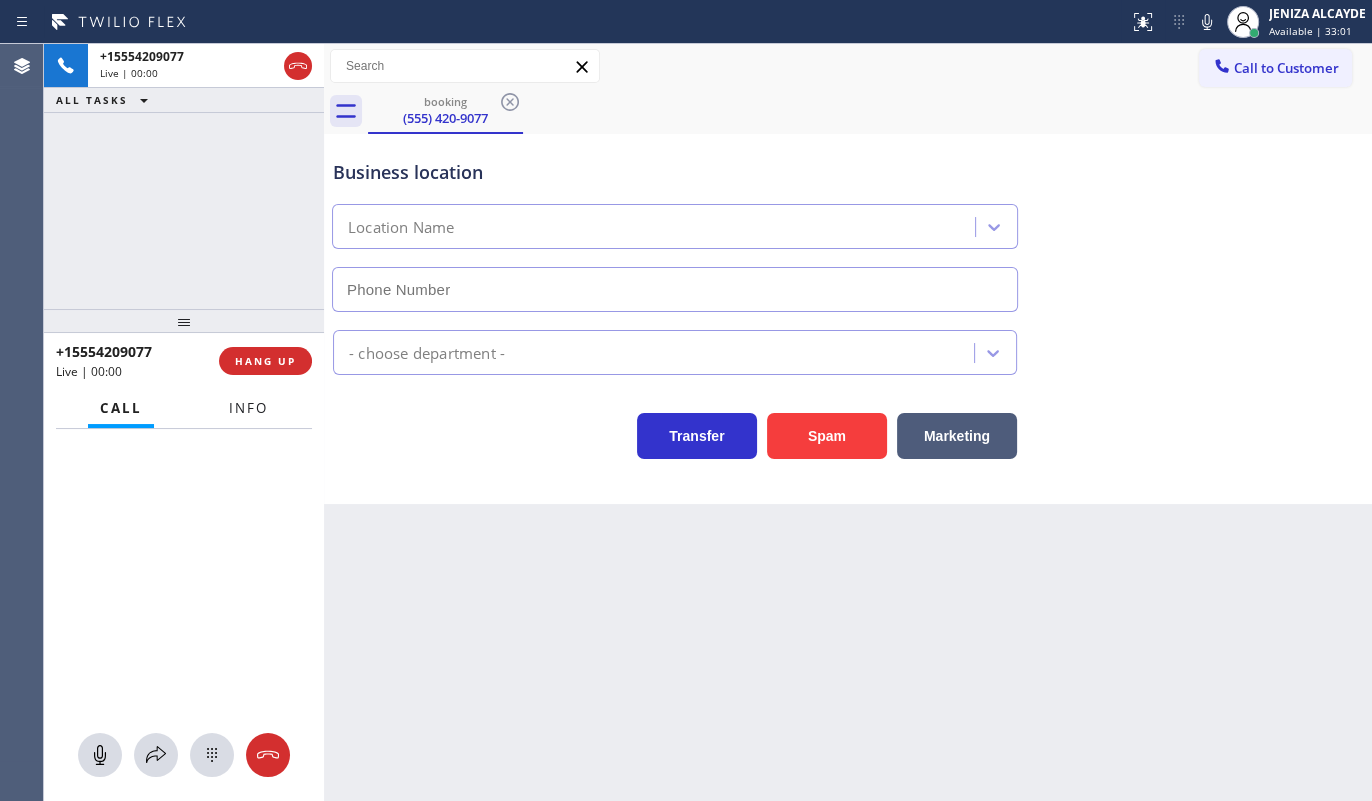 type on "(213) 372-0127" 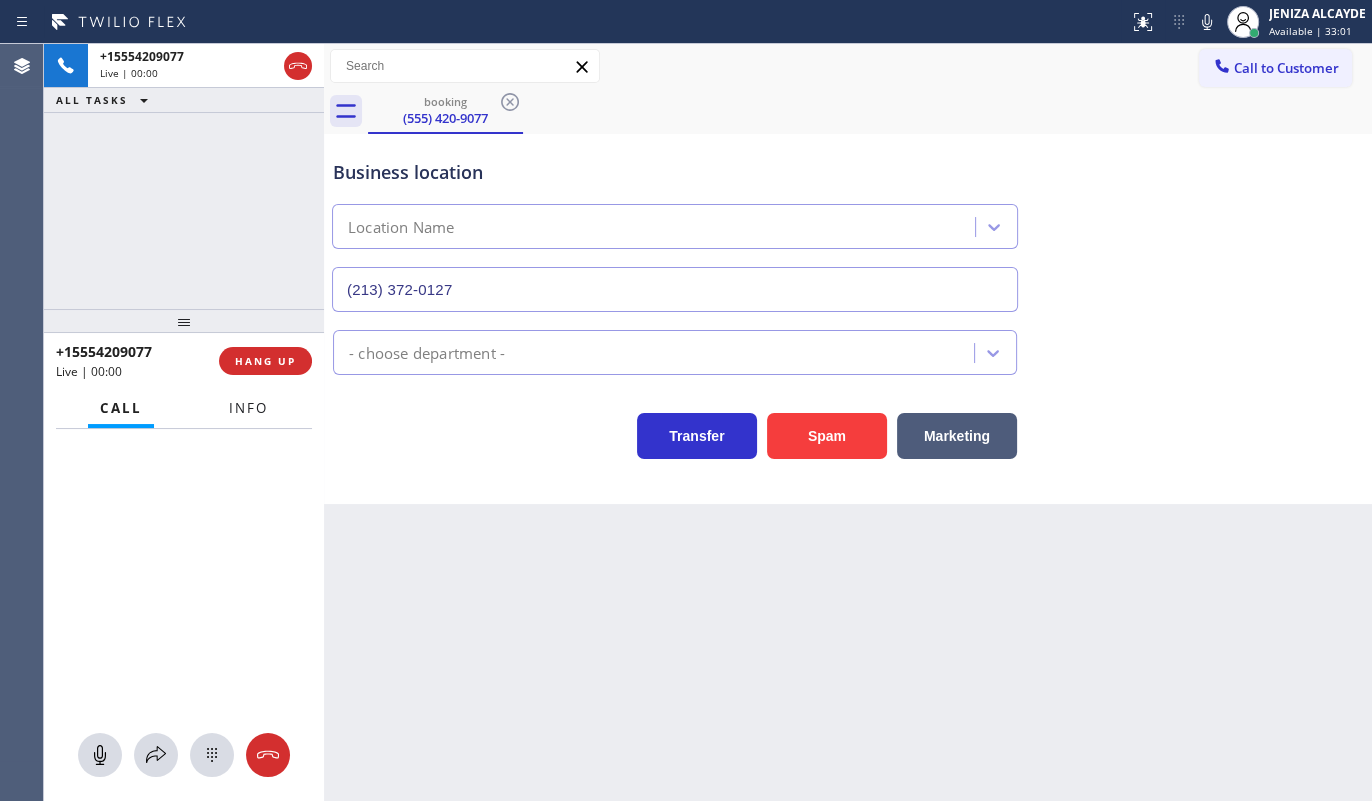 click on "Info" at bounding box center (248, 408) 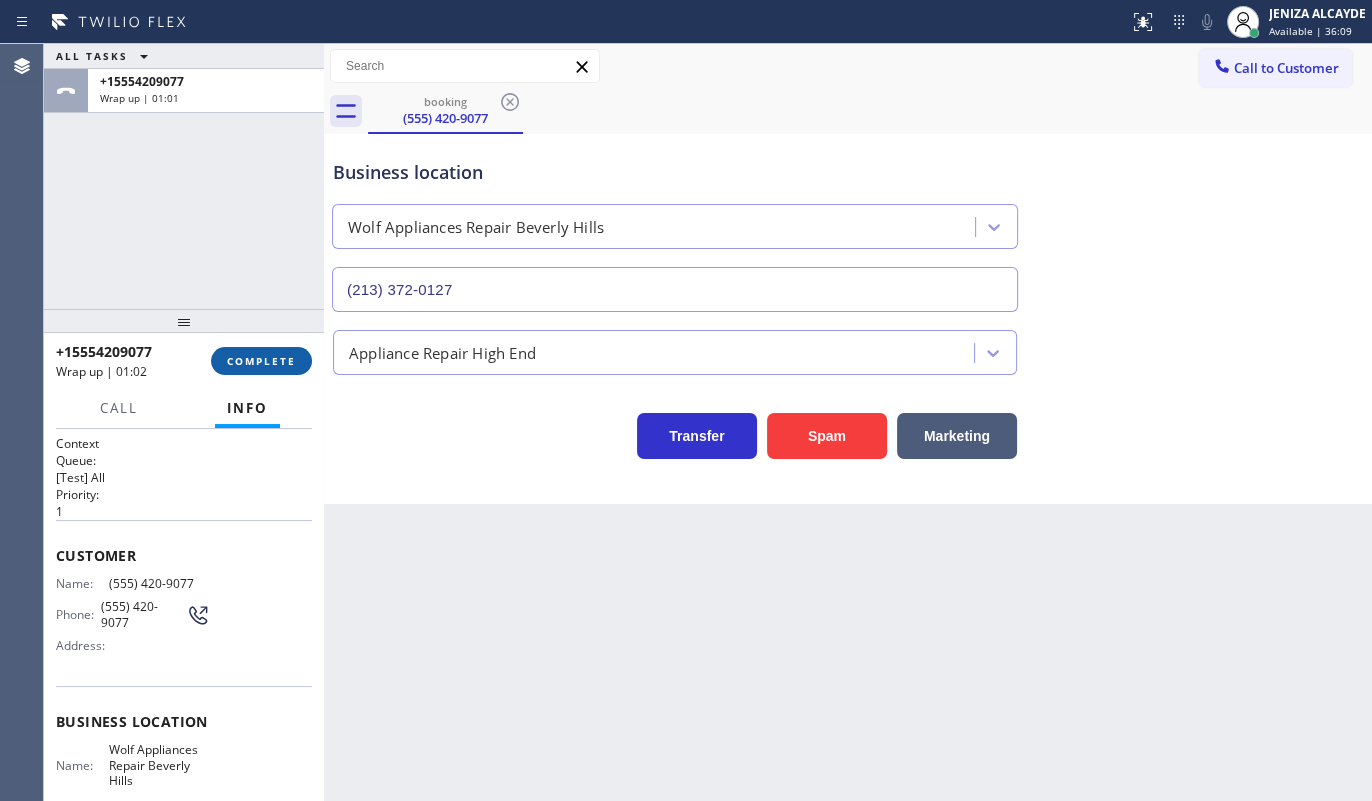 click on "COMPLETE" at bounding box center [261, 361] 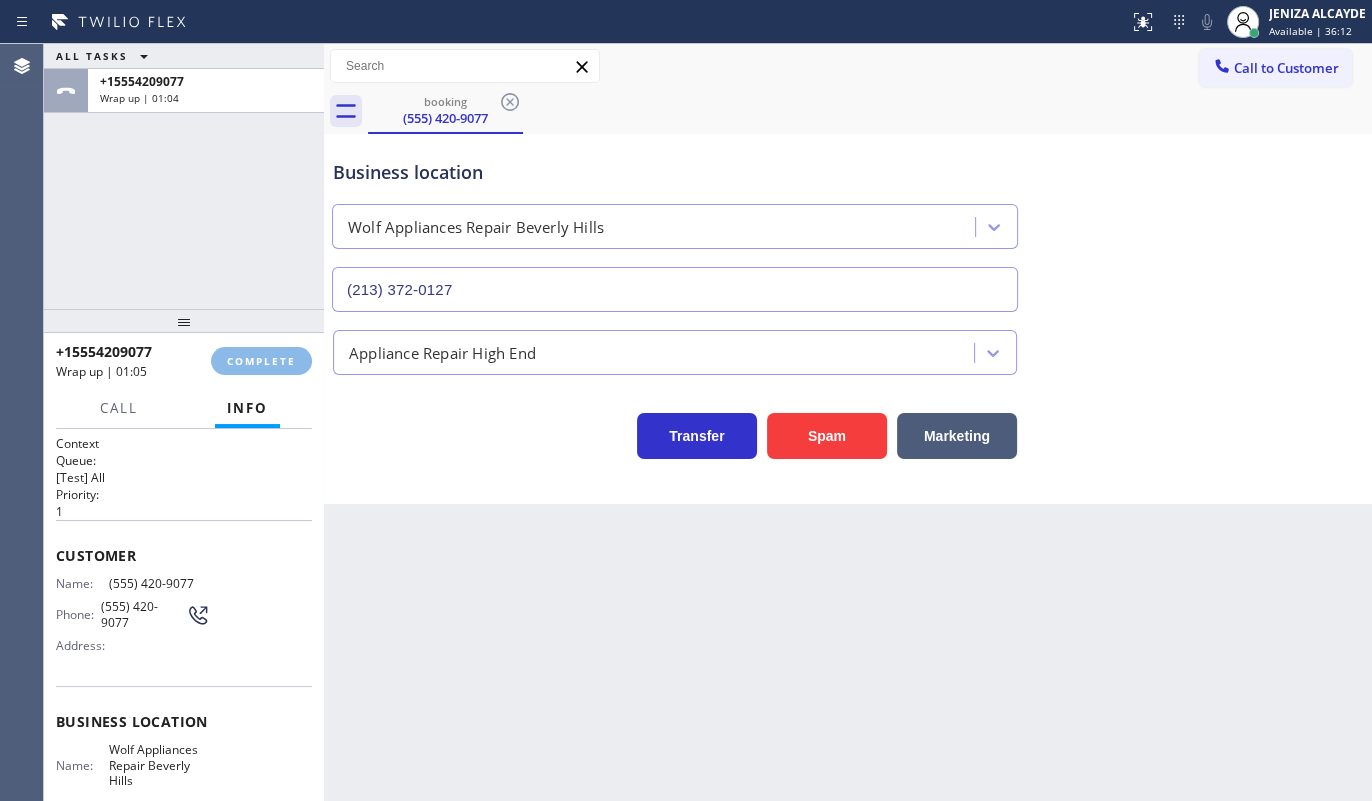 click on "+16264209077 Wrap up | 01:05 COMPLETE" at bounding box center [184, 361] 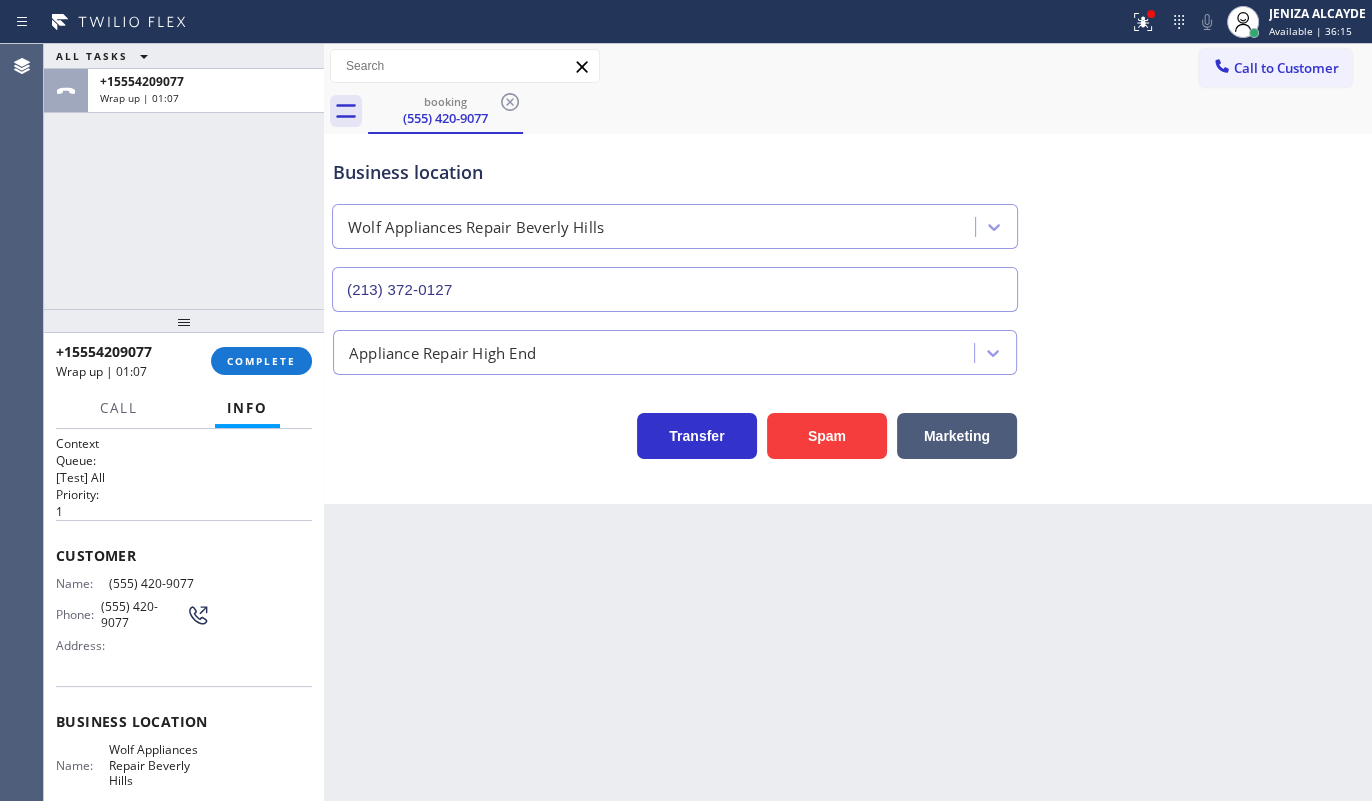 click on "Customer Name: (626) 420-9077 Phone: (626) 420-9077 Address:" at bounding box center (184, 603) 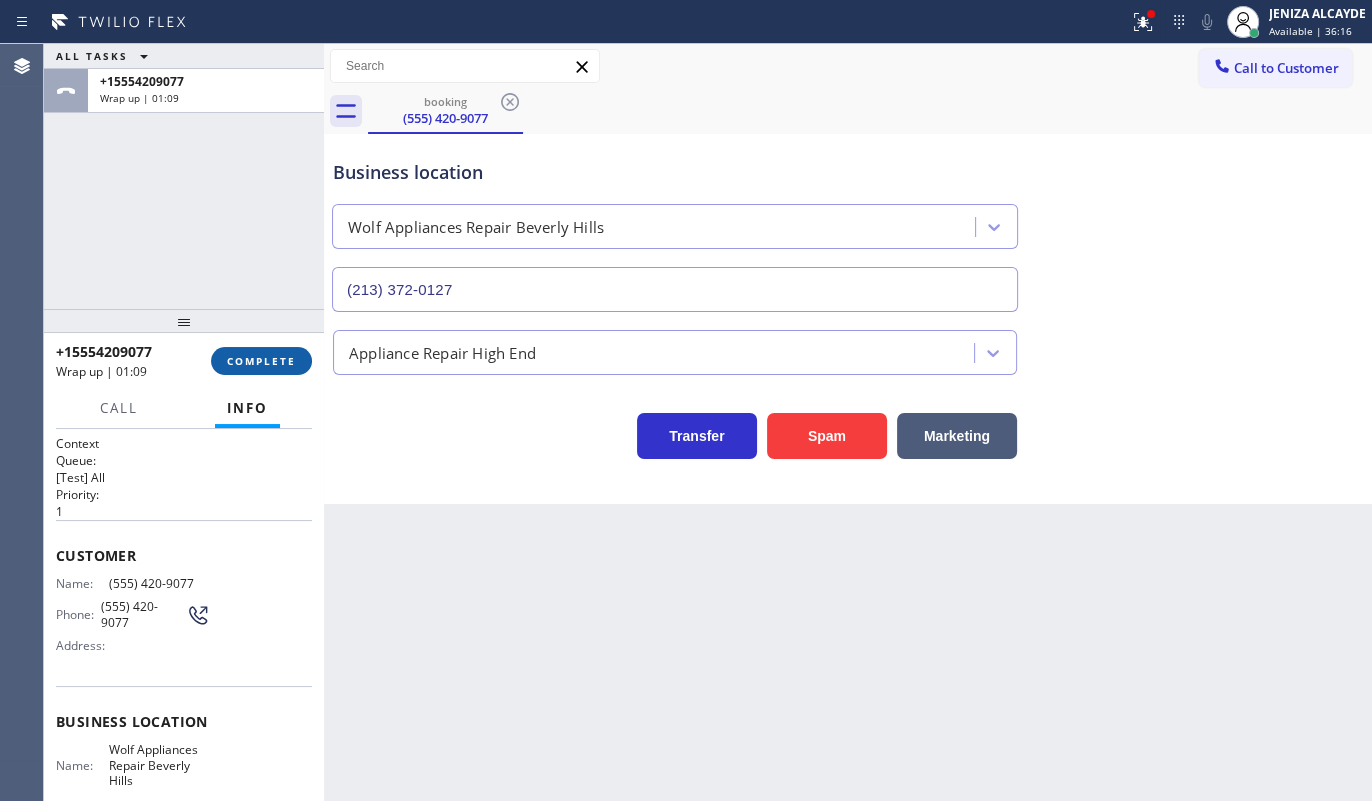 click on "COMPLETE" at bounding box center (261, 361) 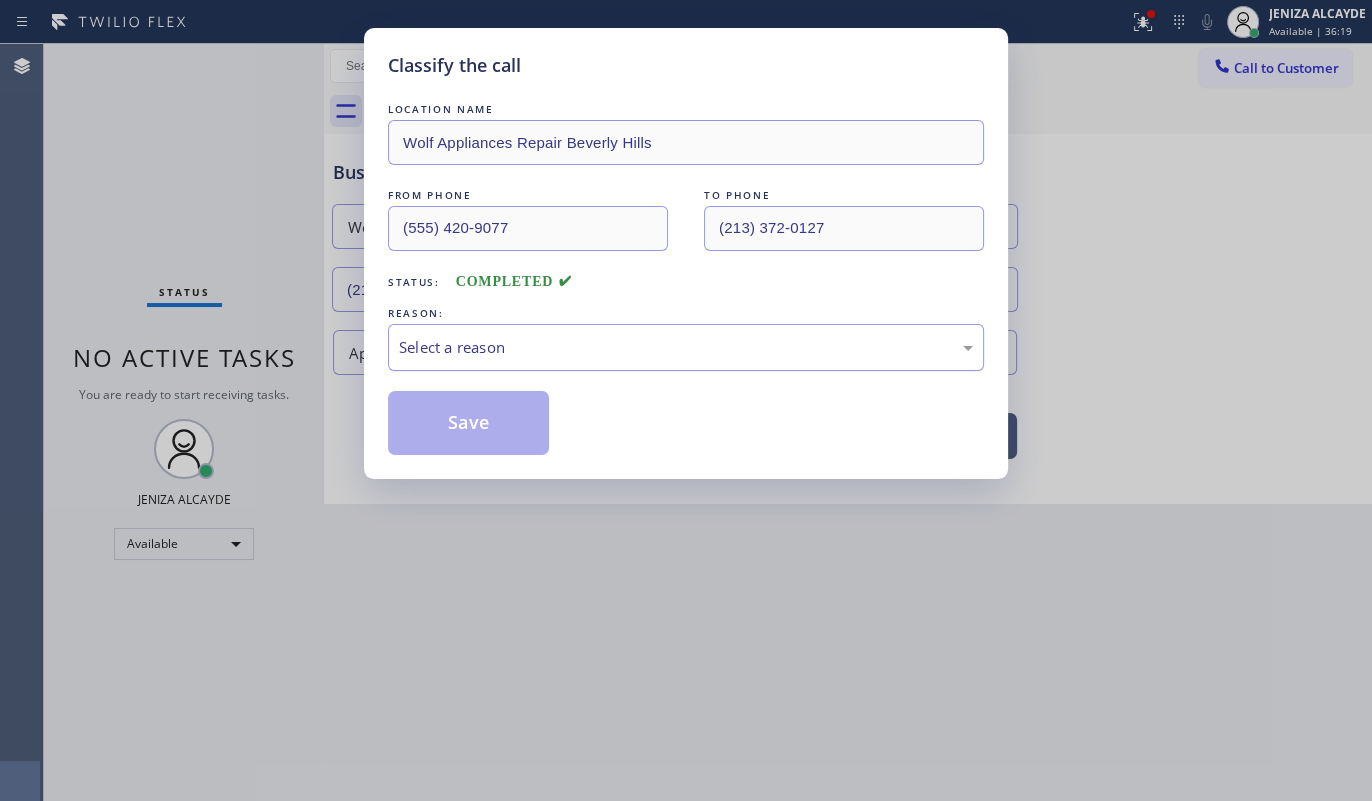 click on "Select a reason" at bounding box center [686, 347] 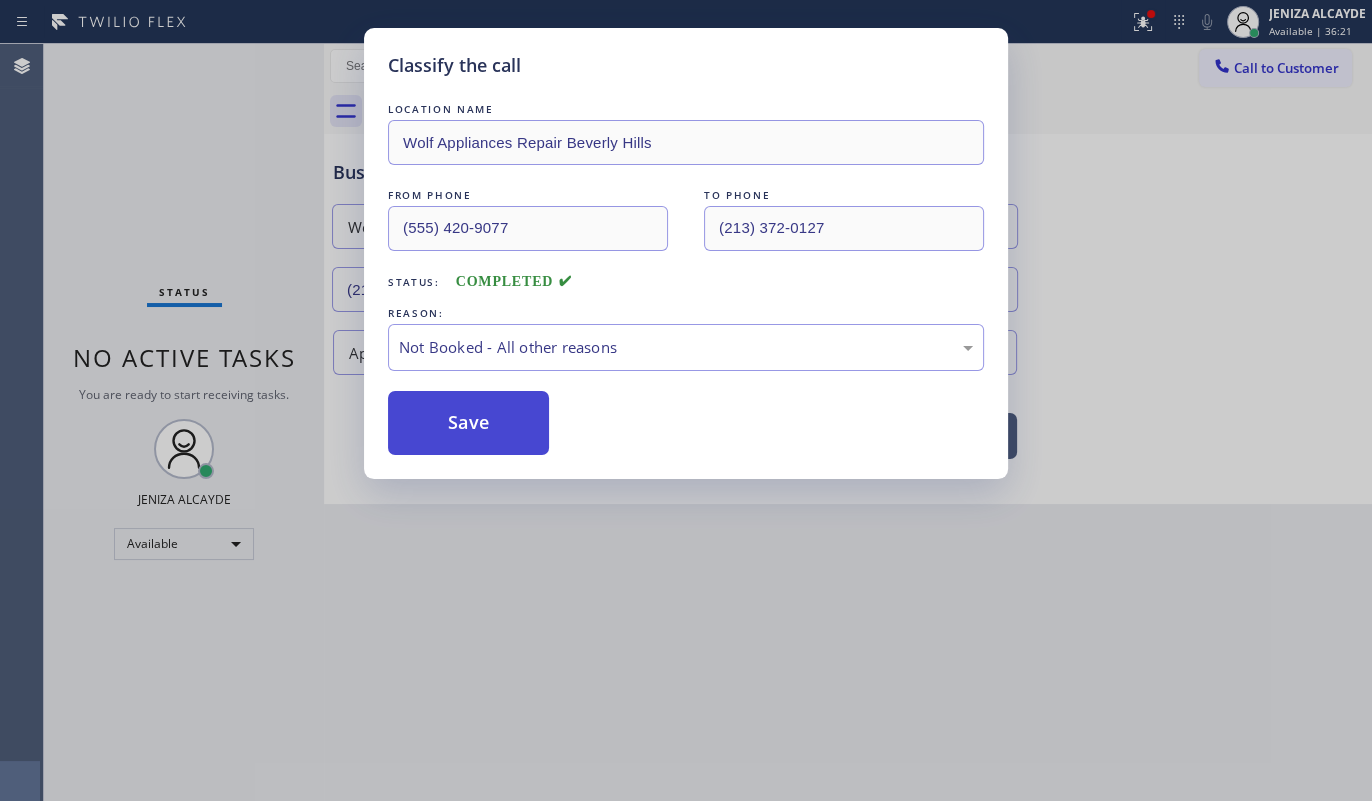 click on "Save" at bounding box center [468, 423] 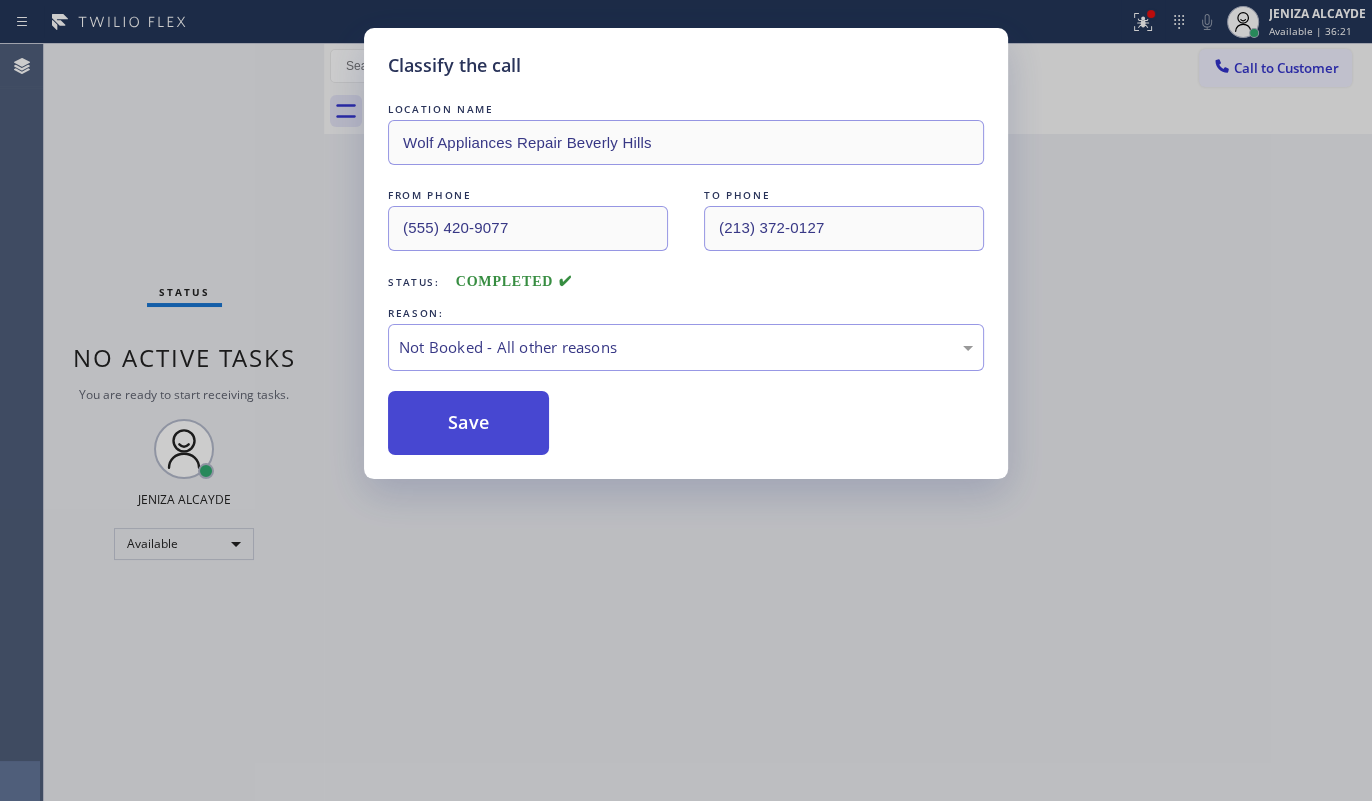 click on "Save" at bounding box center (468, 423) 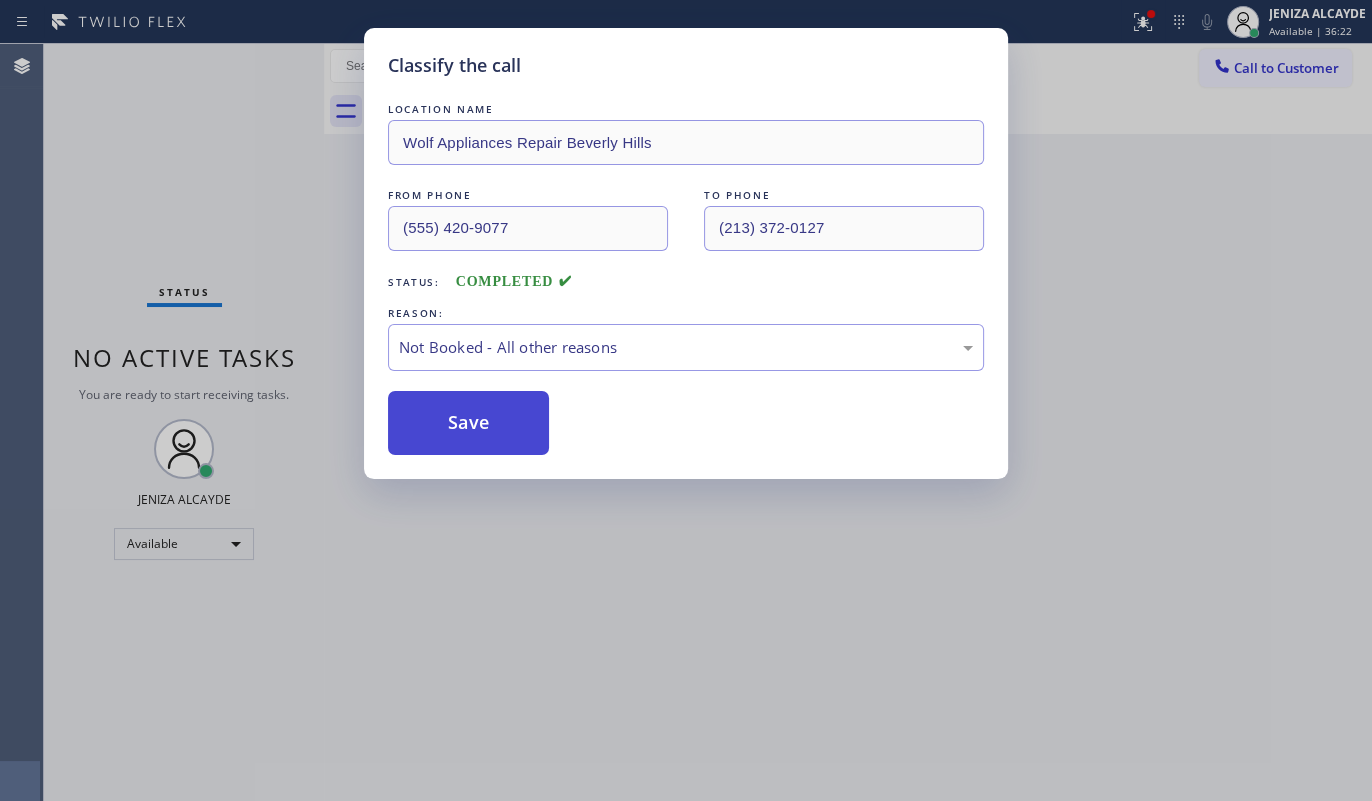 click on "Save" at bounding box center (468, 423) 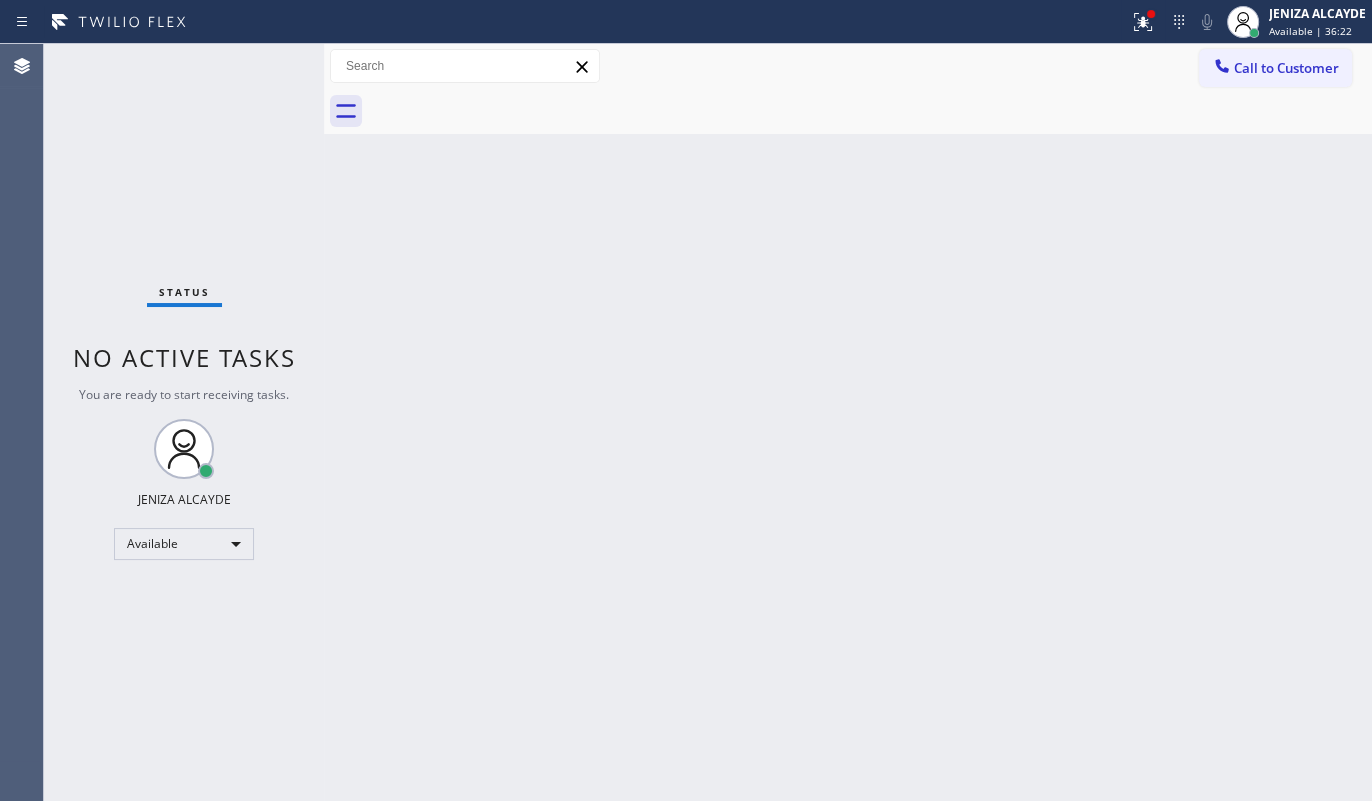 click on "Back to Dashboard Change Sender ID Customers Technicians Select a contact Outbound call Technician Search Technician Your caller id phone number Your caller id phone number Call Technician info Name   Phone none Address none Change Sender ID HVAC +18559994417 5 Star Appliance +18557314952 Appliance Repair +18554611149 Plumbing +18889090120 Air Duct Cleaning +18006865038  Electricians +18005688664 Cancel Change Check personal SMS Reset Change No tabs Call to Customer Outbound call Location Search location Your caller id phone number Customer number Call Outbound call Technician Search Technician Your caller id phone number Your caller id phone number Call" at bounding box center [848, 422] 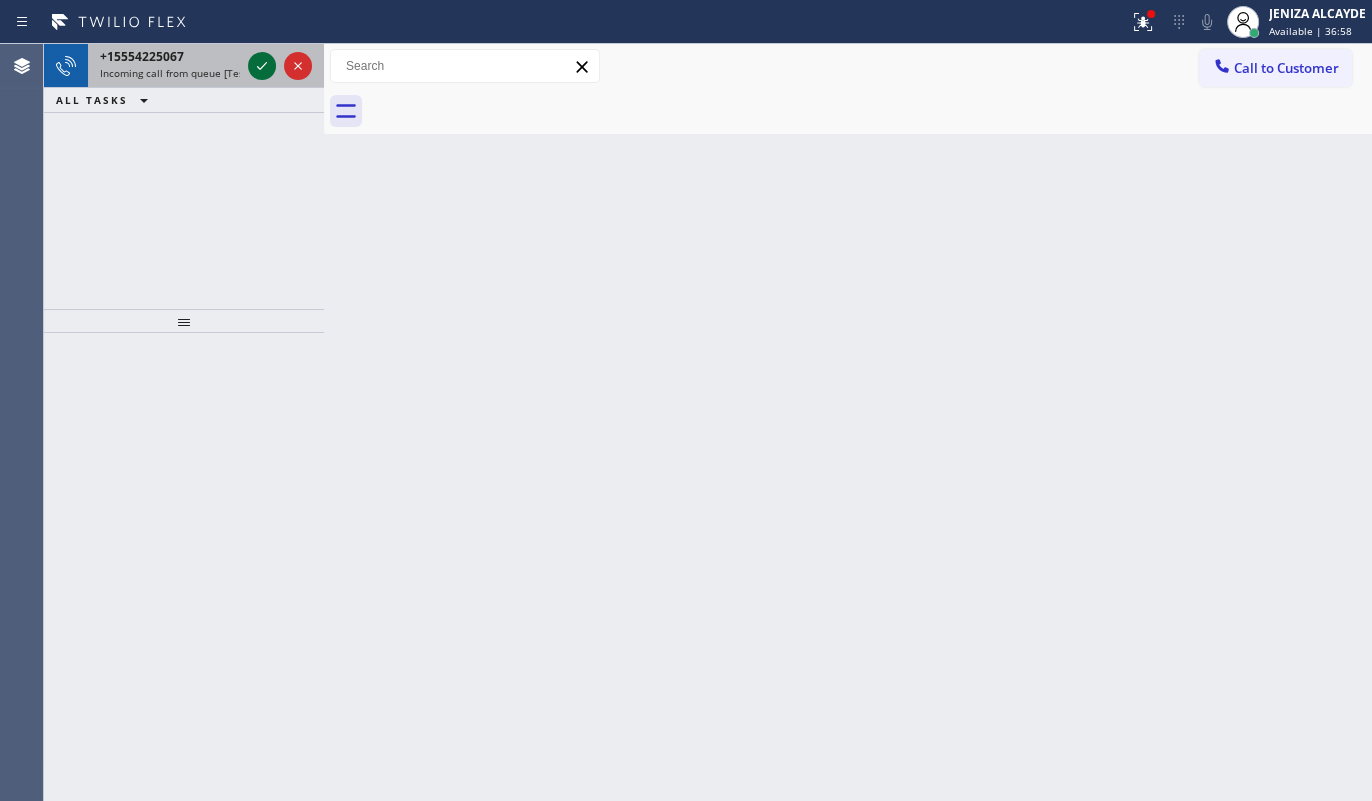drag, startPoint x: 265, startPoint y: 49, endPoint x: 258, endPoint y: 59, distance: 12.206555 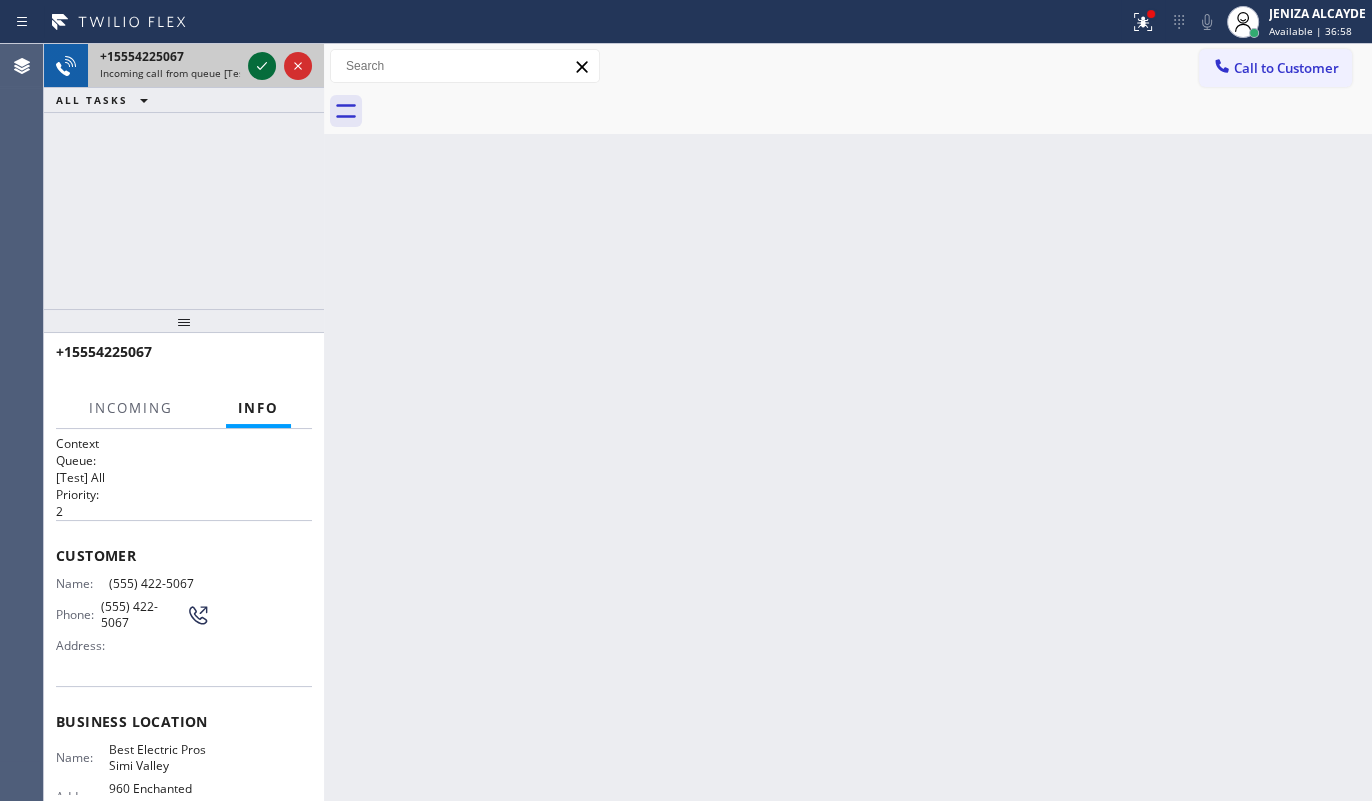 click 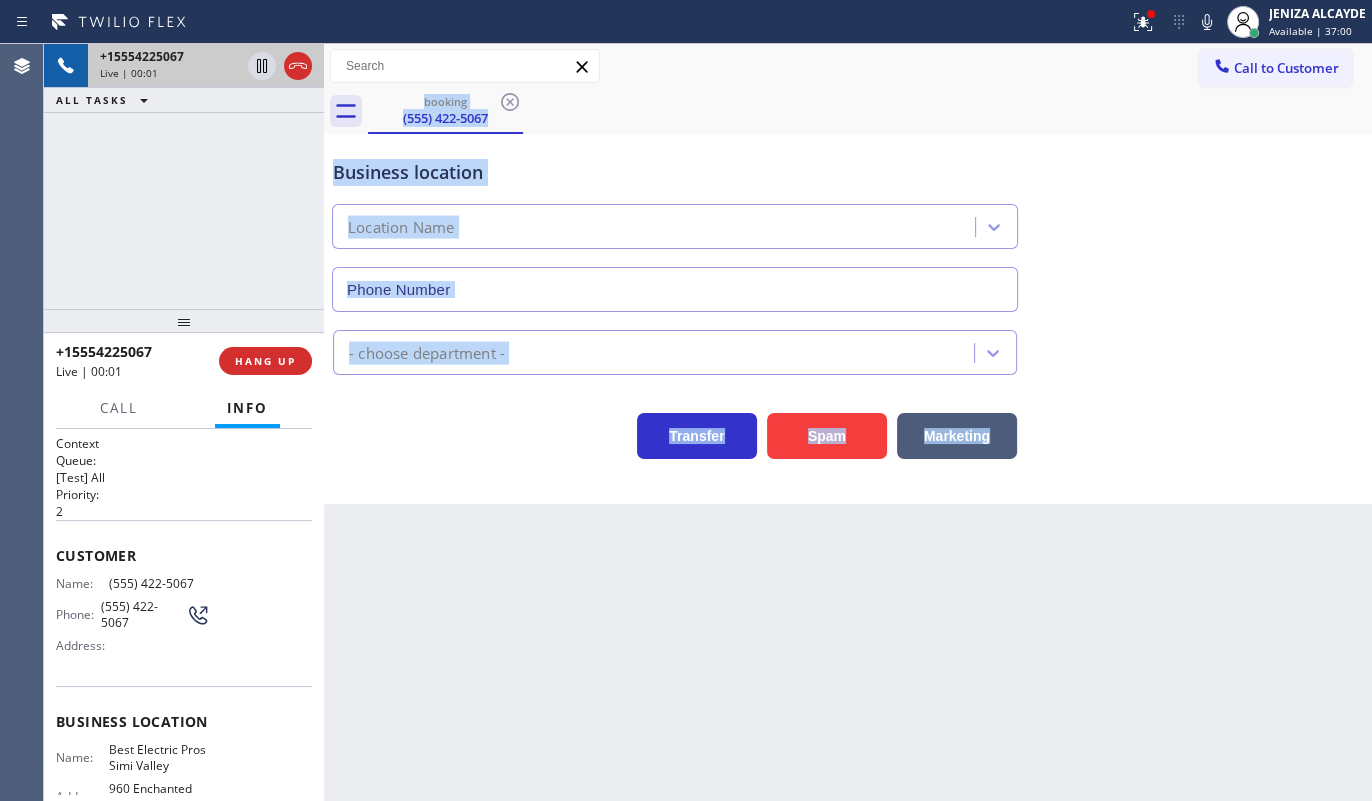 type on "([PHONE]) [PHONE]-[PHONE]" 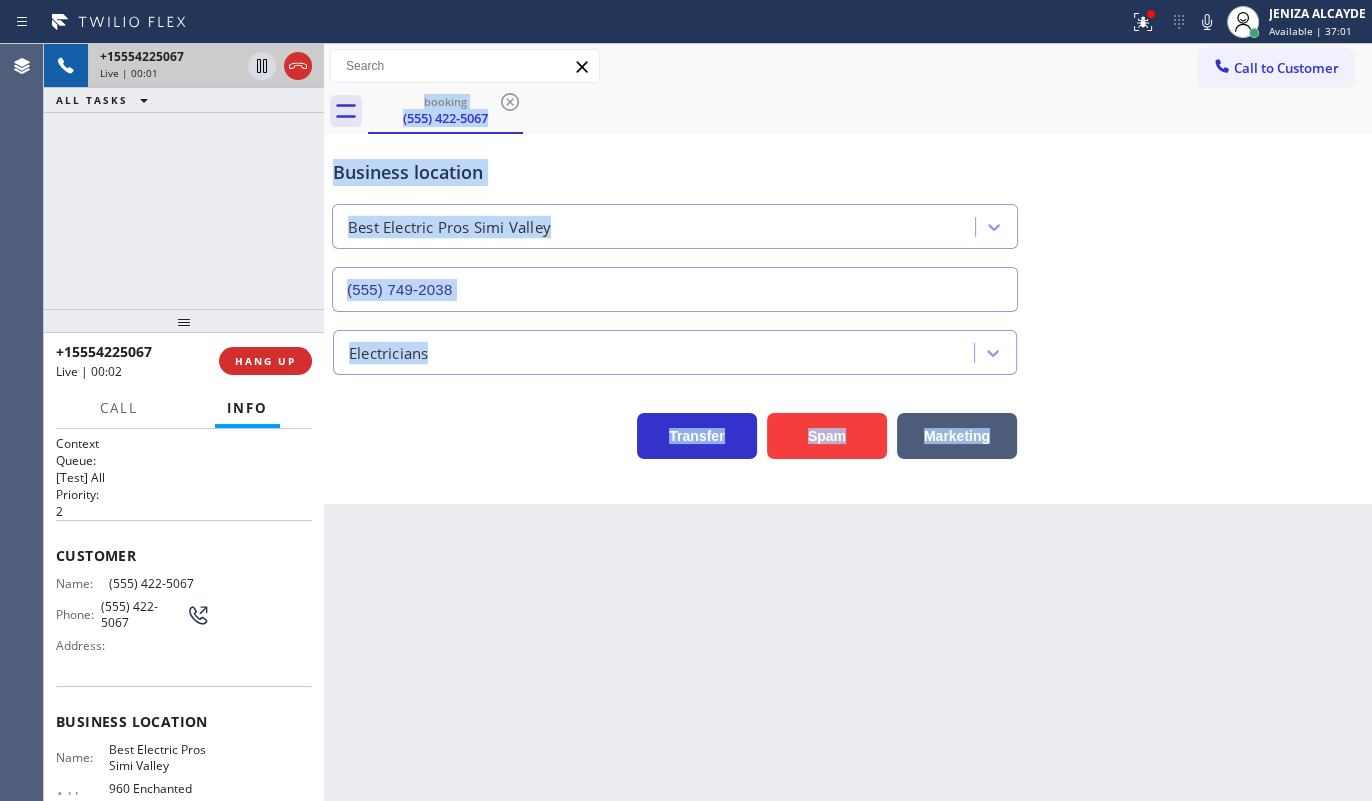 click on "Back to Dashboard Change Sender ID Customers Technicians Select a contact Outbound call Technician Search Technician Your caller id phone number Your caller id phone number Call Technician info Name   Phone none Address none Change Sender ID HVAC +18559994417 5 Star Appliance +18557314952 Appliance Repair +18554611149 Plumbing +18889090120 Air Duct Cleaning +18006865038  Electricians +18005688664 Cancel Change Check personal SMS Reset Change booking (424) 422-5067 Call to Customer Outbound call Location Search location Your caller id phone number Customer number Call Outbound call Technician Search Technician Your caller id phone number Your caller id phone number Call booking (424) 422-5067 Business location Best Electric Pros Simi Valley (805) 749-2038 Electricians Transfer Spam Marketing" at bounding box center (848, 422) 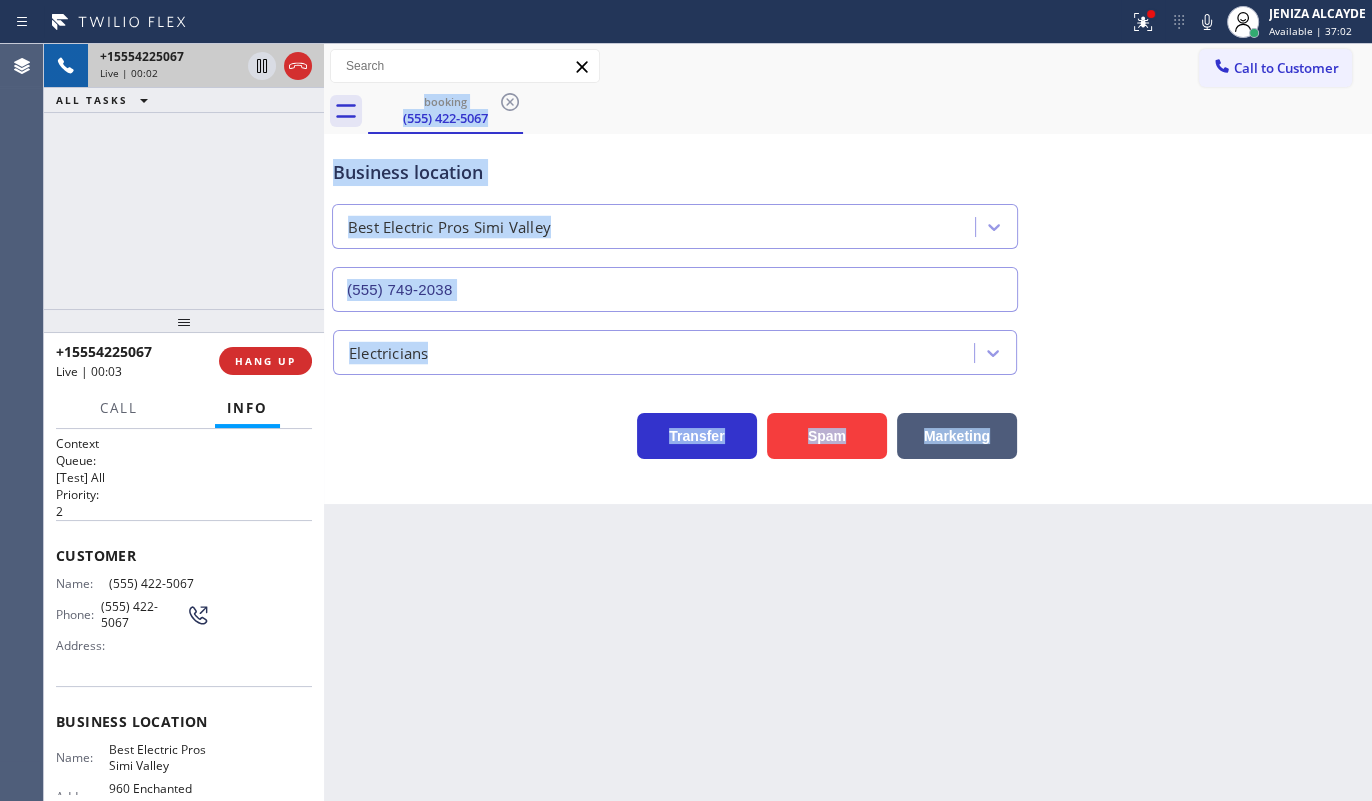 click on "Back to Dashboard Change Sender ID Customers Technicians Select a contact Outbound call Technician Search Technician Your caller id phone number Your caller id phone number Call Technician info Name   Phone none Address none Change Sender ID HVAC +18559994417 5 Star Appliance +18557314952 Appliance Repair +18554611149 Plumbing +18889090120 Air Duct Cleaning +18006865038  Electricians +18005688664 Cancel Change Check personal SMS Reset Change booking (424) 422-5067 Call to Customer Outbound call Location Search location Your caller id phone number Customer number Call Outbound call Technician Search Technician Your caller id phone number Your caller id phone number Call booking (424) 422-5067 Business location Best Electric Pros Simi Valley (805) 749-2038 Electricians Transfer Spam Marketing" at bounding box center [848, 422] 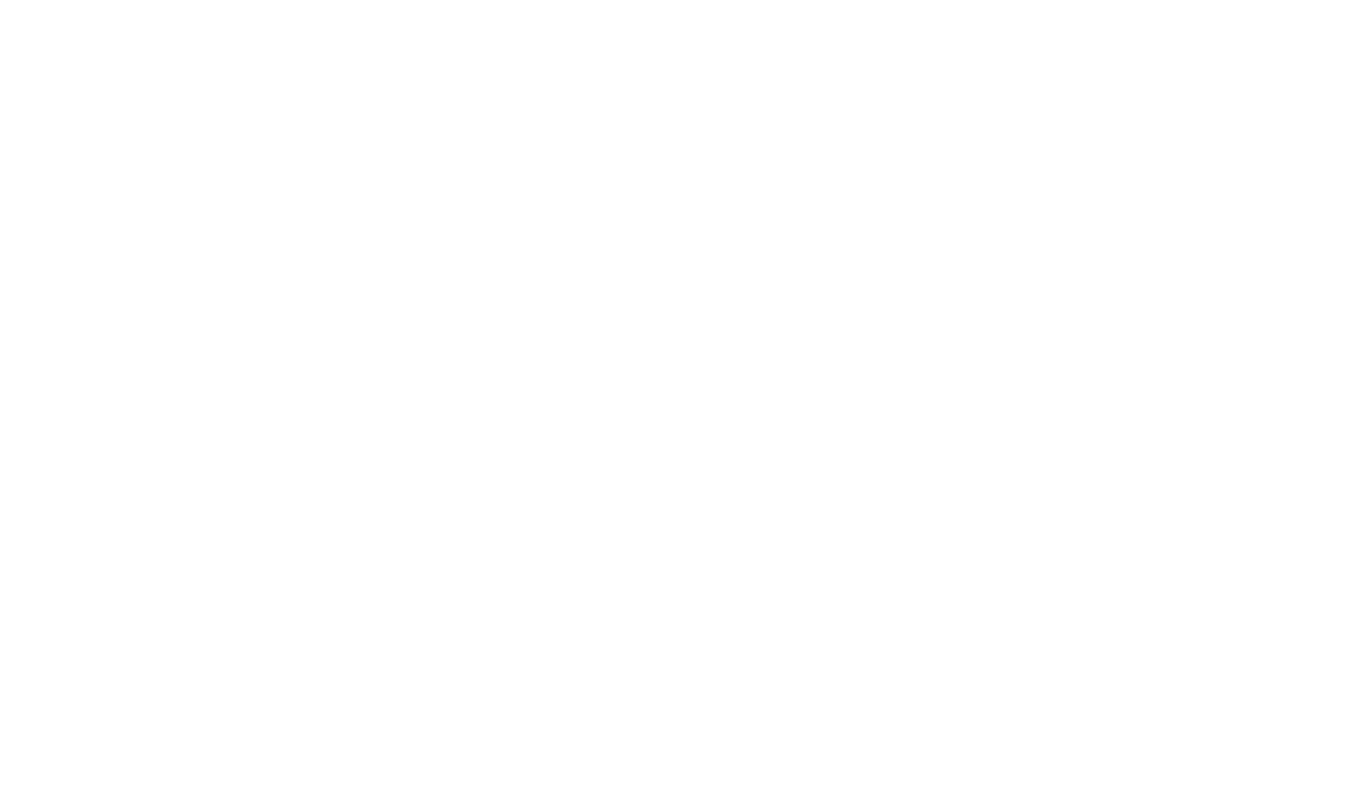 scroll, scrollTop: 0, scrollLeft: 0, axis: both 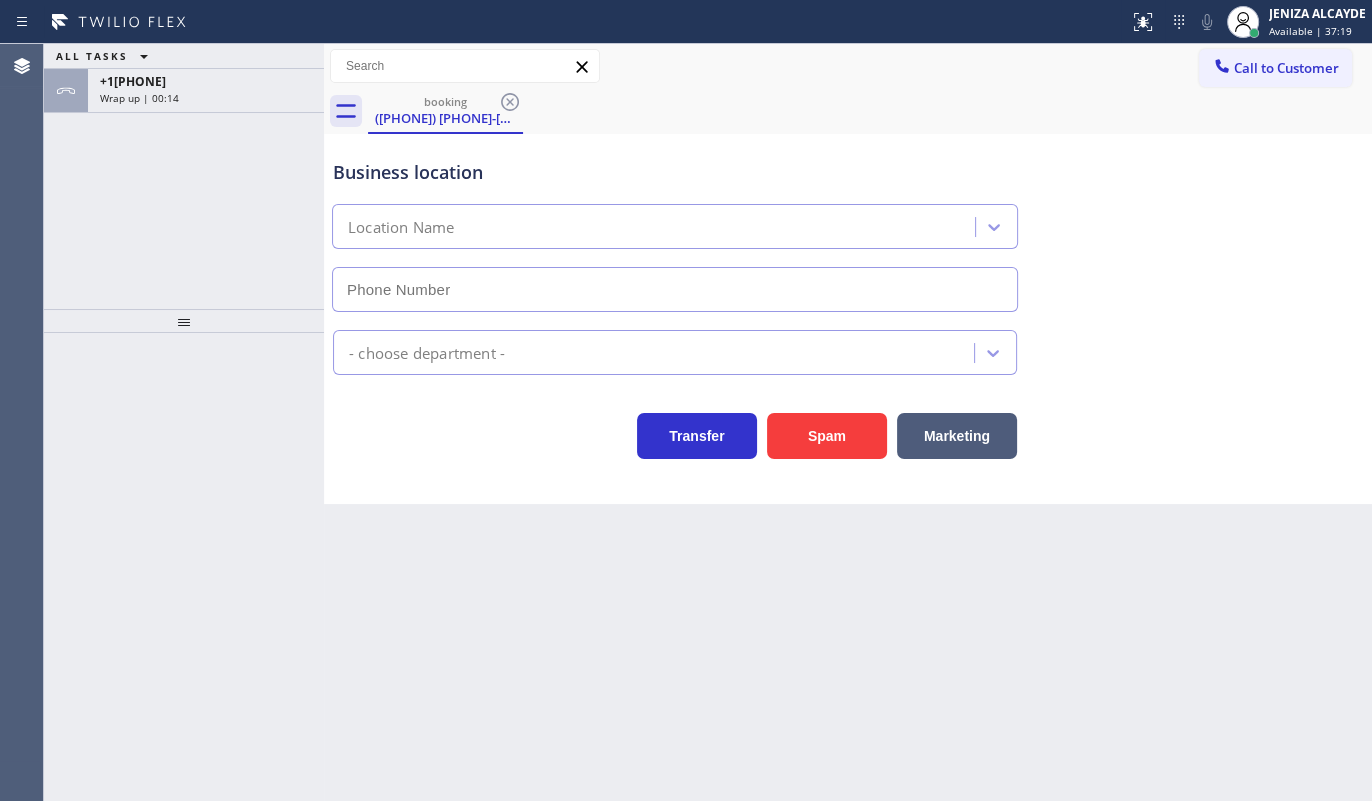 type on "([PHONE]) [PHONE]-[PHONE]" 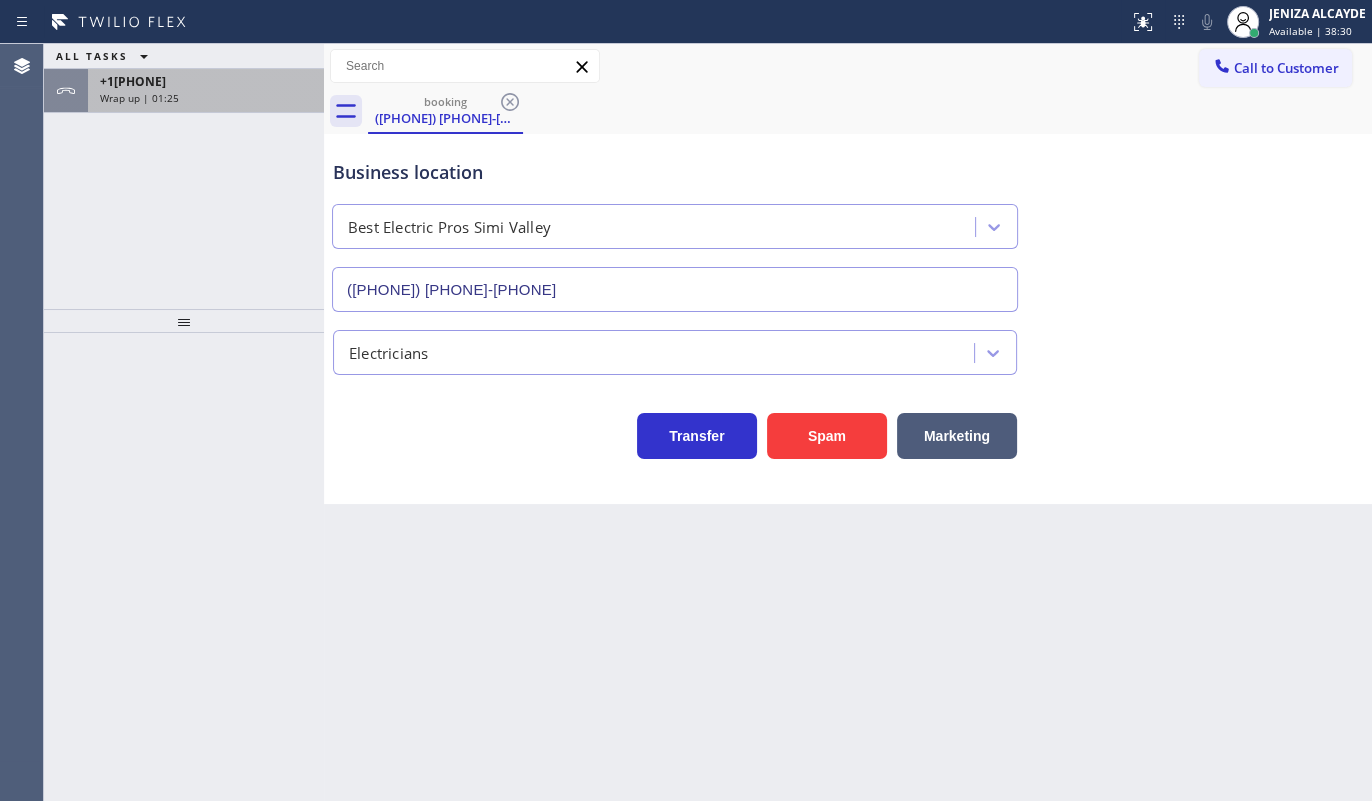 click on "+1[PHONE]" at bounding box center (206, 81) 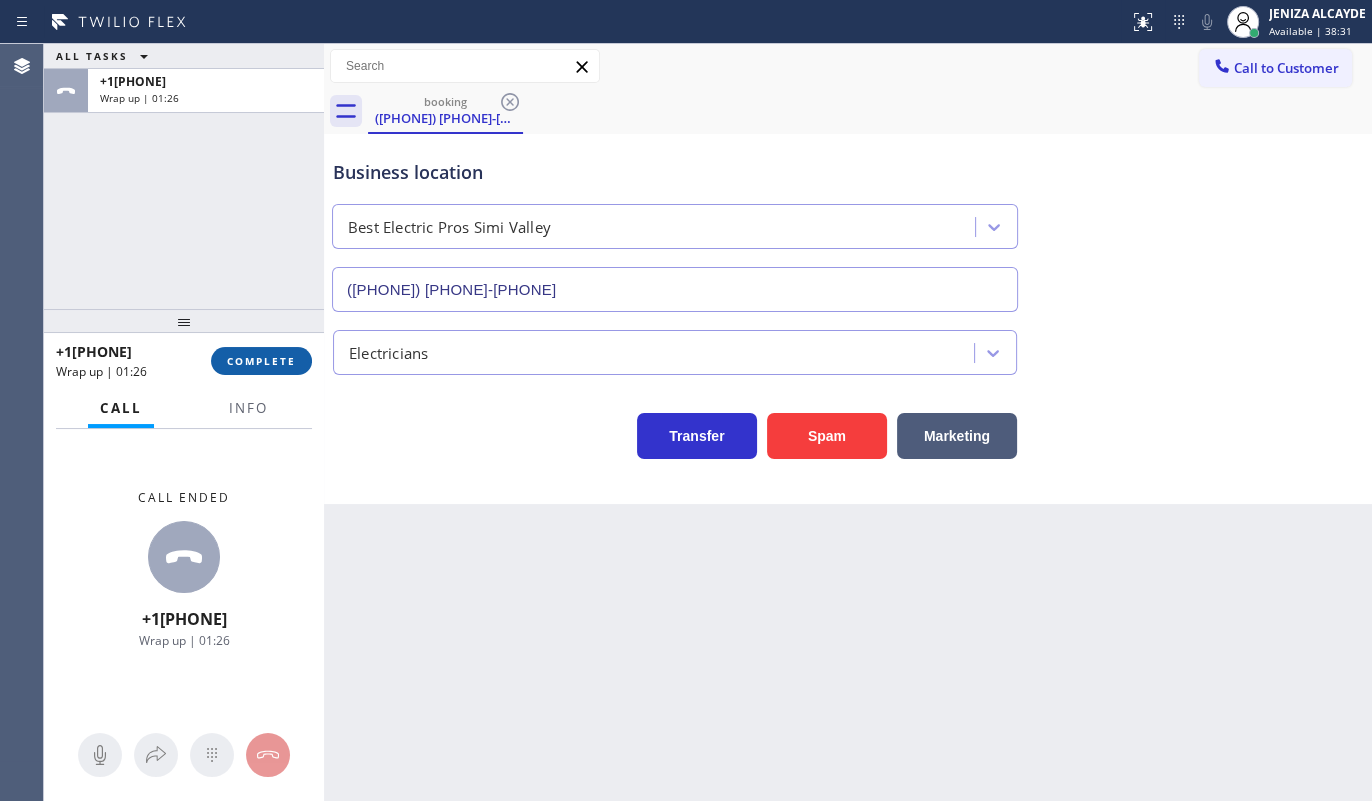 click on "COMPLETE" at bounding box center [261, 361] 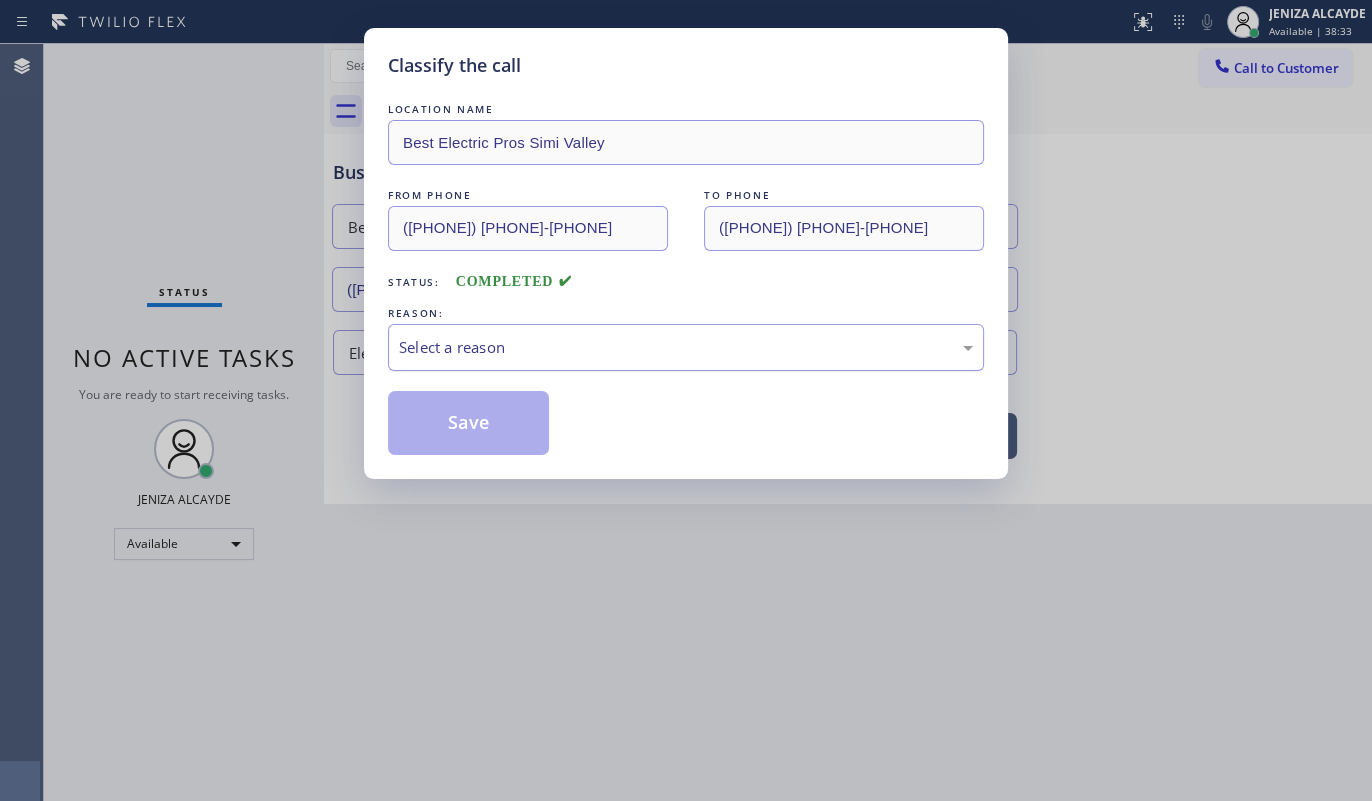 click on "Select a reason" at bounding box center [686, 347] 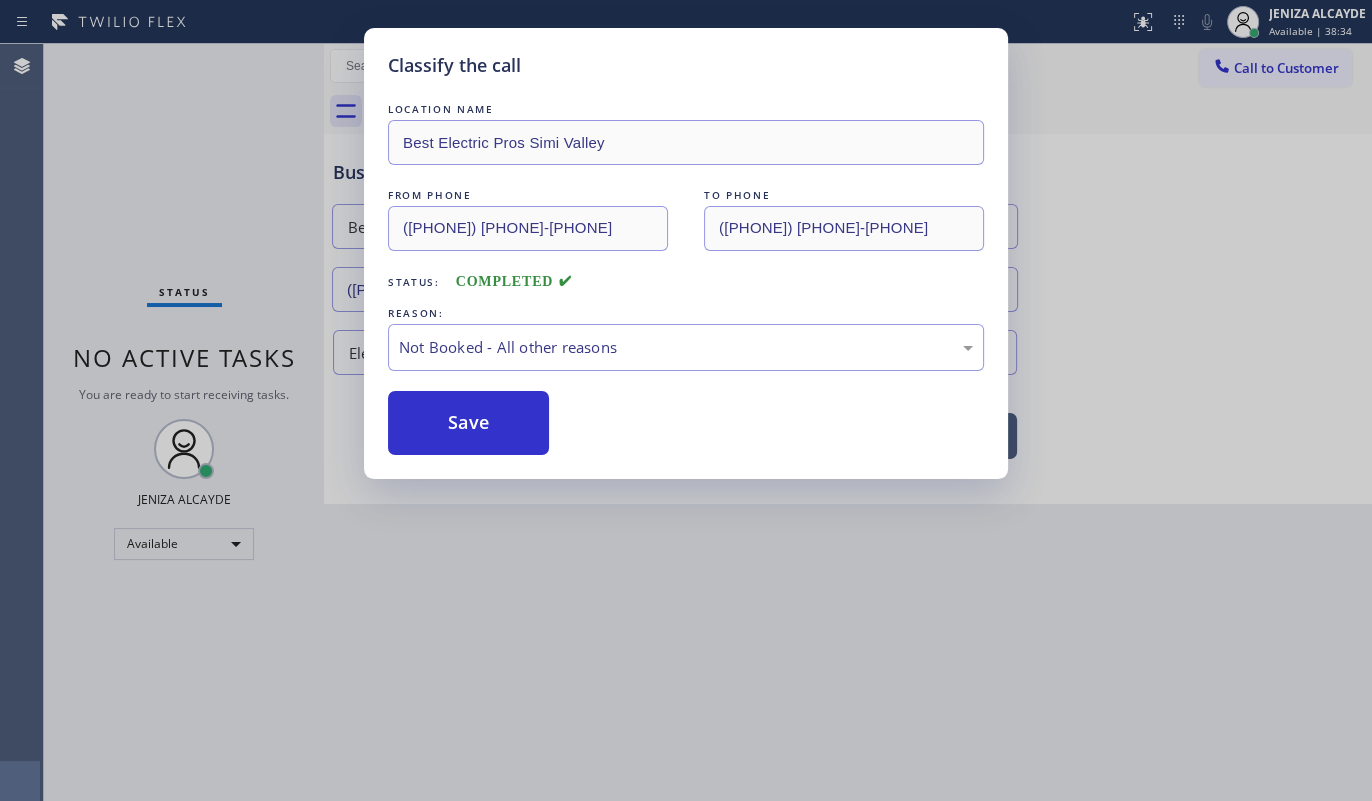 click on "Save" at bounding box center [468, 423] 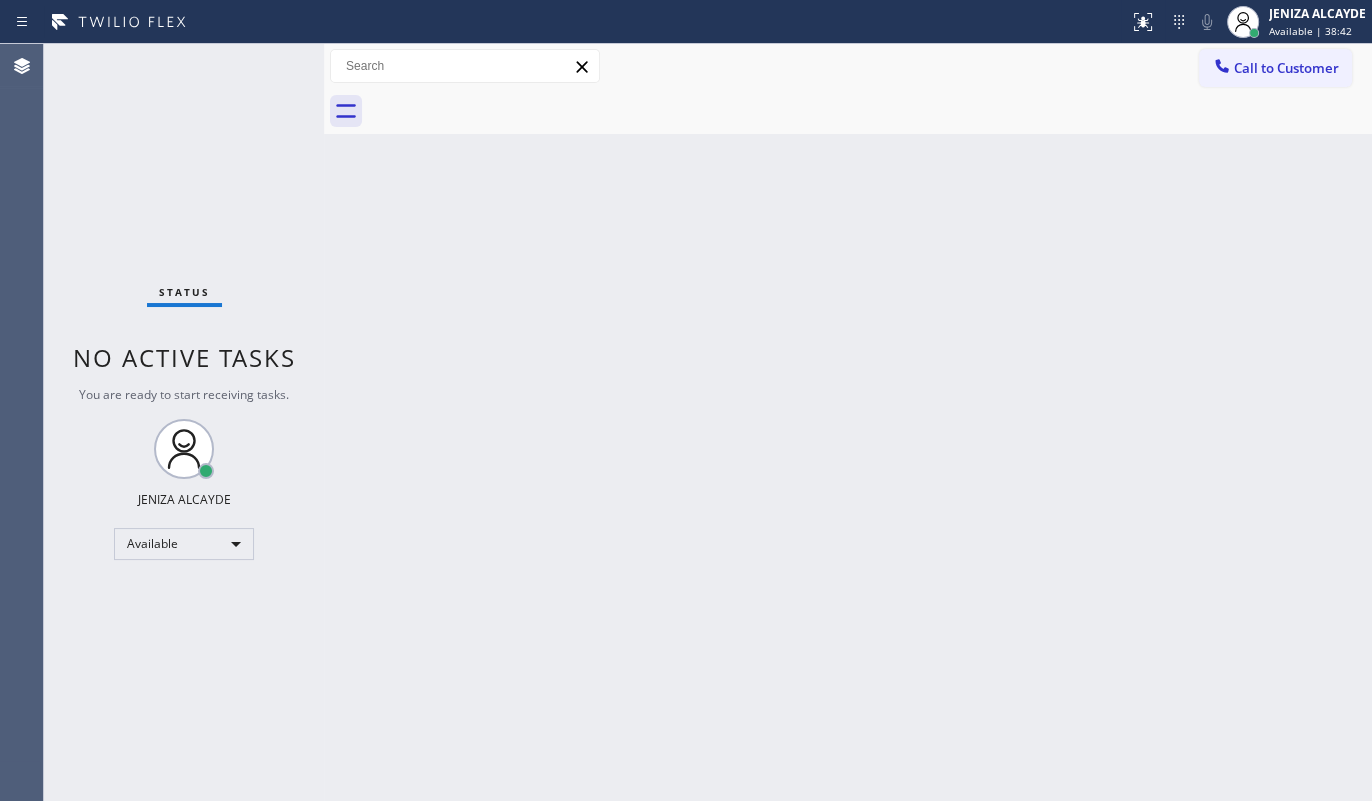 click on "Back to Dashboard Change Sender ID Customers Technicians Select a contact Outbound call Technician Search Technician Your caller id phone number Your caller id phone number Call Technician info Name   Phone none Address none Change Sender ID HVAC +18559994417 5 Star Appliance +18557314952 Appliance Repair +18554611149 Plumbing +18889090120 Air Duct Cleaning +18006865038  Electricians +18005688664 Cancel Change Check personal SMS Reset Change No tabs Call to Customer Outbound call Location Search location Your caller id phone number Customer number Call Outbound call Technician Search Technician Your caller id phone number Your caller id phone number Call" at bounding box center (848, 422) 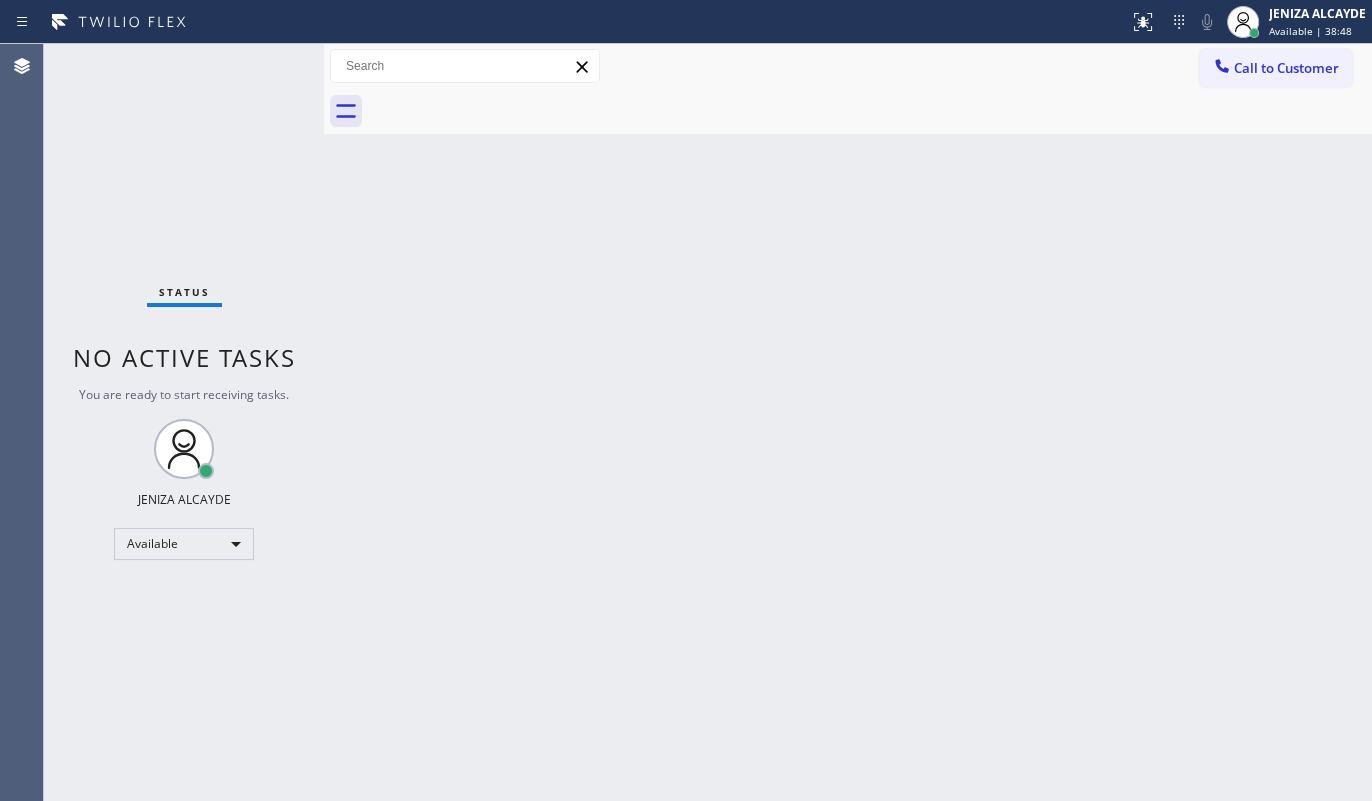 click on "Back to Dashboard Change Sender ID Customers Technicians Select a contact Outbound call Technician Search Technician Your caller id phone number Your caller id phone number Call Technician info Name   Phone none Address none Change Sender ID HVAC +18559994417 5 Star Appliance +18557314952 Appliance Repair +18554611149 Plumbing +18889090120 Air Duct Cleaning +18006865038  Electricians +18005688664 Cancel Change Check personal SMS Reset Change No tabs Call to Customer Outbound call Location Search location Your caller id phone number Customer number Call Outbound call Technician Search Technician Your caller id phone number Your caller id phone number Call" at bounding box center (848, 422) 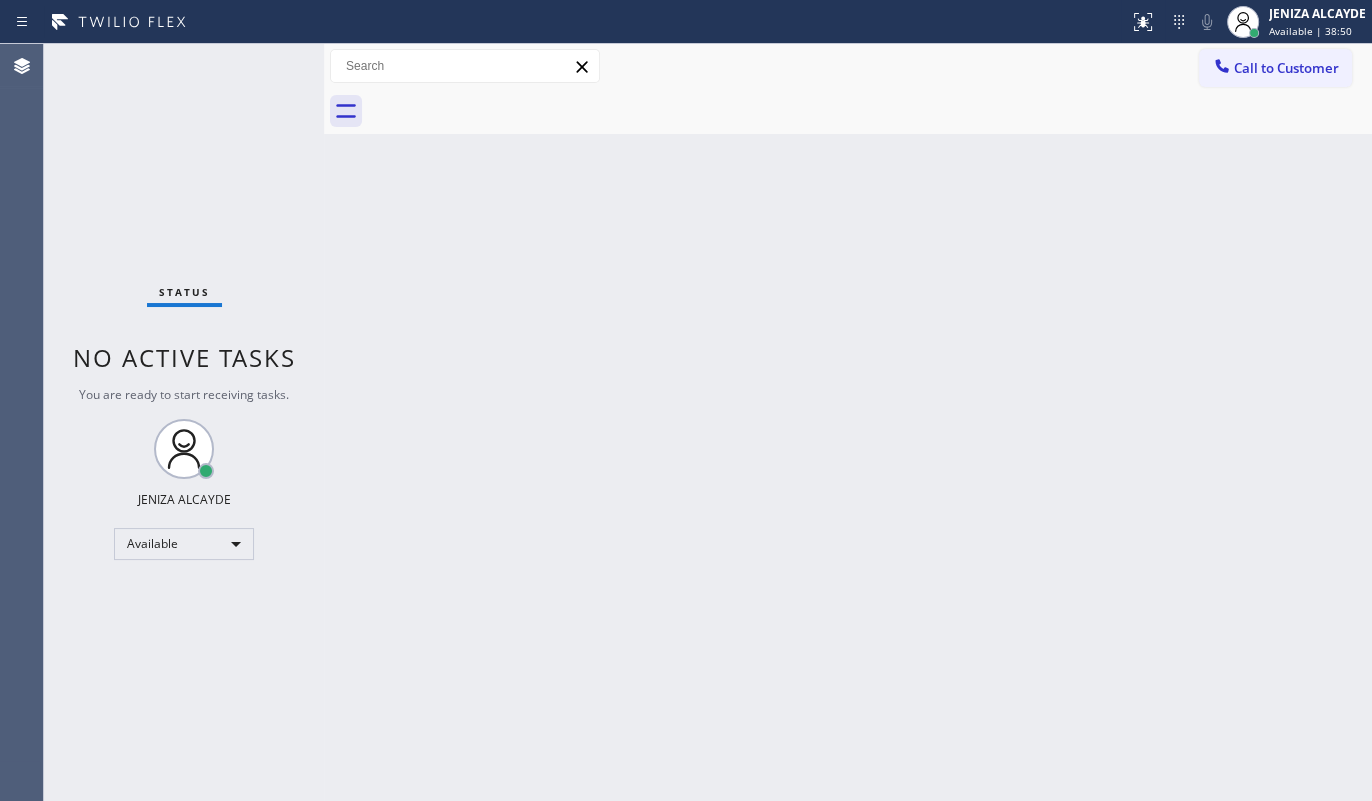 click on "Back to Dashboard Change Sender ID Customers Technicians Select a contact Outbound call Technician Search Technician Your caller id phone number Your caller id phone number Call Technician info Name   Phone none Address none Change Sender ID HVAC +18559994417 5 Star Appliance +18557314952 Appliance Repair +18554611149 Plumbing +18889090120 Air Duct Cleaning +18006865038  Electricians +18005688664 Cancel Change Check personal SMS Reset Change No tabs Call to Customer Outbound call Location Search location Your caller id phone number Customer number Call Outbound call Technician Search Technician Your caller id phone number Your caller id phone number Call" at bounding box center (848, 422) 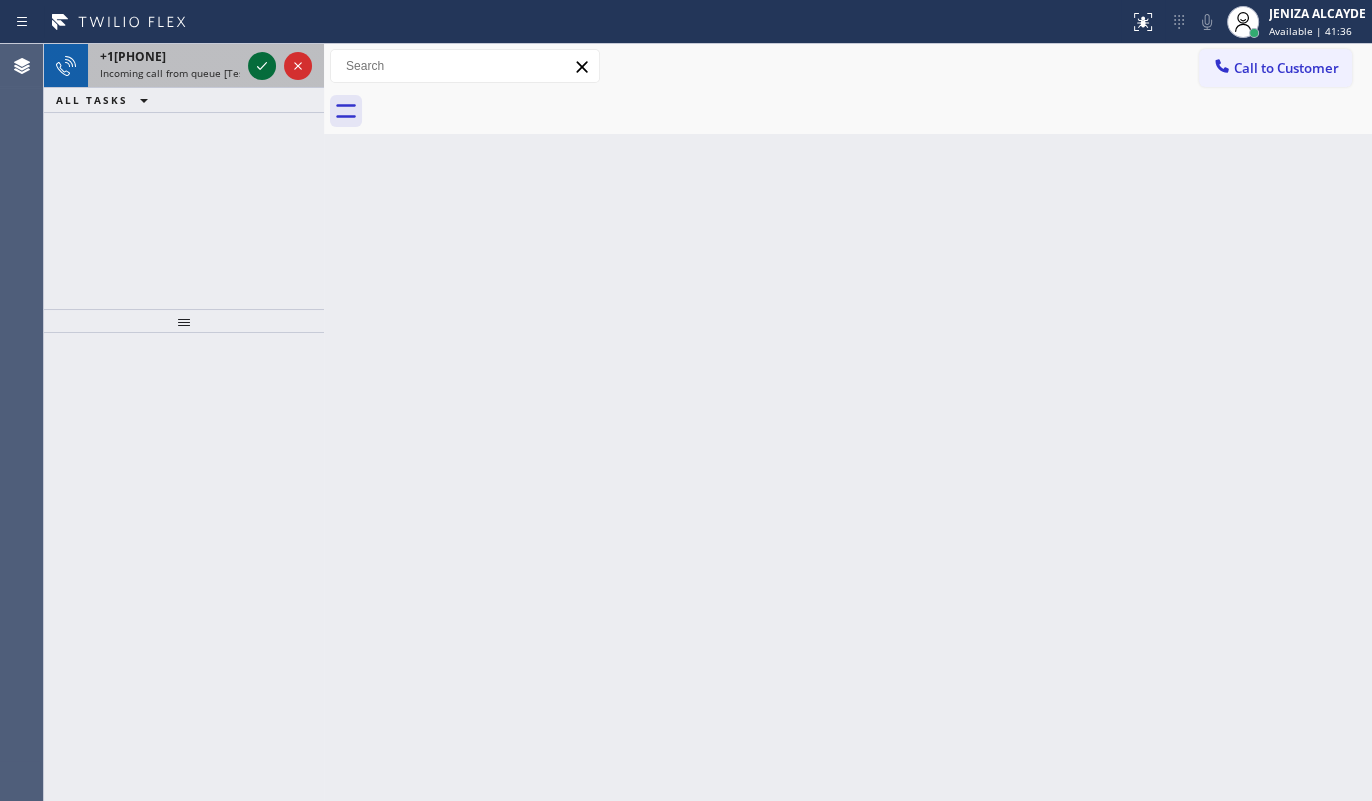 click 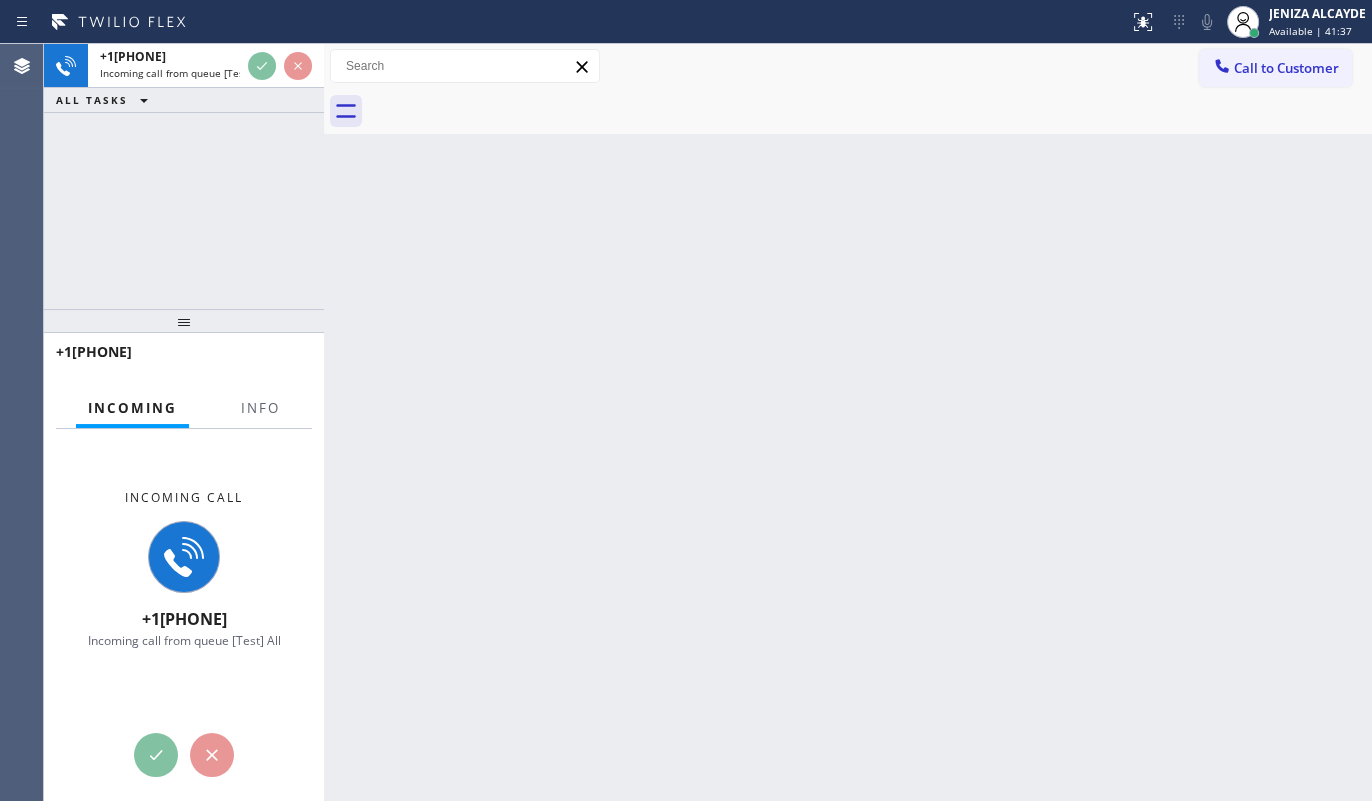 drag, startPoint x: 210, startPoint y: 306, endPoint x: 246, endPoint y: 368, distance: 71.693794 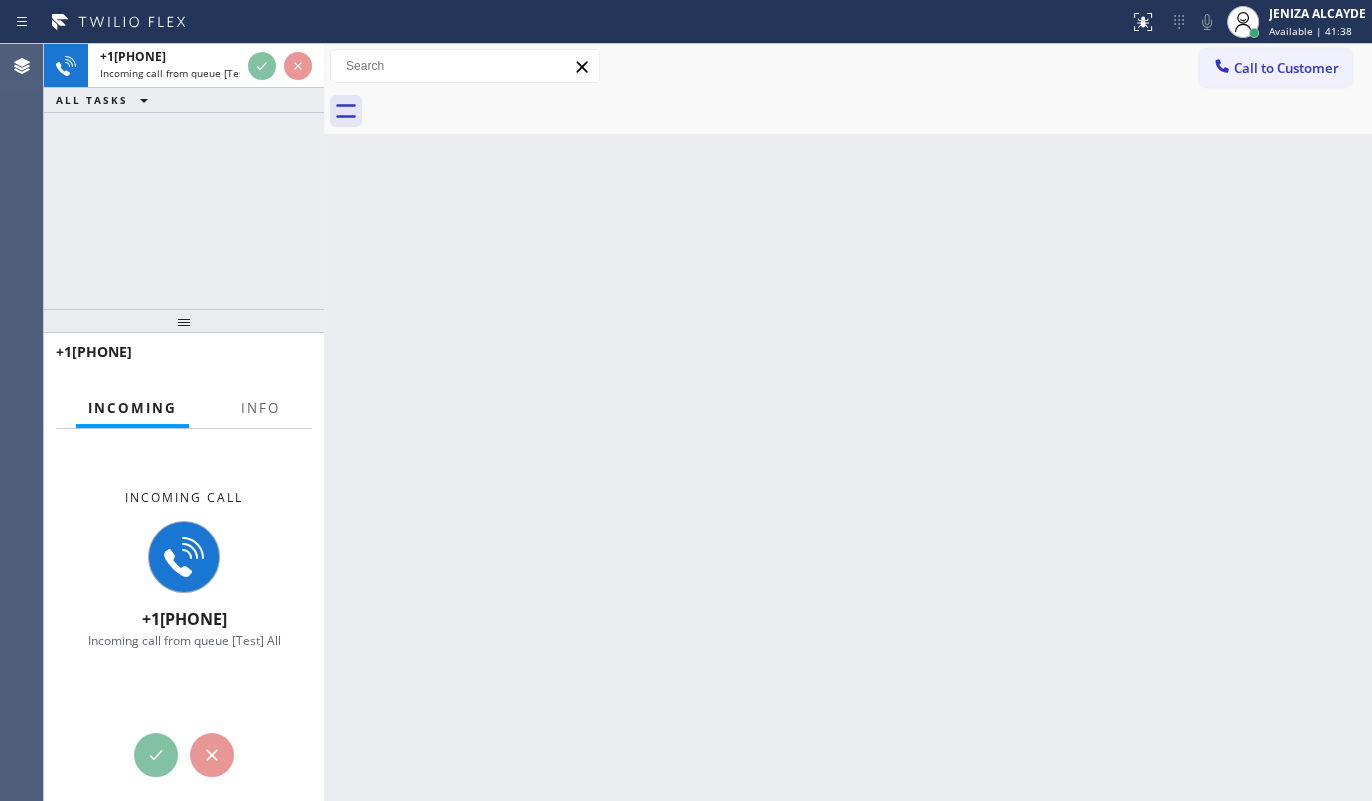 click on "Incoming Info" at bounding box center [184, 409] 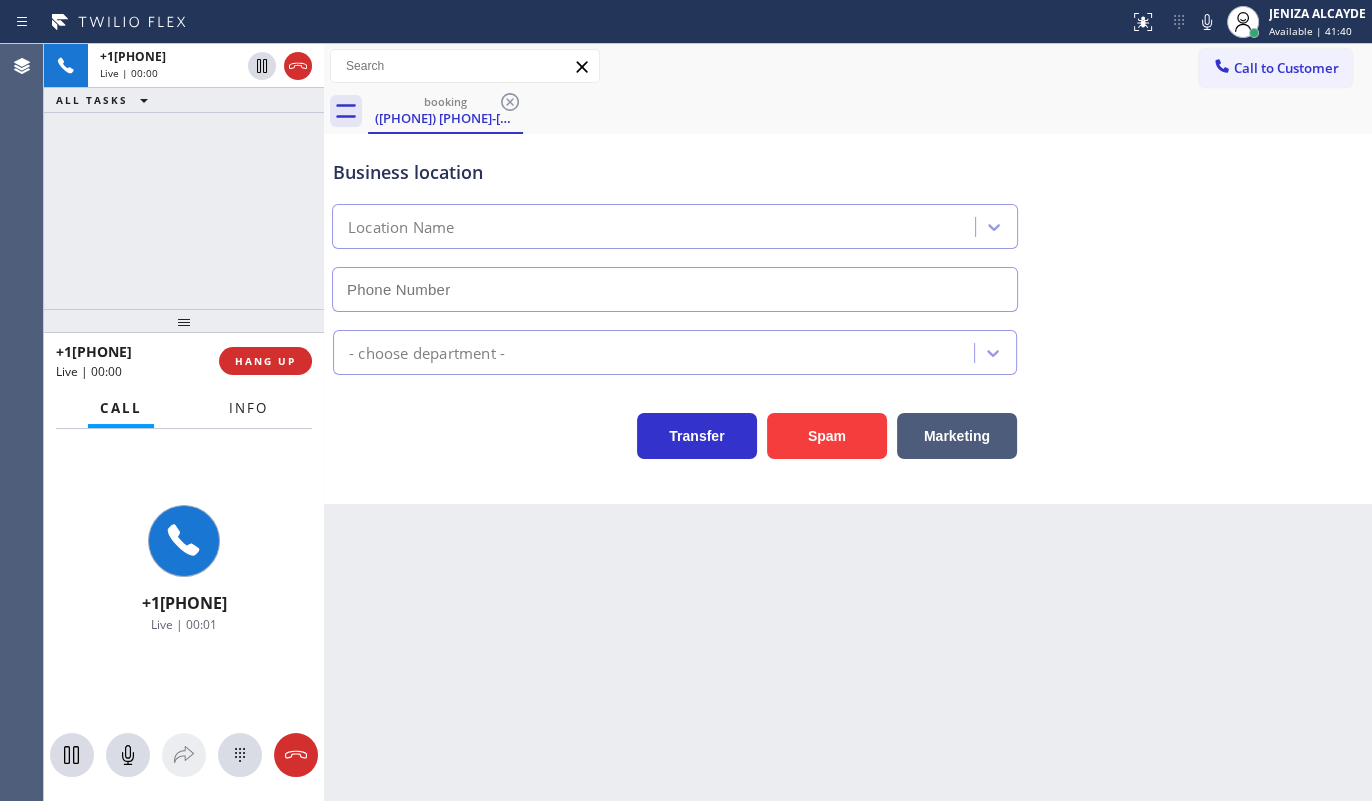 type on "(213) 444-7988" 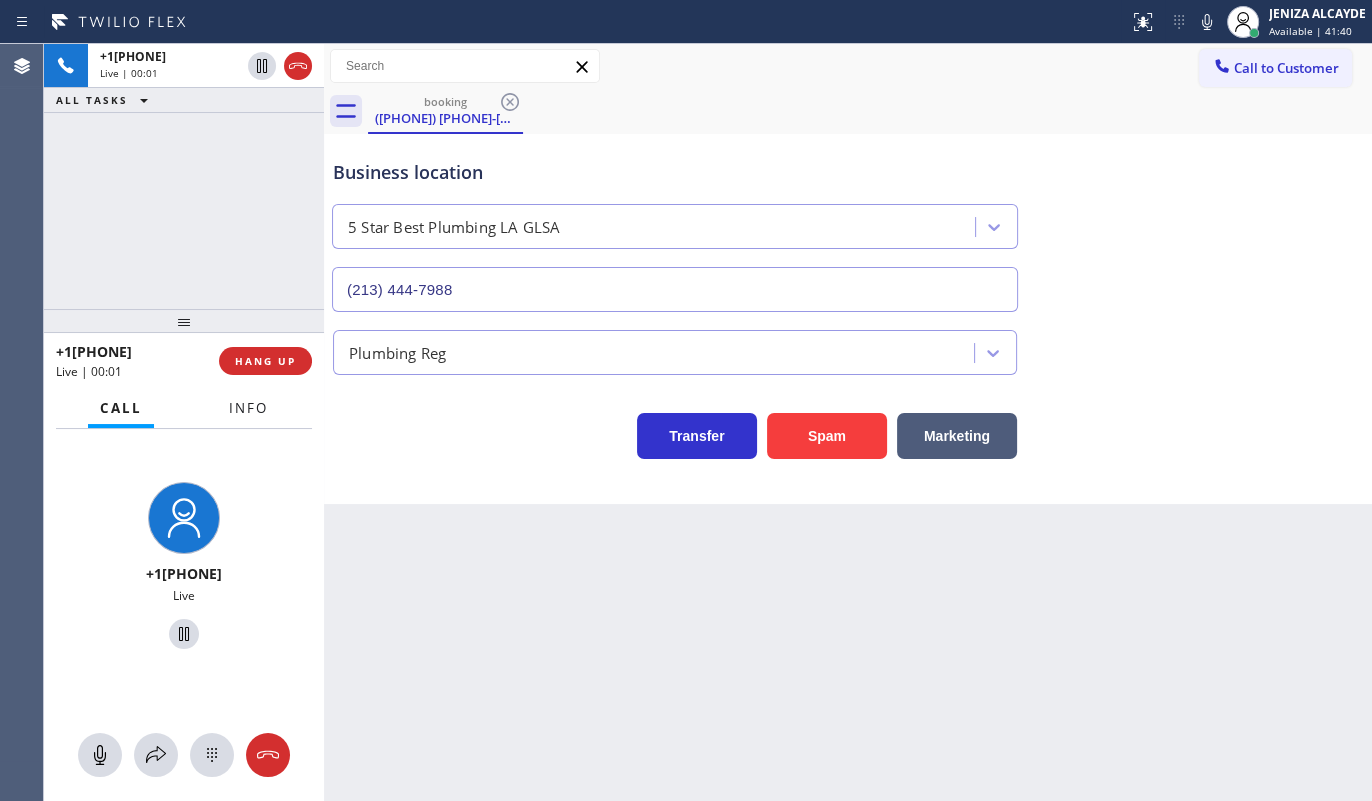 click on "Info" at bounding box center [248, 408] 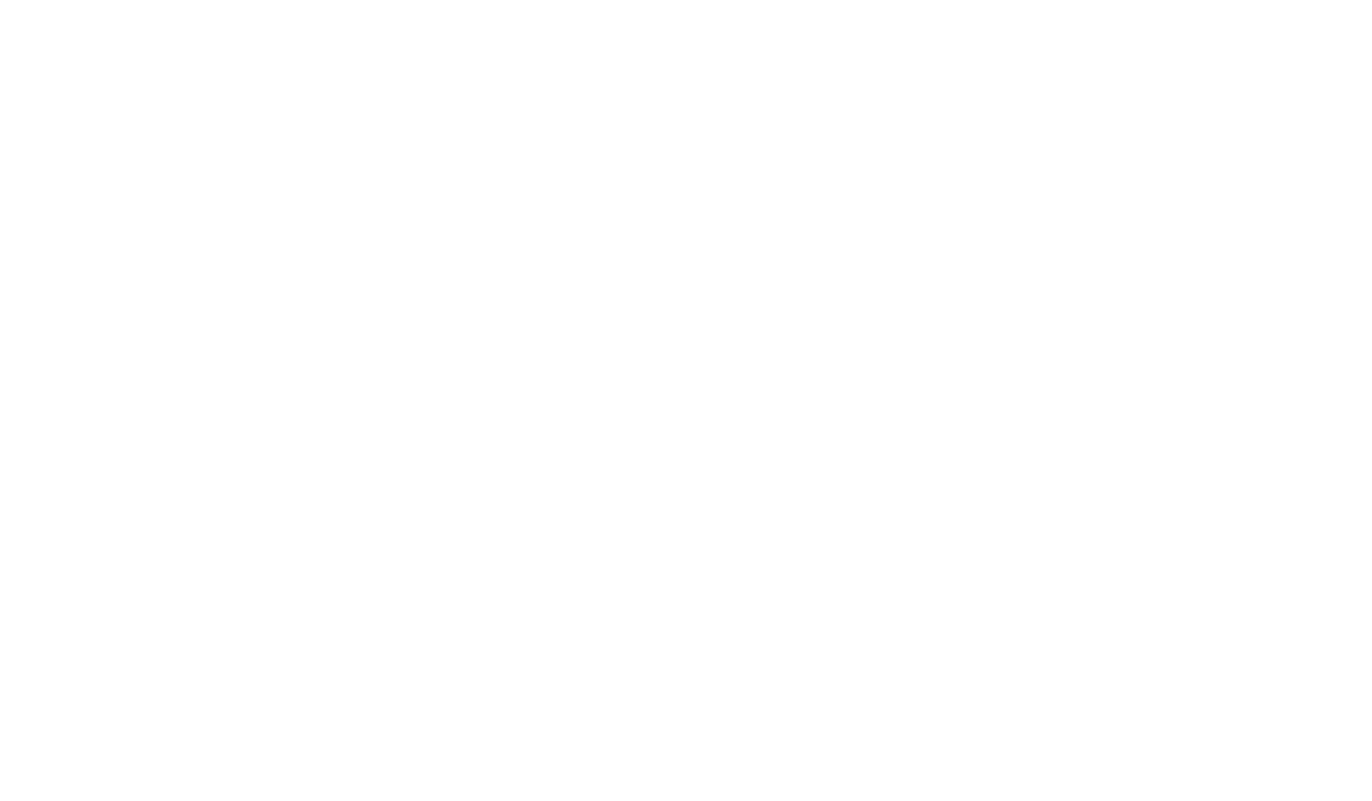scroll, scrollTop: 0, scrollLeft: 0, axis: both 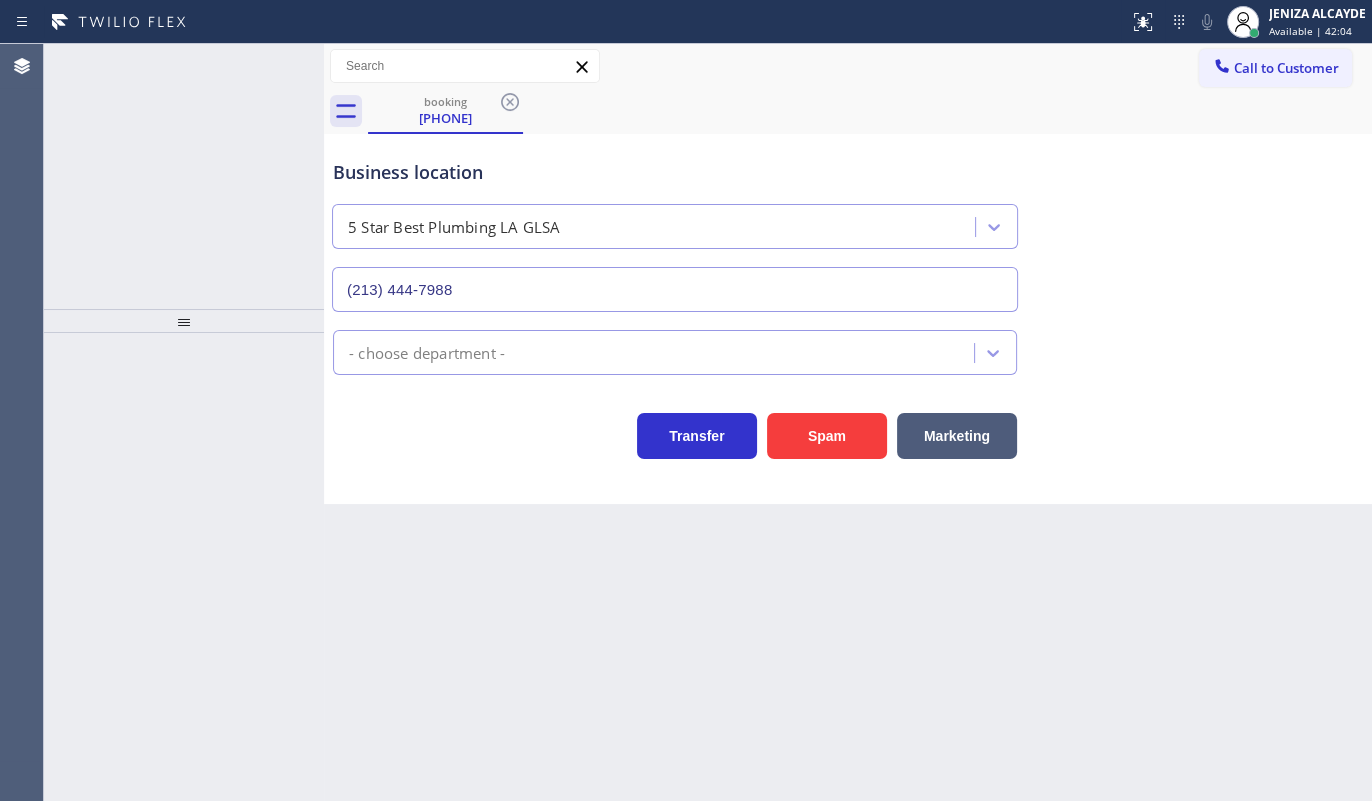 type on "(213) 444-7988" 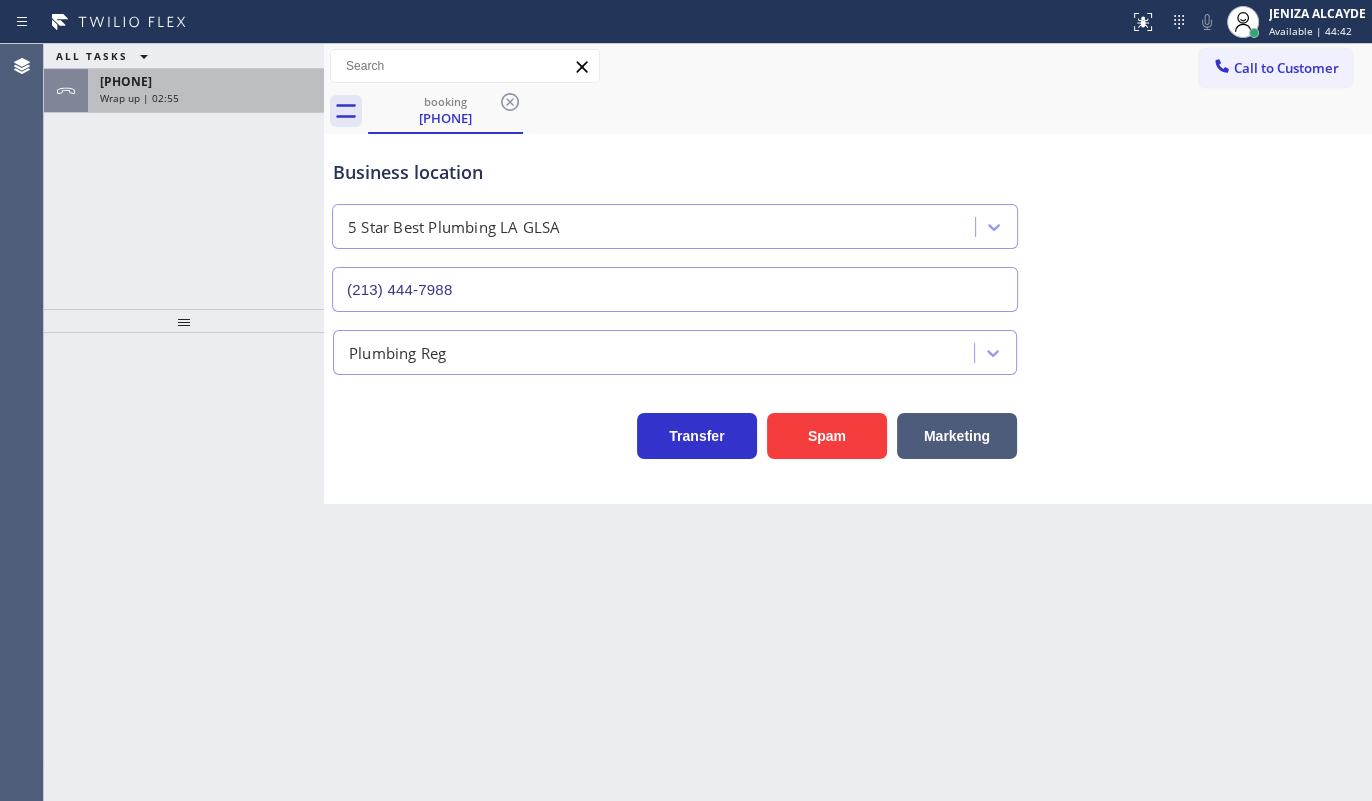 click on "Wrap up | 02:55" at bounding box center (206, 98) 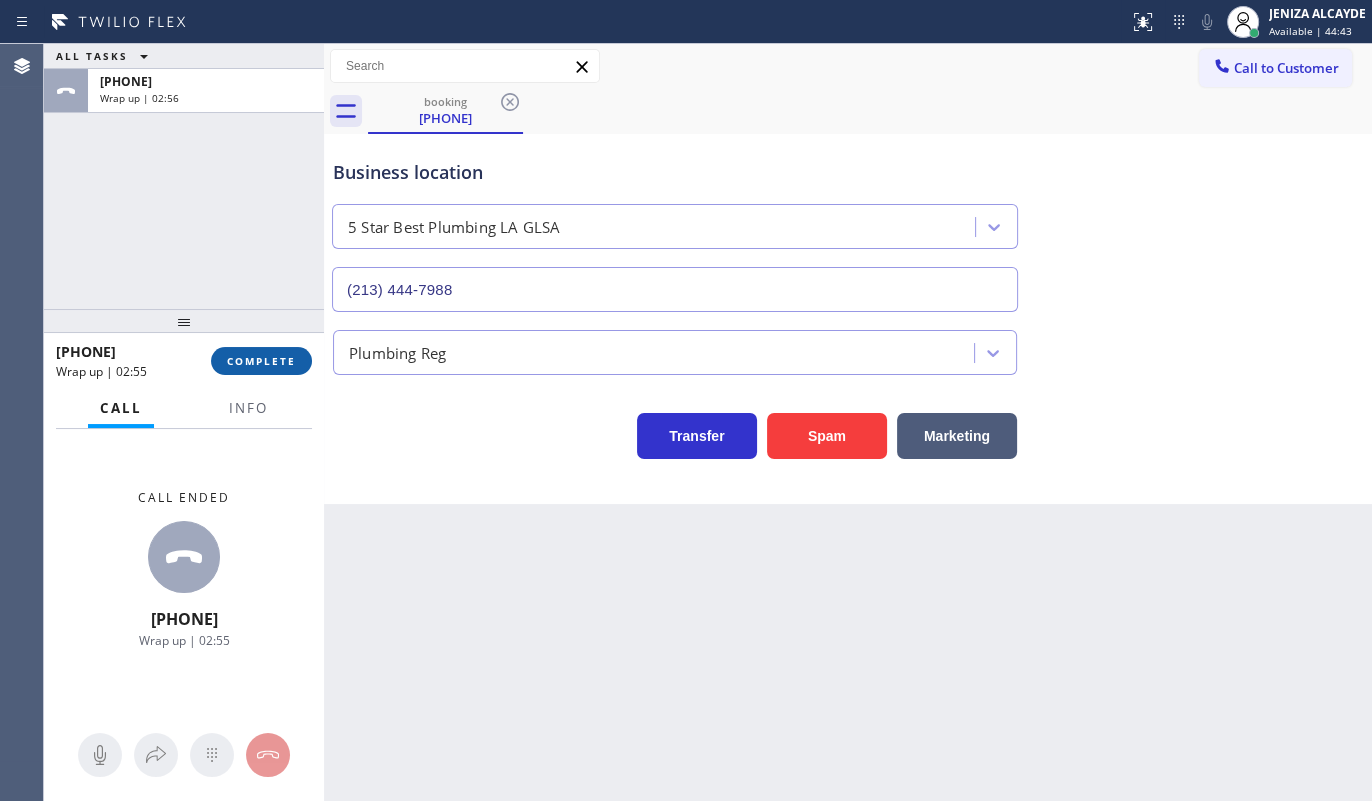 click on "+14243259962 Wrap up | 02:55 COMPLETE" at bounding box center (184, 361) 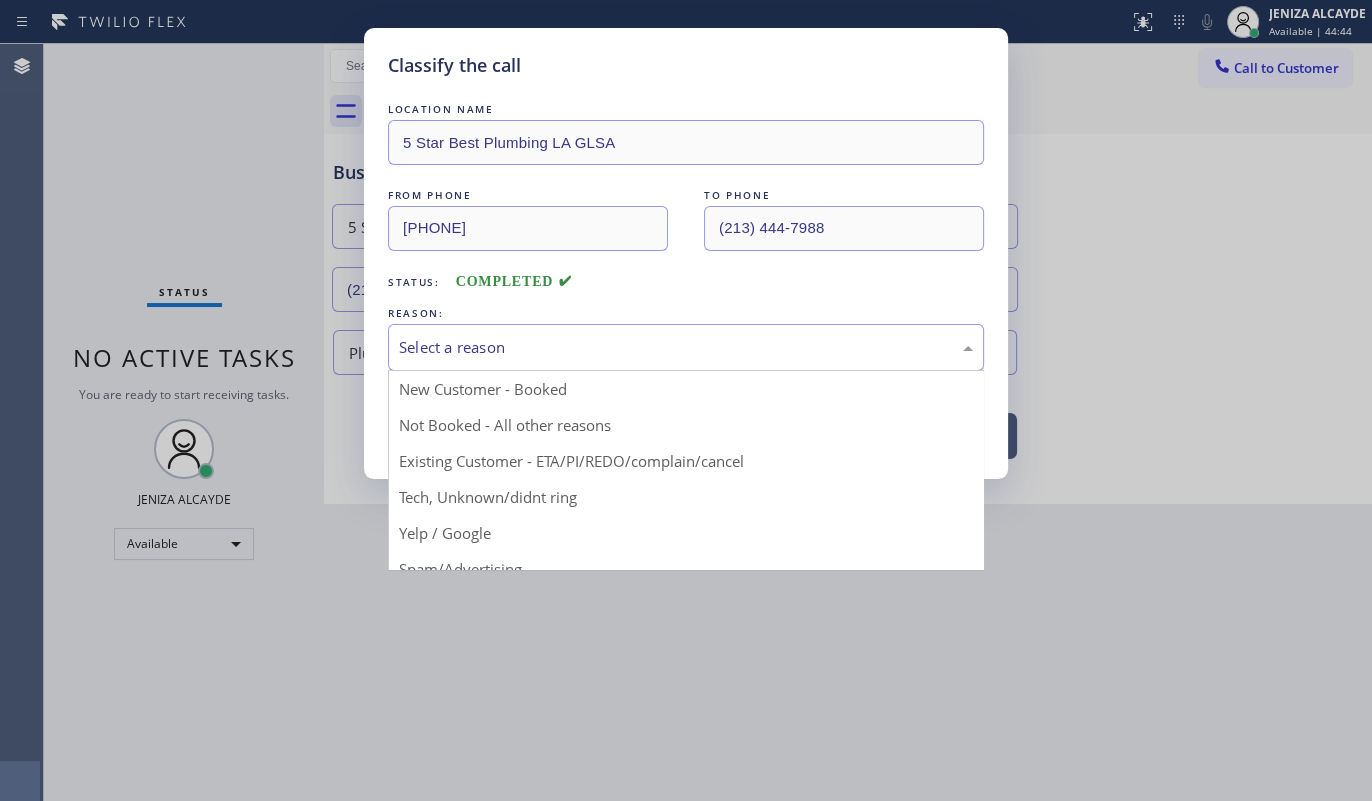 click on "Select a reason" at bounding box center (686, 347) 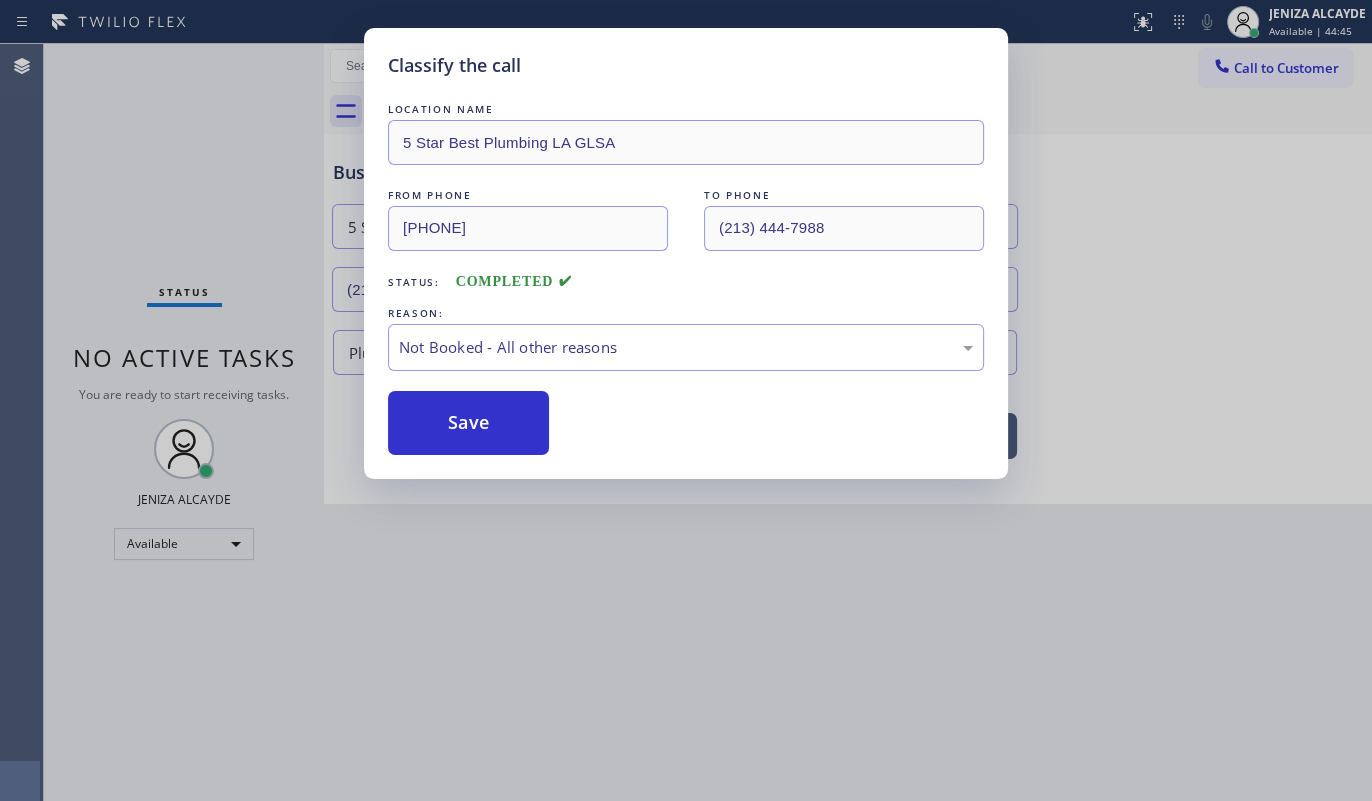 click on "Save" at bounding box center (468, 423) 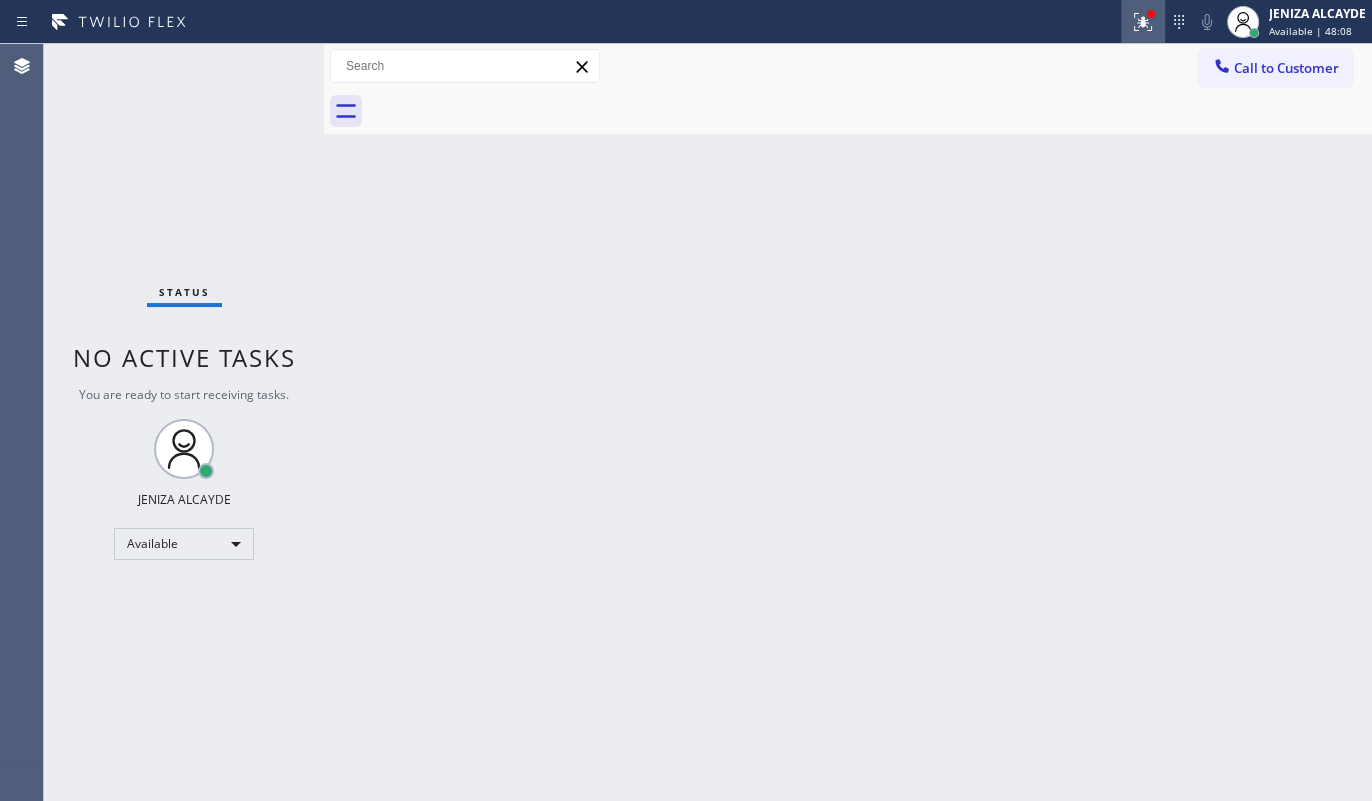 click at bounding box center (1143, 22) 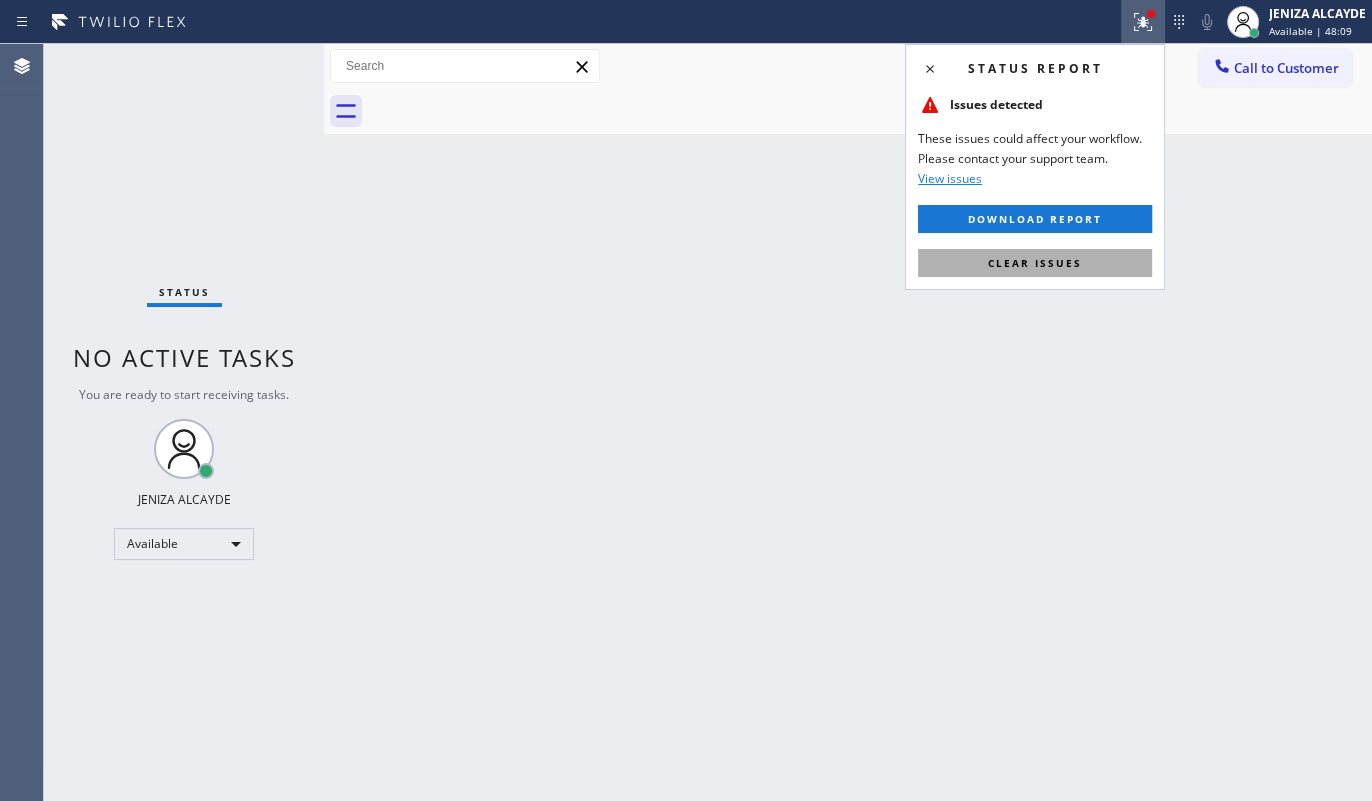 click on "Clear issues" at bounding box center (1035, 263) 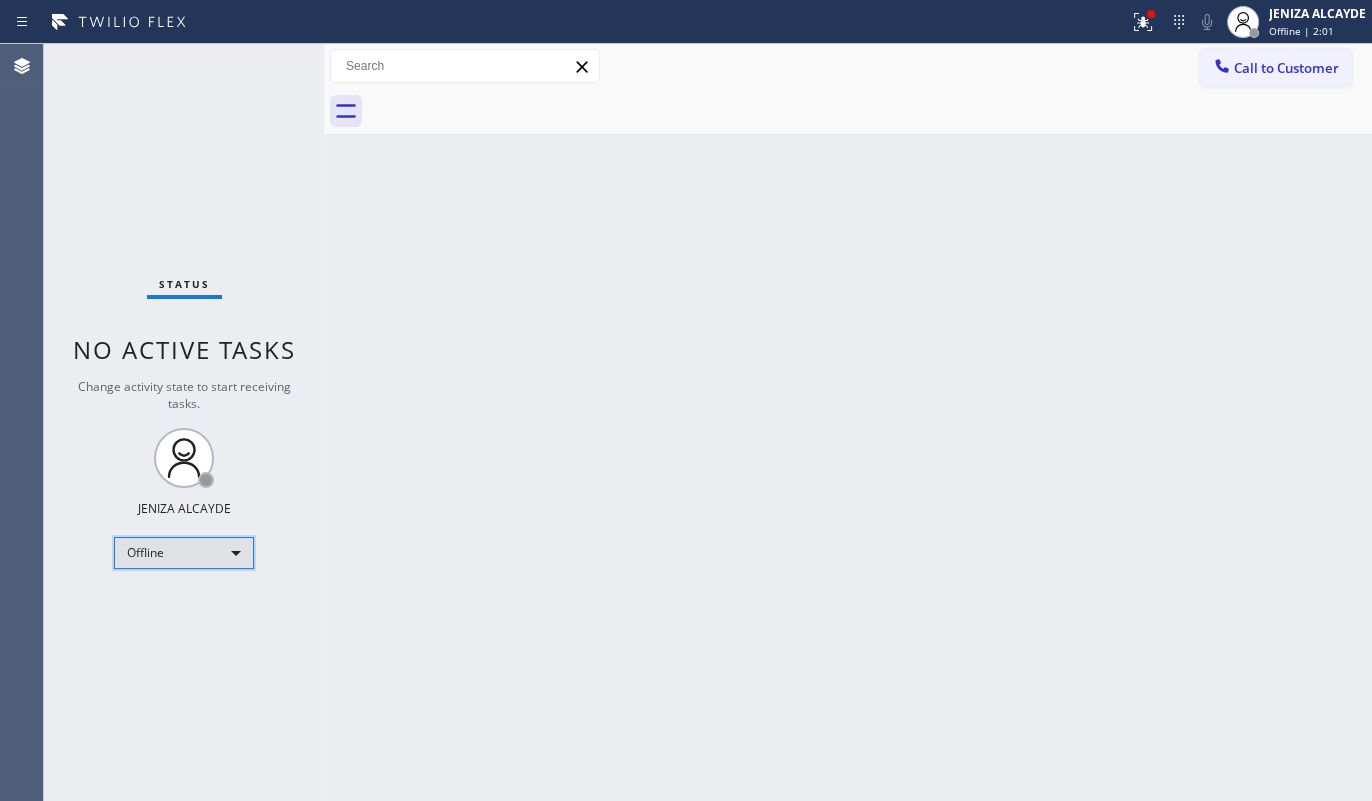 click on "Offline" at bounding box center [184, 553] 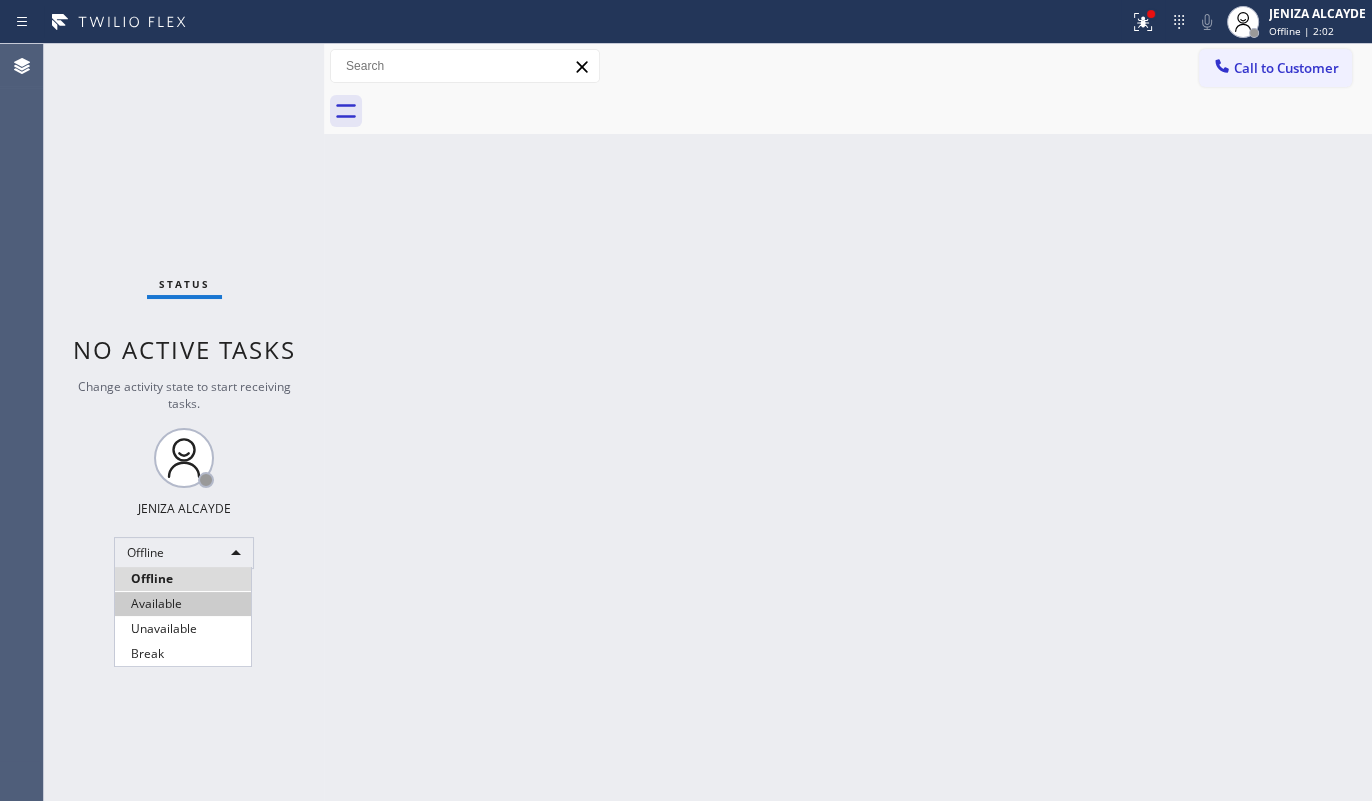 click on "Available" at bounding box center (183, 604) 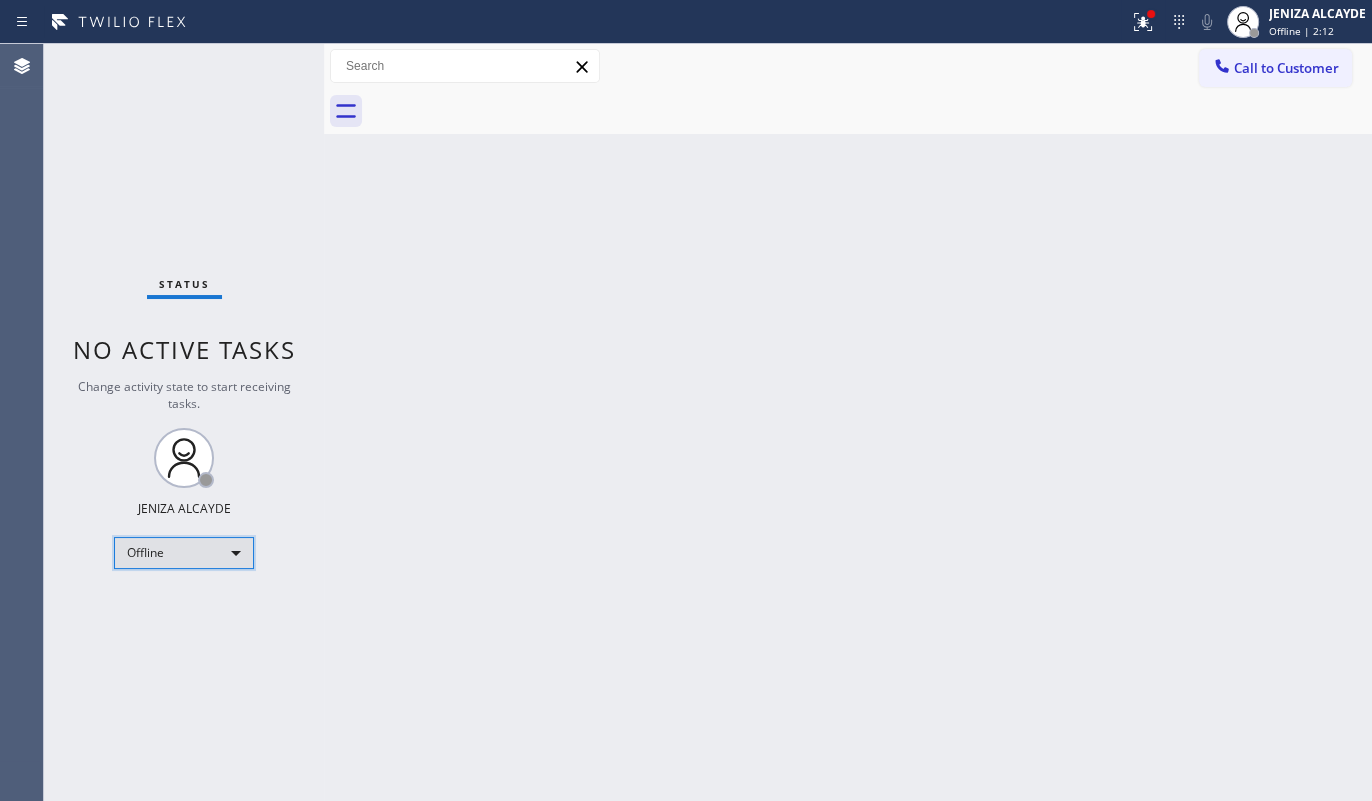 click on "Offline" at bounding box center [184, 553] 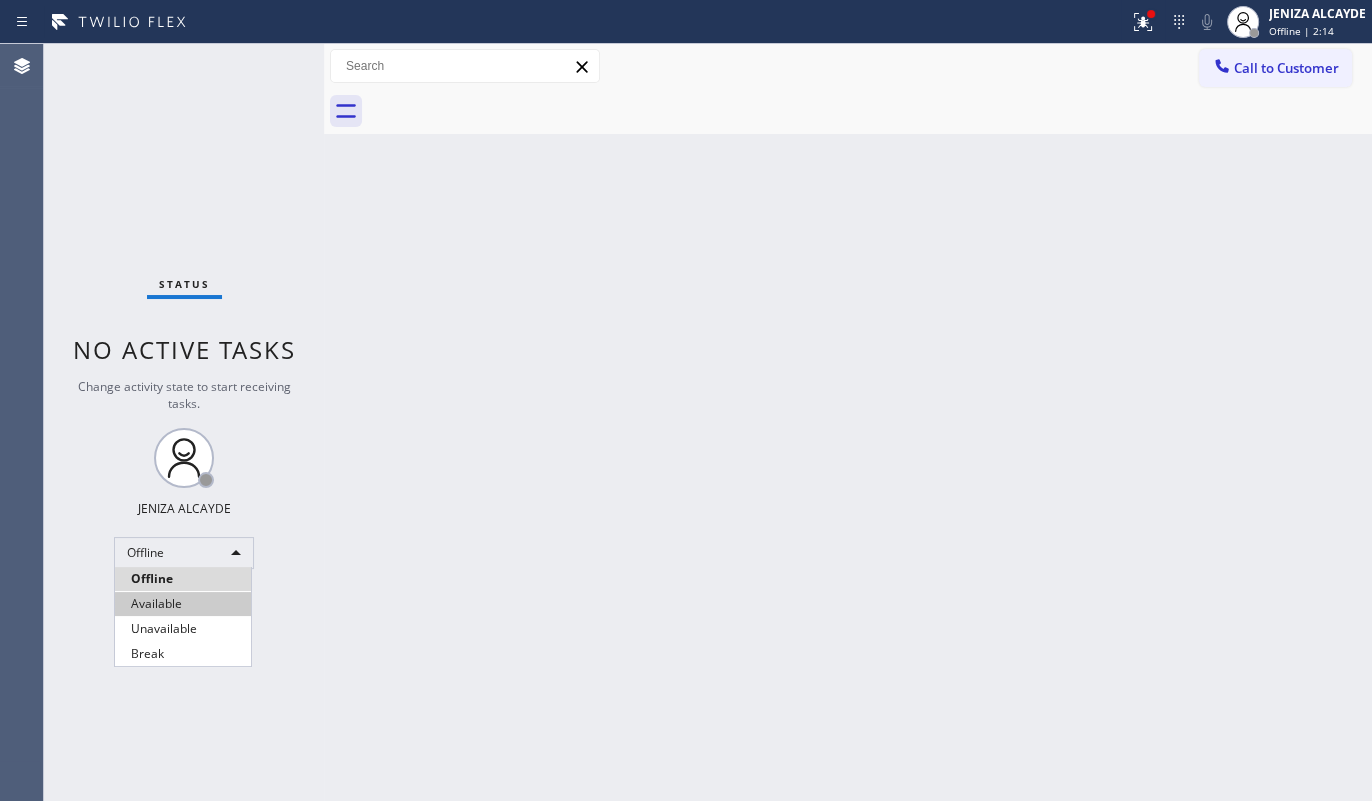 click on "Available" at bounding box center (183, 604) 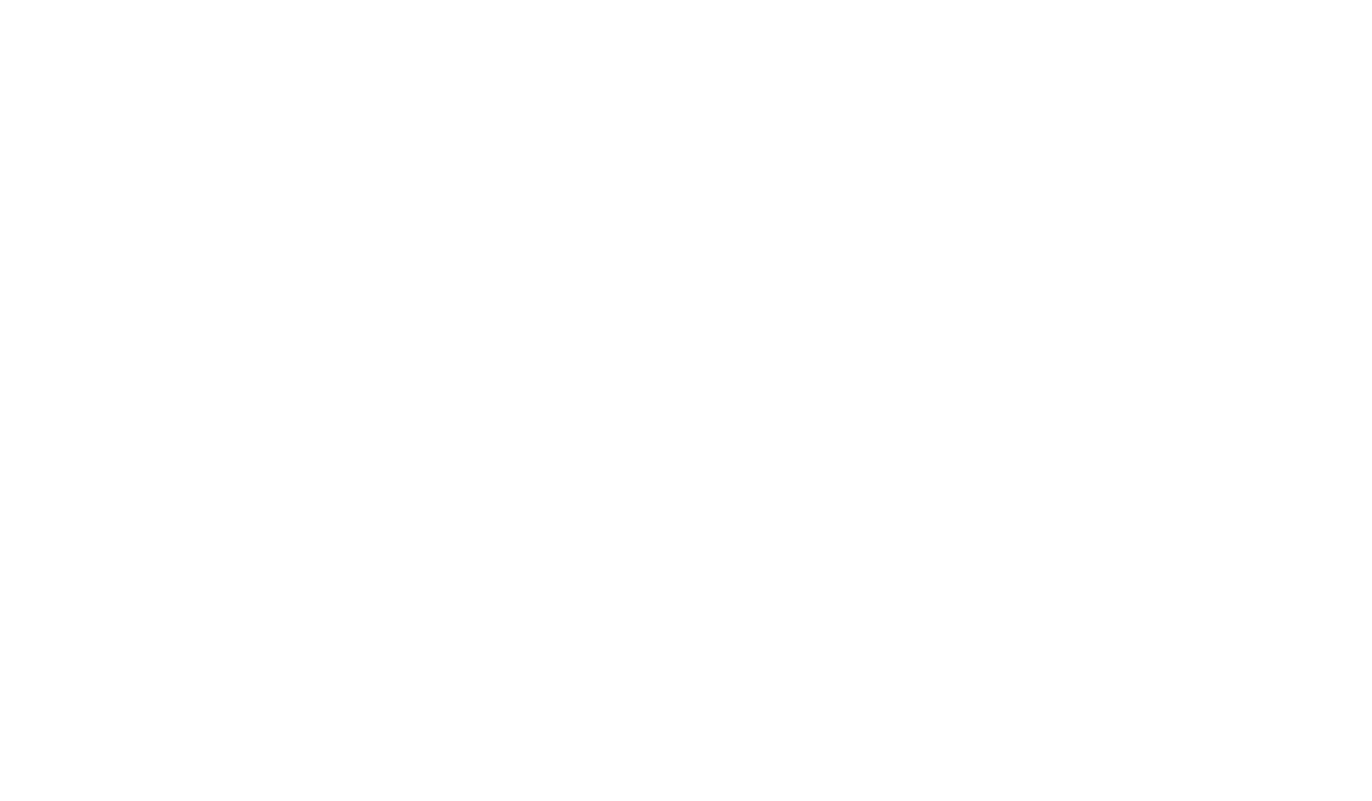 scroll, scrollTop: 0, scrollLeft: 0, axis: both 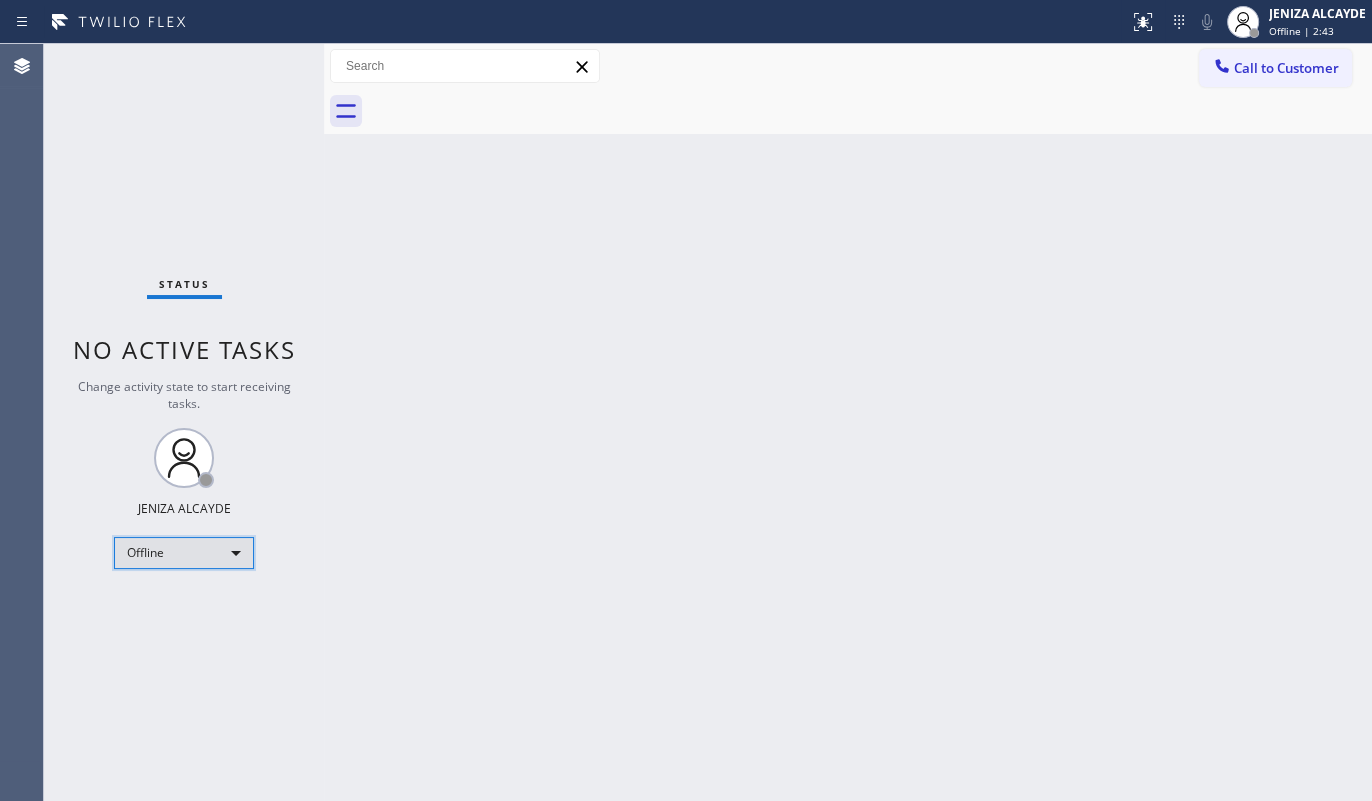 click on "Offline" at bounding box center [184, 553] 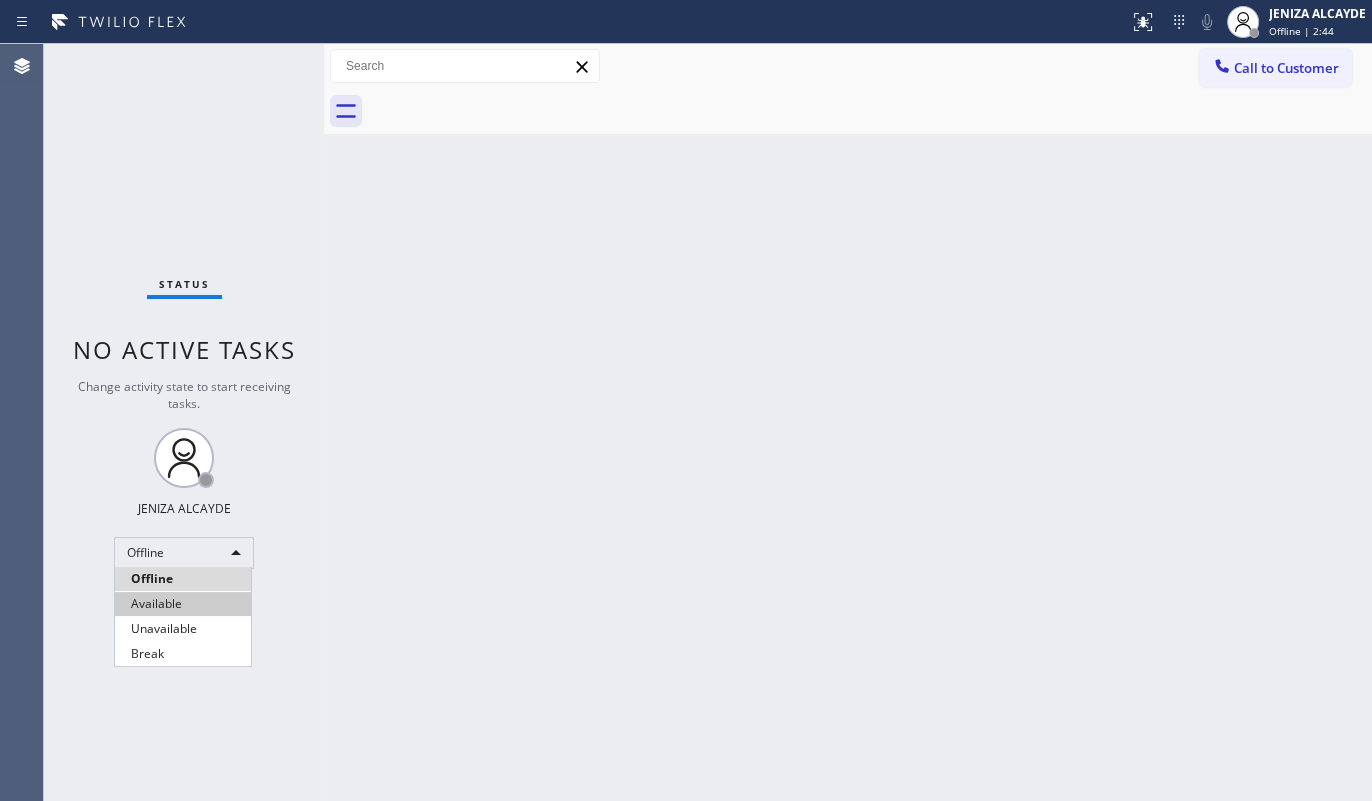 click on "Available" at bounding box center [183, 604] 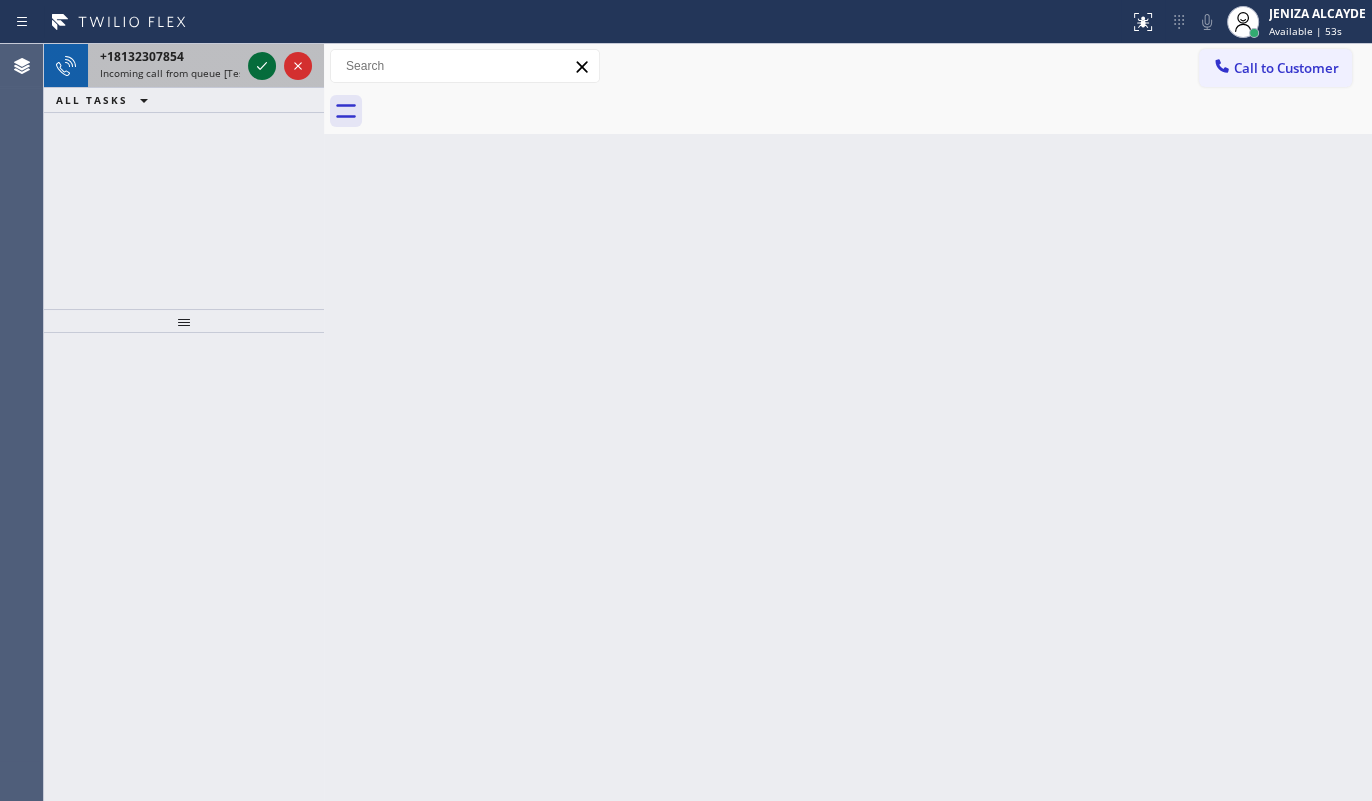 click 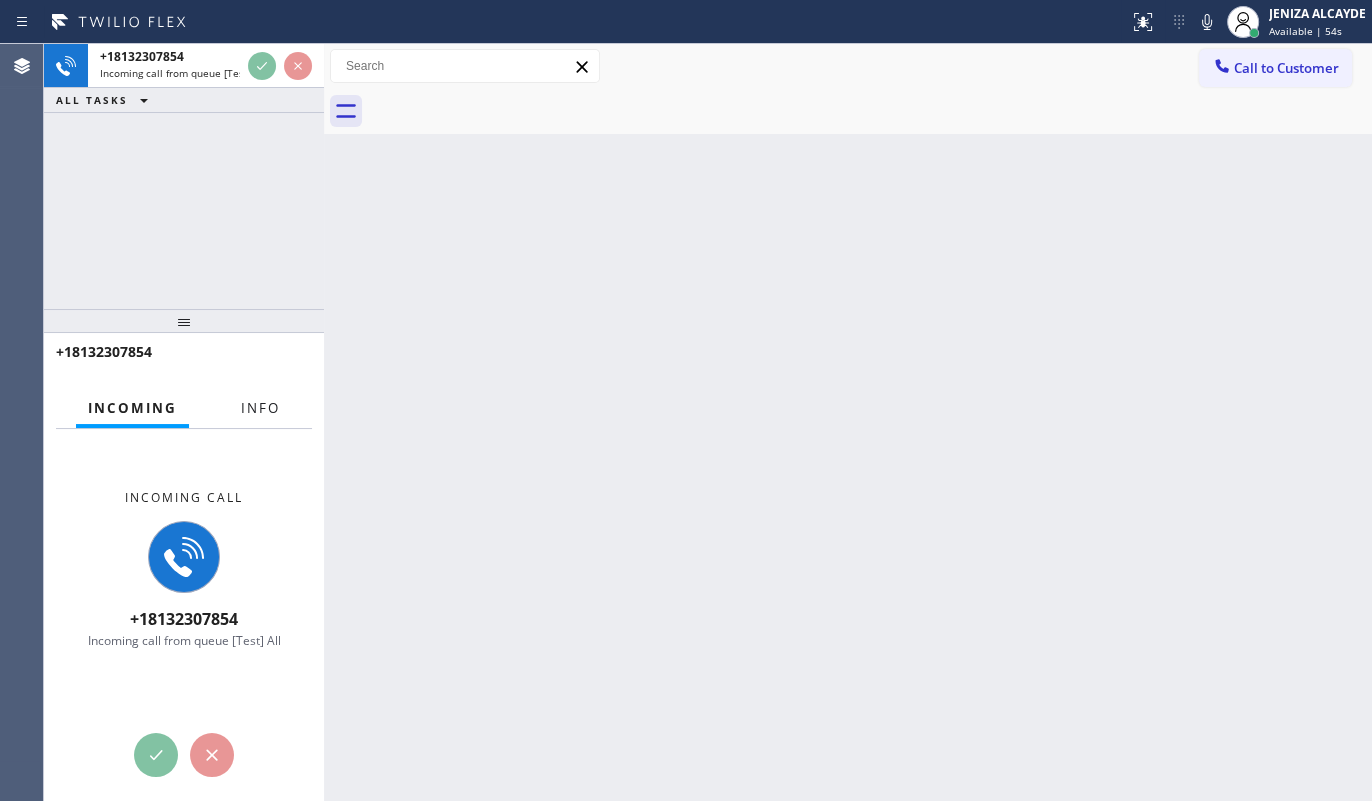 click on "Info" at bounding box center (260, 408) 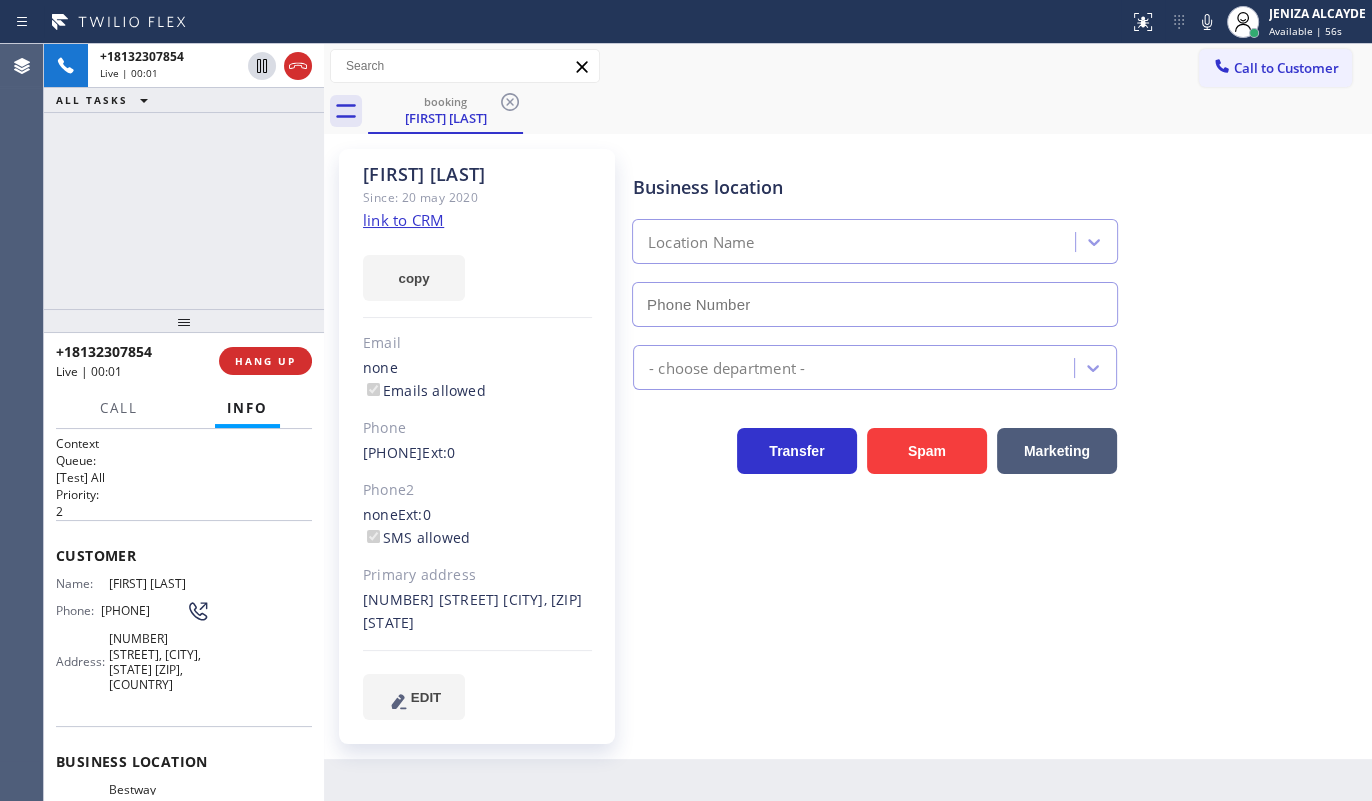 type on "[PHONE]" 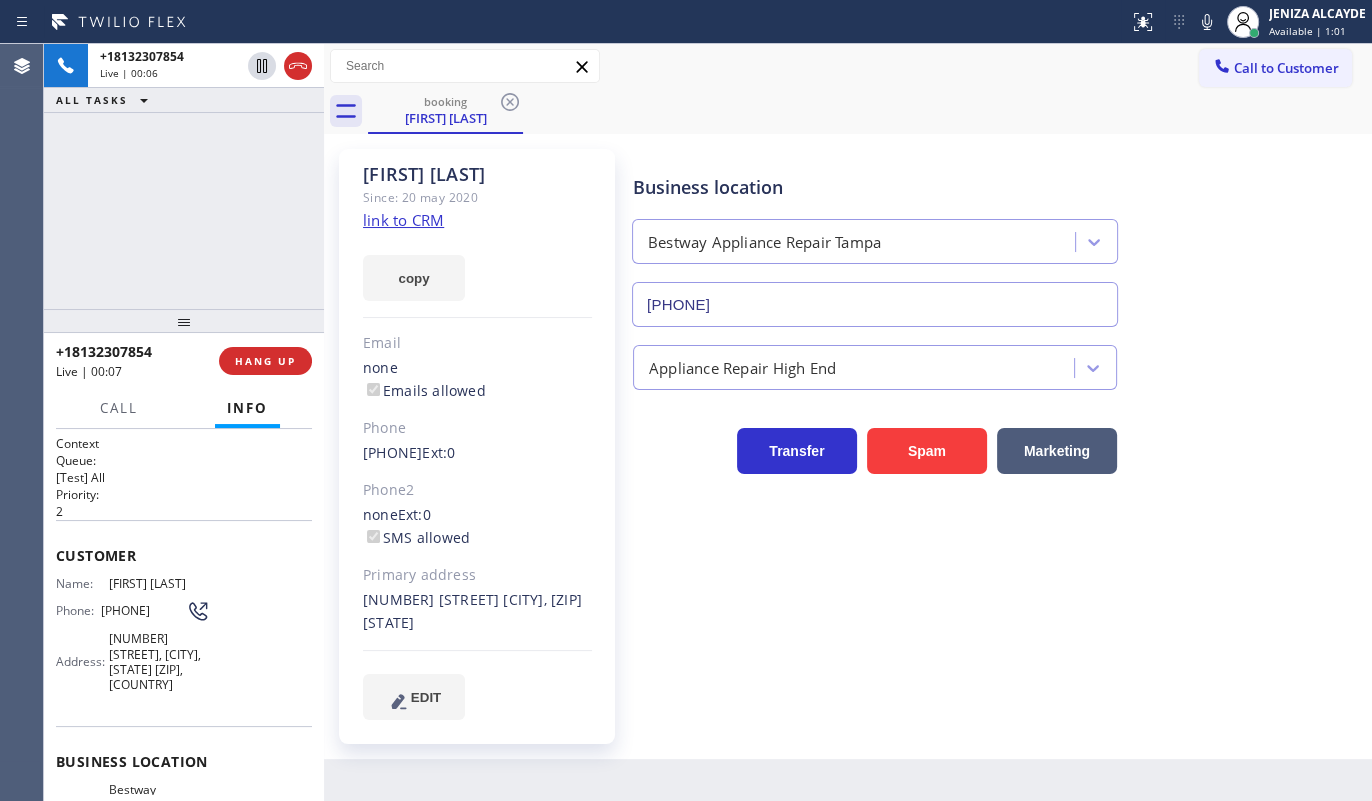 click on "Since: 20 may 2020" 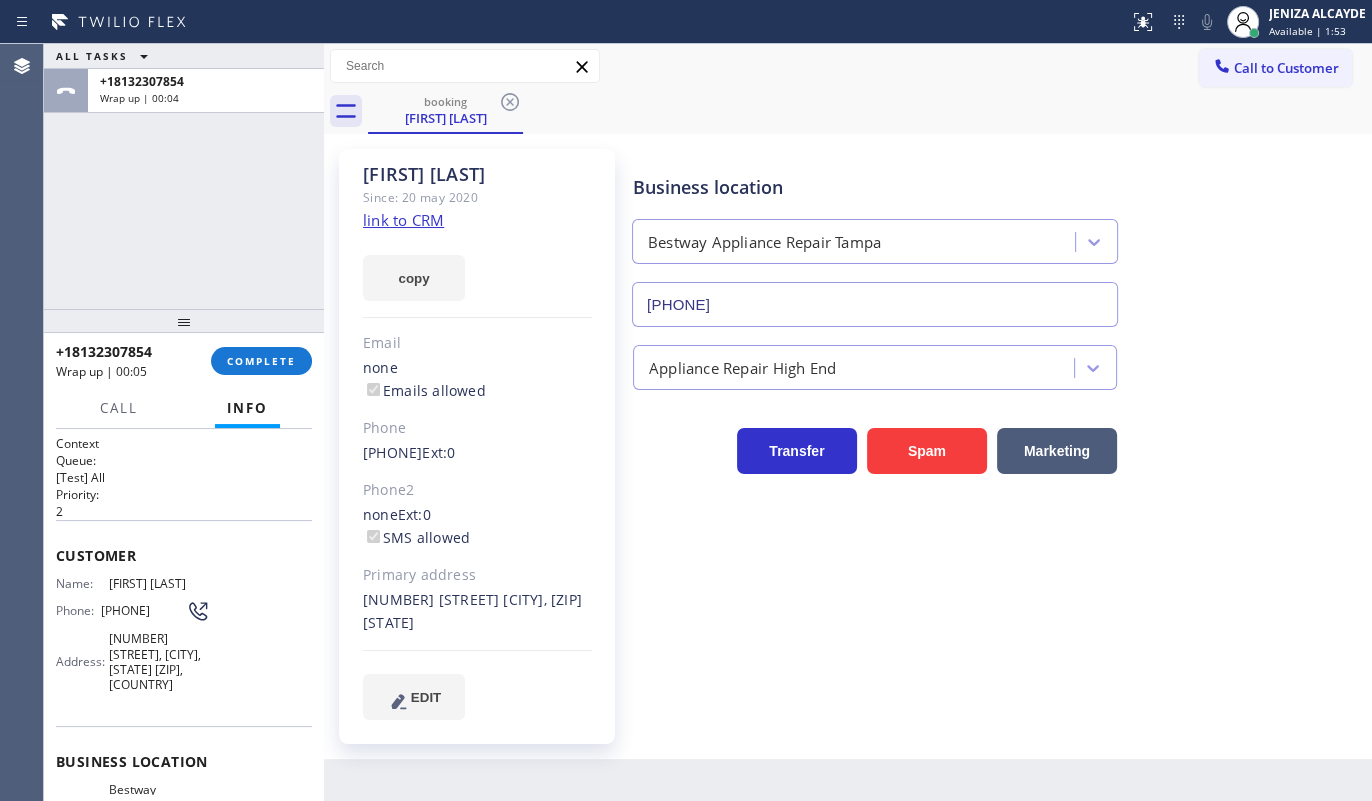 click on "link to CRM" 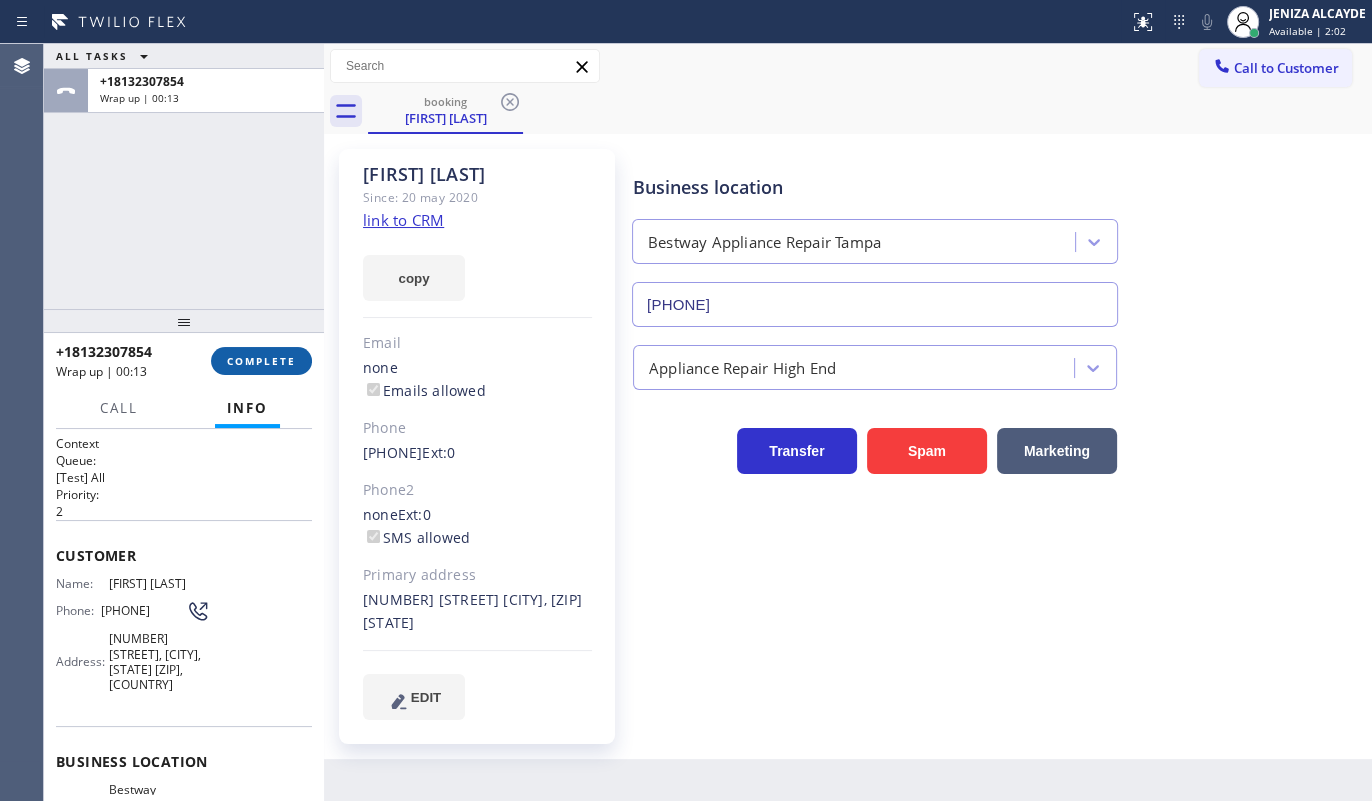 click on "COMPLETE" at bounding box center (261, 361) 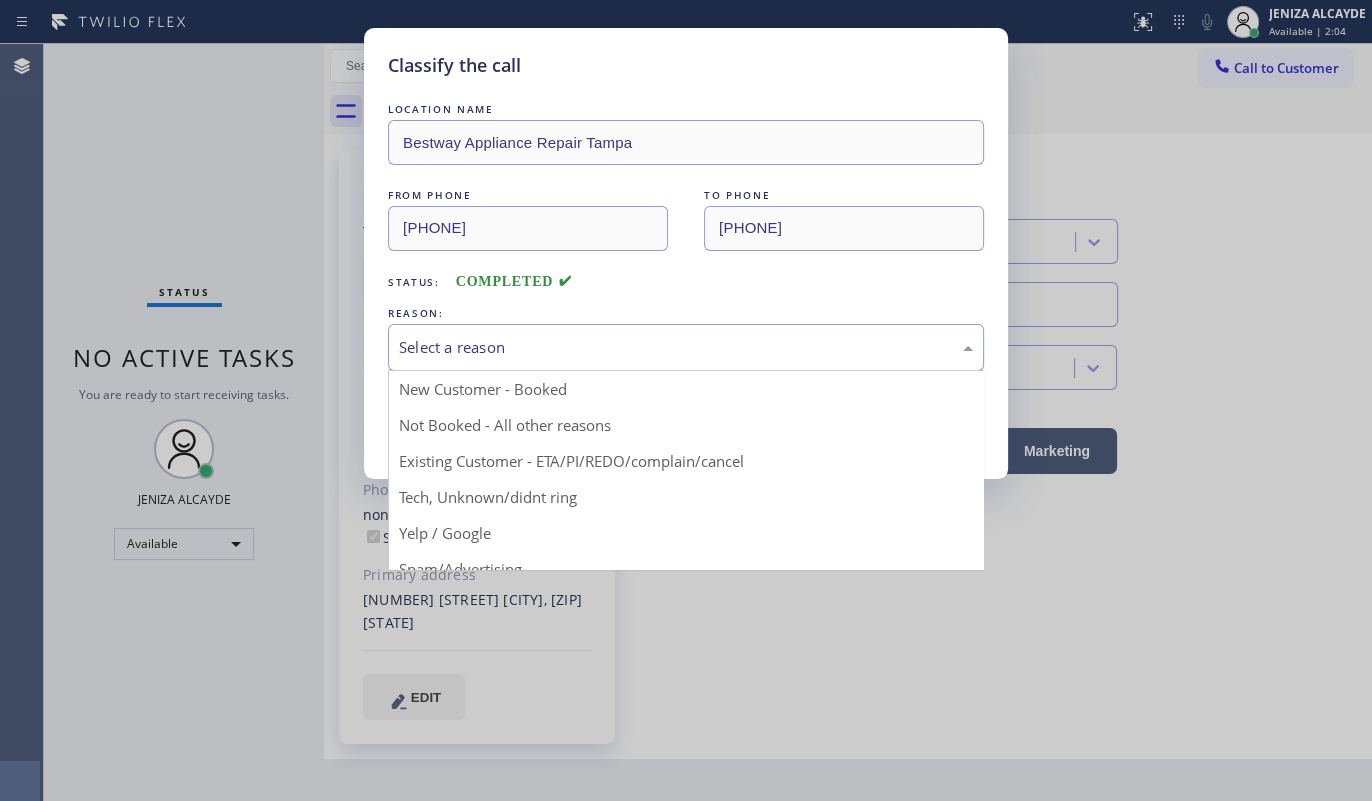 click on "Select a reason" at bounding box center [686, 347] 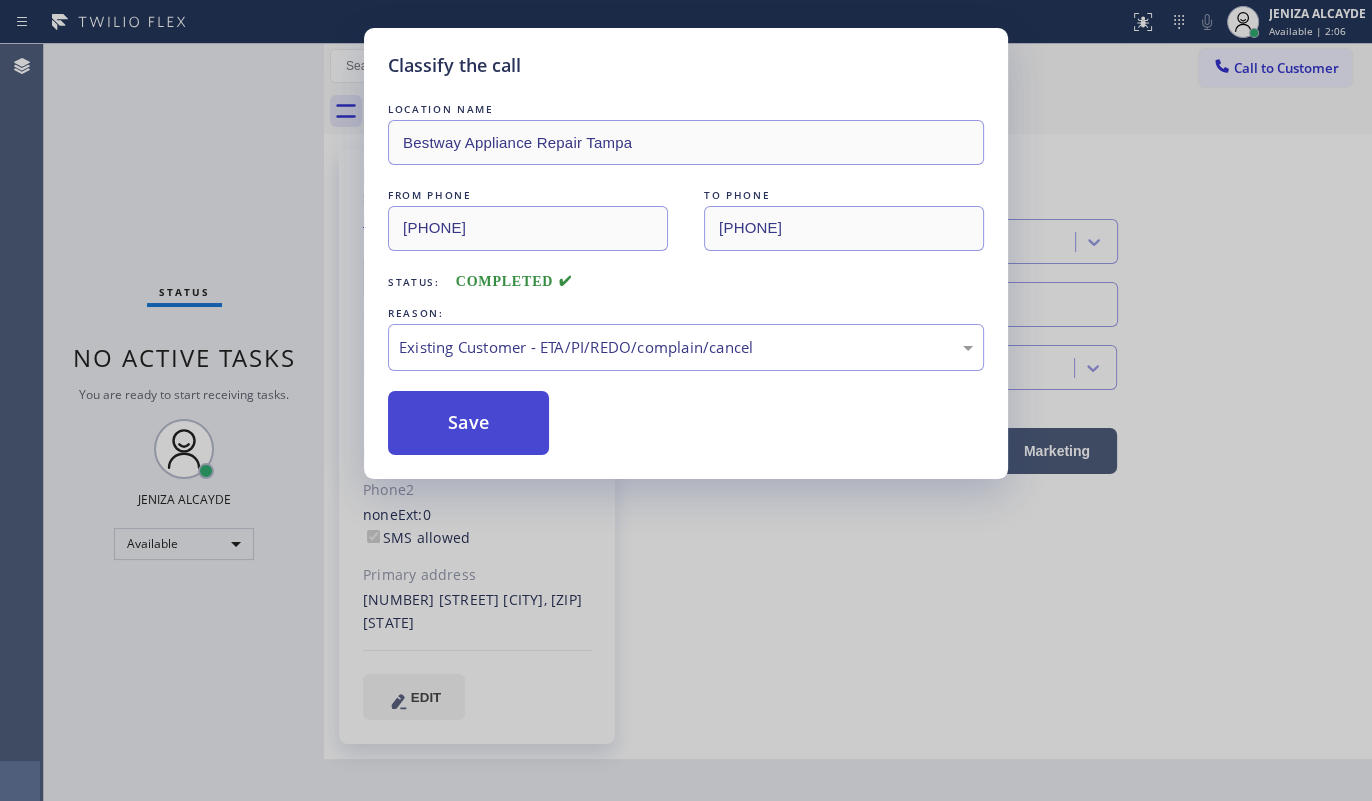 click on "Save" at bounding box center (468, 423) 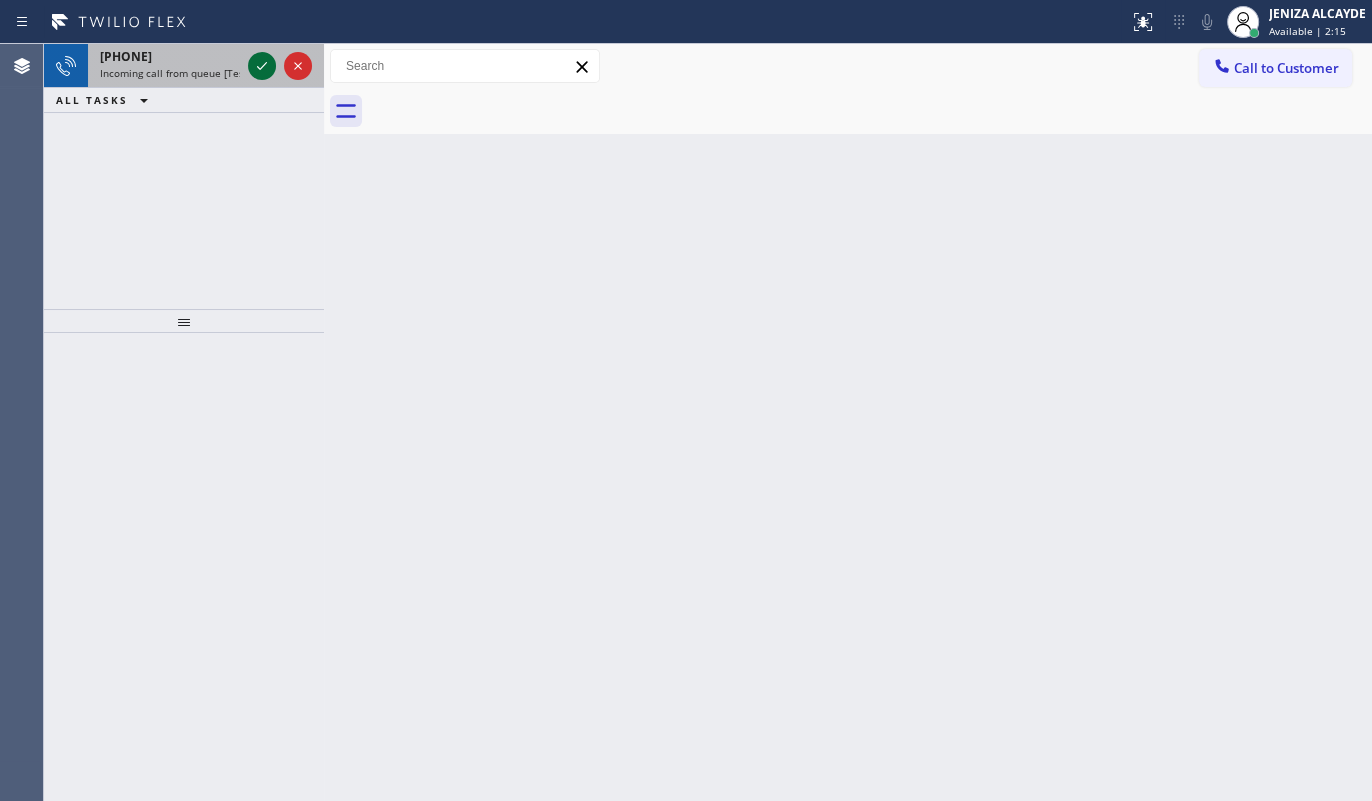 click 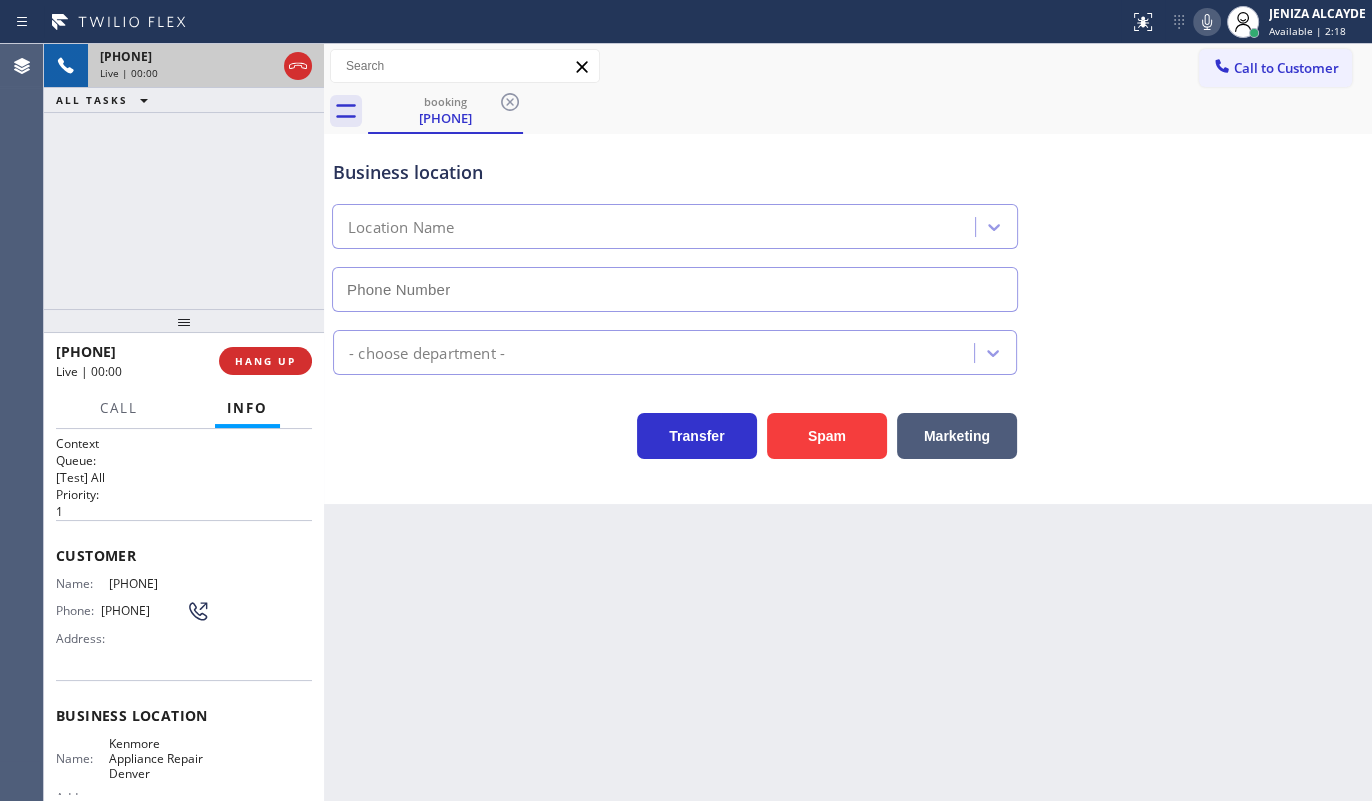 type on "[PHONE]" 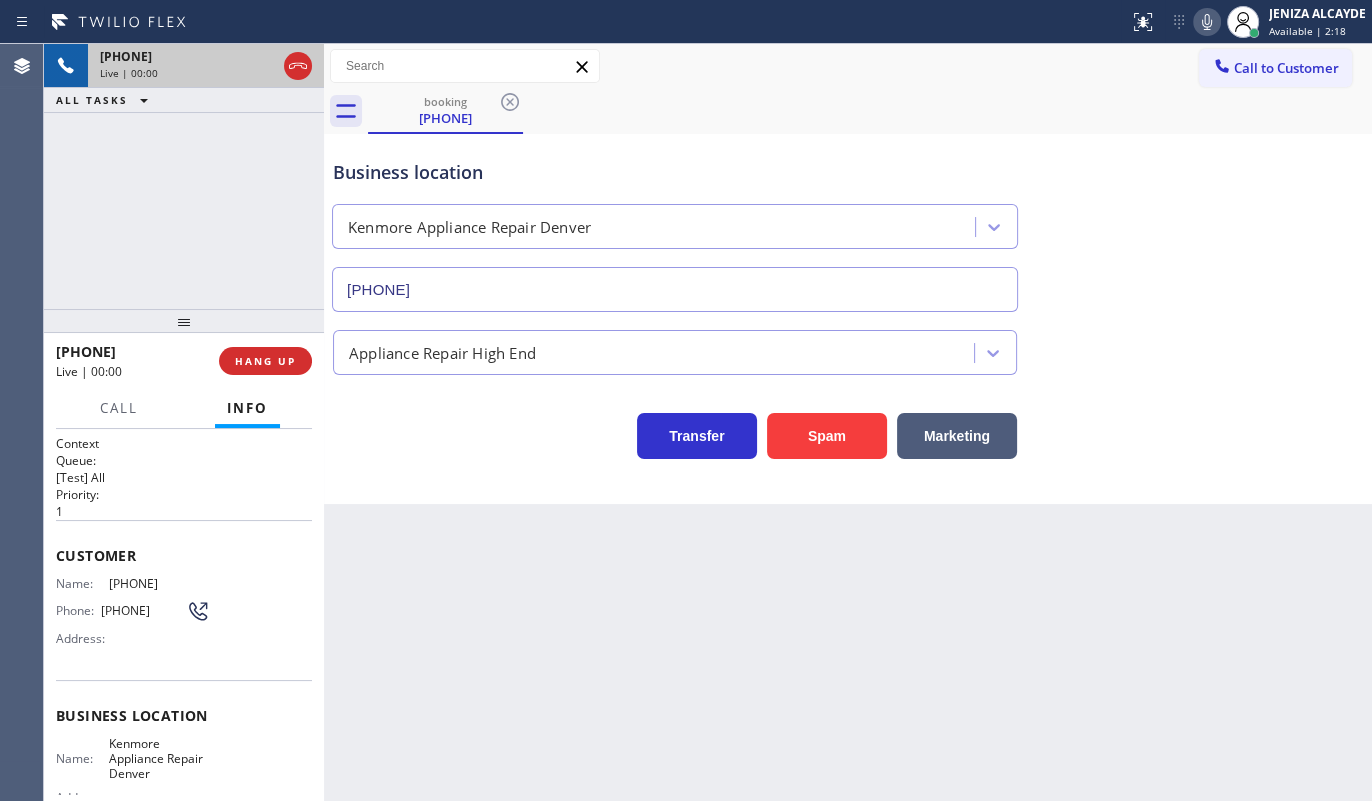 click 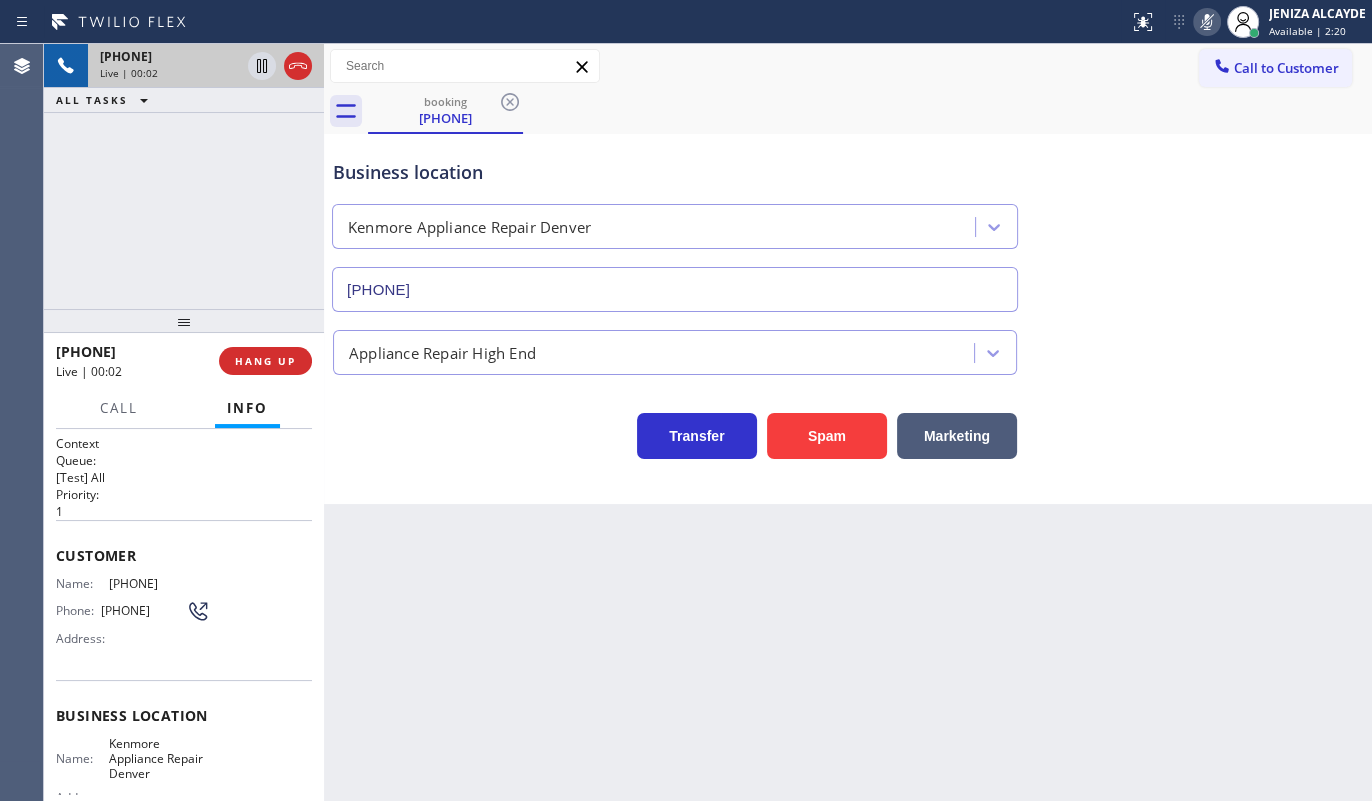 click 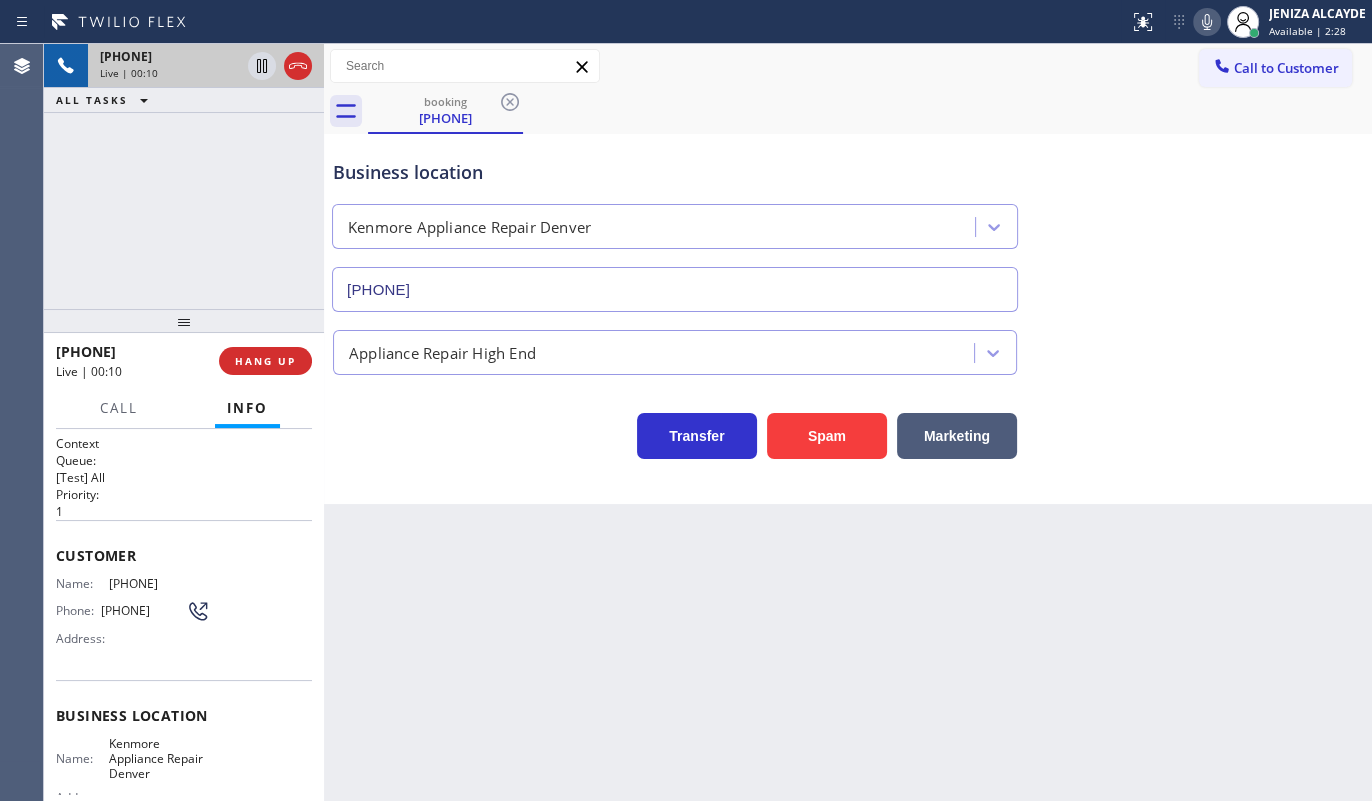 click on "[PHONE] Live | 00:10 ALL TASKS ALL TASKS ACTIVE TASKS TASKS IN WRAP UP" at bounding box center (184, 176) 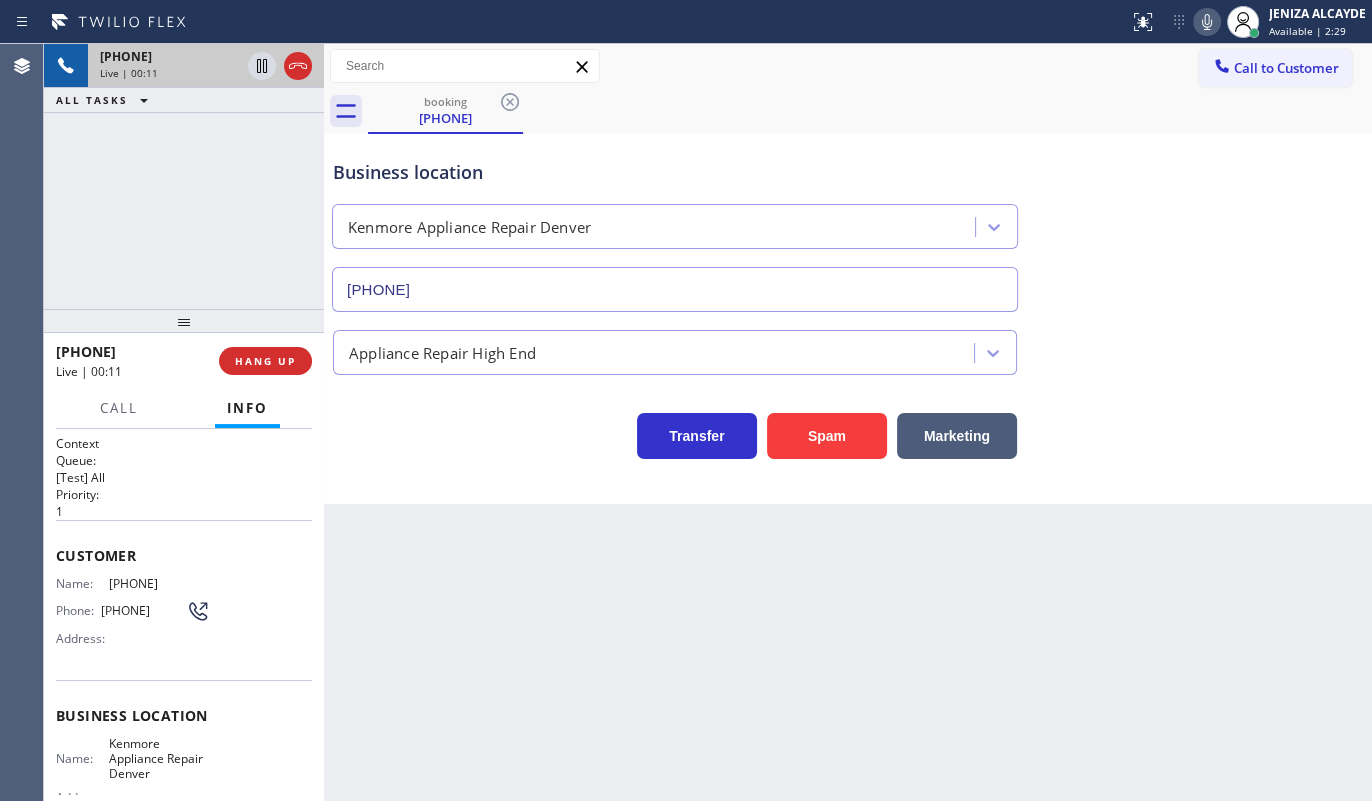 click 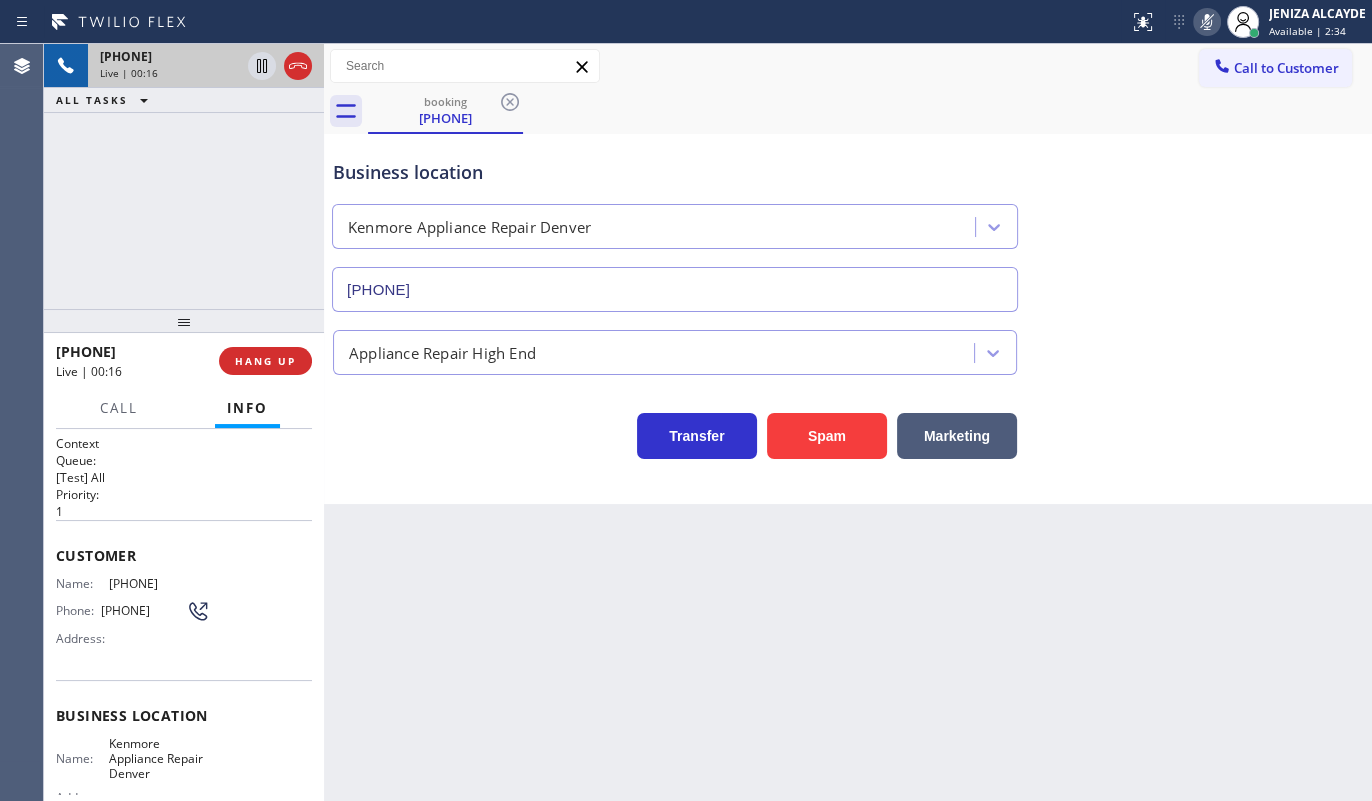 click 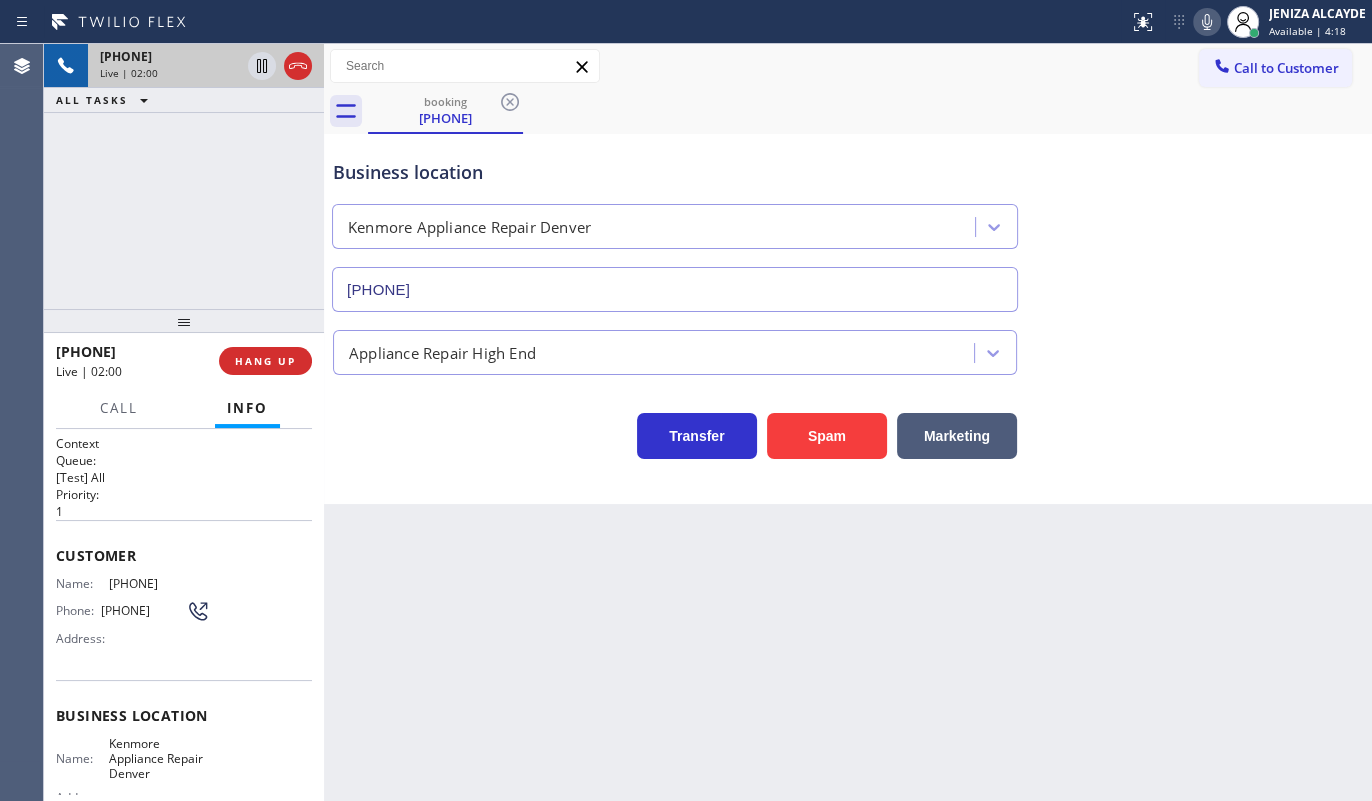 click on "+13034193277 Live | 02:00 ALL TASKS ALL TASKS ACTIVE TASKS TASKS IN WRAP UP" at bounding box center [184, 176] 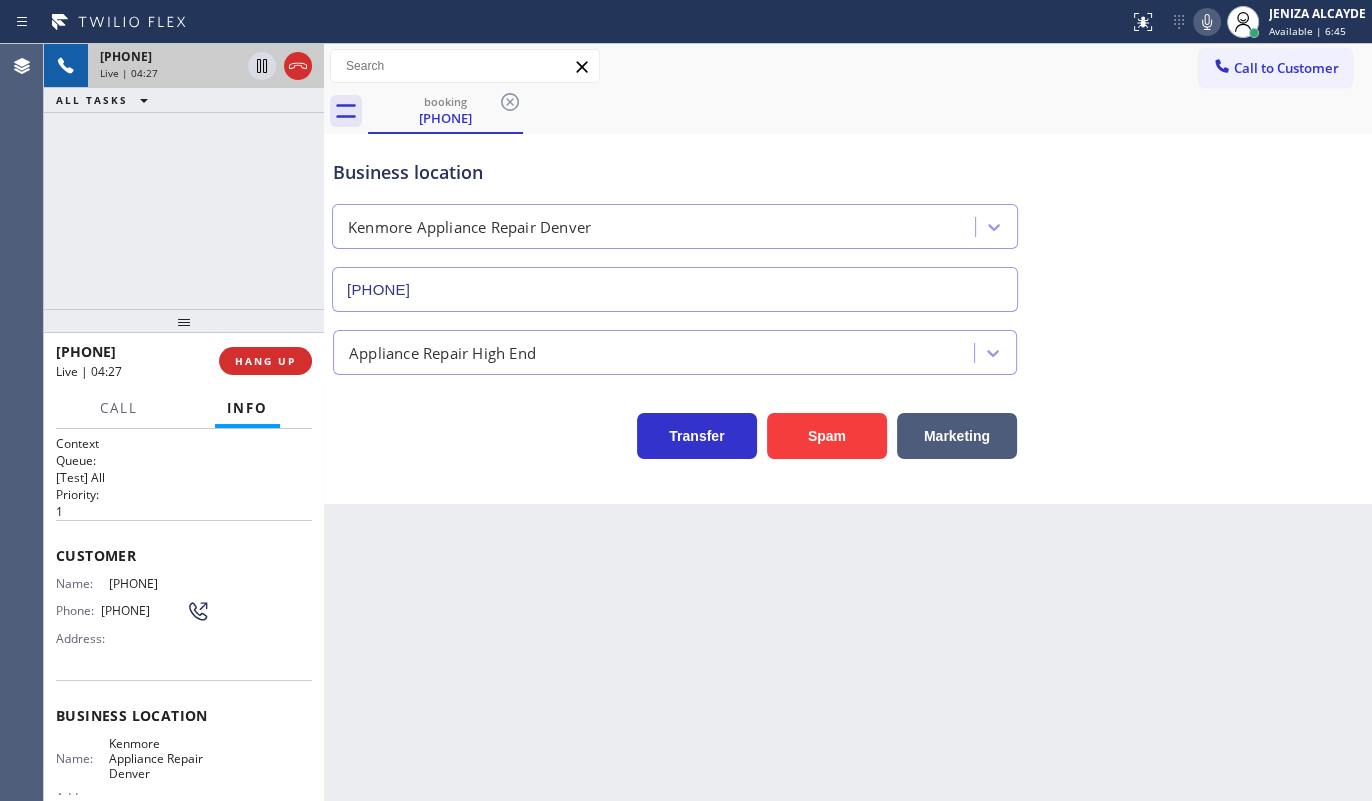 click on "+13034193277 Live | 04:27 ALL TASKS ALL TASKS ACTIVE TASKS TASKS IN WRAP UP" at bounding box center [184, 176] 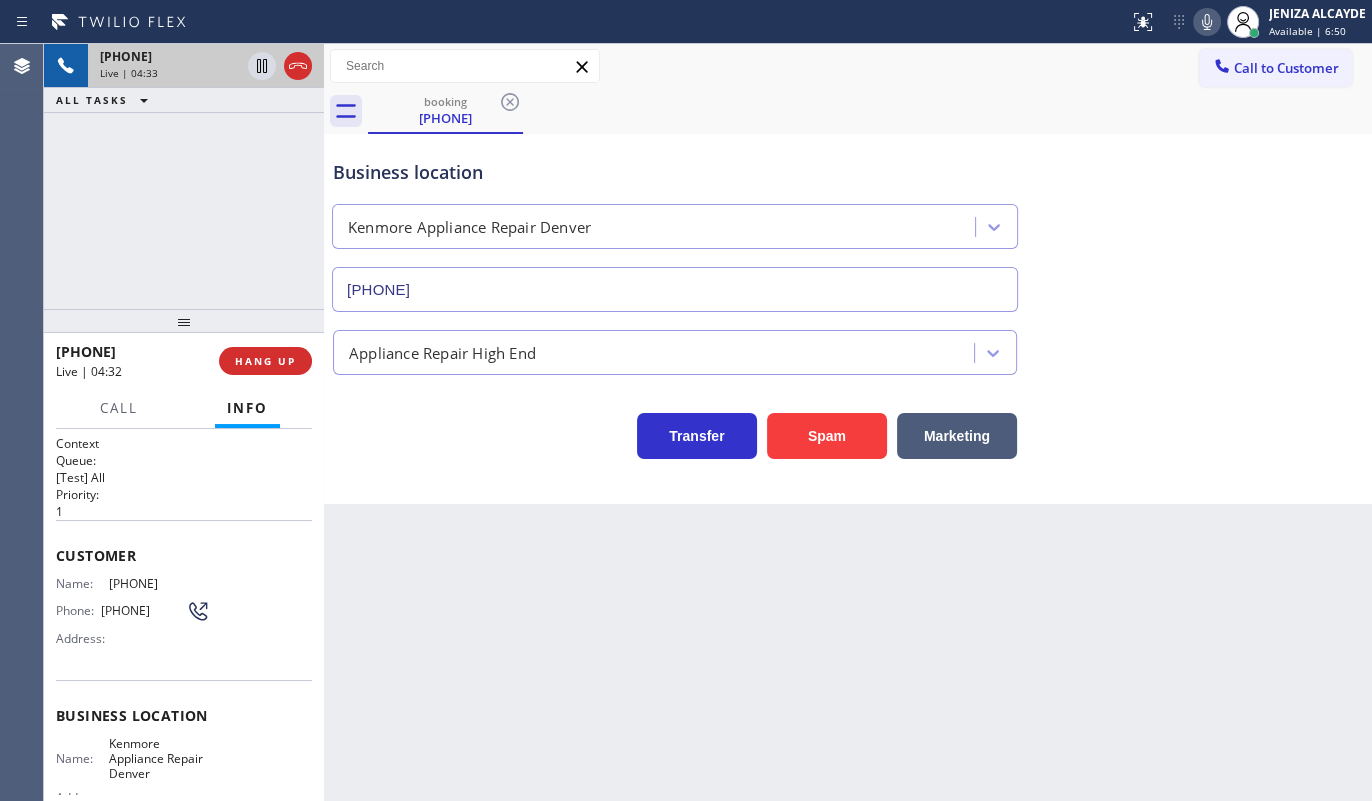 click on "+13034193277 Live | 04:33 ALL TASKS ALL TASKS ACTIVE TASKS TASKS IN WRAP UP" at bounding box center [184, 176] 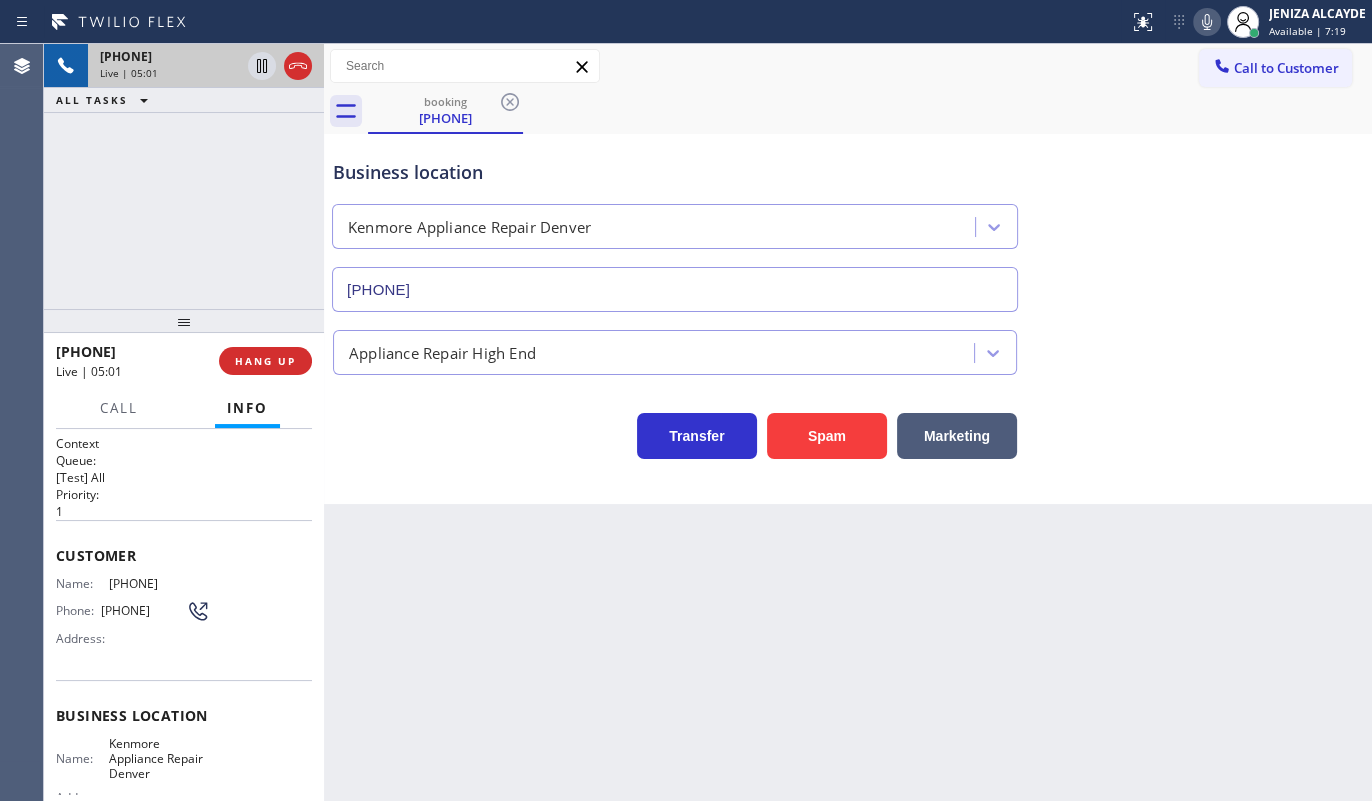 click 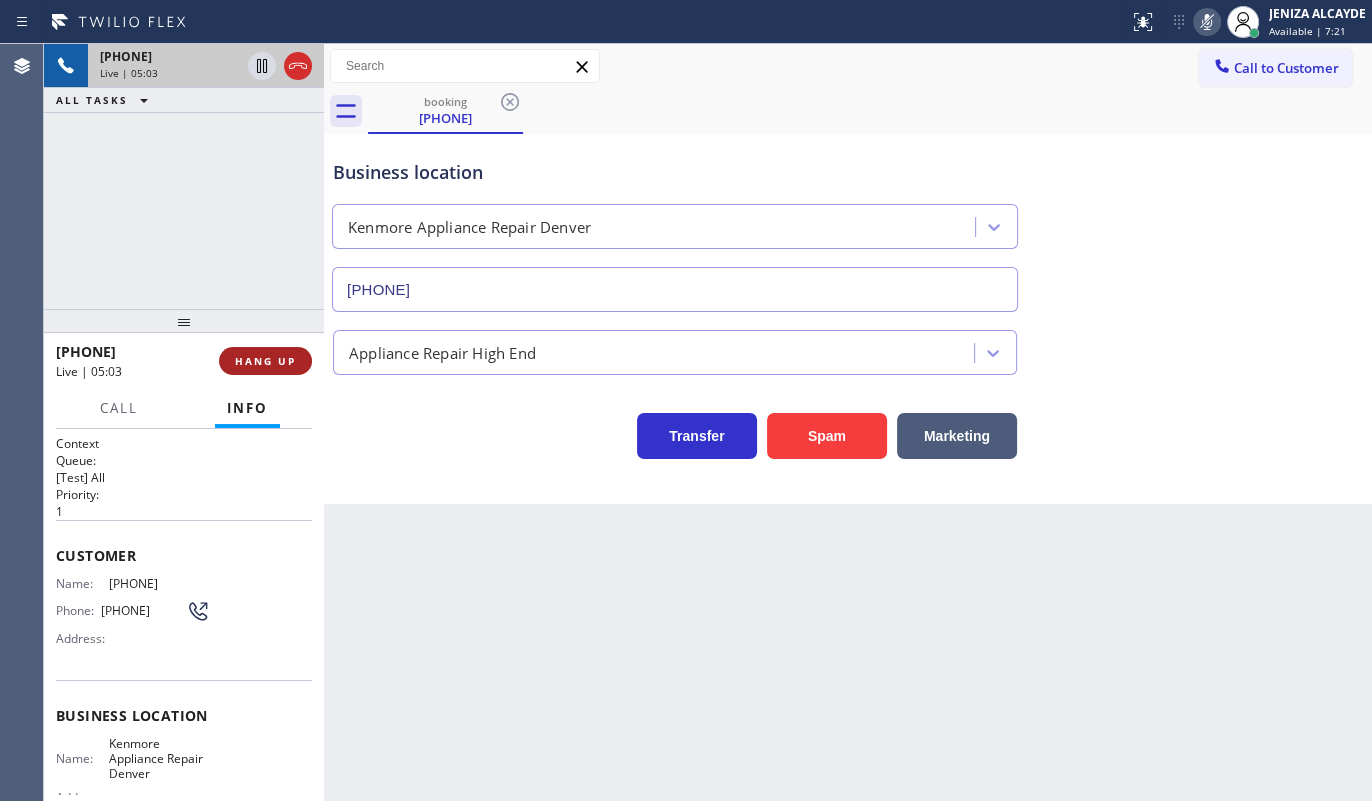 click on "HANG UP" at bounding box center [265, 361] 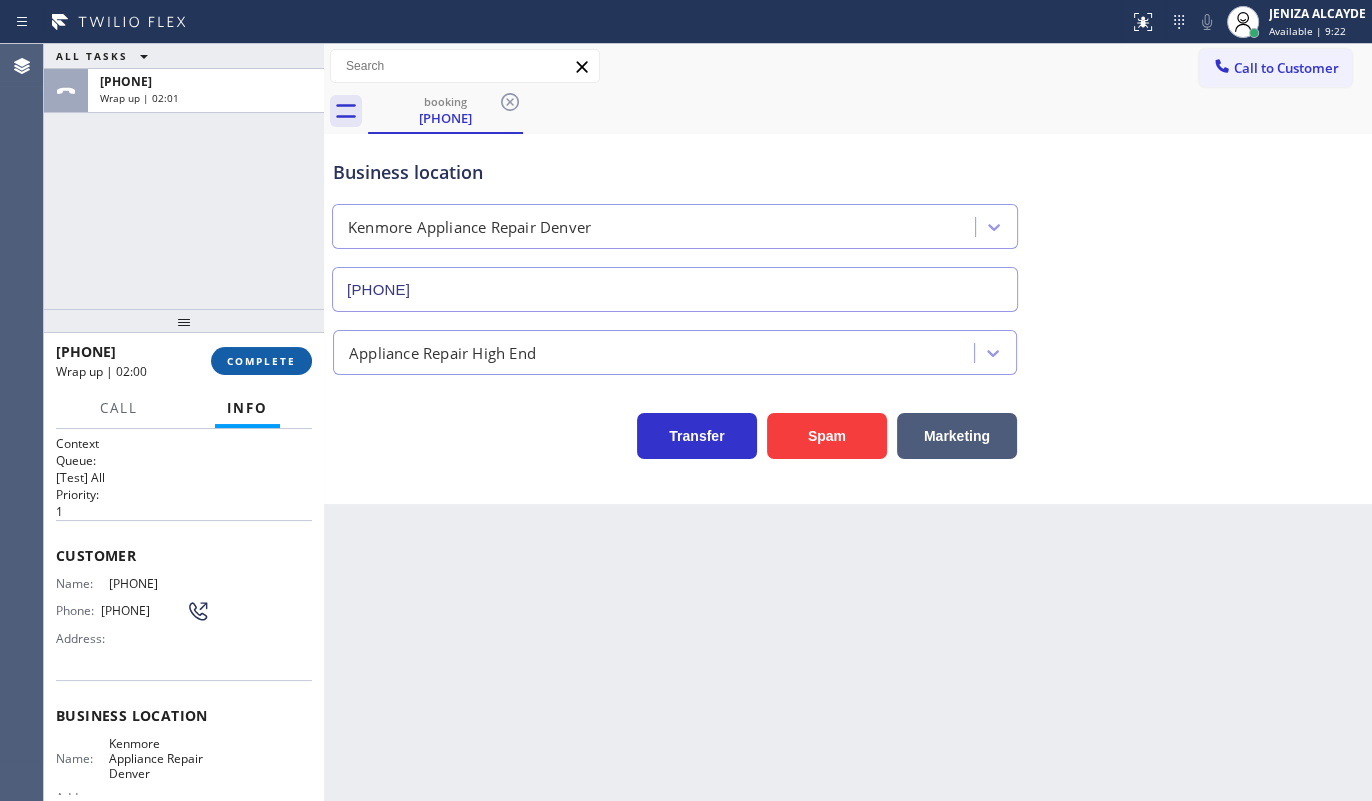 click on "COMPLETE" at bounding box center (261, 361) 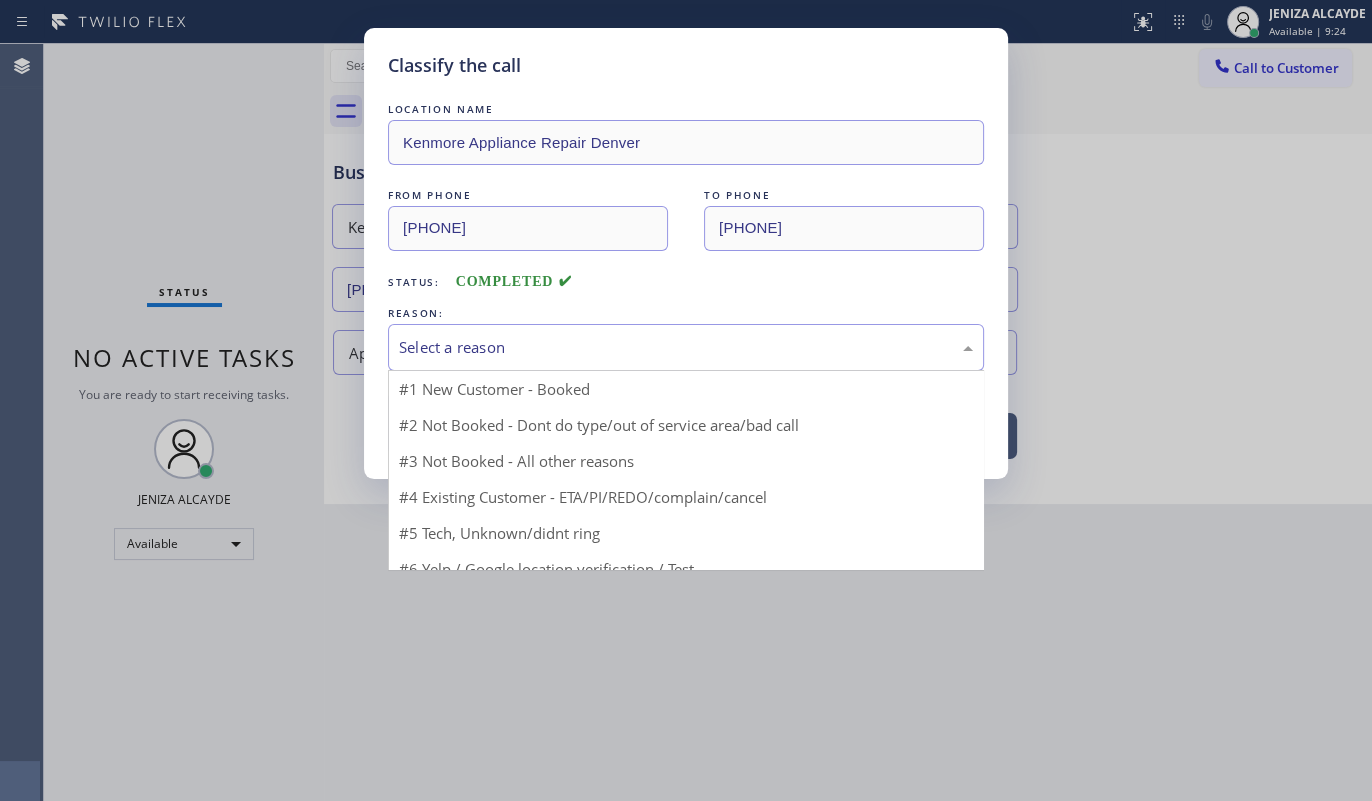 click on "Select a reason" at bounding box center [686, 347] 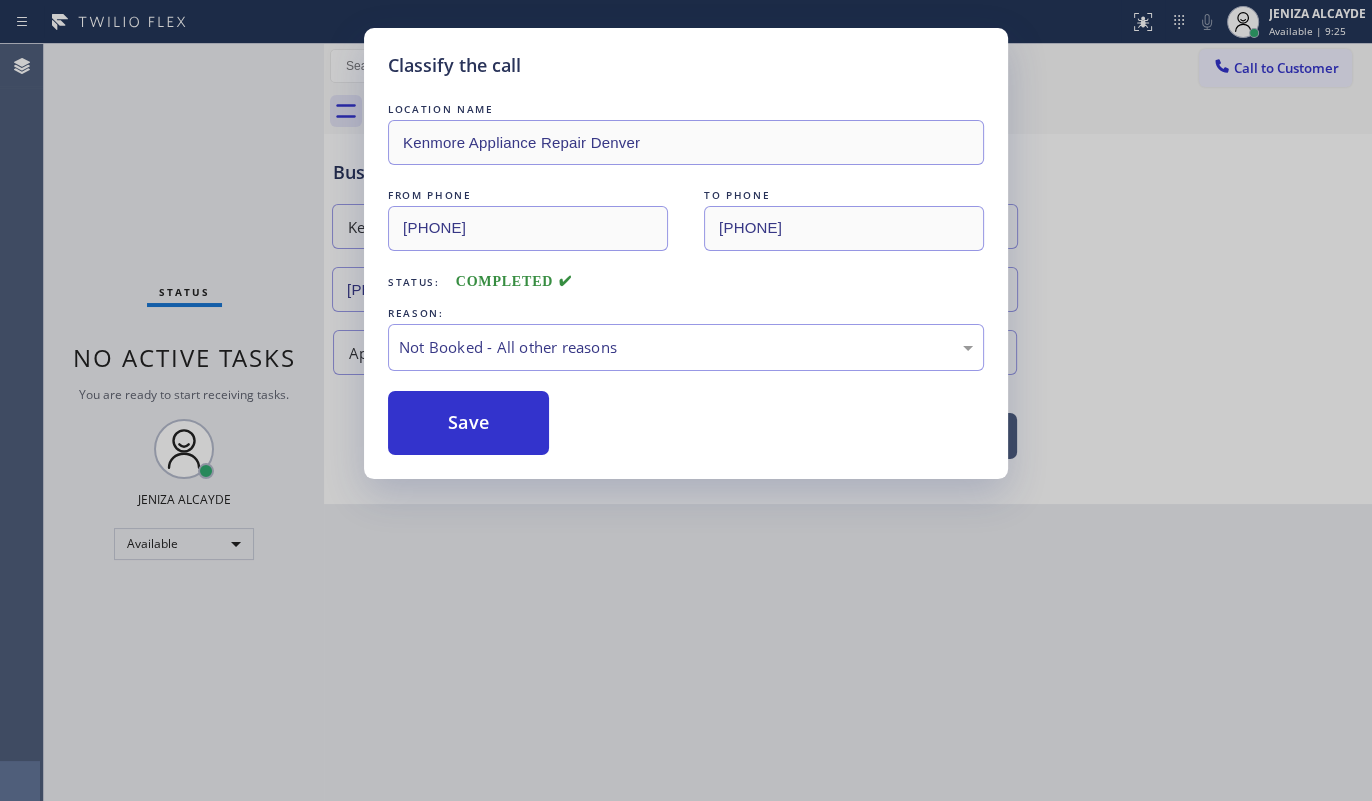 click on "Save" at bounding box center (468, 423) 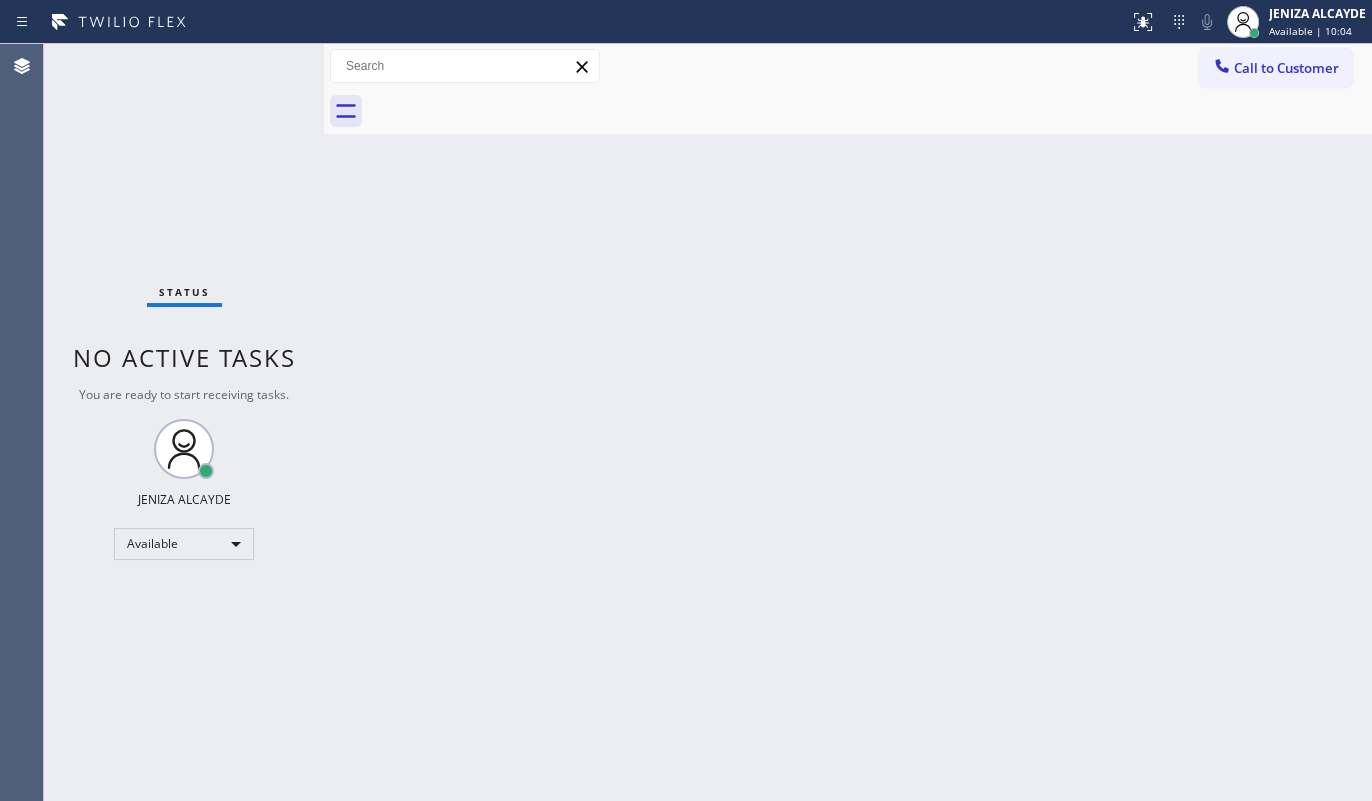 click on "Back to Dashboard Change Sender ID Customers Technicians Select a contact Outbound call Technician Search Technician Your caller id phone number Your caller id phone number Call Technician info Name   Phone none Address none Change Sender ID HVAC +18559994417 5 Star Appliance +18557314952 Appliance Repair +18554611149 Plumbing +18889090120 Air Duct Cleaning +18006865038  Electricians +18005688664 Cancel Change Check personal SMS Reset Change No tabs Call to Customer Outbound call Location Search location Your caller id phone number Customer number Call Outbound call Technician Search Technician Your caller id phone number Your caller id phone number Call" at bounding box center (848, 422) 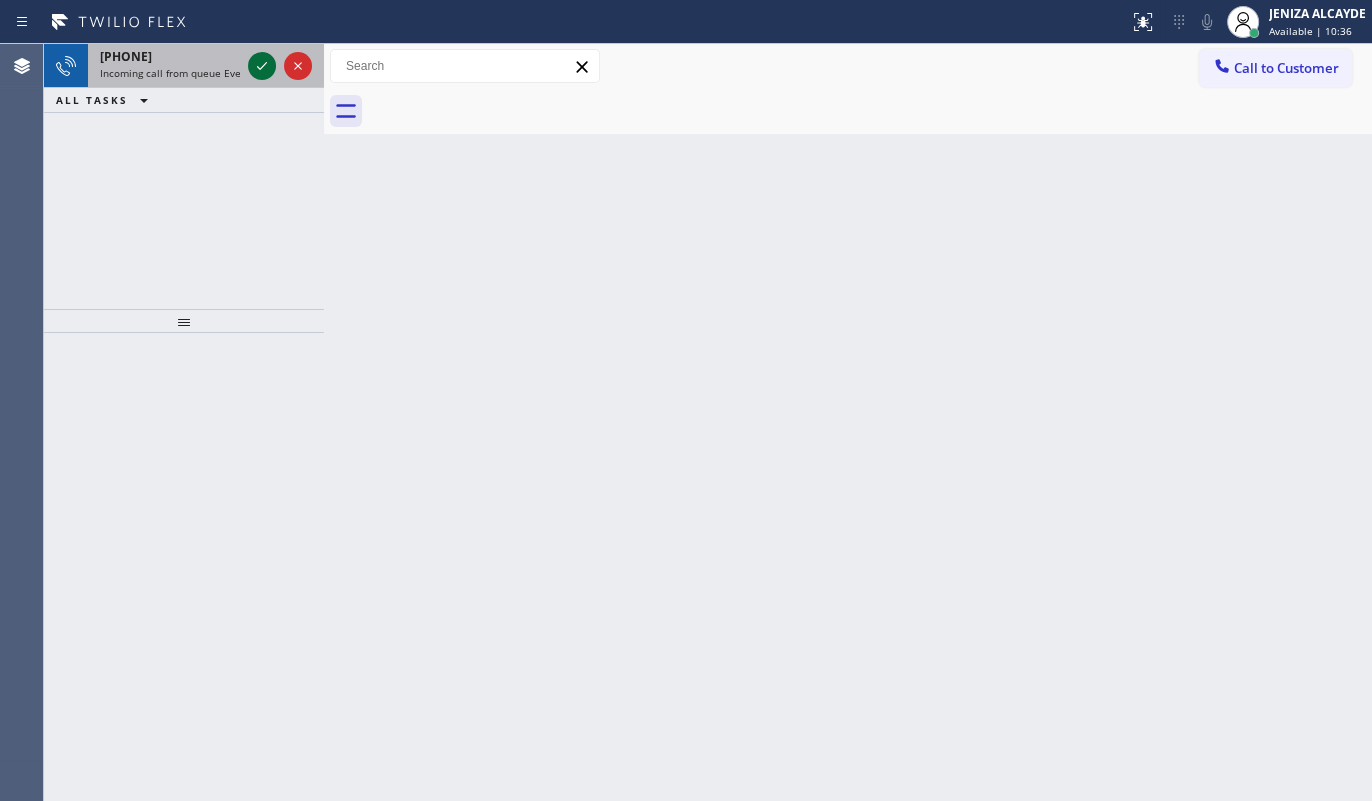 click 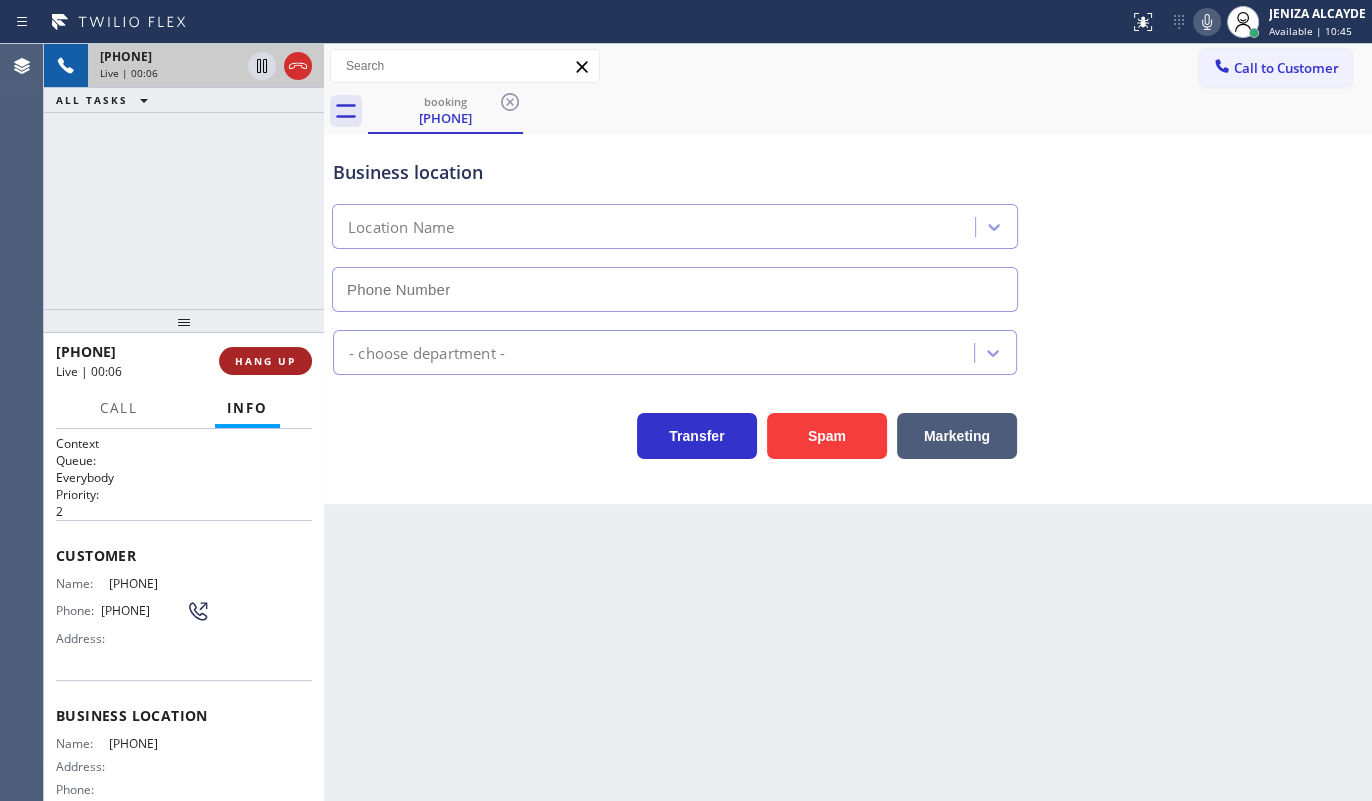 click on "HANG UP" at bounding box center [265, 361] 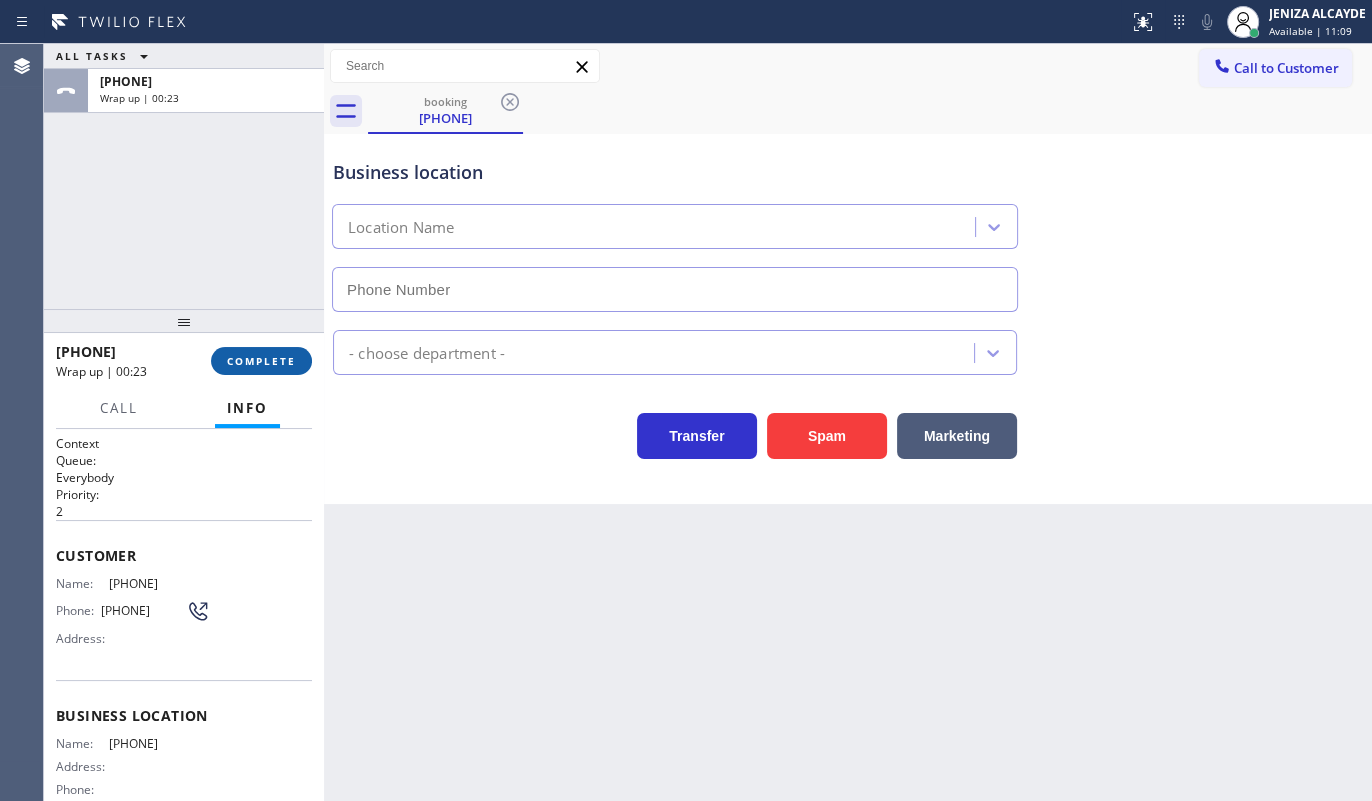 click on "COMPLETE" at bounding box center (261, 361) 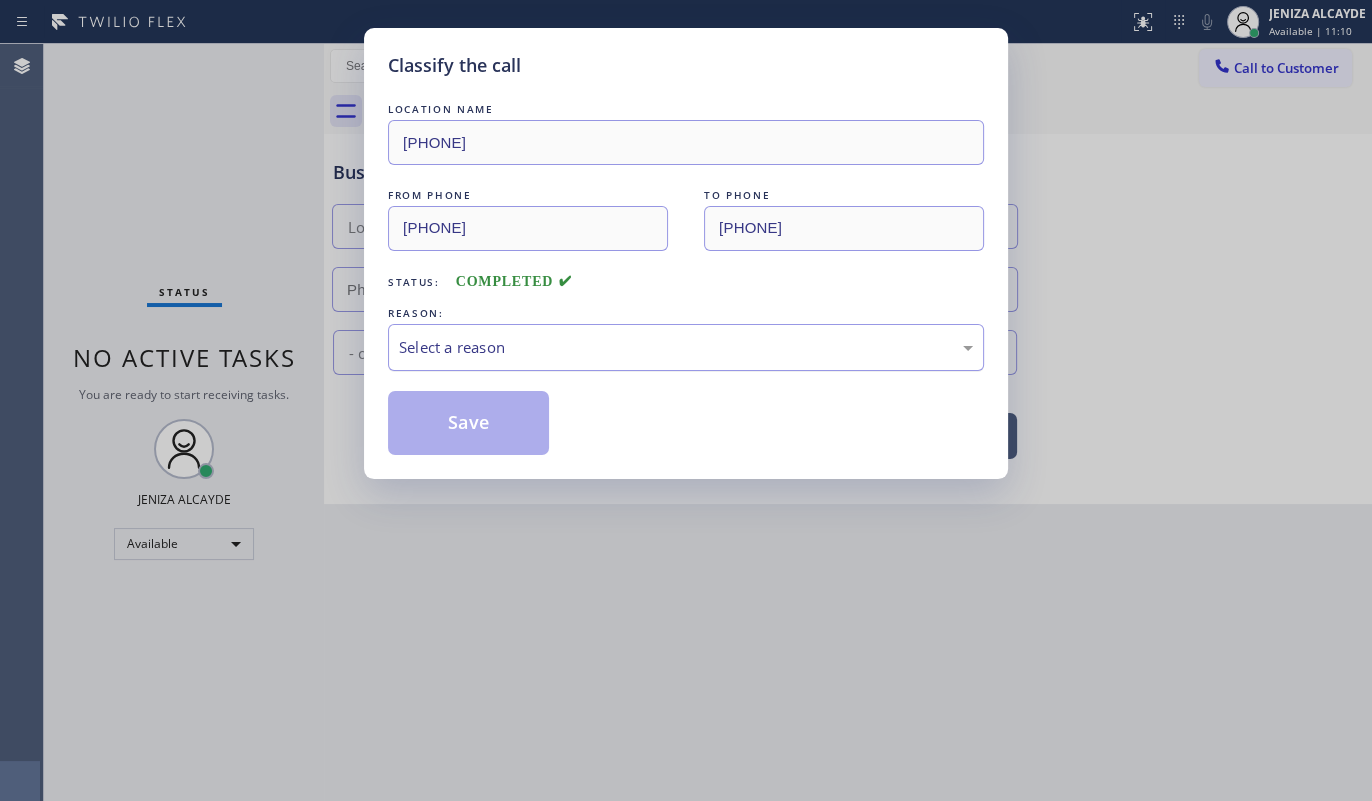 click on "Select a reason" at bounding box center [686, 347] 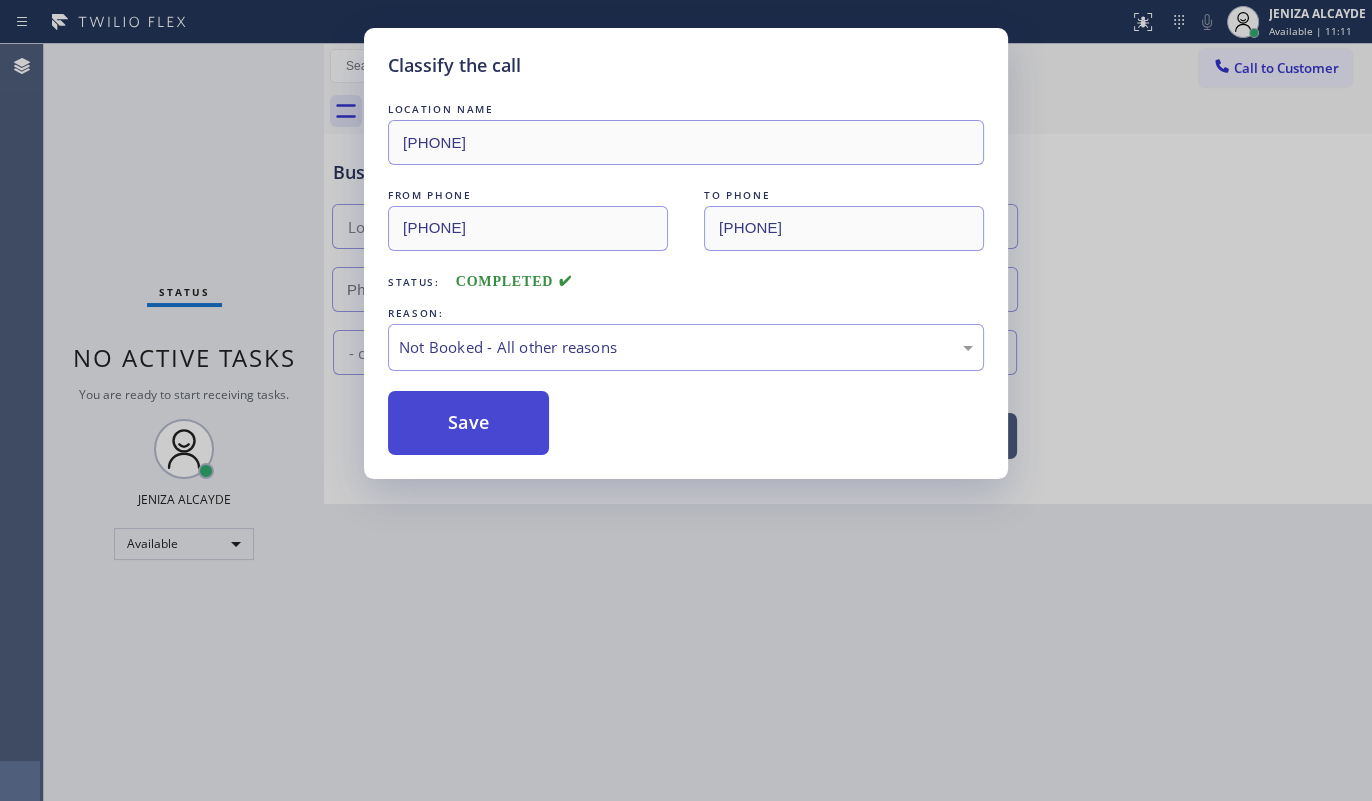click on "Save" at bounding box center (468, 423) 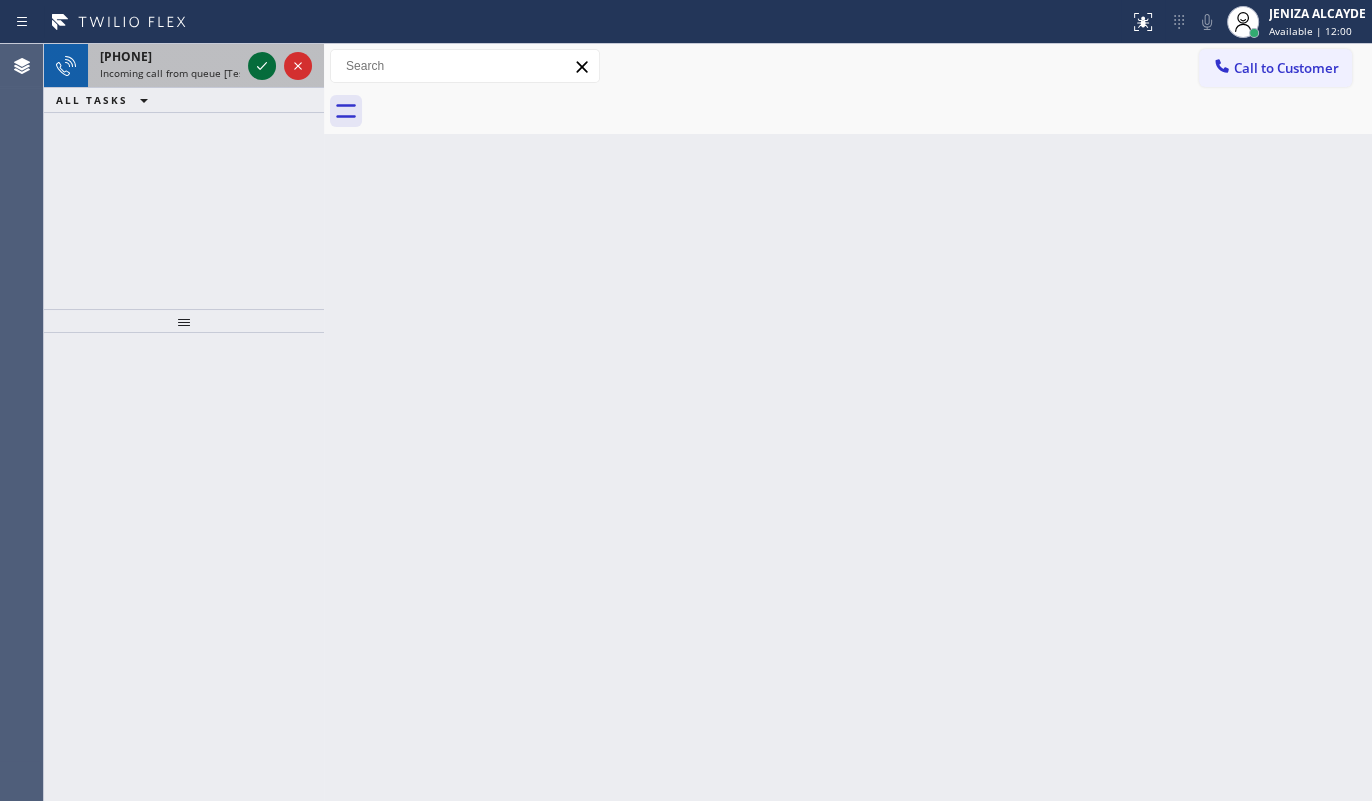 click 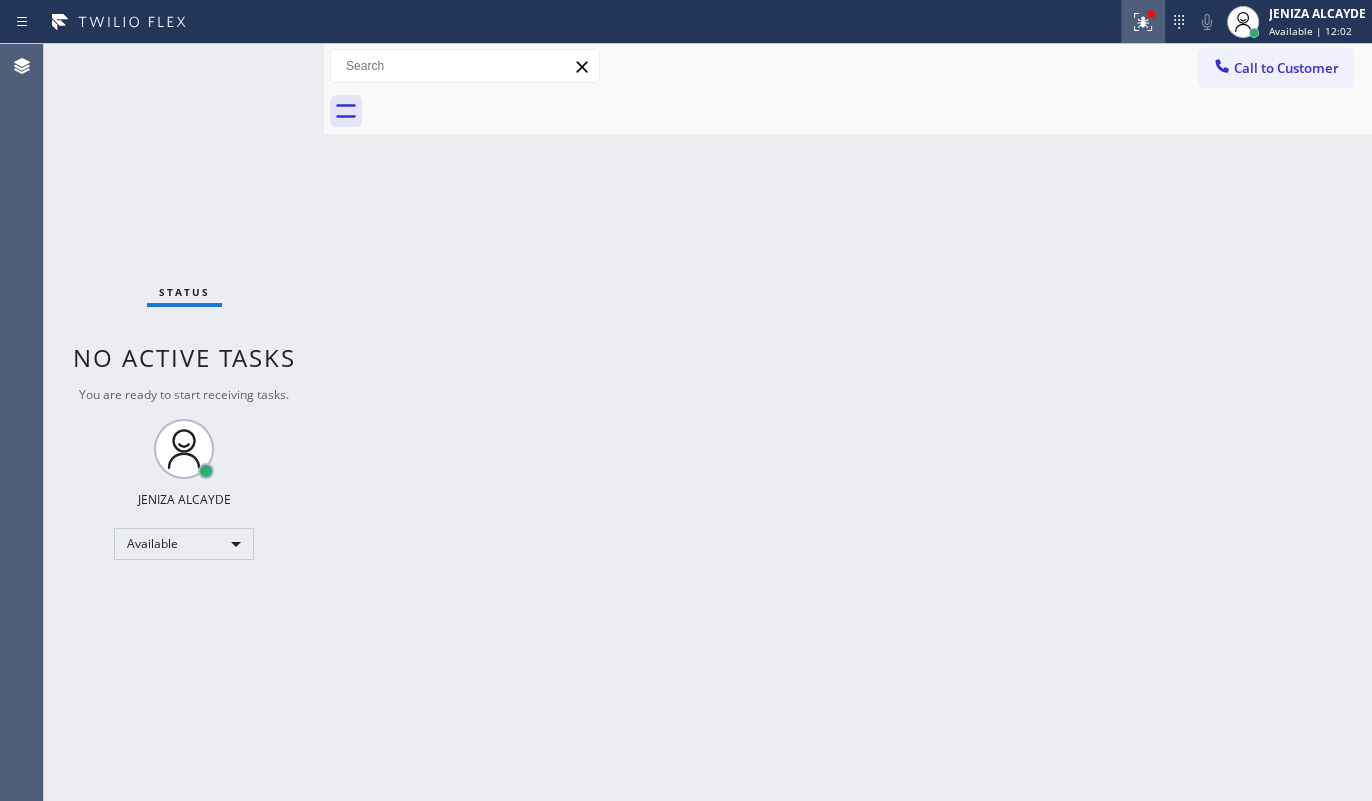 click 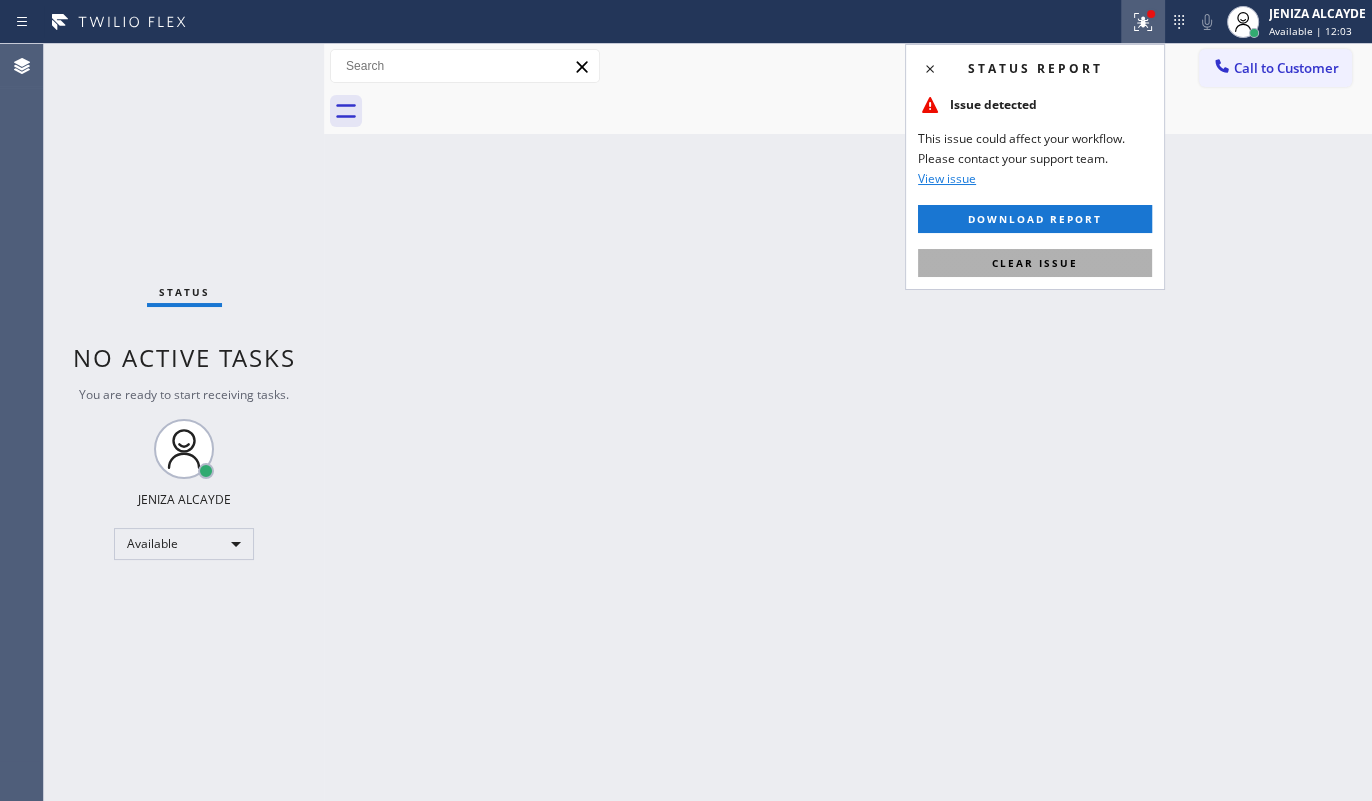 click on "Clear issue" at bounding box center [1035, 263] 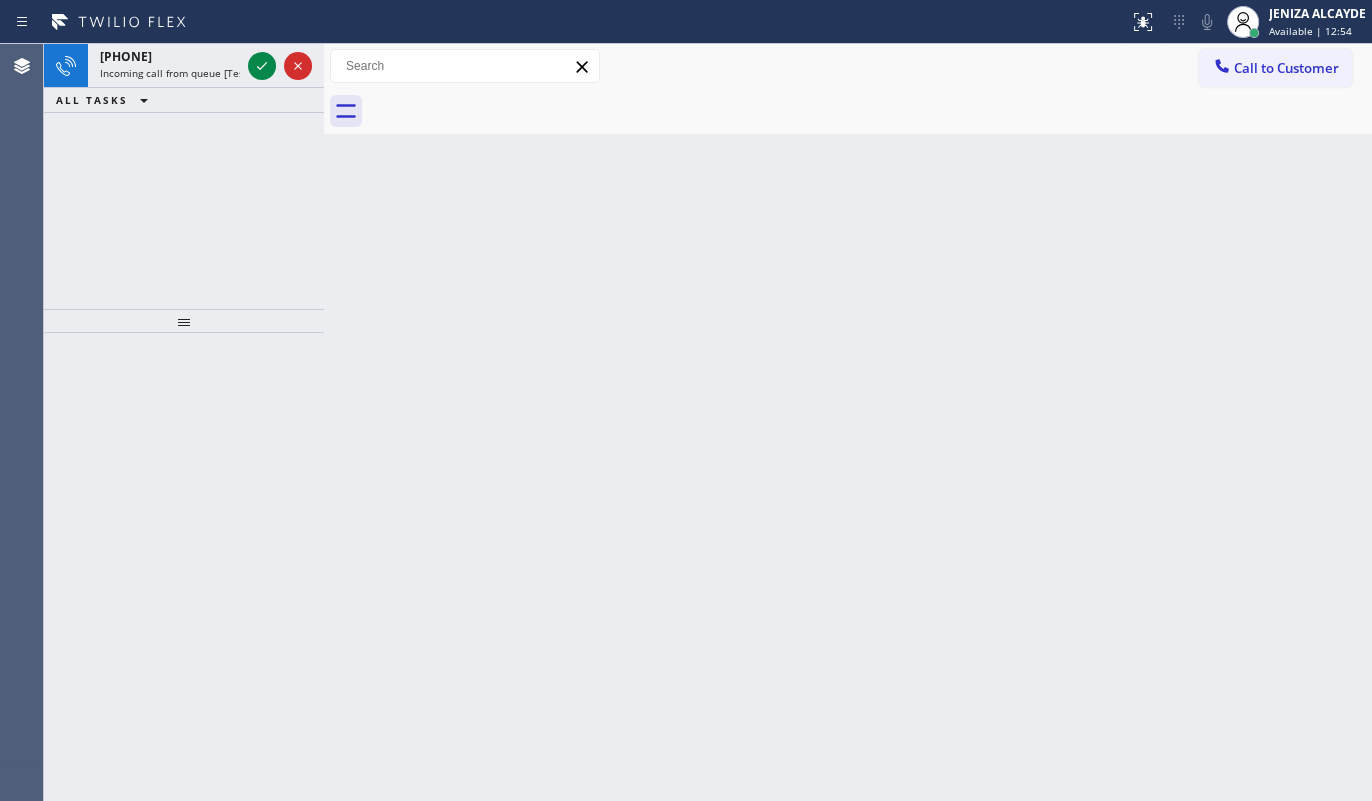 drag, startPoint x: 241, startPoint y: 207, endPoint x: 241, endPoint y: 134, distance: 73 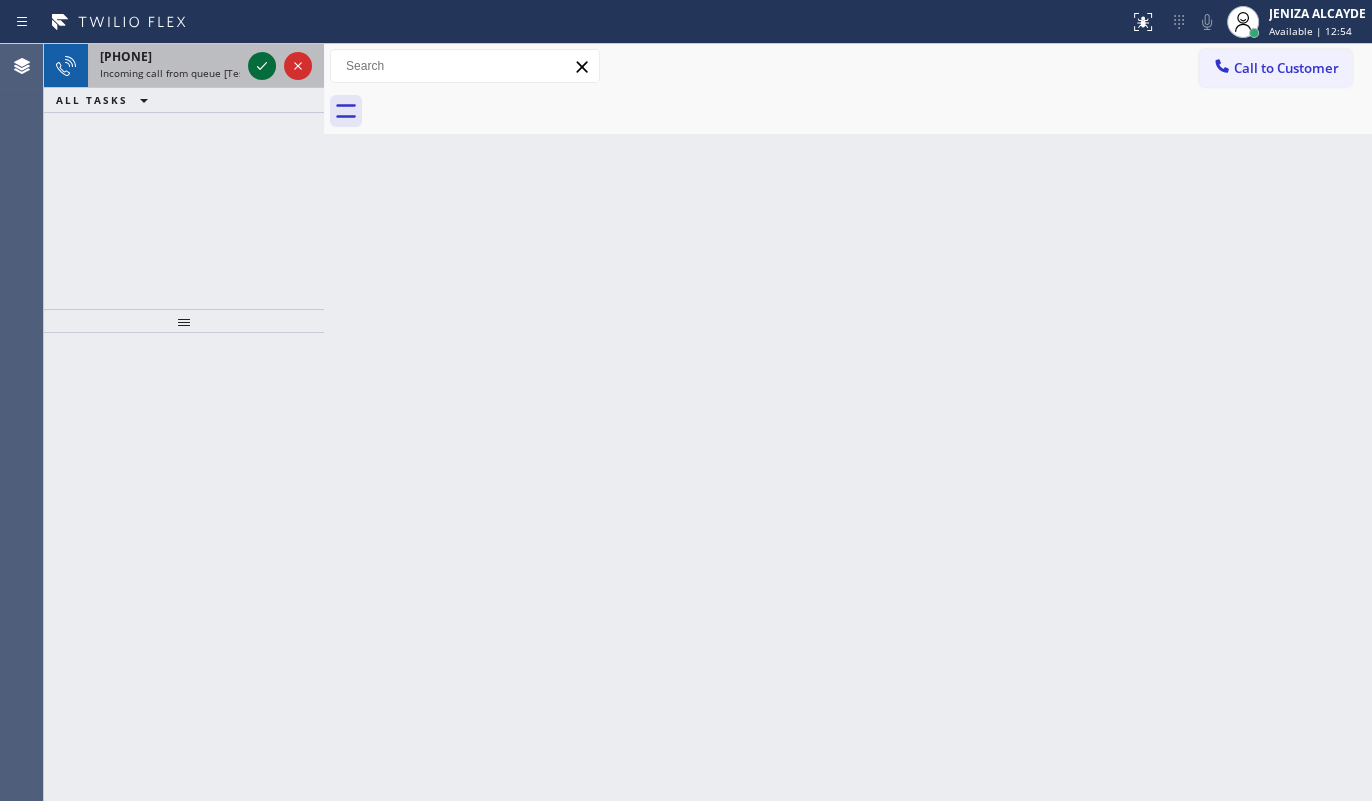 click 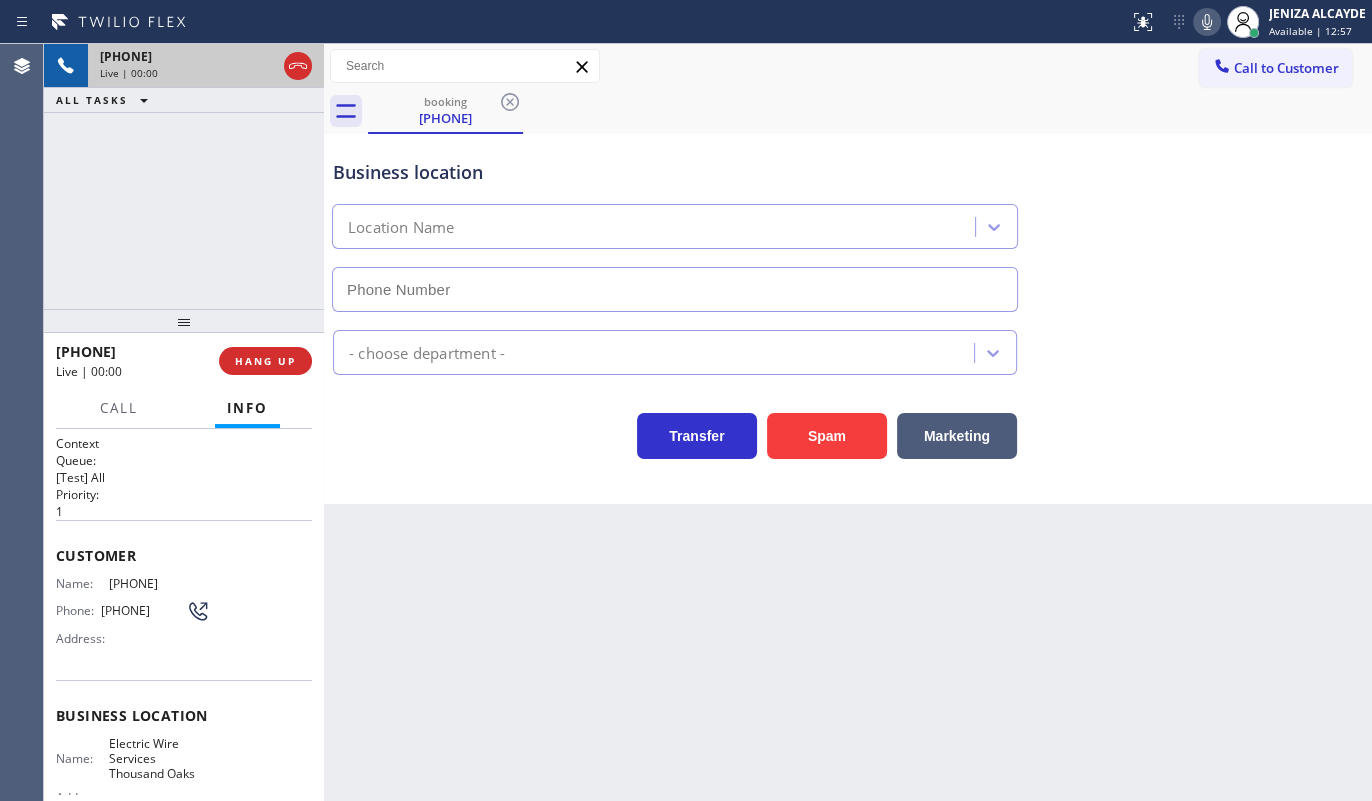 type on "(805) 624-4880" 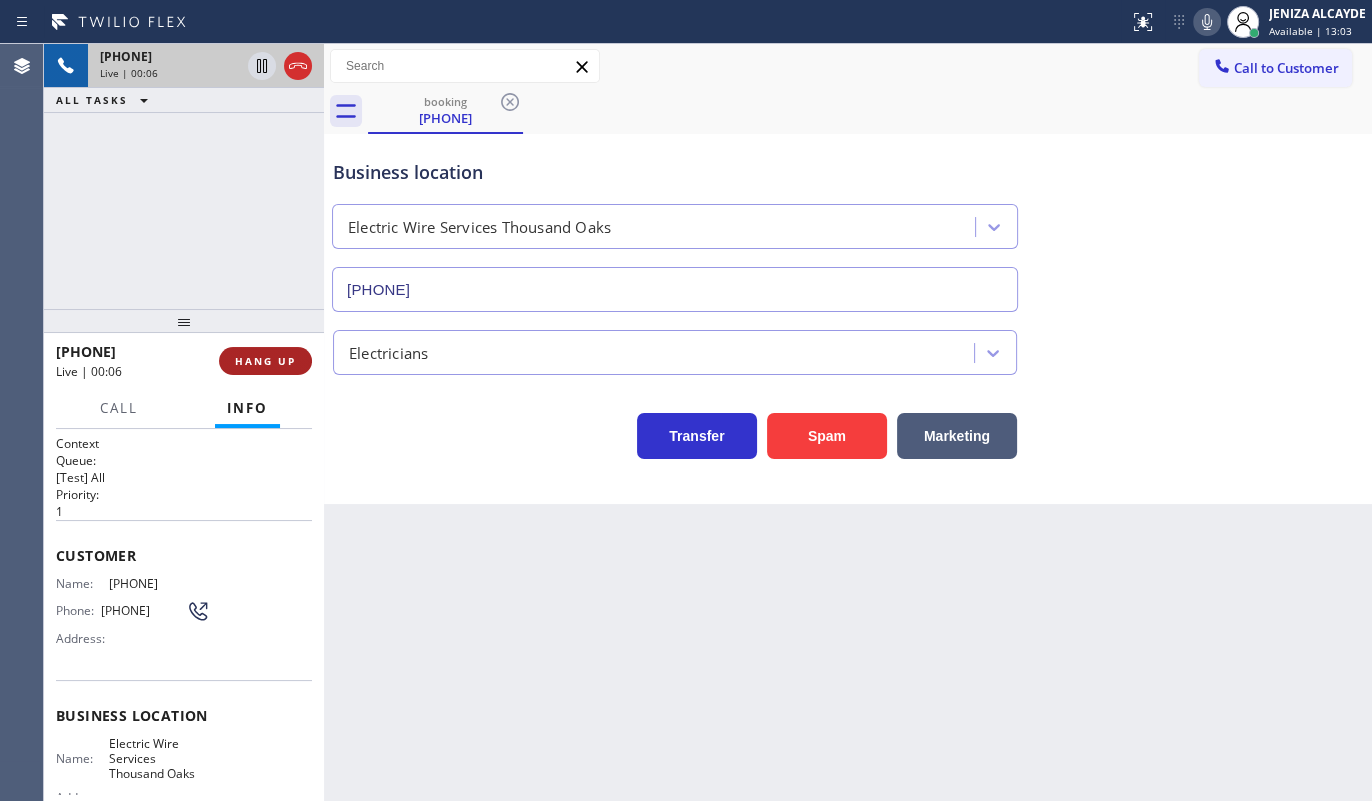 click on "HANG UP" at bounding box center [265, 361] 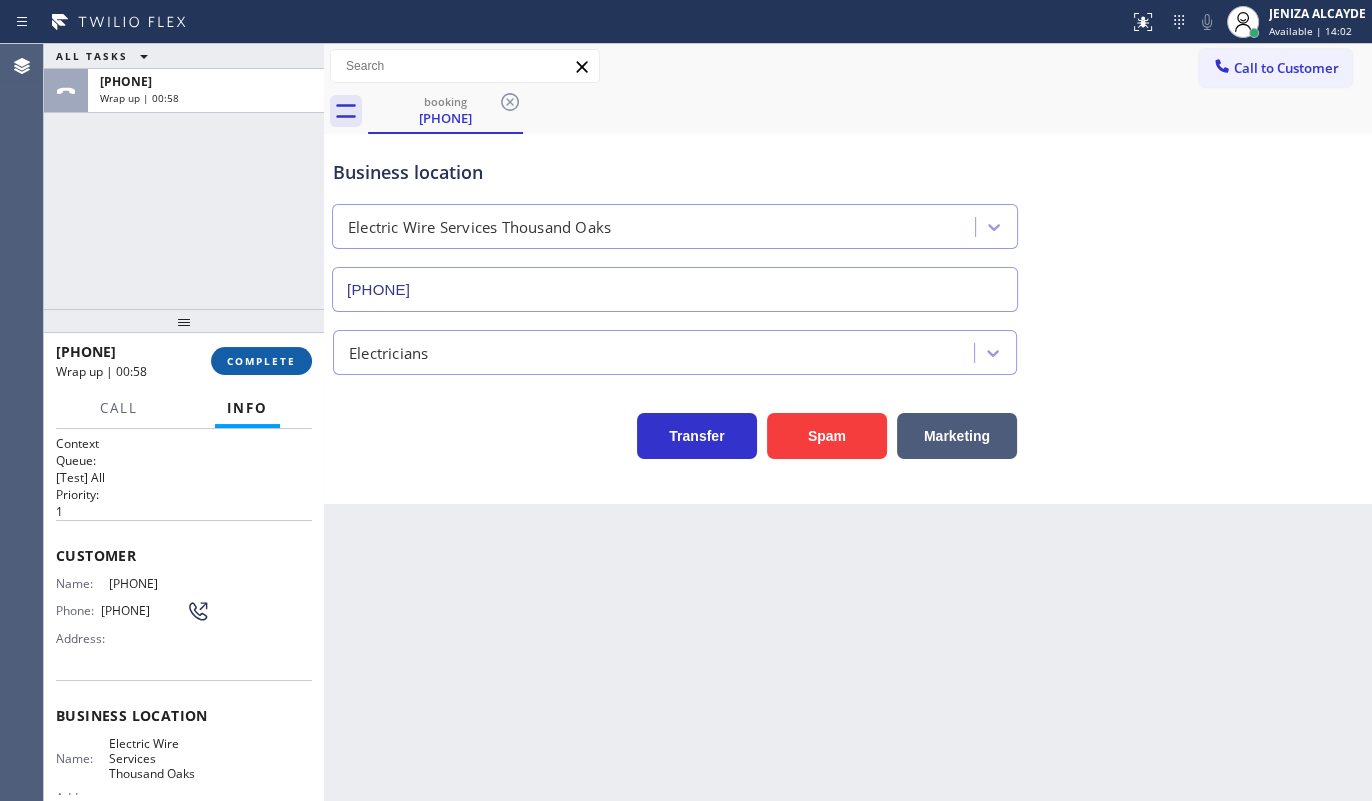 click on "COMPLETE" at bounding box center (261, 361) 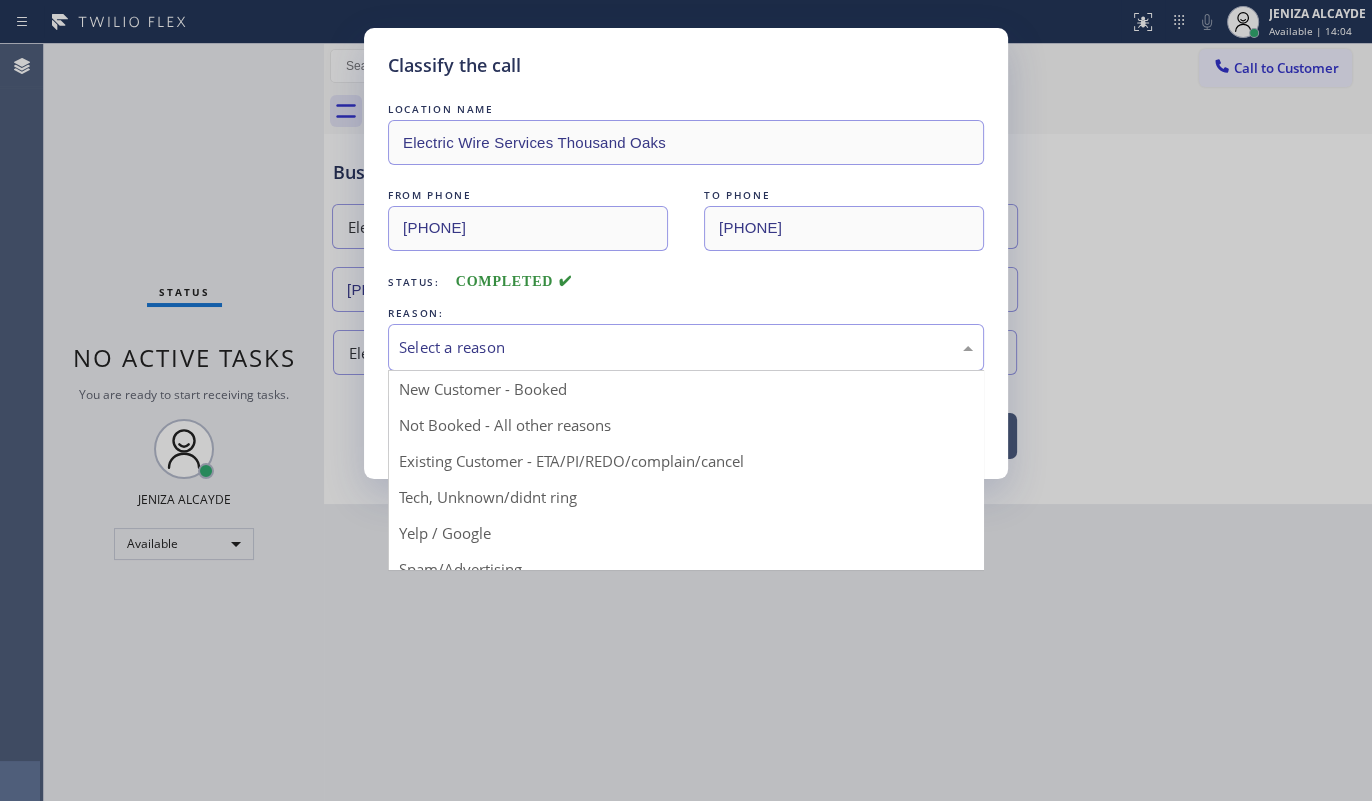 click on "Select a reason" at bounding box center [686, 347] 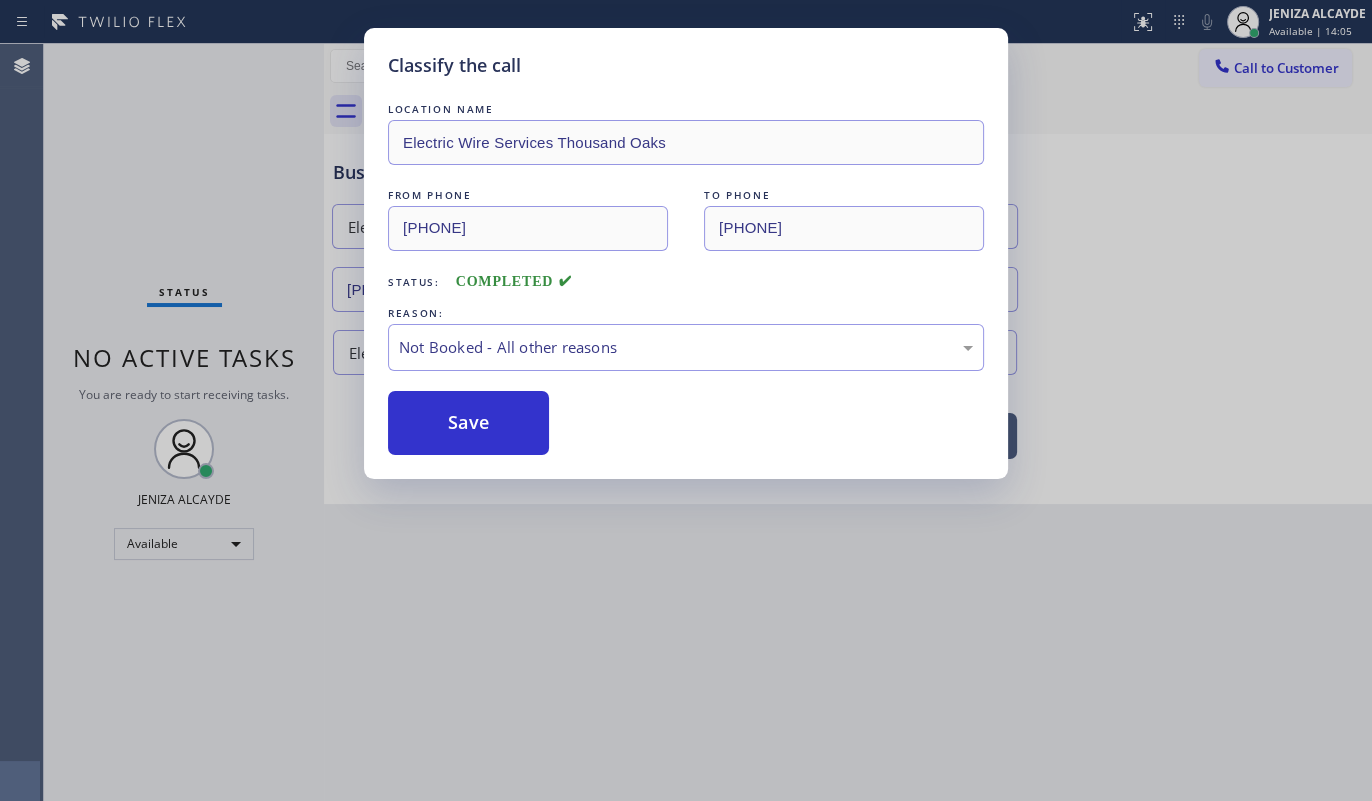 click on "Save" at bounding box center [468, 423] 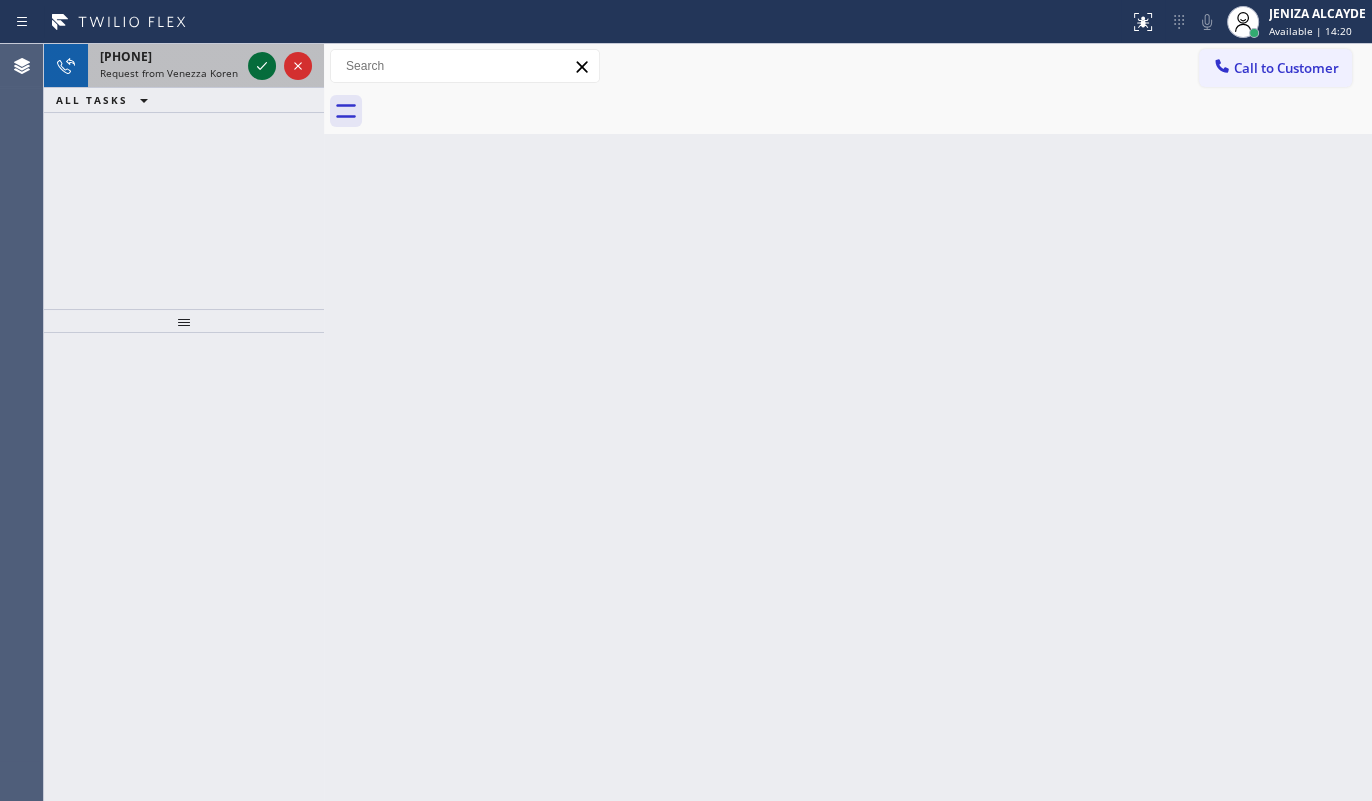 click 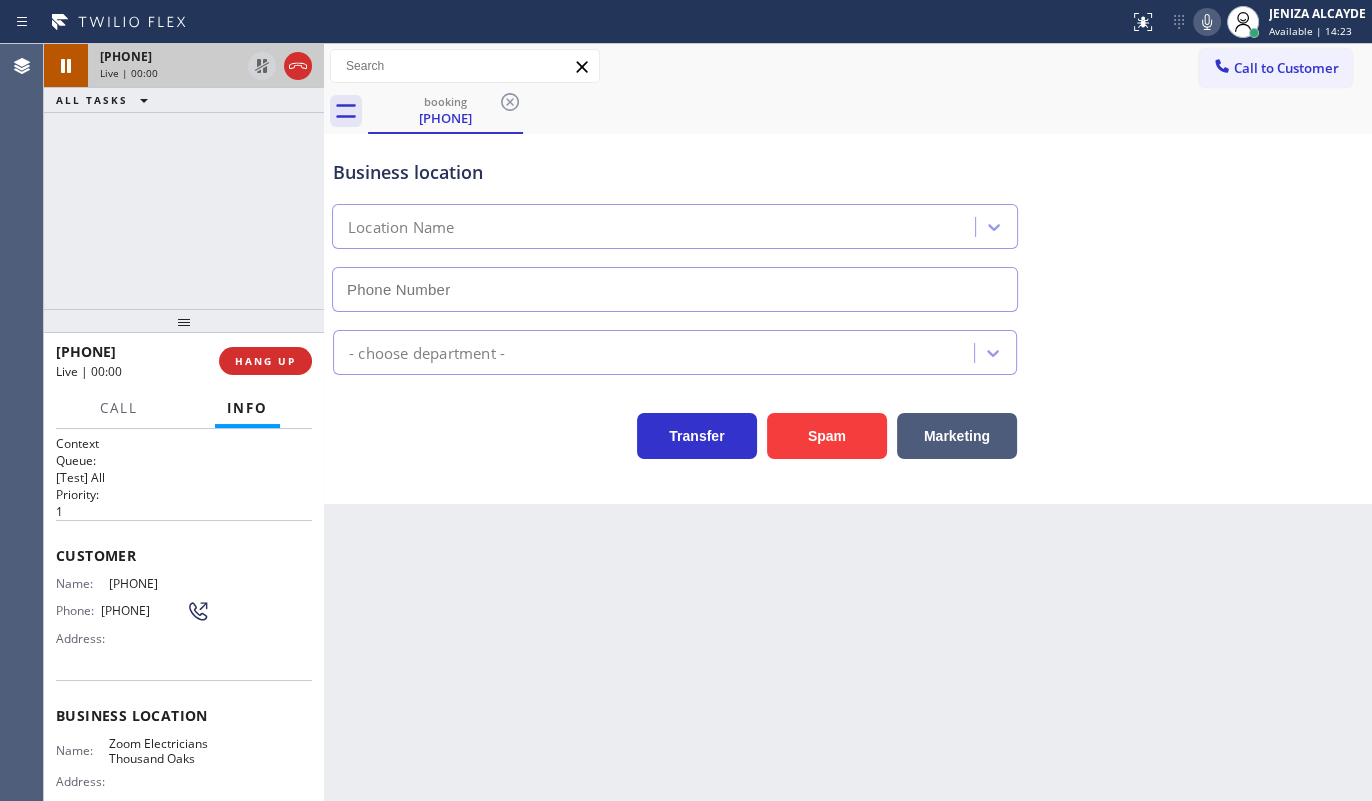 type on "(805) 995-4906" 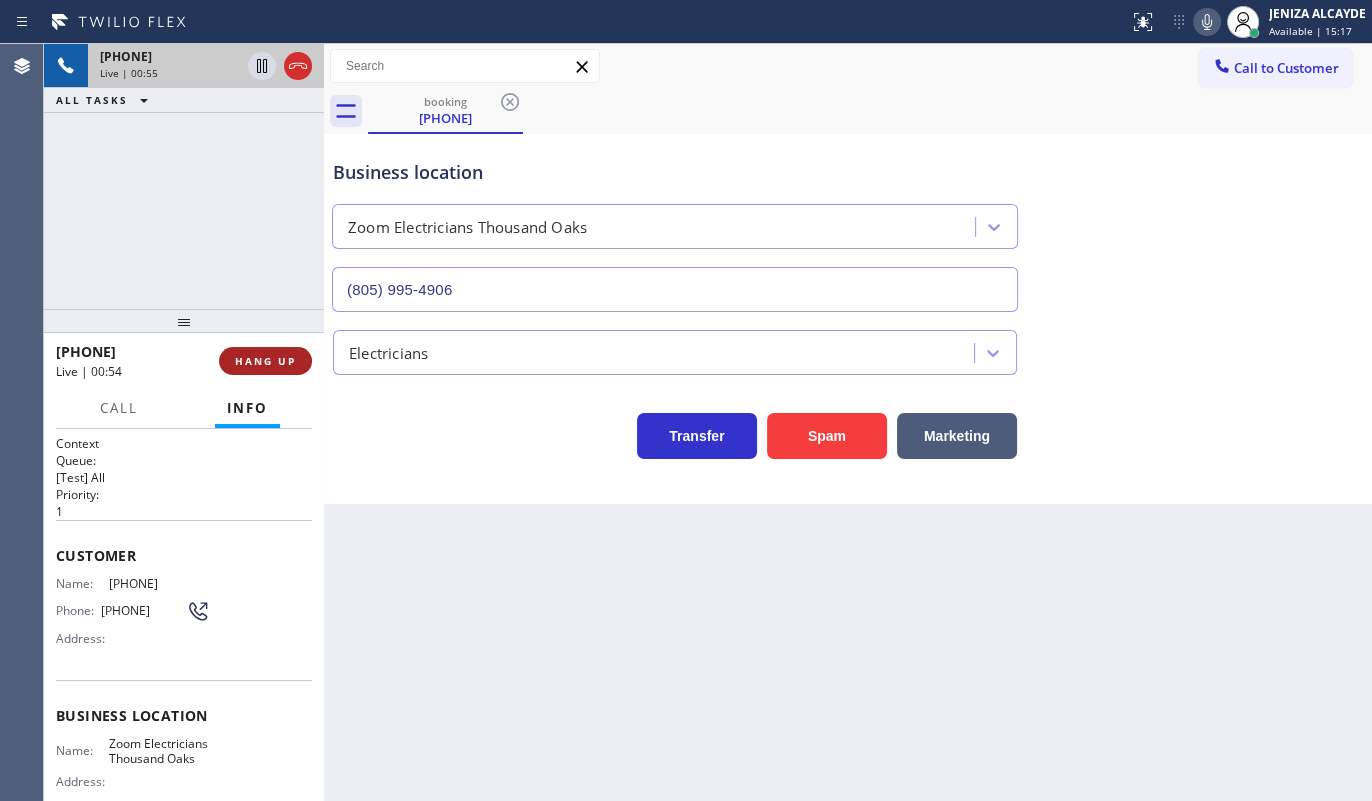 click on "HANG UP" at bounding box center (265, 361) 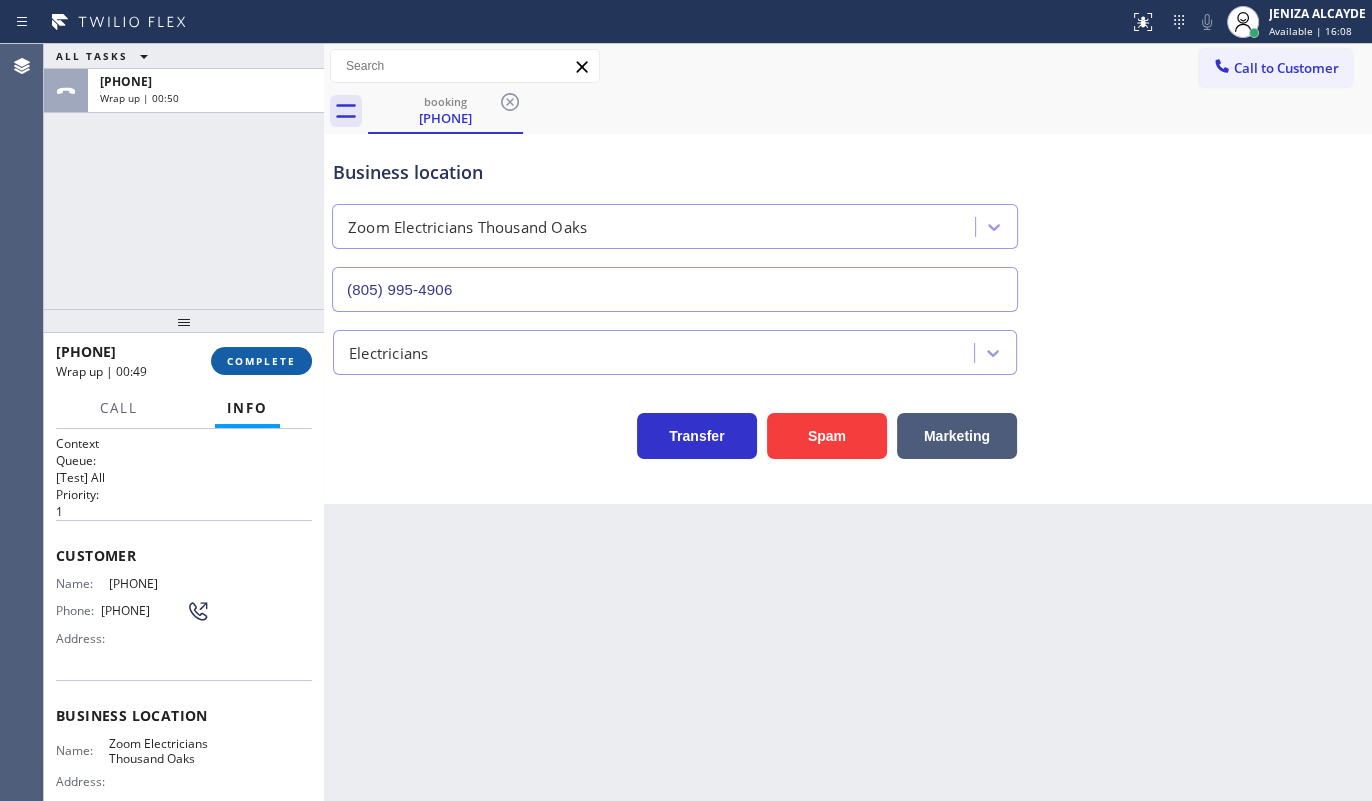 click on "COMPLETE" at bounding box center [261, 361] 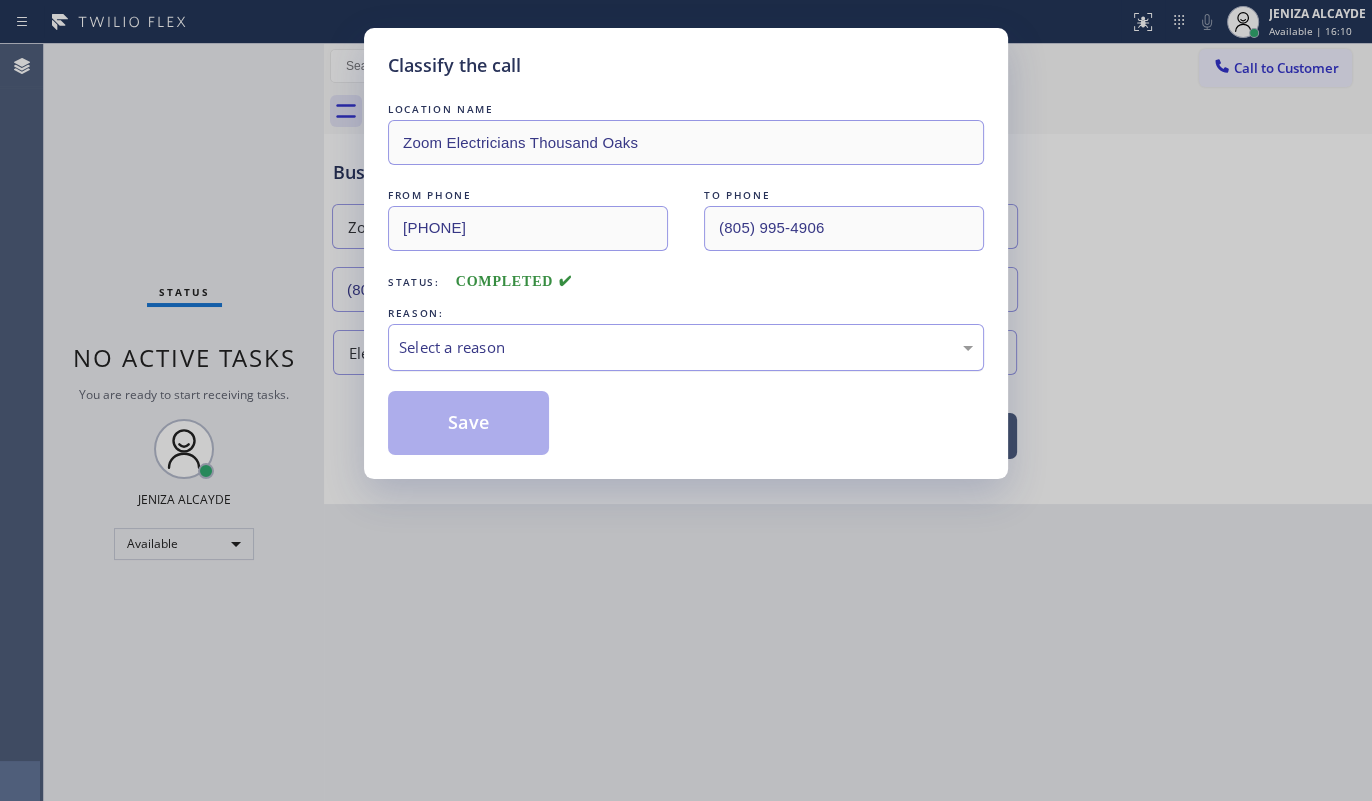 click on "Select a reason" at bounding box center (686, 347) 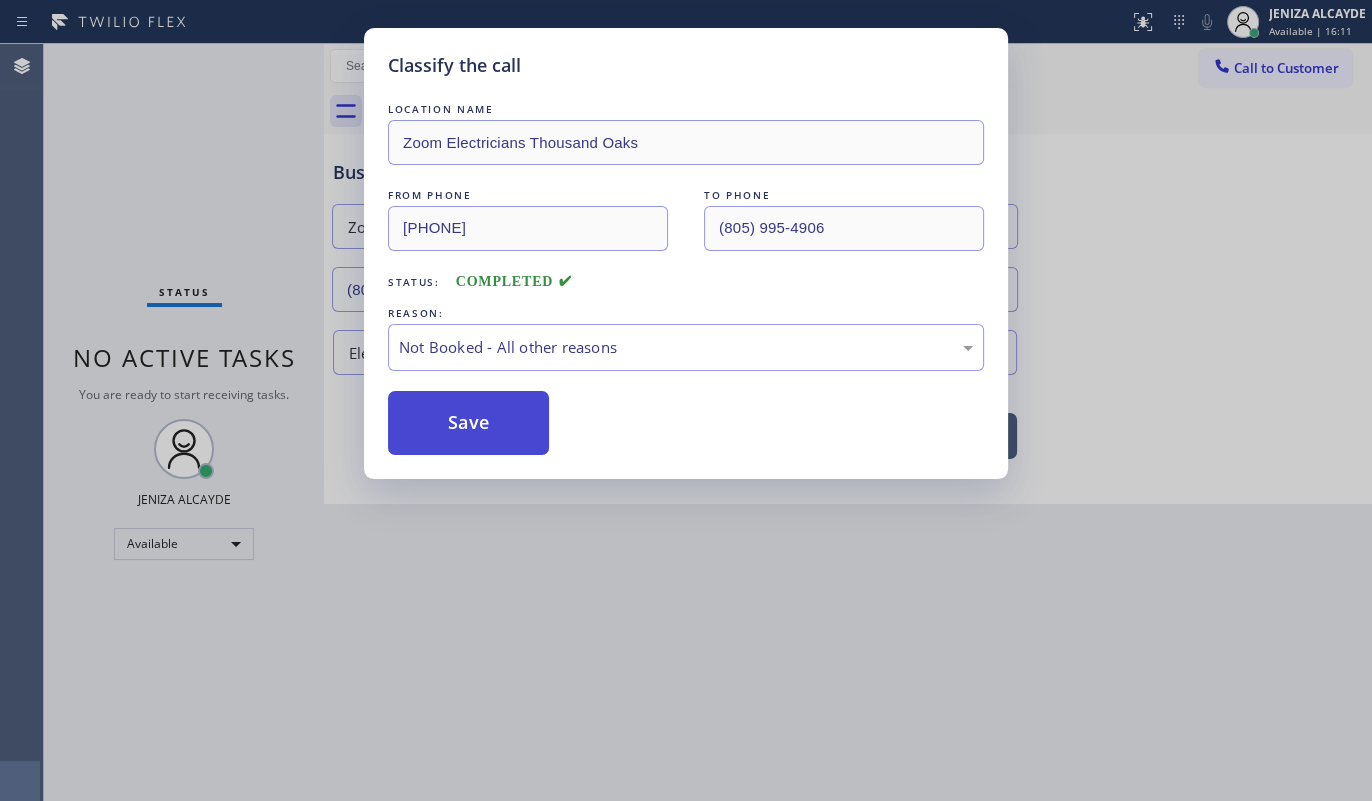 click on "Save" at bounding box center (468, 423) 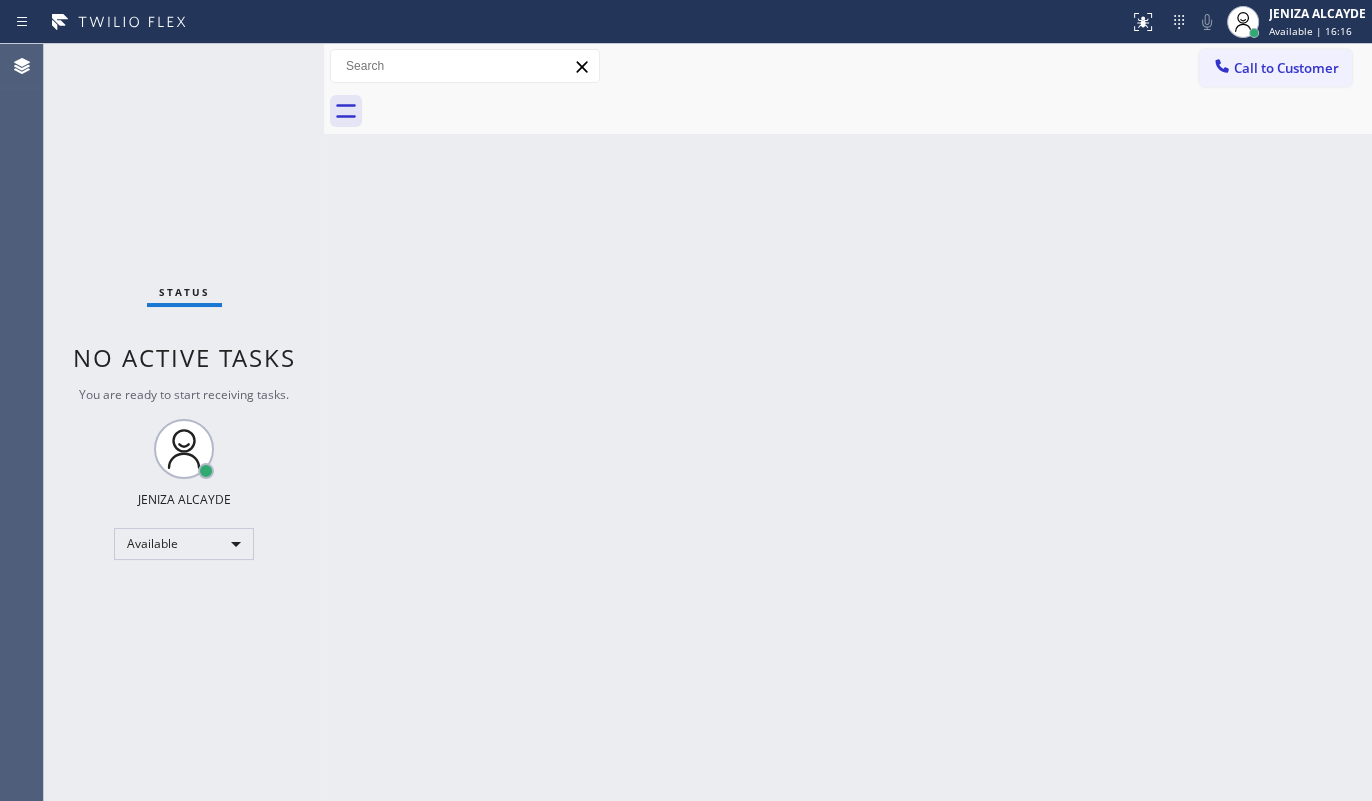 click on "Back to Dashboard Change Sender ID Customers Technicians Select a contact Outbound call Technician Search Technician Your caller id phone number Your caller id phone number Call Technician info Name   Phone none Address none Change Sender ID HVAC +18559994417 5 Star Appliance +18557314952 Appliance Repair +18554611149 Plumbing +18889090120 Air Duct Cleaning +18006865038  Electricians +18005688664 Cancel Change Check personal SMS Reset Change No tabs Call to Customer Outbound call Location Search location Your caller id phone number (310) 620-1218 Customer number Call Outbound call Technician Search Technician Your caller id phone number Your caller id phone number Call" at bounding box center (848, 422) 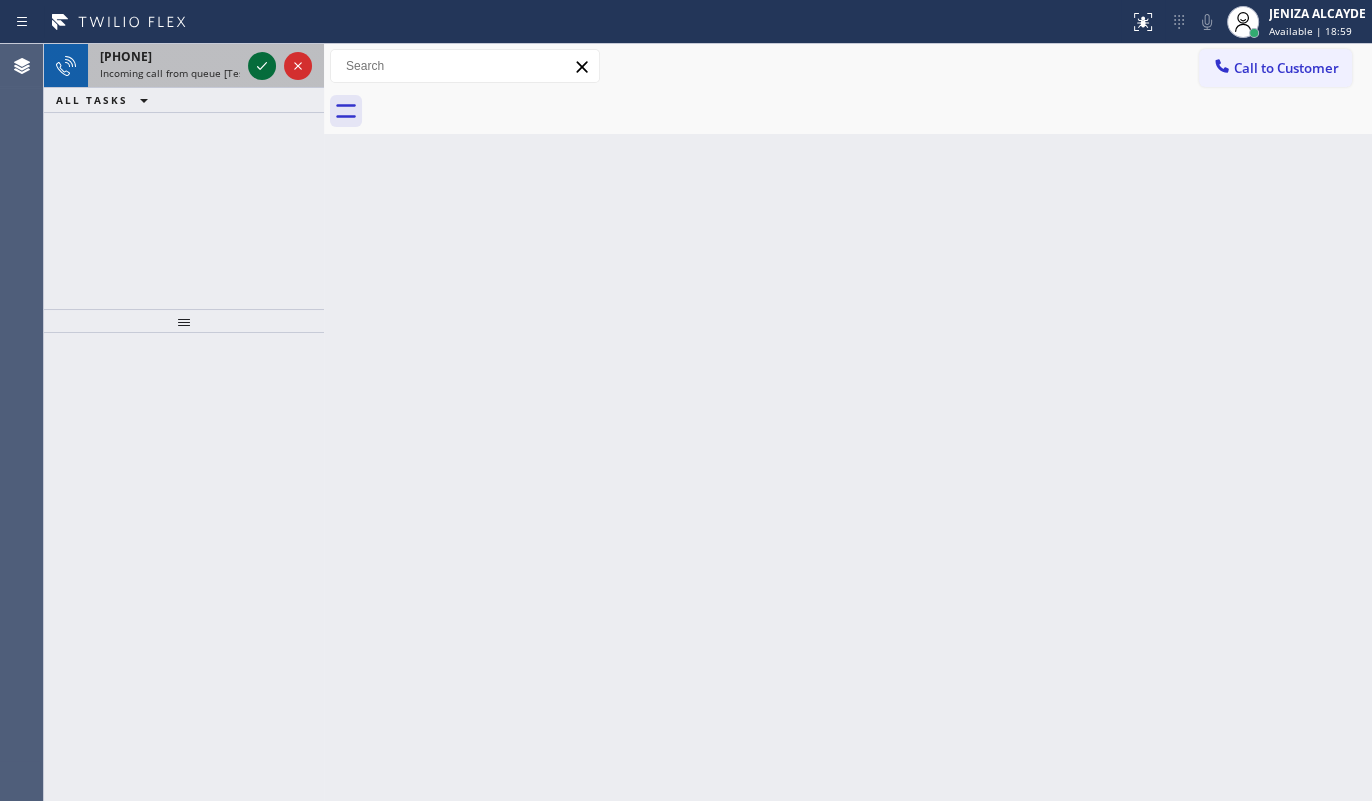 click at bounding box center (280, 66) 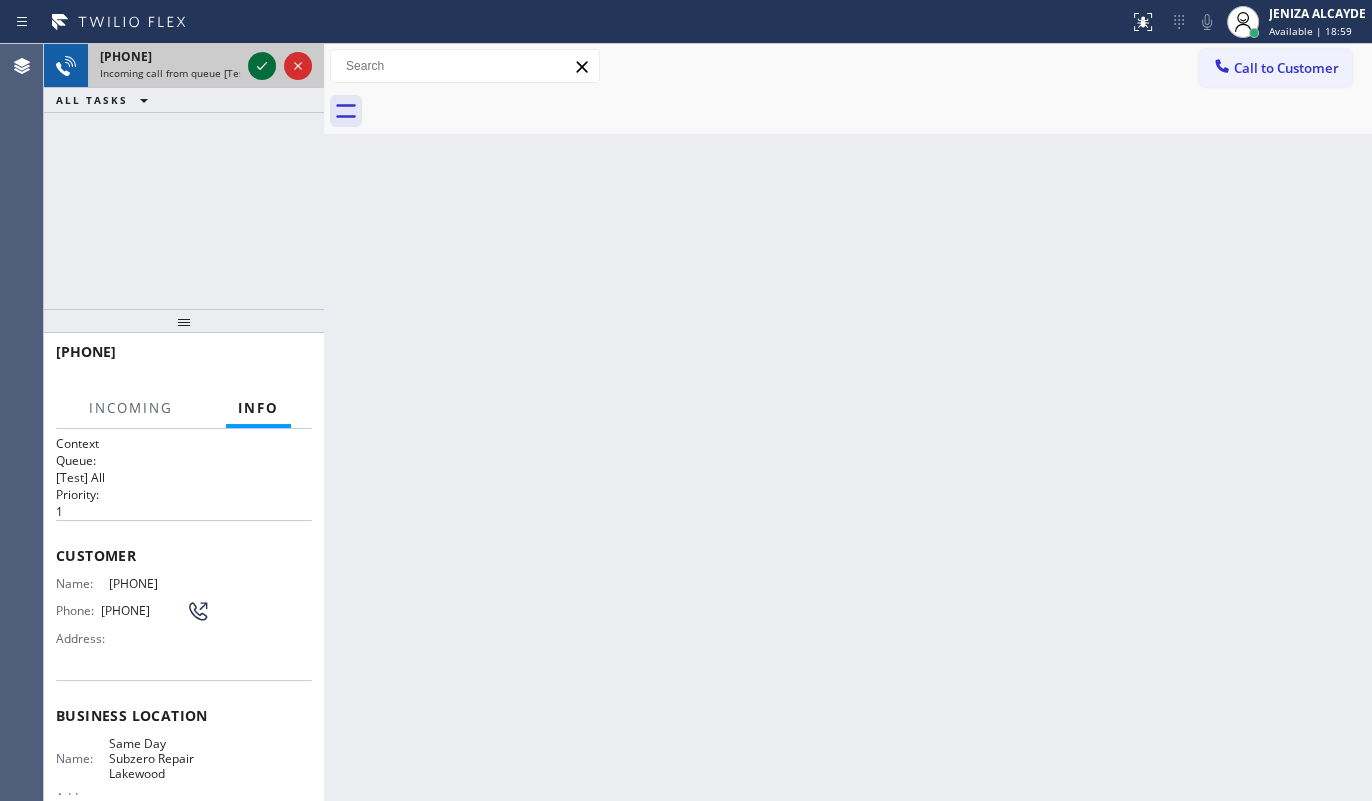 click 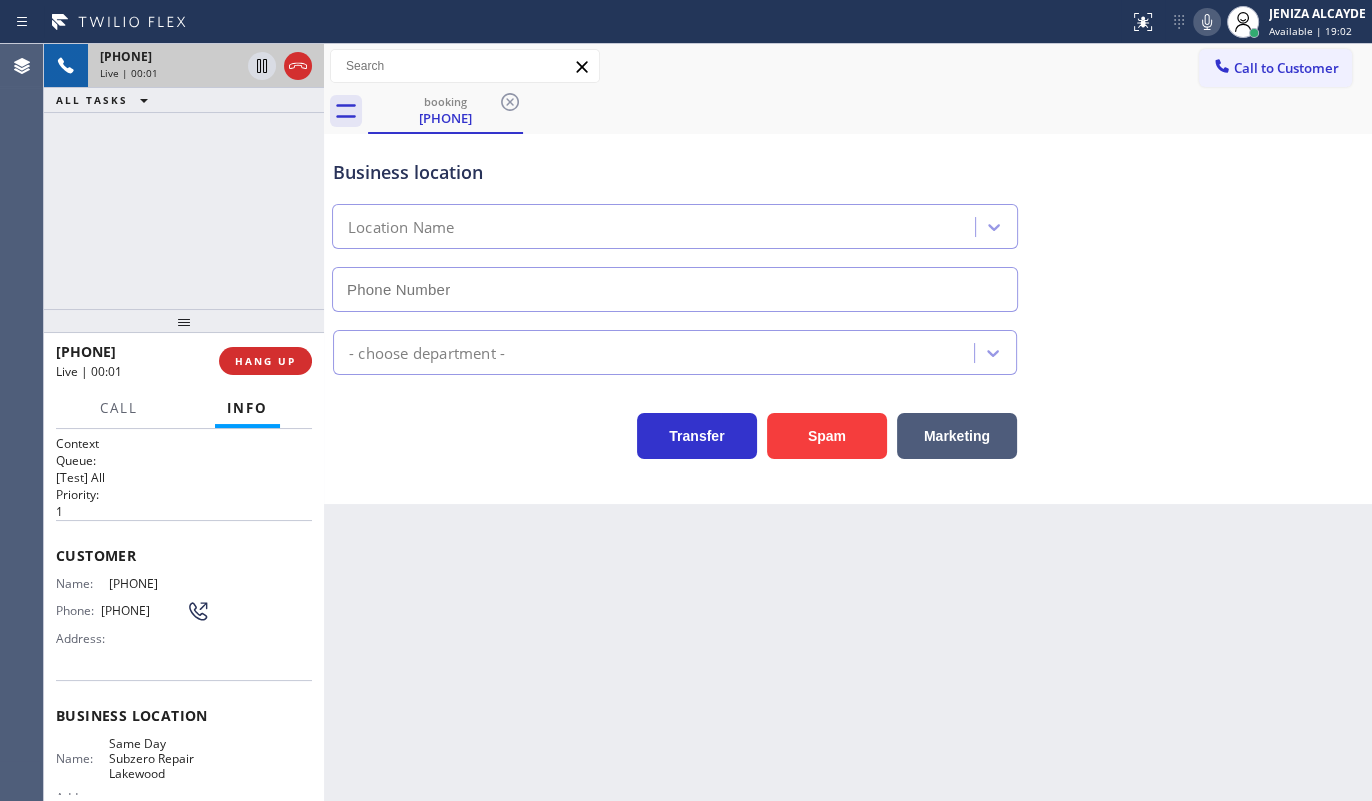 type on "(720) 741-7377" 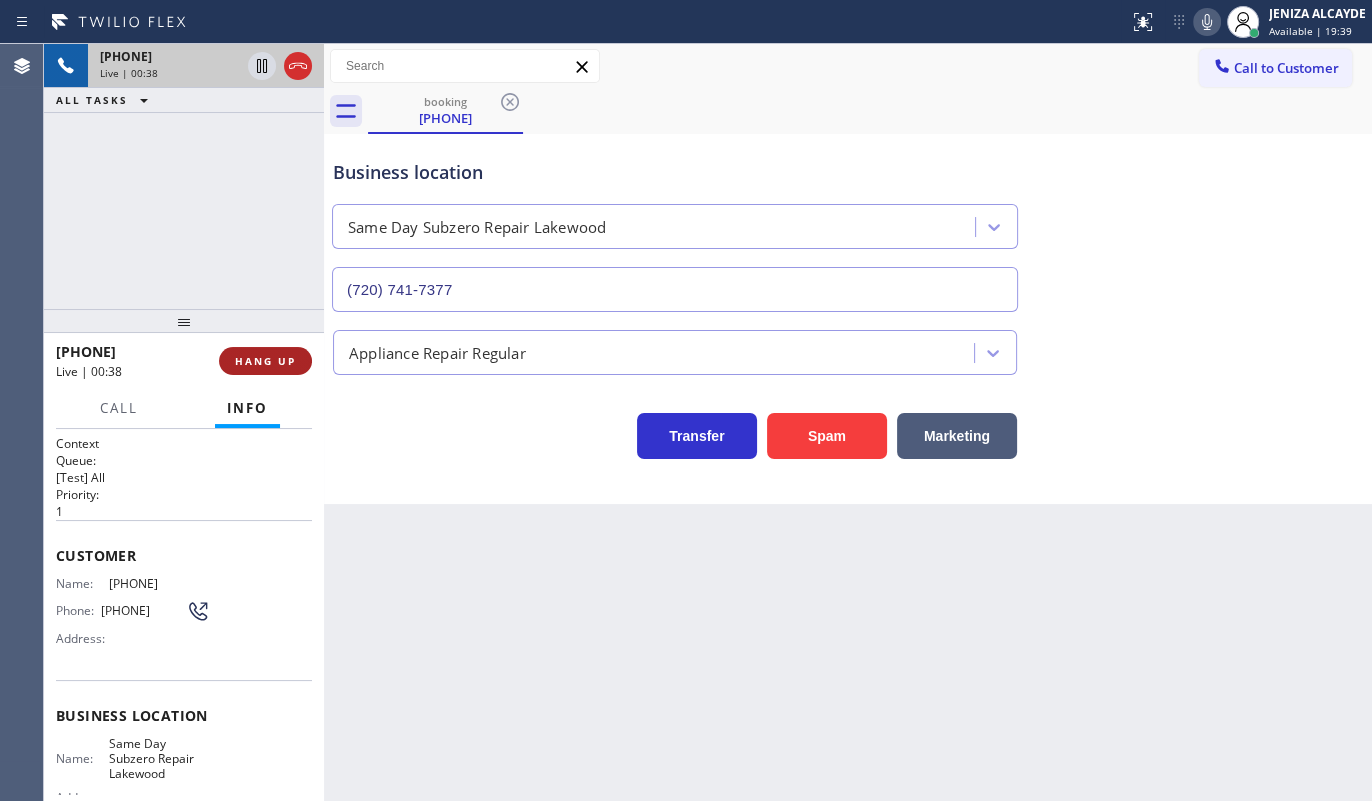 click on "HANG UP" at bounding box center [265, 361] 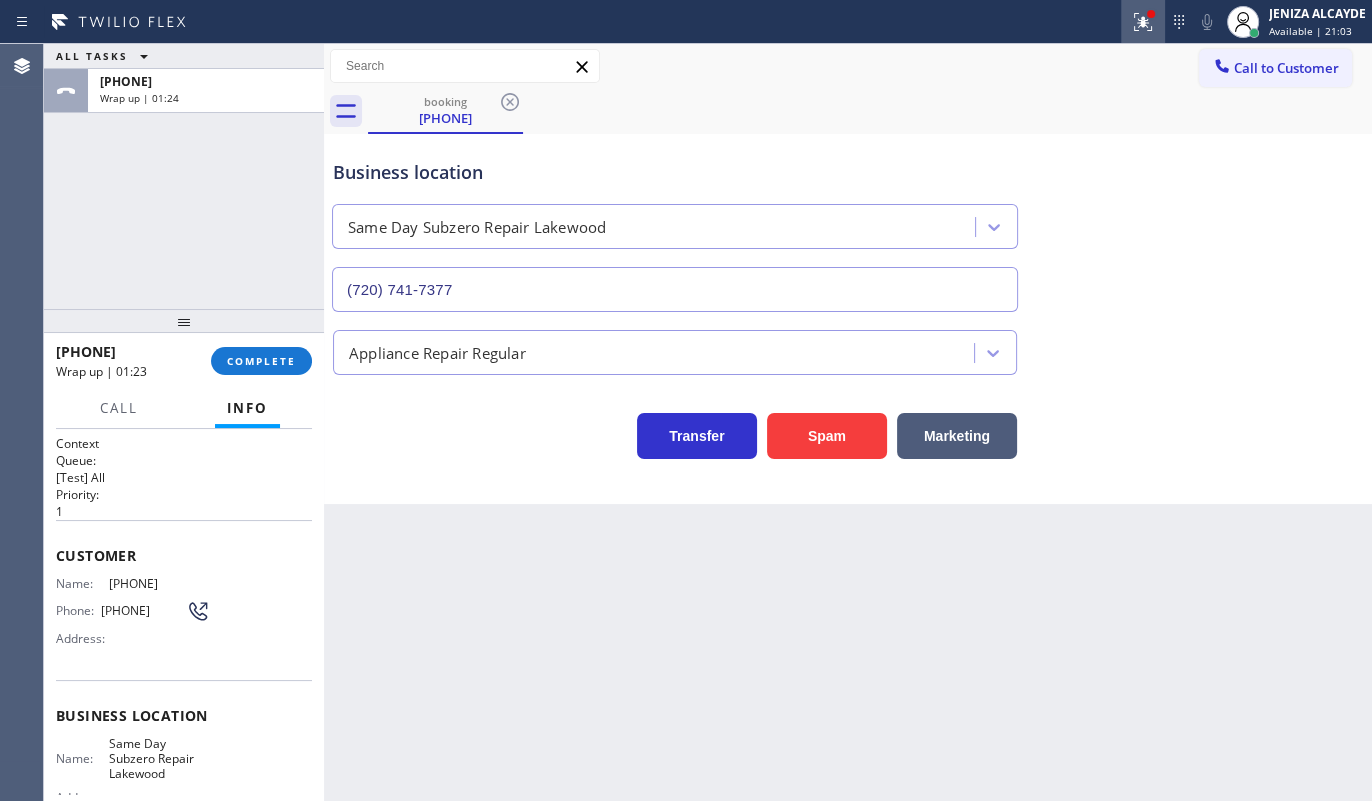 click 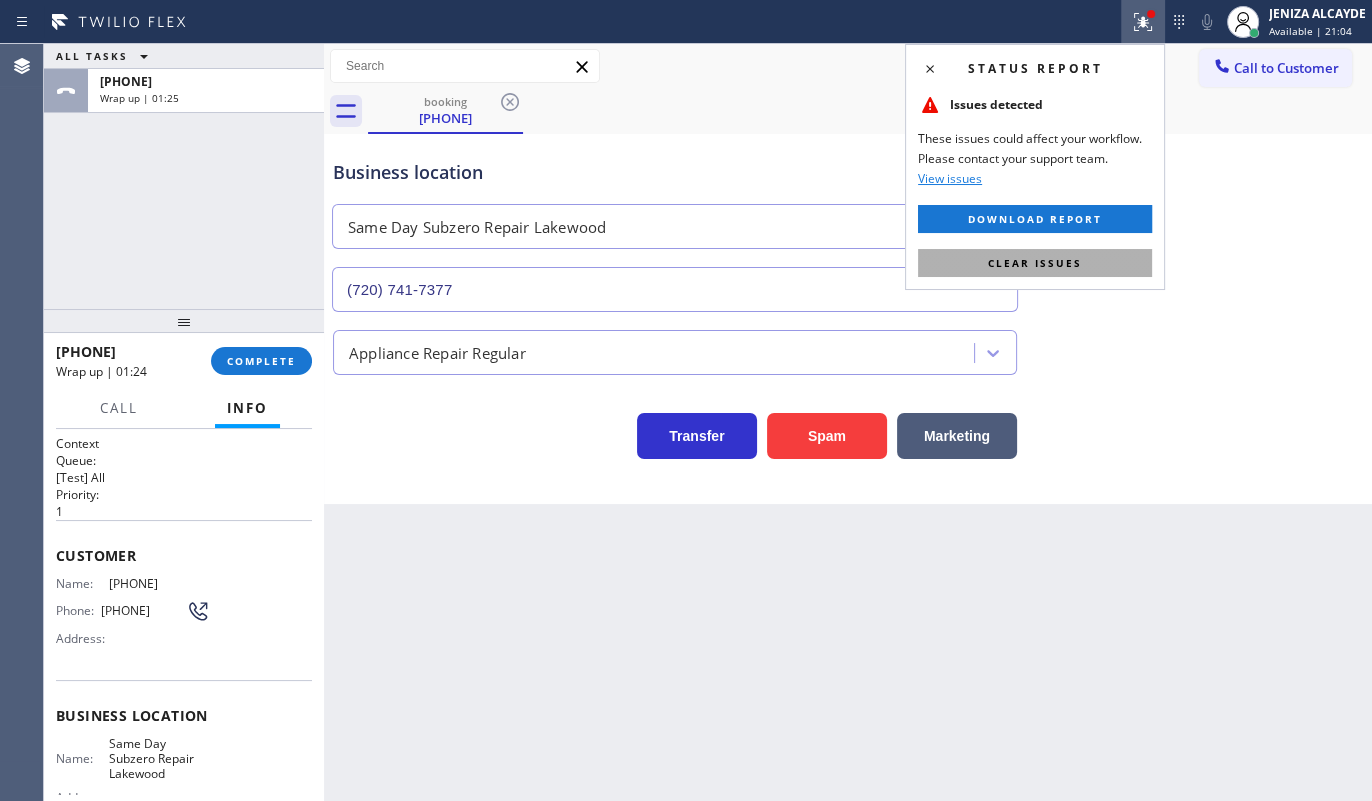 click on "Clear issues" at bounding box center [1035, 263] 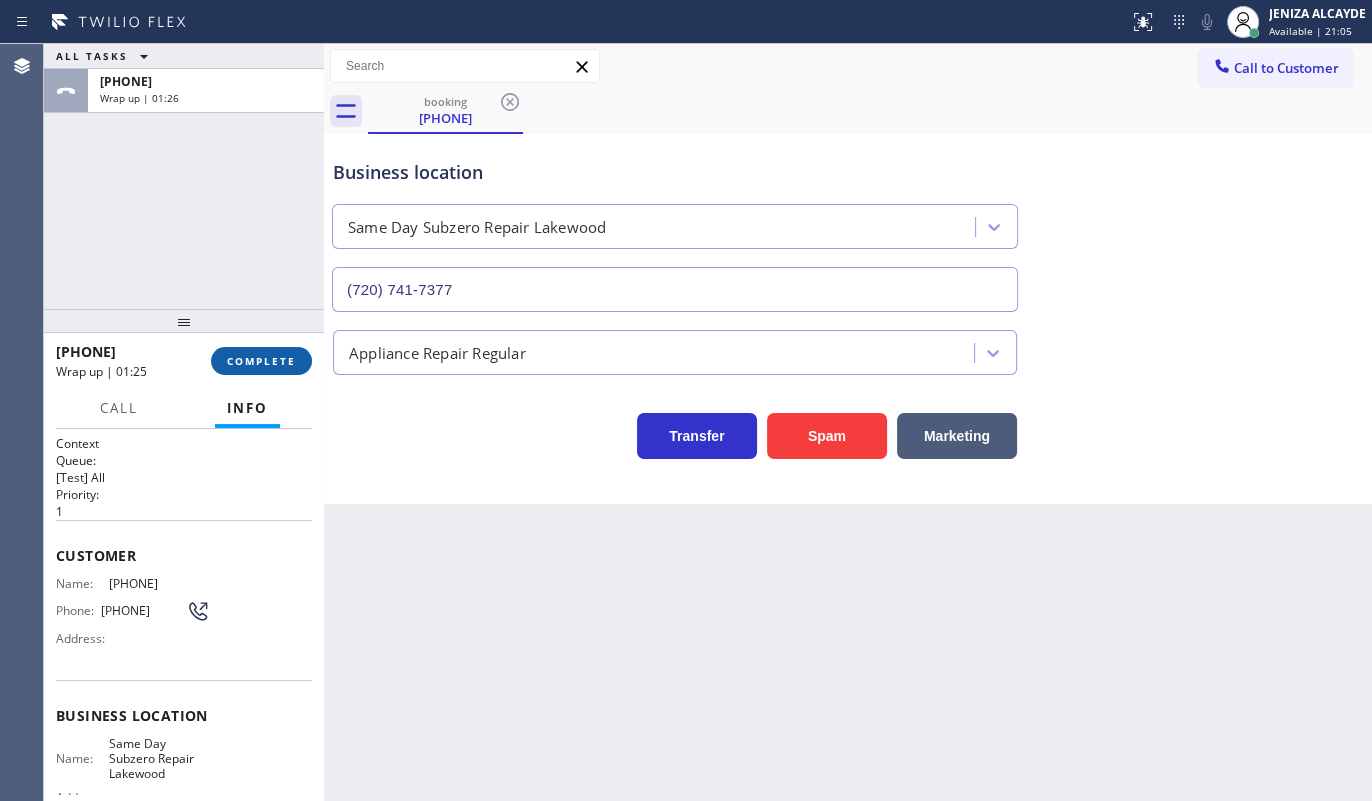 click on "COMPLETE" at bounding box center (261, 361) 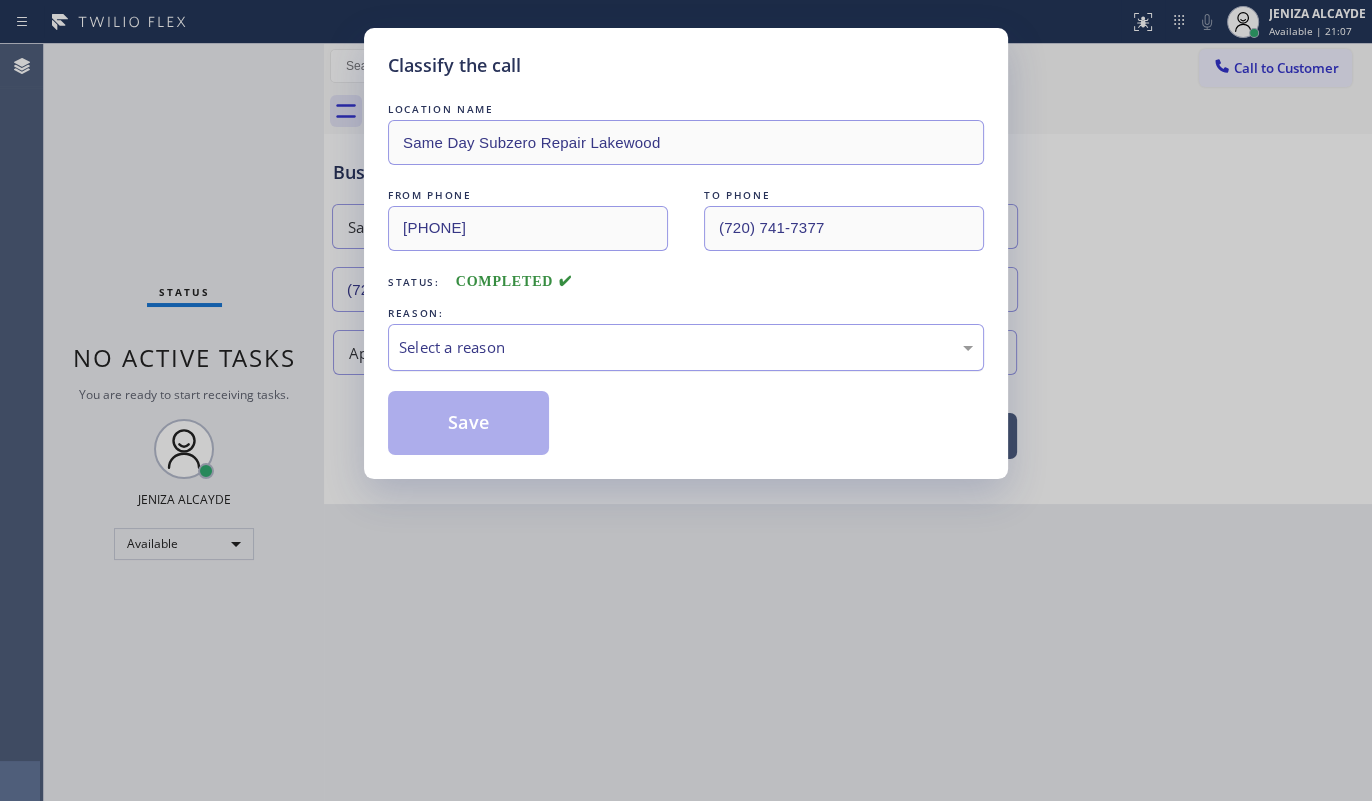 drag, startPoint x: 488, startPoint y: 347, endPoint x: 482, endPoint y: 360, distance: 14.3178215 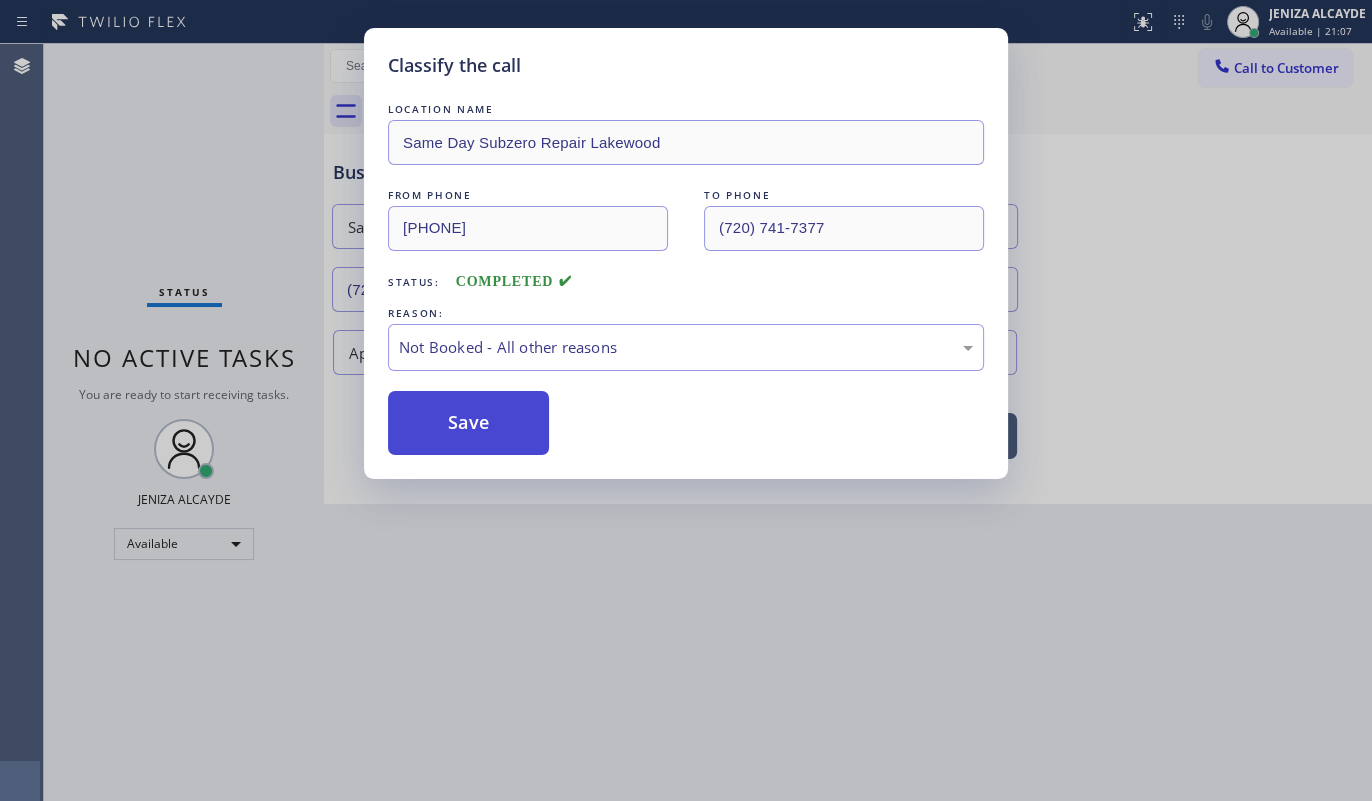 click on "Save" at bounding box center [468, 423] 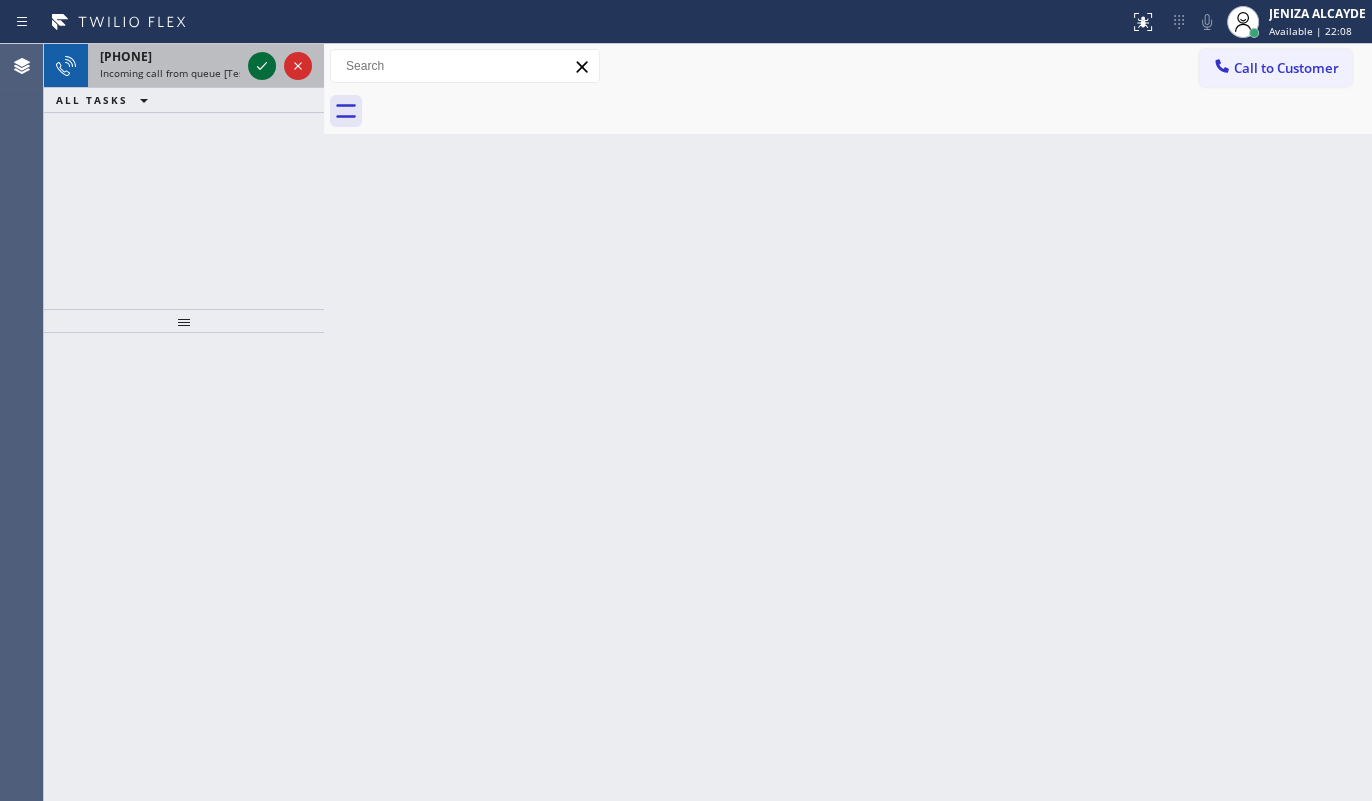 click 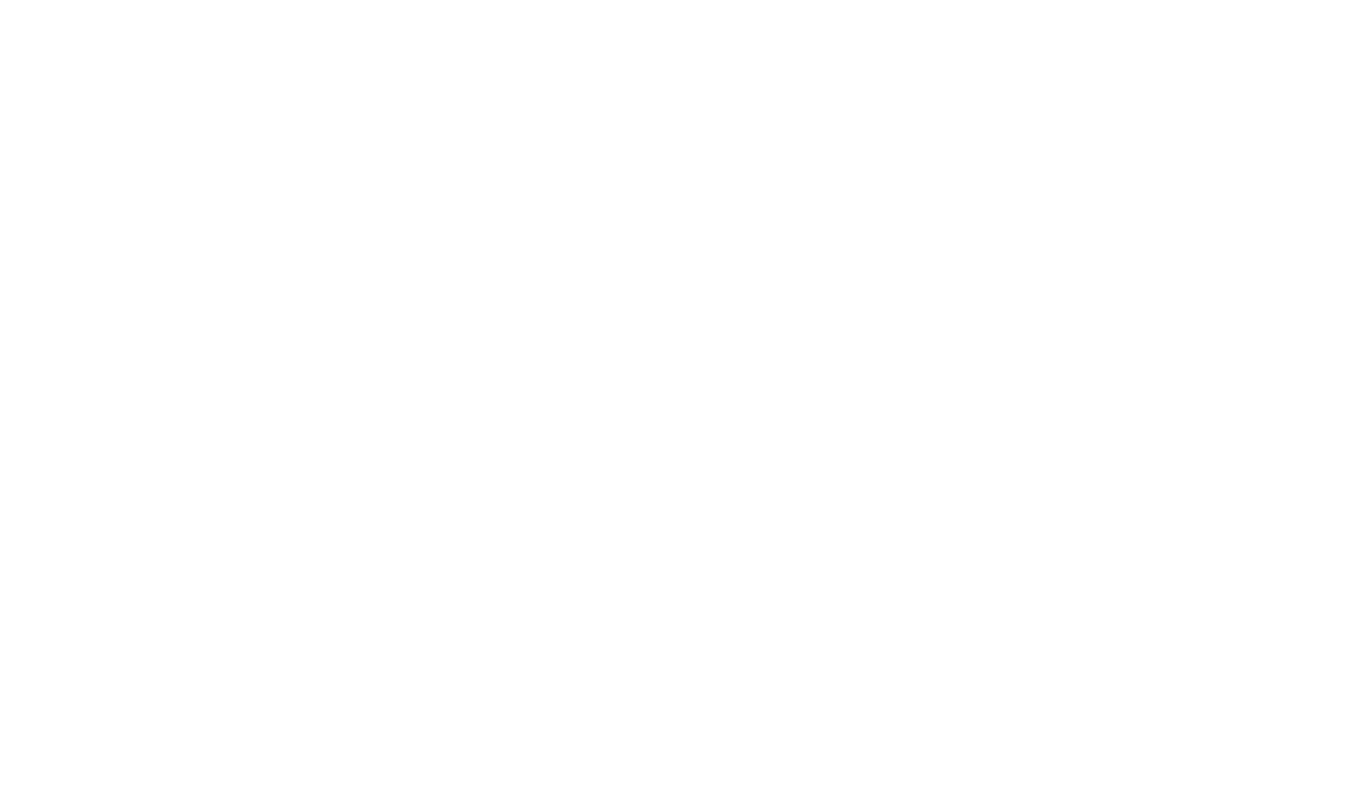 scroll, scrollTop: 0, scrollLeft: 0, axis: both 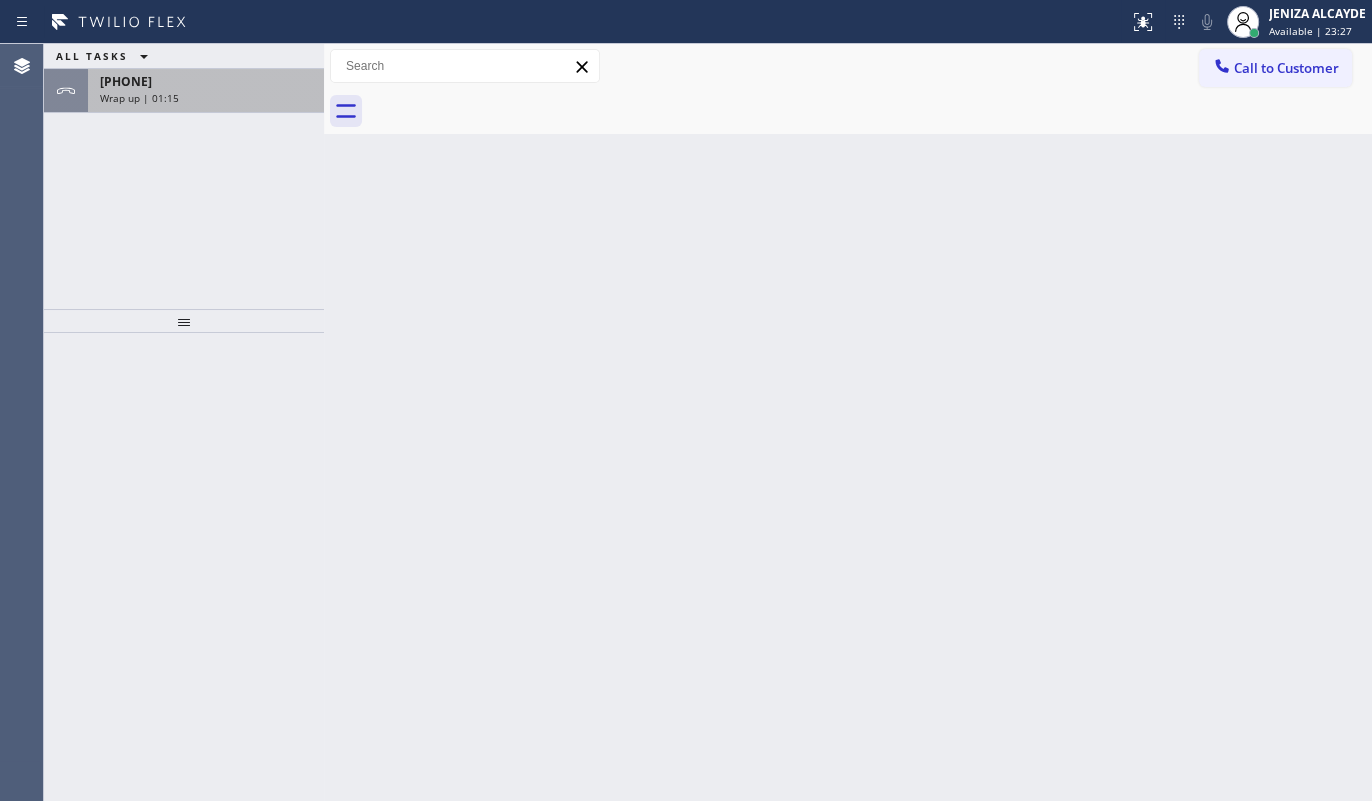 click on "Wrap up | 01:15" at bounding box center (139, 98) 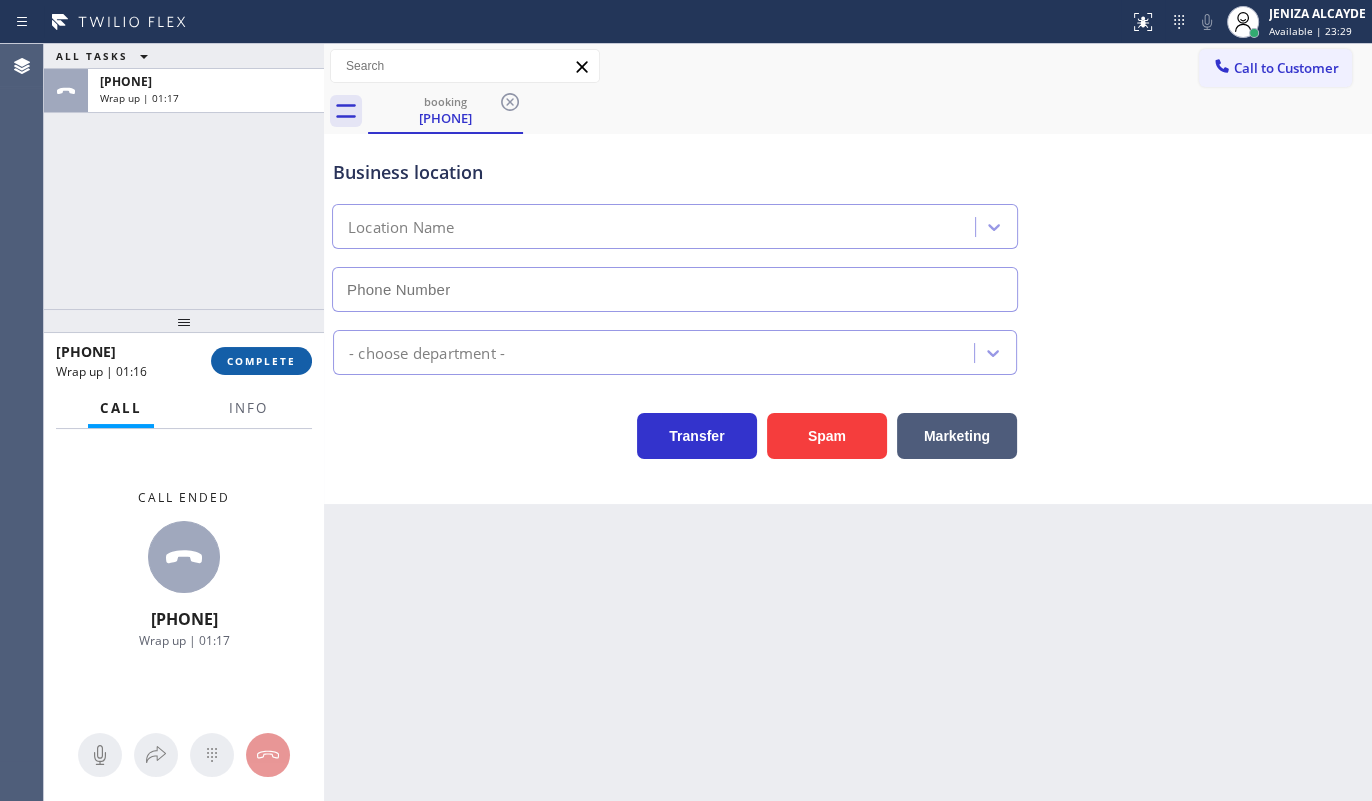 type on "[PHONE]" 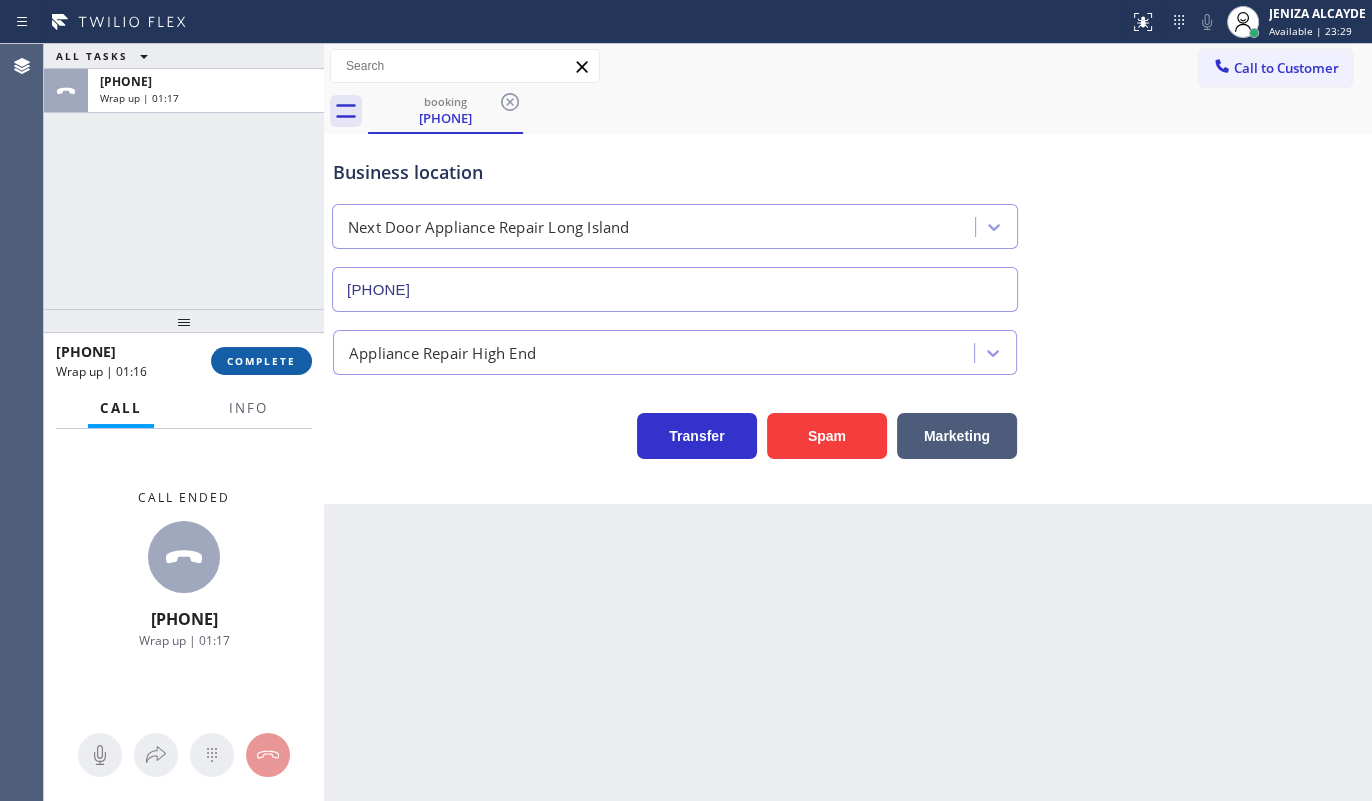 click on "COMPLETE" at bounding box center [261, 361] 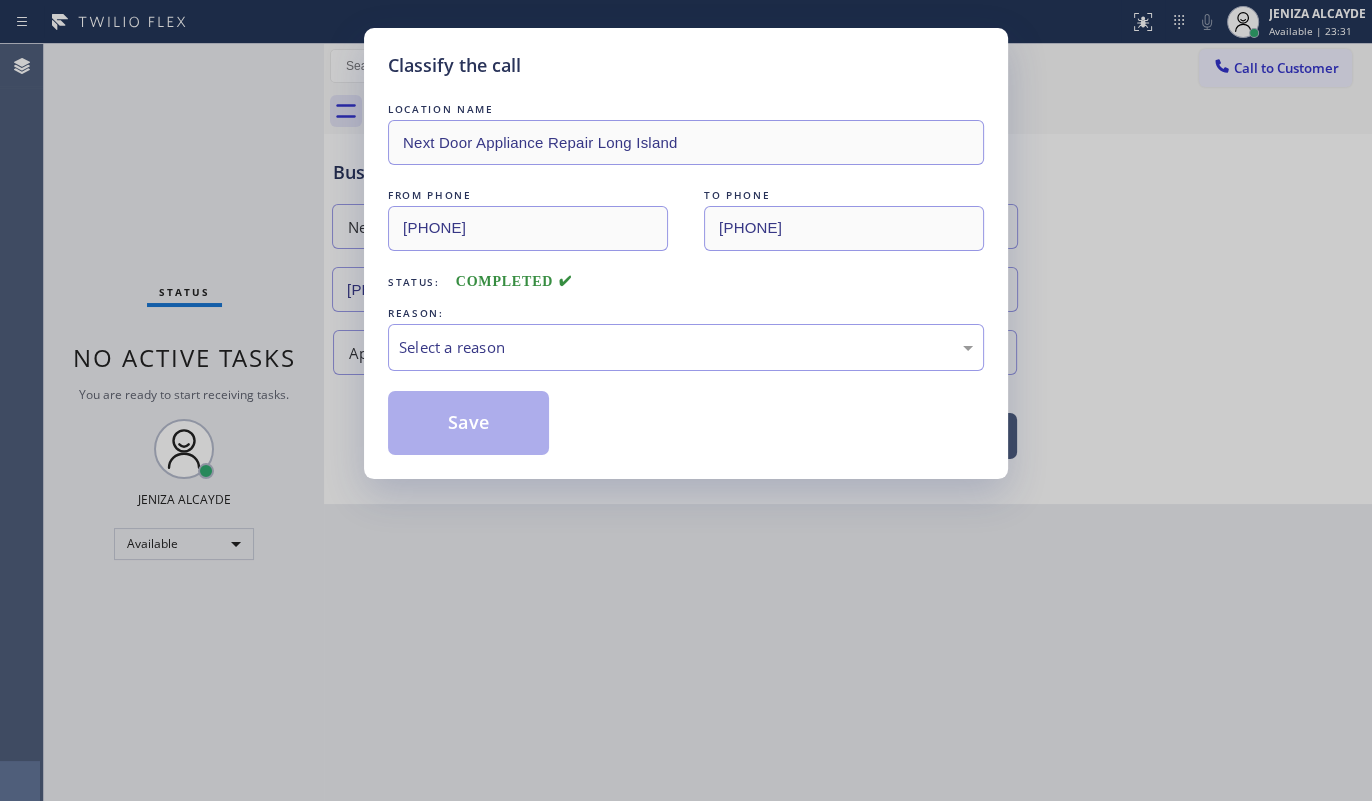 click on "REASON:" at bounding box center [686, 313] 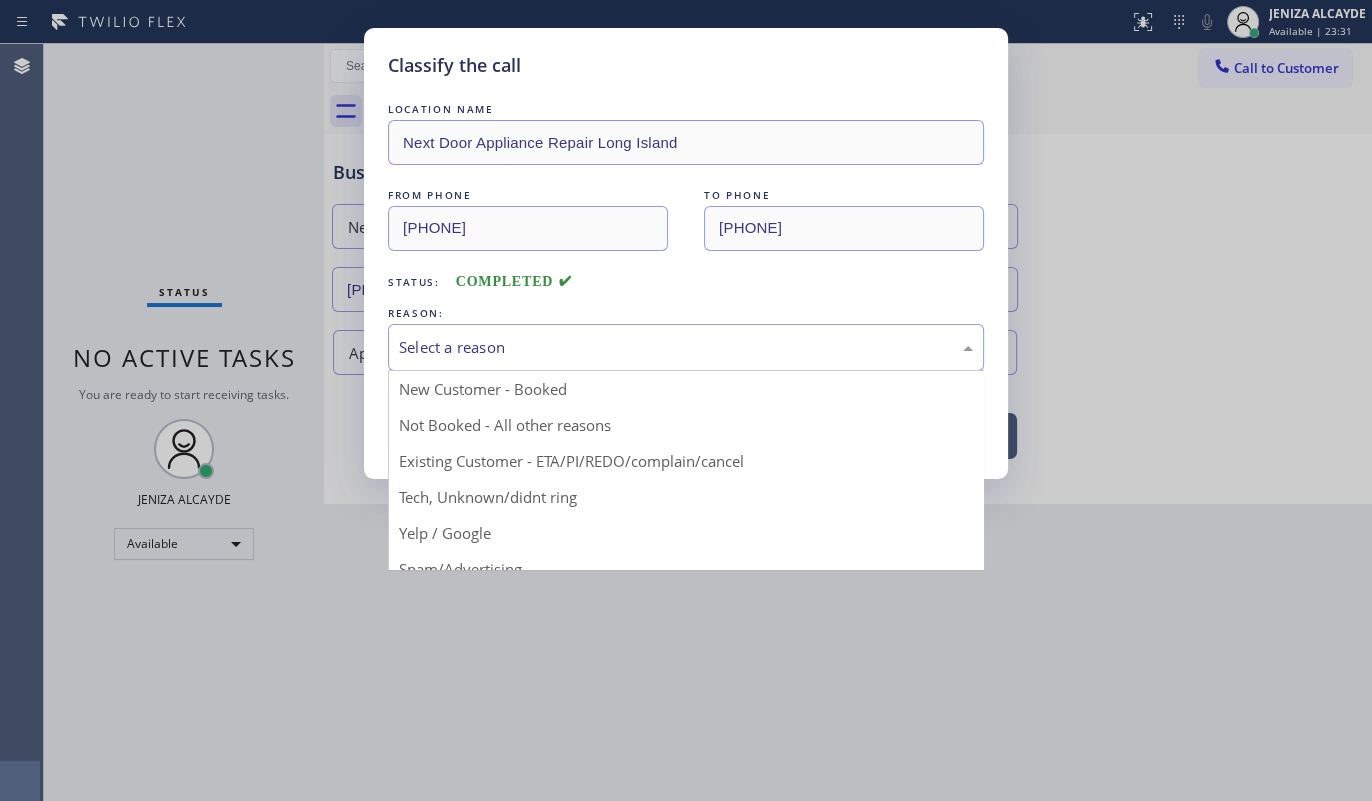 click on "Select a reason" at bounding box center (686, 347) 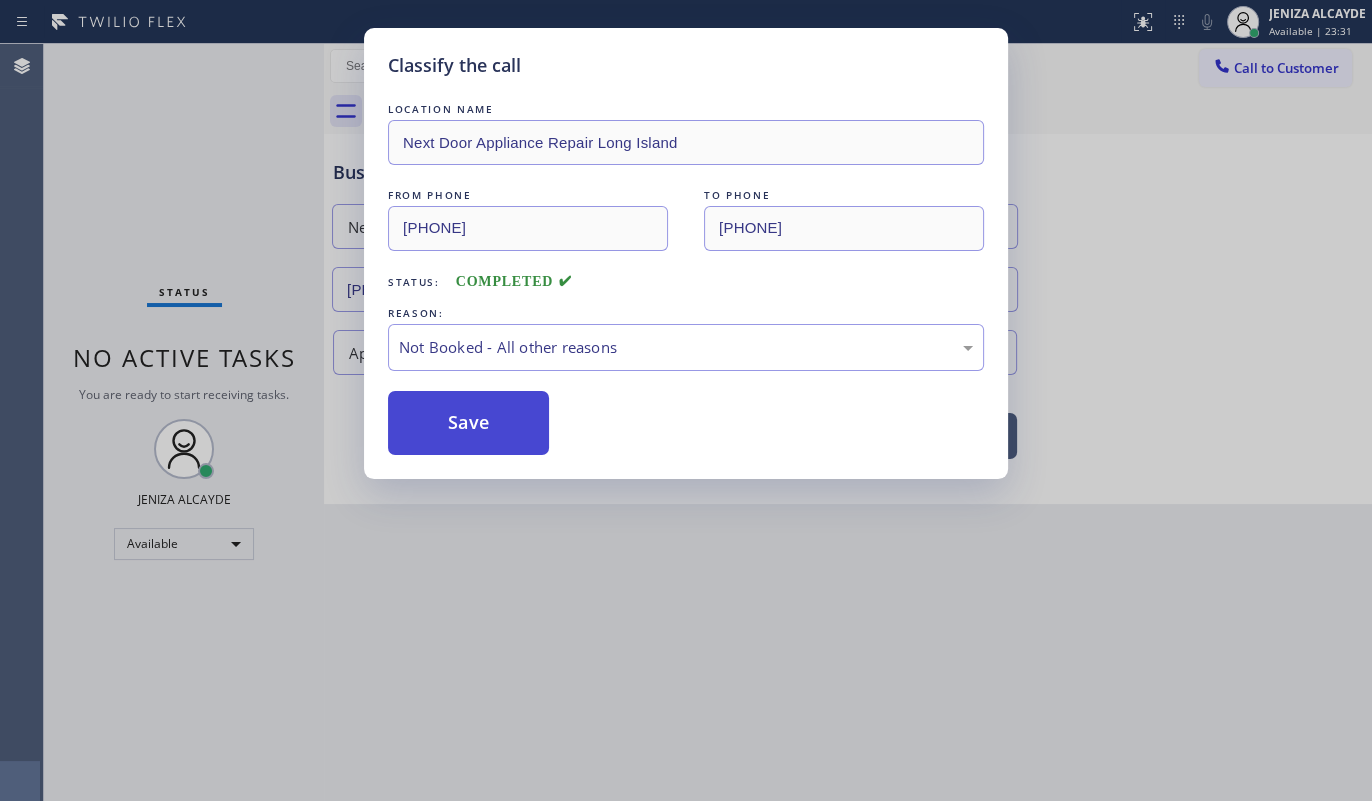 click on "Save" at bounding box center [468, 423] 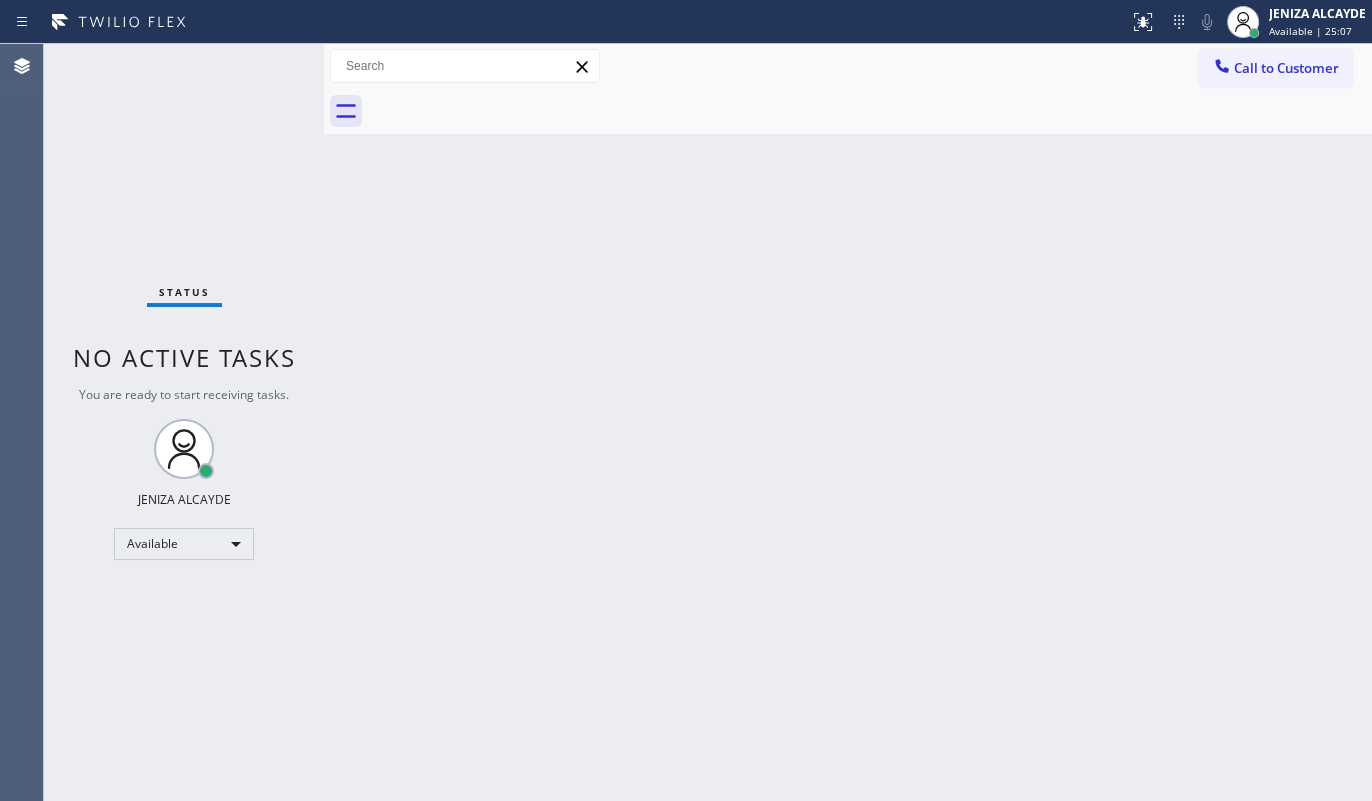 click on "Back to Dashboard Change Sender ID Customers Technicians Select a contact Outbound call Technician Search Technician Your caller id phone number Your caller id phone number Call Technician info Name   Phone none Address none Change Sender ID HVAC +18559994417 5 Star Appliance +18557314952 Appliance Repair +18554611149 Plumbing +18889090120 Air Duct Cleaning +18006865038  Electricians +18005688664 Cancel Change Check personal SMS Reset Change No tabs Call to Customer Outbound call Location Search location Your caller id phone number Customer number Call Outbound call Technician Search Technician Your caller id phone number Your caller id phone number Call" at bounding box center (848, 422) 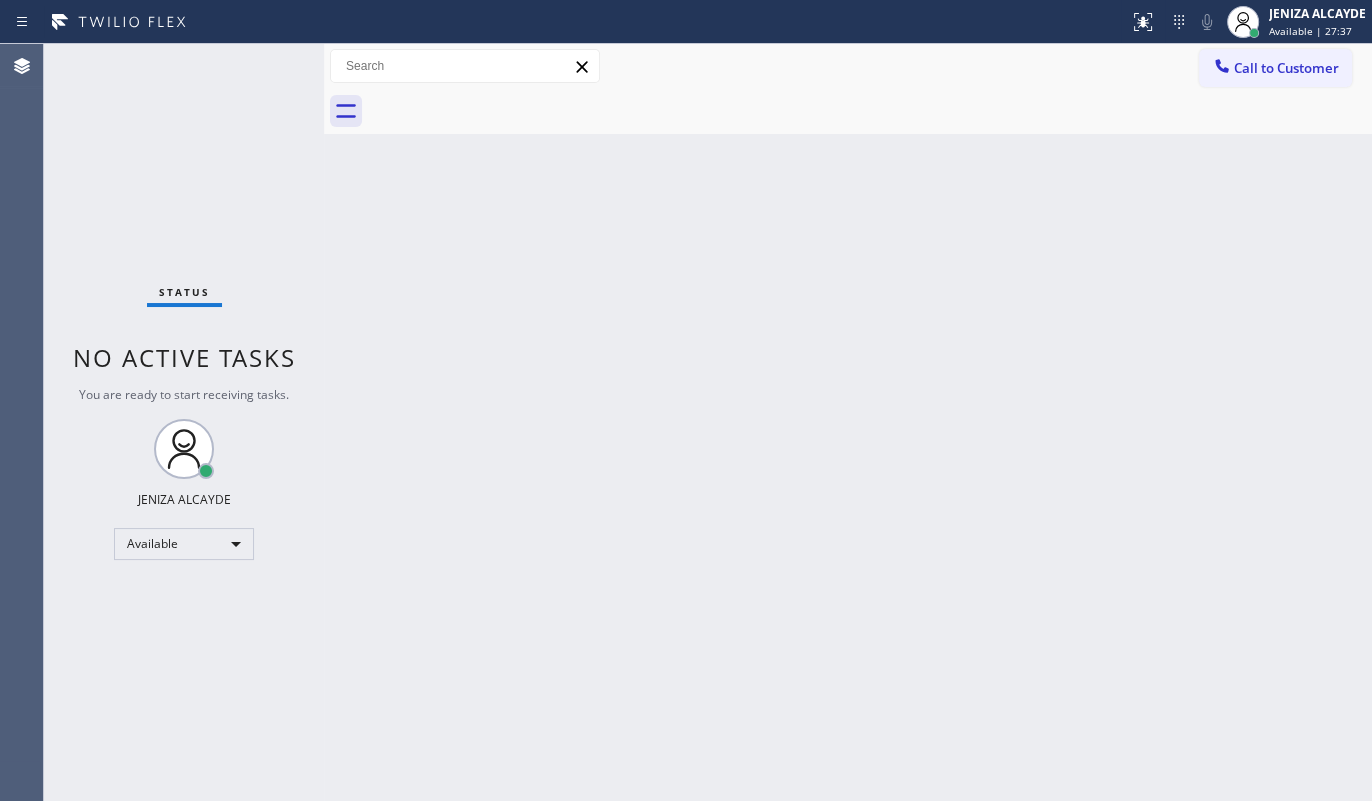 click on "Status   No active tasks     You are ready to start receiving tasks.   JENIZA ALCAYDE Available" at bounding box center (184, 422) 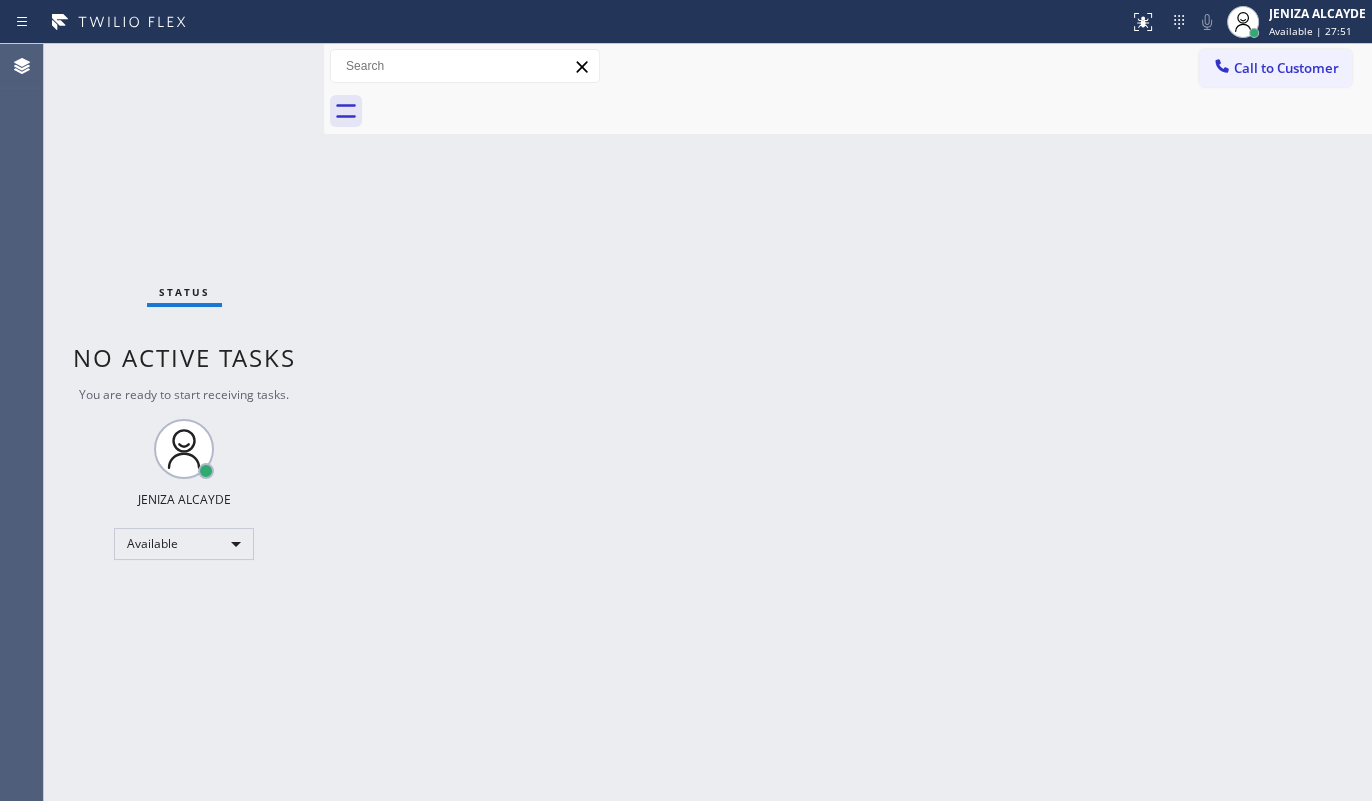 click on "Status   No active tasks     You are ready to start receiving tasks.   JENIZA ALCAYDE Available" at bounding box center (184, 422) 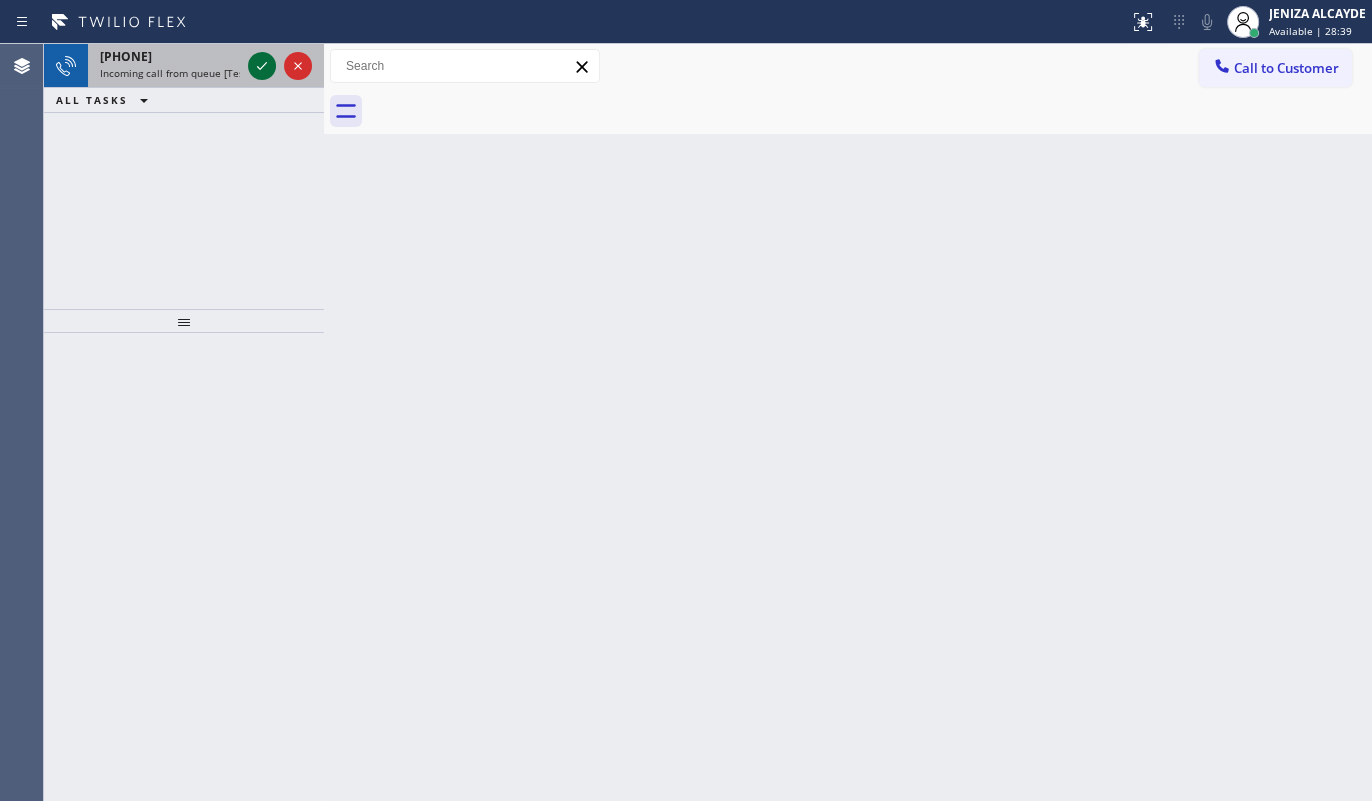 click 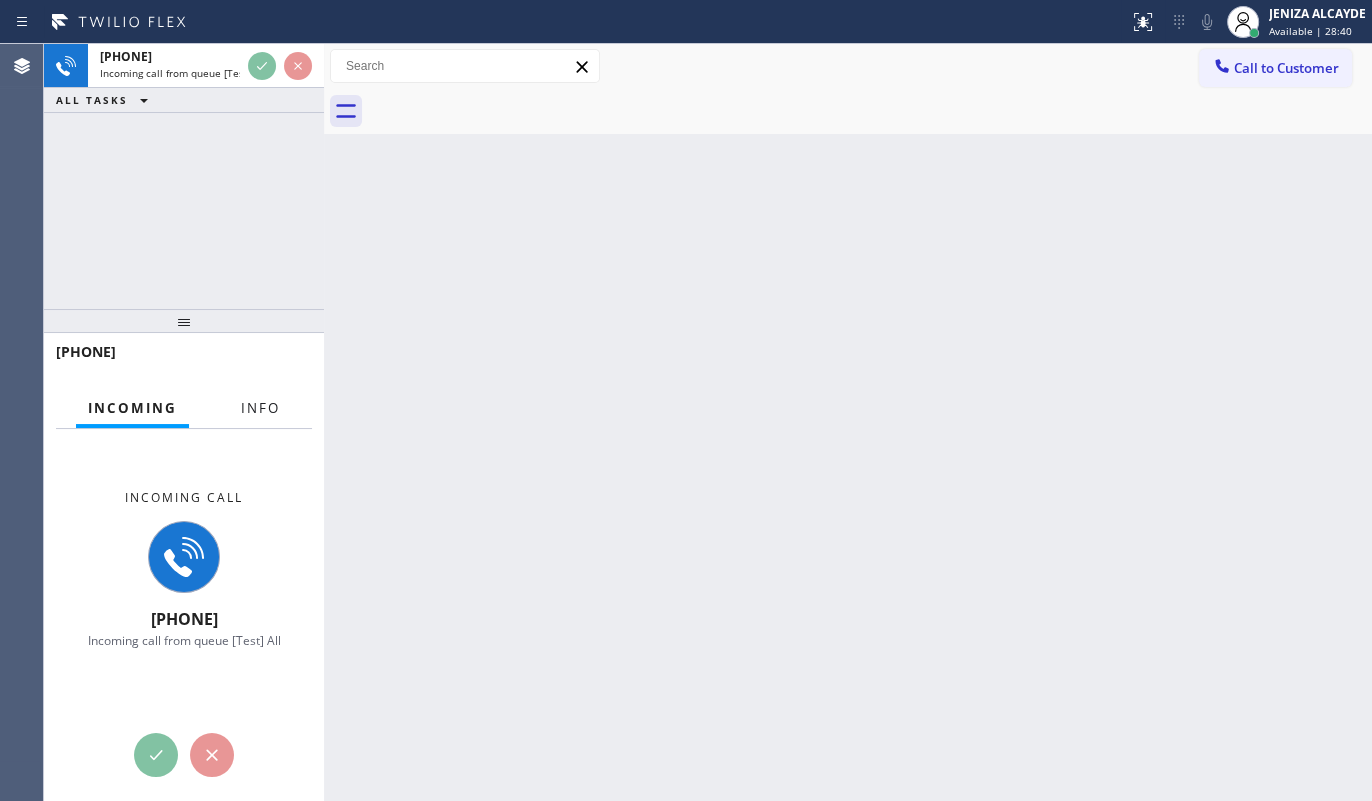 click on "Info" at bounding box center (260, 408) 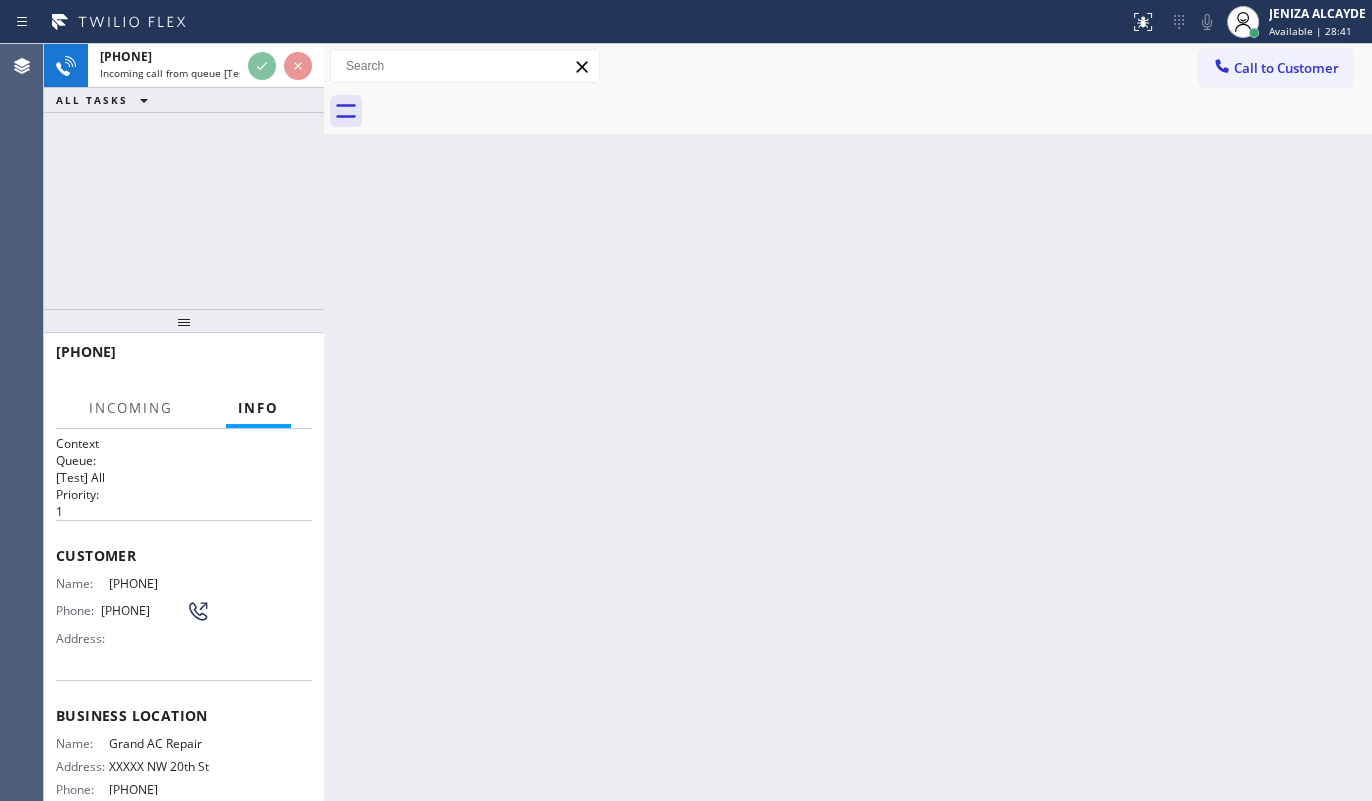 click on "Info" at bounding box center [258, 408] 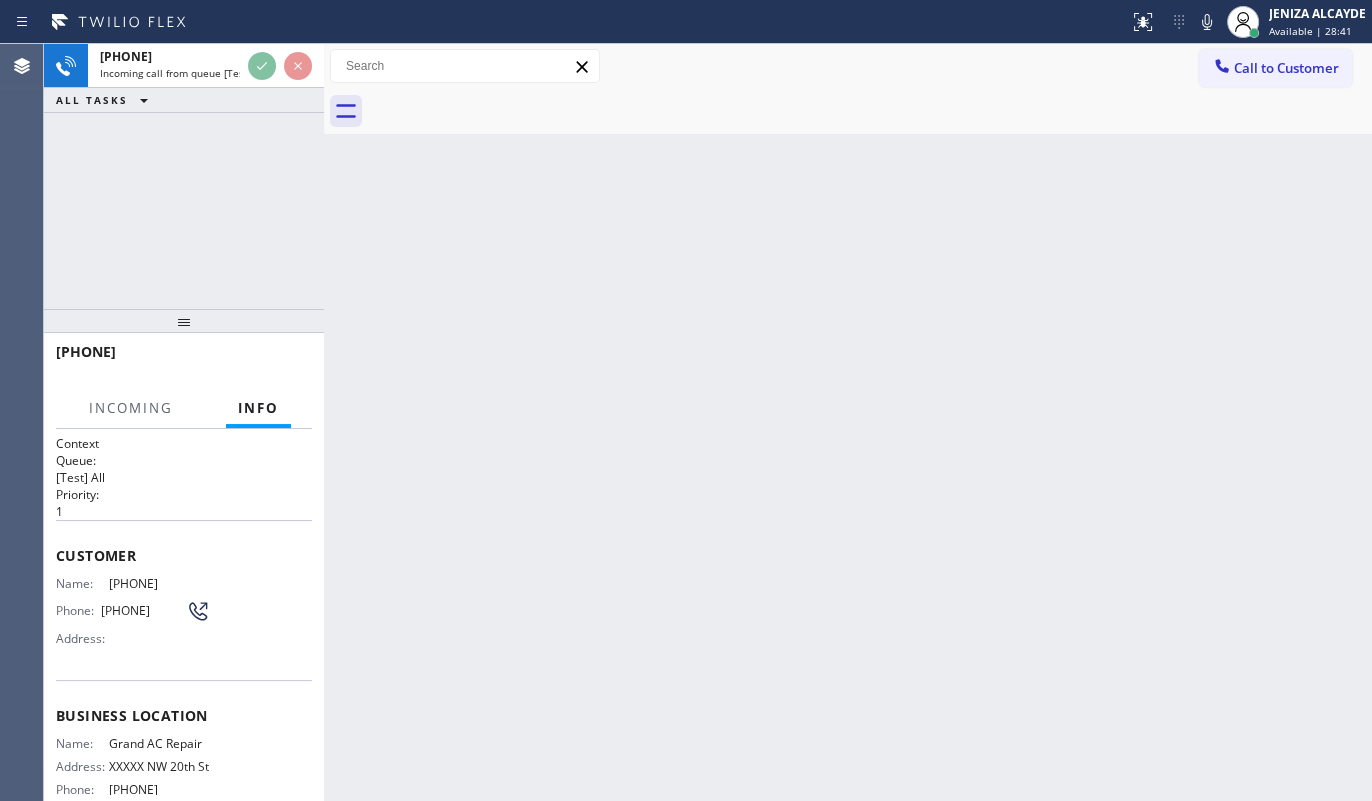 click on "Info" at bounding box center (258, 408) 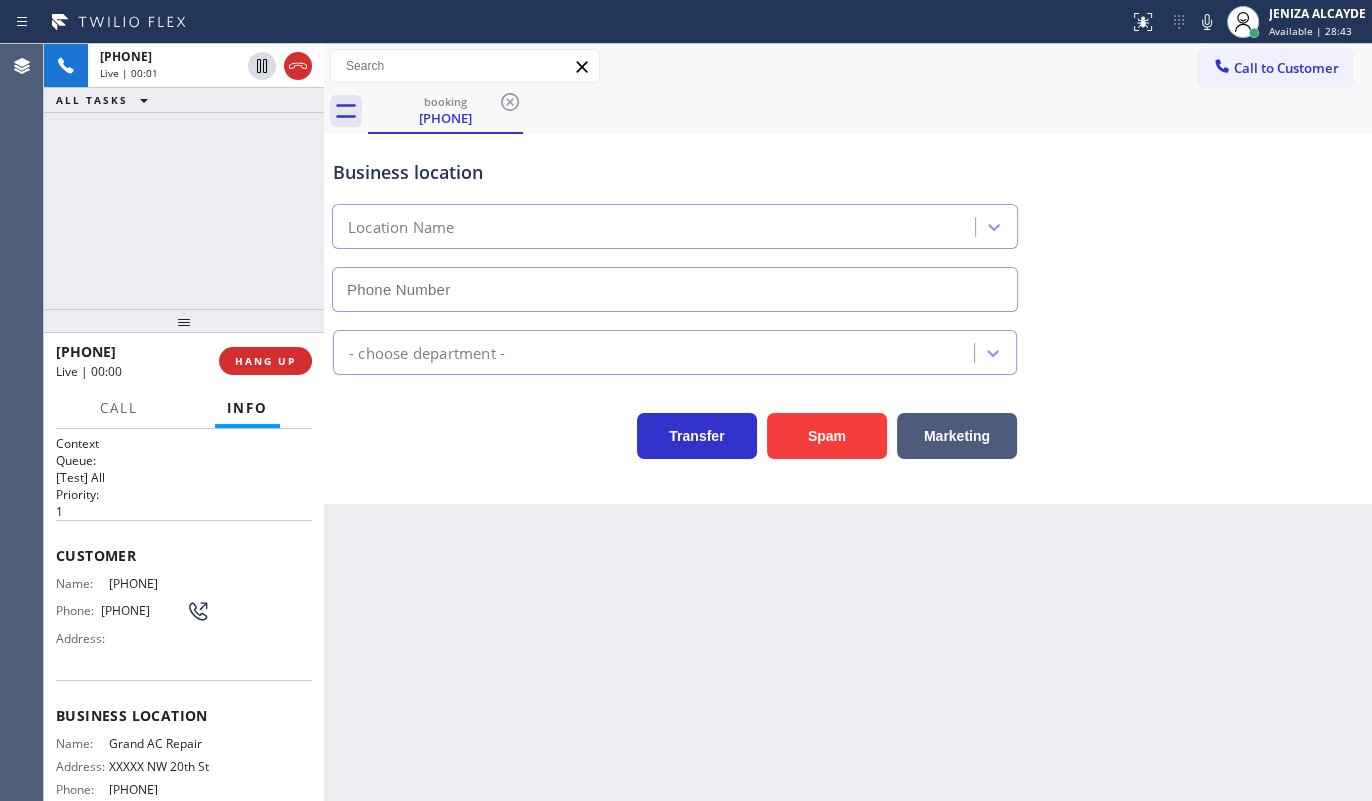 type on "[PHONE]" 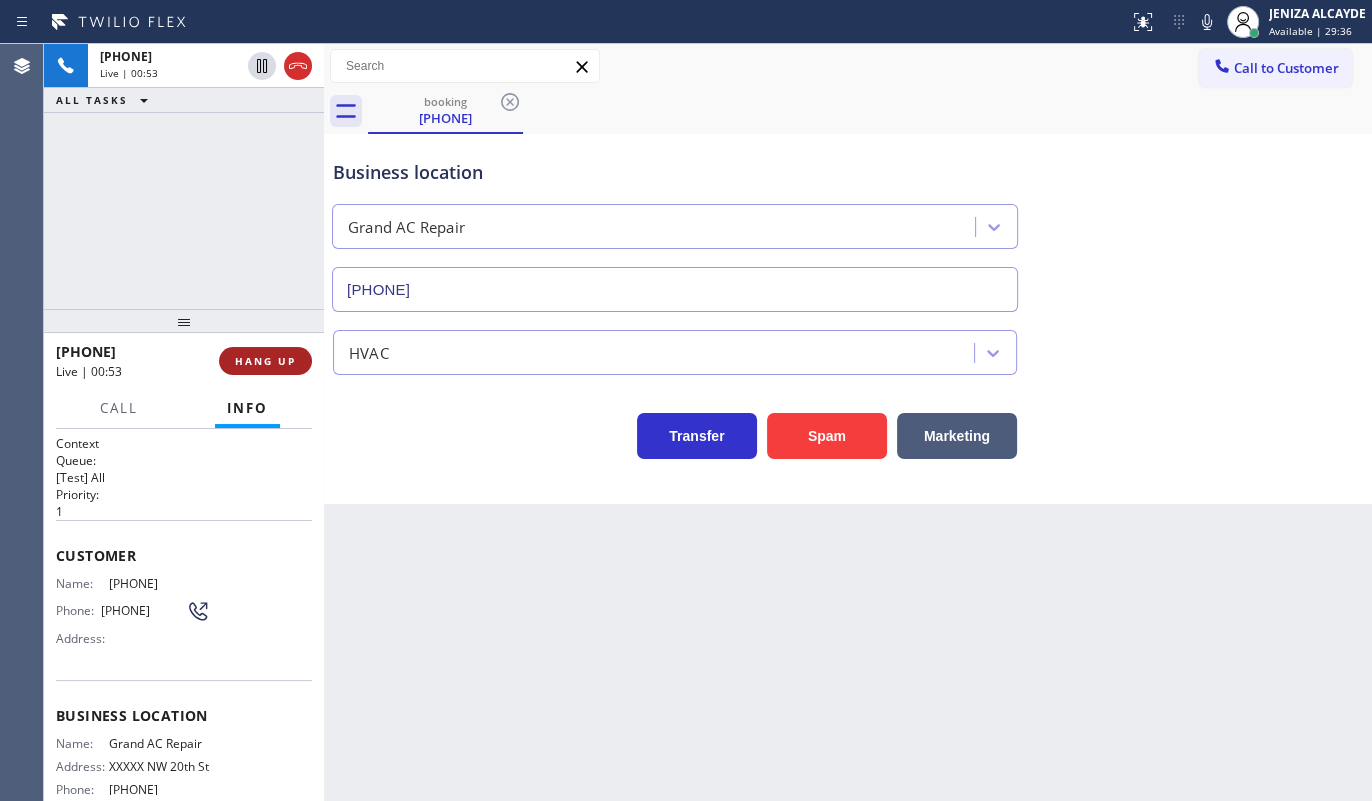 click on "HANG UP" at bounding box center [265, 361] 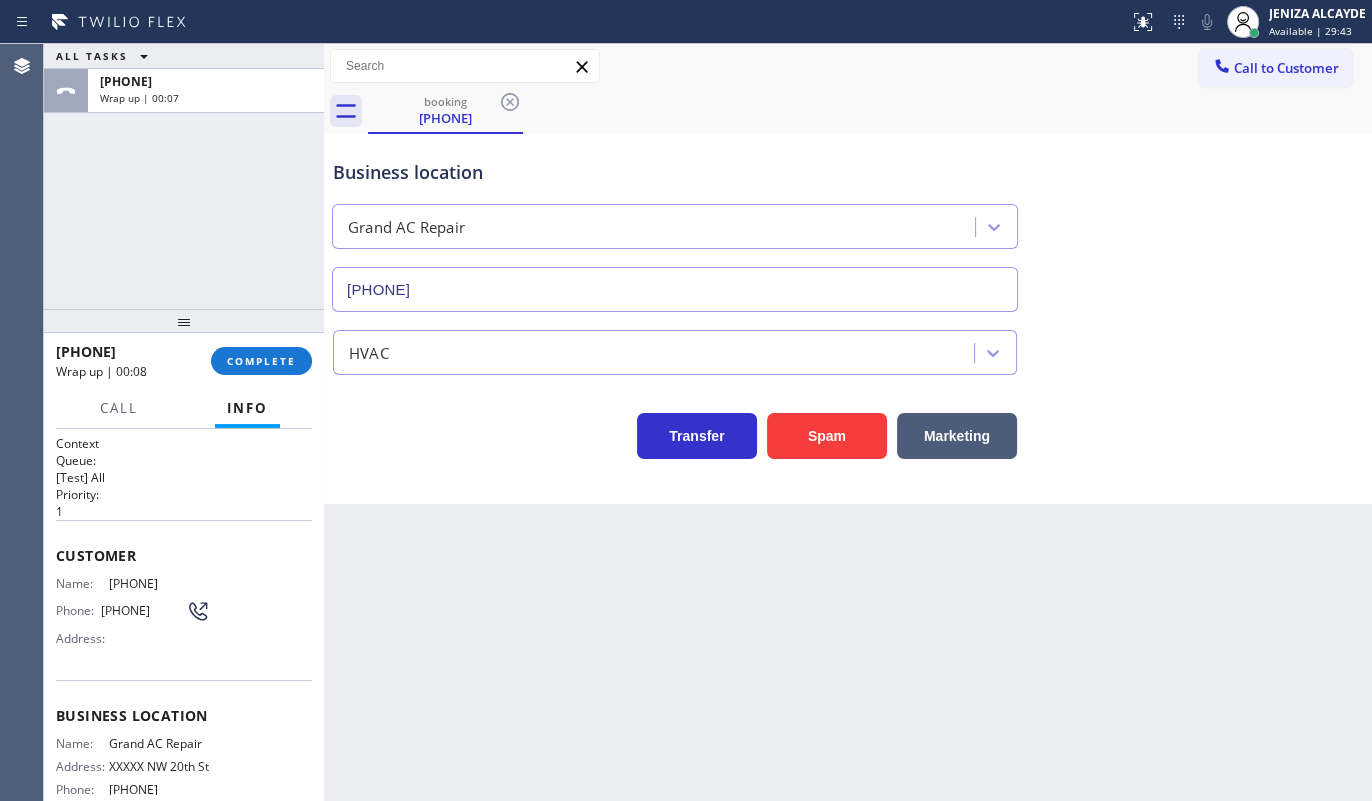 click at bounding box center [184, 321] 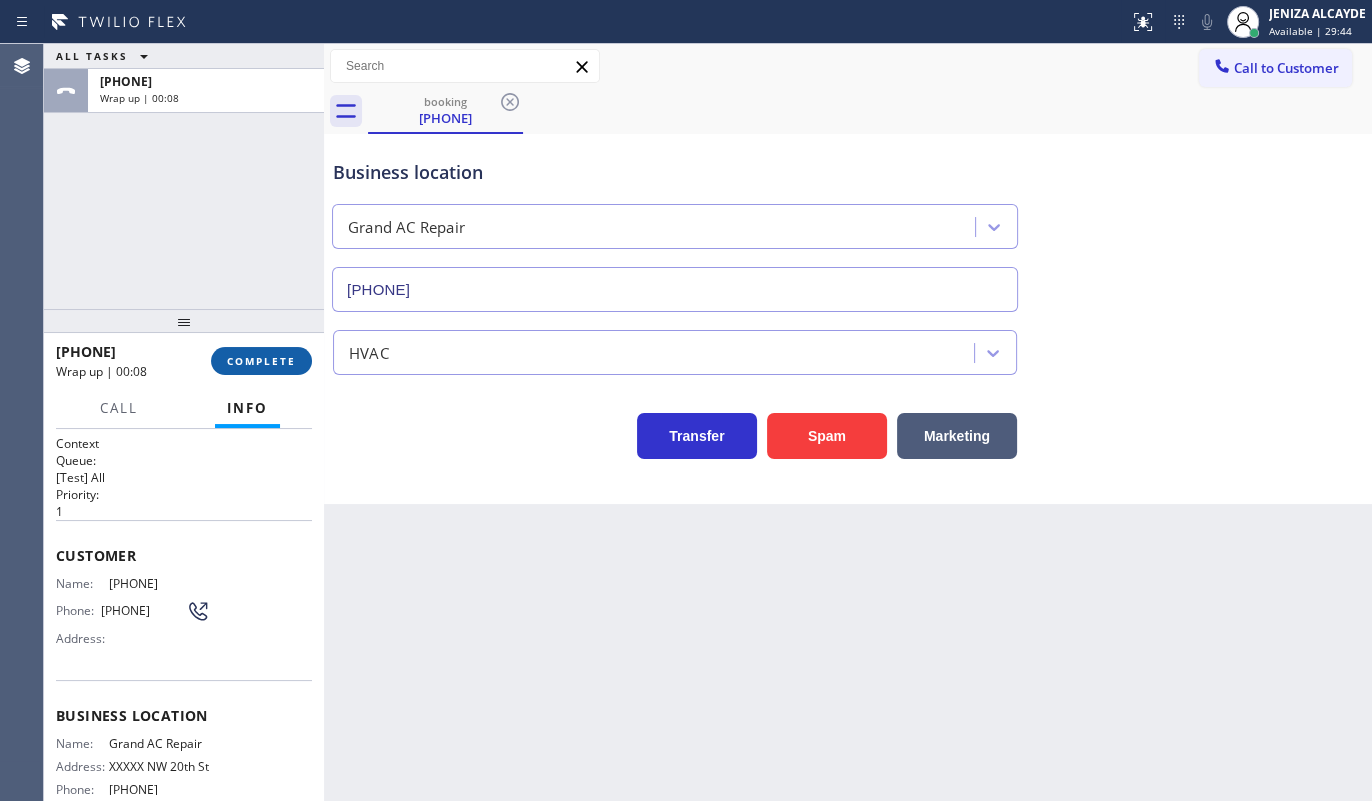 click on "COMPLETE" at bounding box center [261, 361] 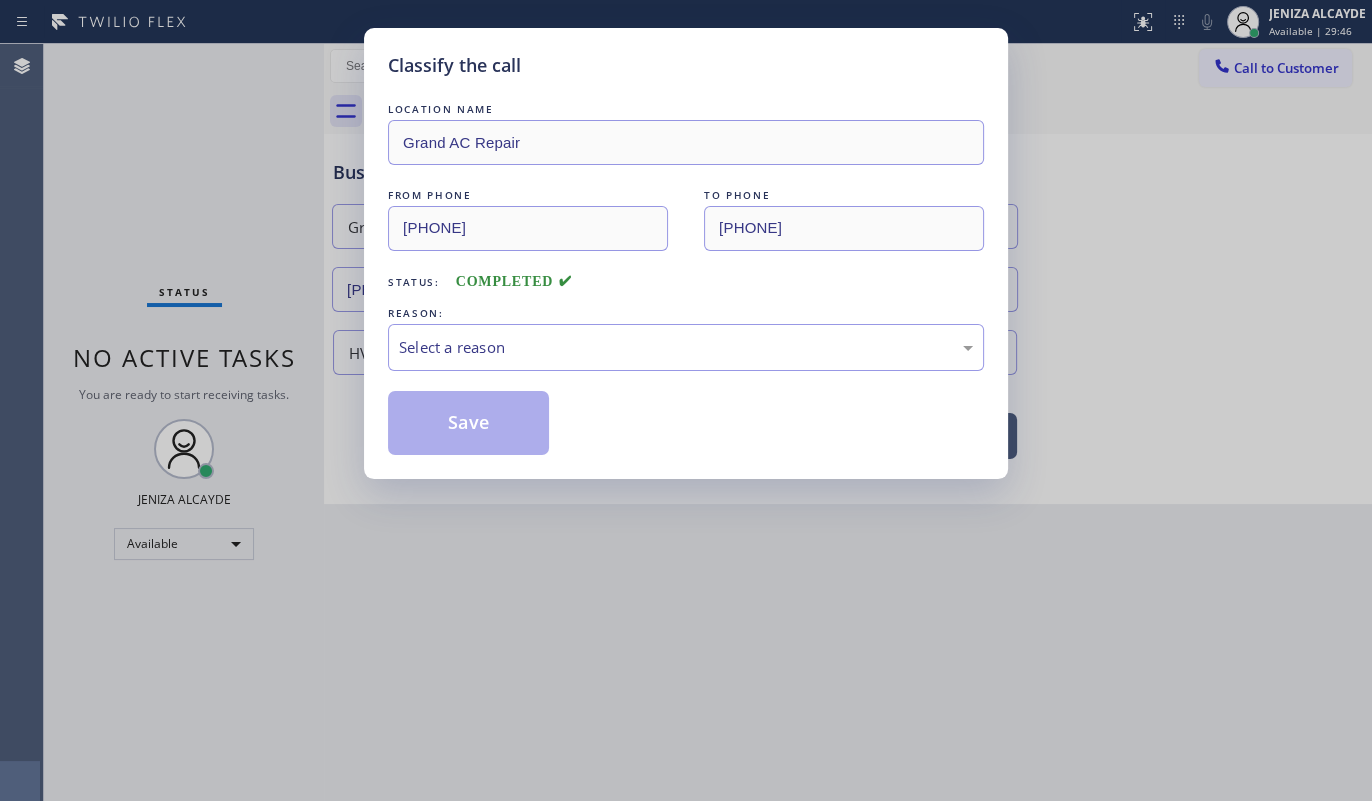 click on "Select a reason" at bounding box center [686, 347] 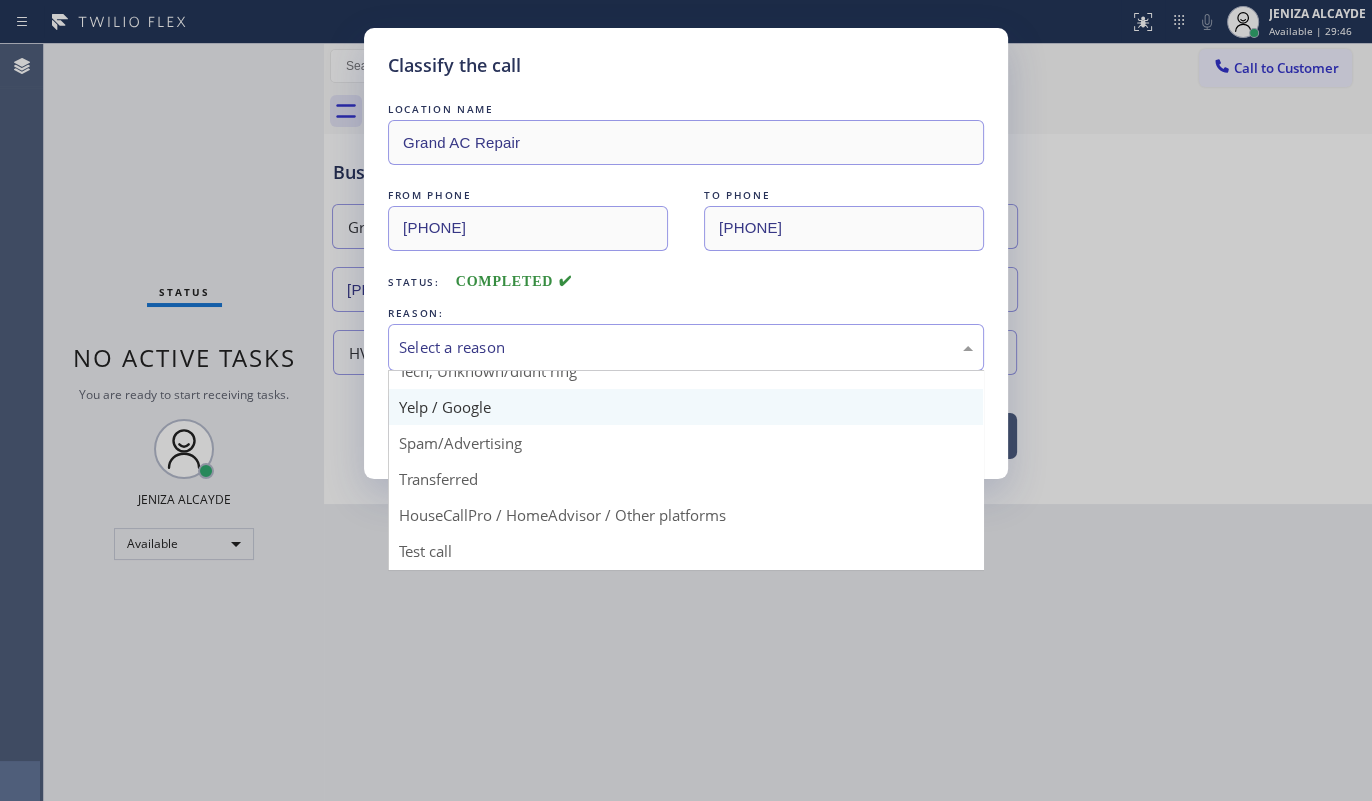 scroll, scrollTop: 133, scrollLeft: 0, axis: vertical 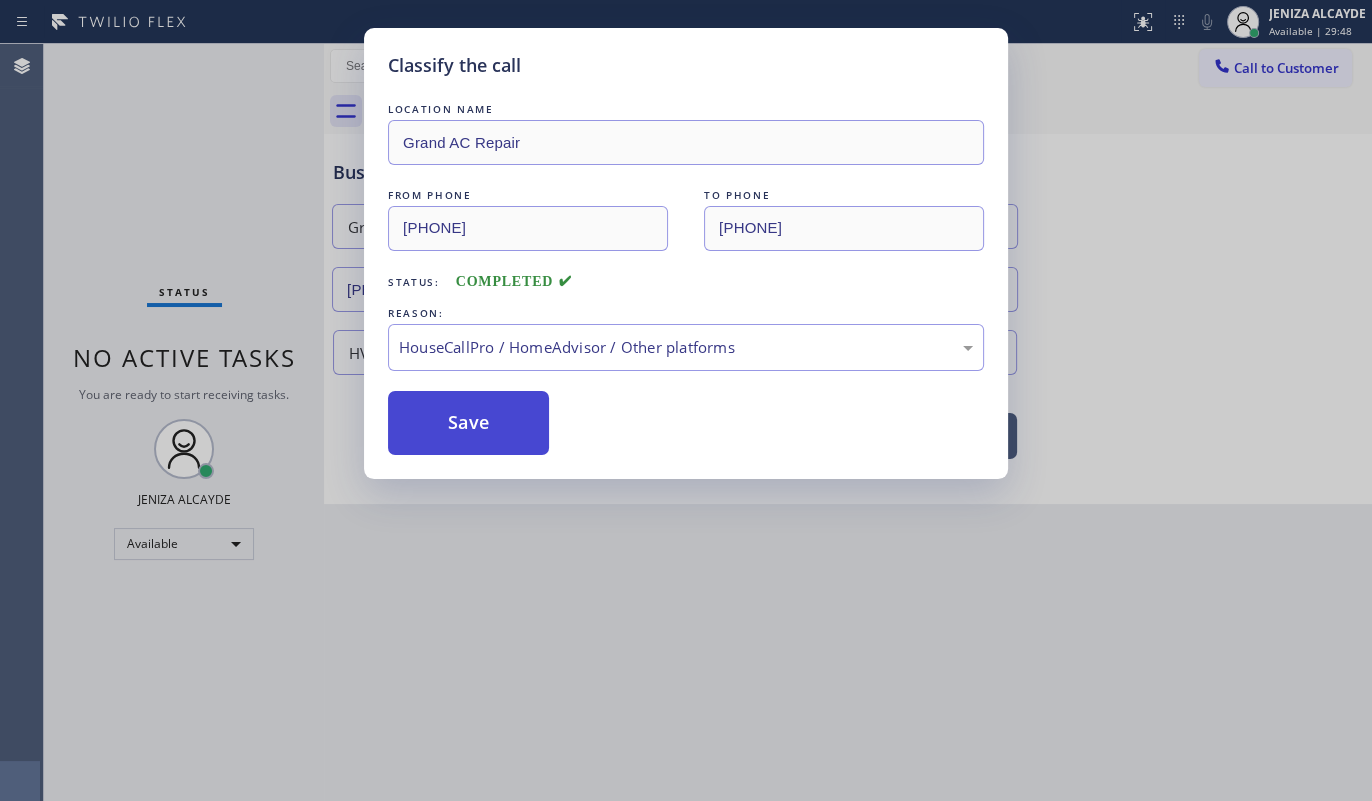 click on "Save" at bounding box center (468, 423) 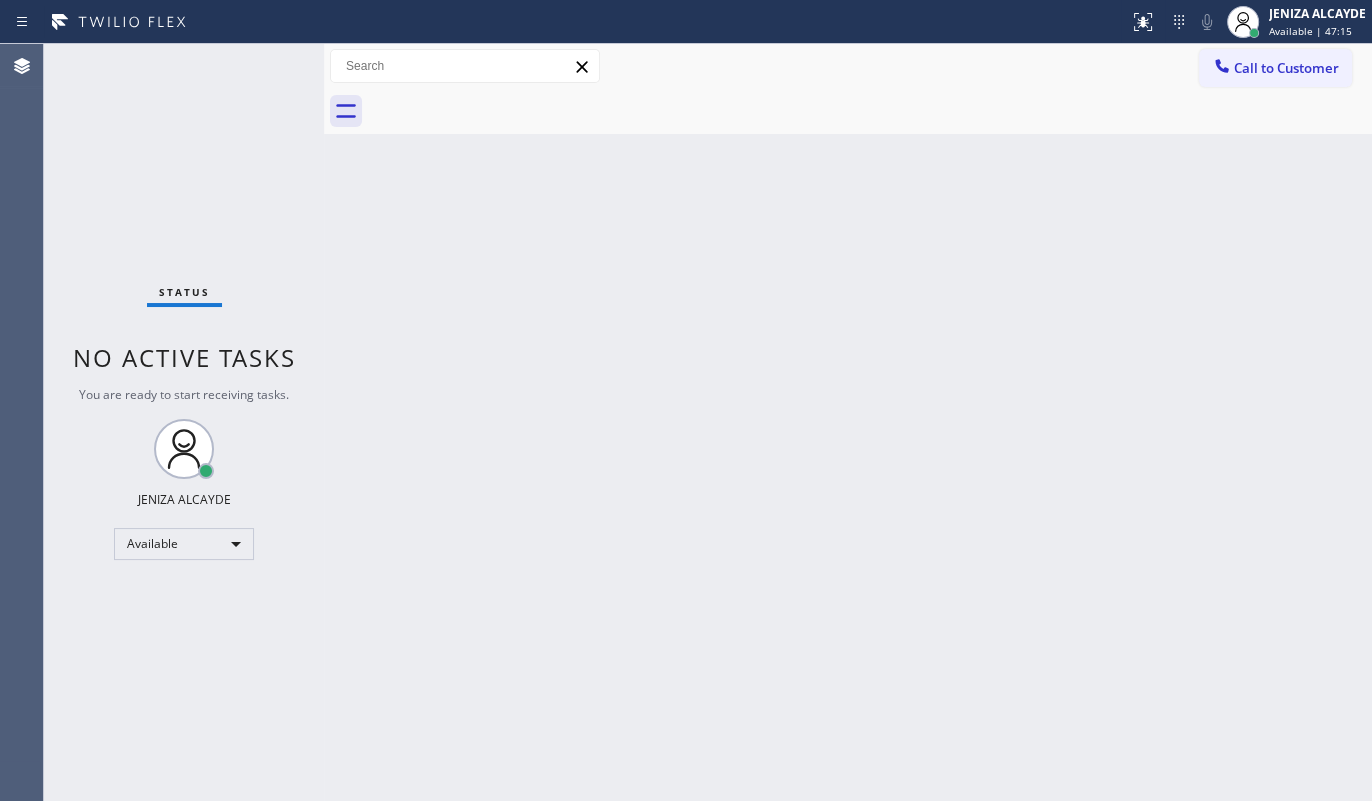click on "Back to Dashboard Change Sender ID Customers Technicians Select a contact Outbound call Technician Search Technician Your caller id phone number Your caller id phone number Call Technician info Name   Phone none Address none Change Sender ID HVAC +18559994417 5 Star Appliance +18557314952 Appliance Repair +18554611149 Plumbing +18889090120 Air Duct Cleaning +18006865038  Electricians +18005688664 Cancel Change Check personal SMS Reset Change No tabs Call to Customer Outbound call Location Search location Your caller id phone number Customer number Call Outbound call Technician Search Technician Your caller id phone number Your caller id phone number Call" at bounding box center [848, 422] 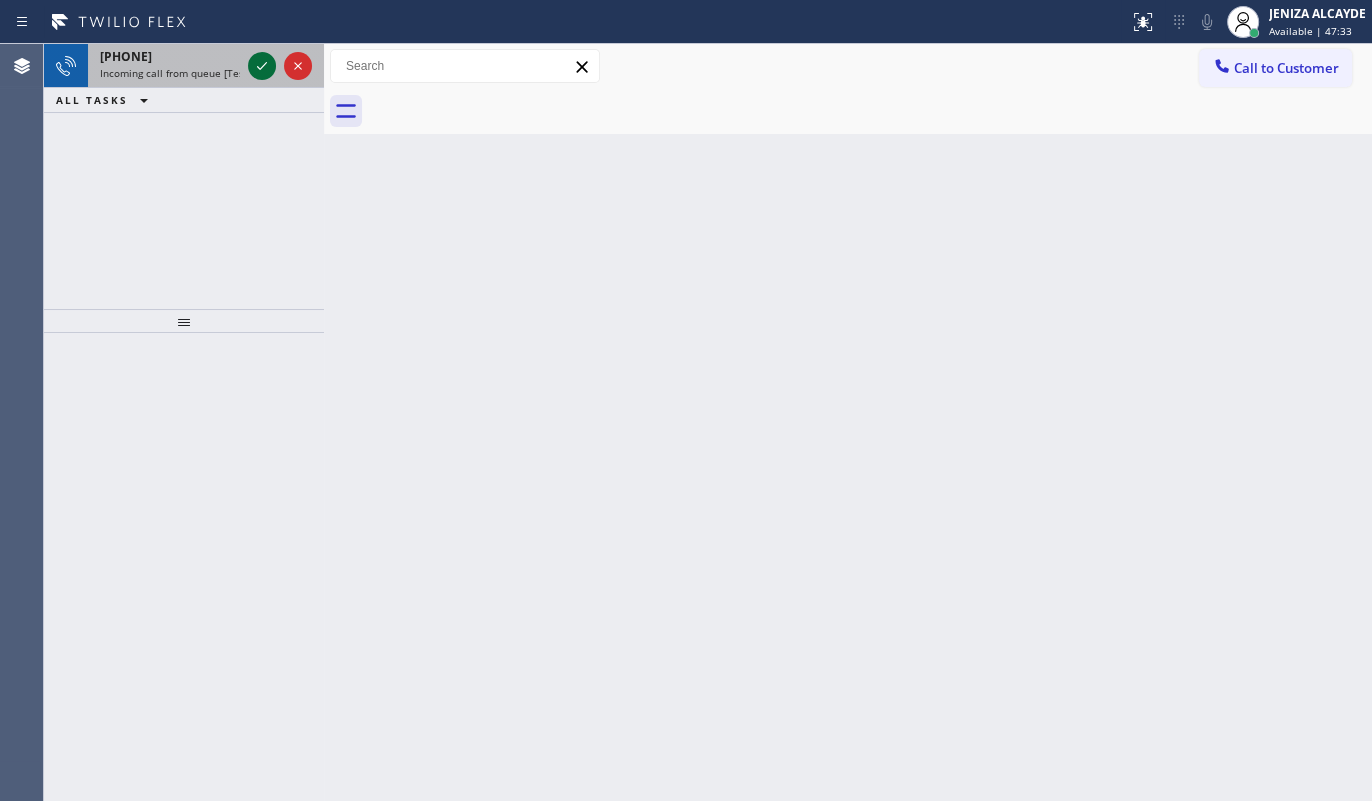 drag, startPoint x: 248, startPoint y: 67, endPoint x: 271, endPoint y: 66, distance: 23.021729 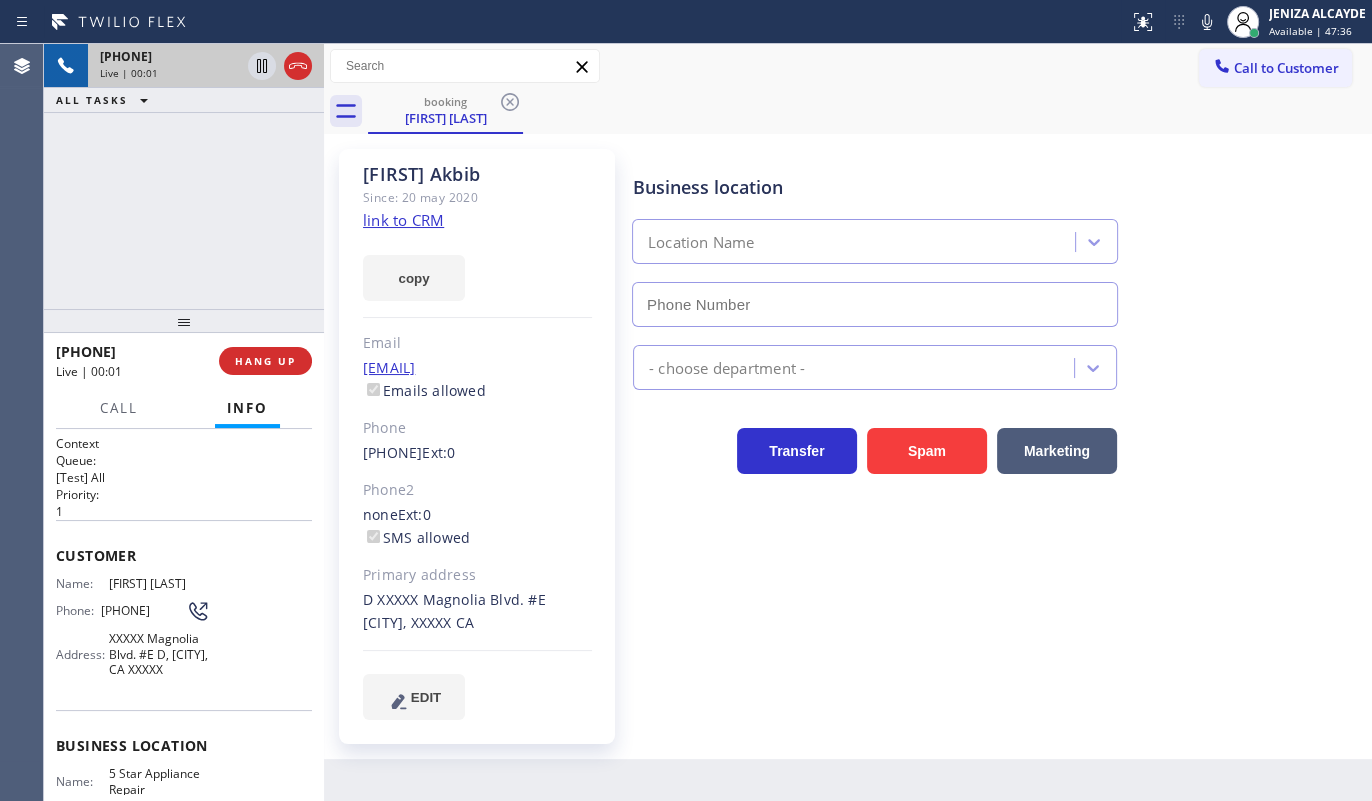 type on "[PHONE]" 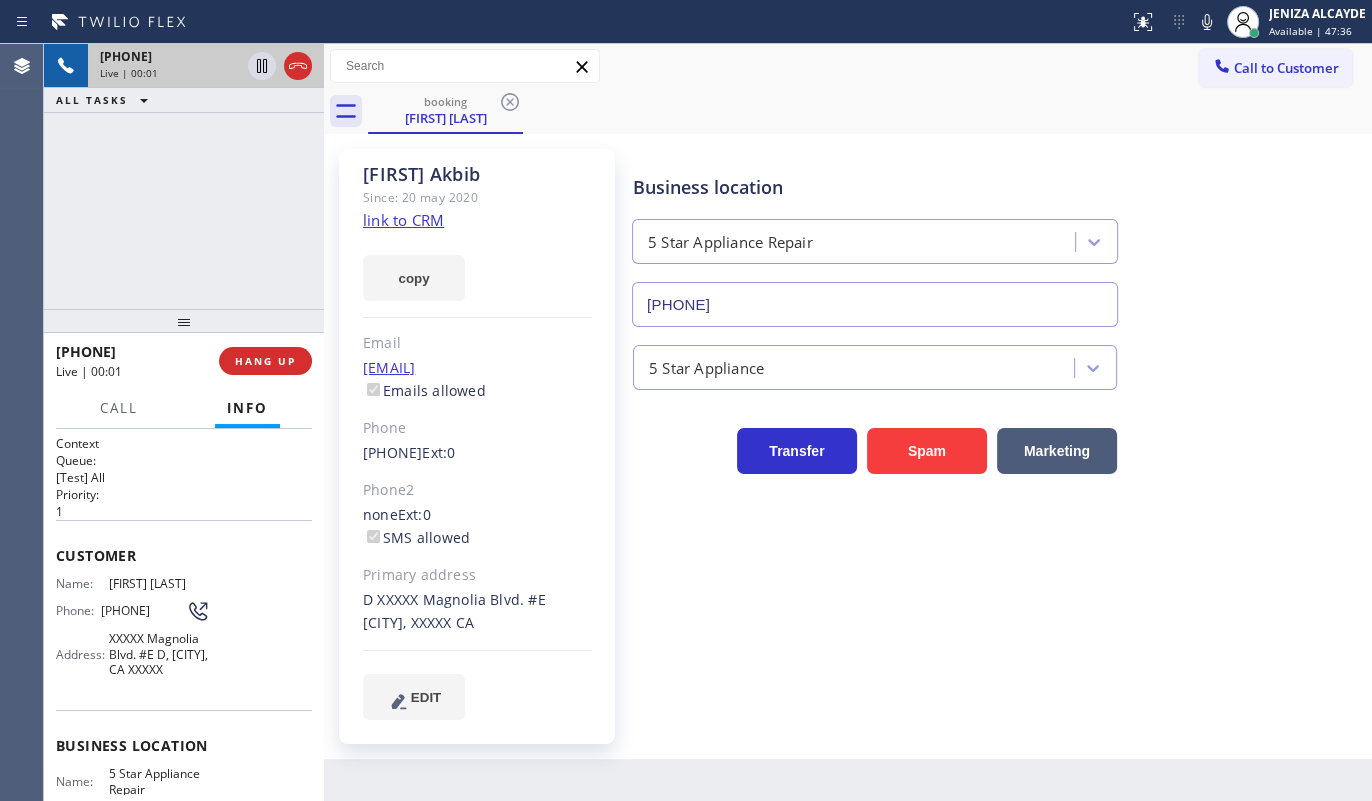 drag, startPoint x: 0, startPoint y: 343, endPoint x: 15, endPoint y: 216, distance: 127.88276 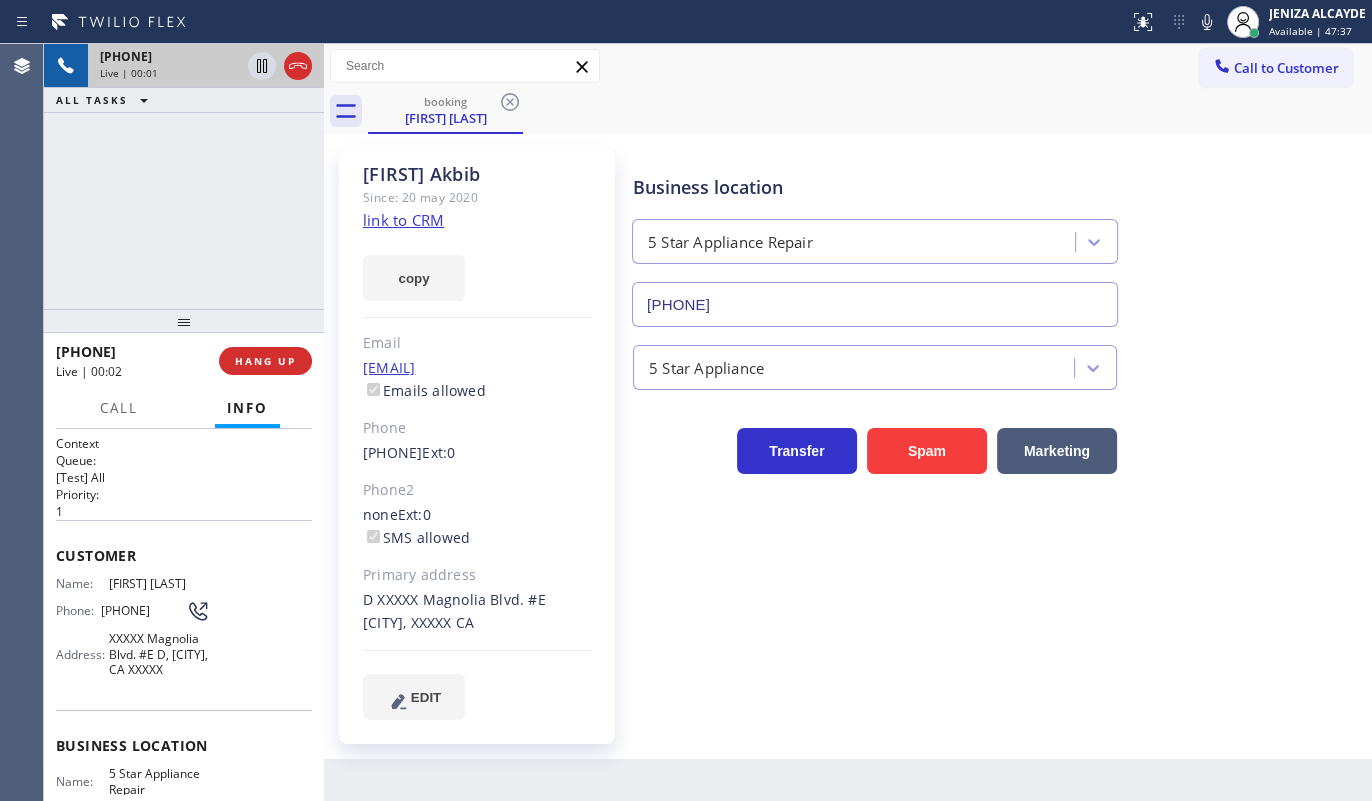 drag, startPoint x: 15, startPoint y: 216, endPoint x: 330, endPoint y: 183, distance: 316.72385 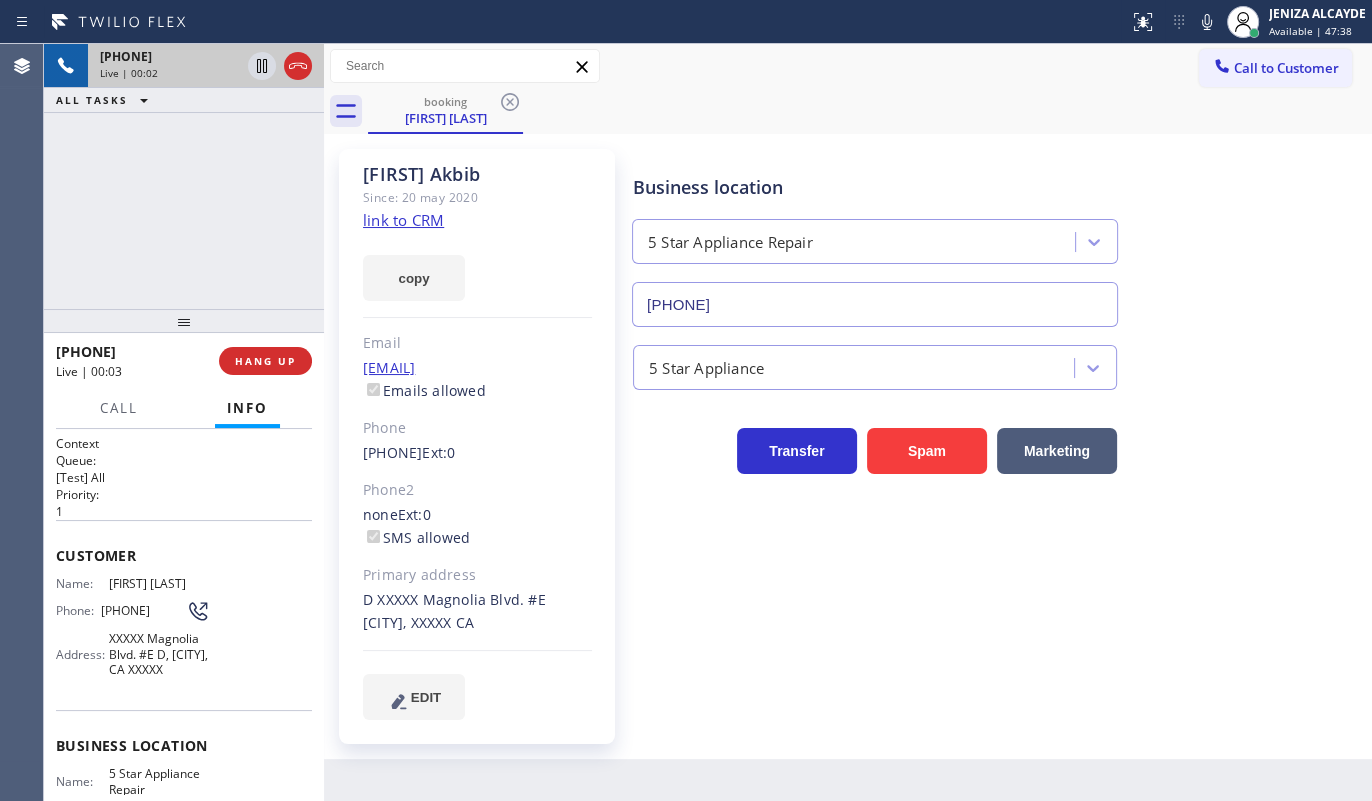 click on "link to CRM" 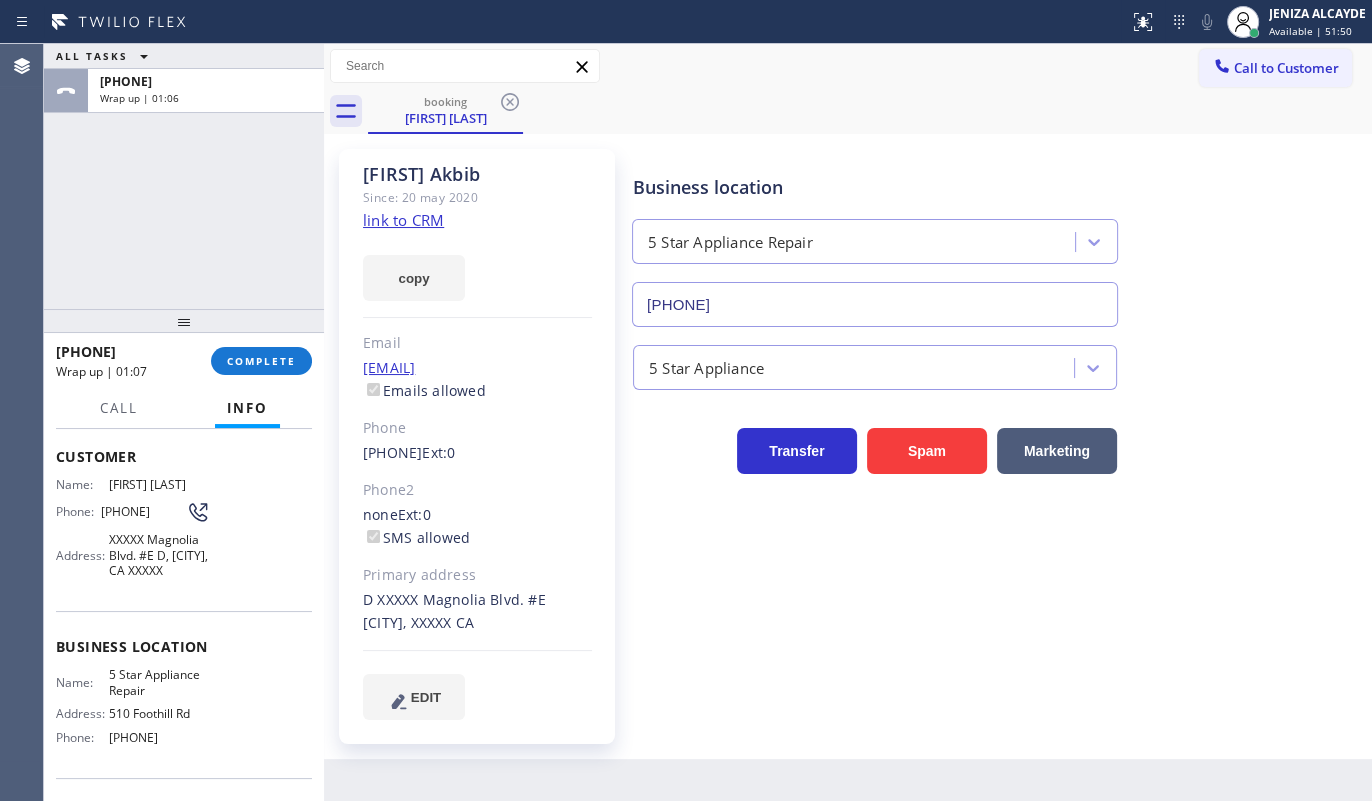 scroll, scrollTop: 252, scrollLeft: 0, axis: vertical 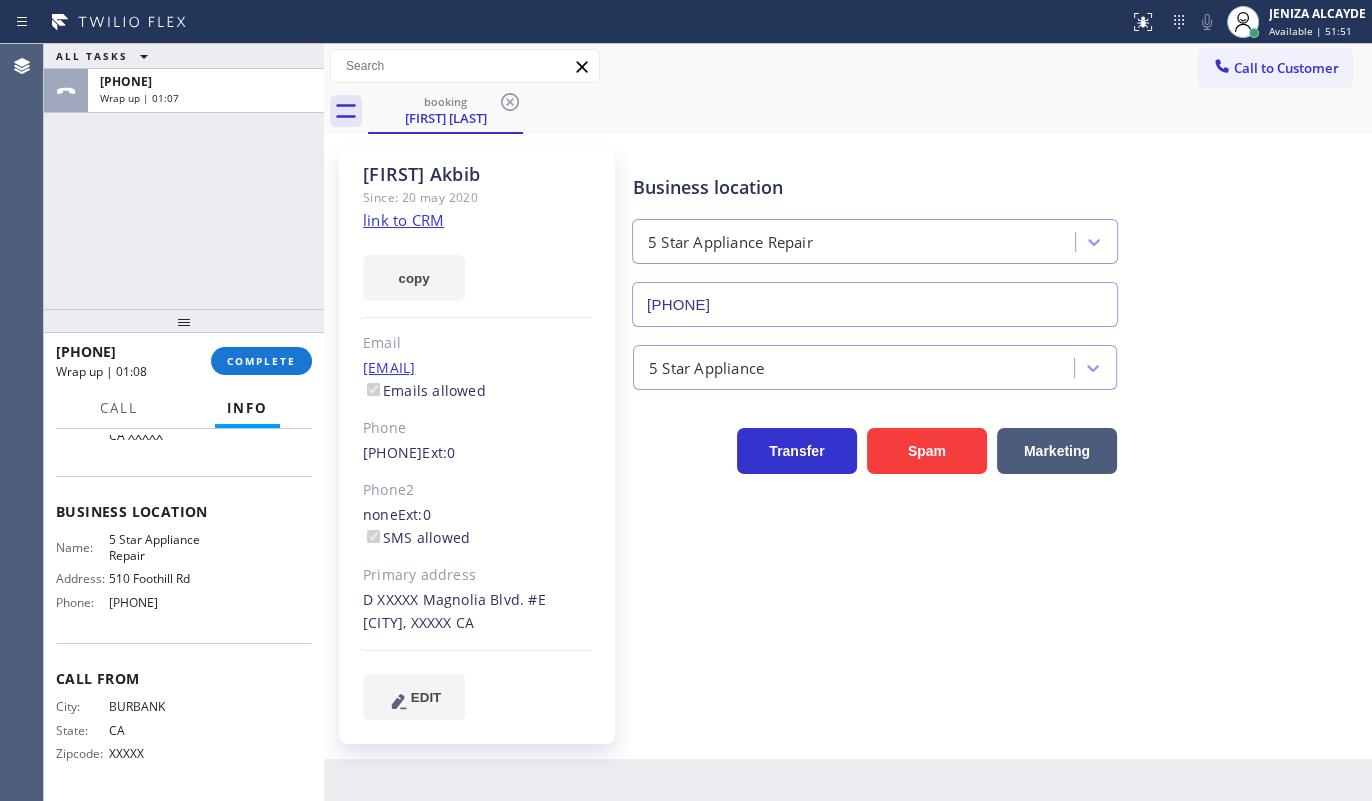 drag, startPoint x: 98, startPoint y: 612, endPoint x: 226, endPoint y: 625, distance: 128.65846 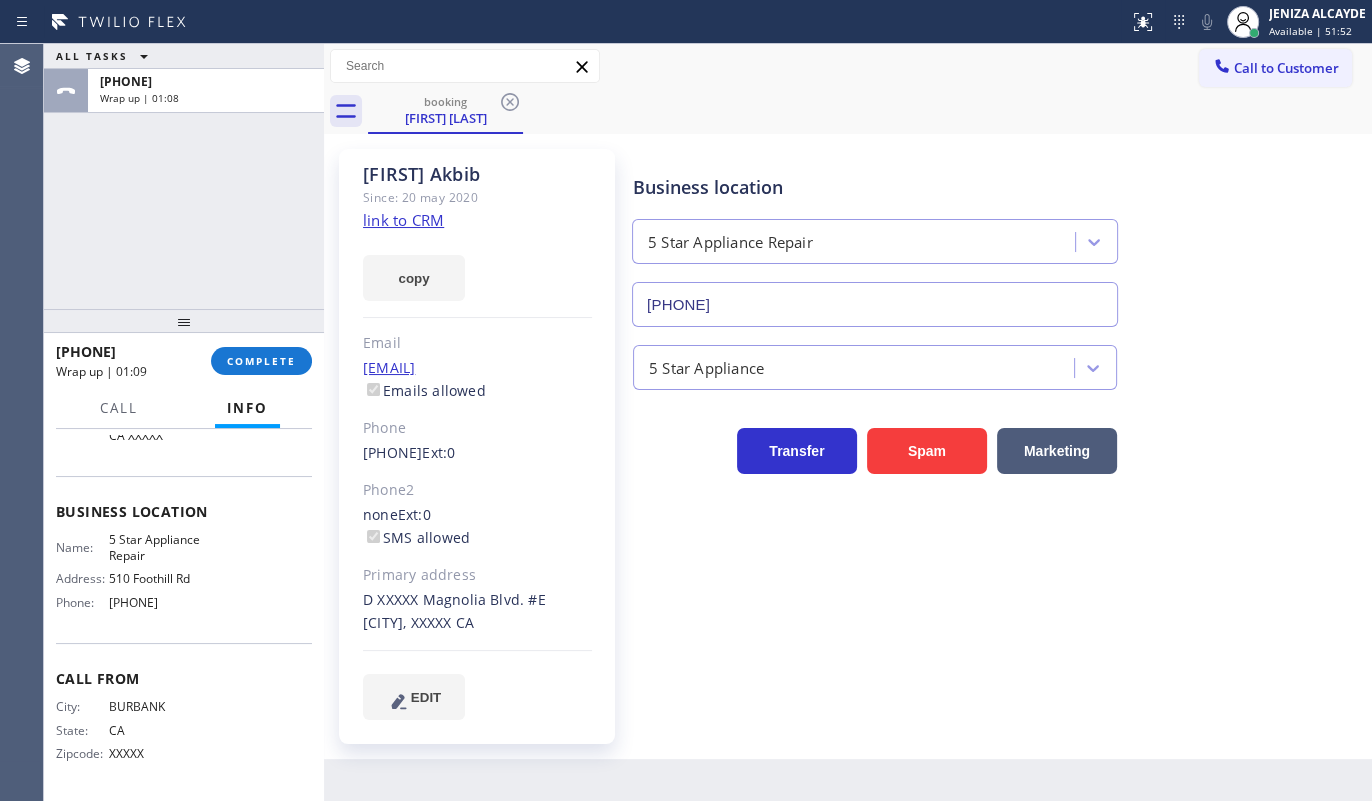 copy on "[PHONE]" 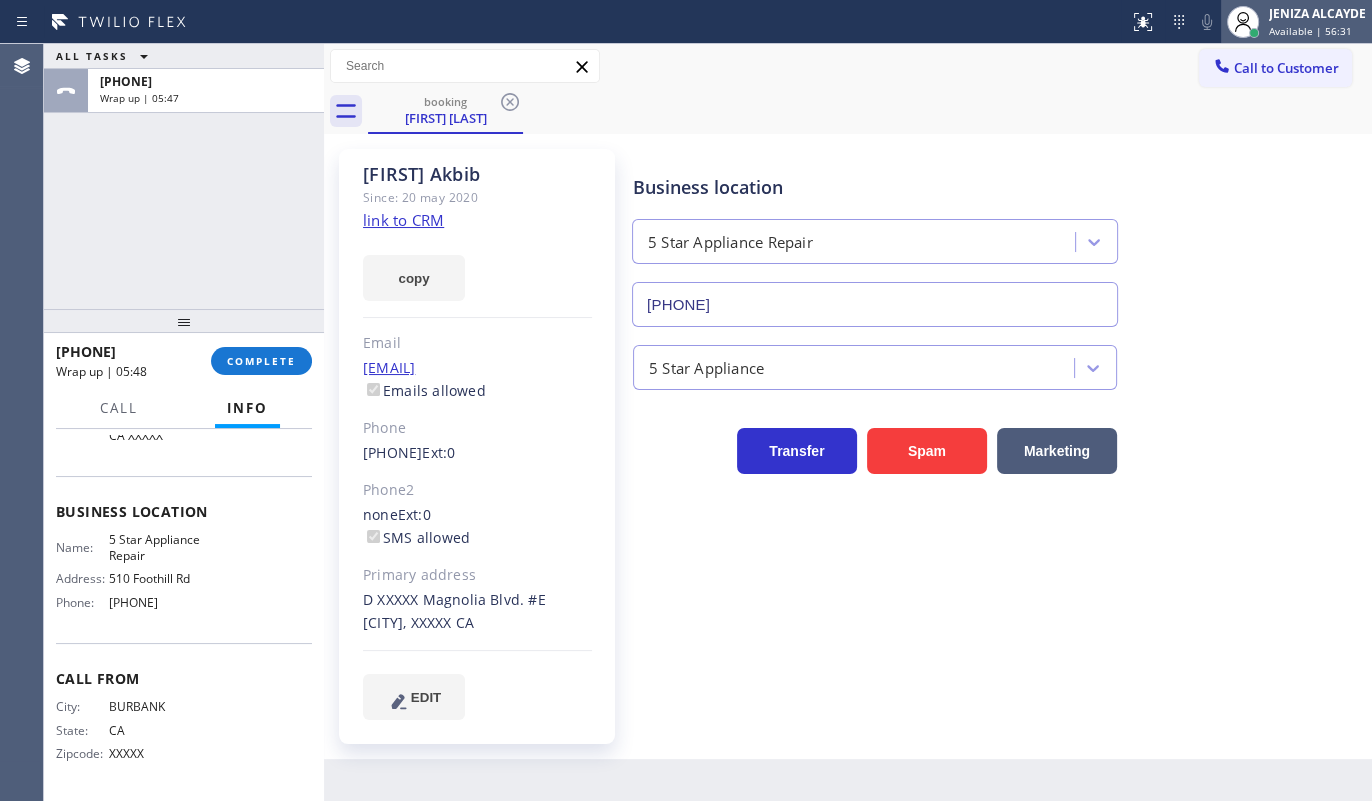click on "JENIZA ALCAYDE" at bounding box center (1317, 13) 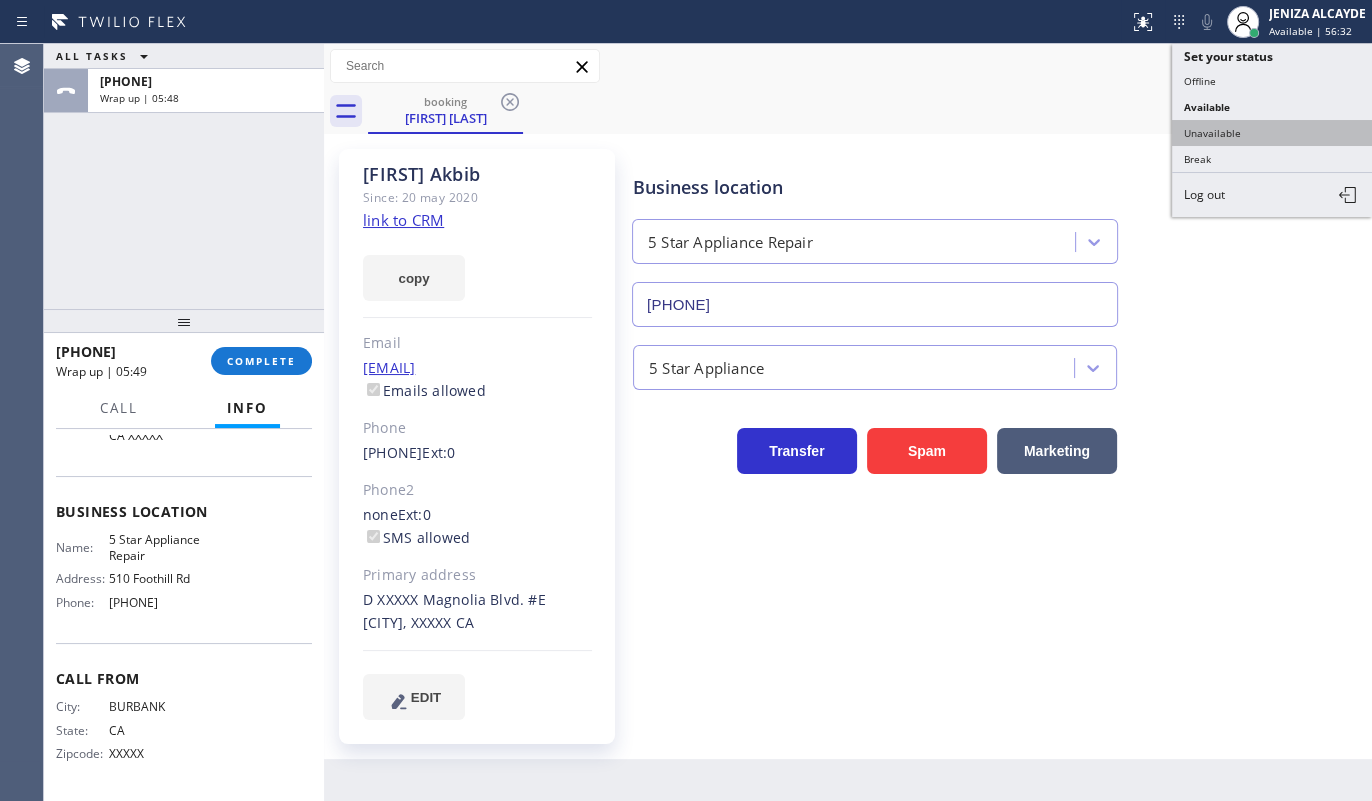click on "Unavailable" at bounding box center (1272, 133) 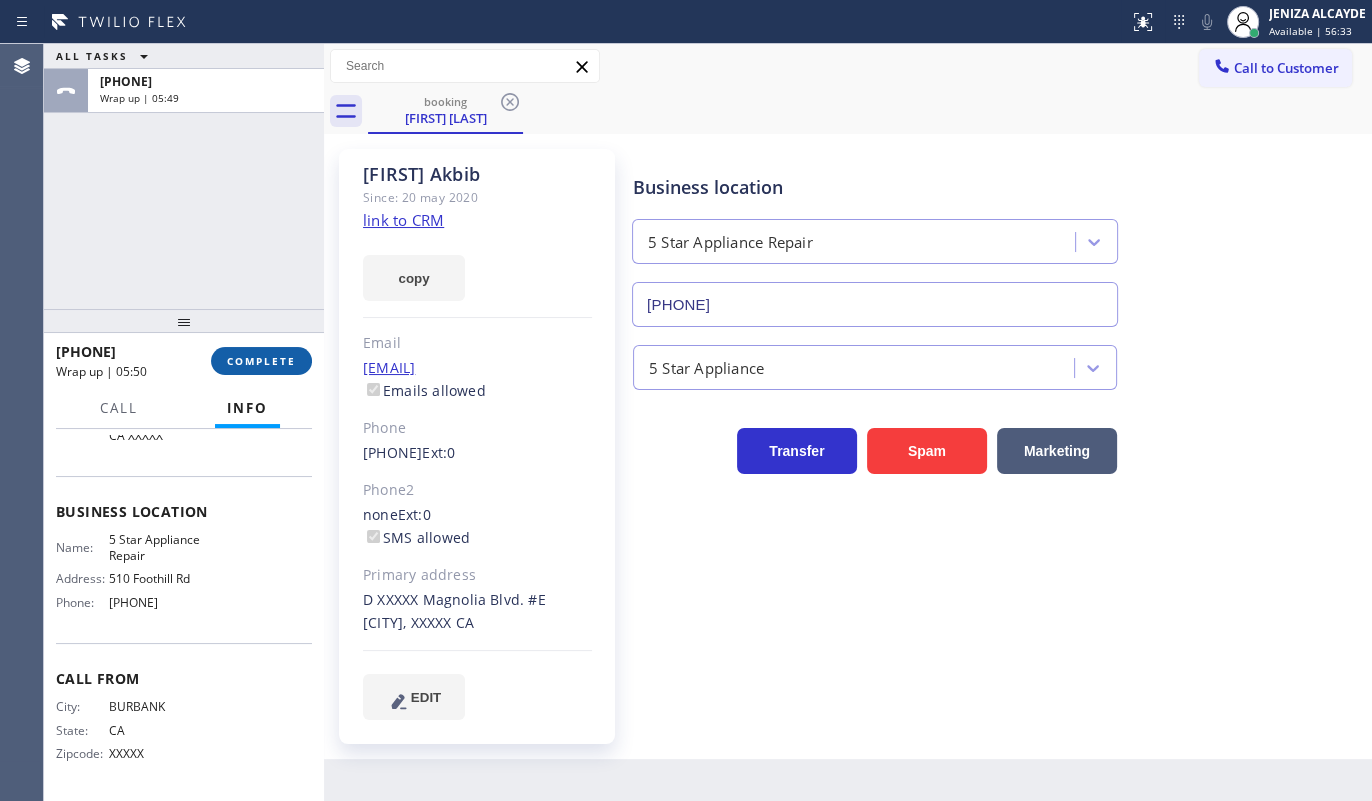 click on "COMPLETE" at bounding box center (261, 361) 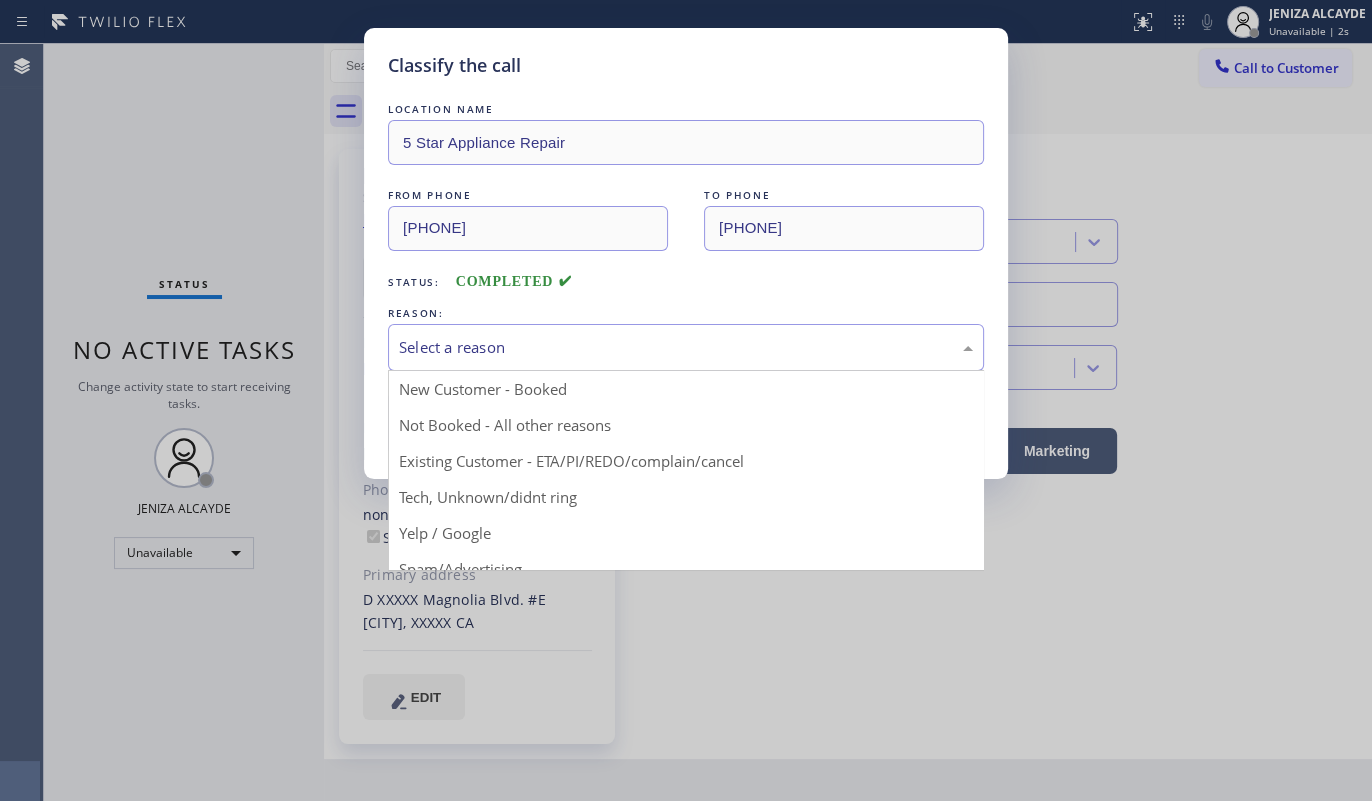 click on "Select a reason" at bounding box center (686, 347) 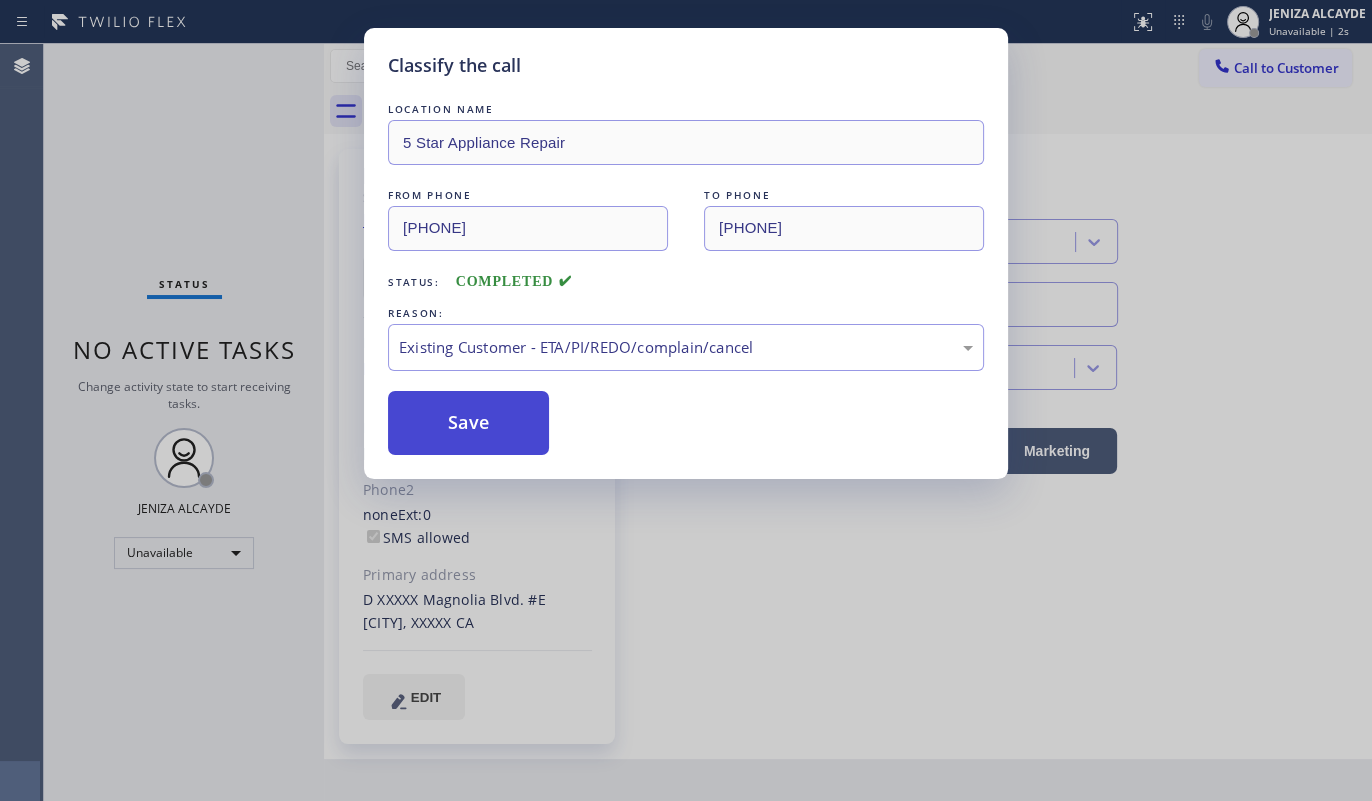 click on "Save" at bounding box center (468, 423) 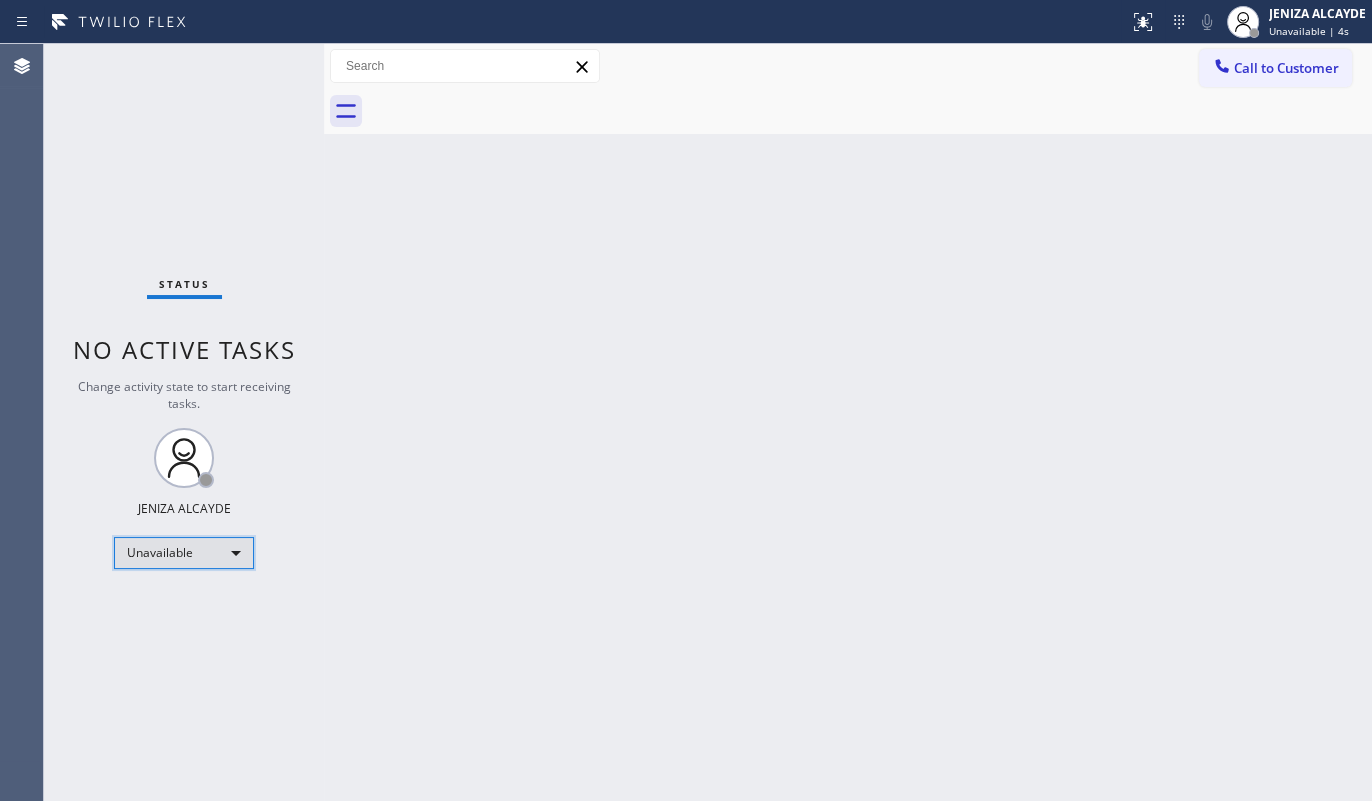 click on "Unavailable" at bounding box center (184, 553) 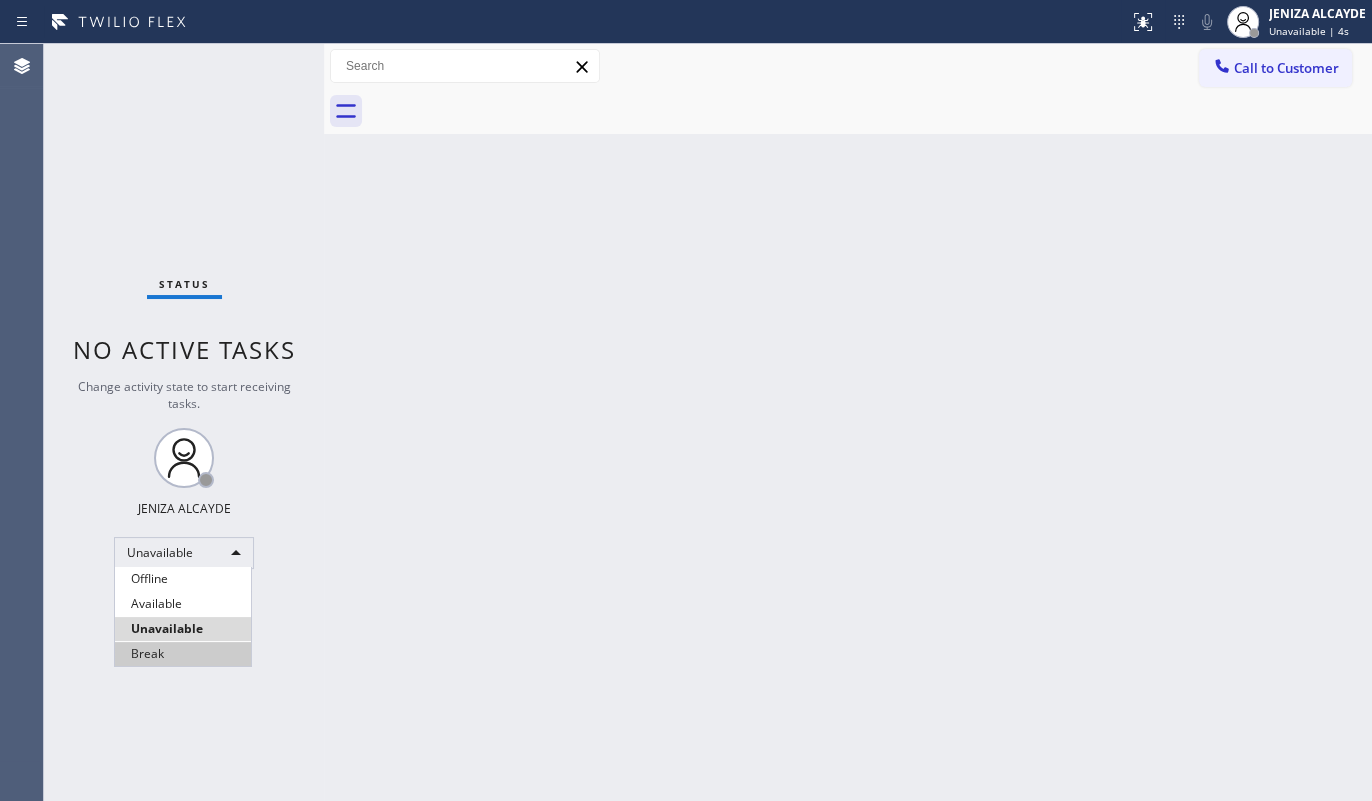 click on "Break" at bounding box center (183, 654) 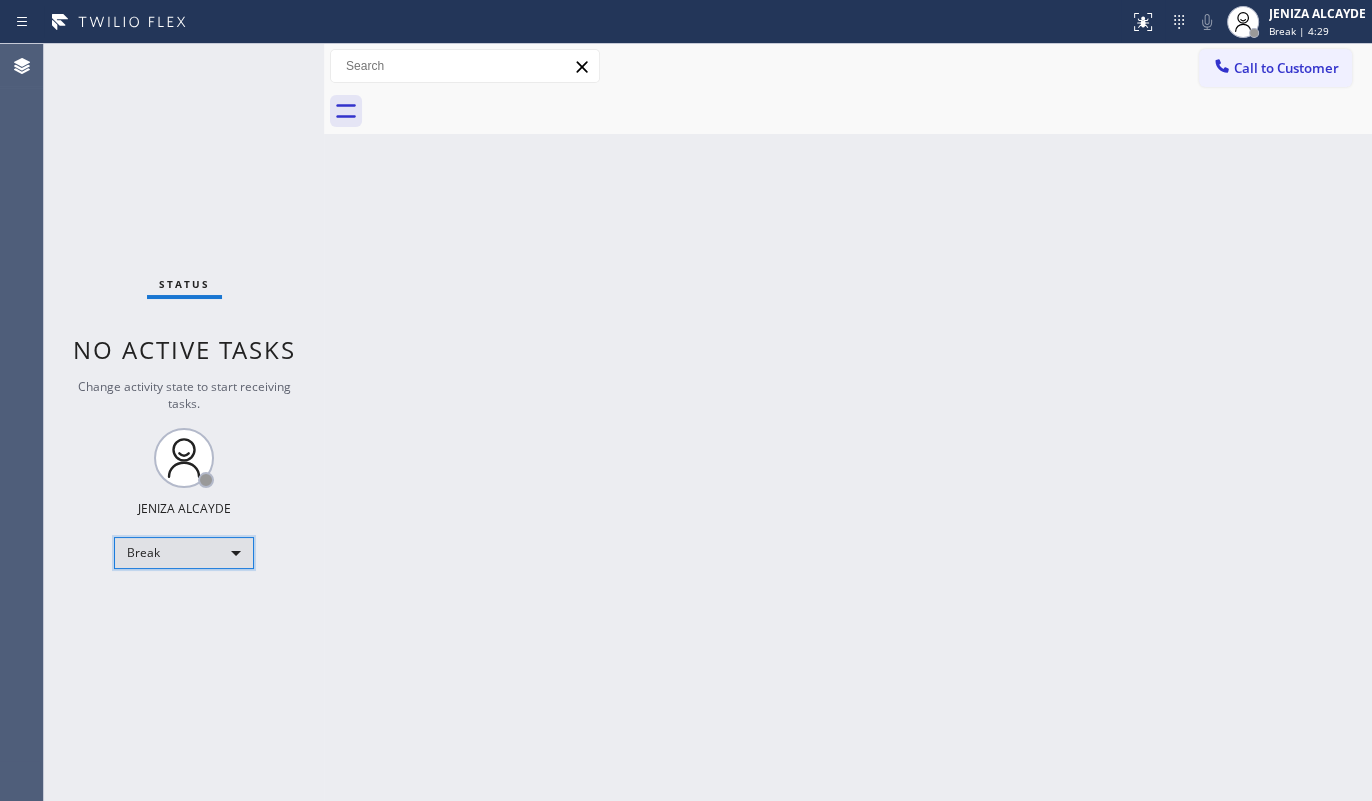 click on "Break" at bounding box center [184, 553] 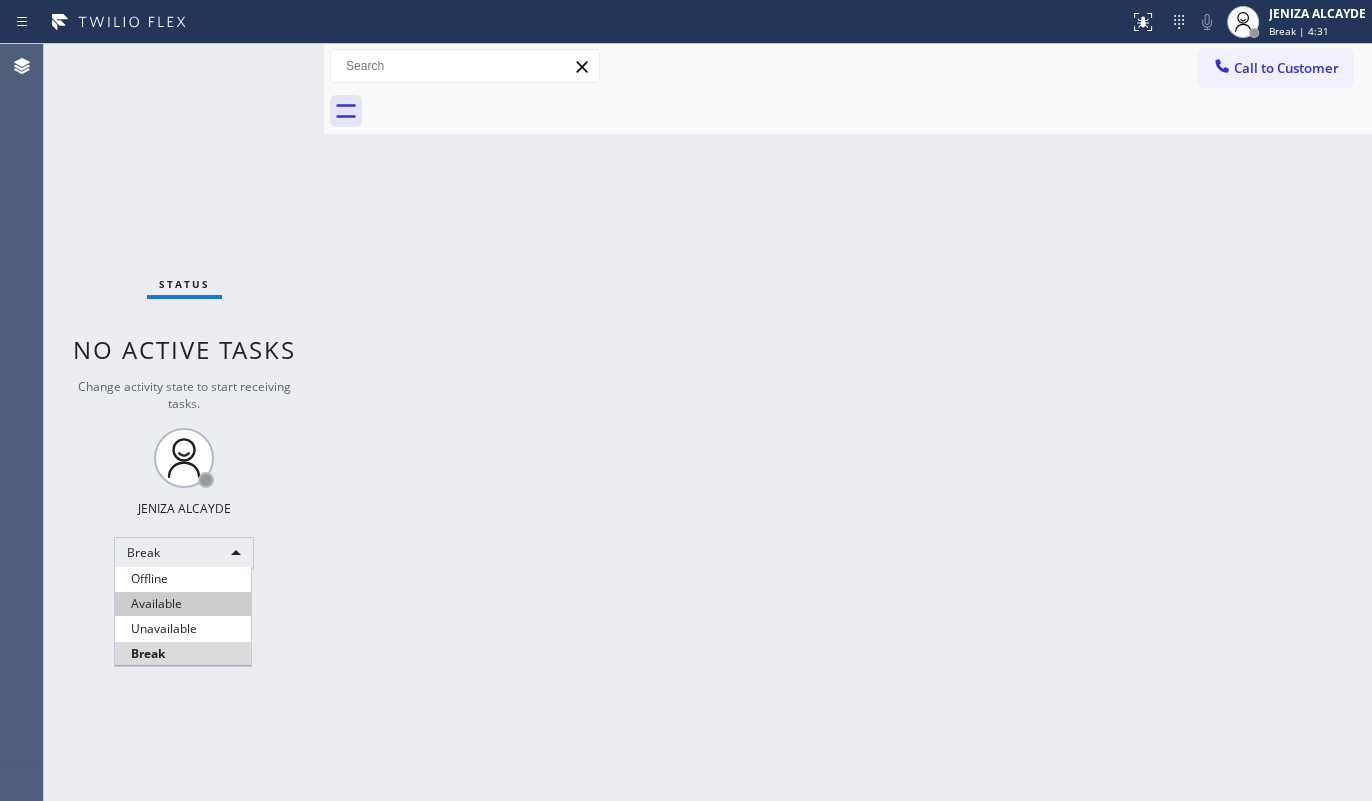 click on "Available" at bounding box center [183, 604] 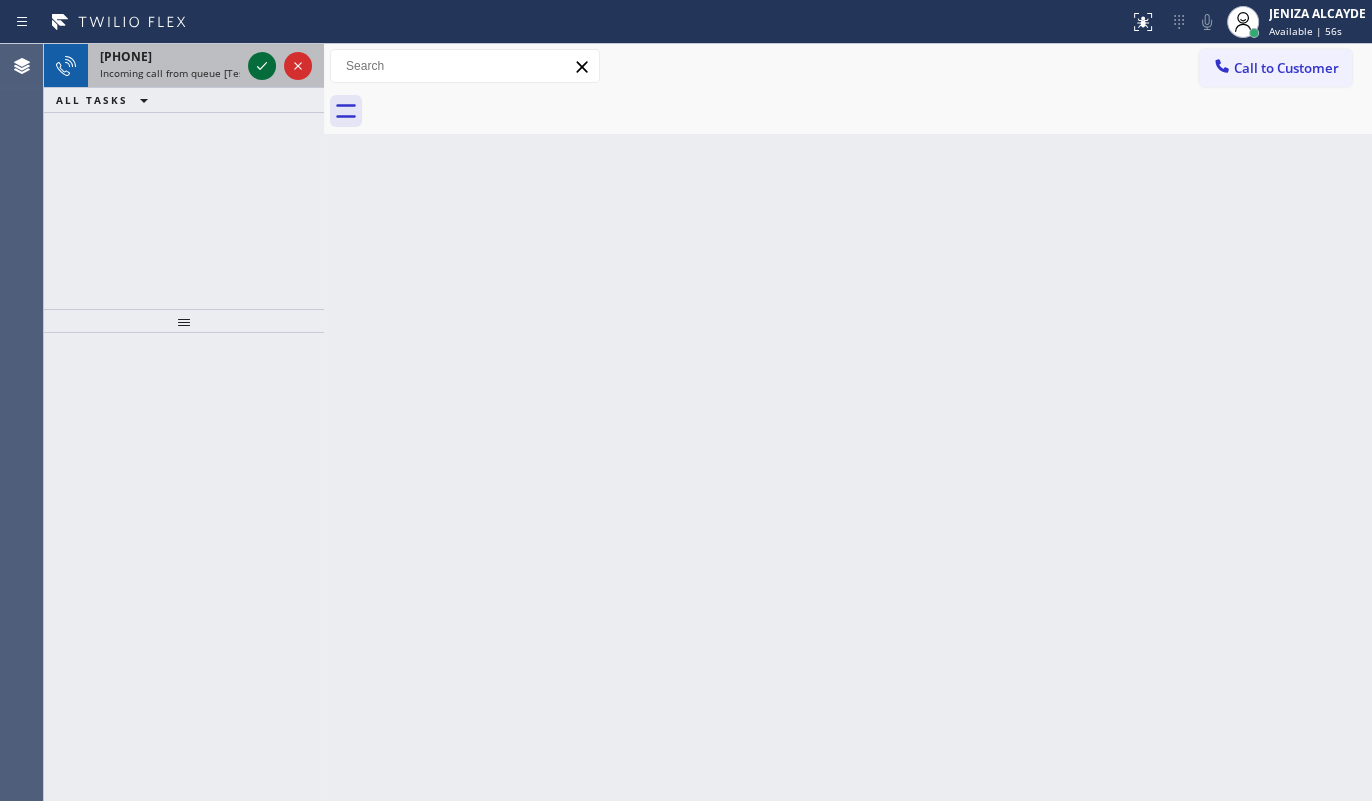 click 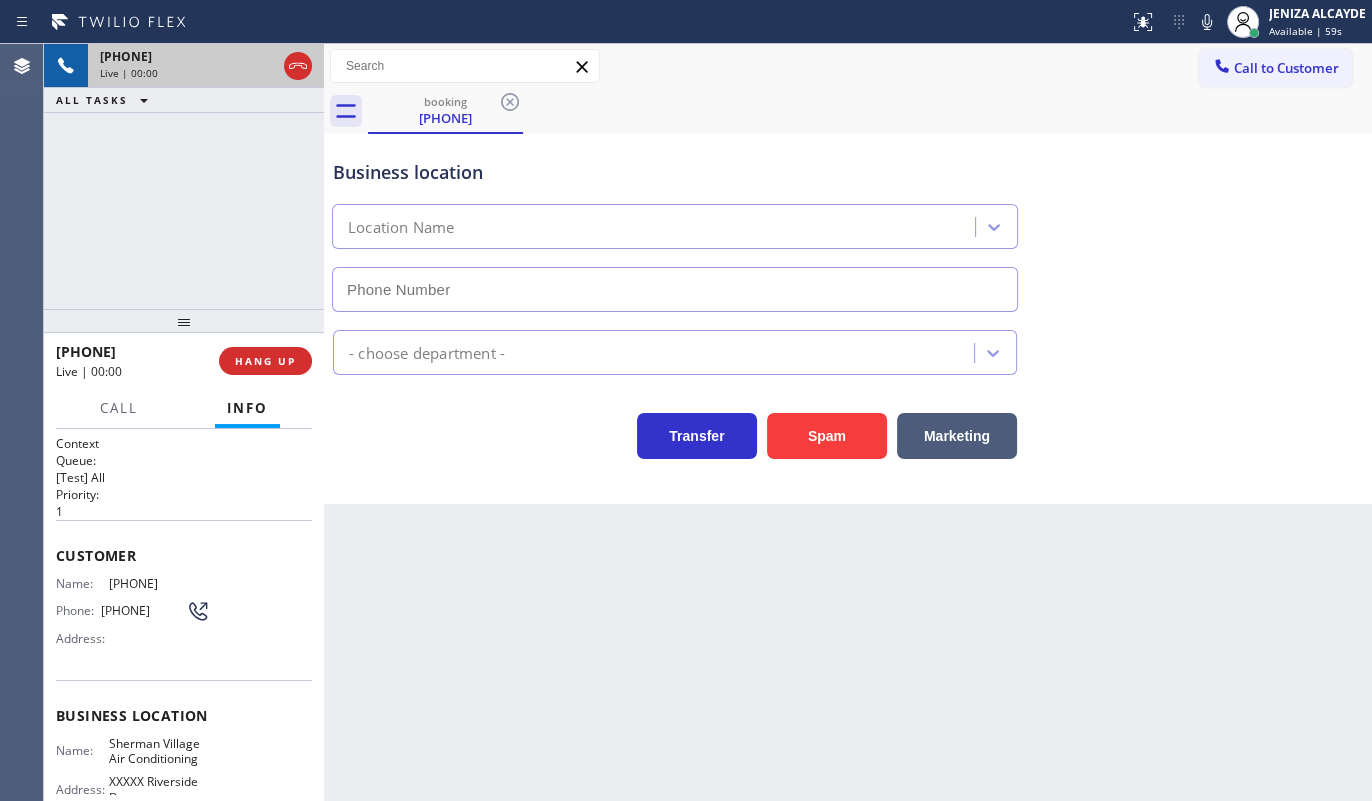 type on "(555) 649-6884" 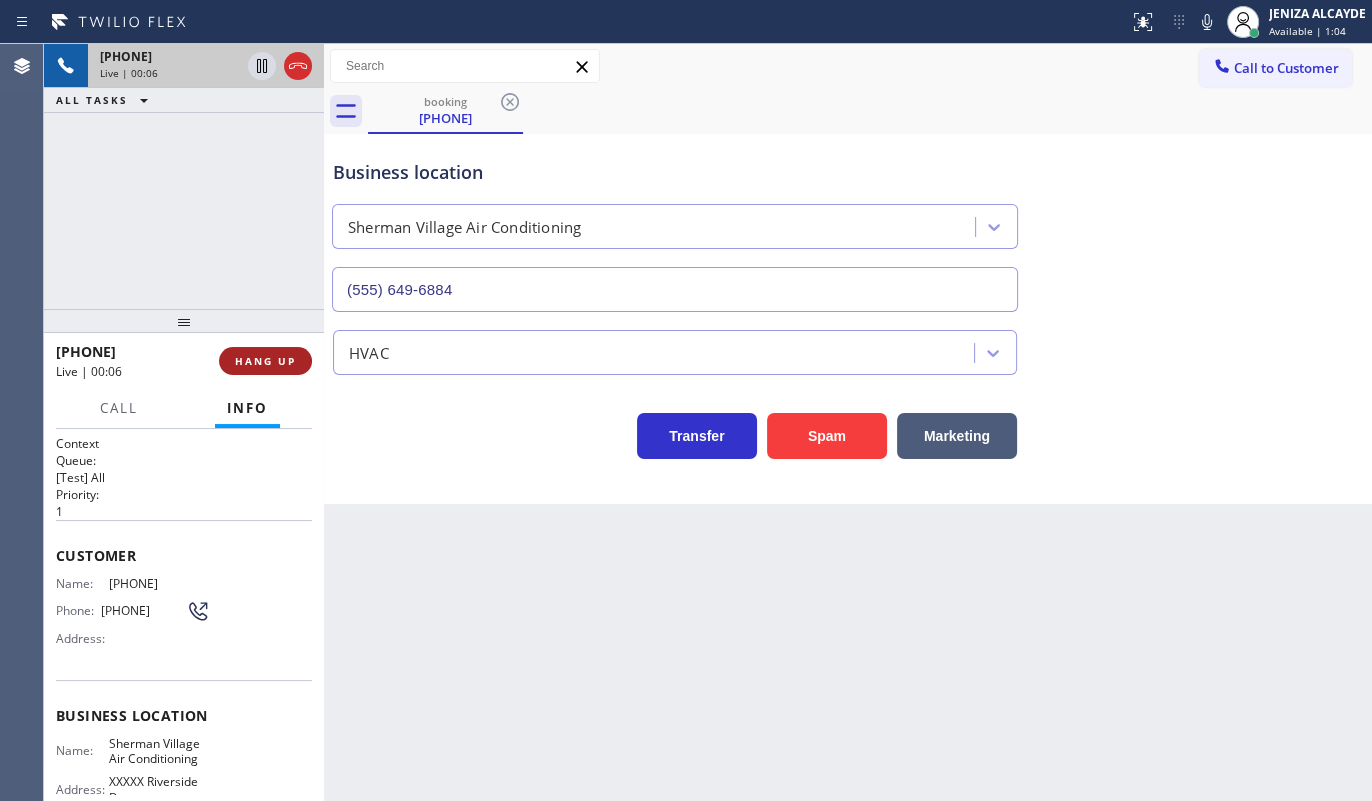 click on "HANG UP" at bounding box center (265, 361) 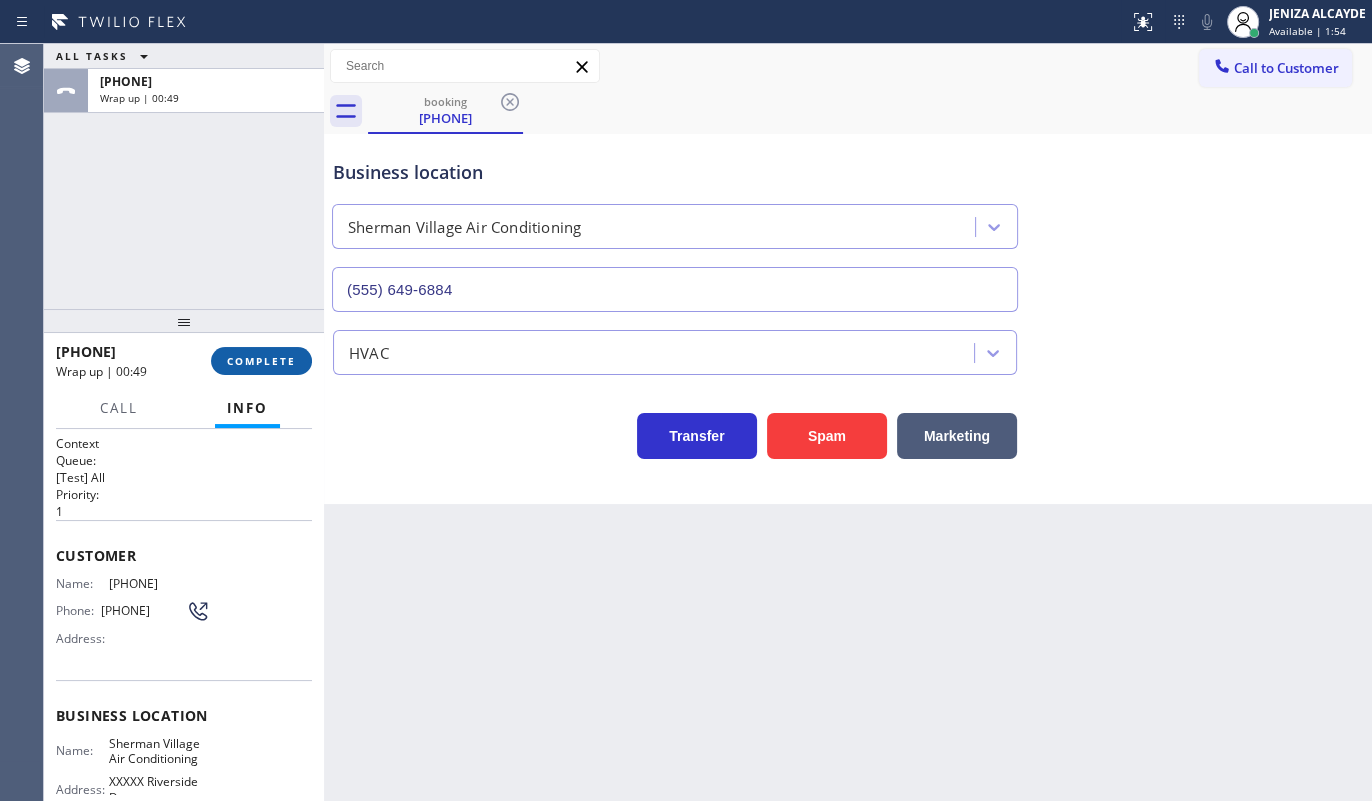 click on "COMPLETE" at bounding box center [261, 361] 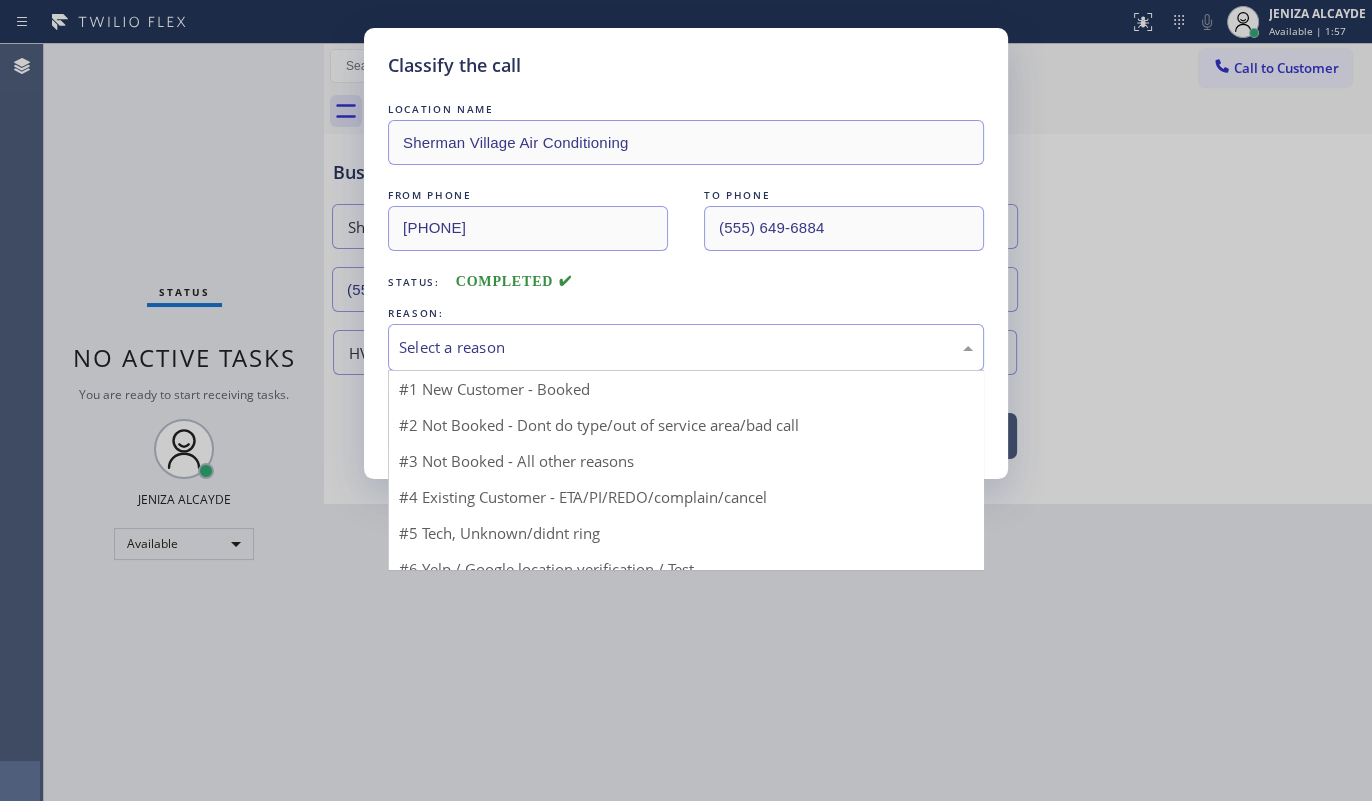 click on "Select a reason" at bounding box center [686, 347] 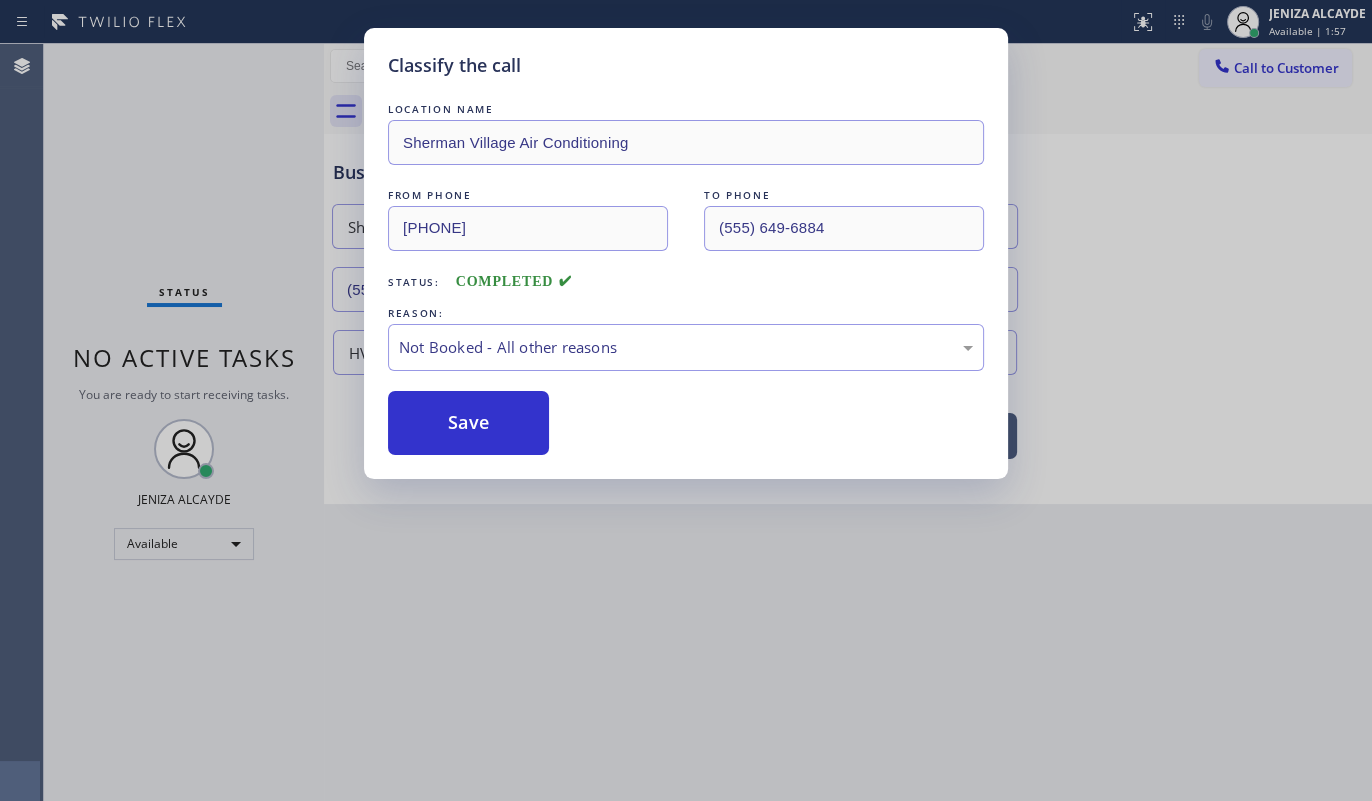 click on "Save" at bounding box center (468, 423) 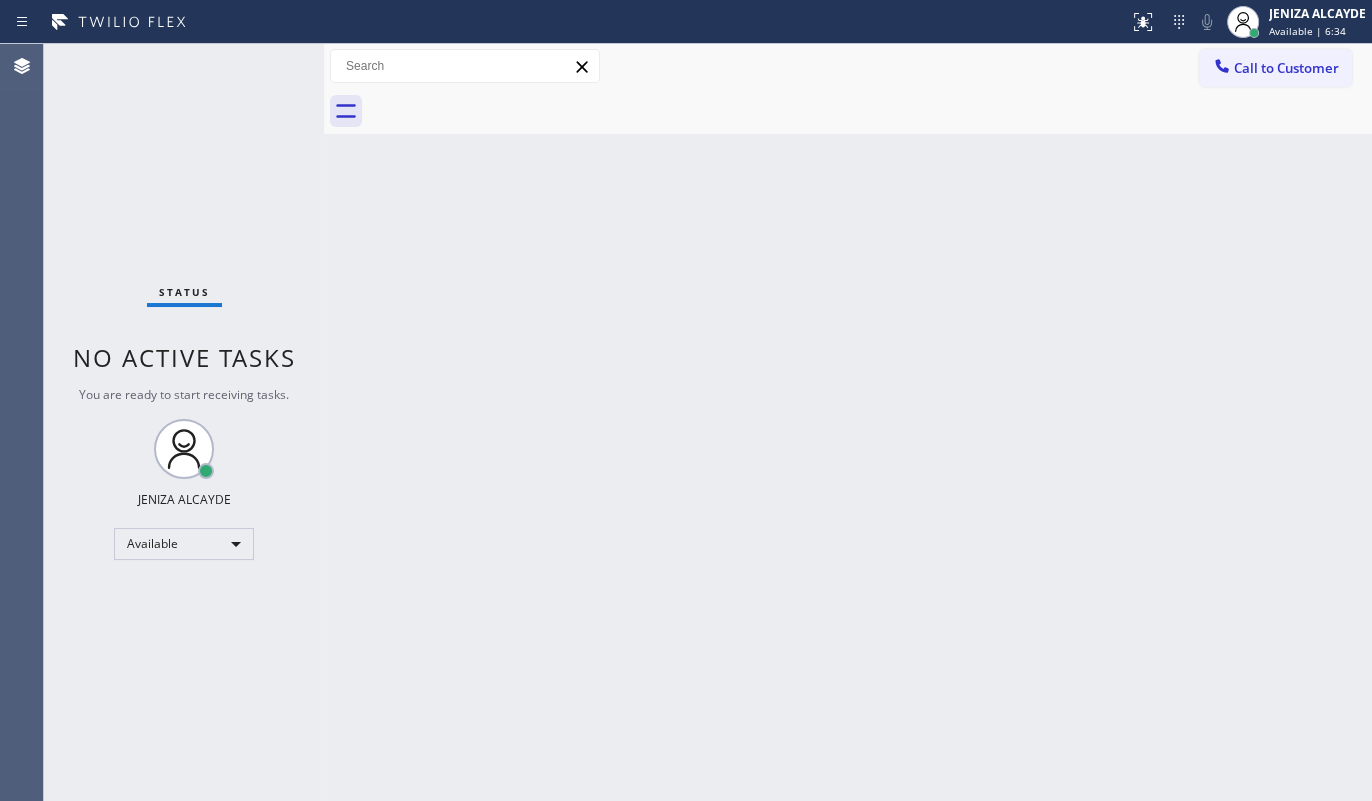 click on "Status   No active tasks     You are ready to start receiving tasks.   JENIZA ALCAYDE Available" at bounding box center [184, 422] 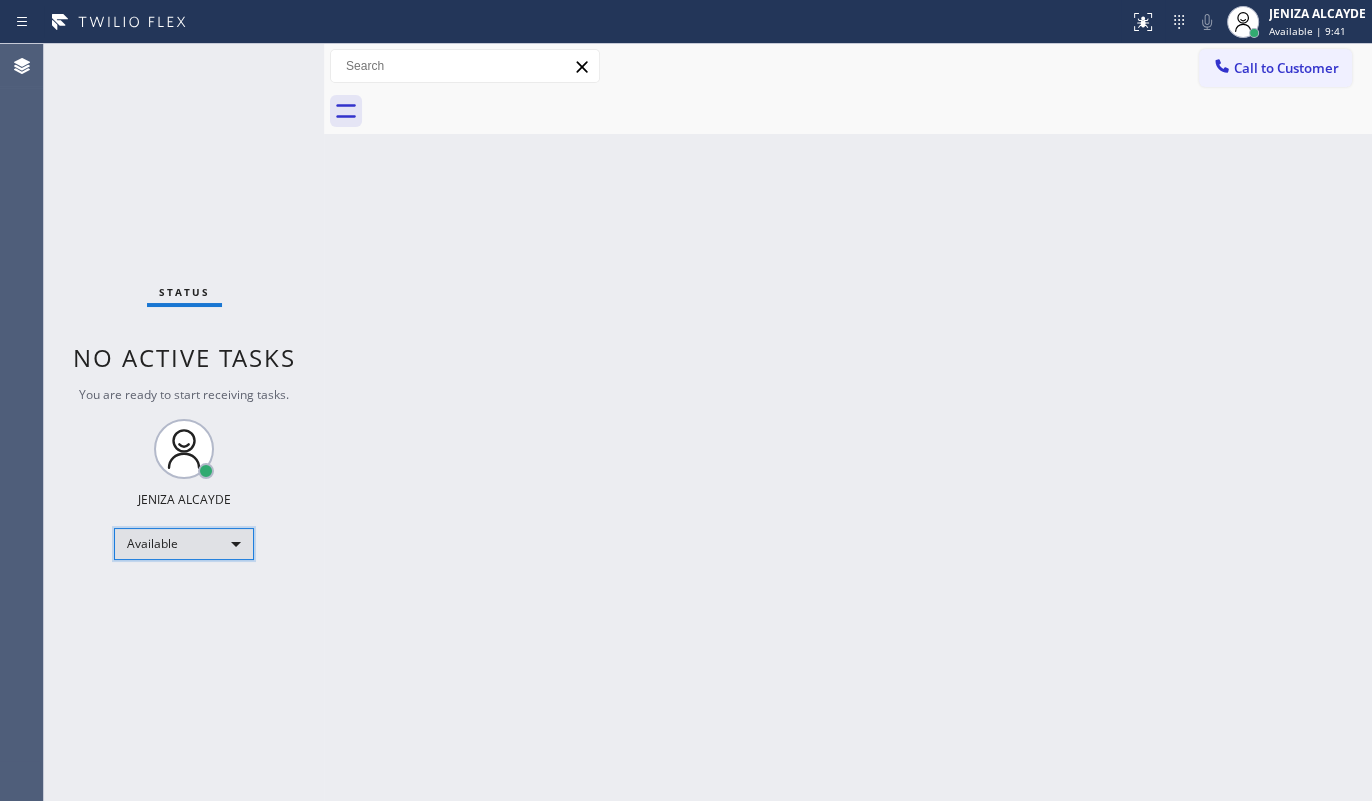 click on "Available" at bounding box center [184, 544] 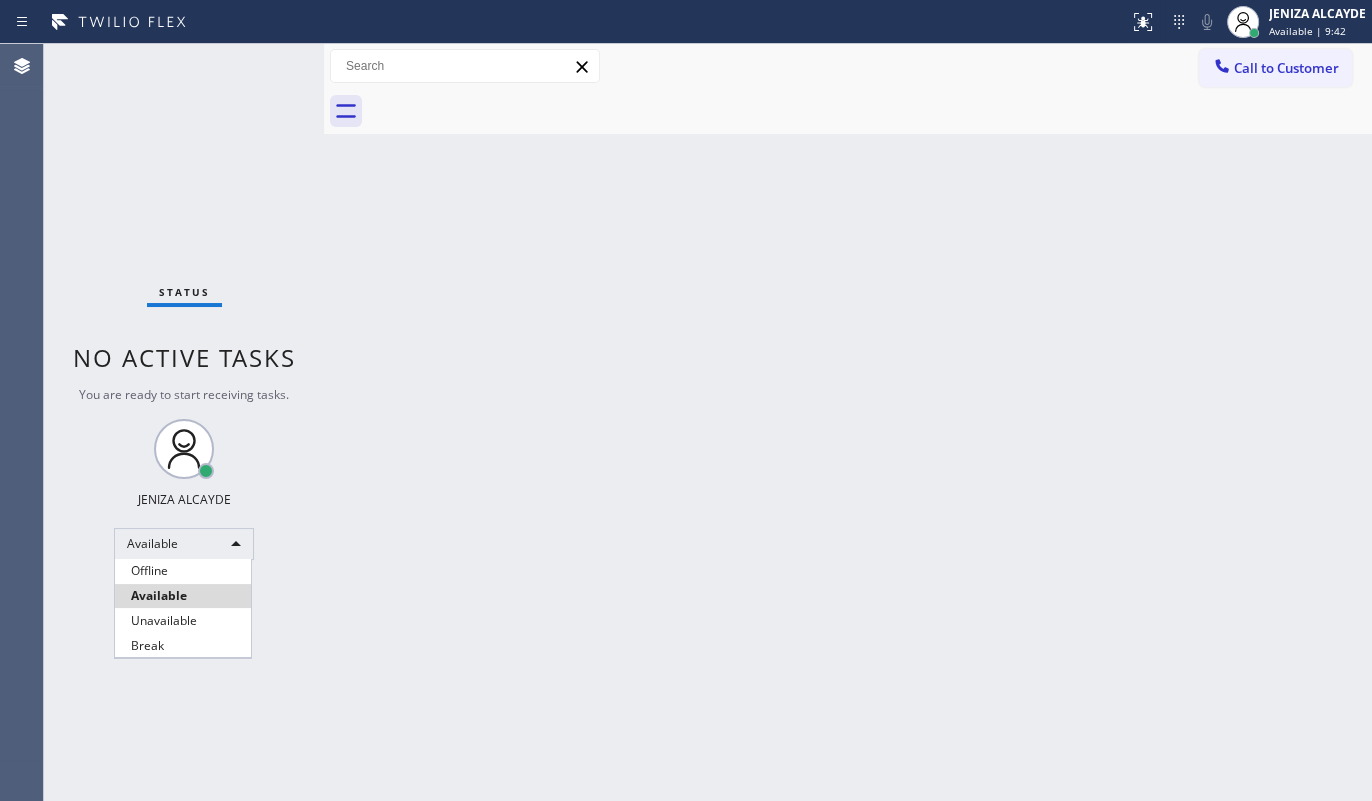 click on "Break" at bounding box center (183, 646) 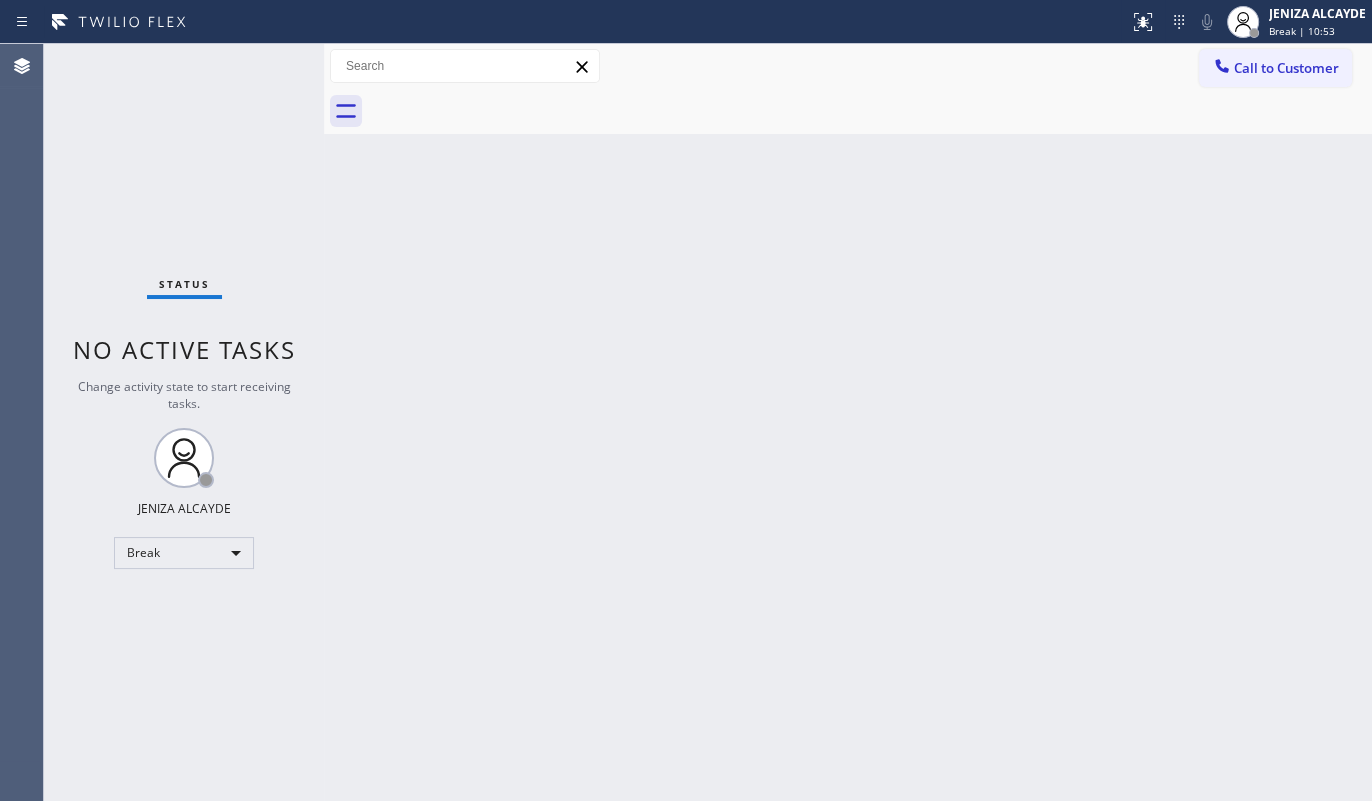 click on "Back to Dashboard Change Sender ID Customers Technicians Select a contact Outbound call Technician Search Technician Your caller id phone number Your caller id phone number Call Technician info Name   Phone none Address none Change Sender ID HVAC +18559994417 5 Star Appliance +18557314952 Appliance Repair +18554611149 Plumbing +18889090120 Air Duct Cleaning +18006865038  Electricians +18005688664 Cancel Change Check personal SMS Reset Change No tabs Call to Customer Outbound call Location Search location Your caller id phone number Customer number Call Outbound call Technician Search Technician Your caller id phone number Your caller id phone number Call" at bounding box center [848, 422] 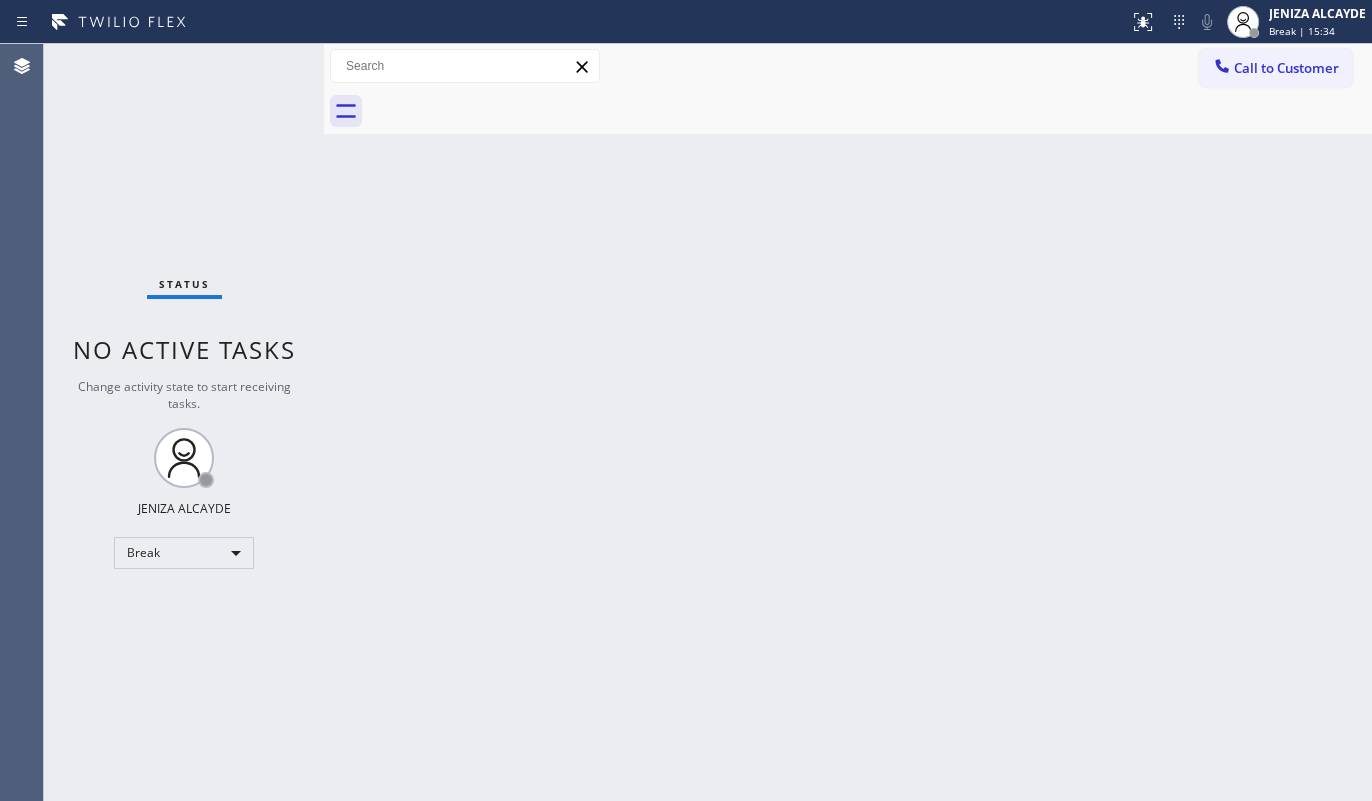 click on "Status   No active tasks     Change activity state to start receiving tasks.   [FIRST] [LAST] Break" at bounding box center (184, 422) 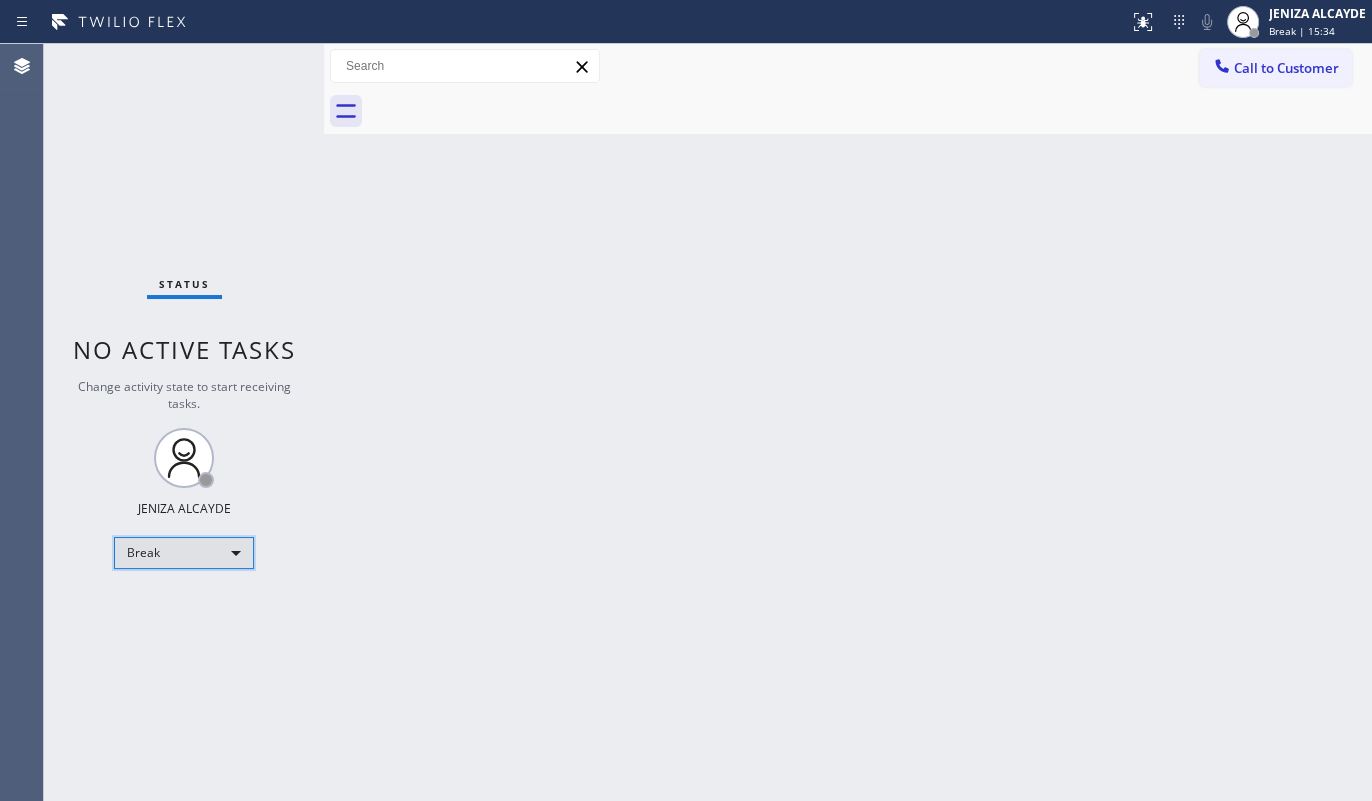 click on "Break" at bounding box center [184, 553] 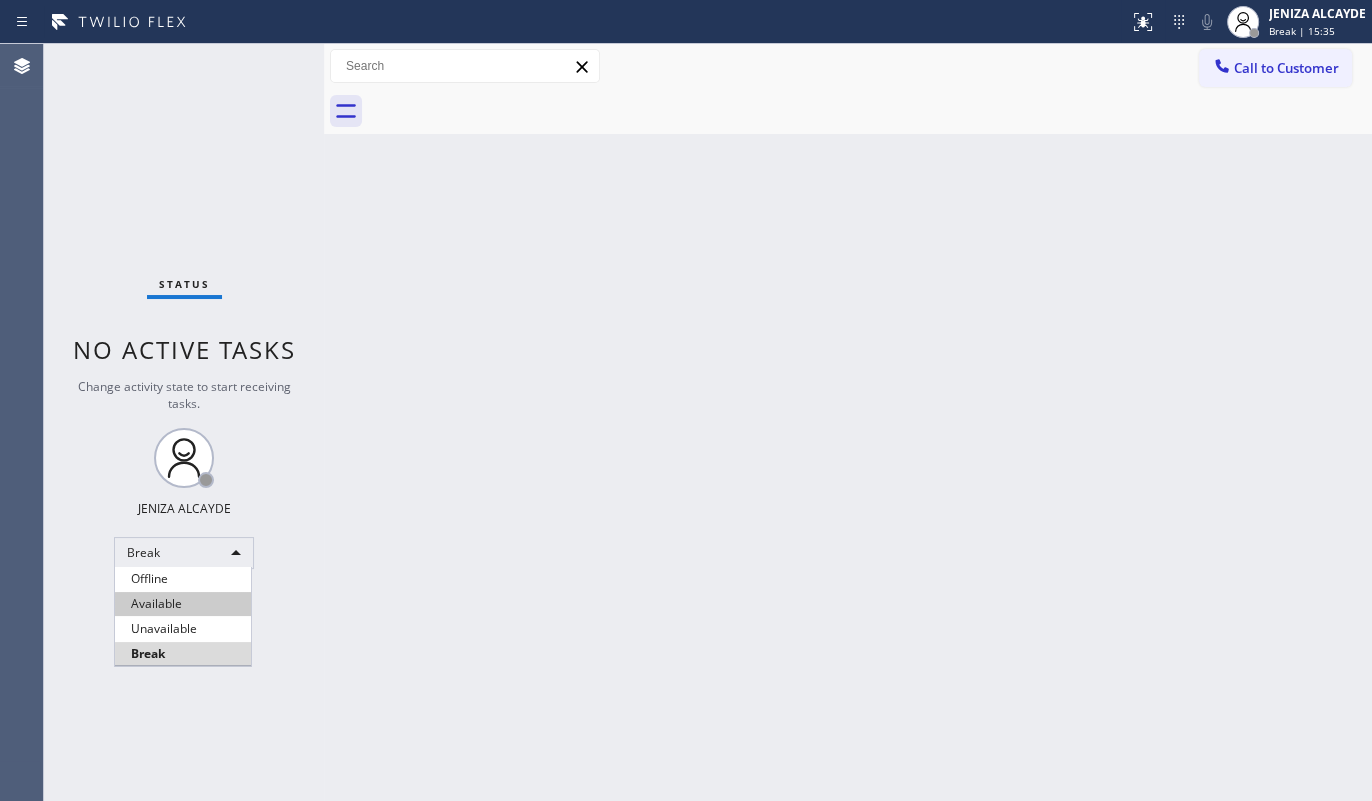 click on "Available" at bounding box center (183, 604) 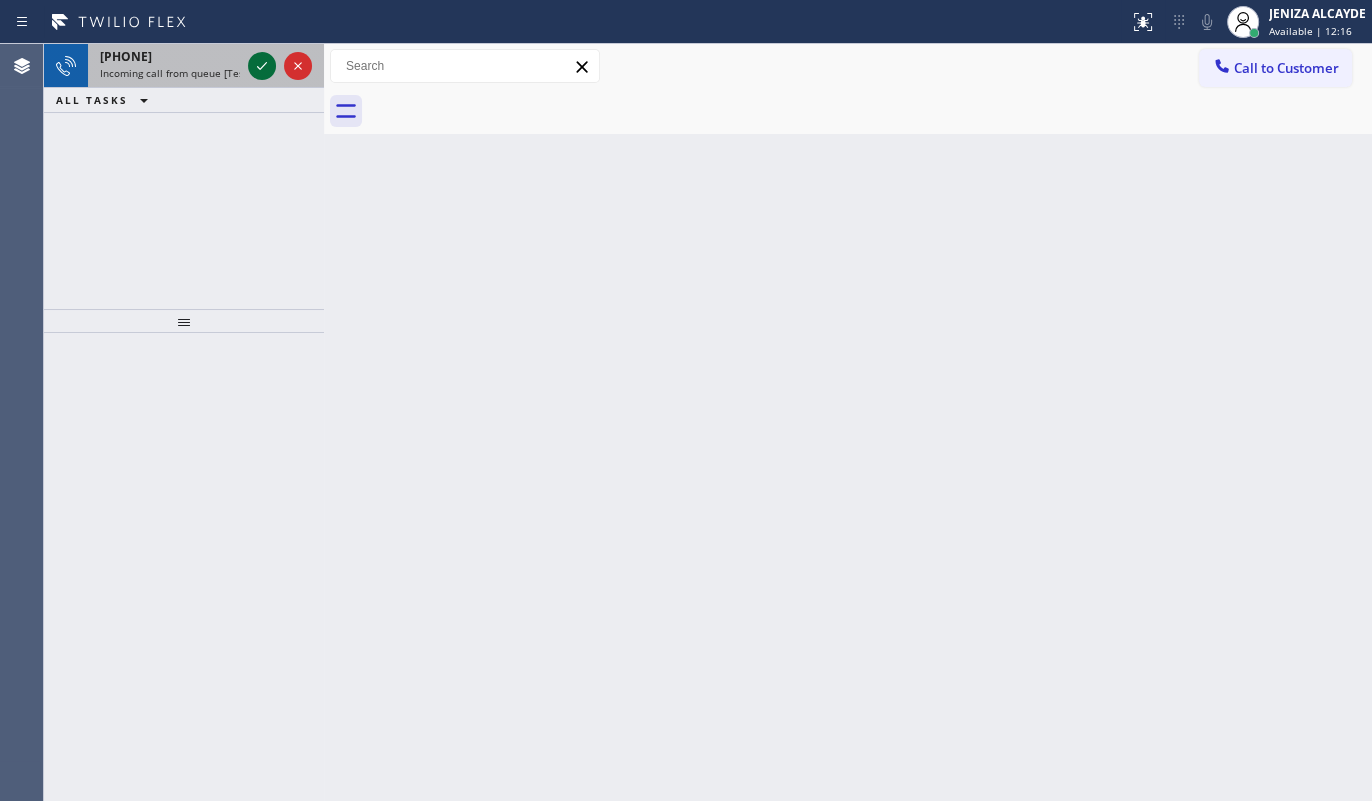 click 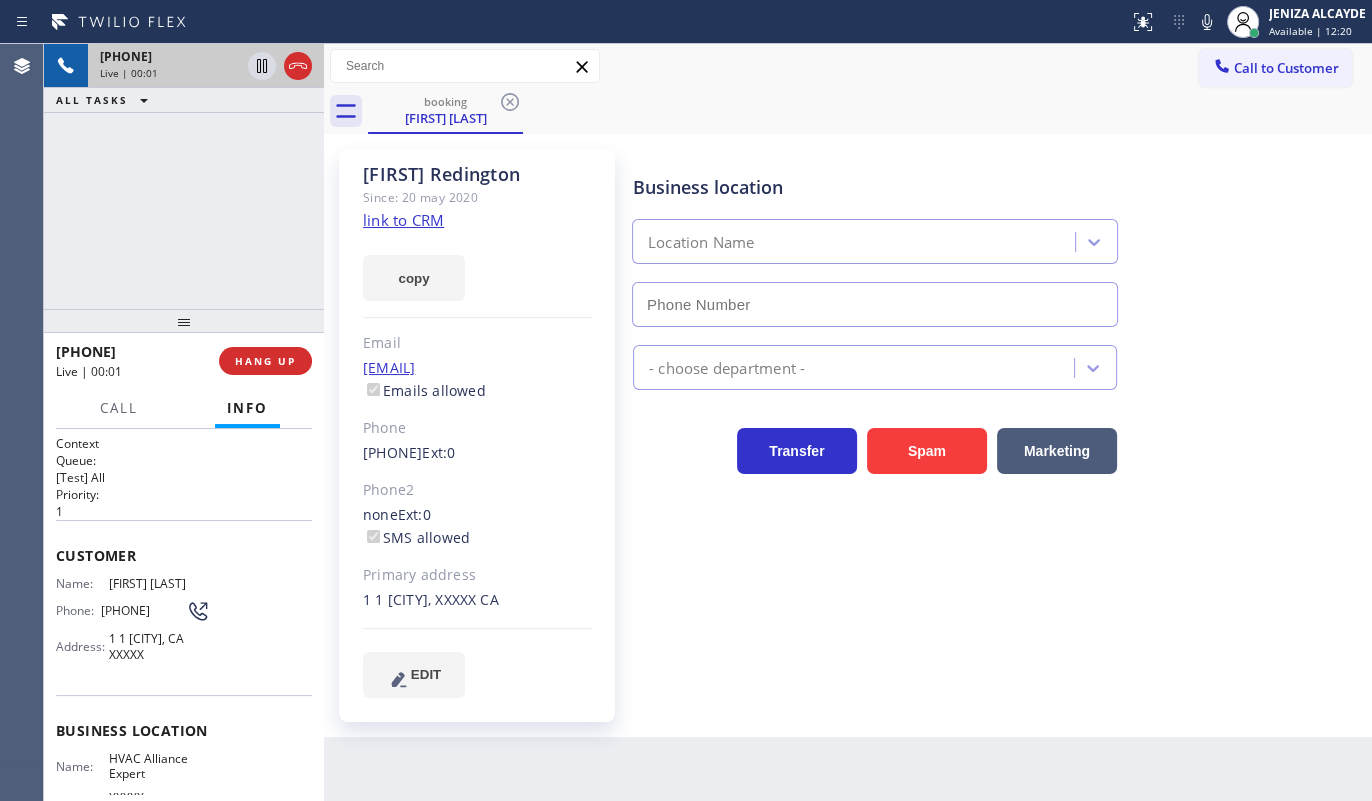 type on "(855) 999-4417" 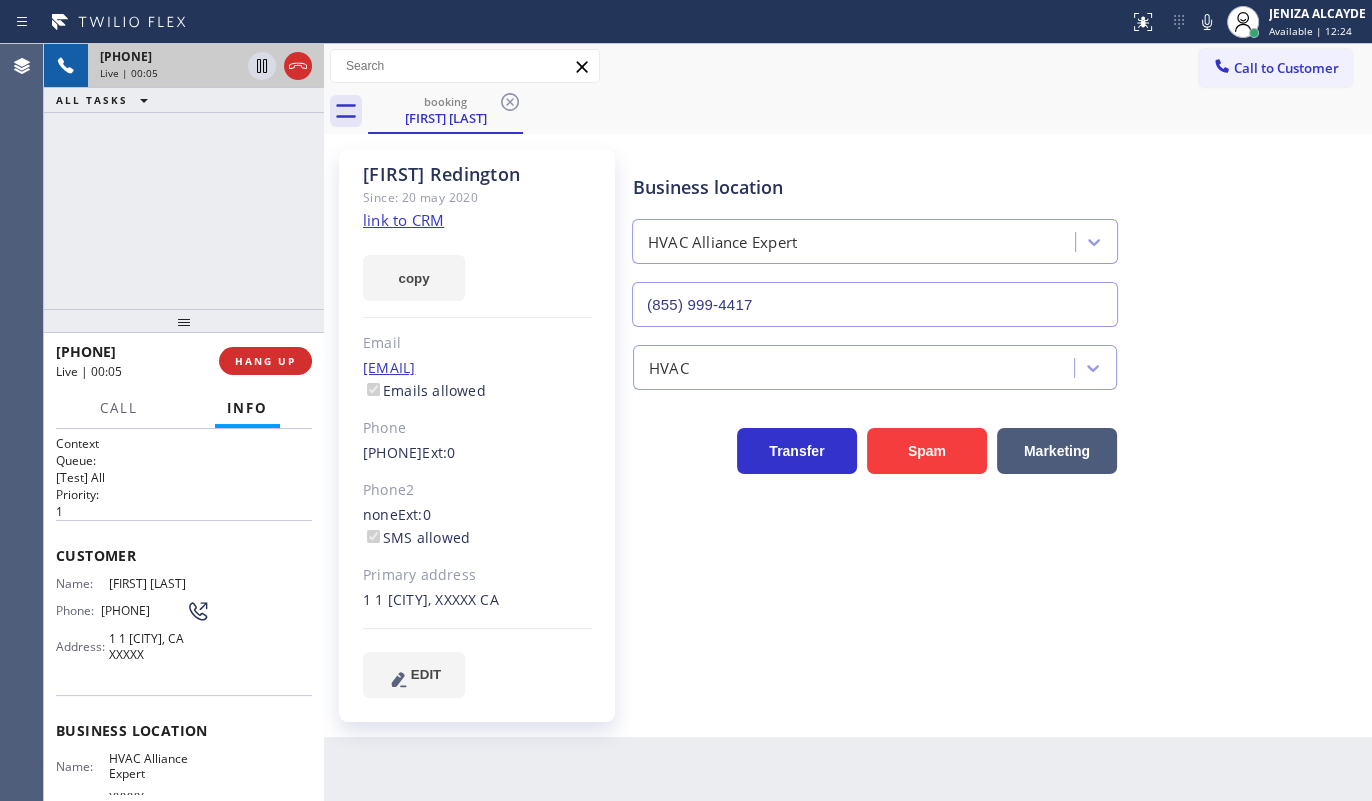 click on "link to CRM" 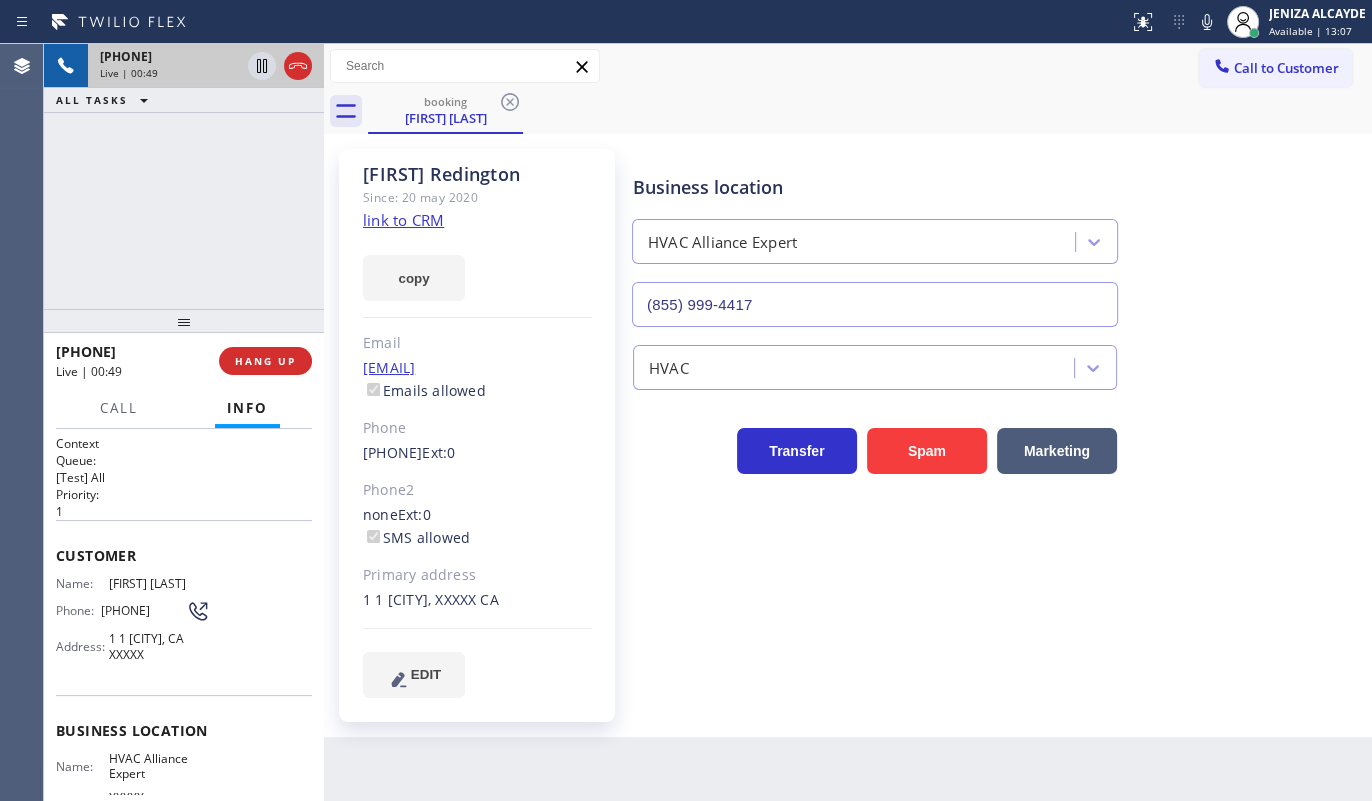 click on "+13102912700 Live | 00:49 ALL TASKS ALL TASKS ACTIVE TASKS TASKS IN WRAP UP" at bounding box center [184, 176] 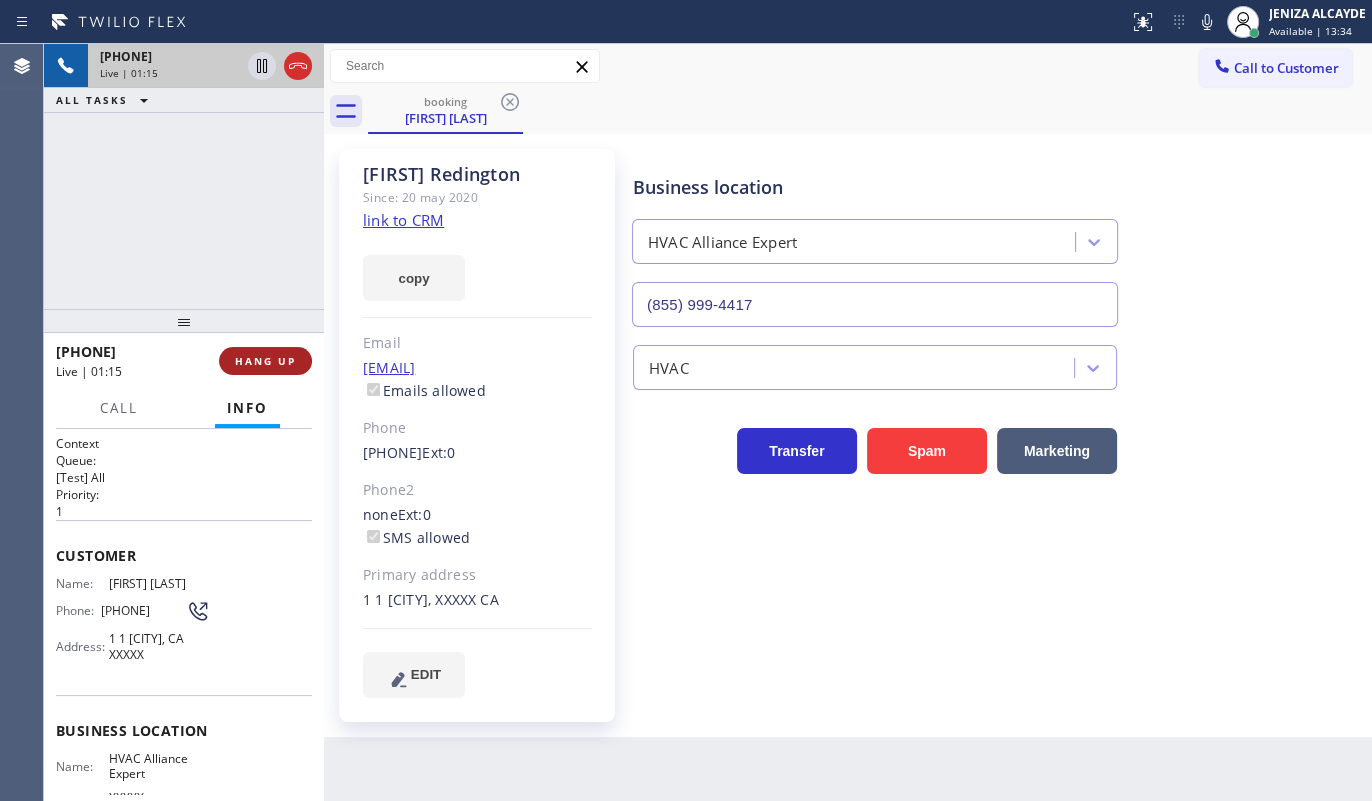 click on "HANG UP" at bounding box center [265, 361] 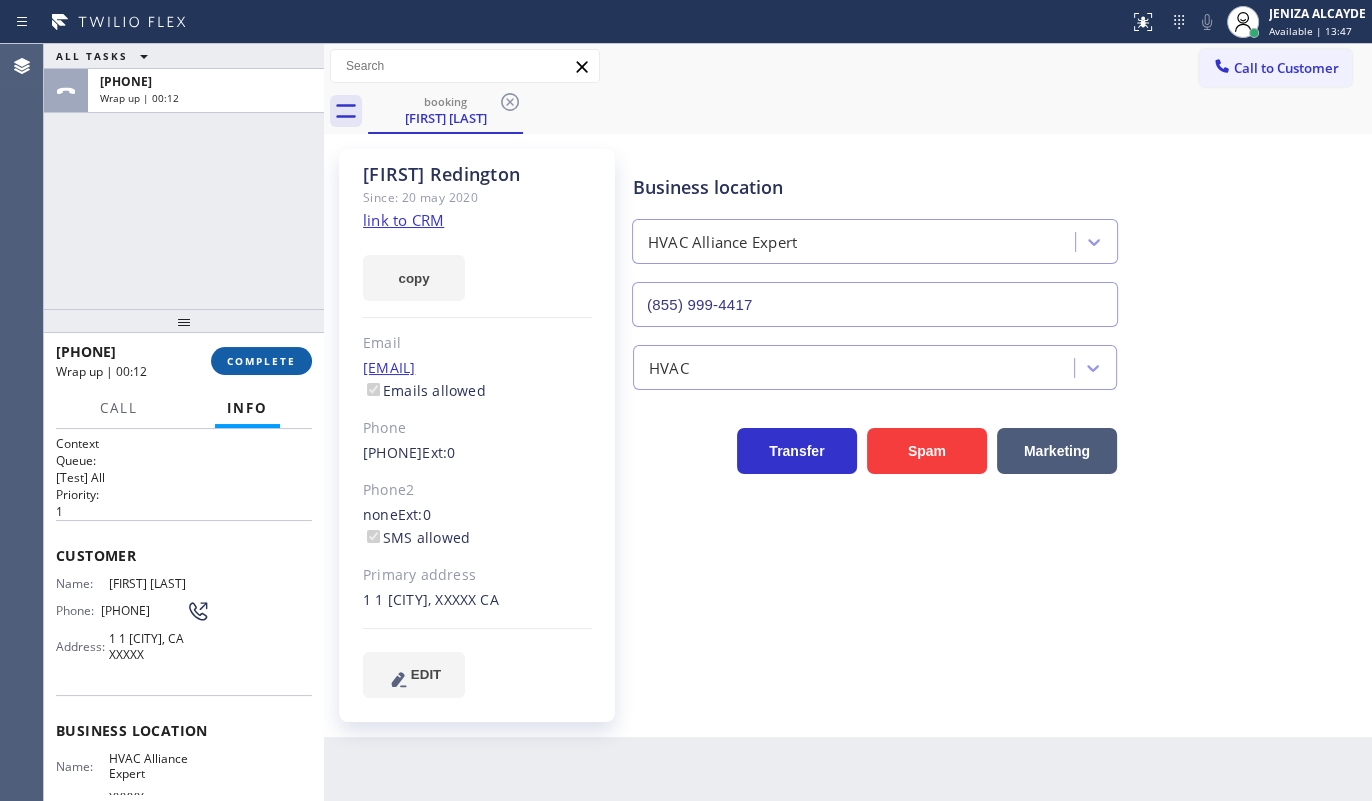 click on "COMPLETE" at bounding box center [261, 361] 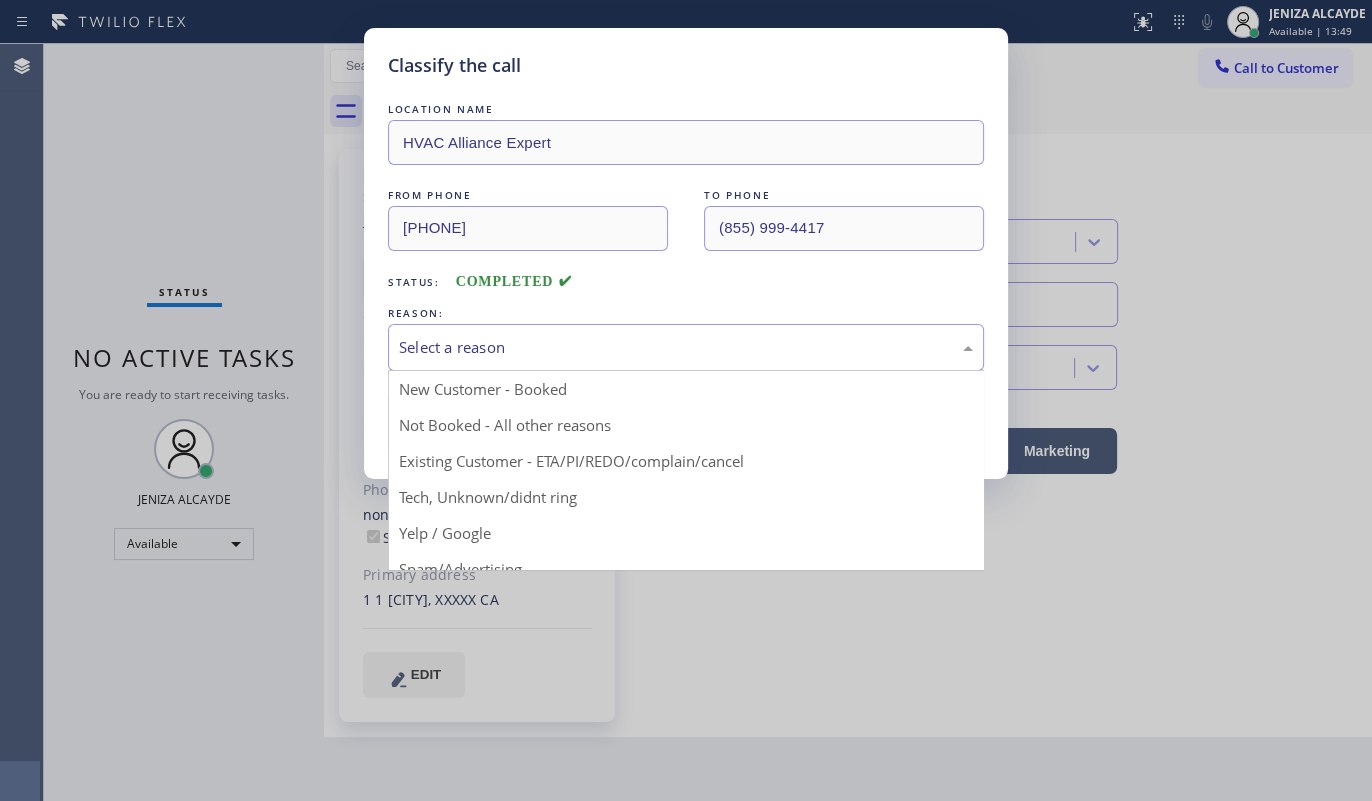click on "Select a reason" at bounding box center (686, 347) 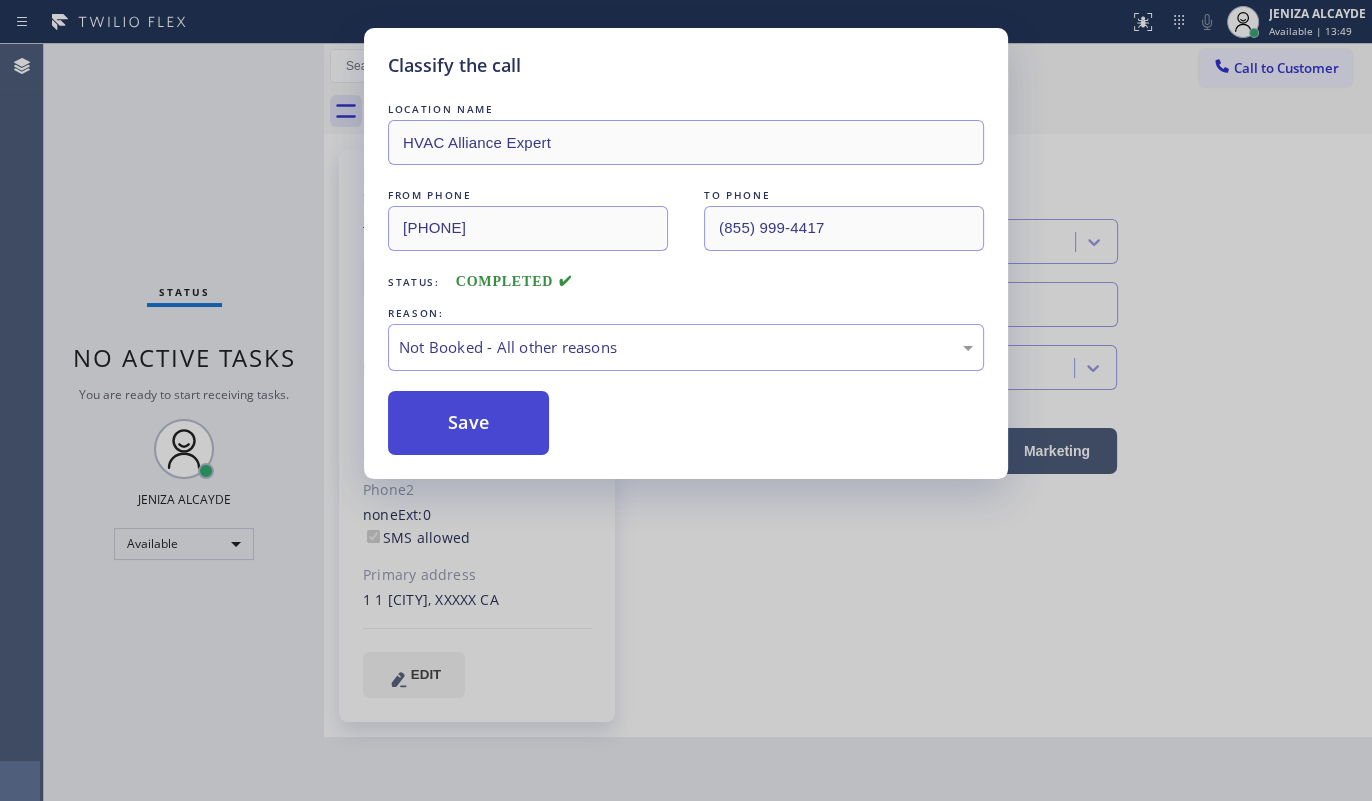 click on "Save" at bounding box center (468, 423) 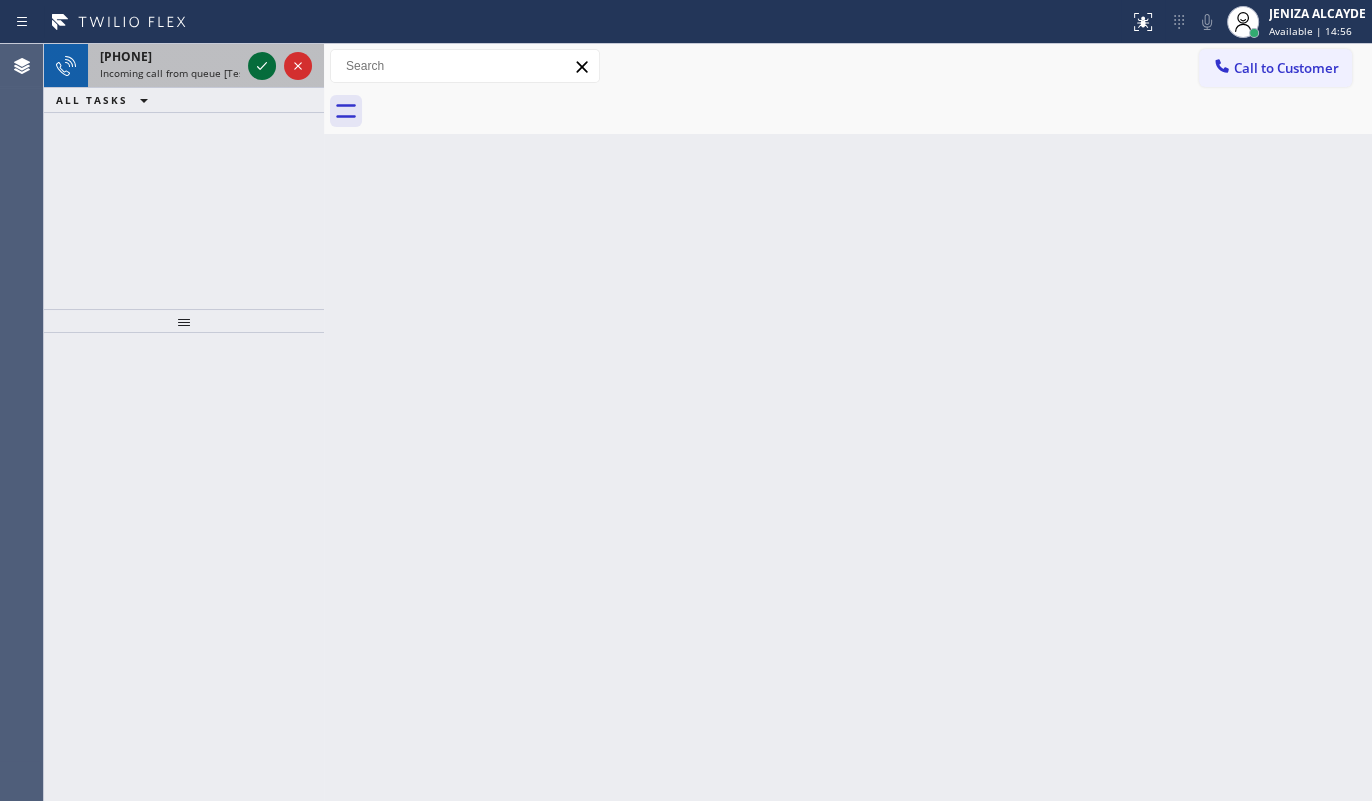 click at bounding box center (280, 66) 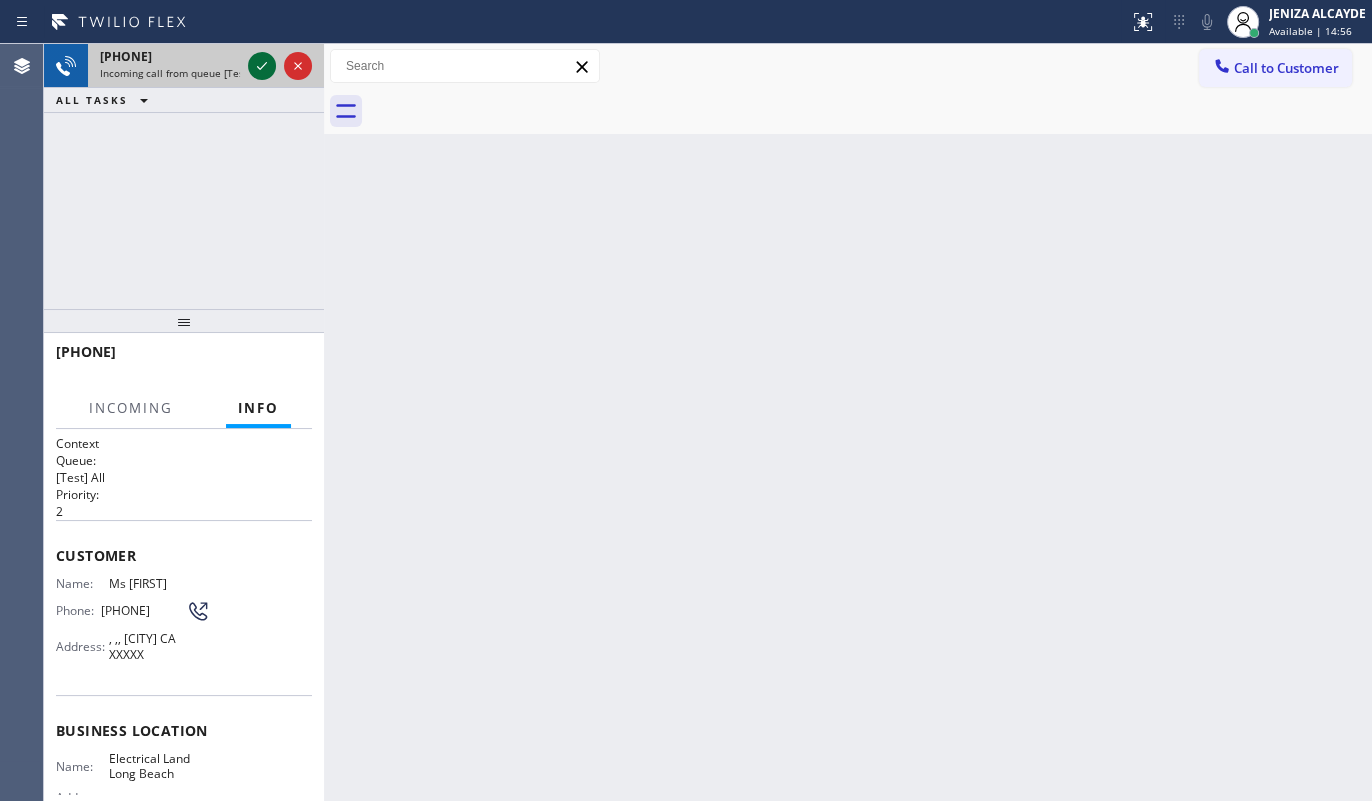 click 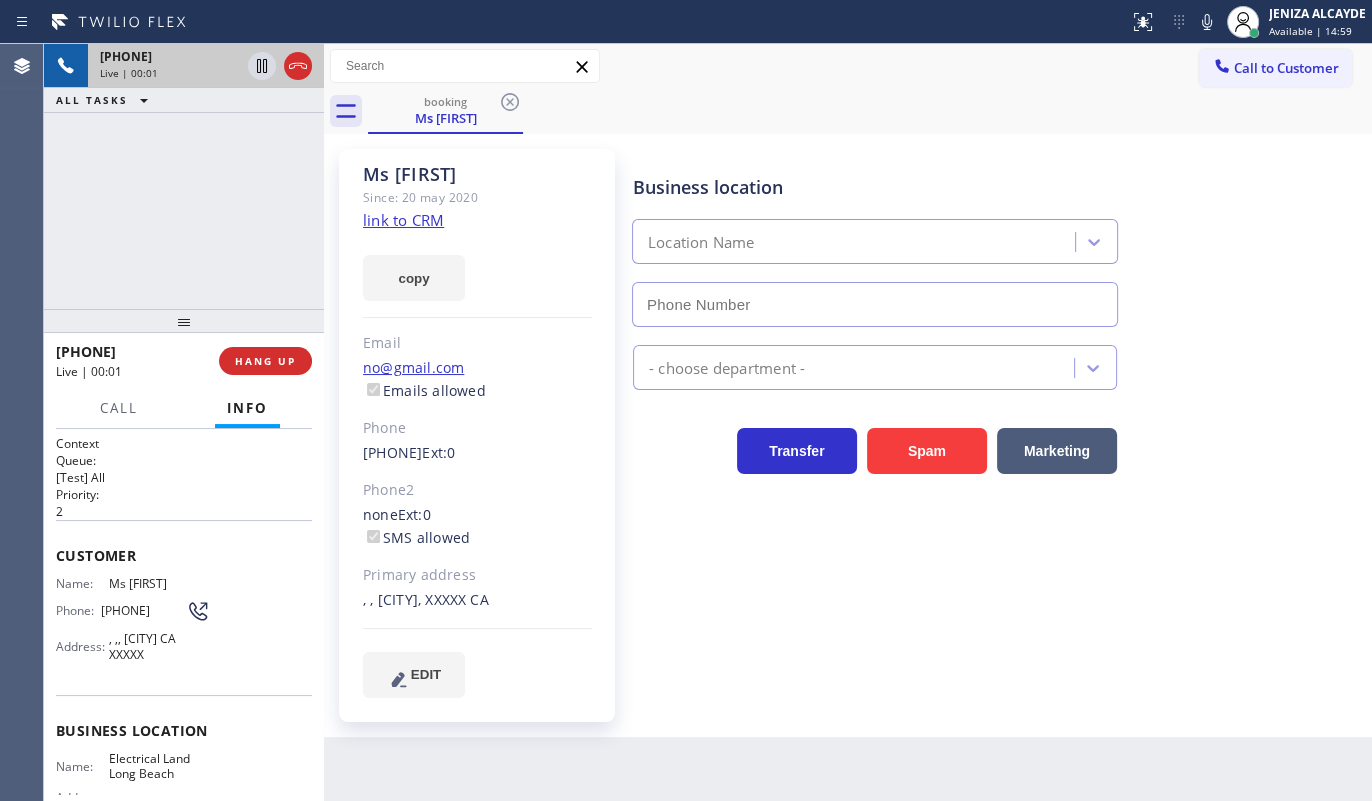 type on "(562) 309-4505" 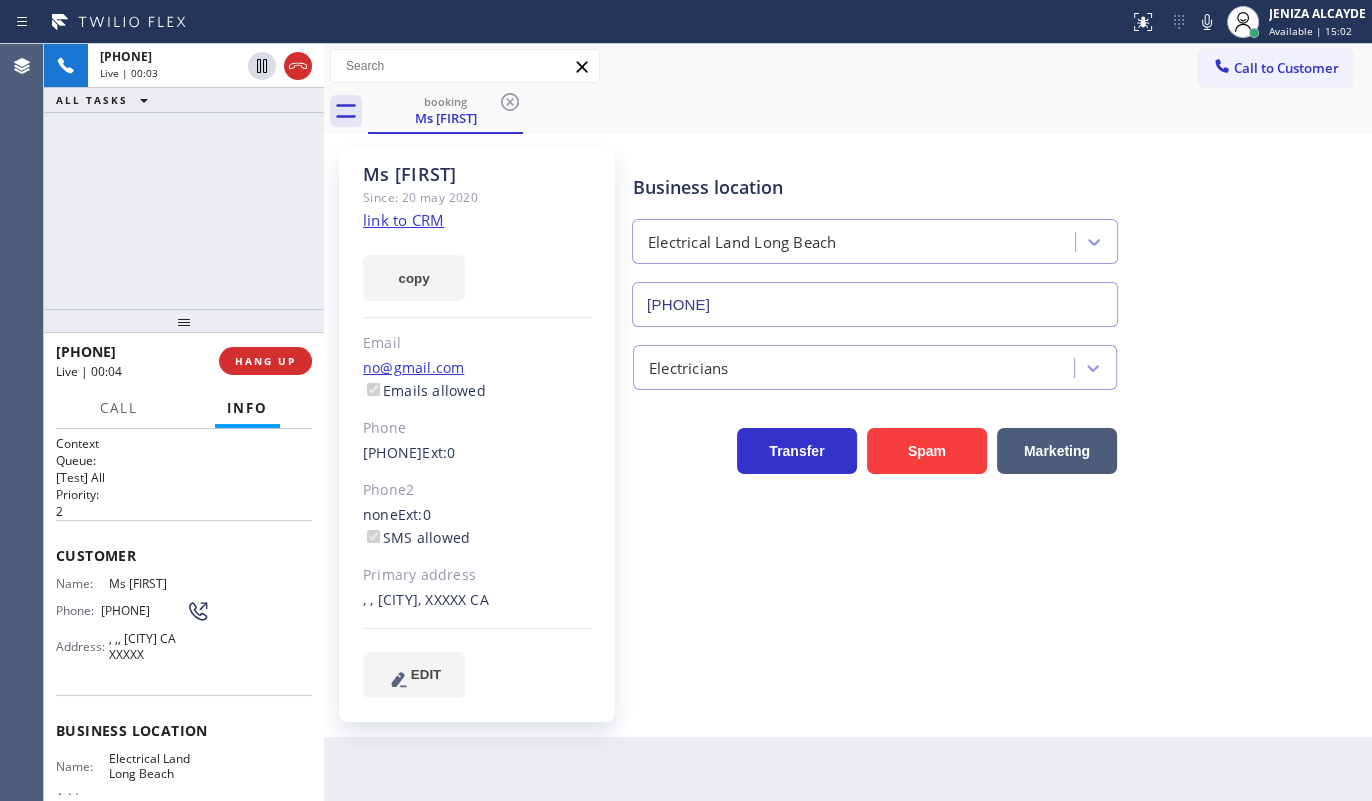 click on "link to CRM" 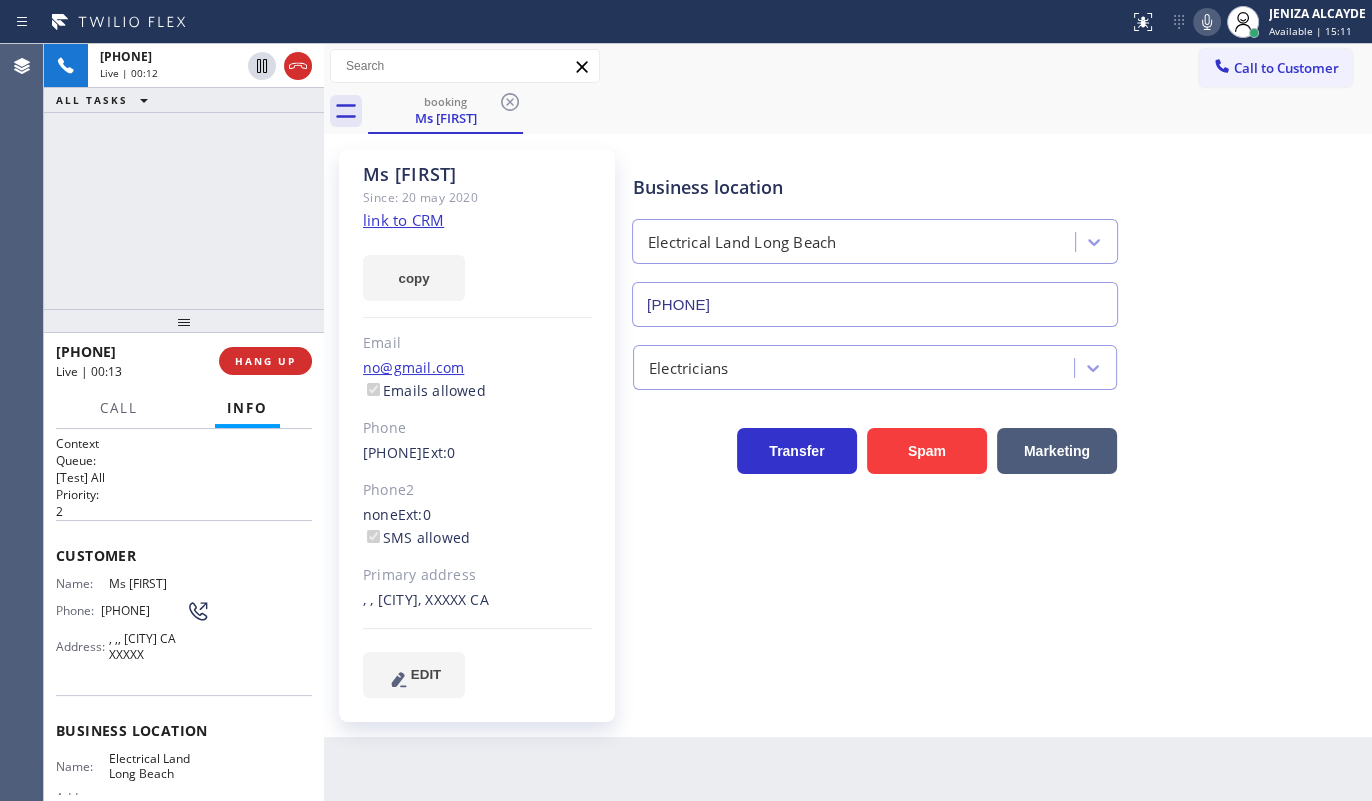 click 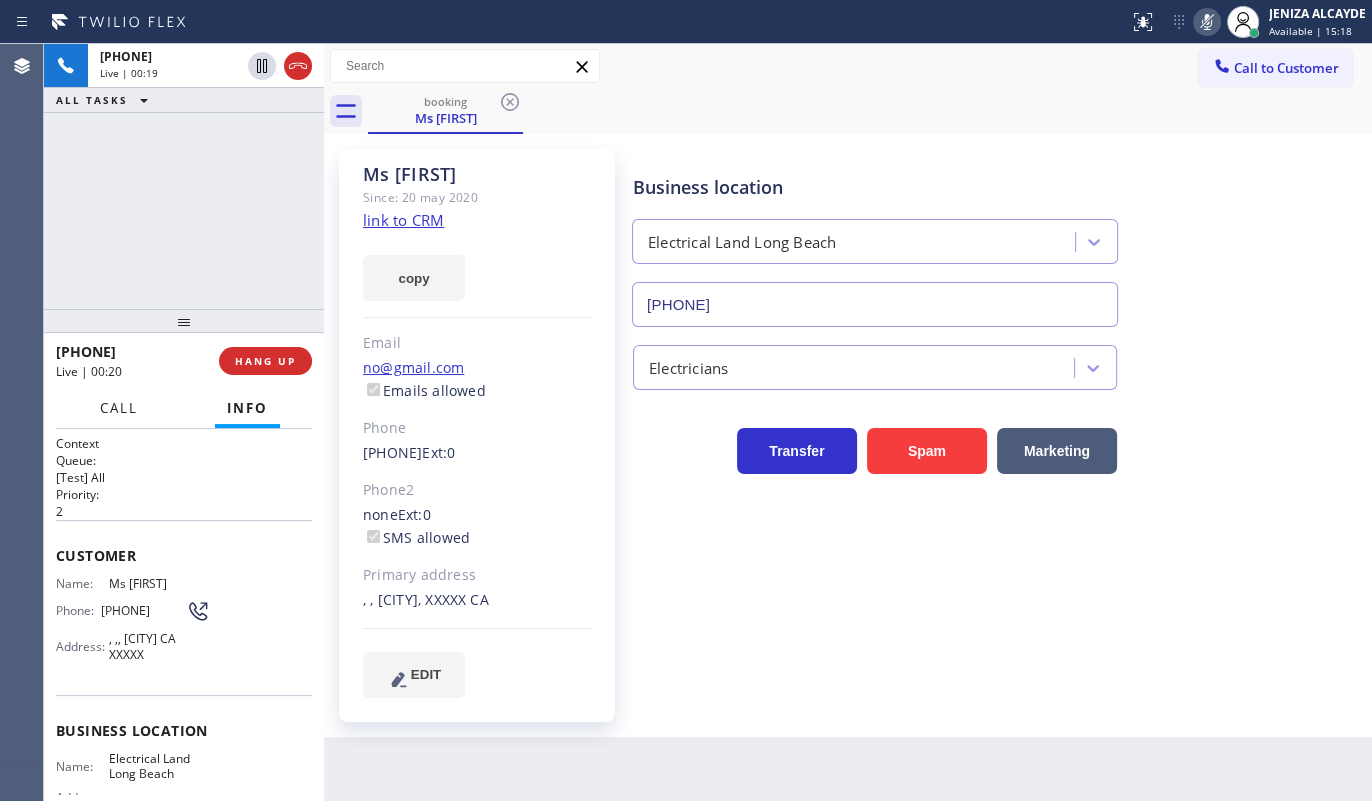 click on "Call" at bounding box center (119, 408) 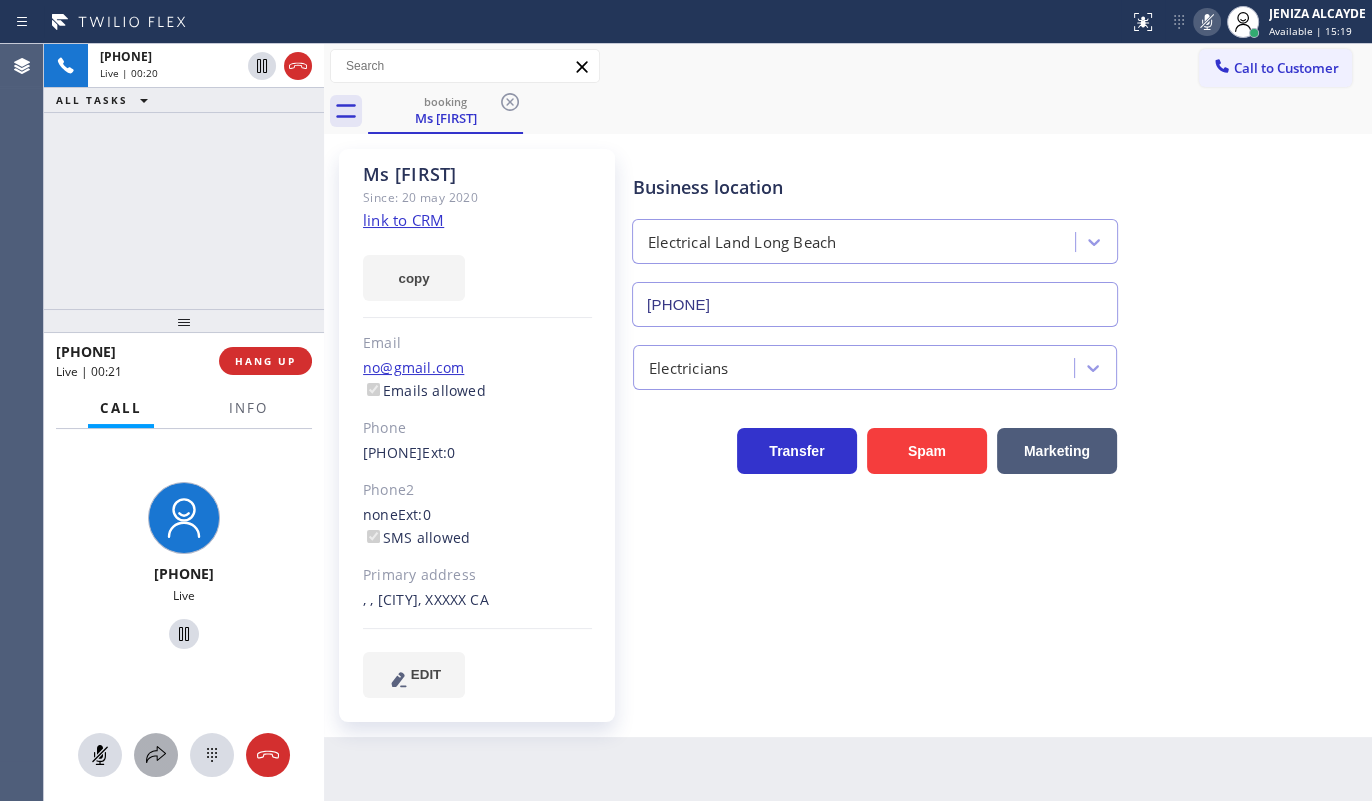 click 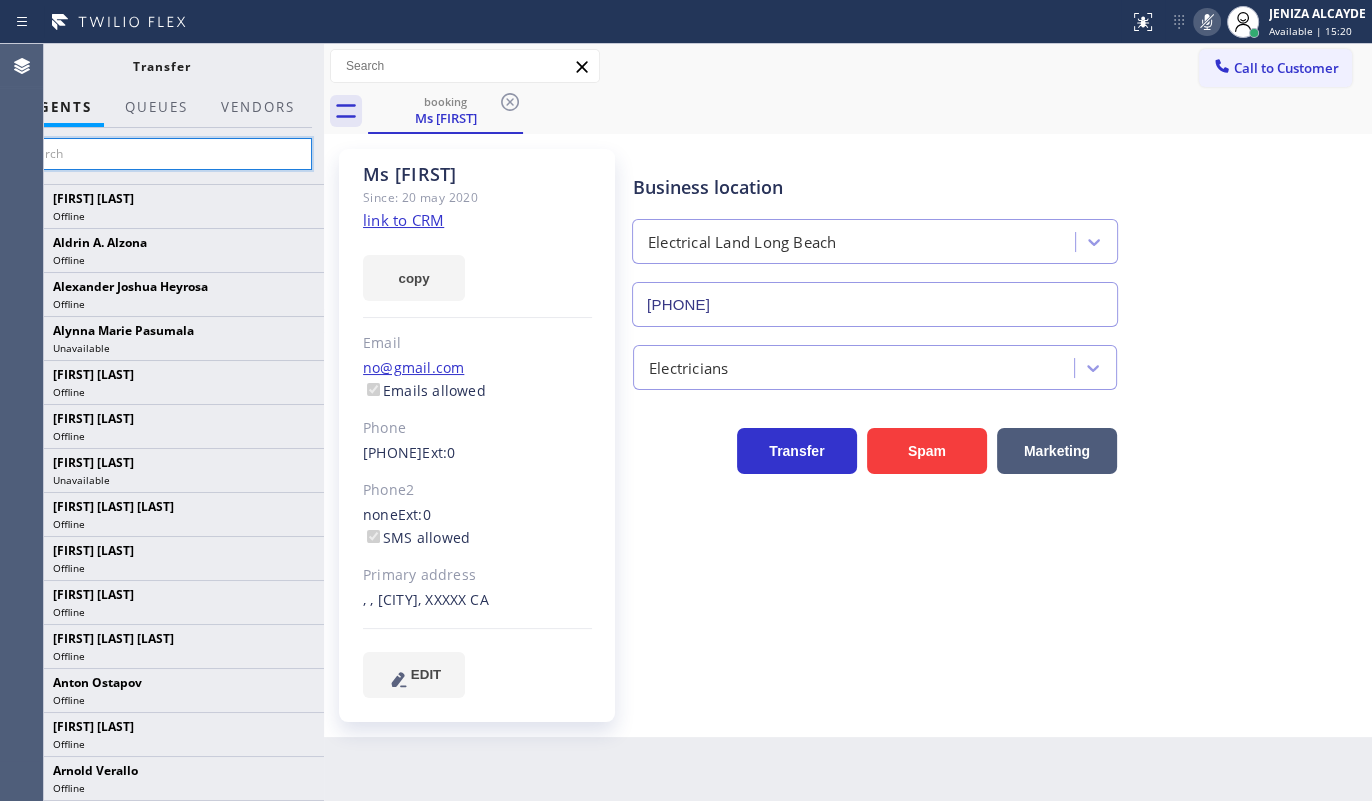 click at bounding box center [161, 154] 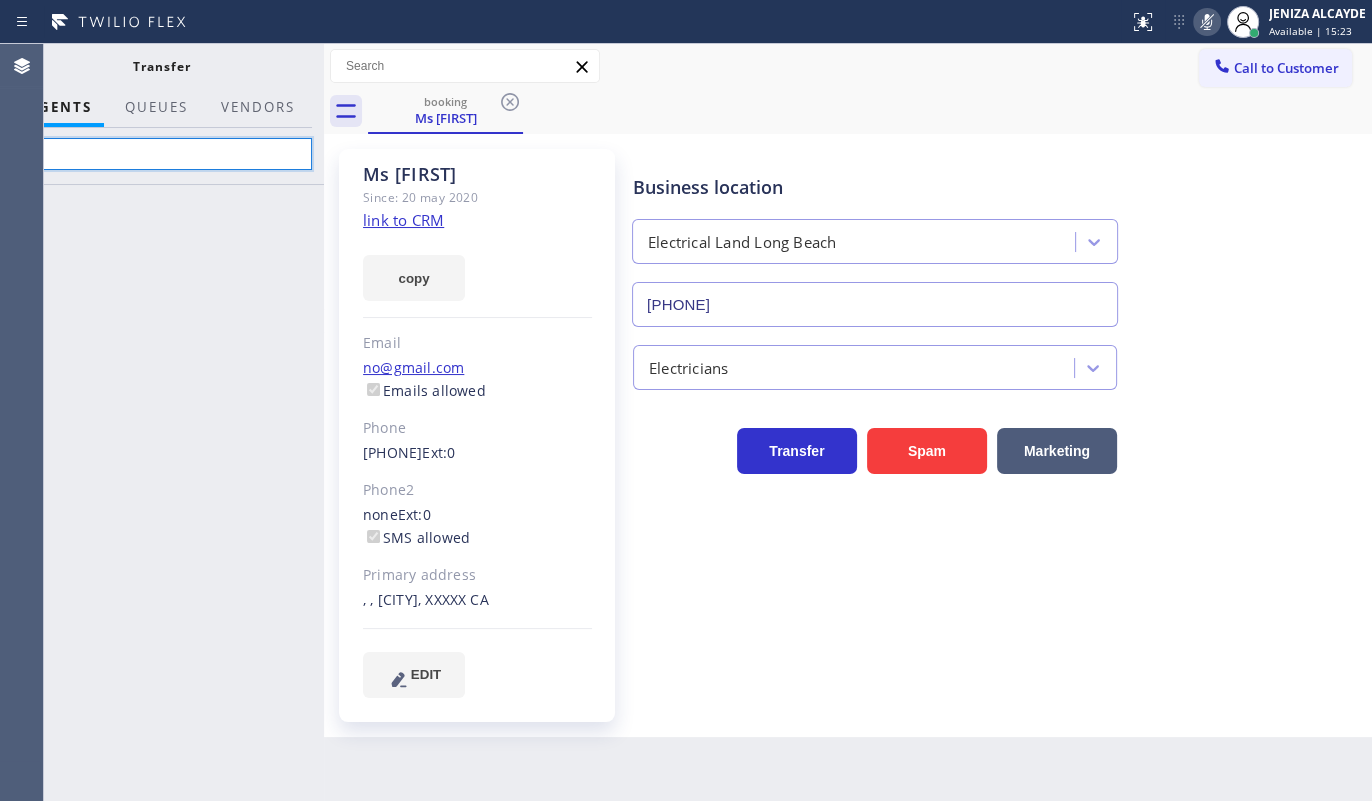 type on "c" 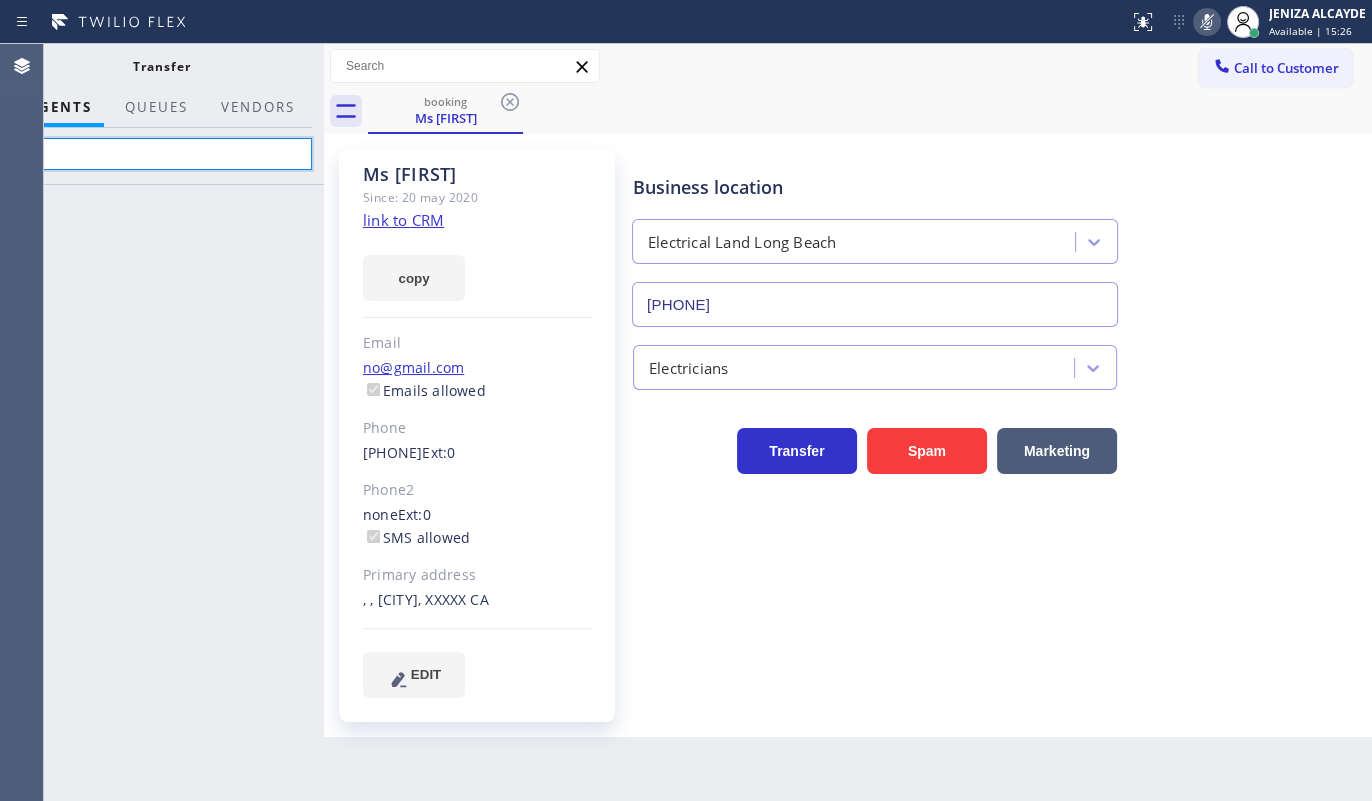type on "c" 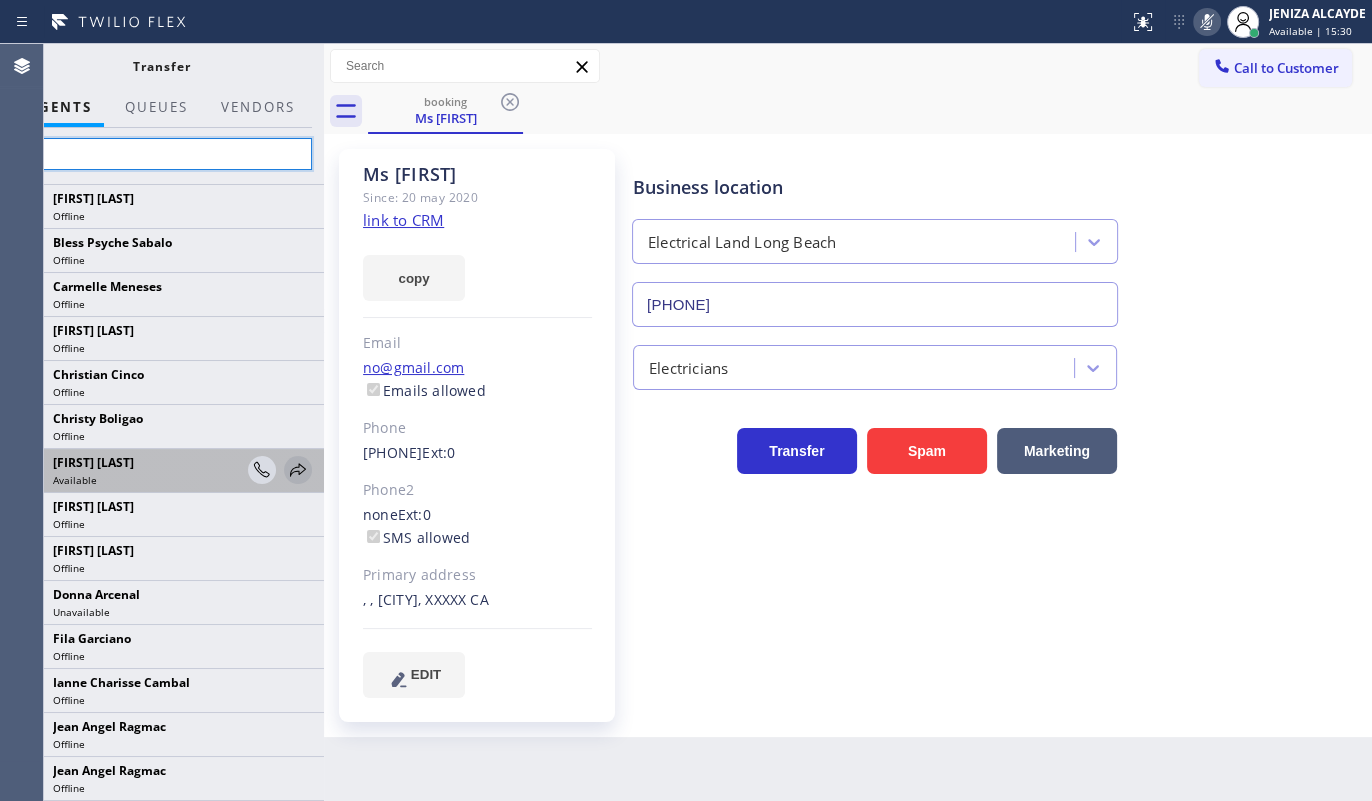 type on "cr" 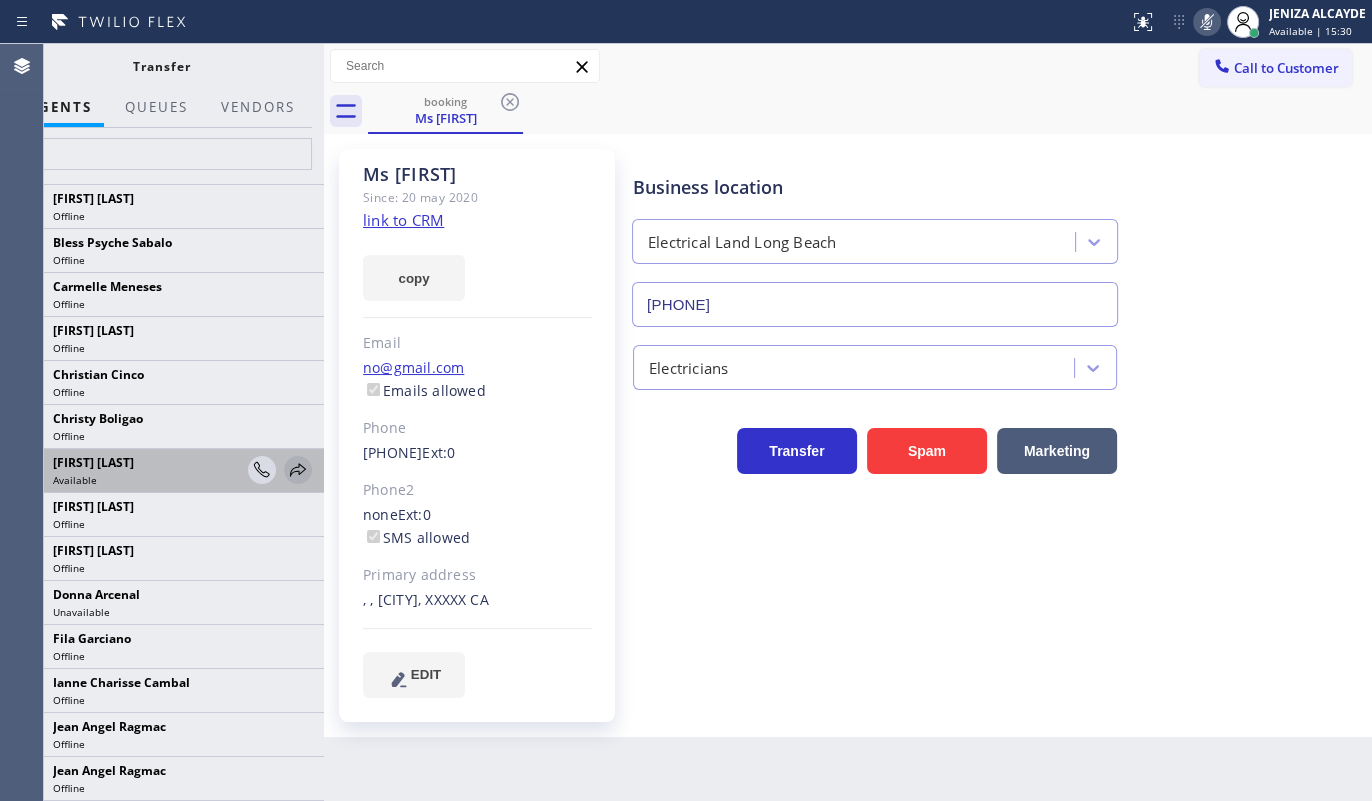 click 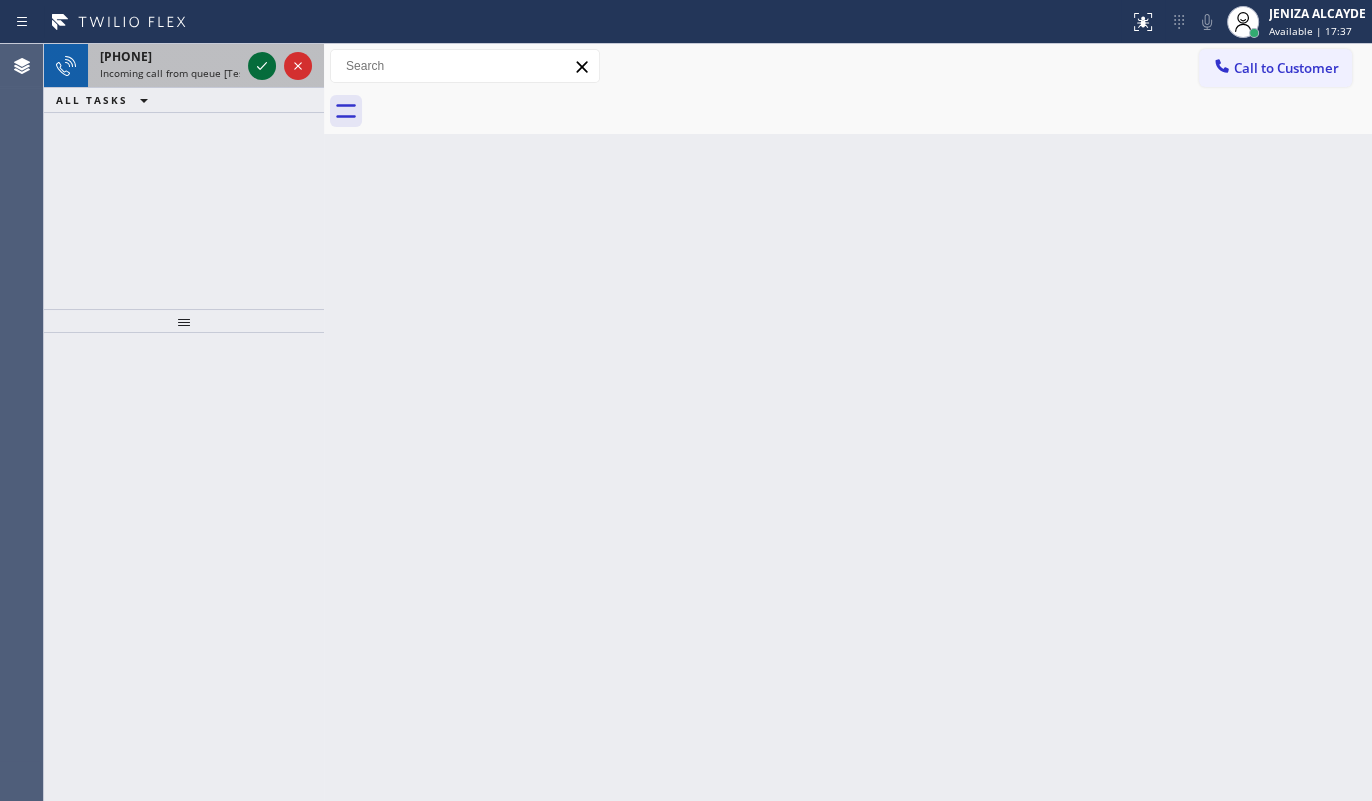 click 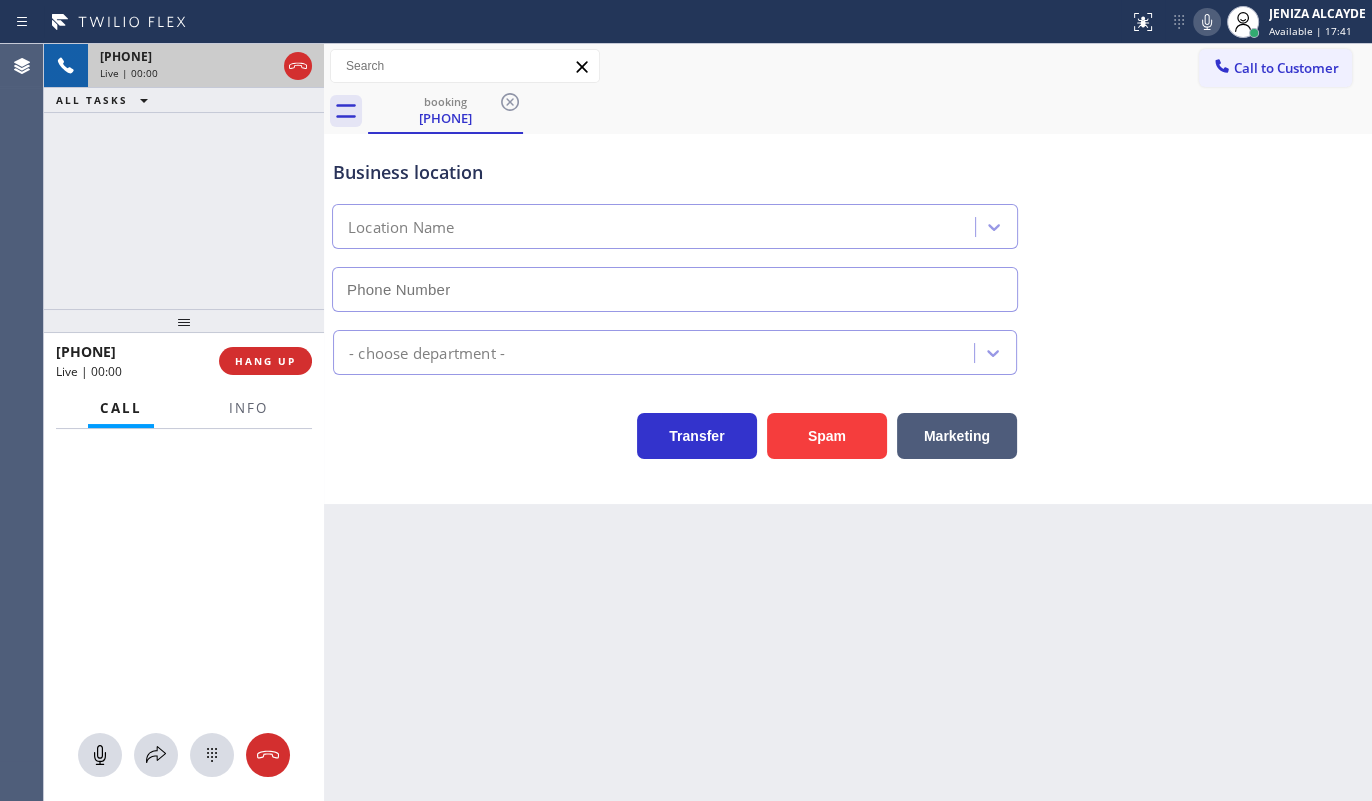 type on "(954) 835-4535" 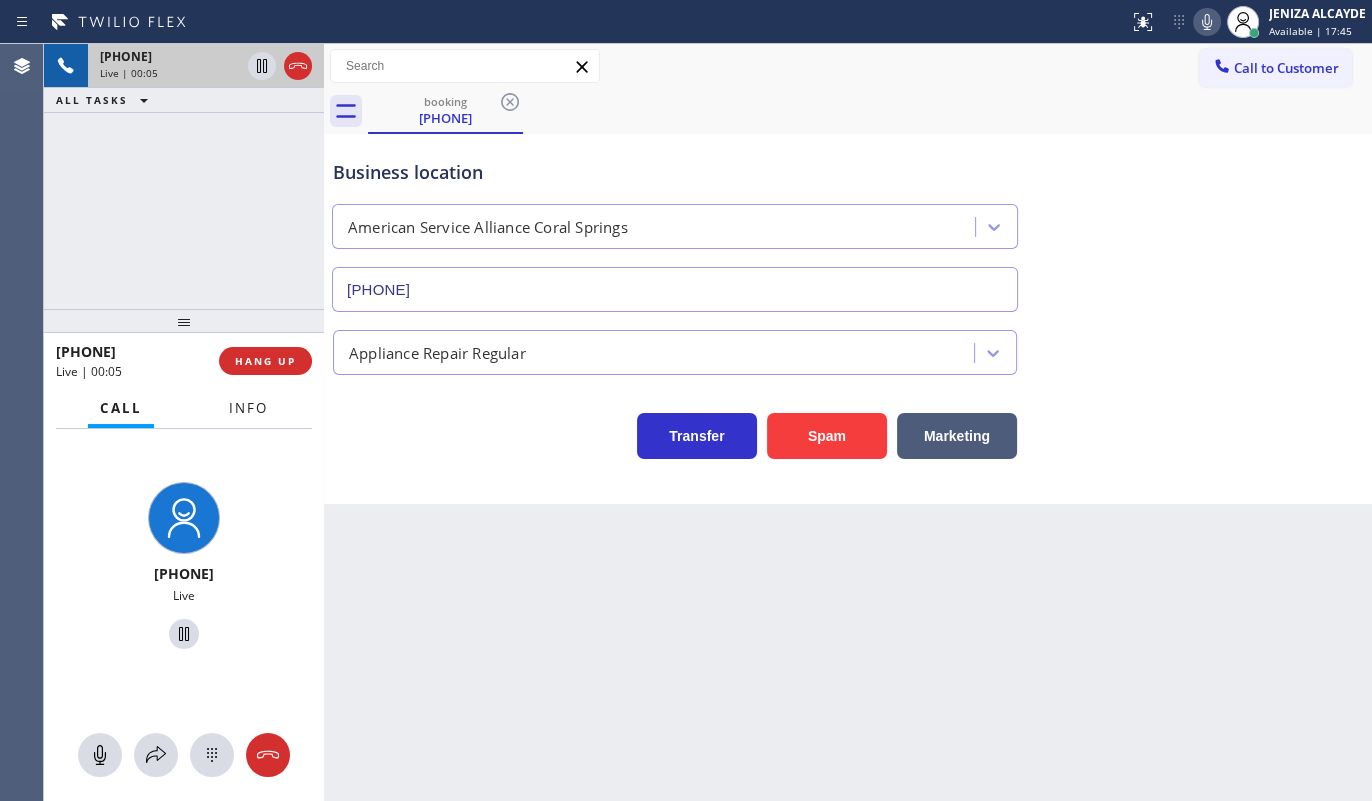 click on "Info" at bounding box center [248, 408] 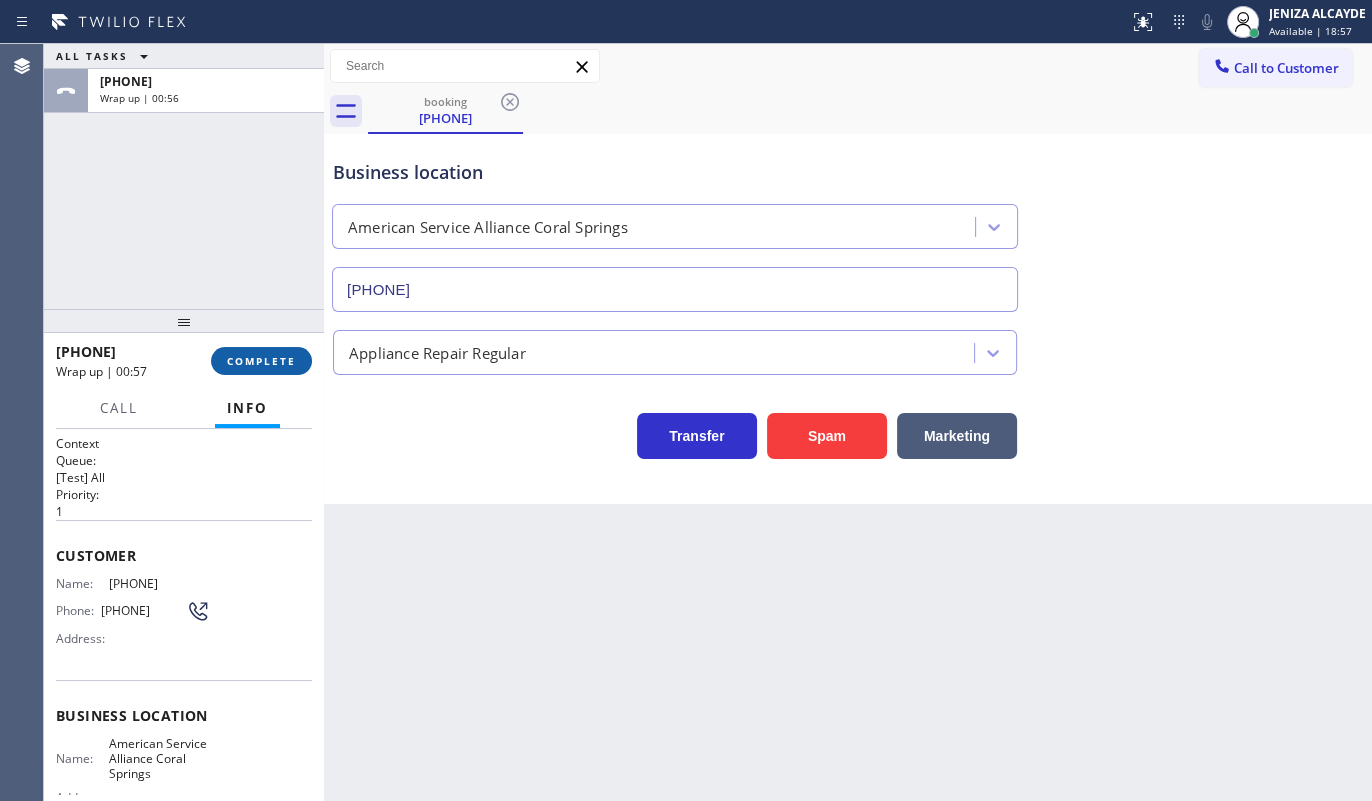 click on "COMPLETE" at bounding box center (261, 361) 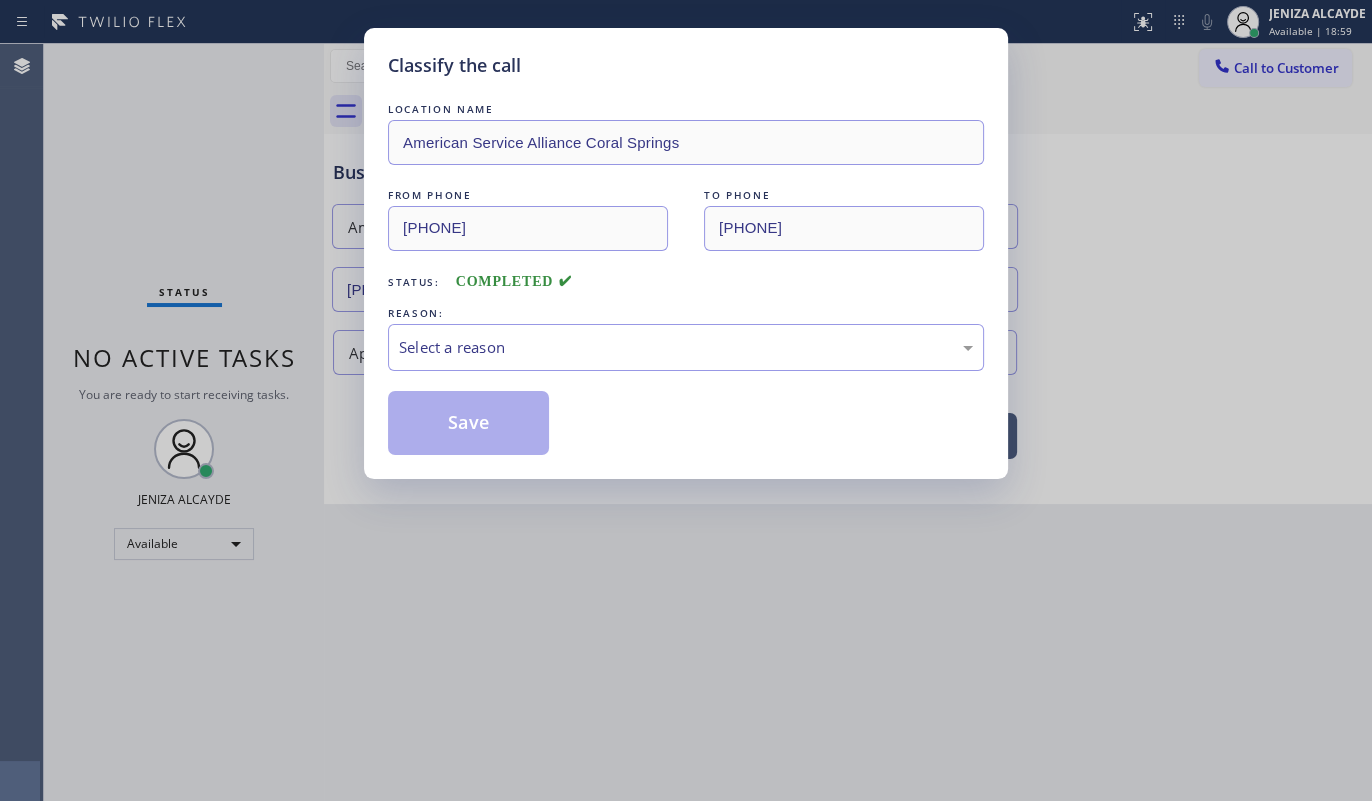 click on "Select a reason" at bounding box center (686, 347) 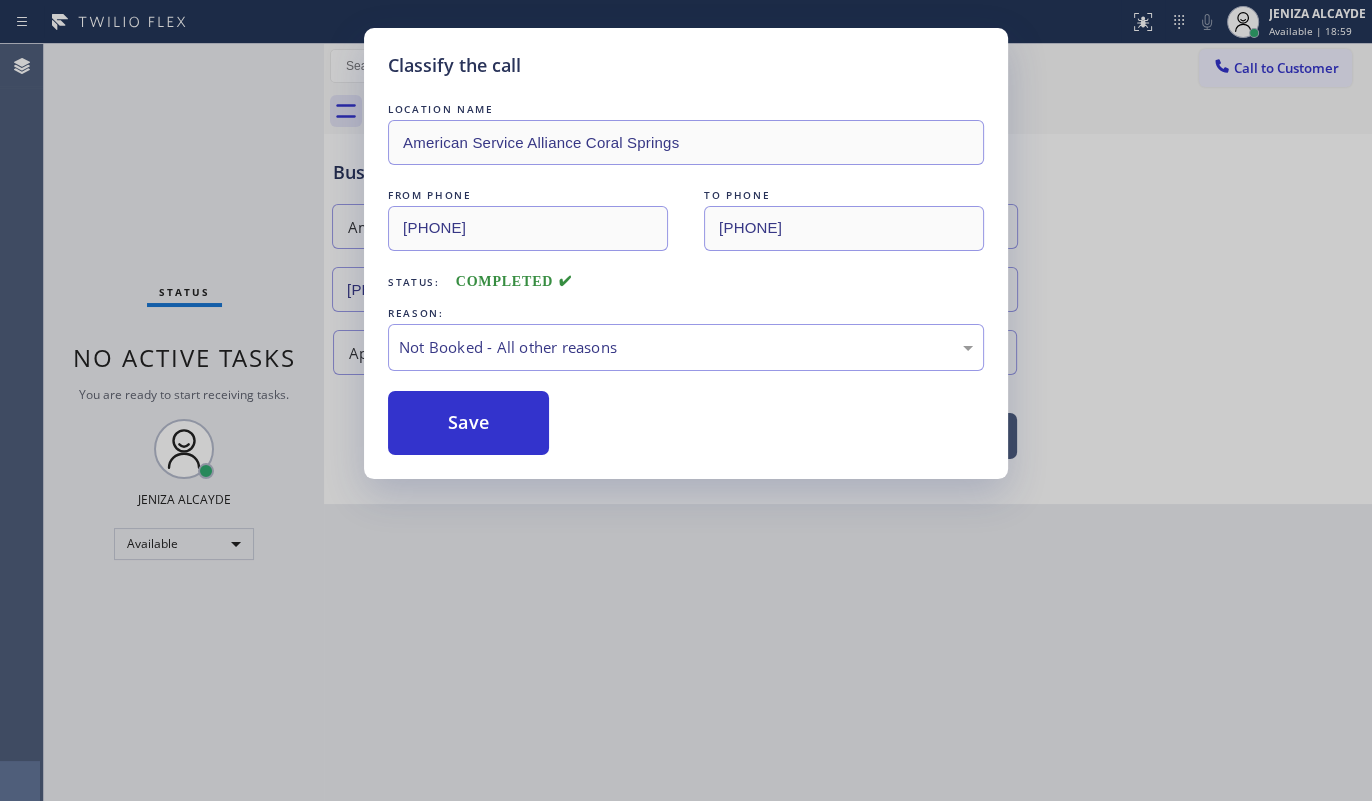 click on "Save" at bounding box center [468, 423] 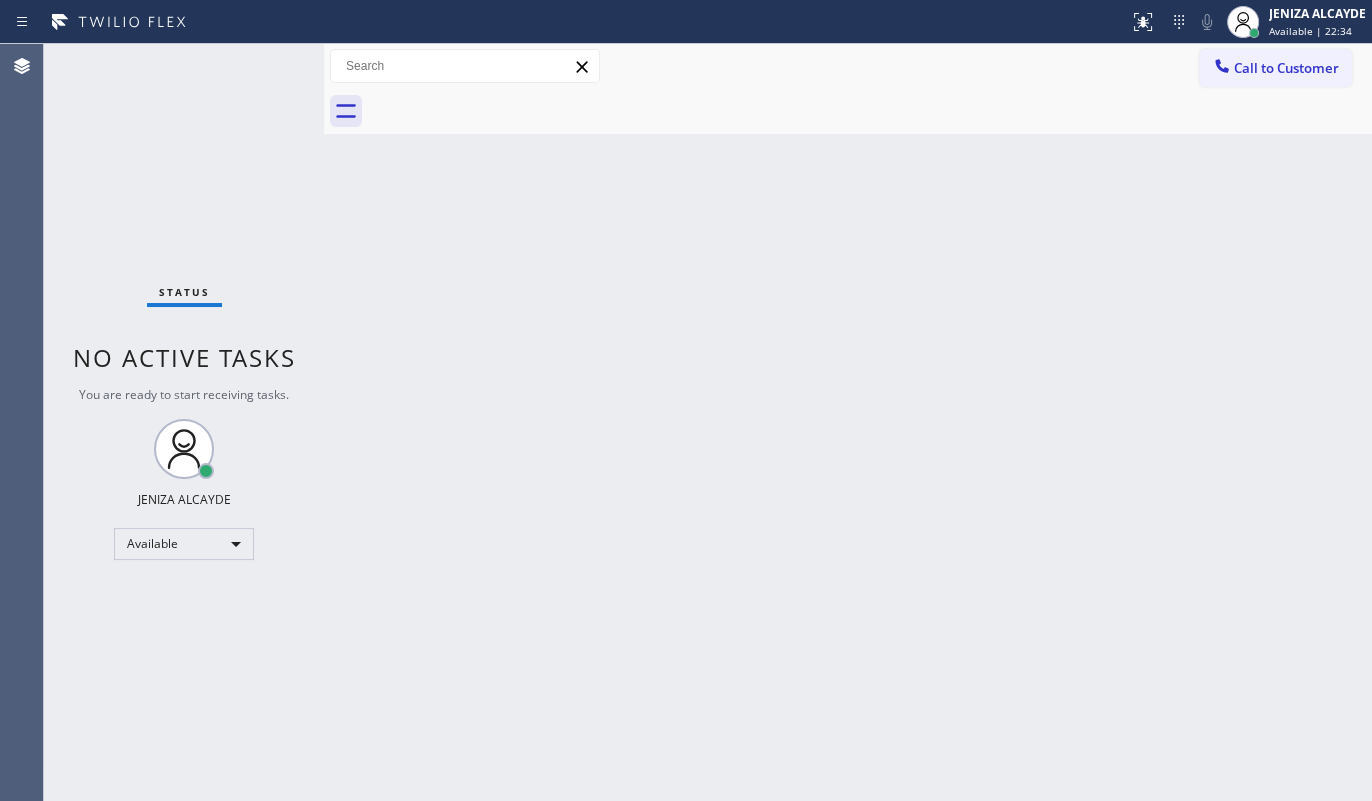 click on "Back to Dashboard Change Sender ID Customers Technicians Select a contact Outbound call Technician Search Technician Your caller id phone number Your caller id phone number Call Technician info Name   Phone none Address none Change Sender ID HVAC +18559994417 5 Star Appliance +18557314952 Appliance Repair +18554611149 Plumbing +18889090120 Air Duct Cleaning +18006865038  Electricians +18005688664 Cancel Change Check personal SMS Reset Change No tabs Call to Customer Outbound call Location Search location Your caller id phone number Customer number Call Outbound call Technician Search Technician Your caller id phone number Your caller id phone number Call" at bounding box center (848, 422) 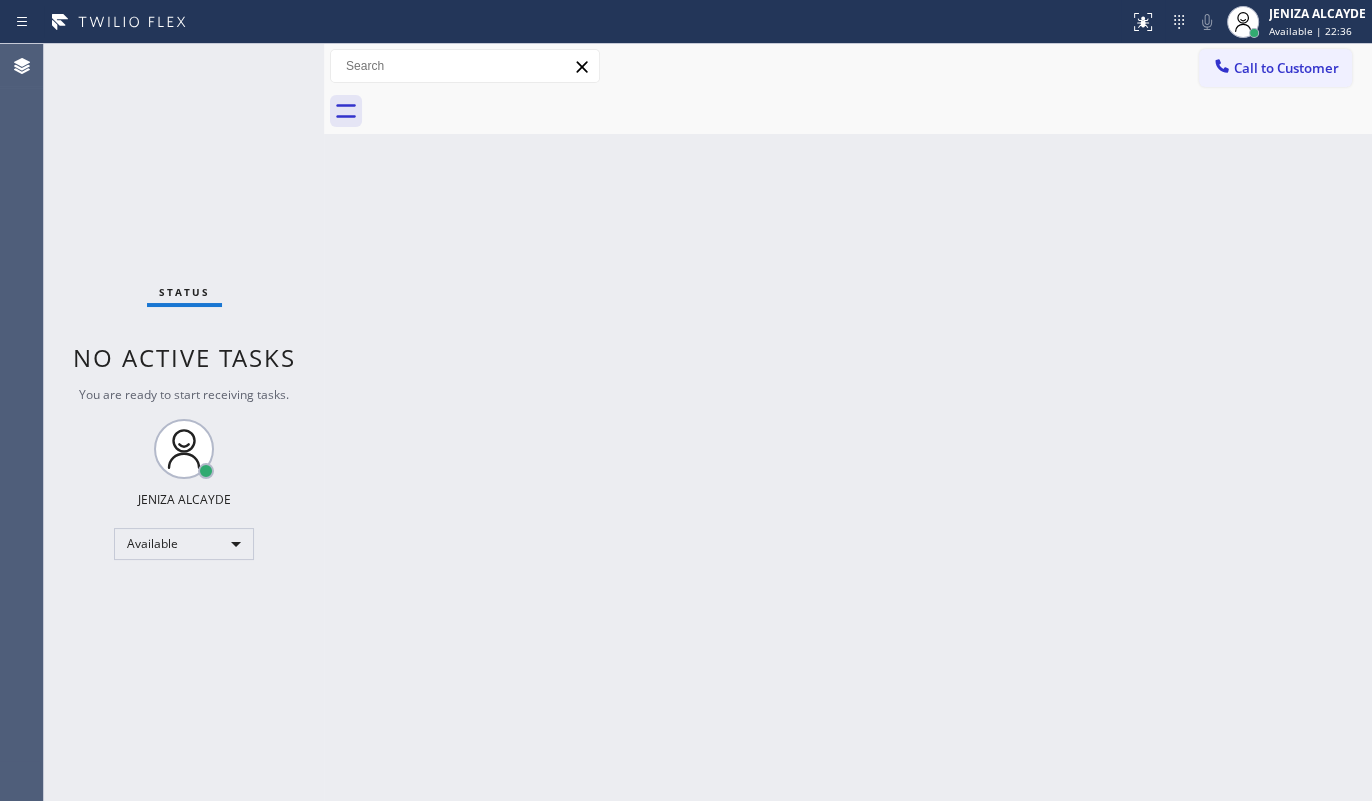 click on "Back to Dashboard Change Sender ID Customers Technicians Select a contact Outbound call Technician Search Technician Your caller id phone number Your caller id phone number Call Technician info Name   Phone none Address none Change Sender ID HVAC +18559994417 5 Star Appliance +18557314952 Appliance Repair +18554611149 Plumbing +18889090120 Air Duct Cleaning +18006865038  Electricians +18005688664 Cancel Change Check personal SMS Reset Change No tabs Call to Customer Outbound call Location Search location Your caller id phone number Customer number Call Outbound call Technician Search Technician Your caller id phone number Your caller id phone number Call" at bounding box center [848, 422] 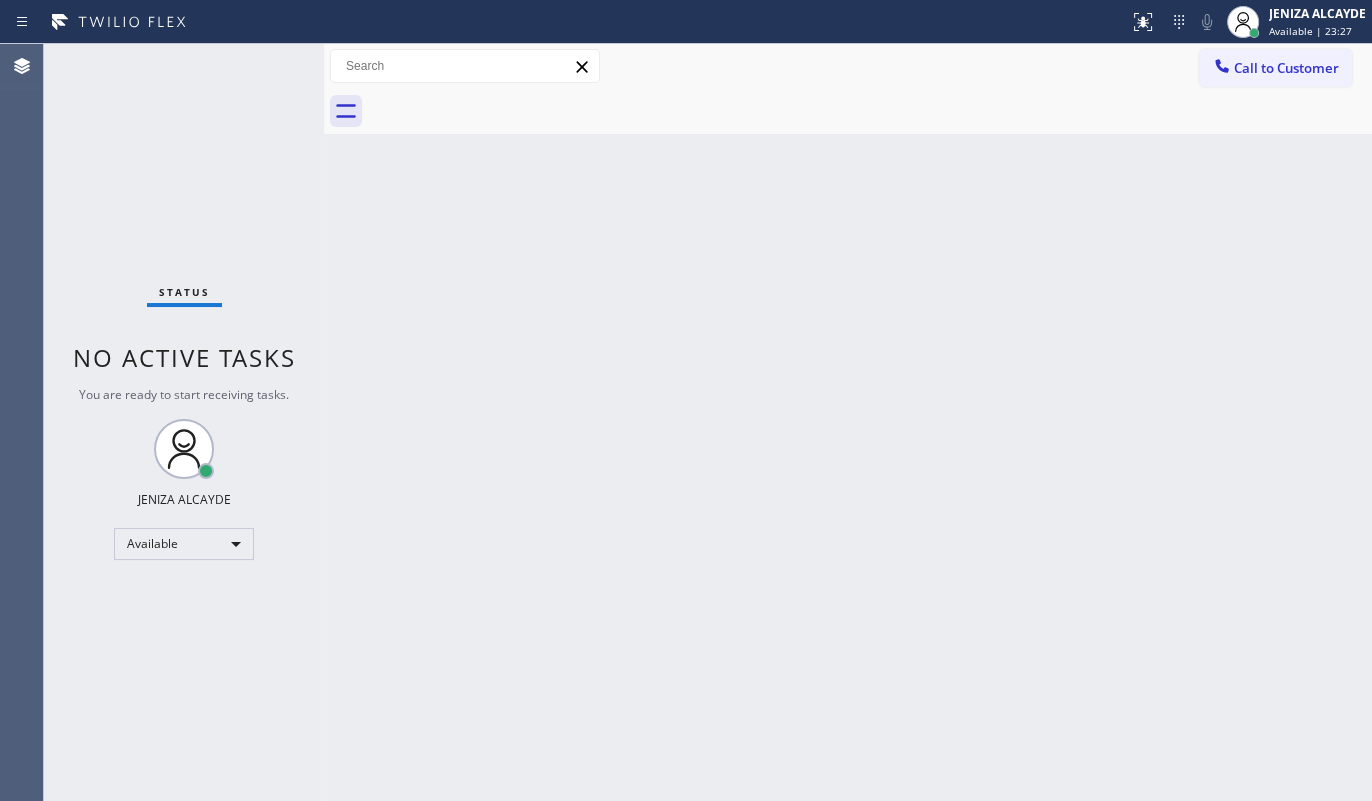 click on "Back to Dashboard Change Sender ID Customers Technicians Select a contact Outbound call Technician Search Technician Your caller id phone number Your caller id phone number Call Technician info Name   Phone none Address none Change Sender ID HVAC +18559994417 5 Star Appliance +18557314952 Appliance Repair +18554611149 Plumbing +18889090120 Air Duct Cleaning +18006865038  Electricians +18005688664 Cancel Change Check personal SMS Reset Change No tabs Call to Customer Outbound call Location Search location Your caller id phone number Customer number Call Outbound call Technician Search Technician Your caller id phone number Your caller id phone number Call" at bounding box center (848, 422) 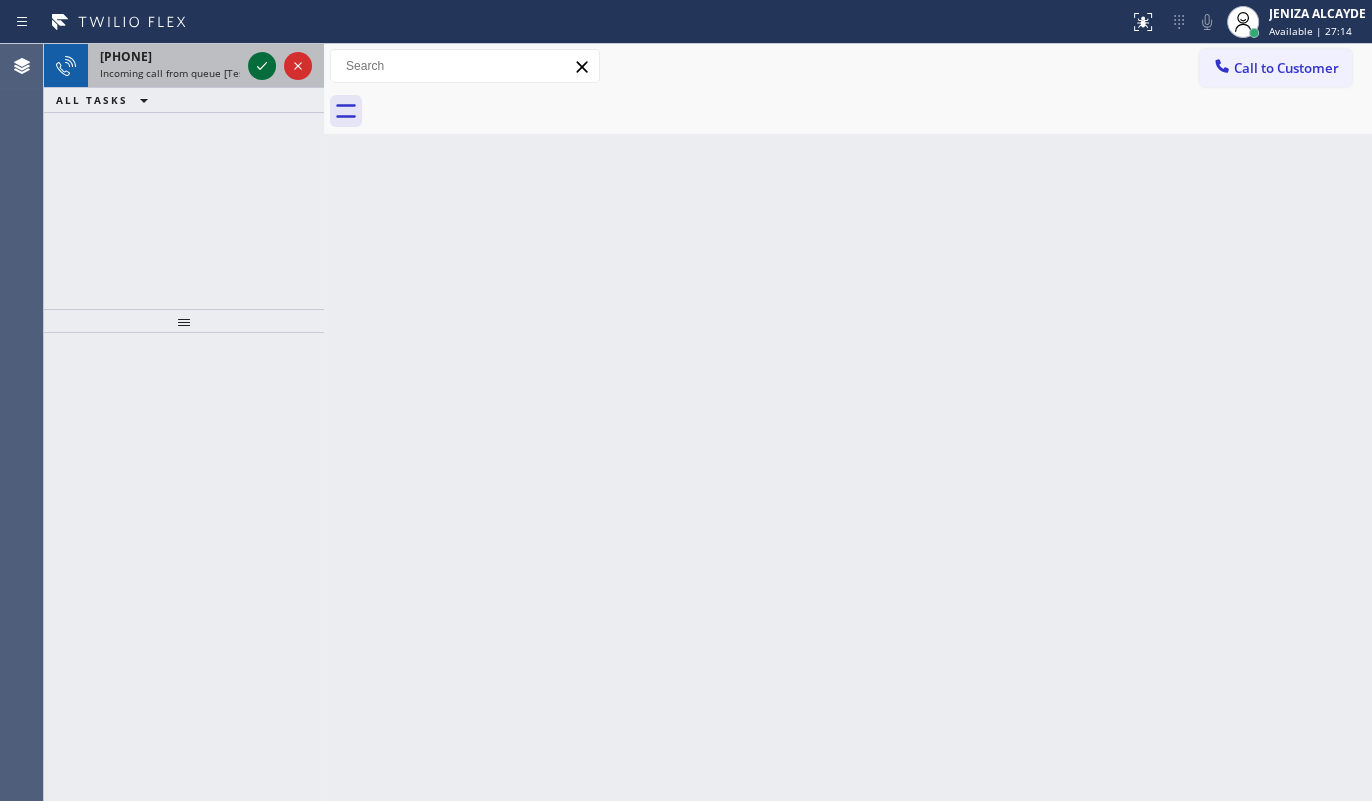 click 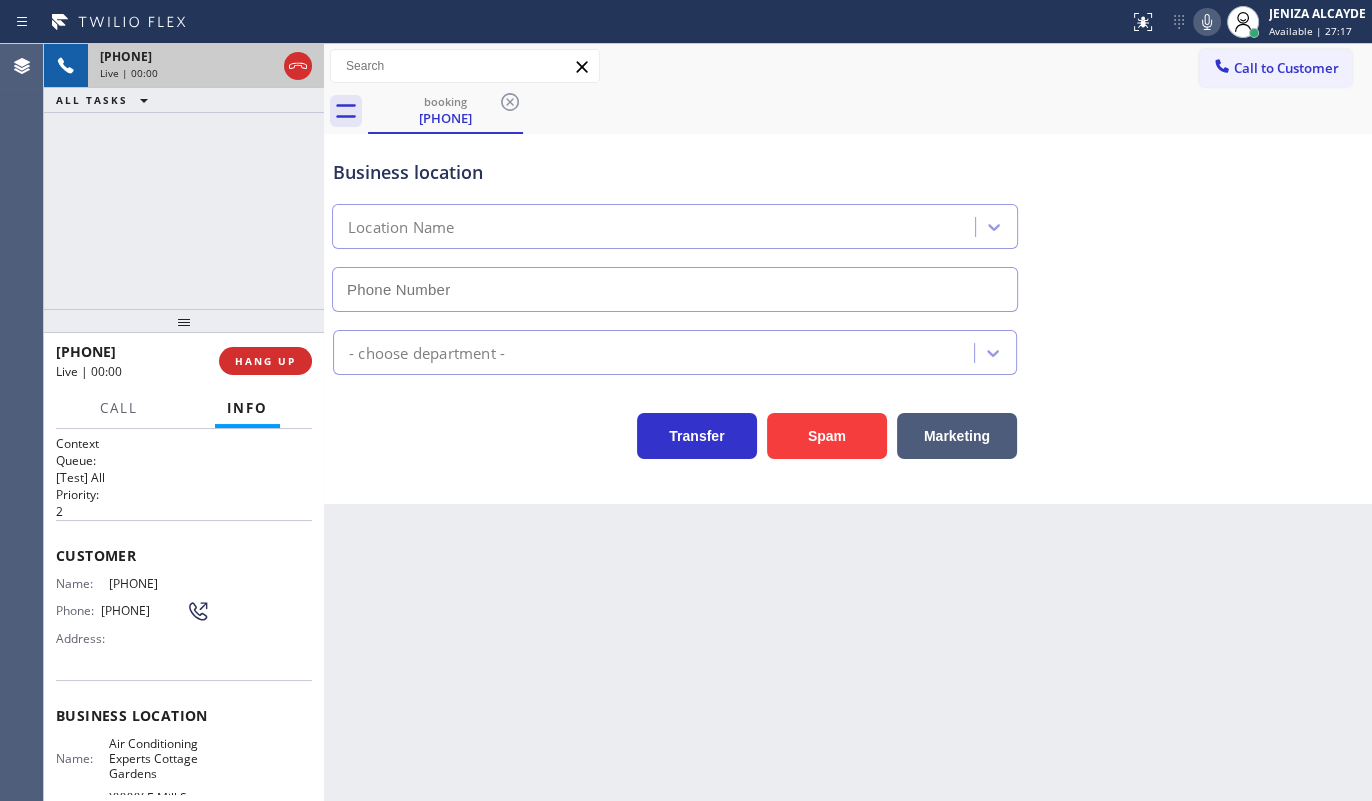 type on "(909) 345-6121" 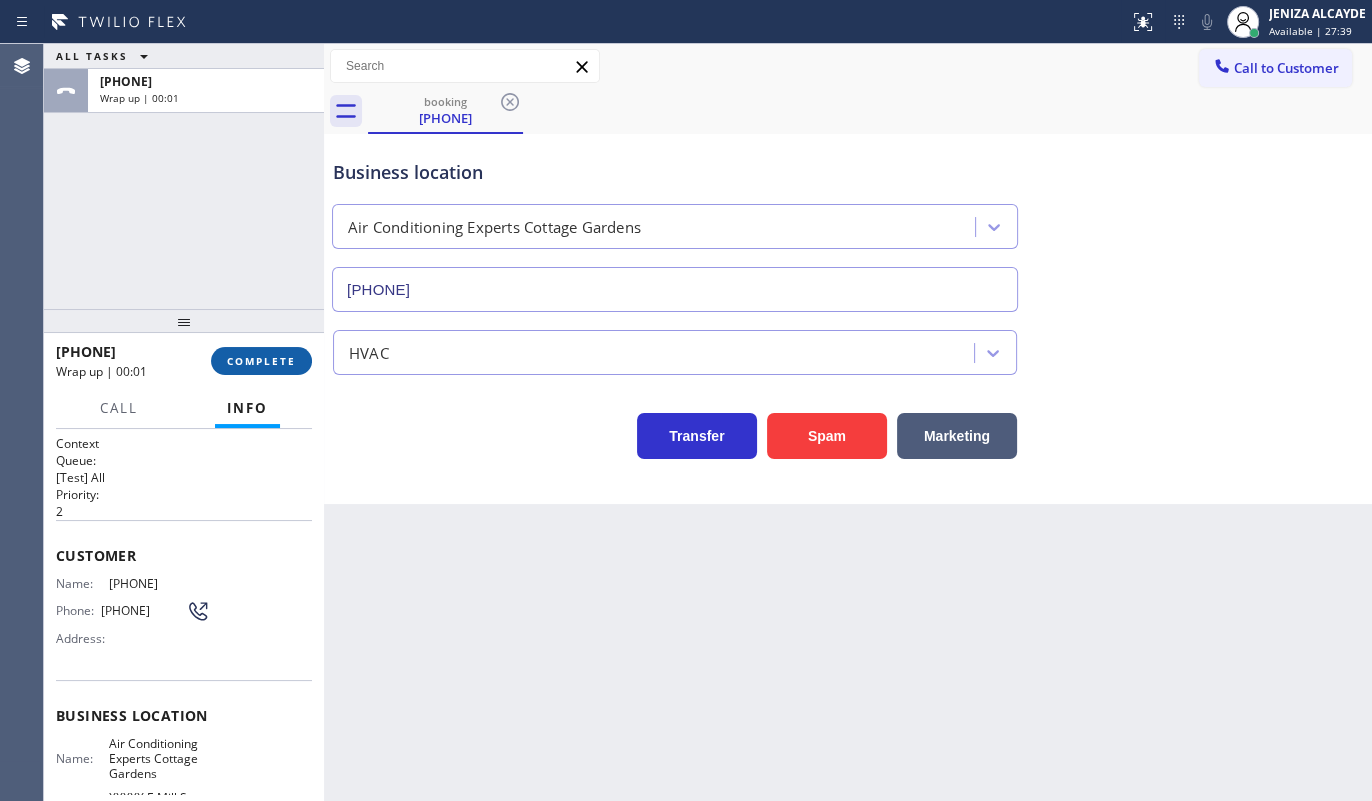 drag, startPoint x: 262, startPoint y: 355, endPoint x: 243, endPoint y: 357, distance: 19.104973 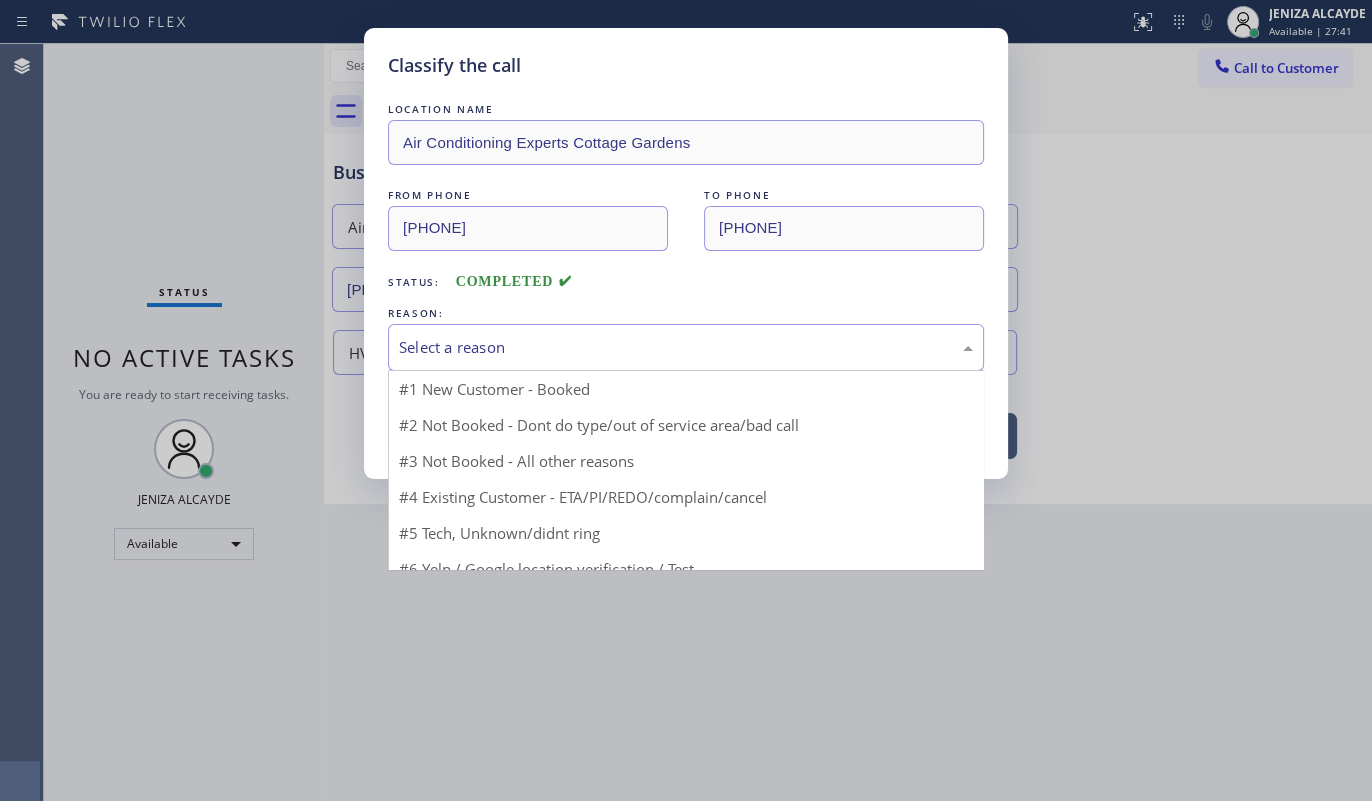 click on "Select a reason" at bounding box center [686, 347] 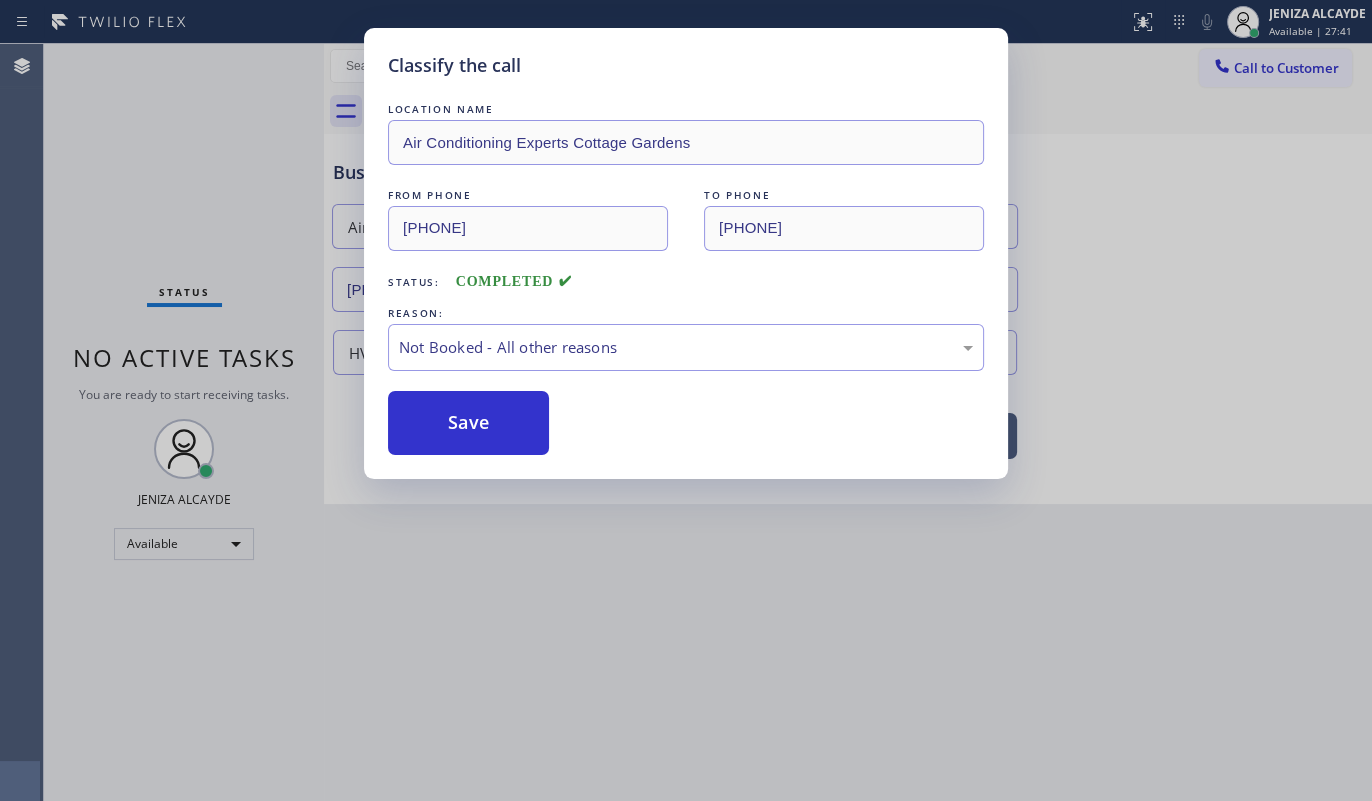 click on "Save" at bounding box center (468, 423) 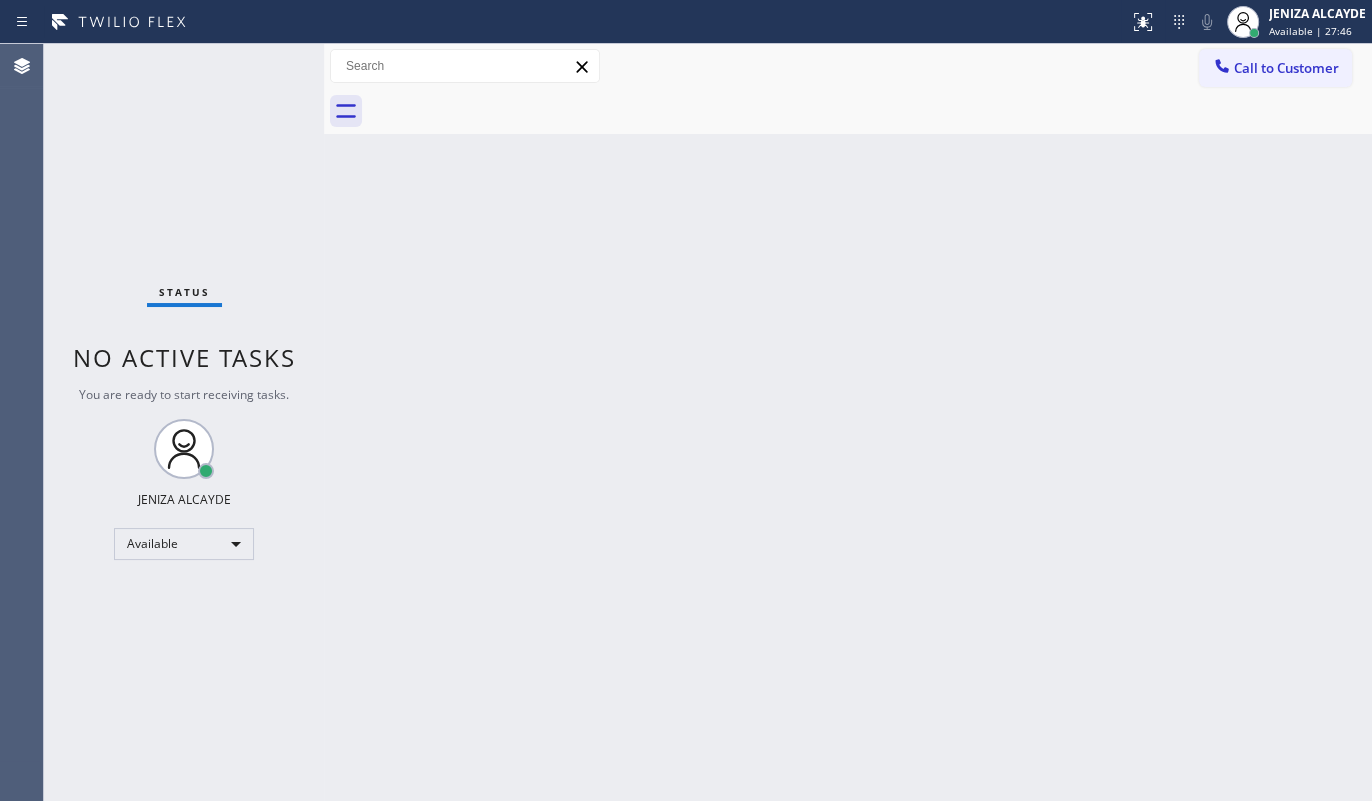 drag, startPoint x: 239, startPoint y: 418, endPoint x: 255, endPoint y: 384, distance: 37.576588 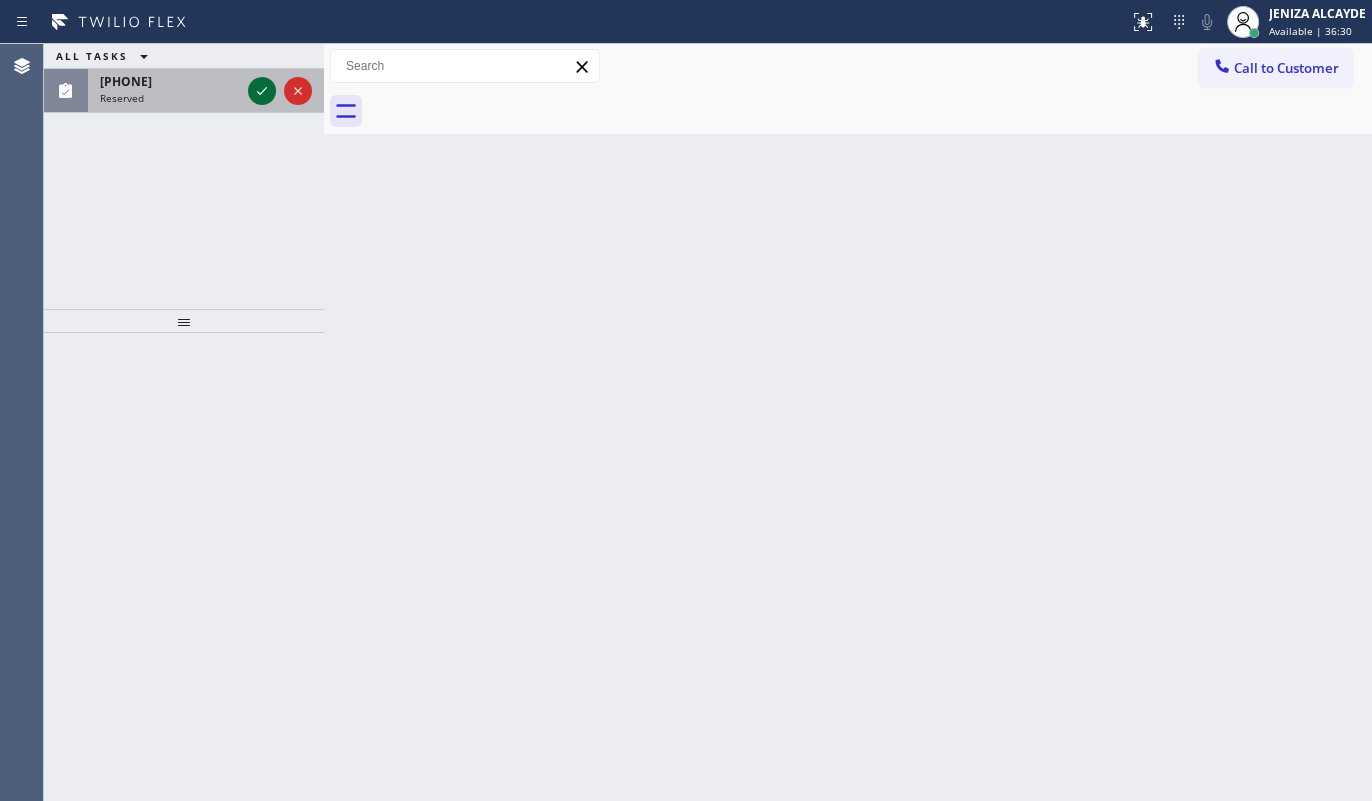 click 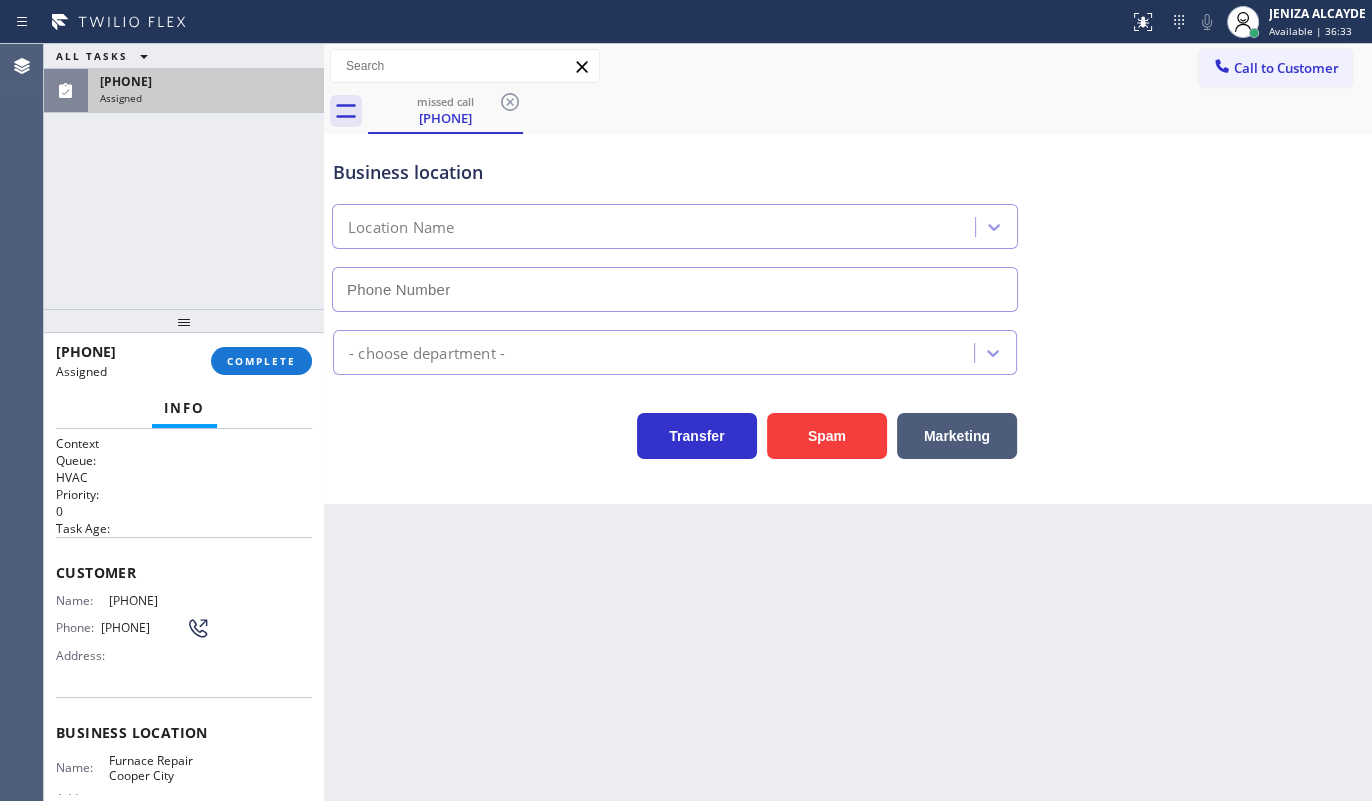 type on "(305) 930-6458" 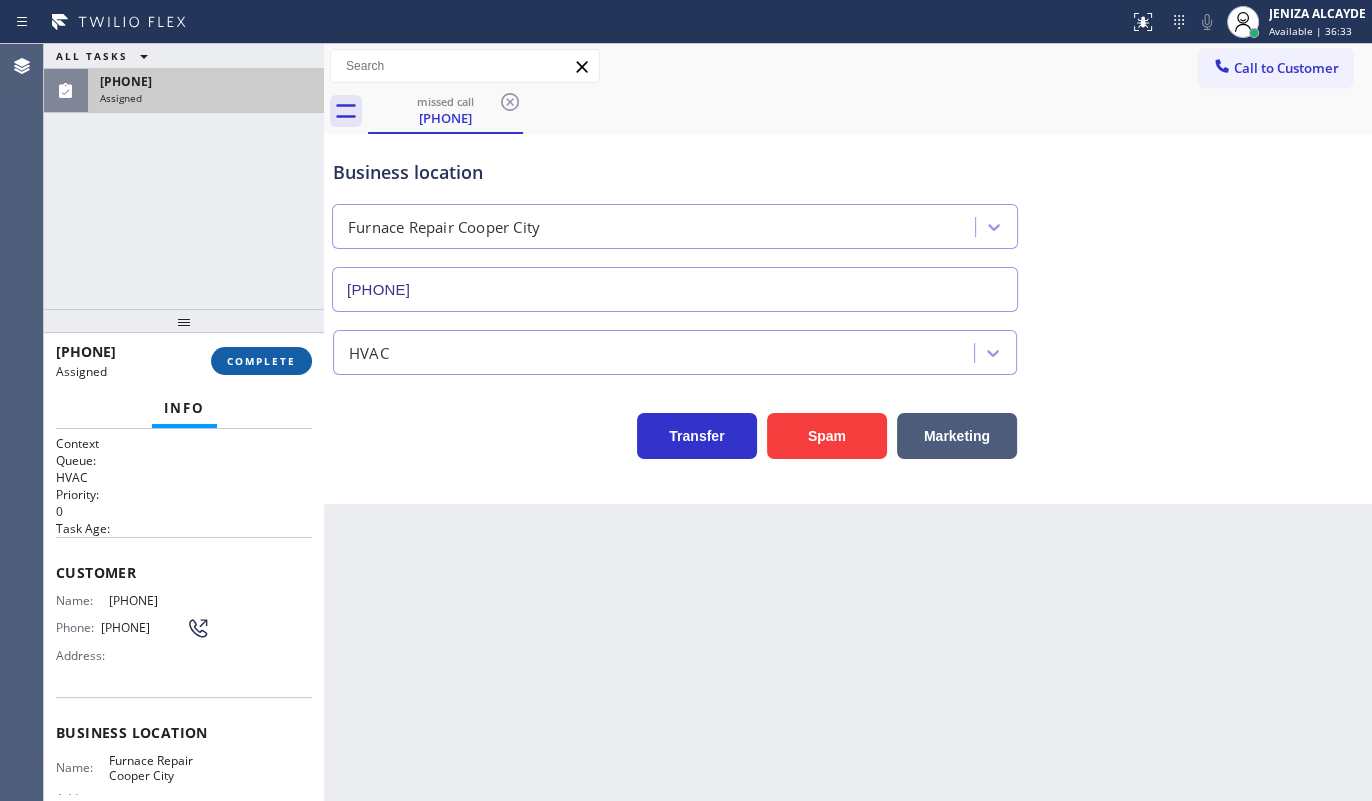 click on "COMPLETE" at bounding box center (261, 361) 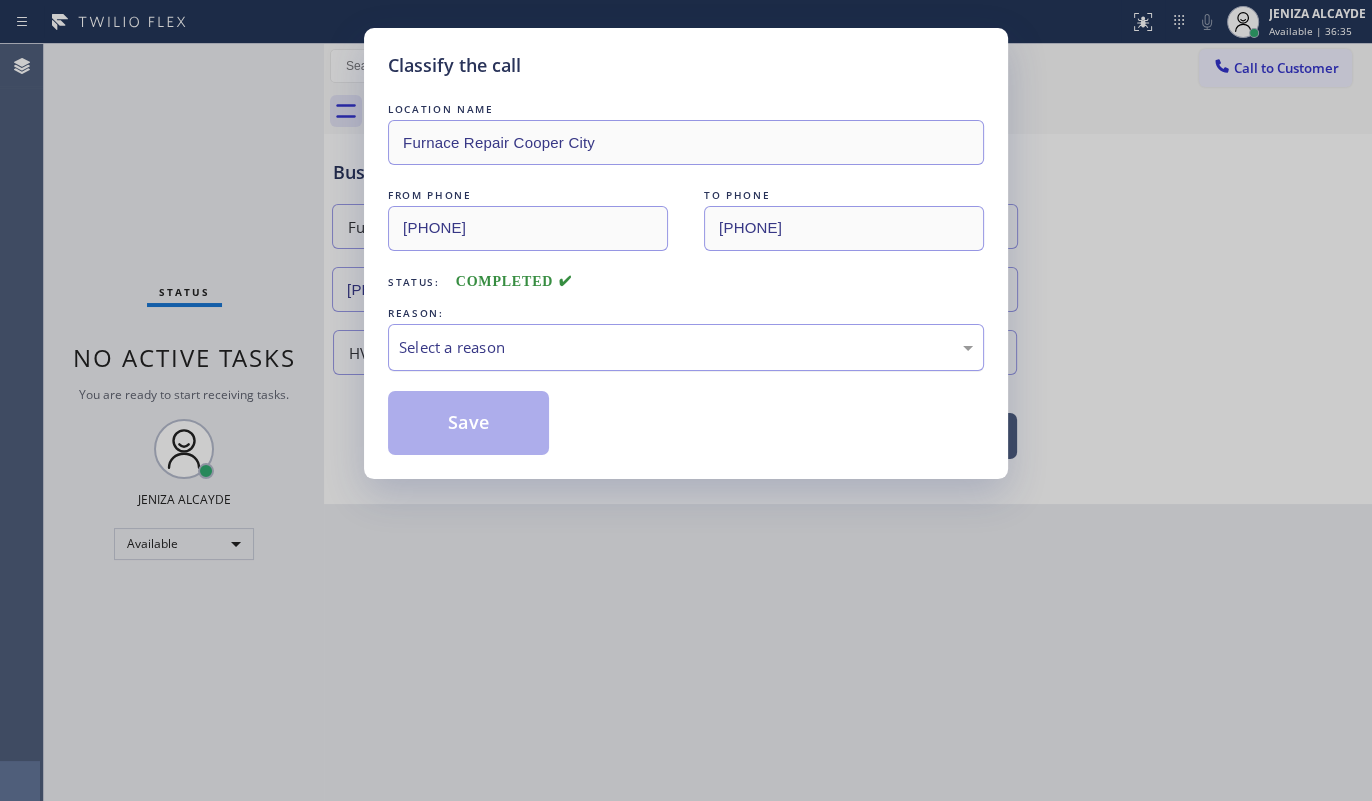 click on "Select a reason" at bounding box center [686, 347] 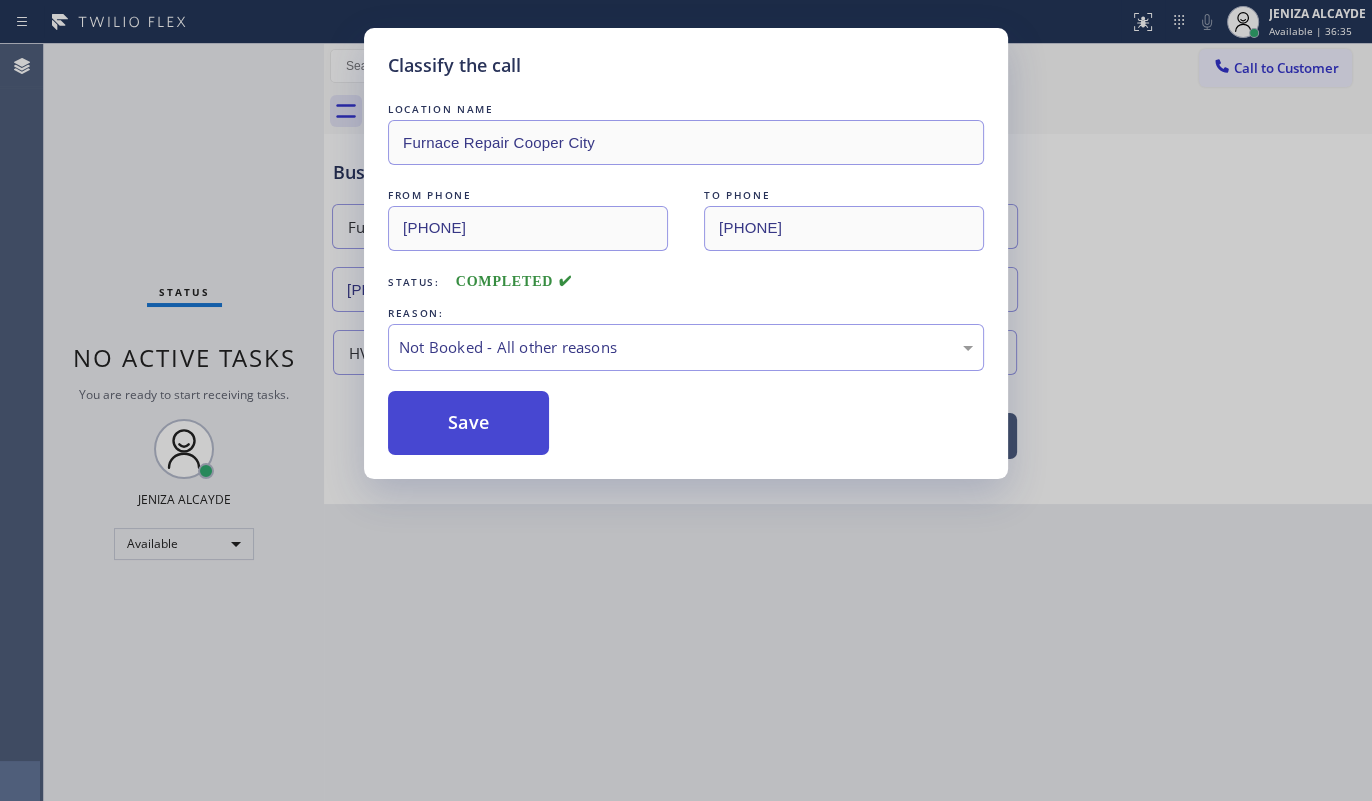drag, startPoint x: 421, startPoint y: 413, endPoint x: 433, endPoint y: 436, distance: 25.942244 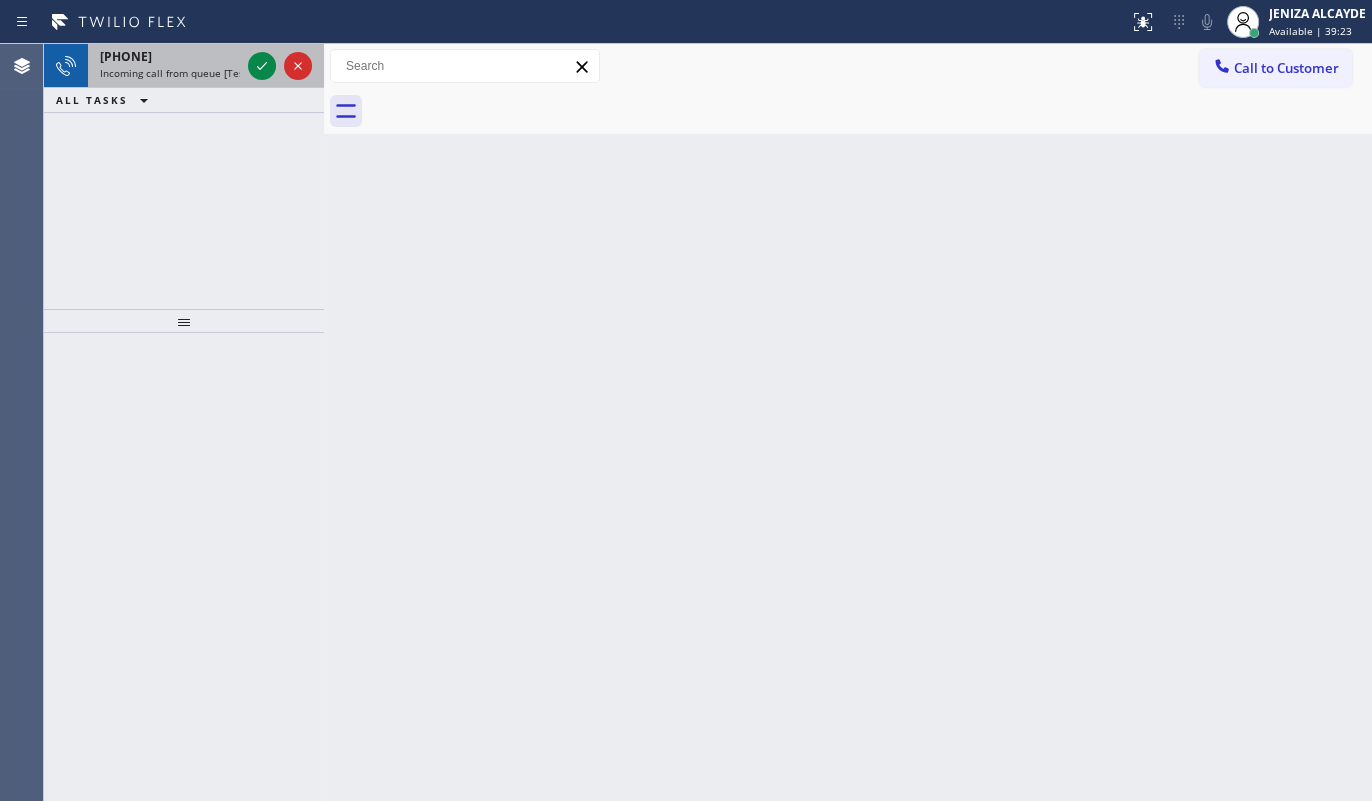 click at bounding box center (280, 66) 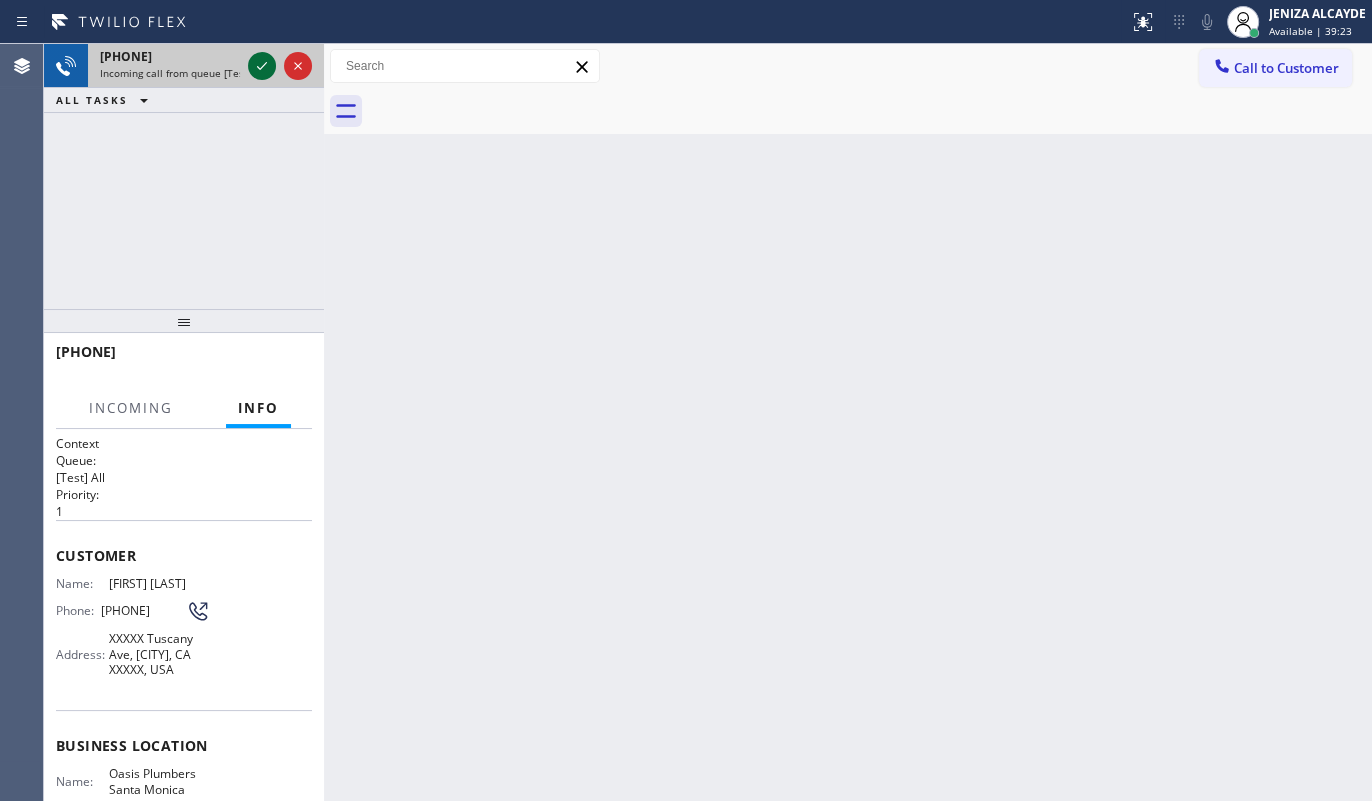 click 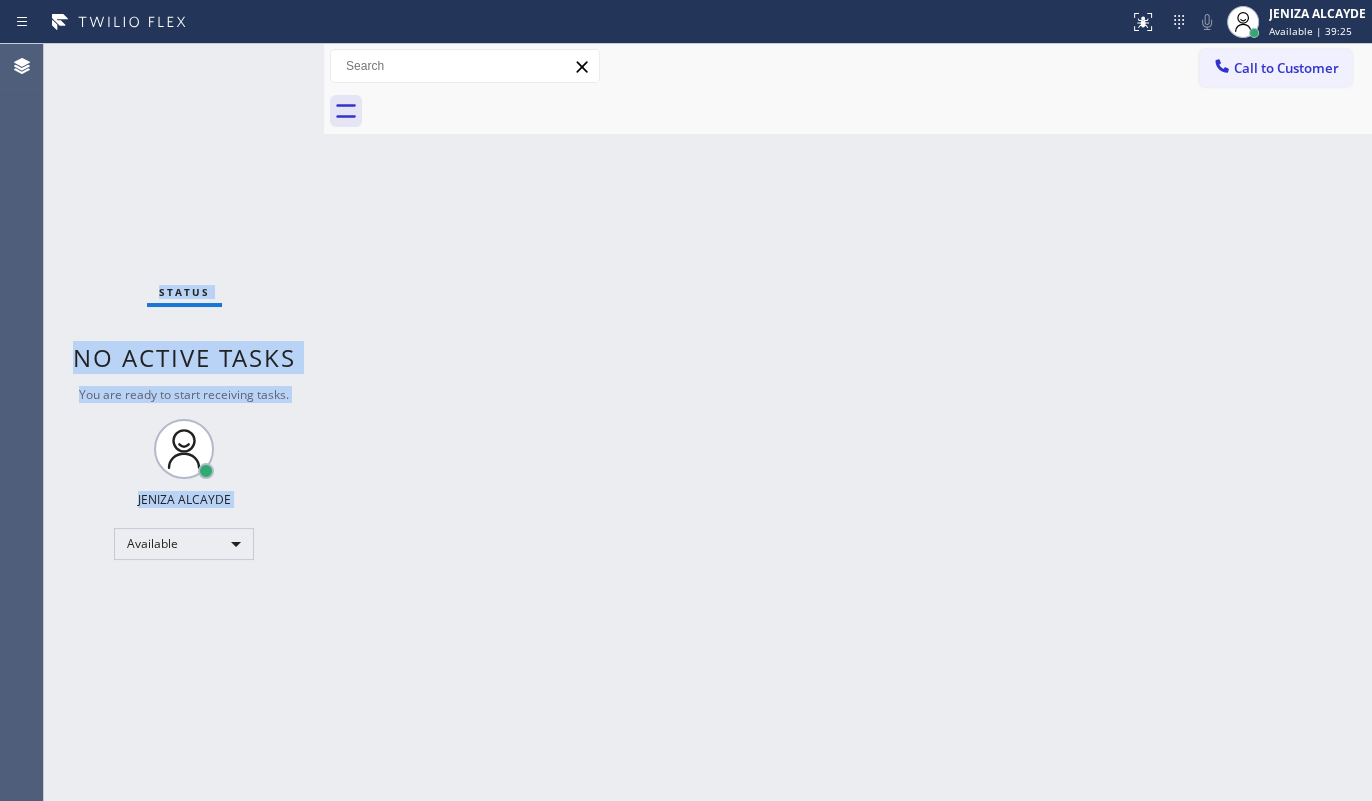 click on "Status   No active tasks     You are ready to start receiving tasks.   JENIZA ALCAYDE Available" at bounding box center [184, 422] 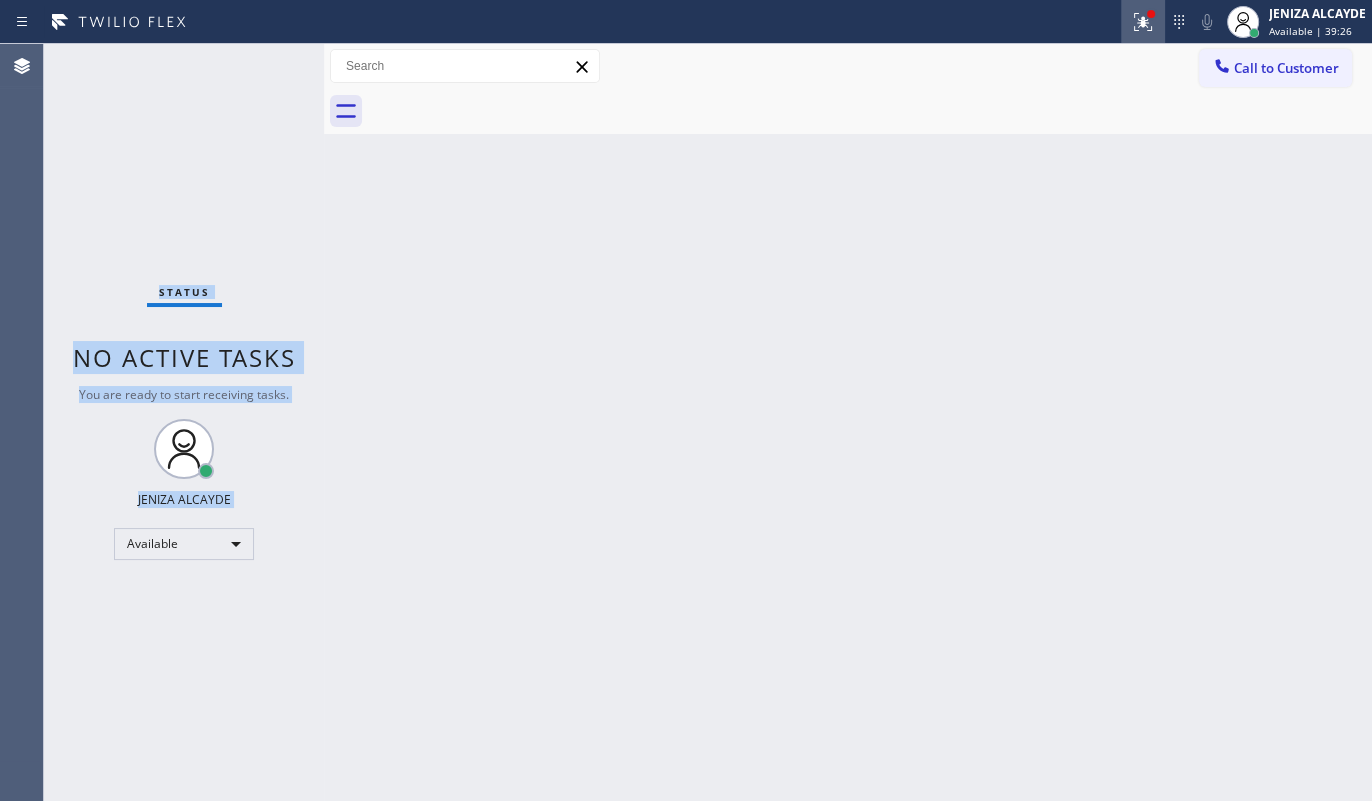click 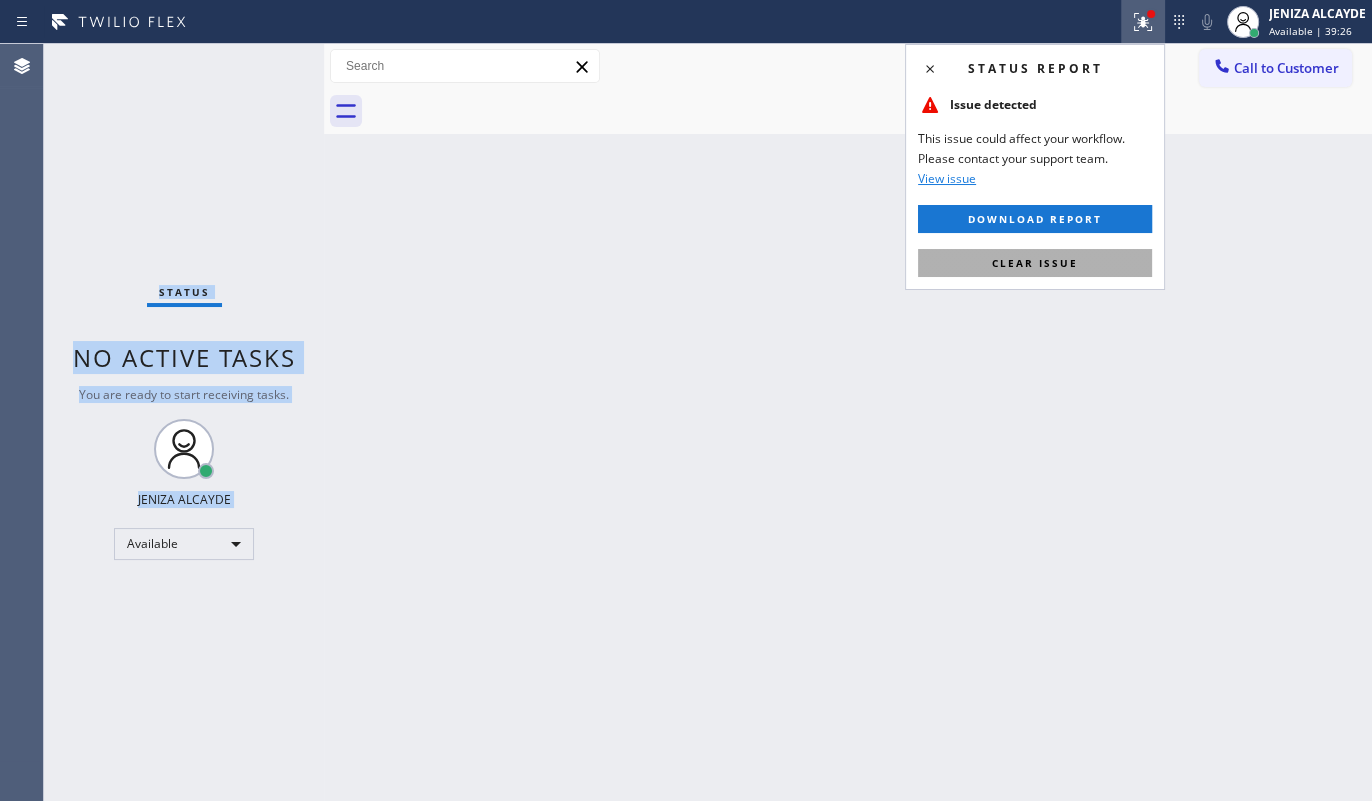 click on "Clear issue" at bounding box center (1035, 263) 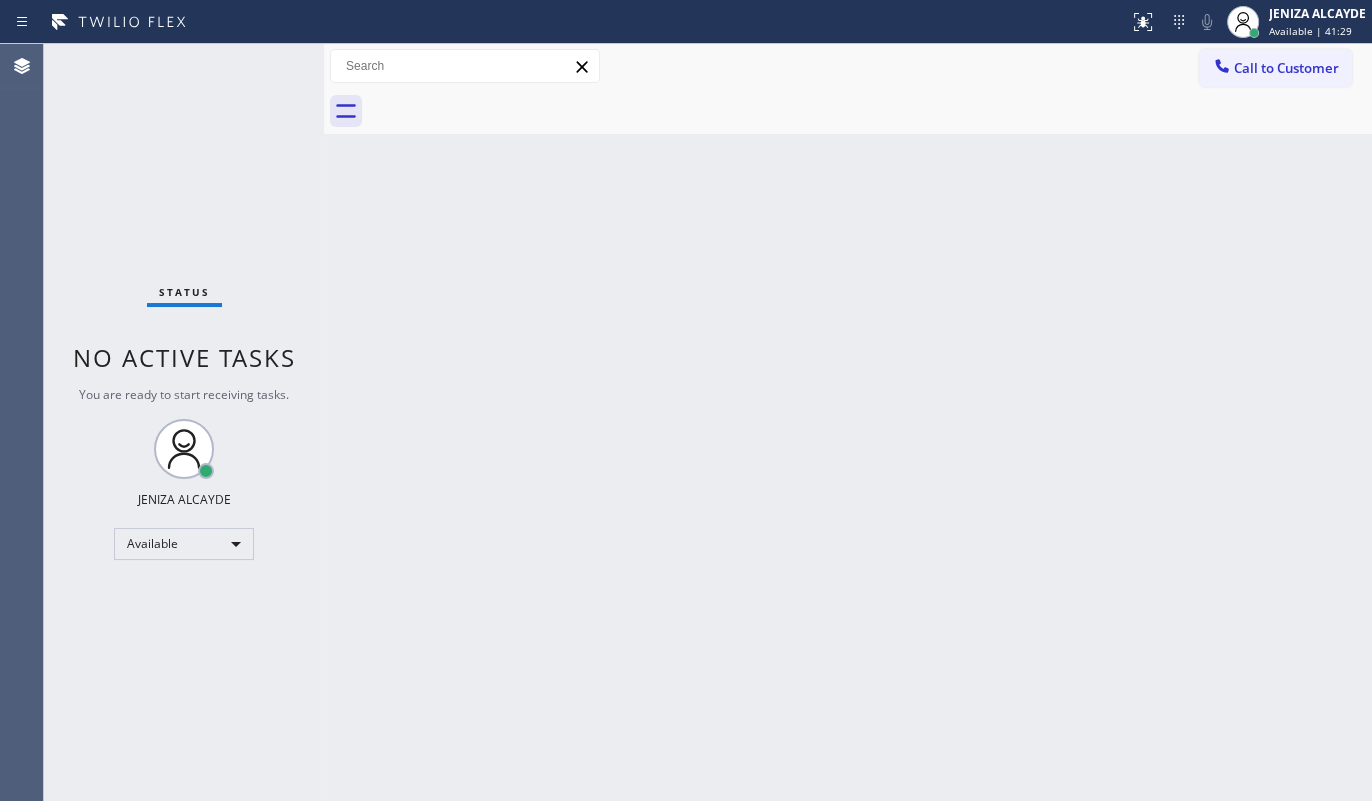 click on "Status   No active tasks     You are ready to start receiving tasks.   JENIZA ALCAYDE Available" at bounding box center (184, 422) 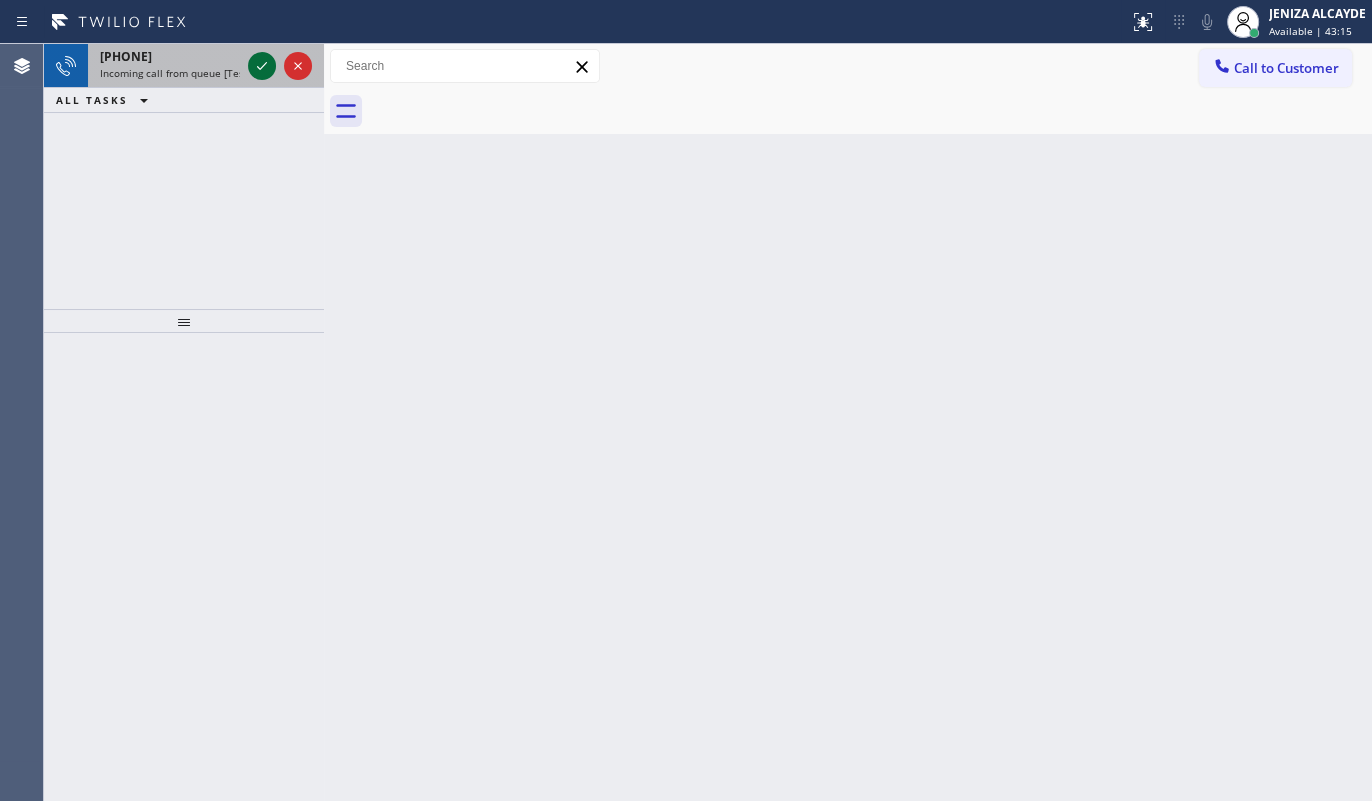 click 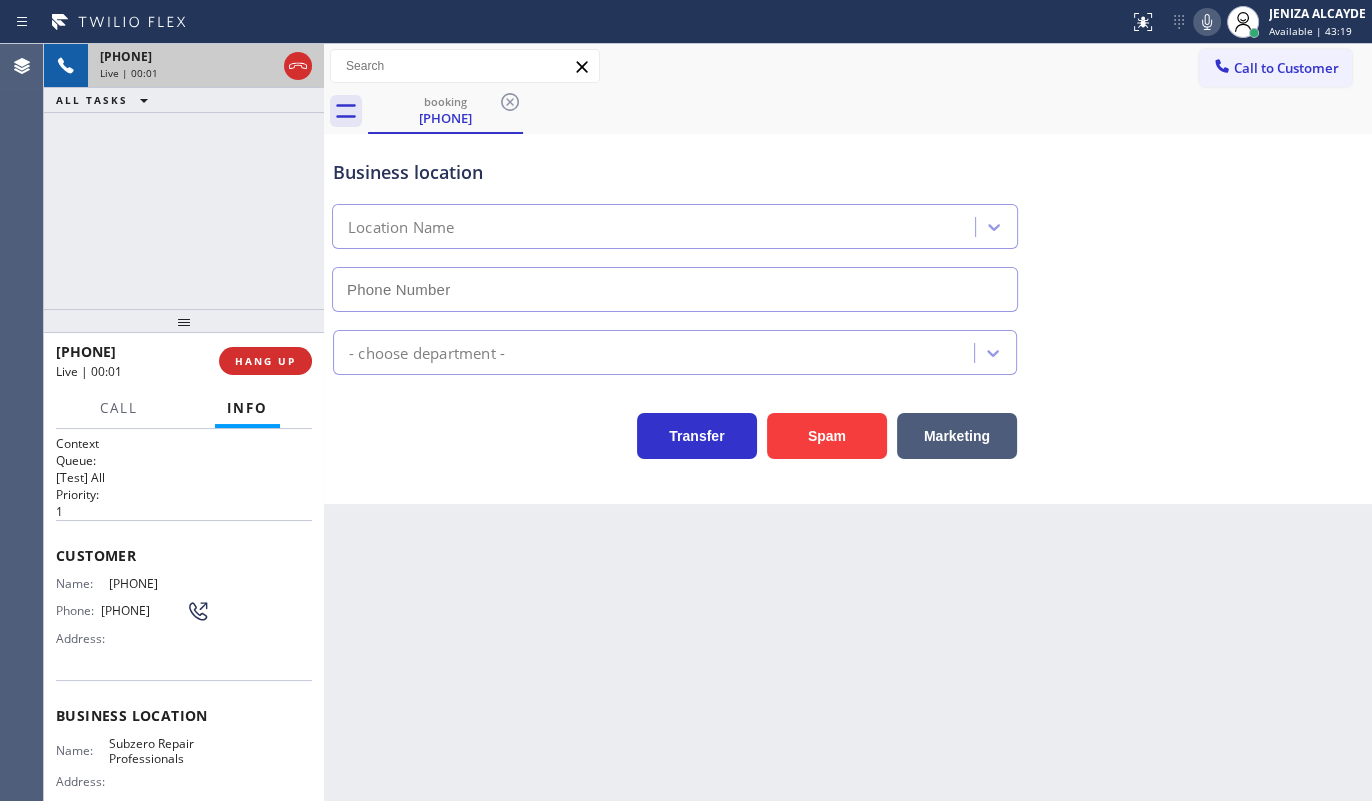 type on "[PHONE]" 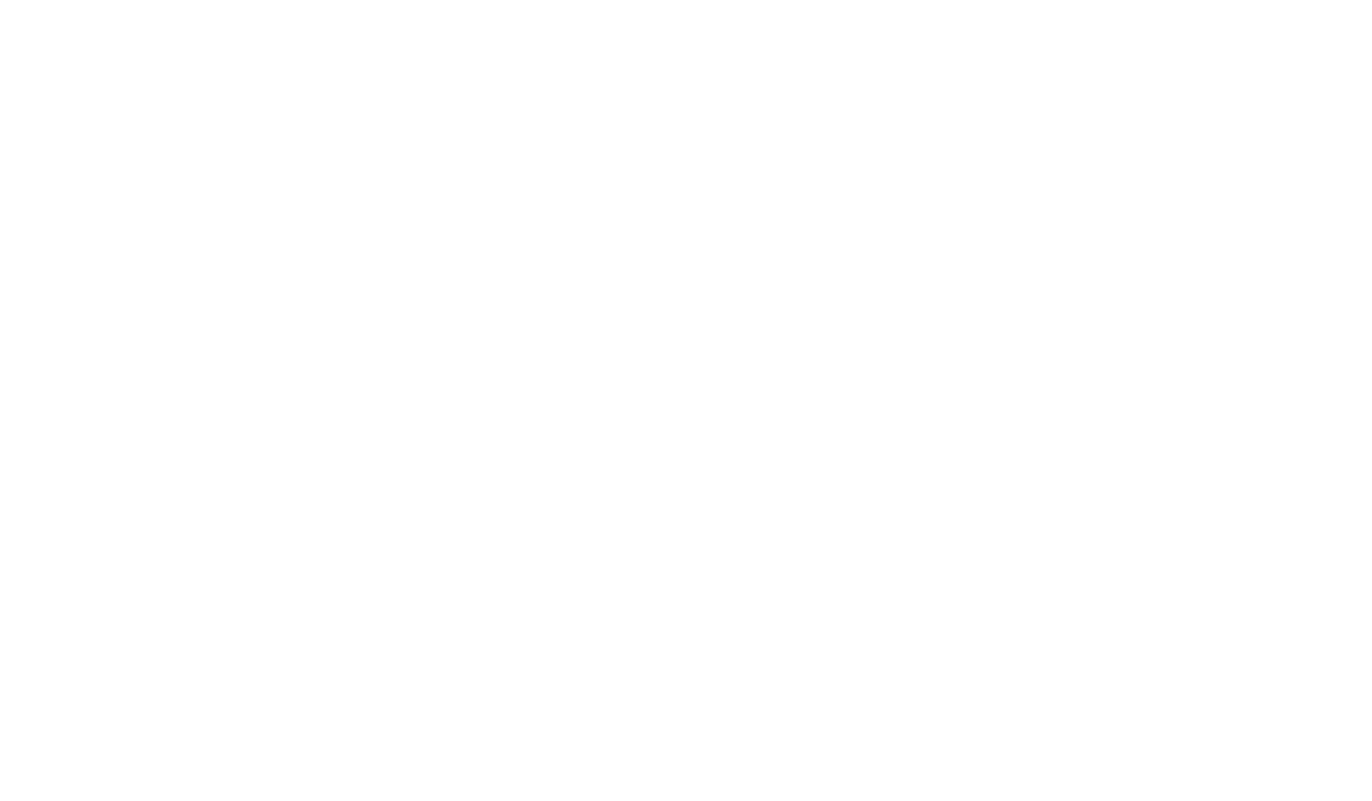 scroll, scrollTop: 0, scrollLeft: 0, axis: both 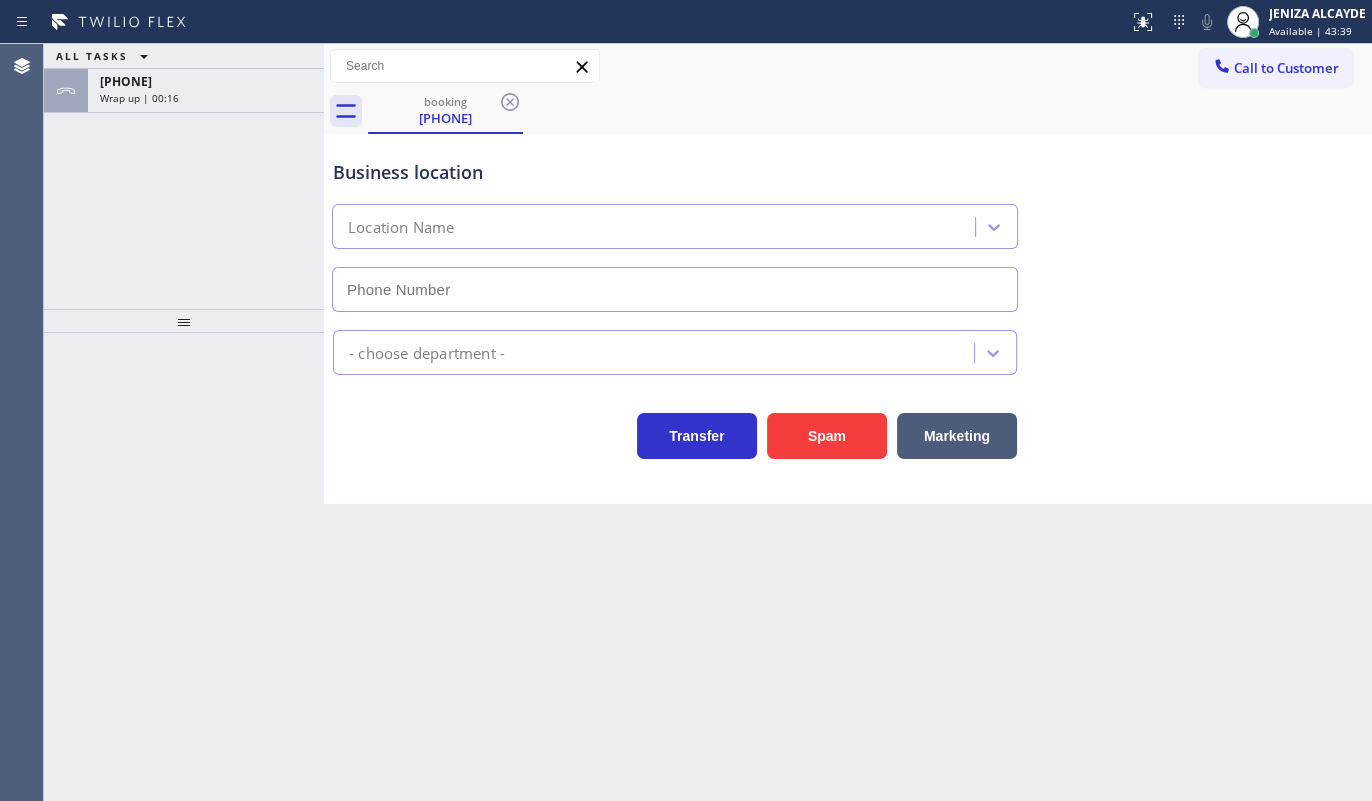 type on "[PHONE]" 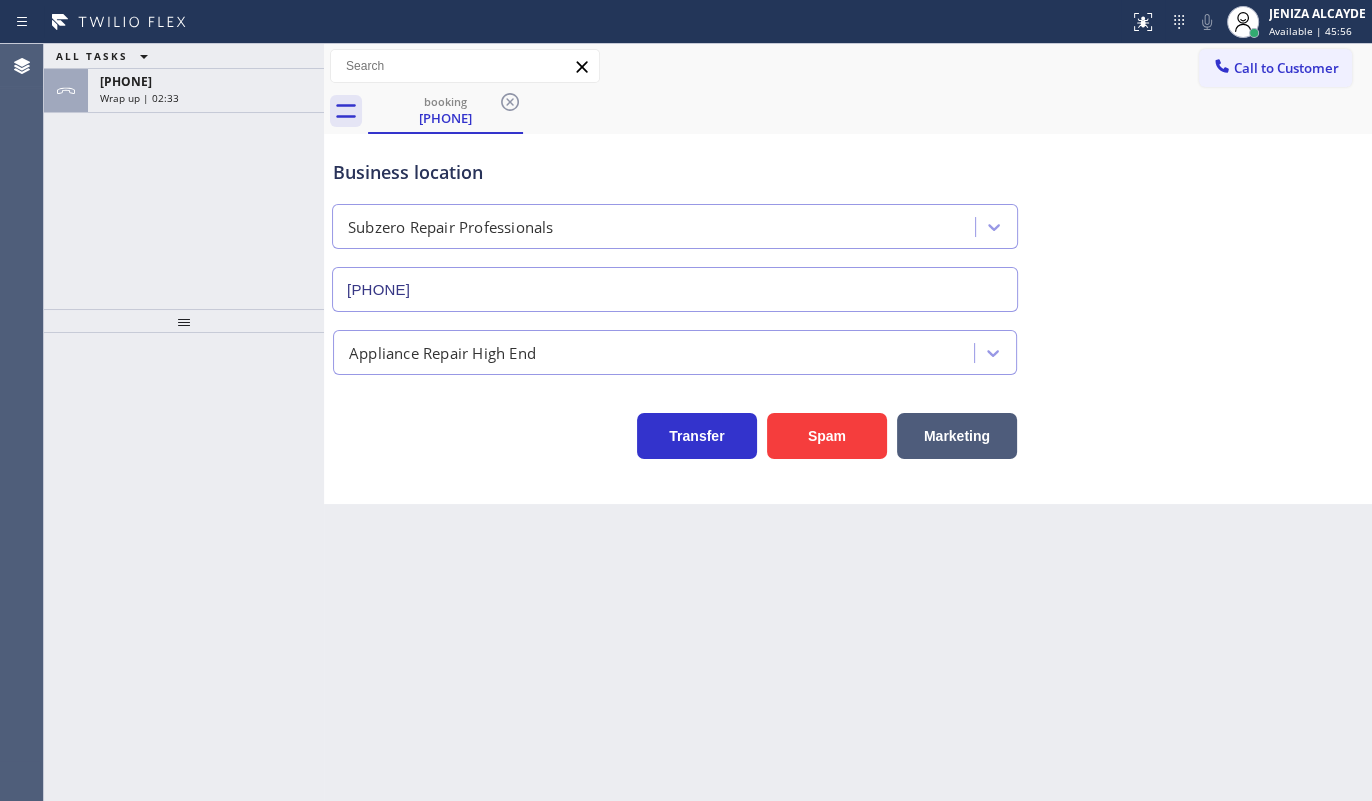click on "ALL TASKS" at bounding box center [106, 56] 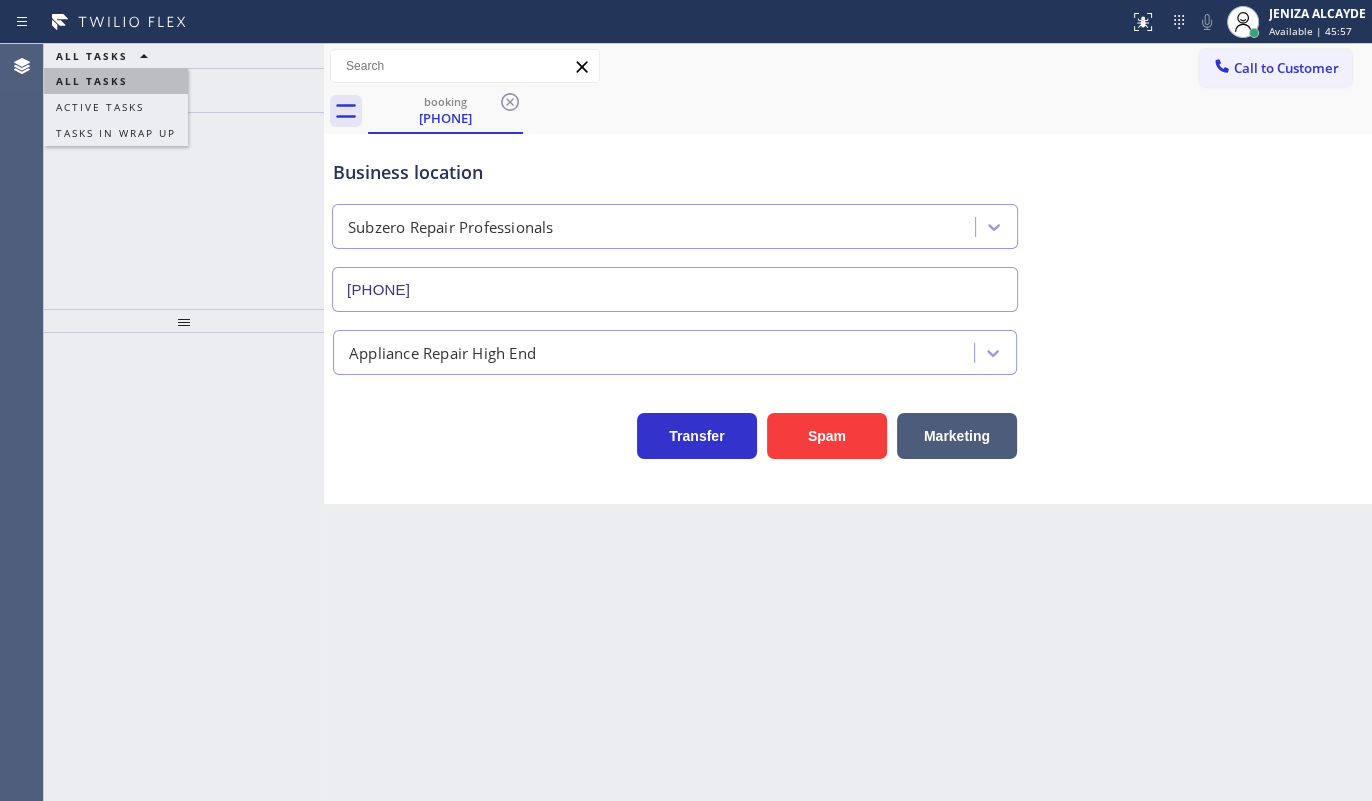 drag, startPoint x: 133, startPoint y: 77, endPoint x: 168, endPoint y: 235, distance: 161.83015 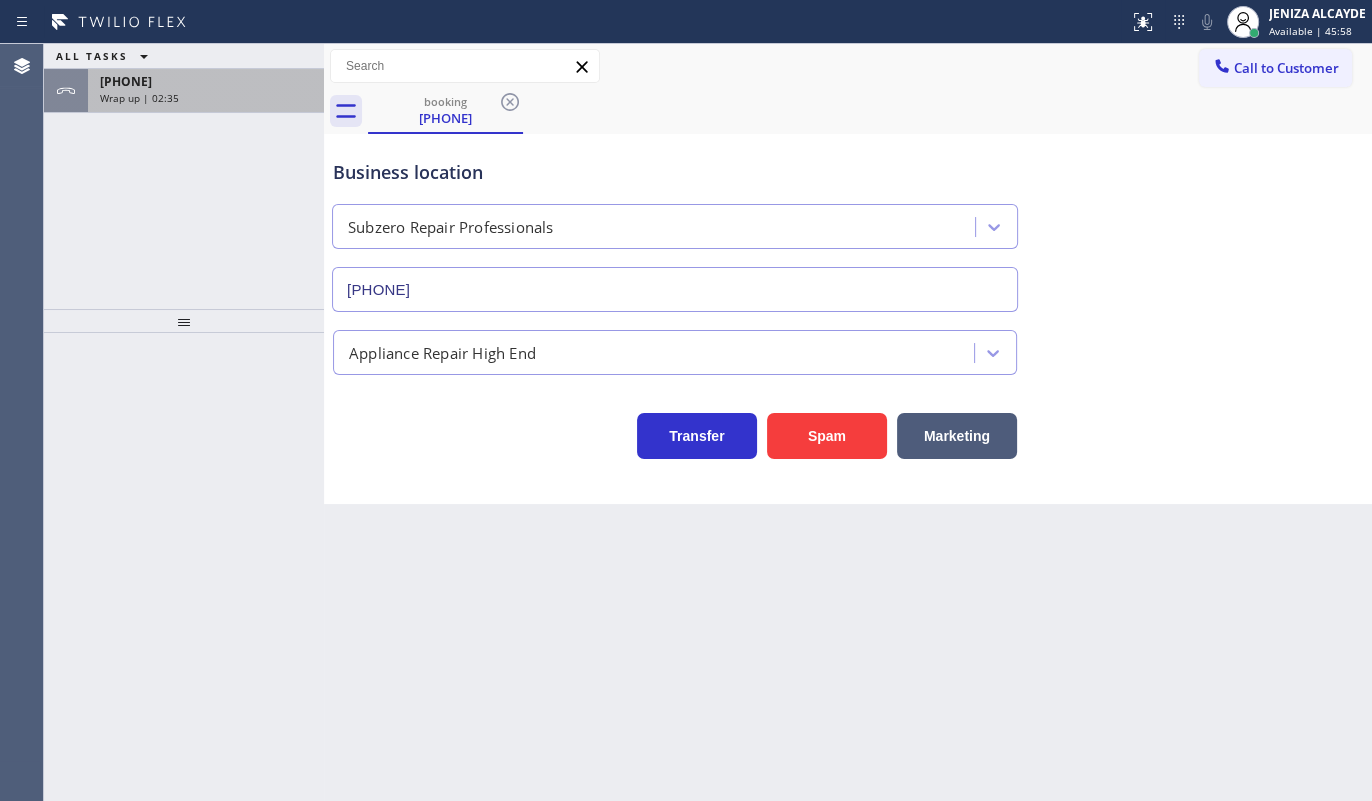 click on "+14254435323" at bounding box center (206, 81) 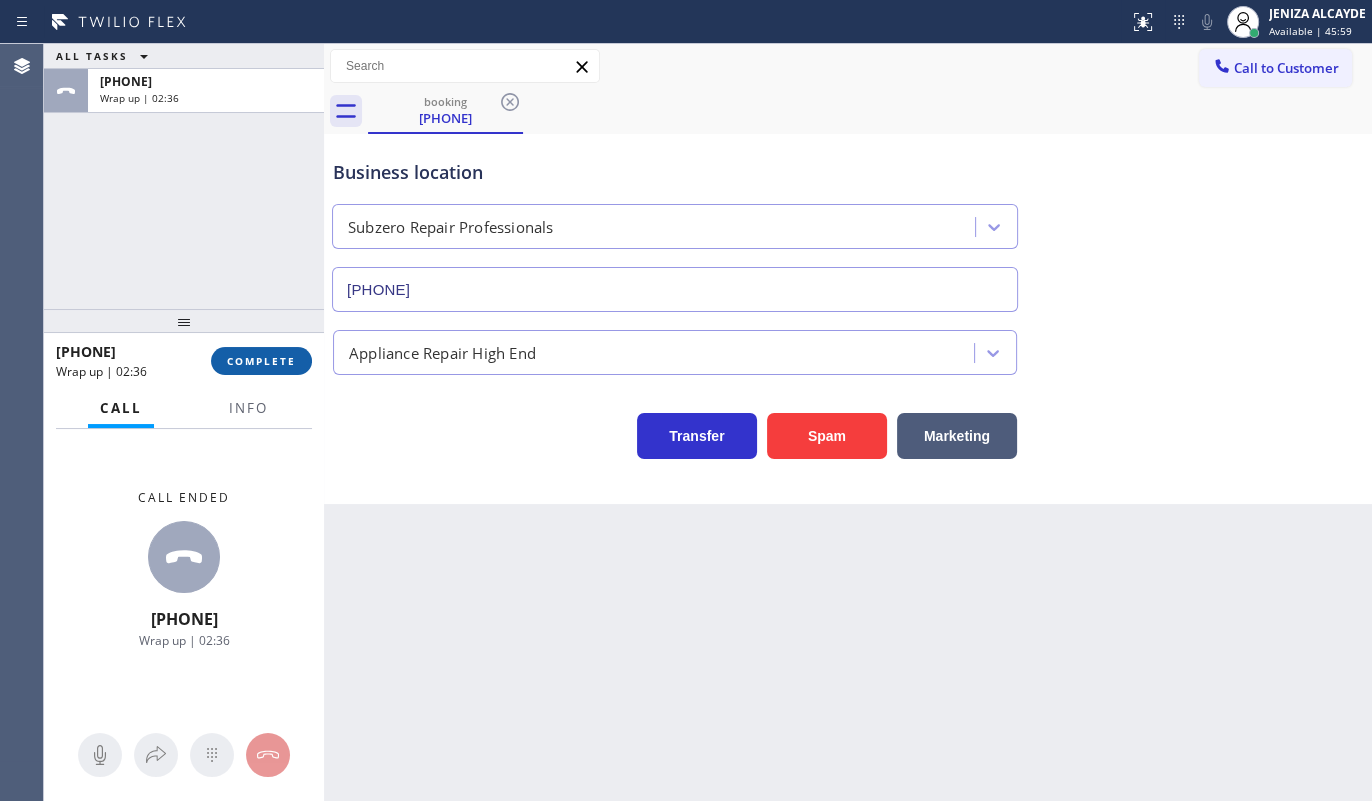 click on "COMPLETE" at bounding box center (261, 361) 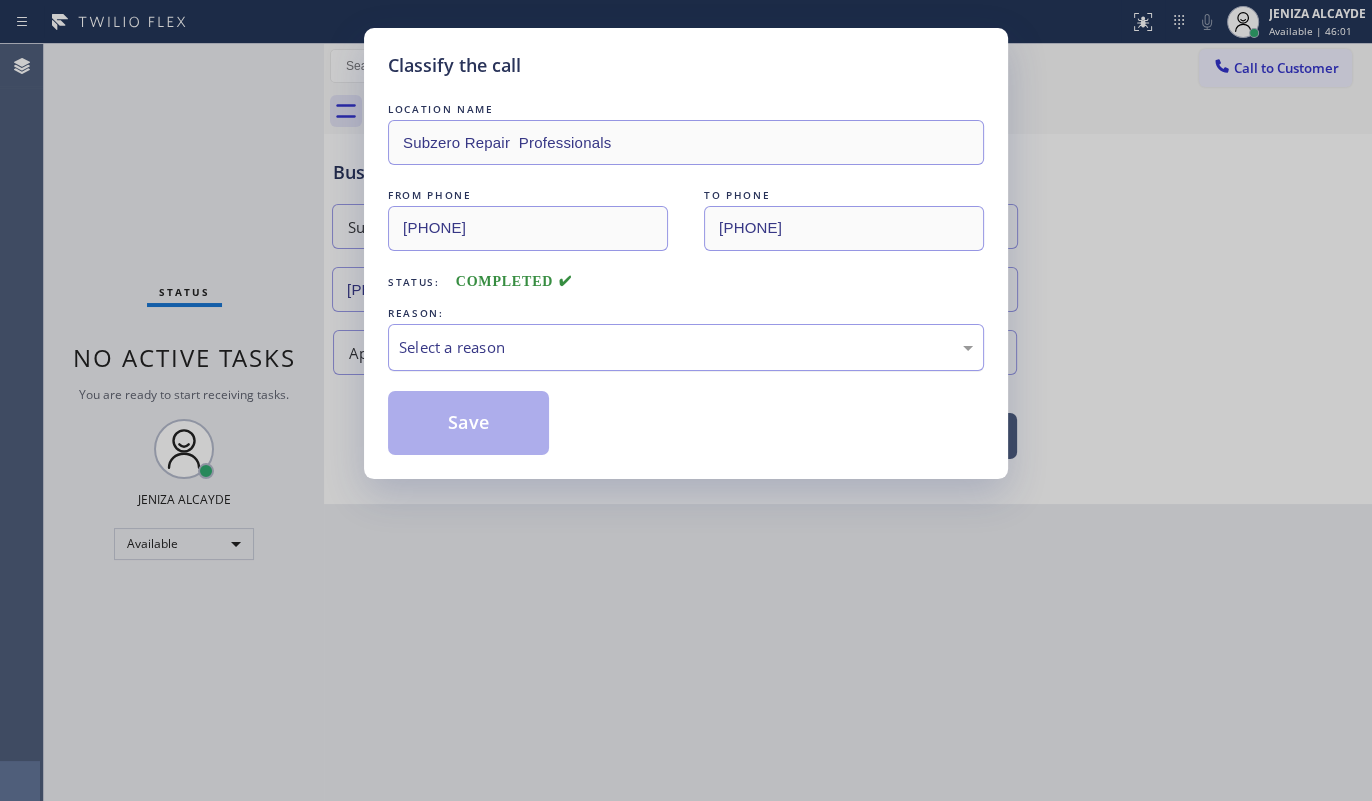 click on "Select a reason" at bounding box center [686, 347] 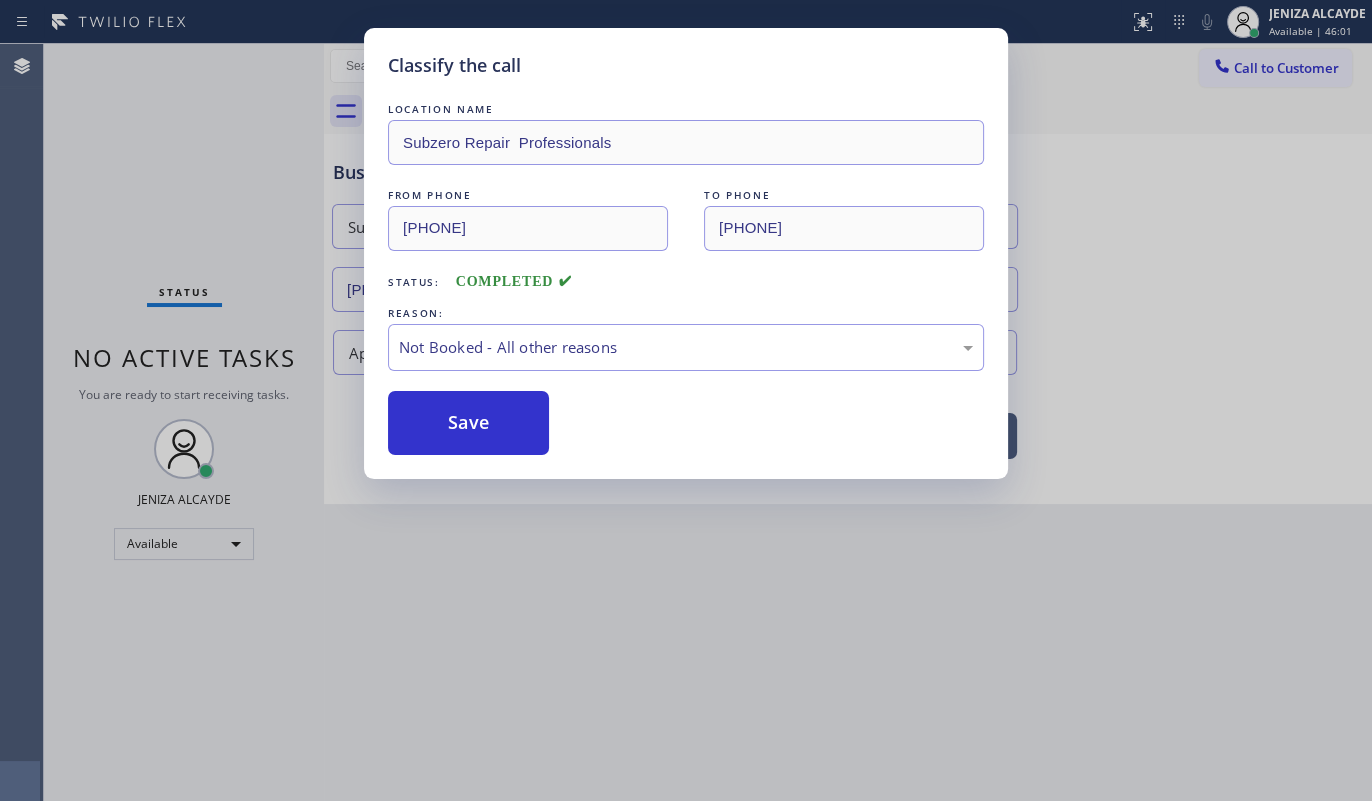 click on "Save" at bounding box center (468, 423) 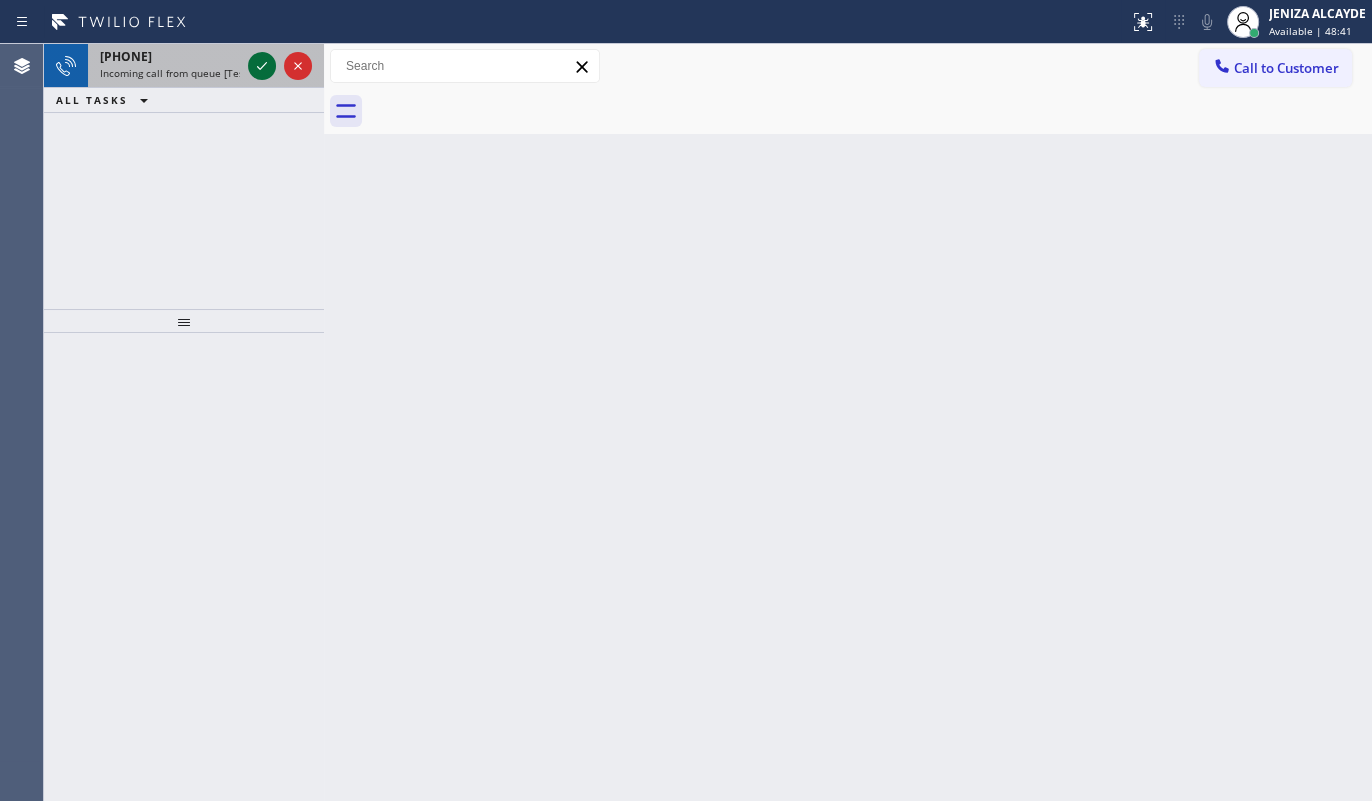 click 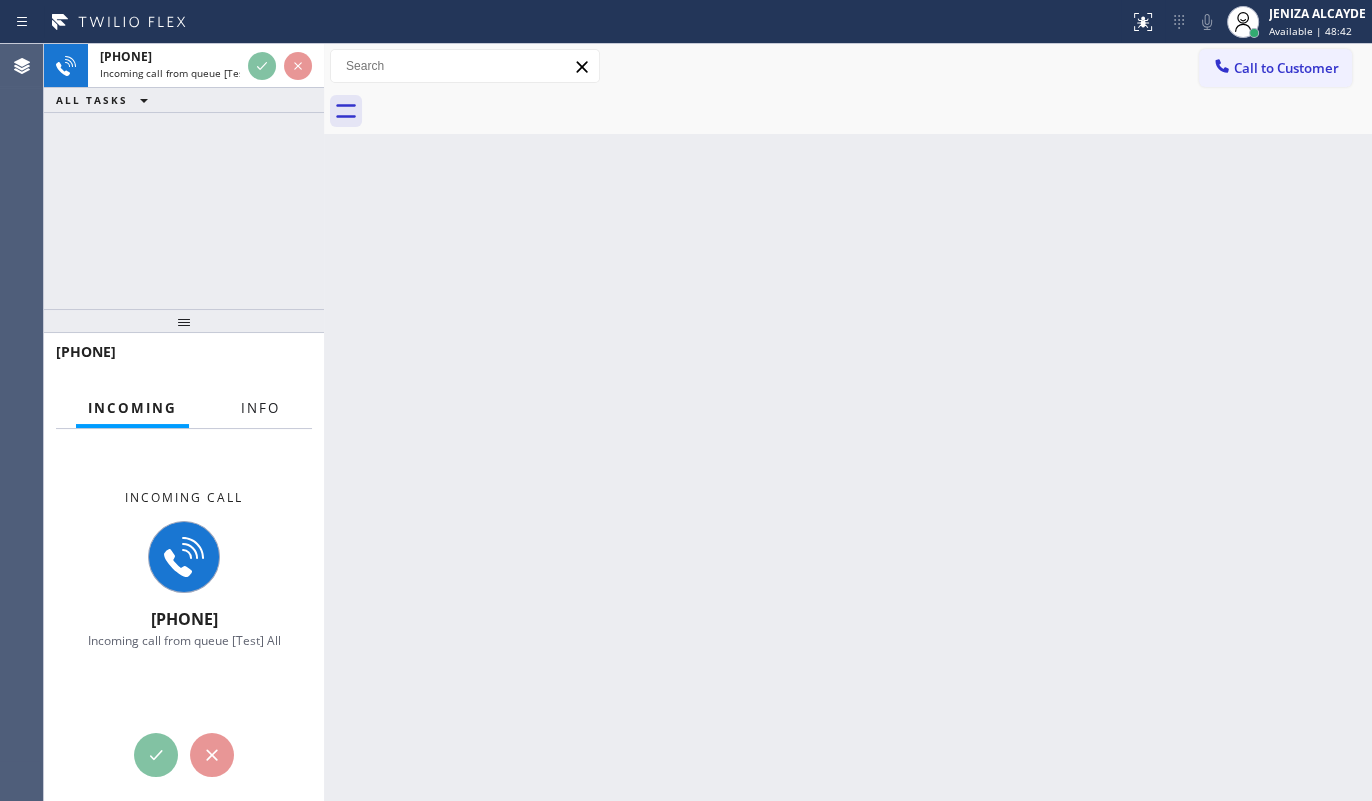click on "Info" at bounding box center [260, 408] 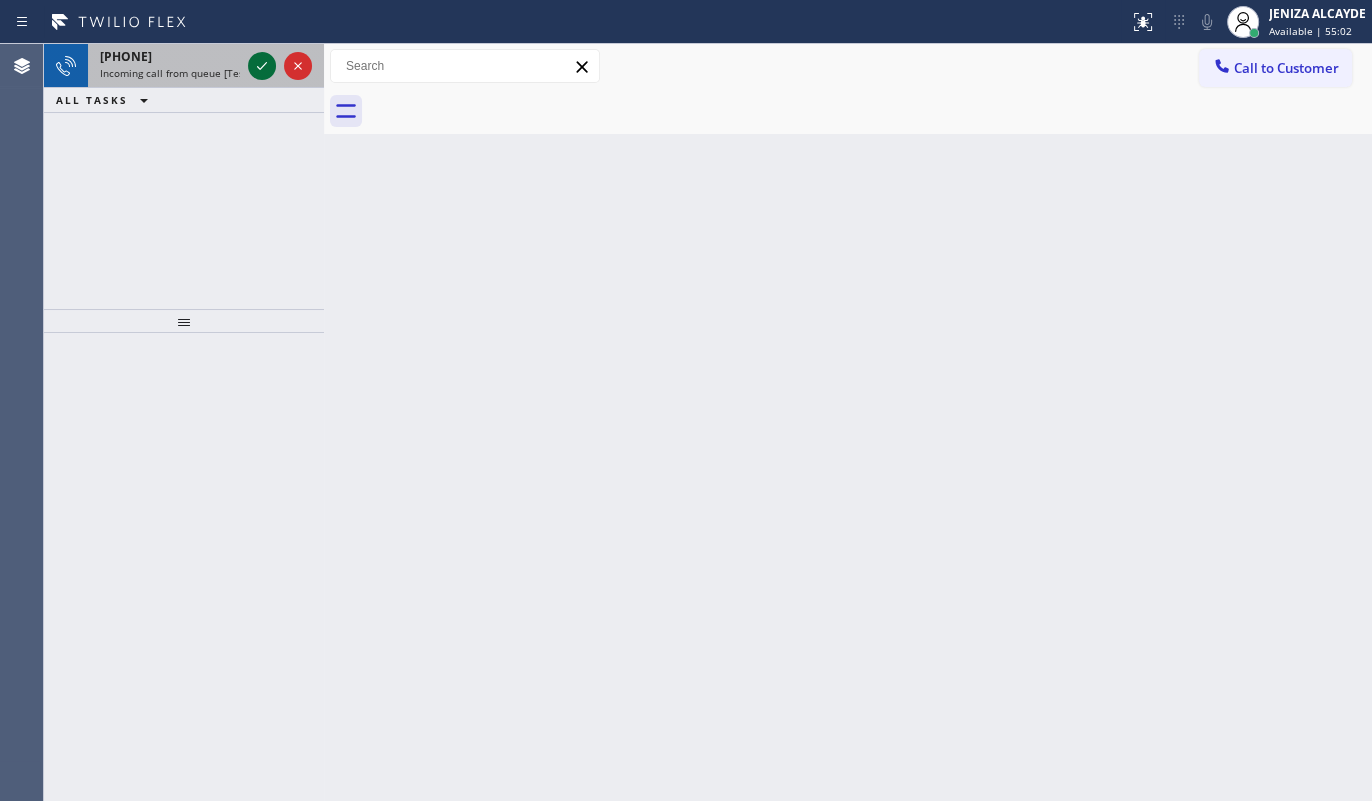 click 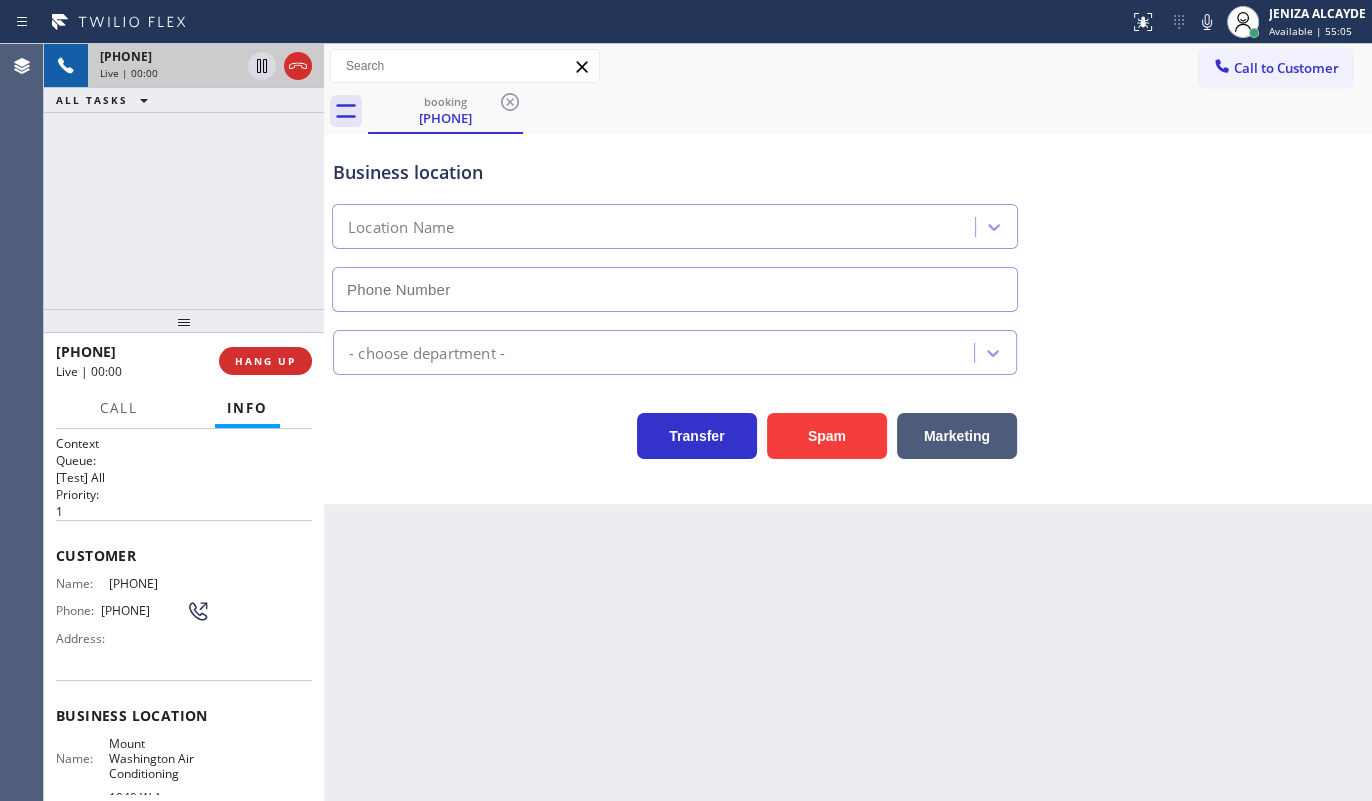 type on "(323) 716-1894" 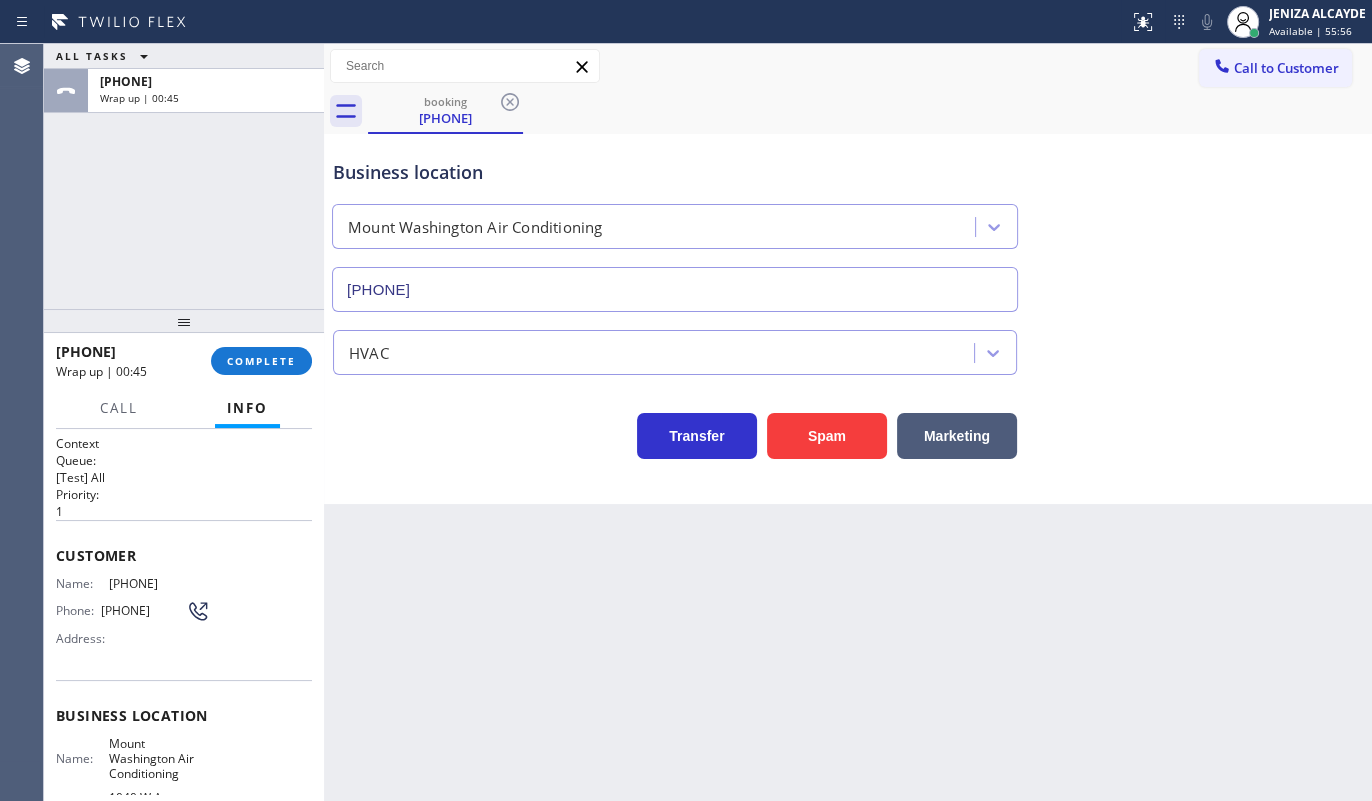 click on "+18188369088 Wrap up | 00:45 COMPLETE" at bounding box center (184, 361) 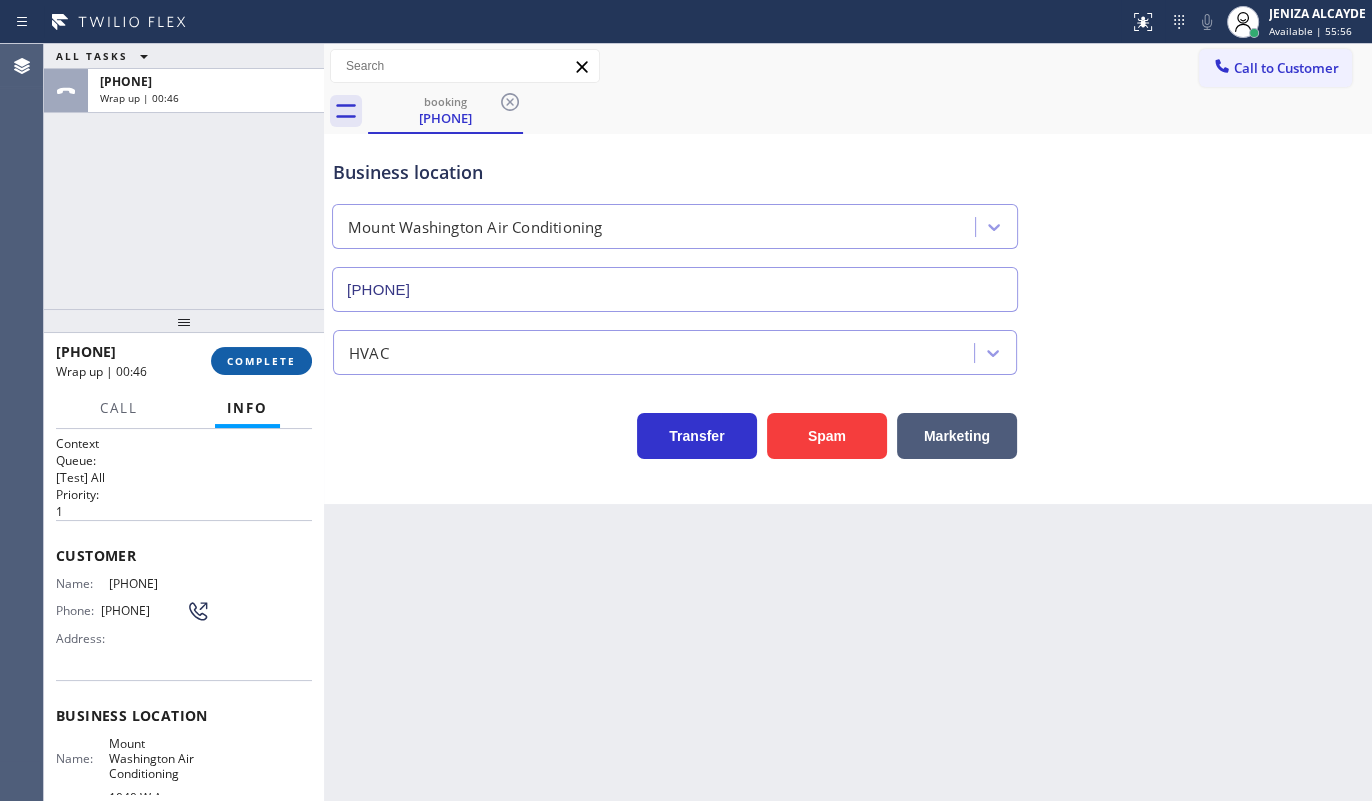click on "COMPLETE" at bounding box center [261, 361] 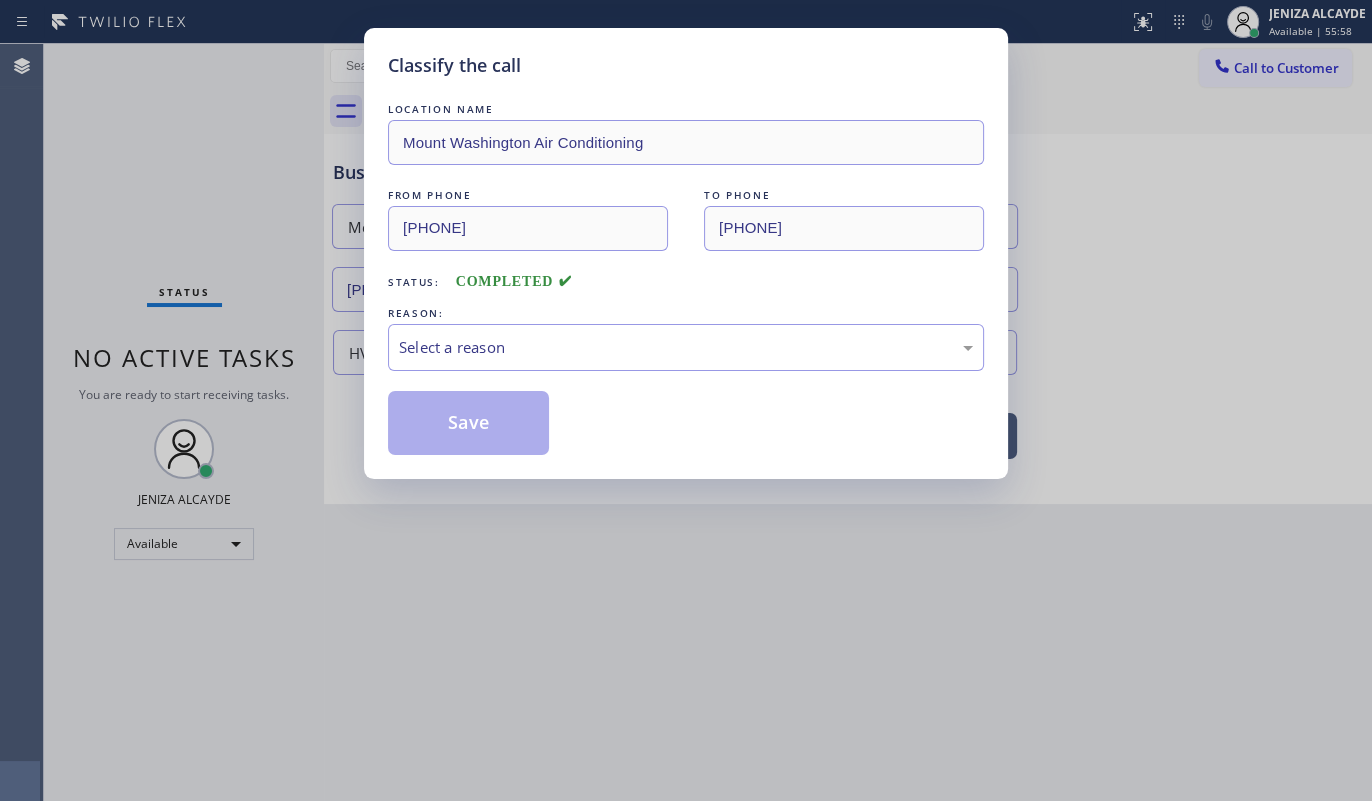 drag, startPoint x: 451, startPoint y: 283, endPoint x: 451, endPoint y: 295, distance: 12 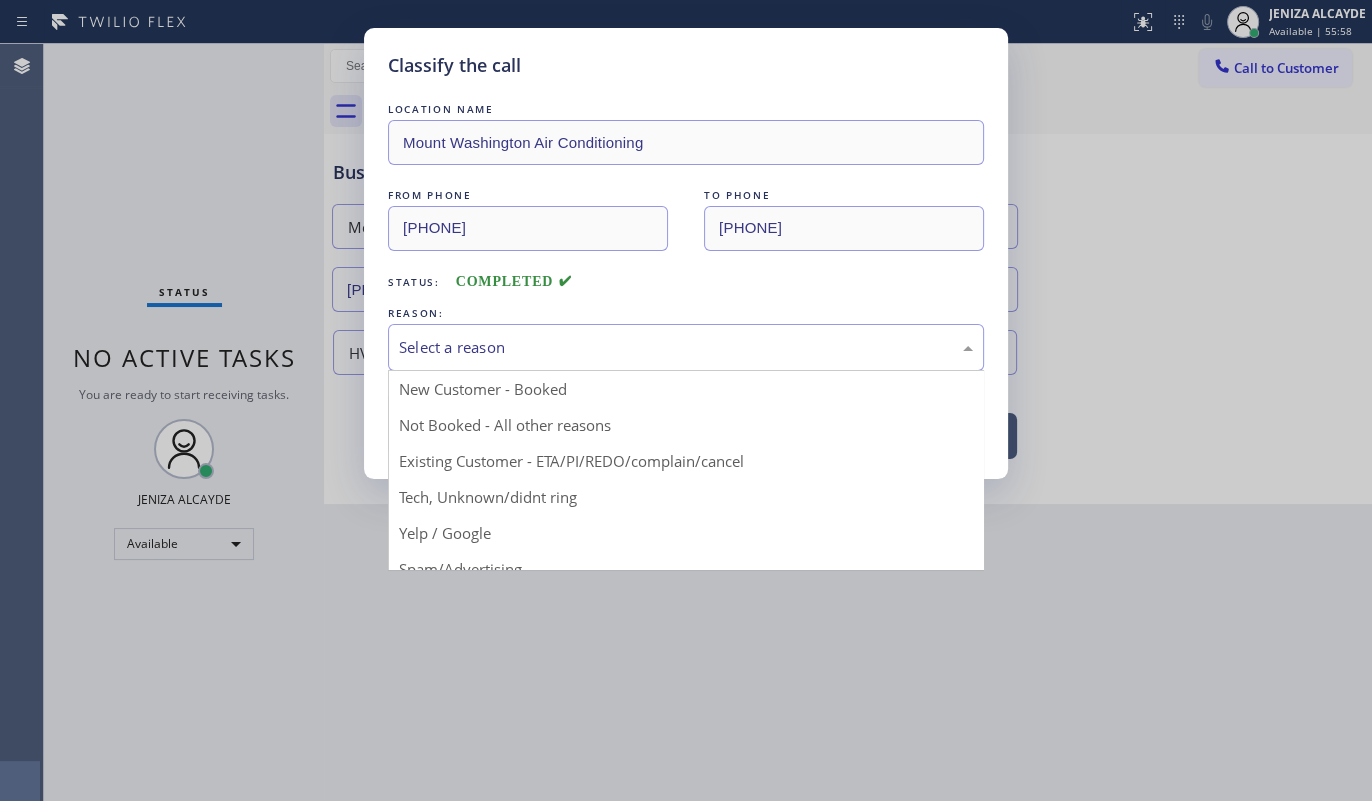 click on "Select a reason" at bounding box center [686, 347] 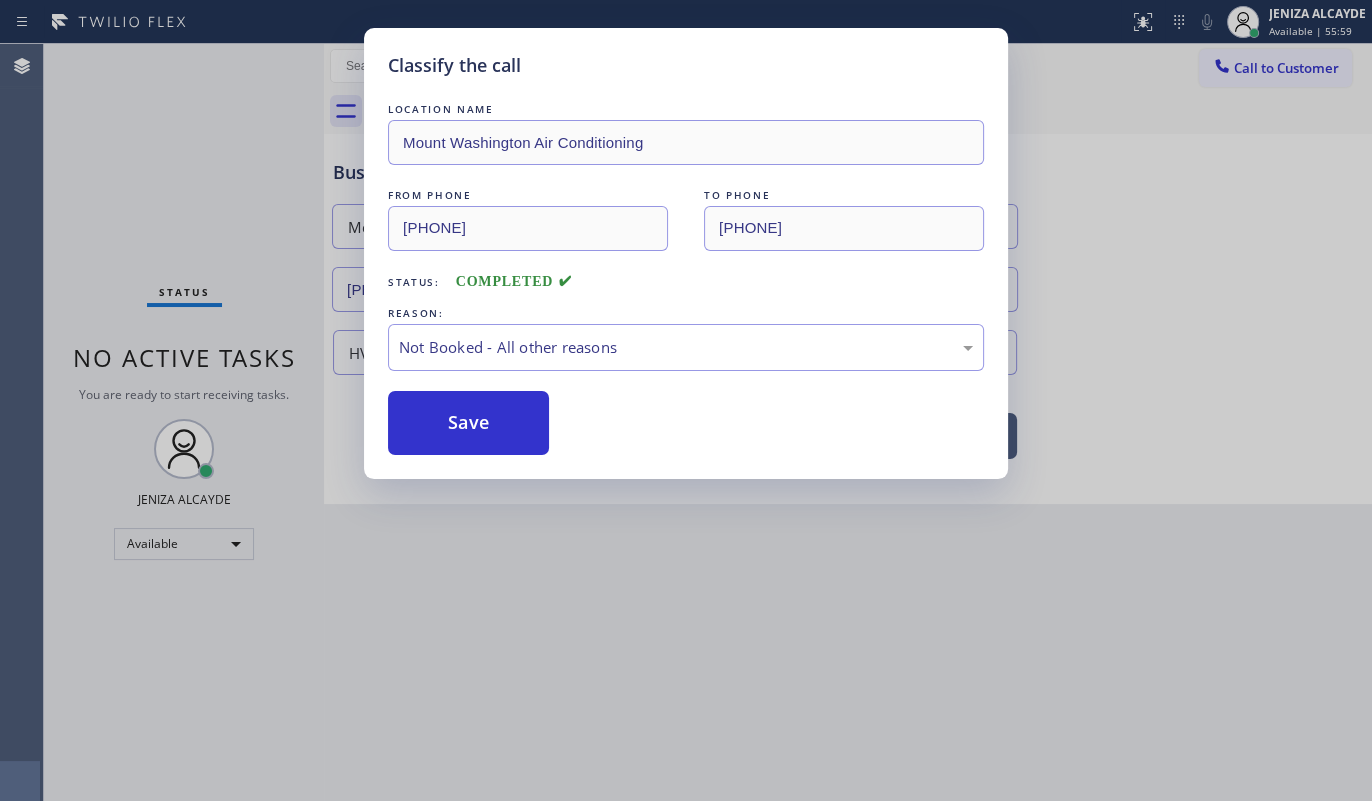 click on "Save" at bounding box center (468, 423) 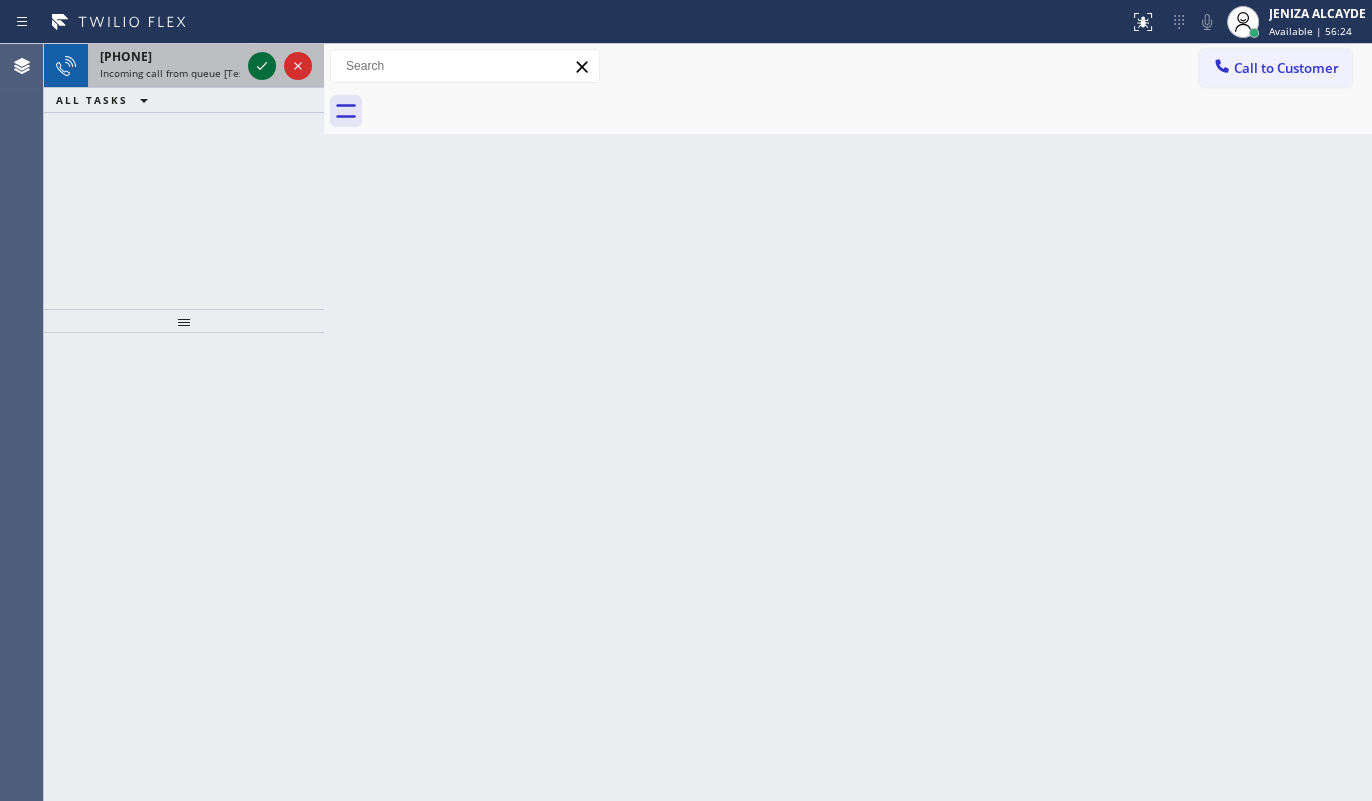 click 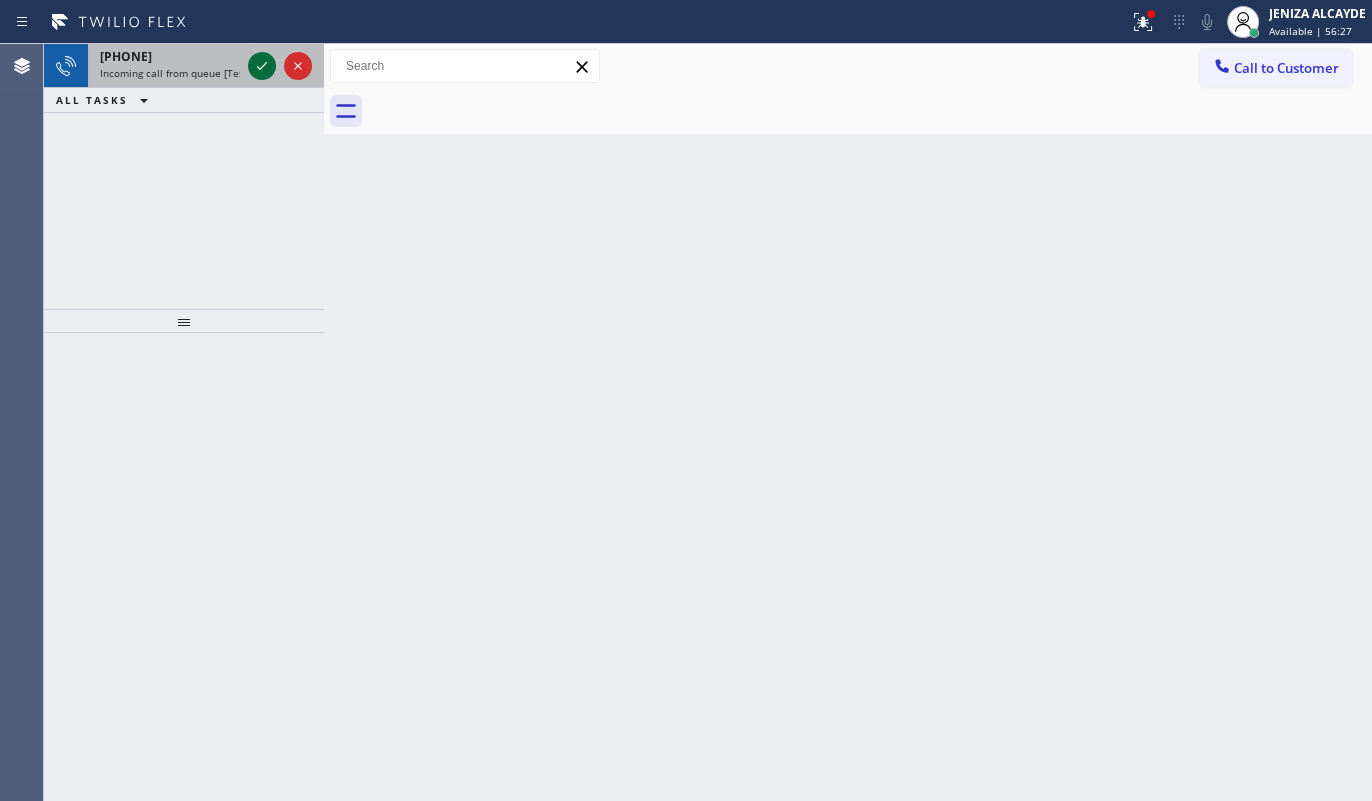click 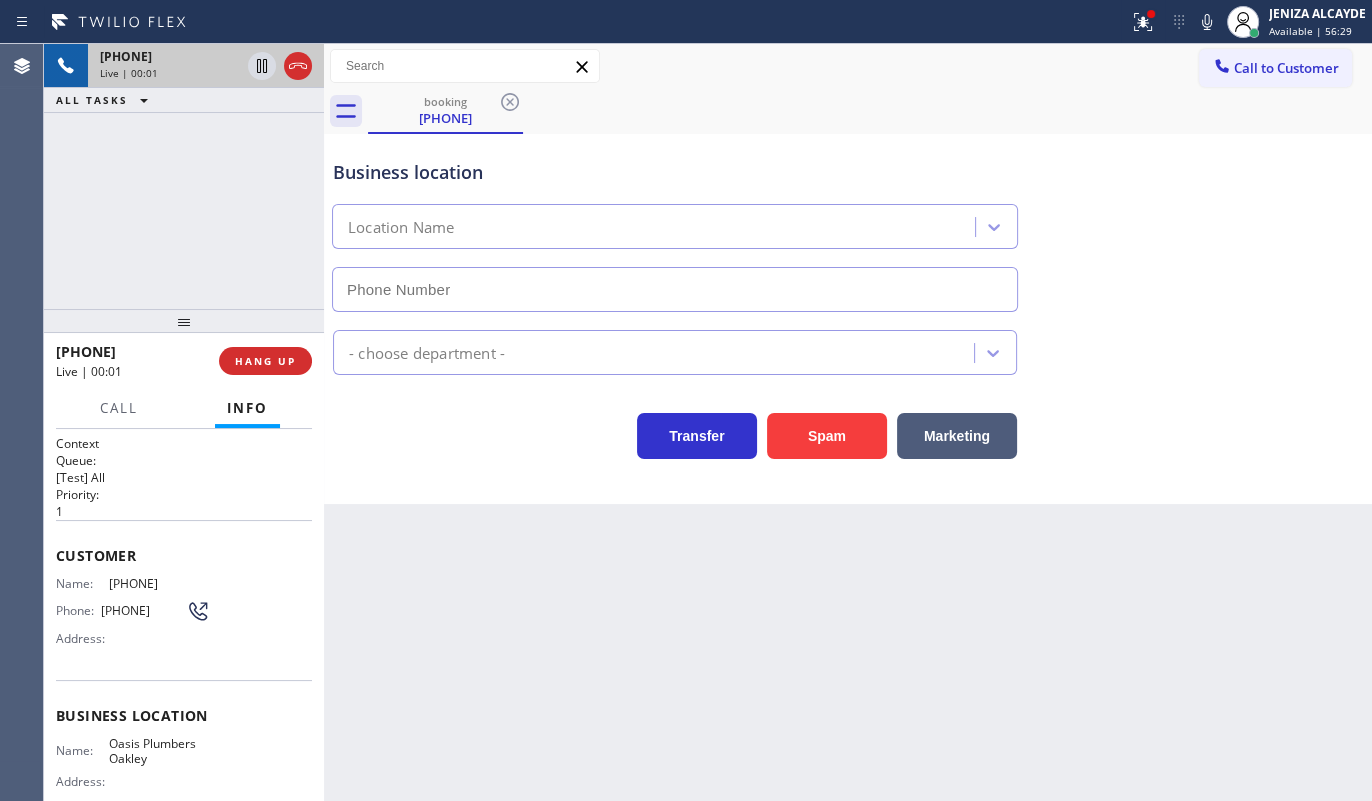type on "(925) 297-1724" 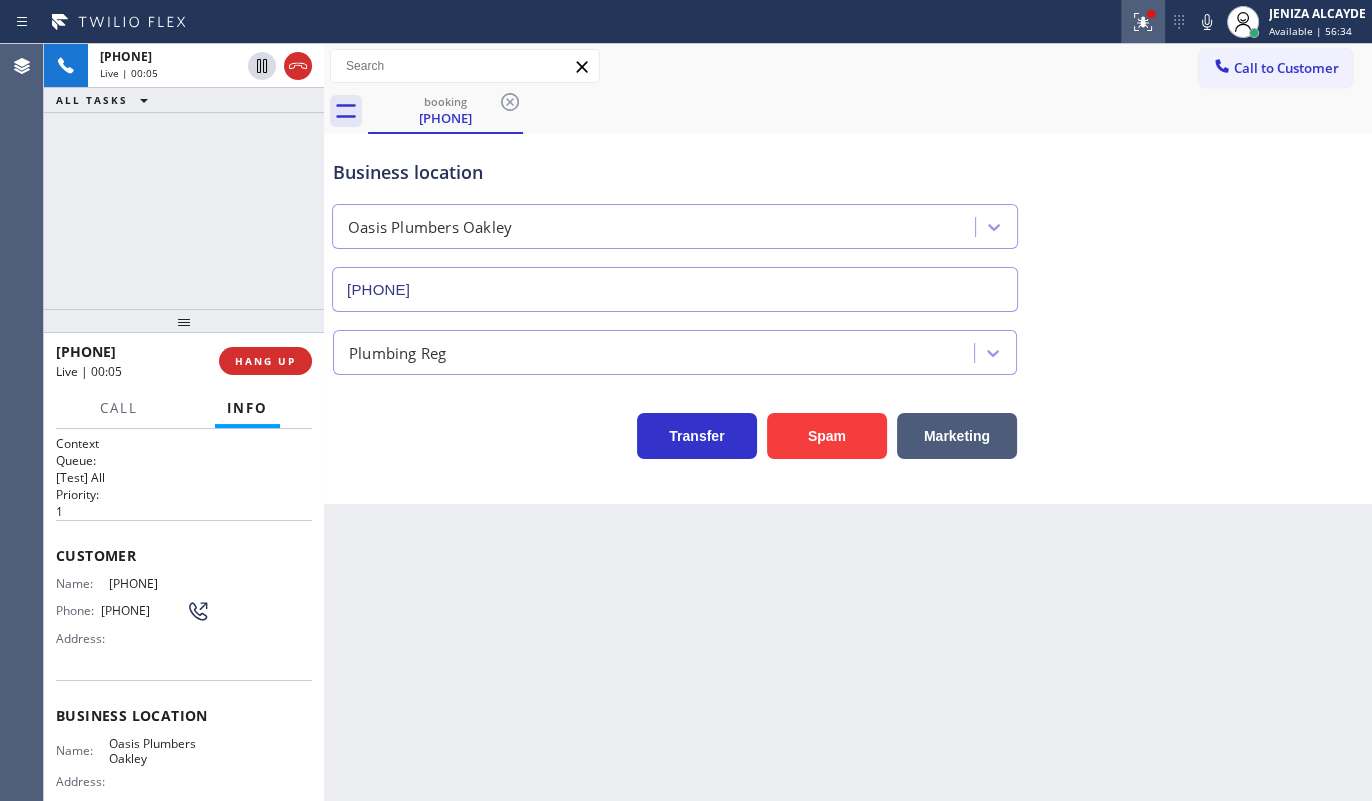 click 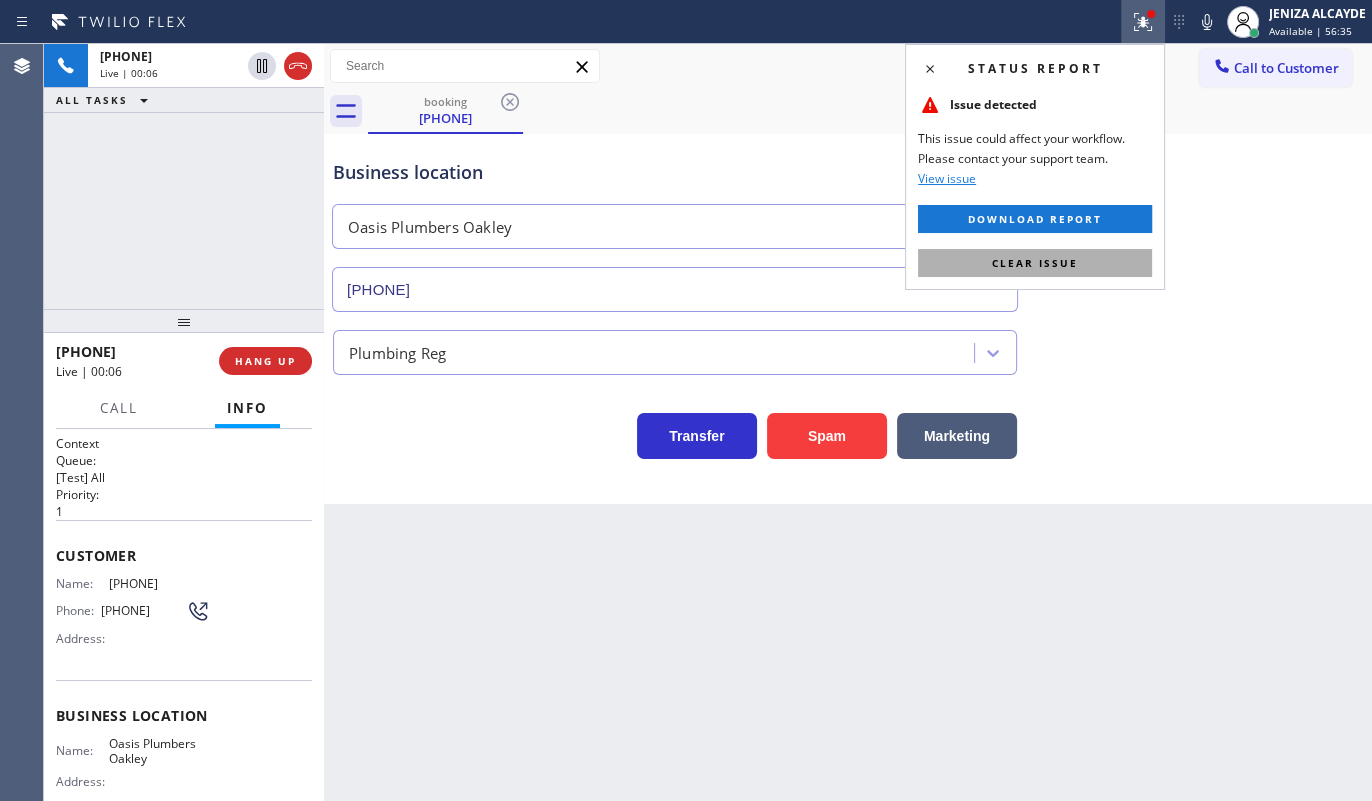 click on "Clear issue" at bounding box center (1035, 263) 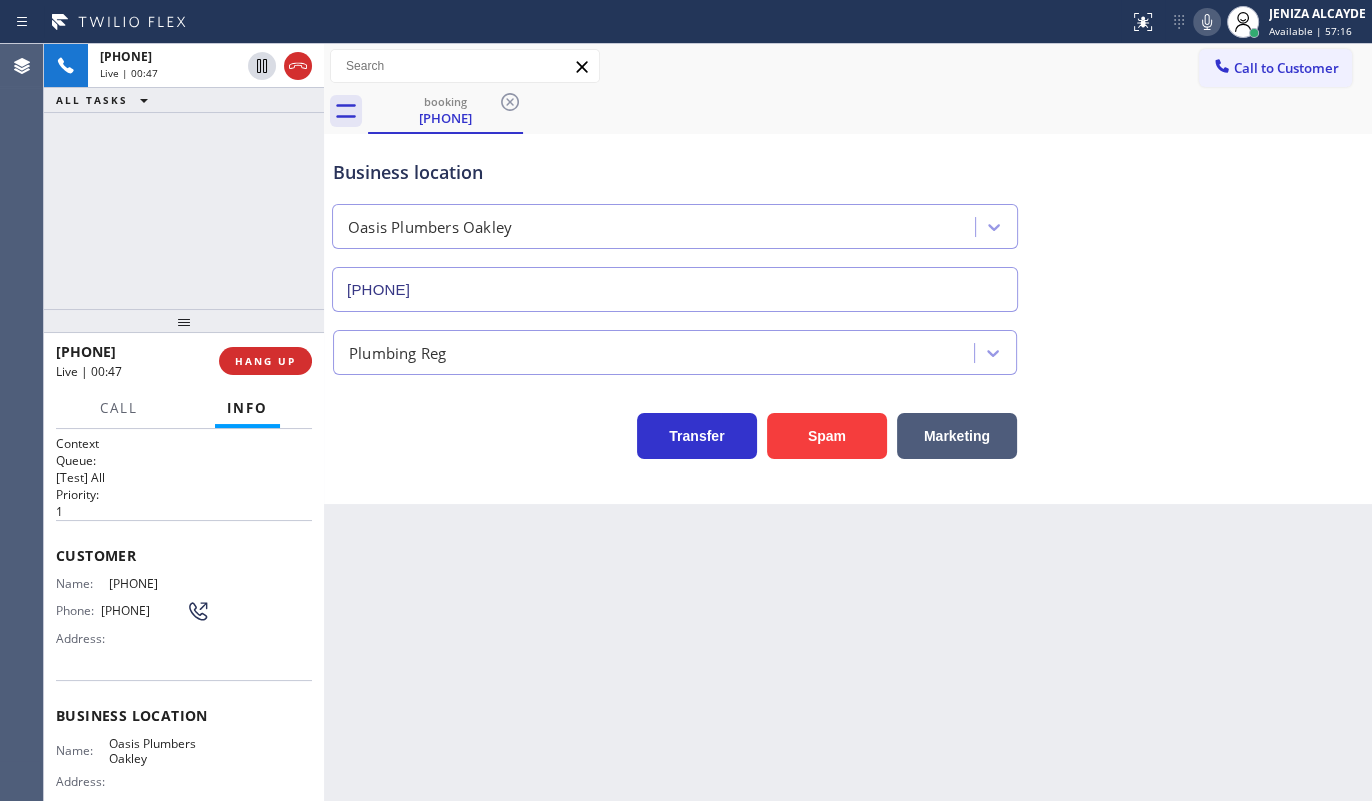 click 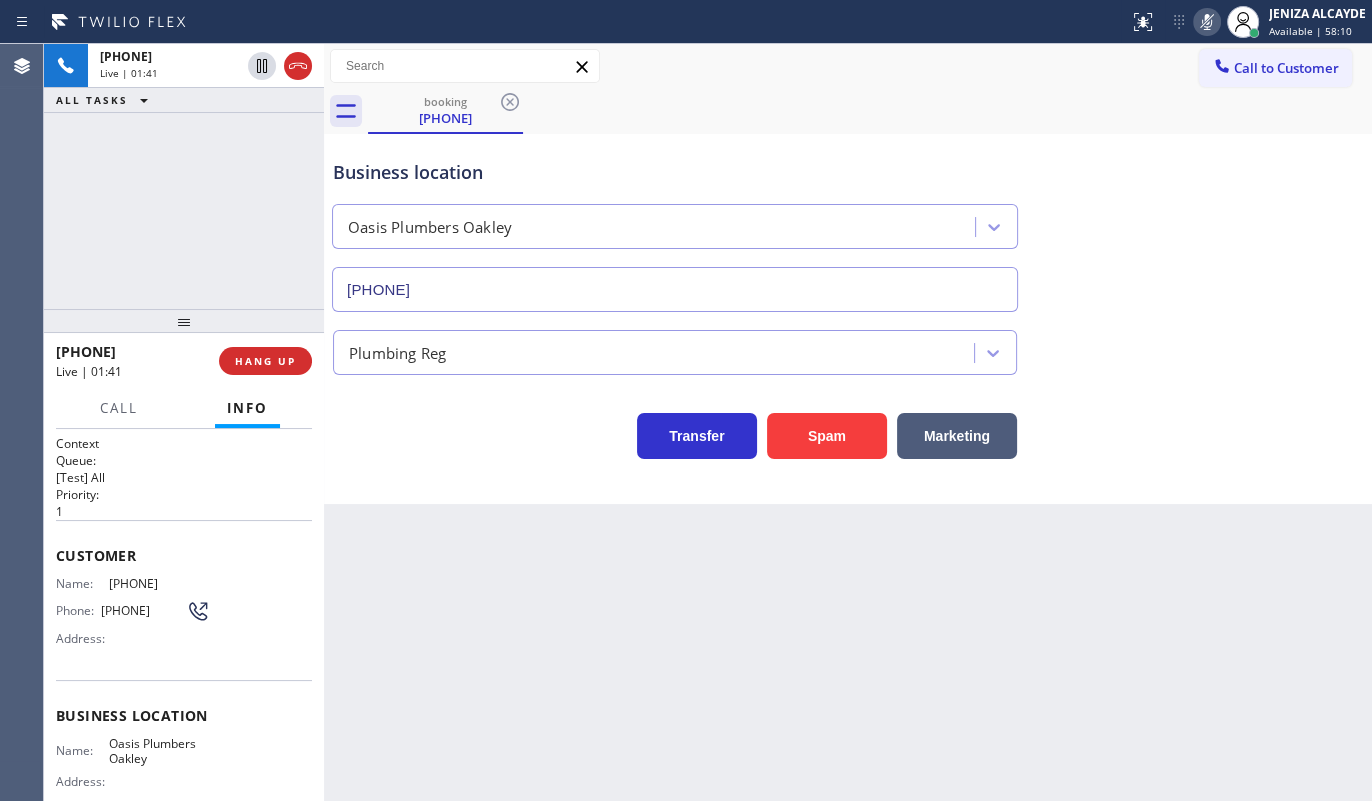 drag, startPoint x: 104, startPoint y: 584, endPoint x: 212, endPoint y: 590, distance: 108.16654 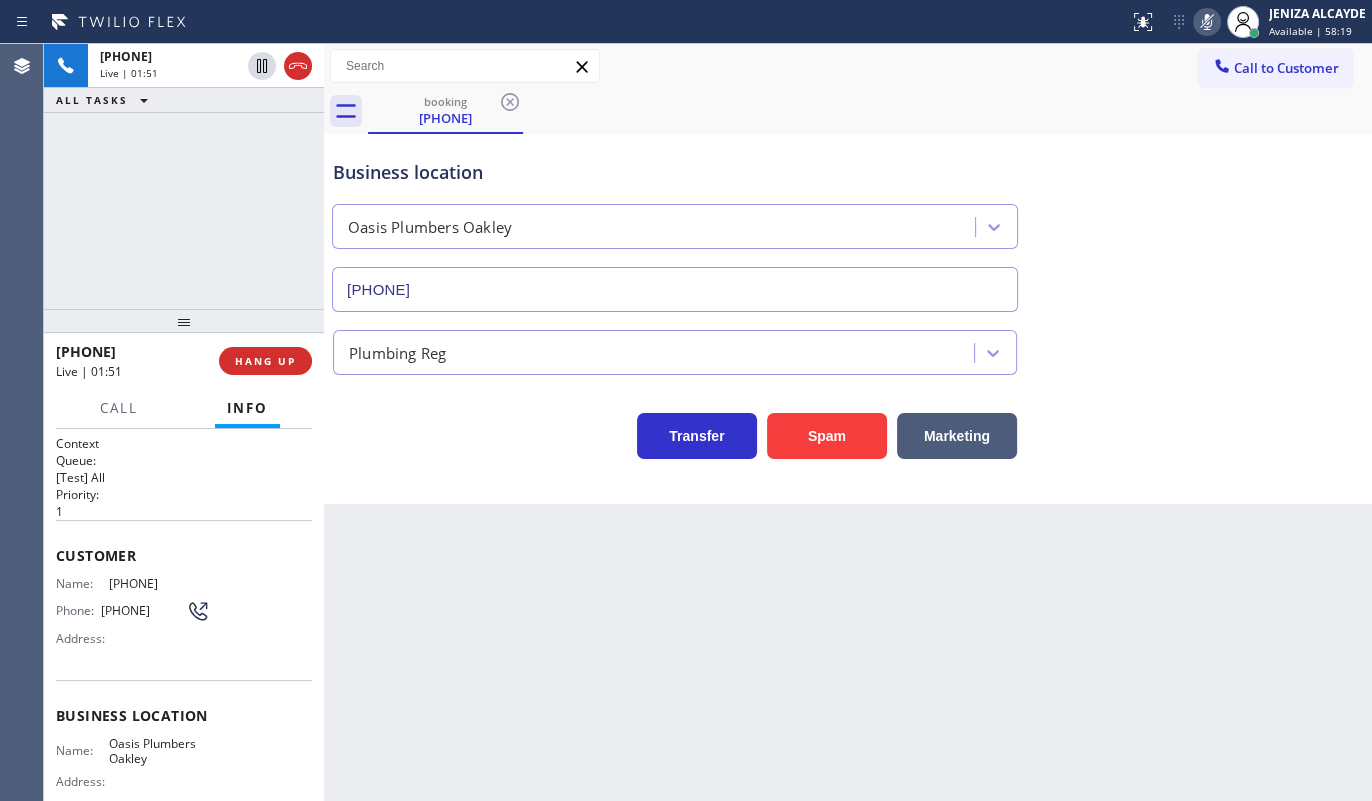 click 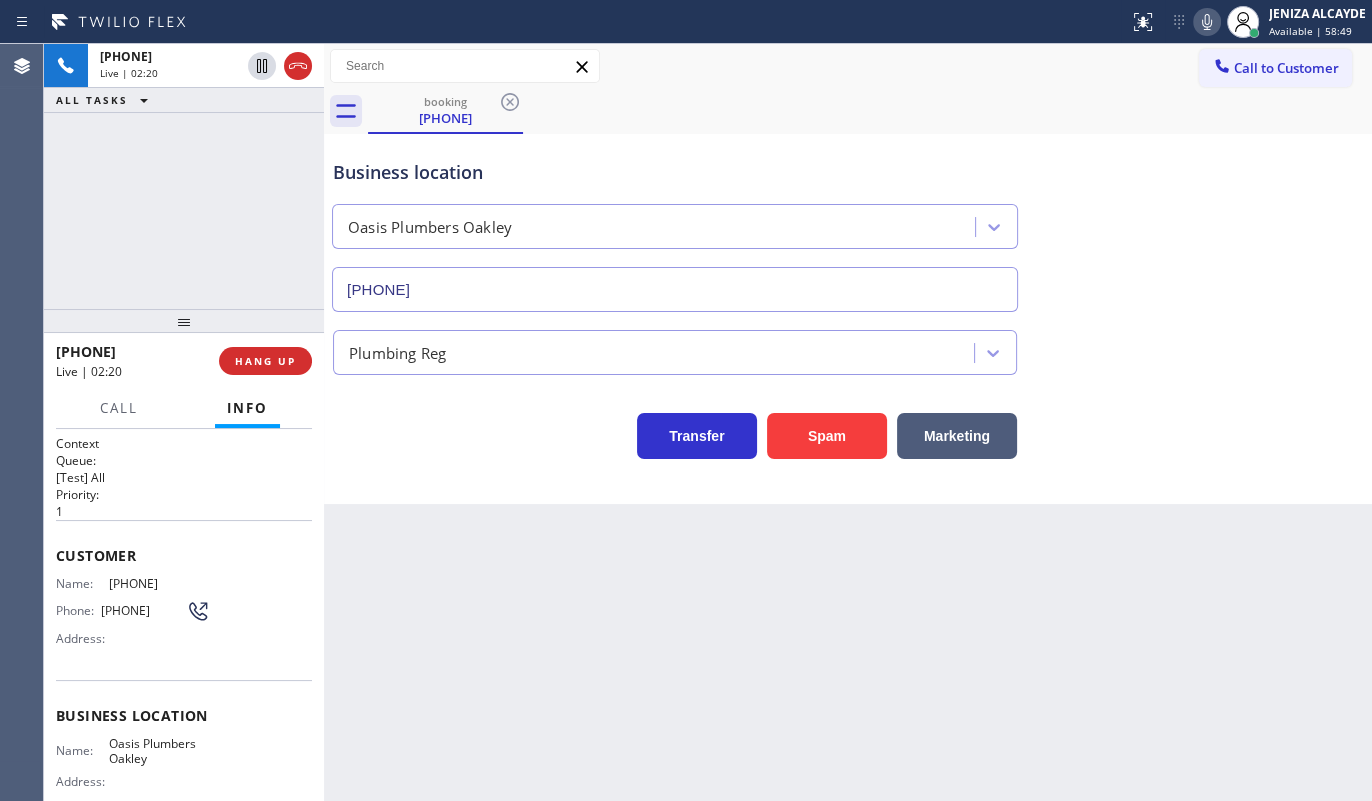 click 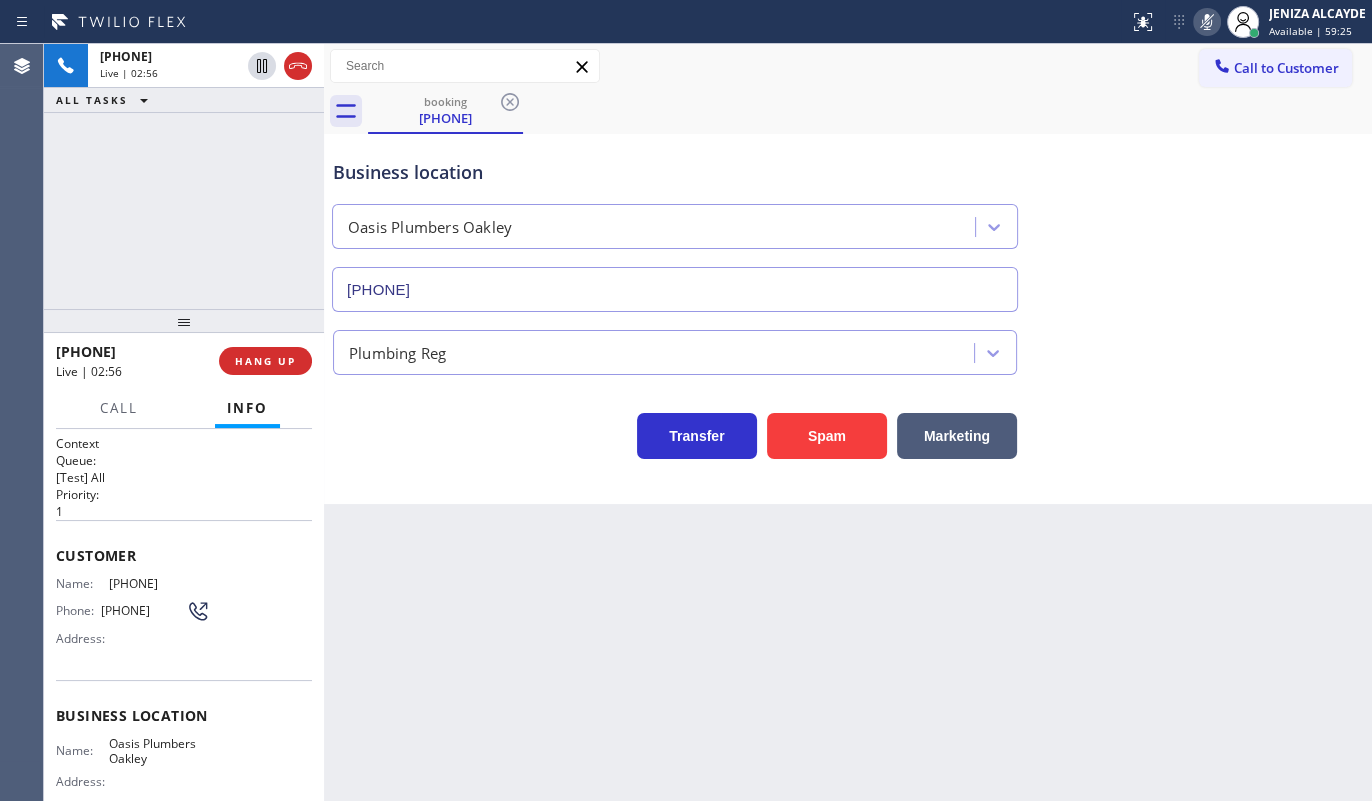 click on "+14156719404 Live | 02:56 ALL TASKS ALL TASKS ACTIVE TASKS TASKS IN WRAP UP" at bounding box center [184, 176] 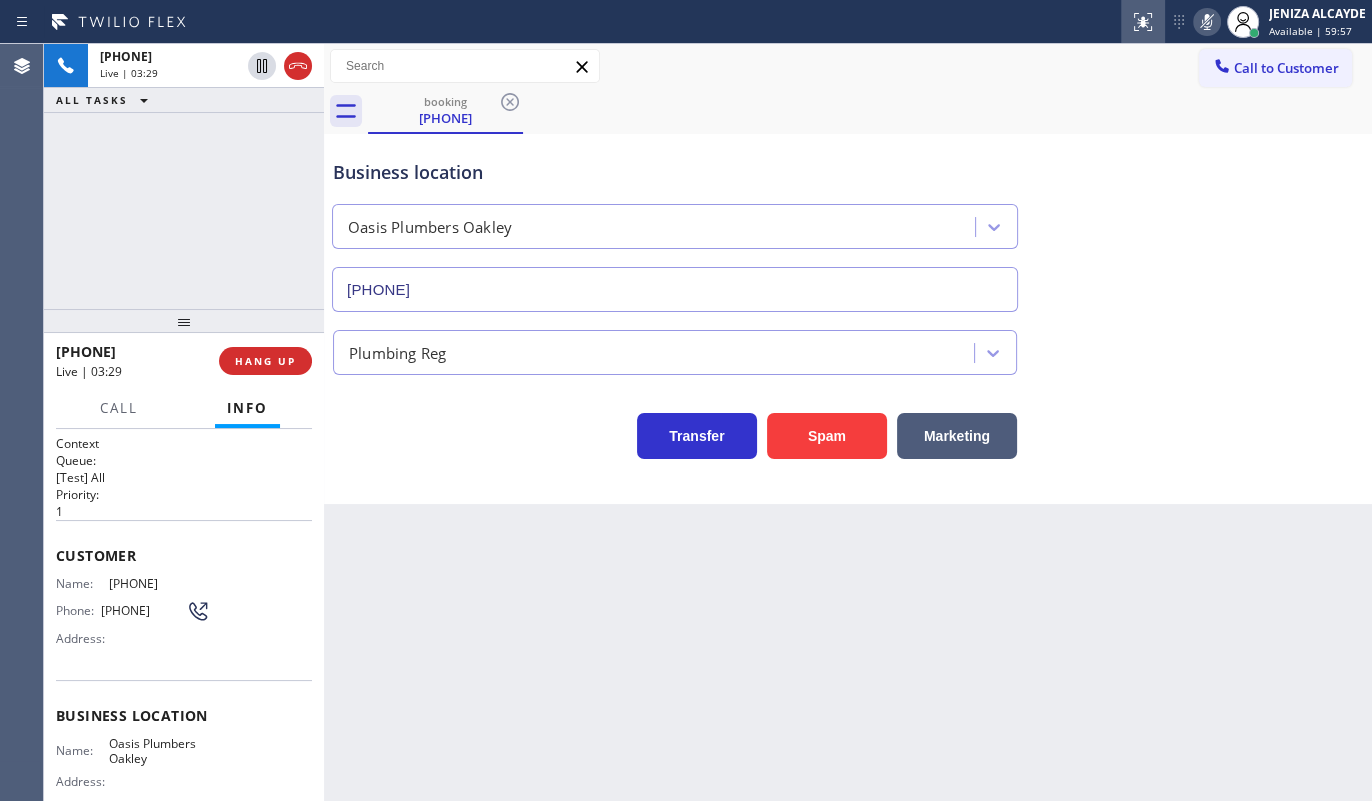 drag, startPoint x: 213, startPoint y: 153, endPoint x: 1150, endPoint y: 9, distance: 948.00055 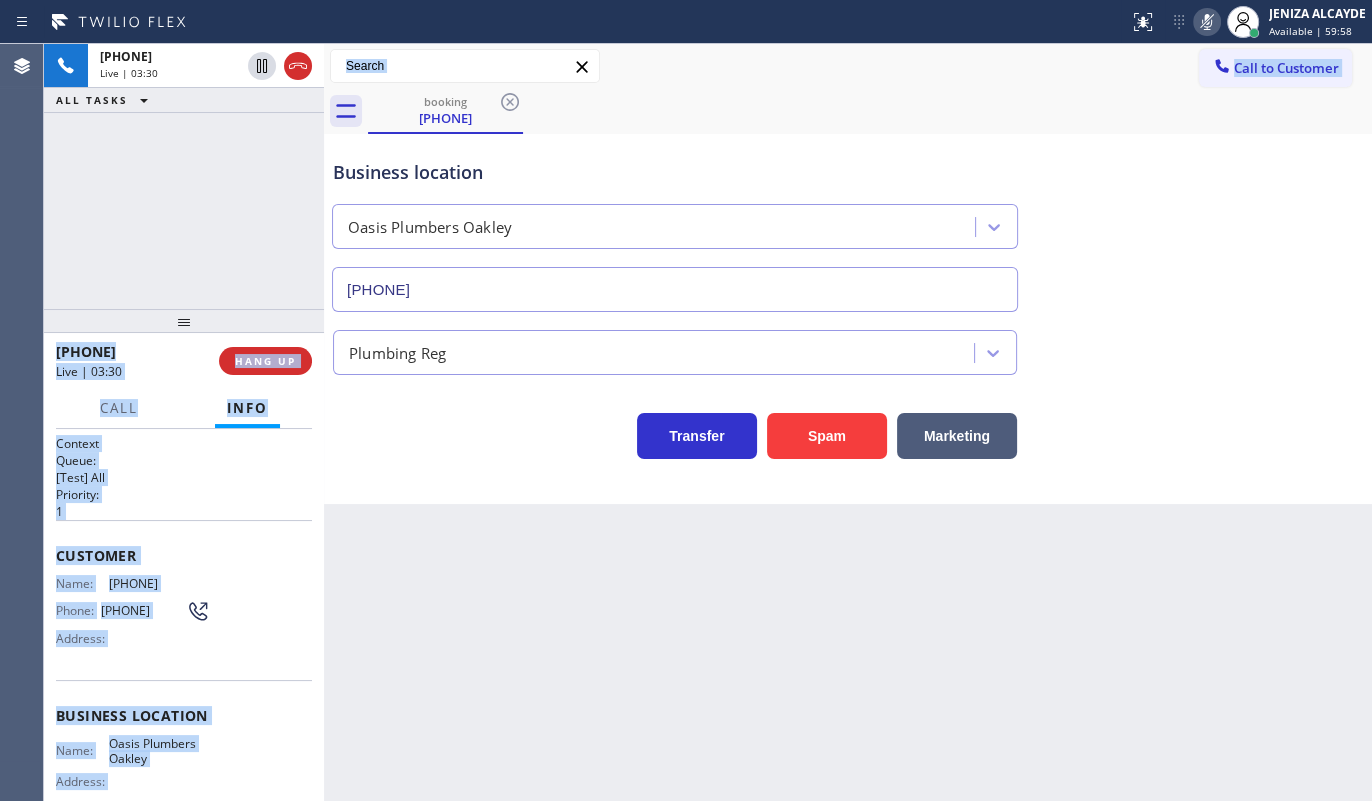 click 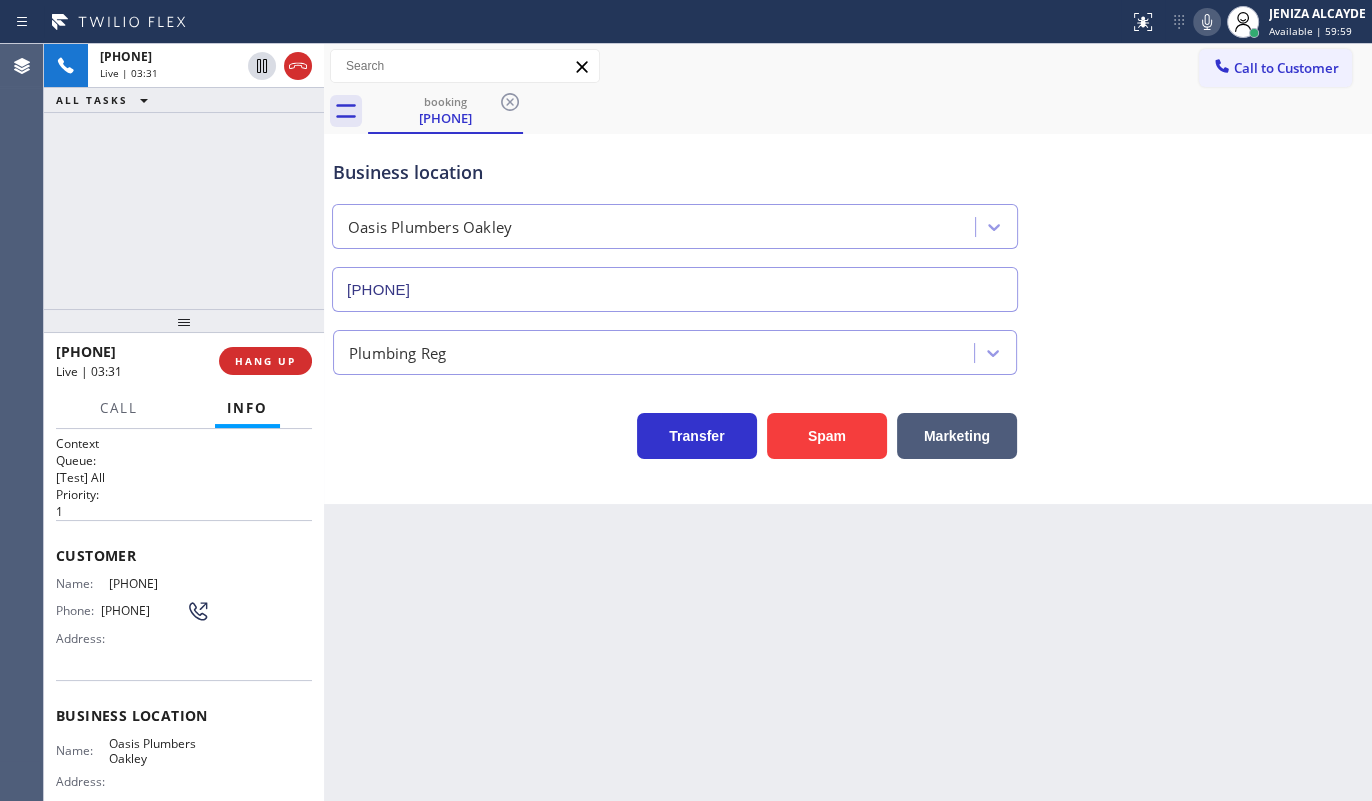 click on "+14156719404 Live | 03:31 ALL TASKS ALL TASKS ACTIVE TASKS TASKS IN WRAP UP" at bounding box center [184, 176] 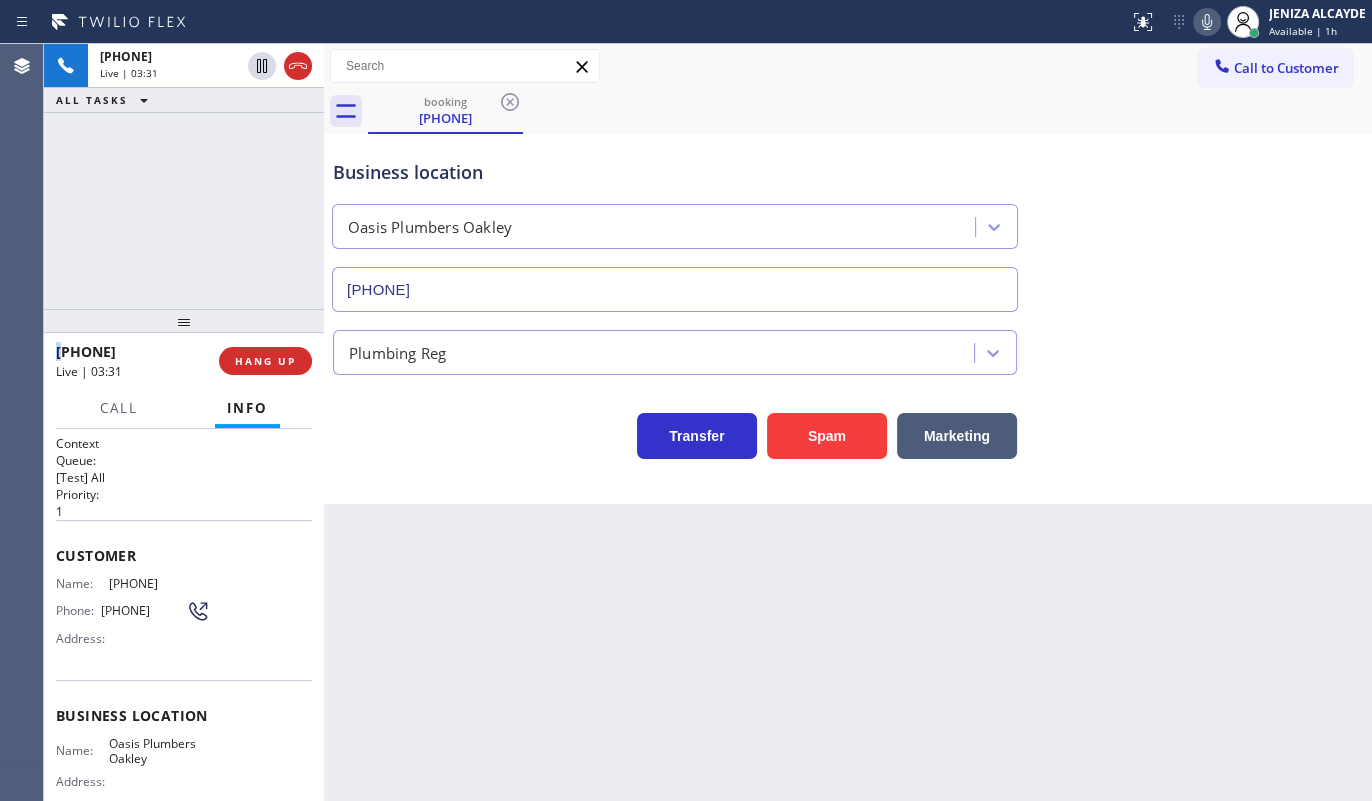 click on "+14156719404 Live | 03:31 ALL TASKS ALL TASKS ACTIVE TASKS TASKS IN WRAP UP" at bounding box center (184, 176) 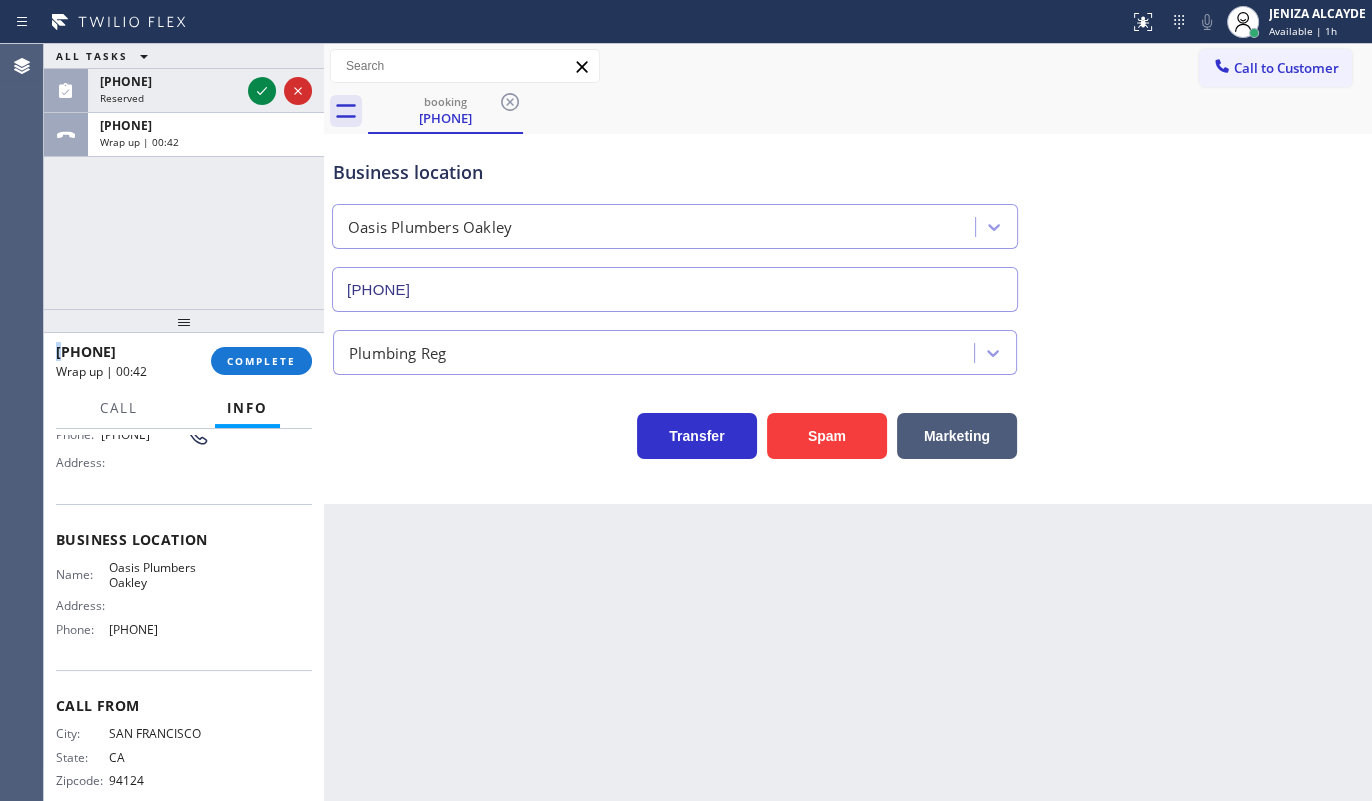 scroll, scrollTop: 206, scrollLeft: 0, axis: vertical 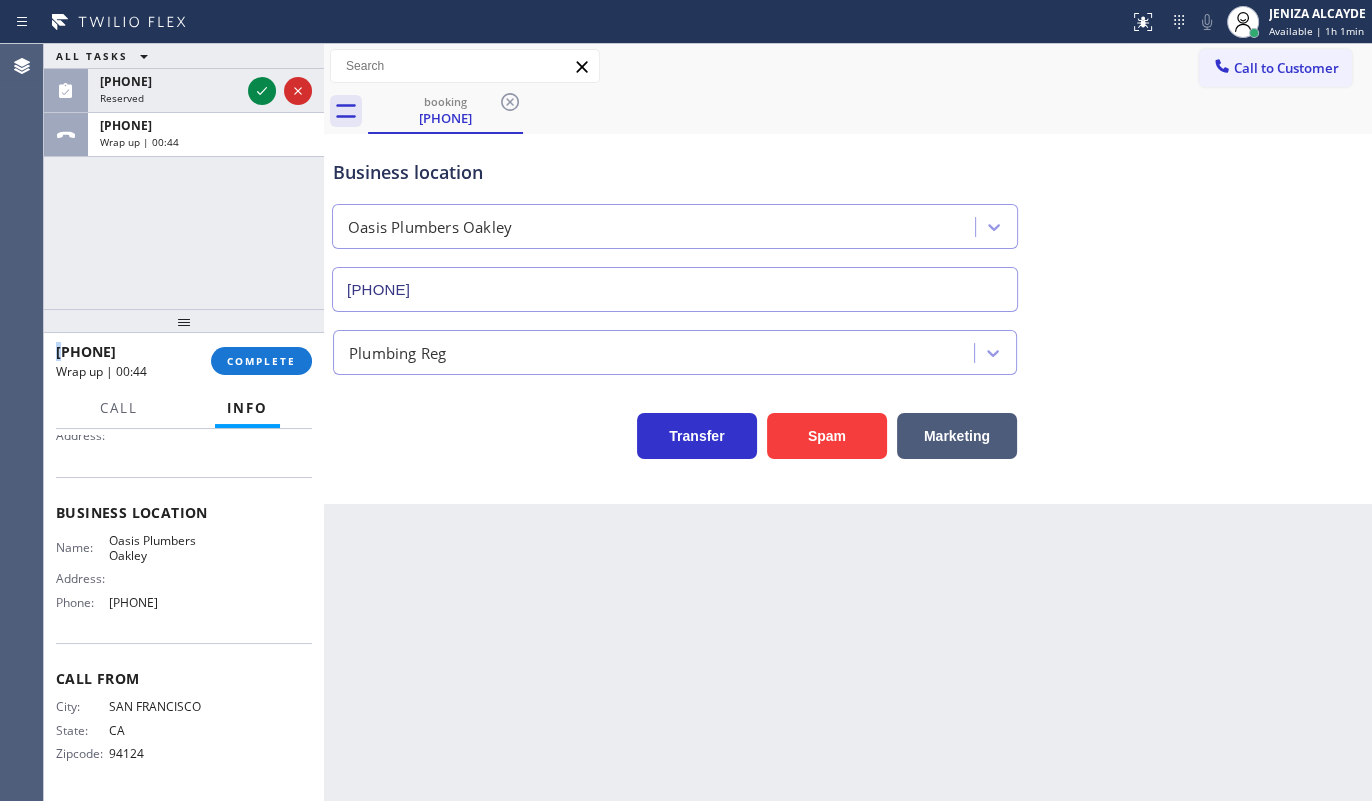 drag, startPoint x: 115, startPoint y: 601, endPoint x: 262, endPoint y: 616, distance: 147.76332 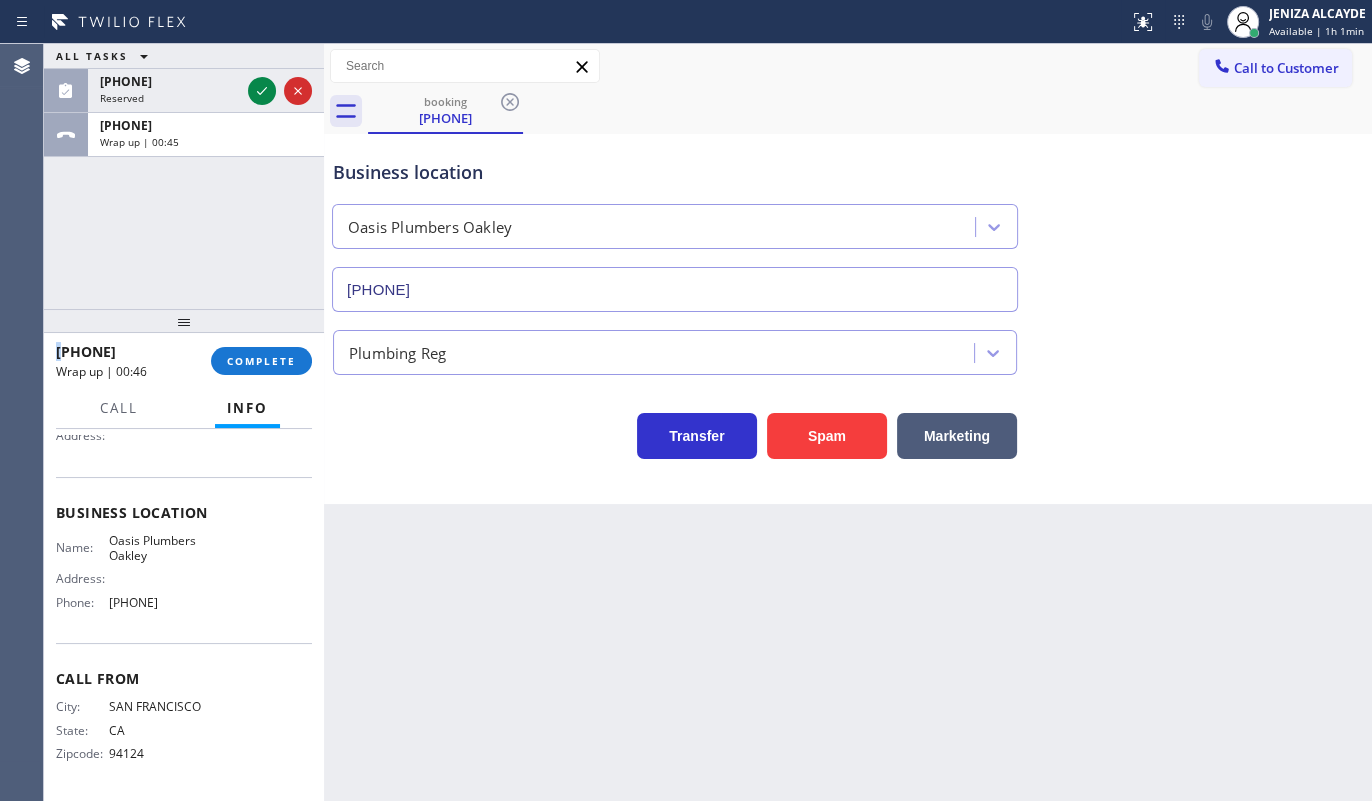 drag, startPoint x: 104, startPoint y: 598, endPoint x: 247, endPoint y: 614, distance: 143.89232 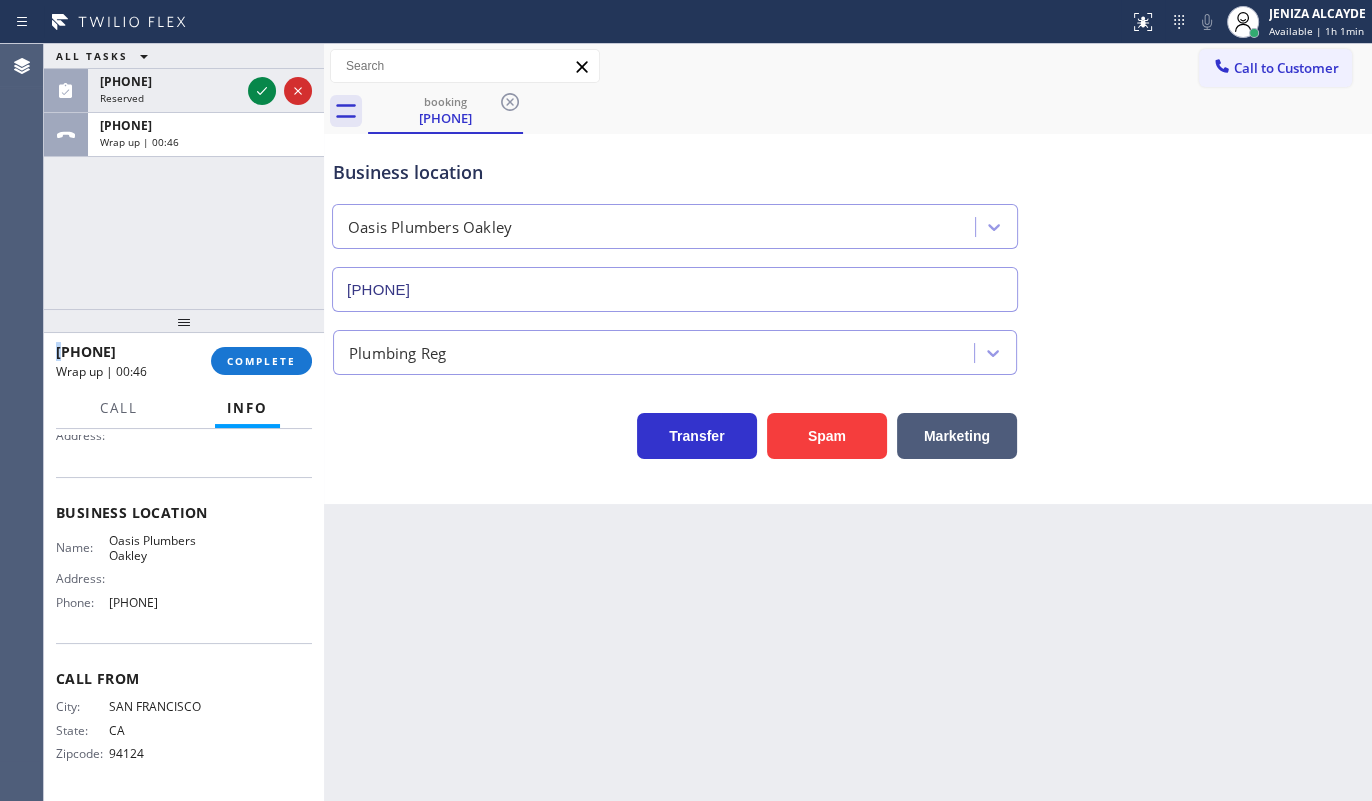 copy on "(925) 297-1724" 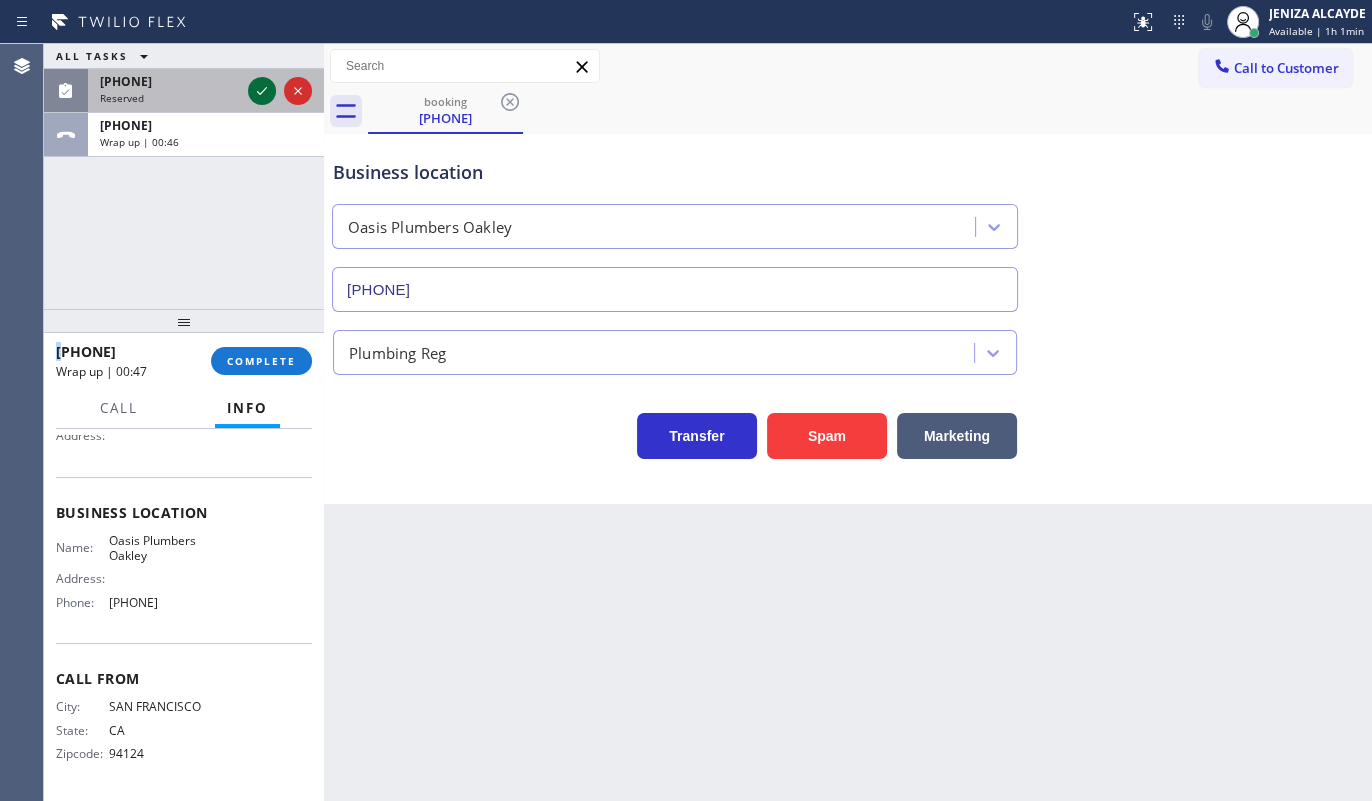 click 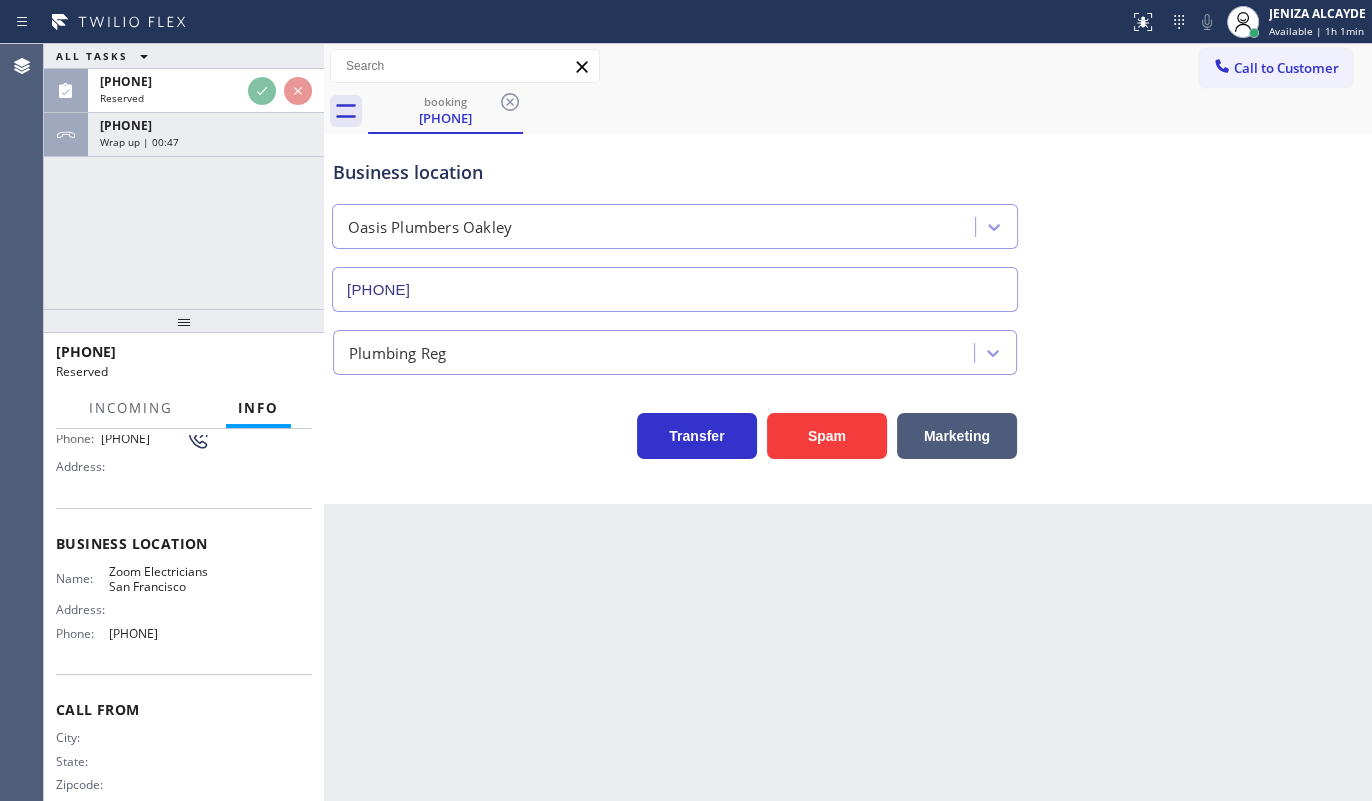 scroll, scrollTop: 239, scrollLeft: 0, axis: vertical 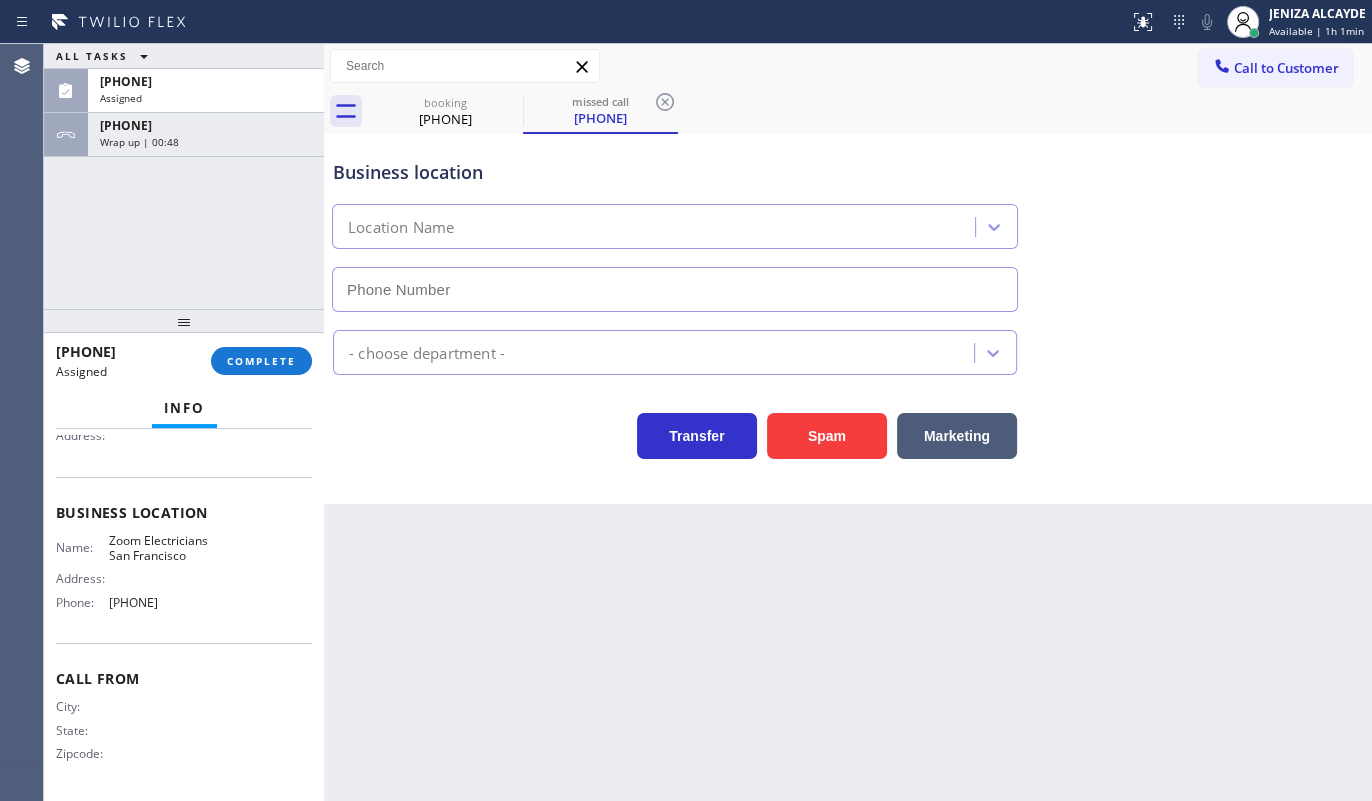 type on "(415) 727-8840" 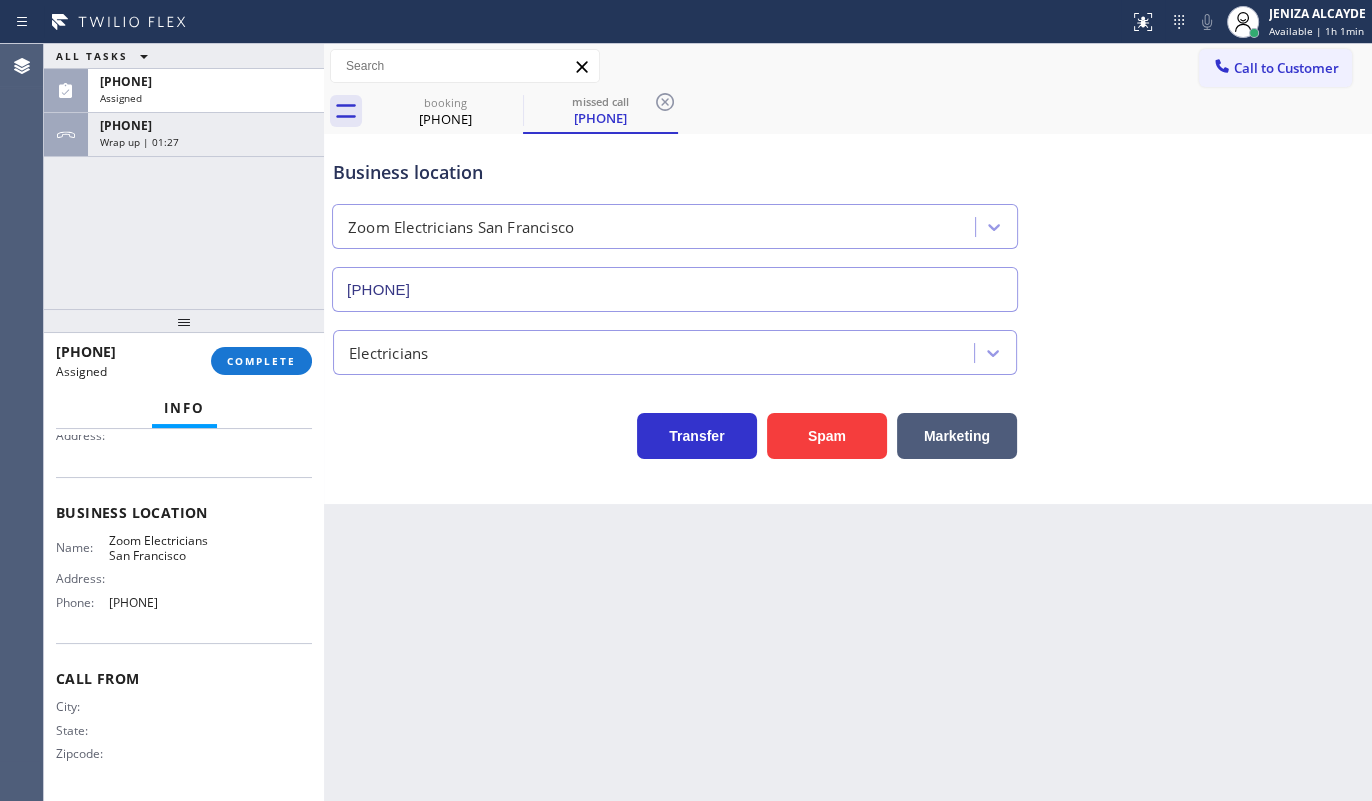 scroll, scrollTop: 222, scrollLeft: 0, axis: vertical 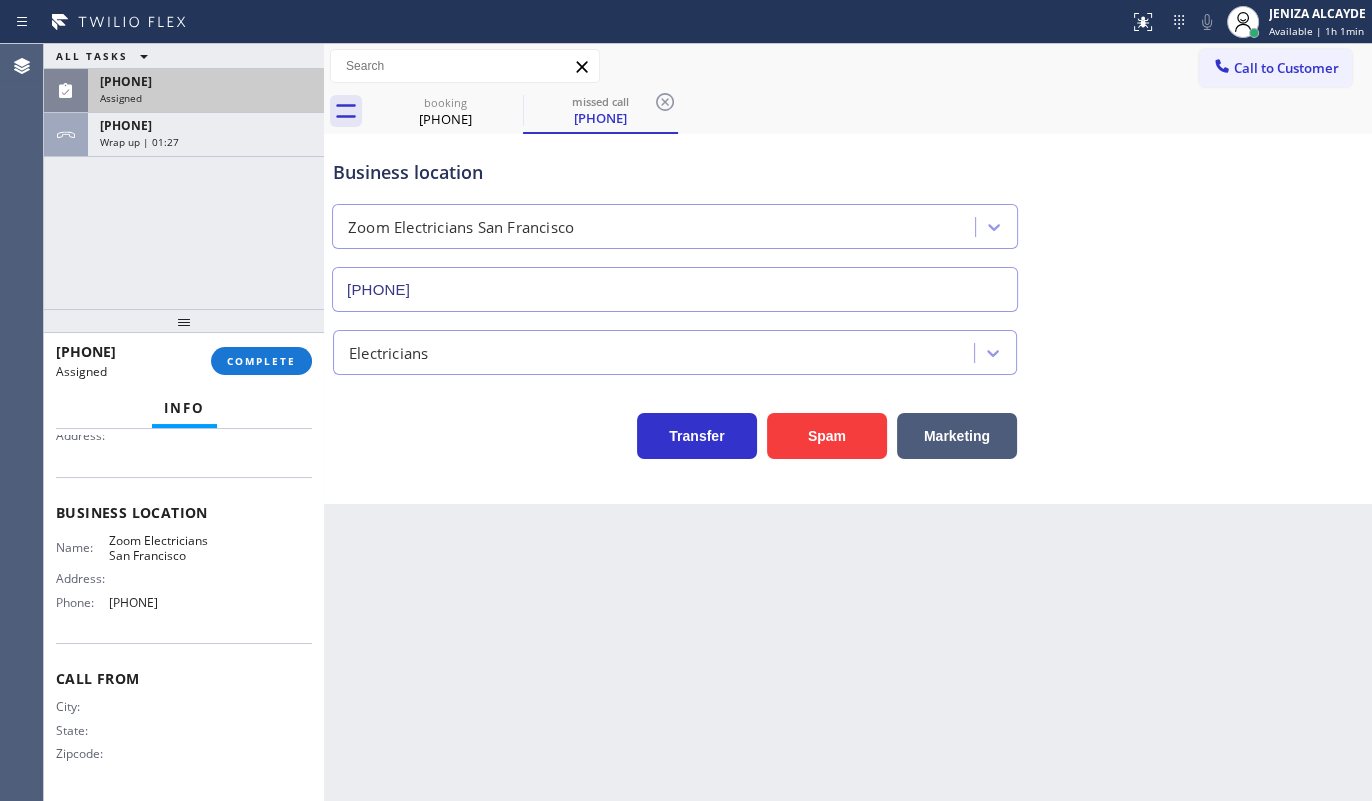 click on "(415) 990-9438" at bounding box center (126, 81) 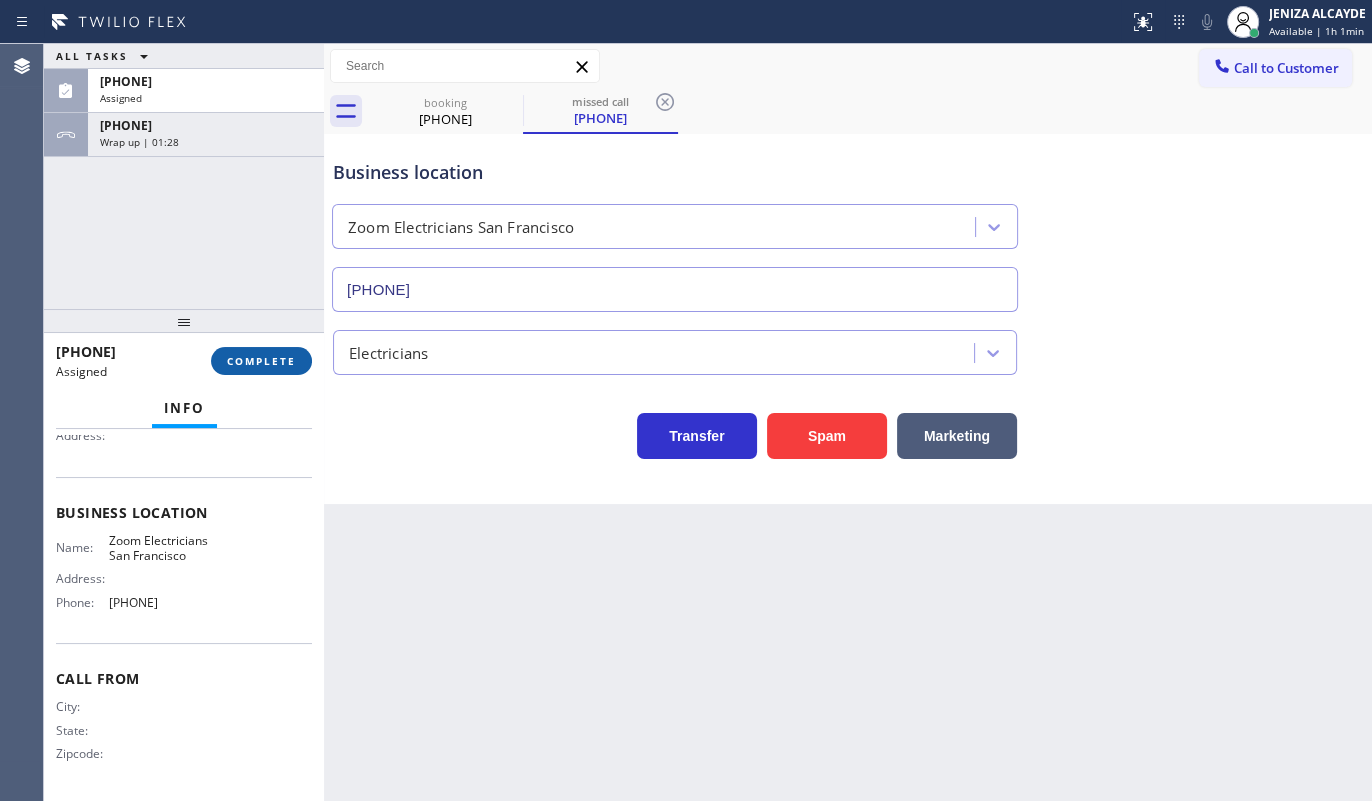 scroll, scrollTop: 239, scrollLeft: 0, axis: vertical 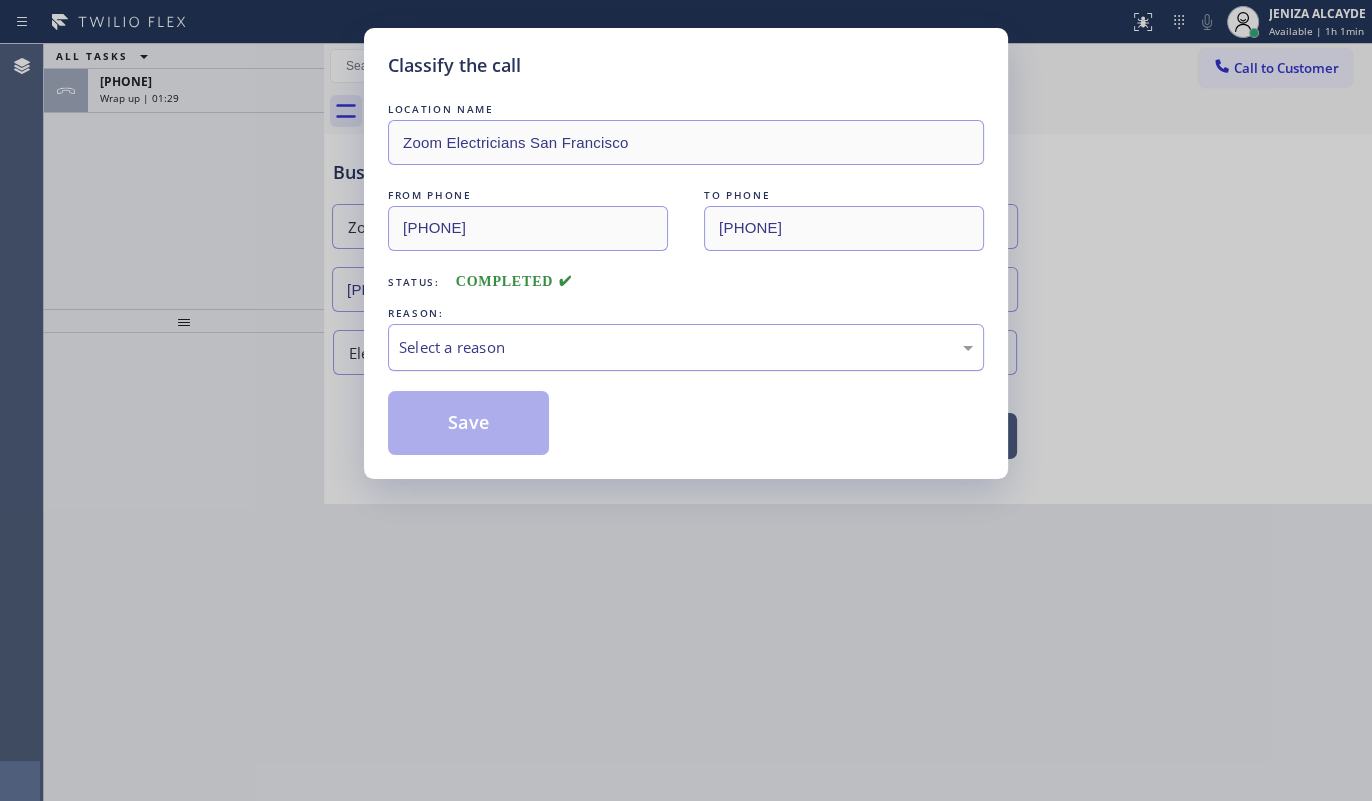 click on "Select a reason" at bounding box center [686, 347] 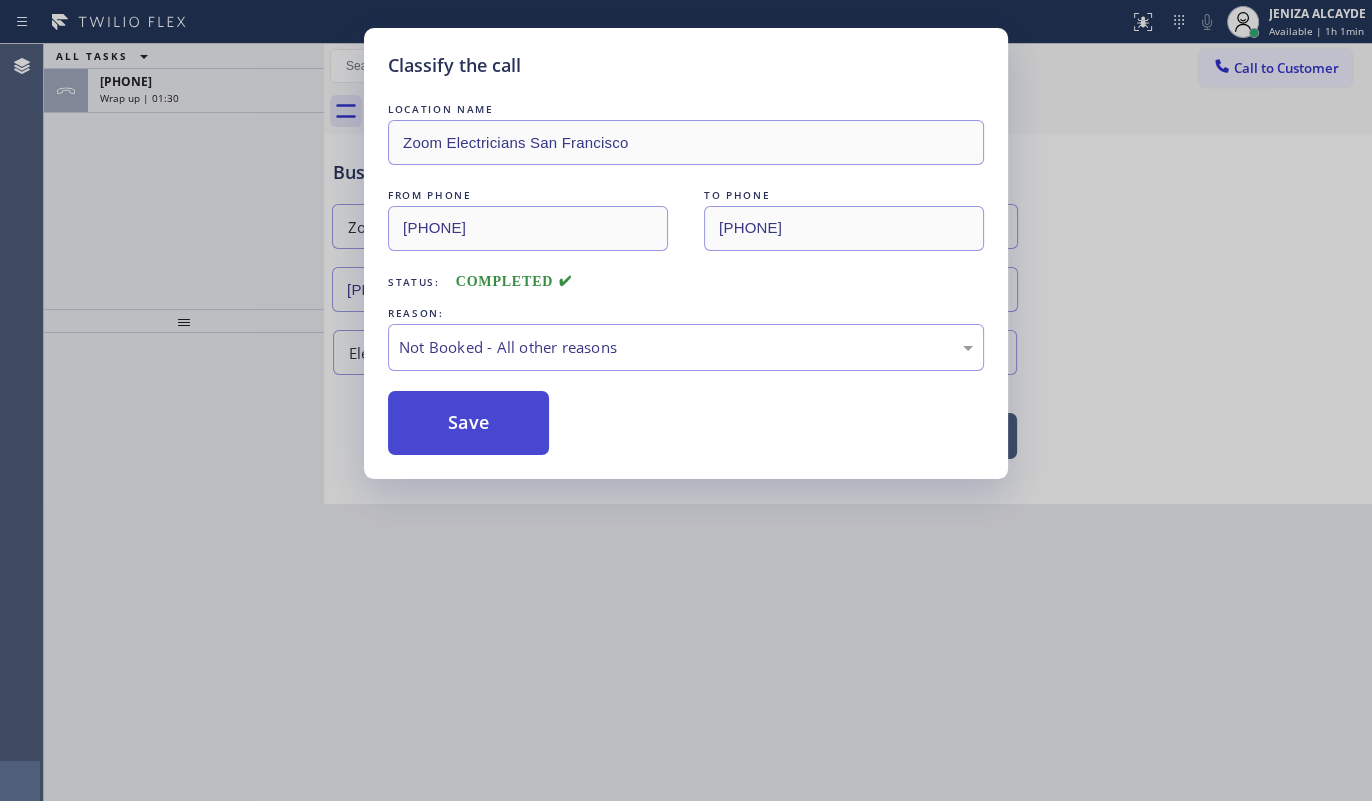 click on "Save" at bounding box center (468, 423) 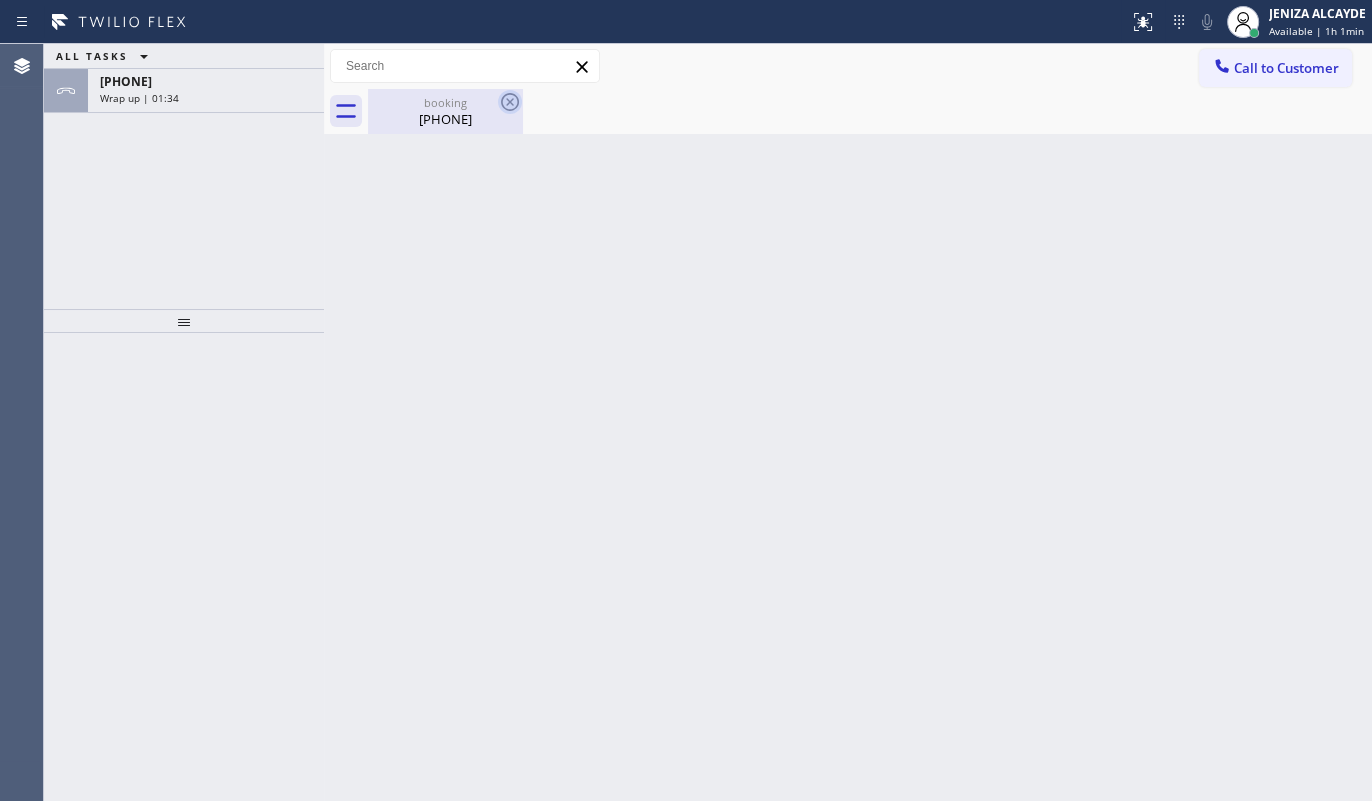 click 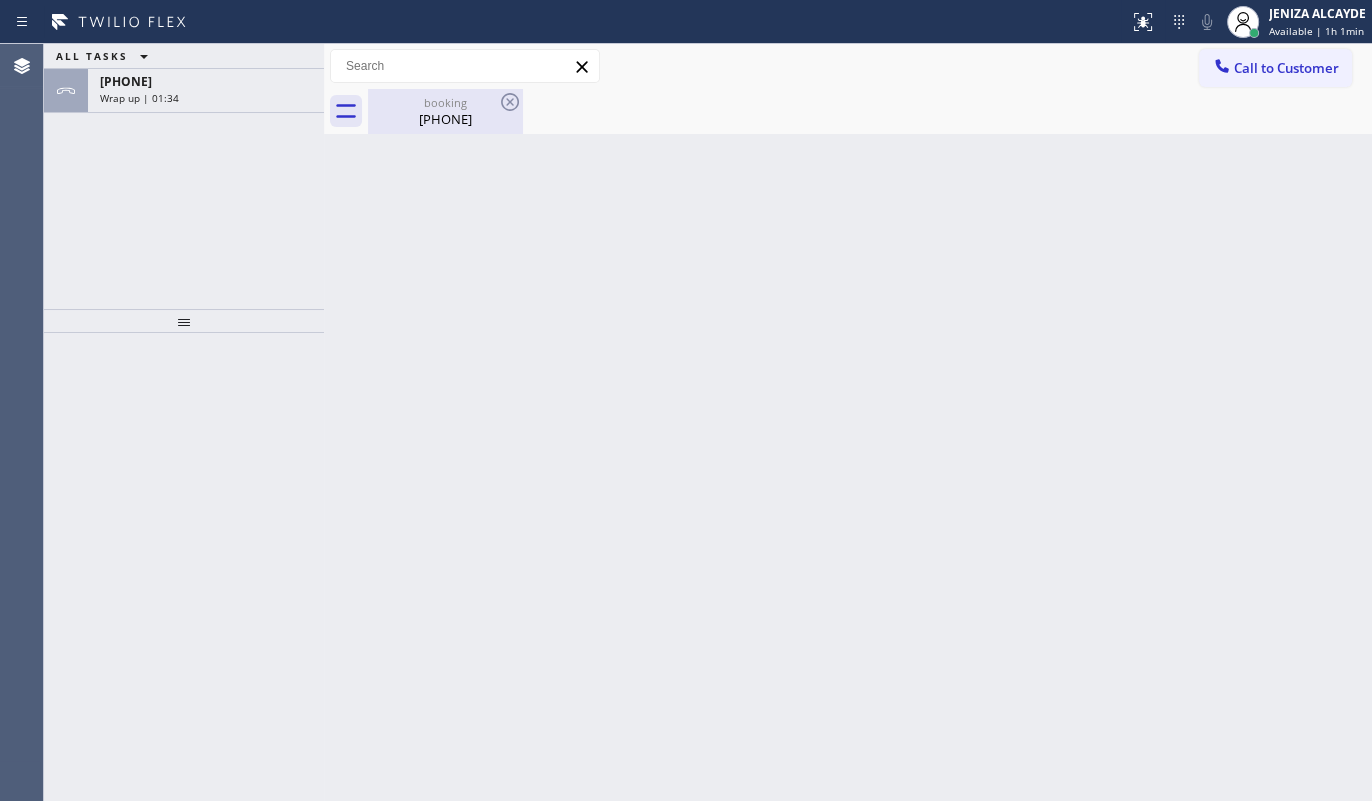 click on "(415) 671-9404" at bounding box center [445, 119] 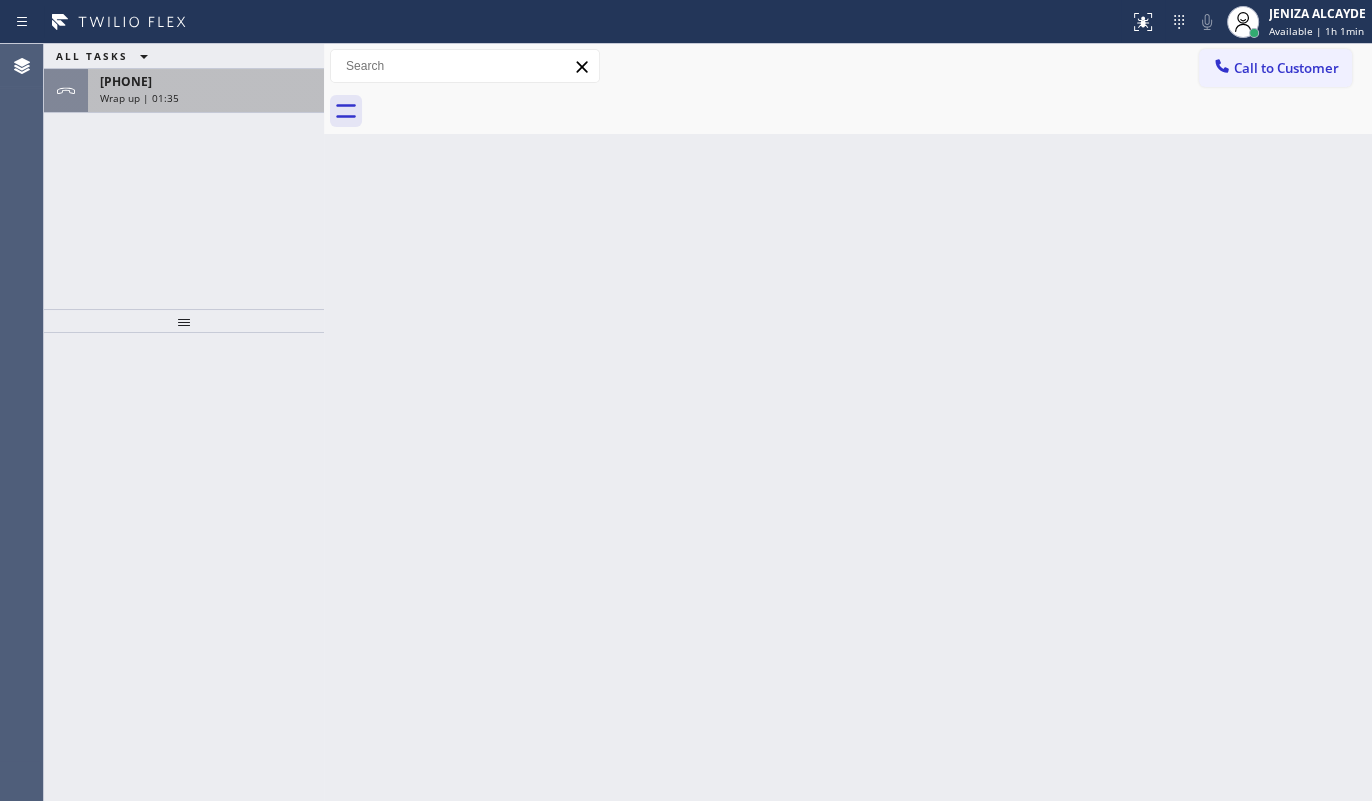 click on "+14156719404" at bounding box center [126, 81] 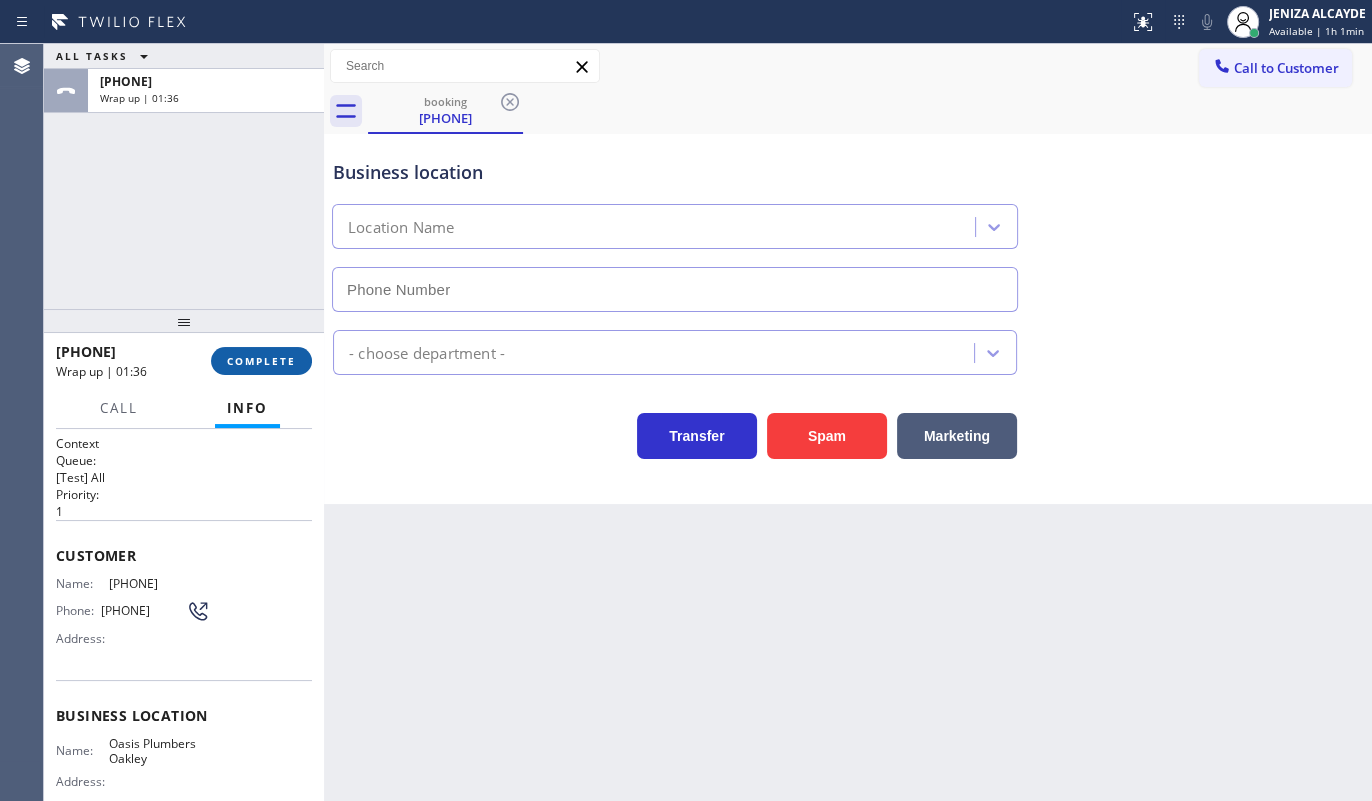 type on "(925) 297-1724" 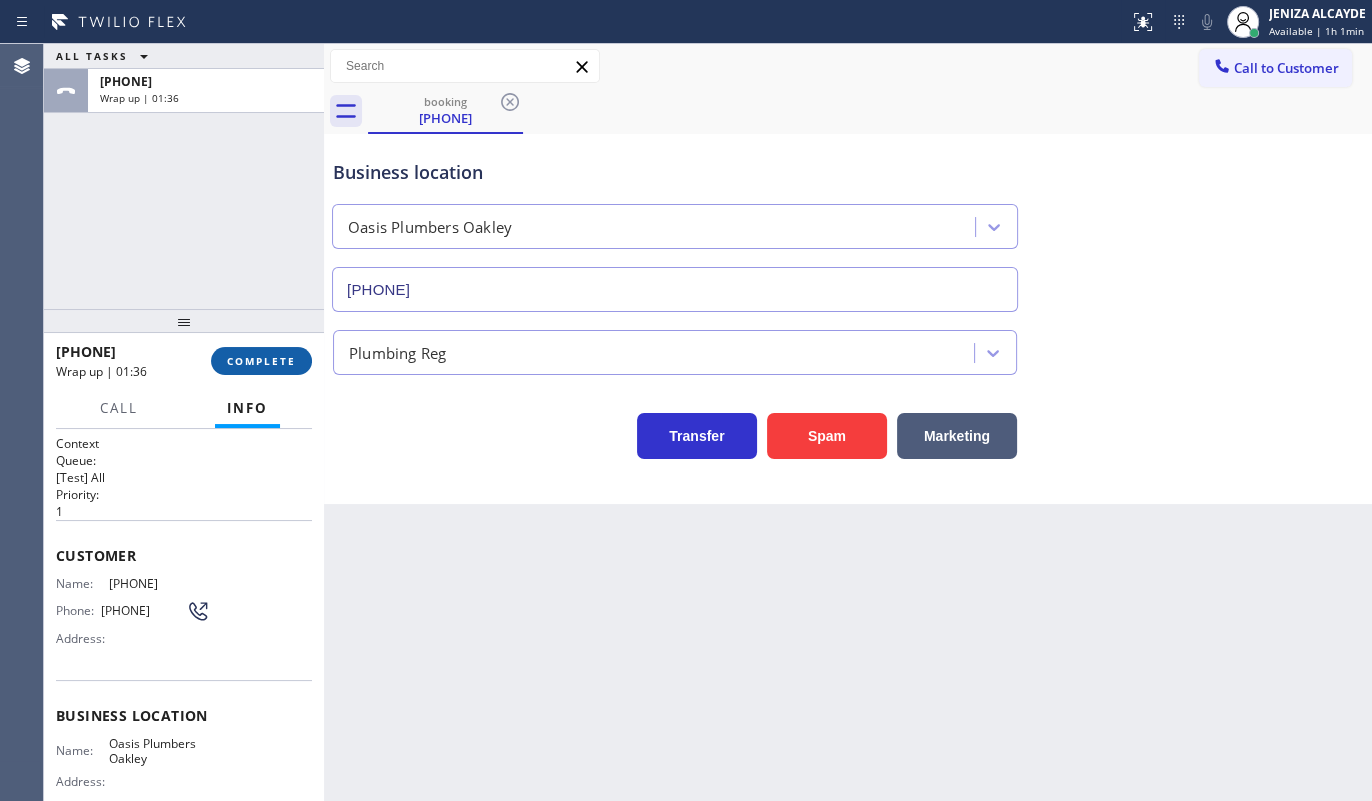 click on "COMPLETE" at bounding box center (261, 361) 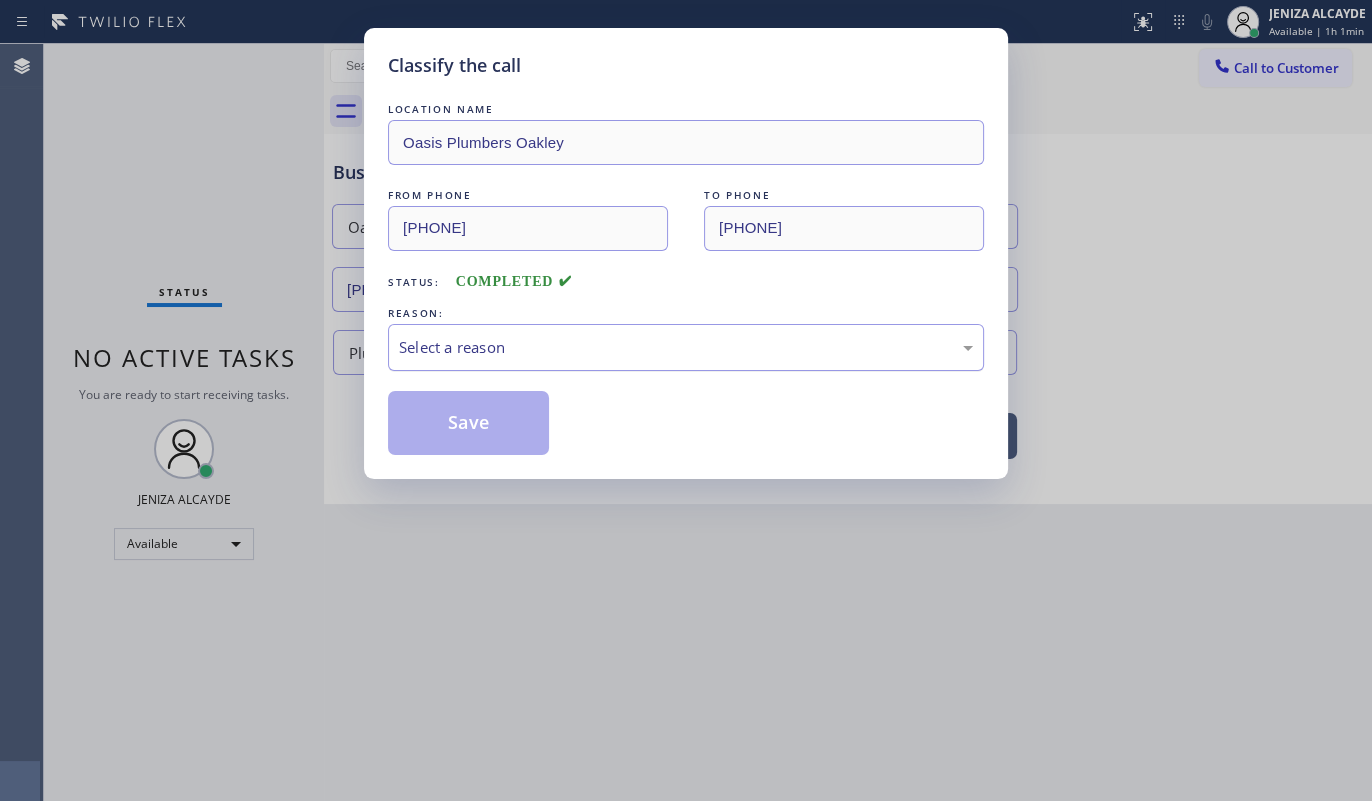 click on "Select a reason" at bounding box center (686, 347) 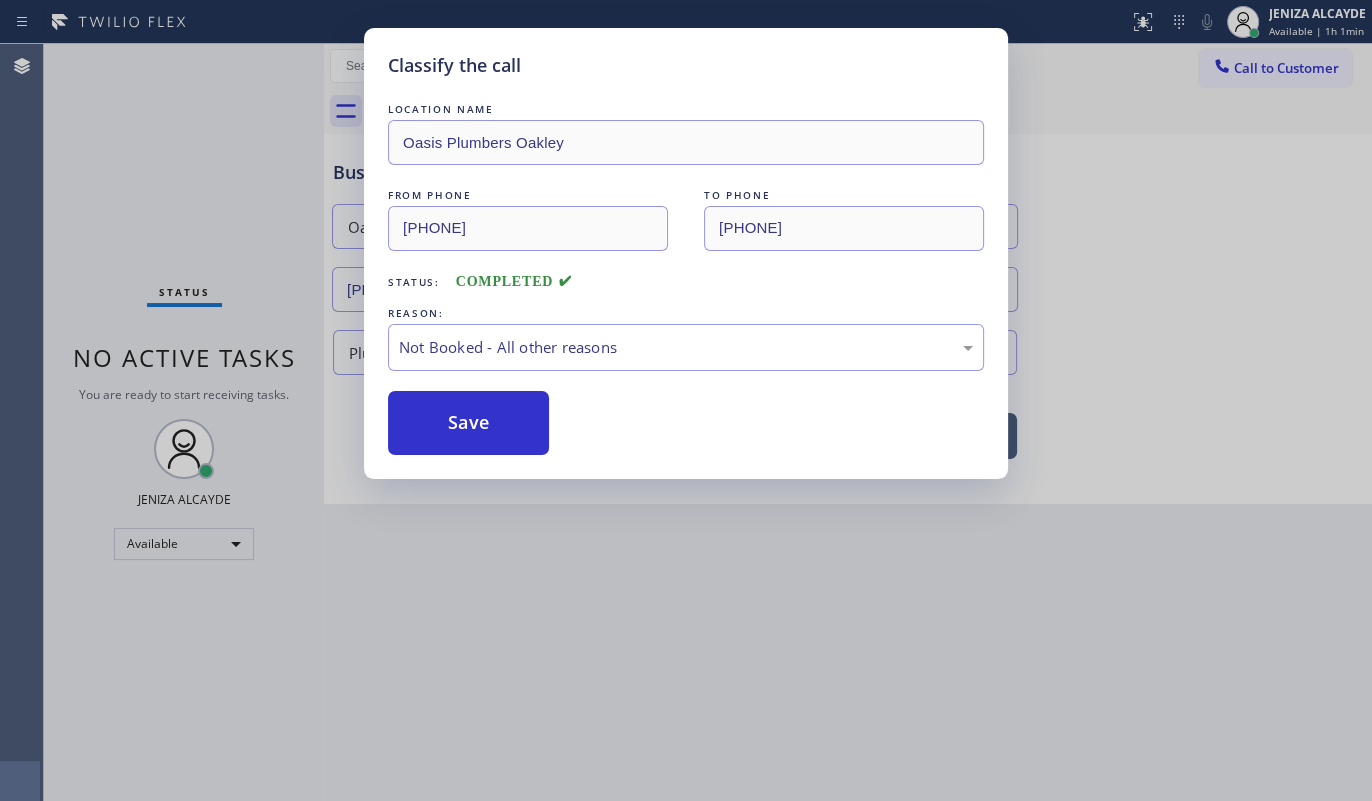 click on "Save" at bounding box center (468, 423) 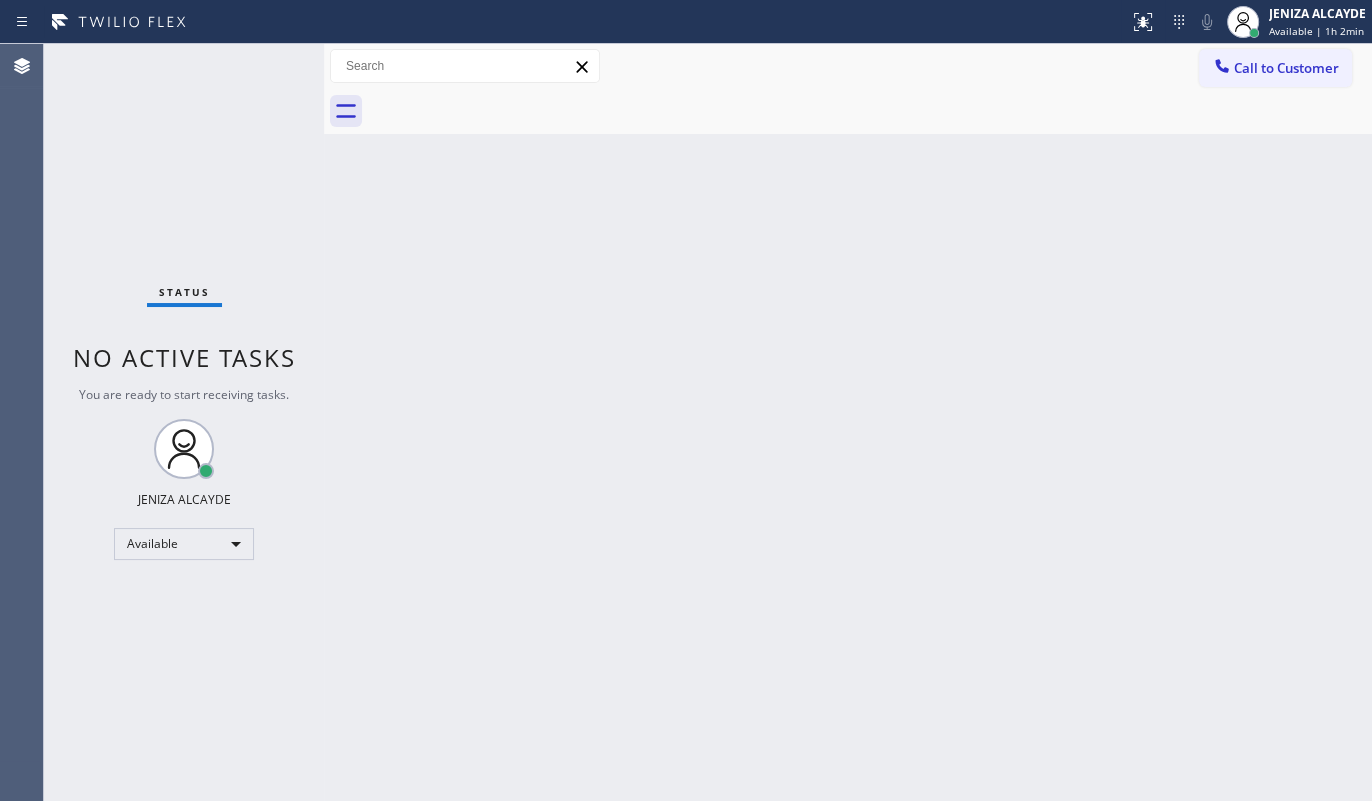 click on "Back to Dashboard Change Sender ID Customers Technicians Select a contact Outbound call Technician Search Technician Your caller id phone number Your caller id phone number Call Technician info Name   Phone none Address none Change Sender ID HVAC +18559994417 5 Star Appliance +18557314952 Appliance Repair +18554611149 Plumbing +18889090120 Air Duct Cleaning +18006865038  Electricians +18005688664 Cancel Change Check personal SMS Reset Change No tabs Call to Customer Outbound call Location Search location Your caller id phone number Customer number Call Outbound call Technician Search Technician Your caller id phone number Your caller id phone number Call" at bounding box center [848, 422] 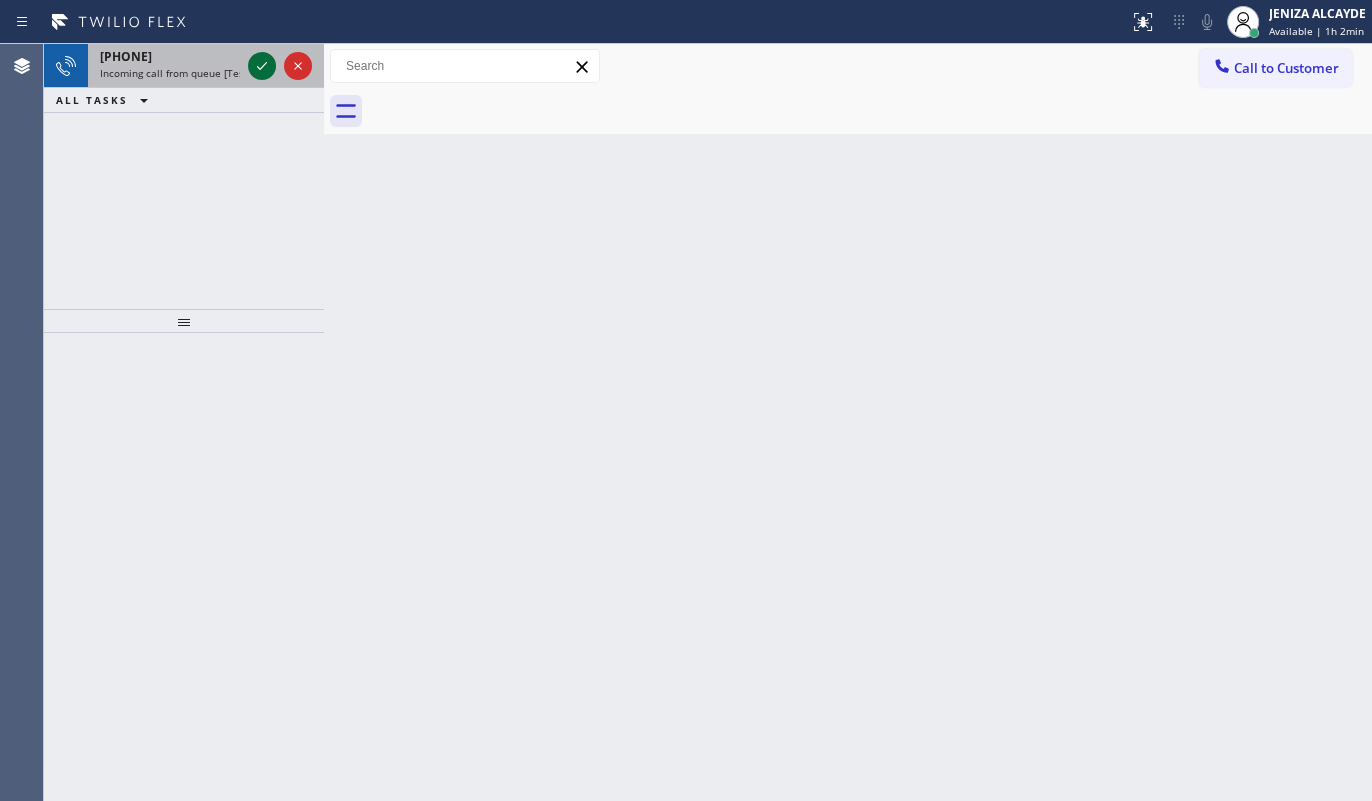 click 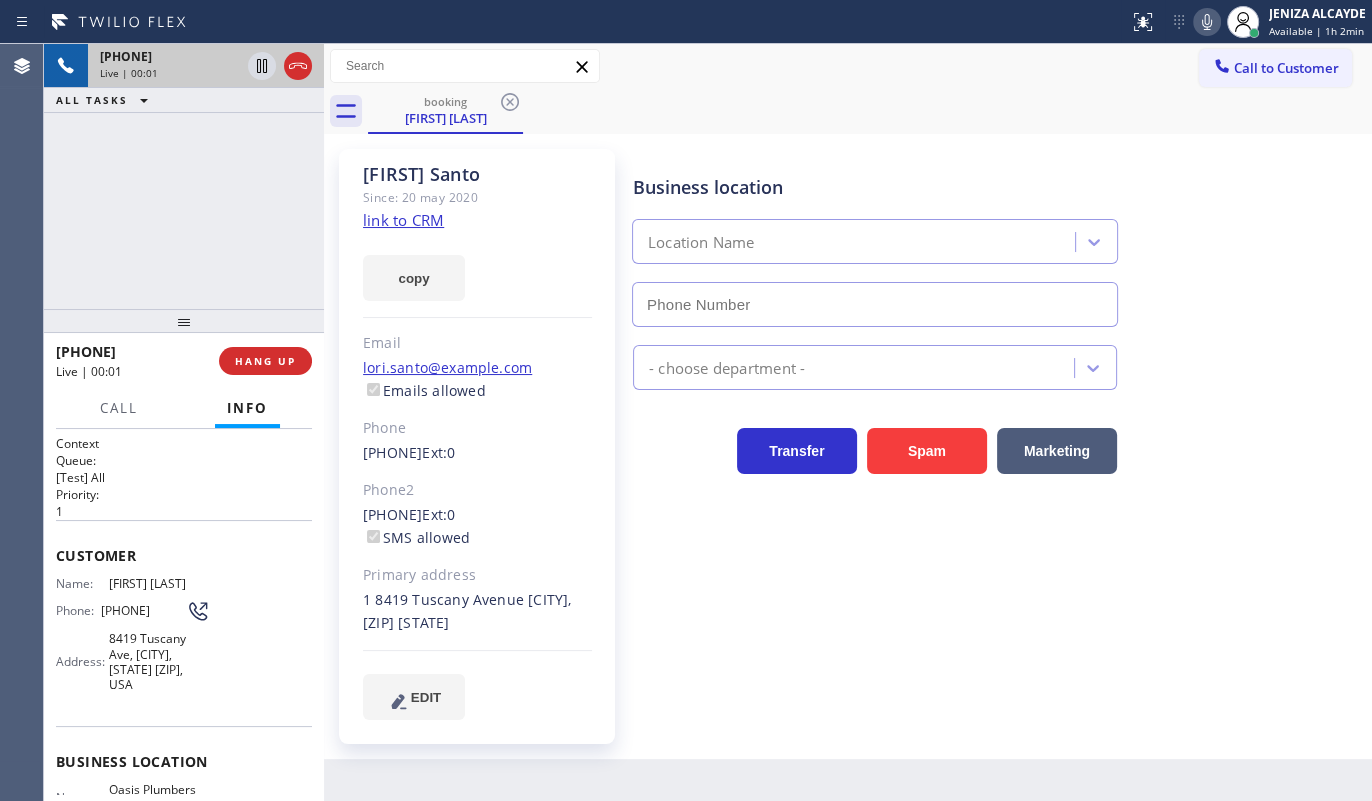 type on "(310) 818-7582" 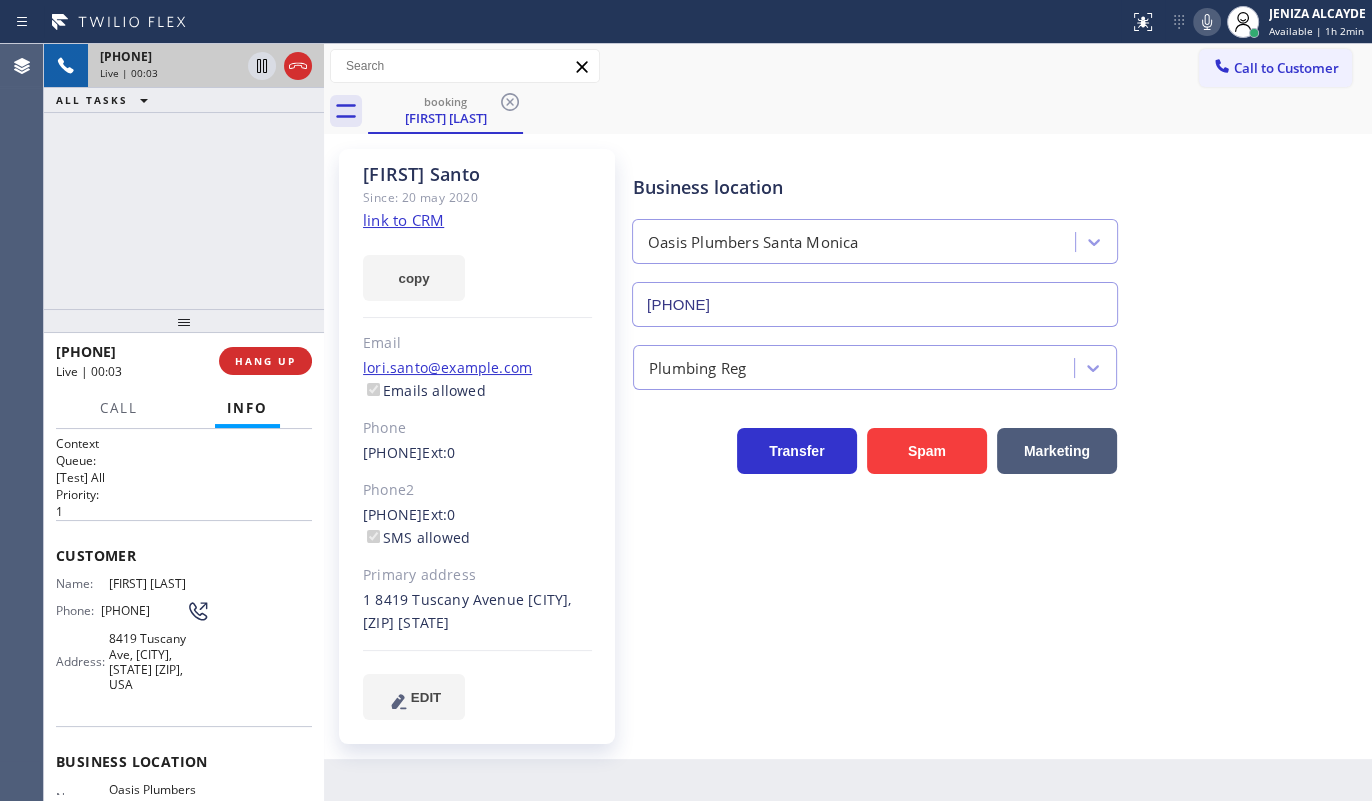 click on "link to CRM" 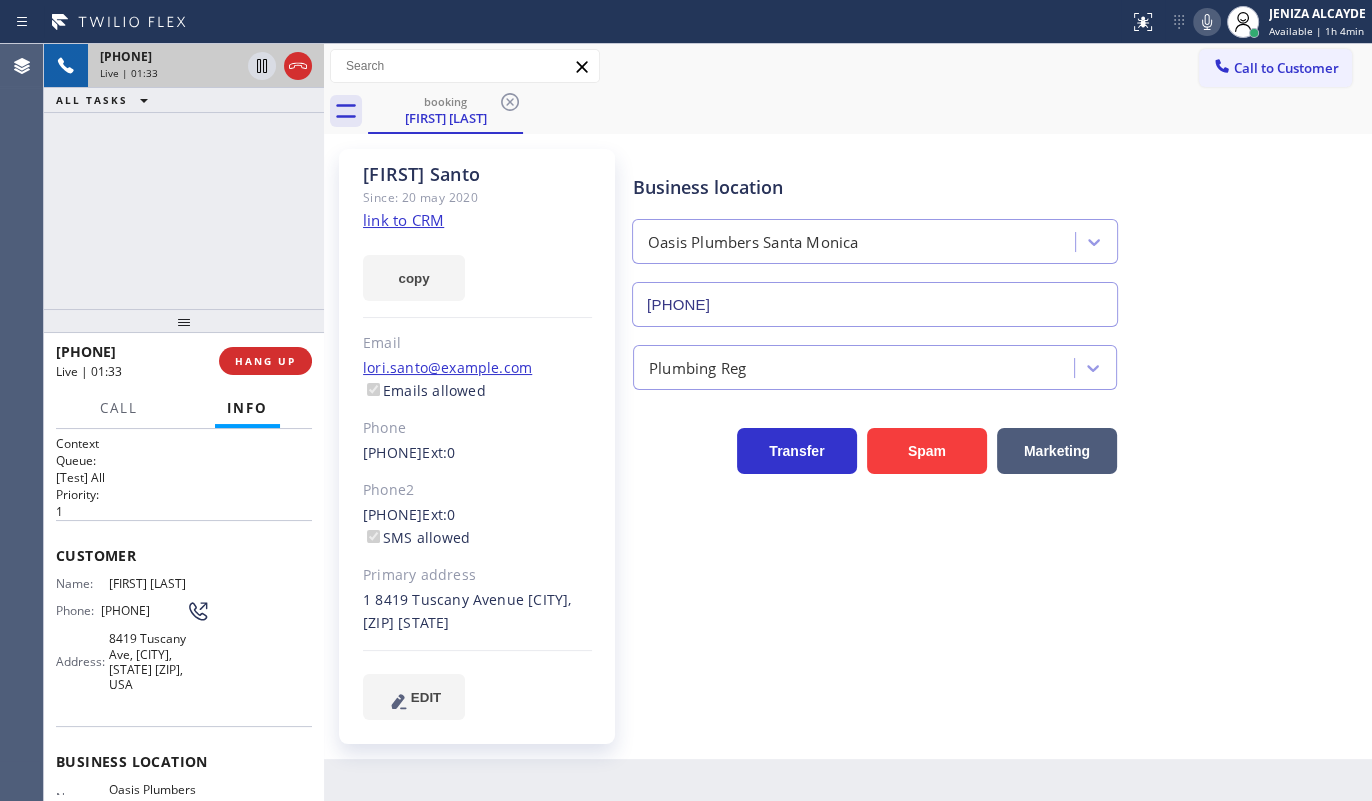 click 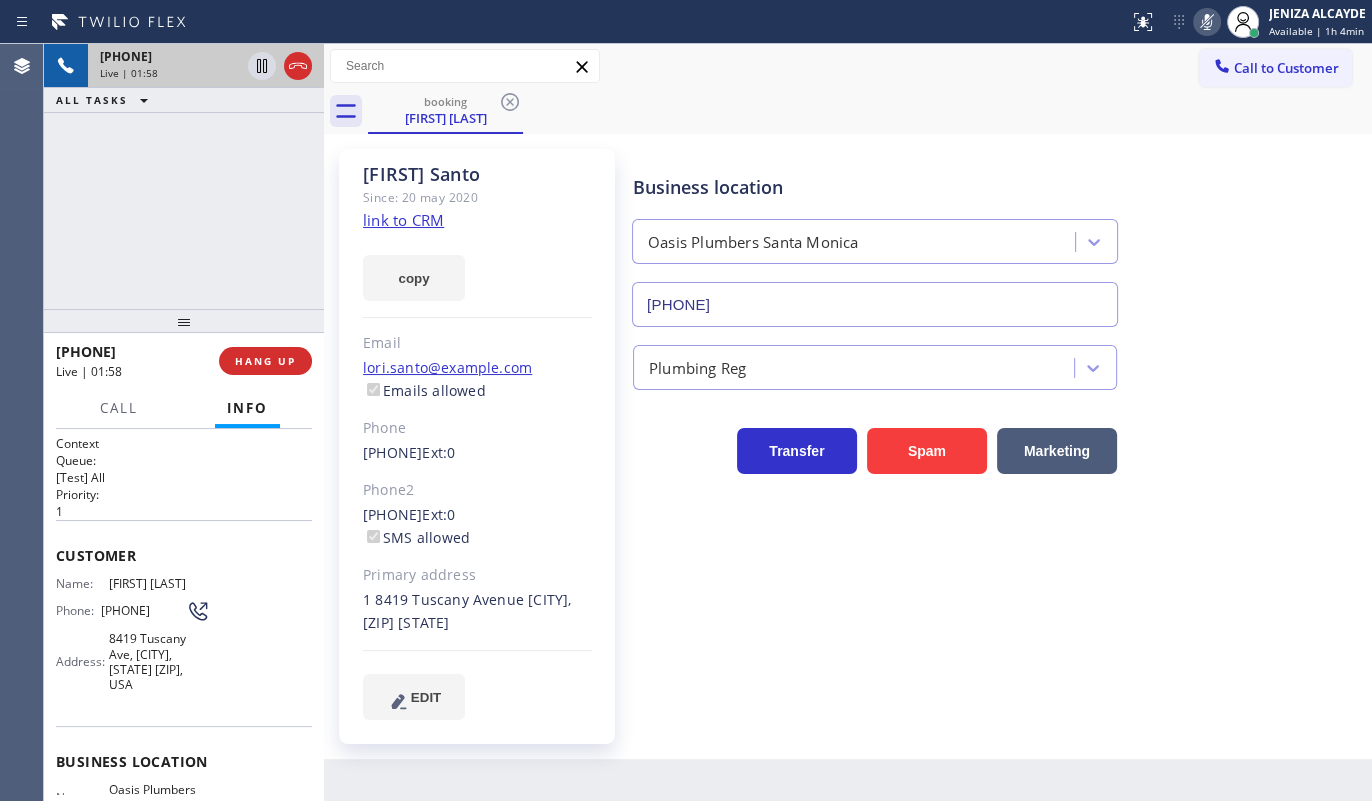 drag, startPoint x: 130, startPoint y: 172, endPoint x: 306, endPoint y: 79, distance: 199.06029 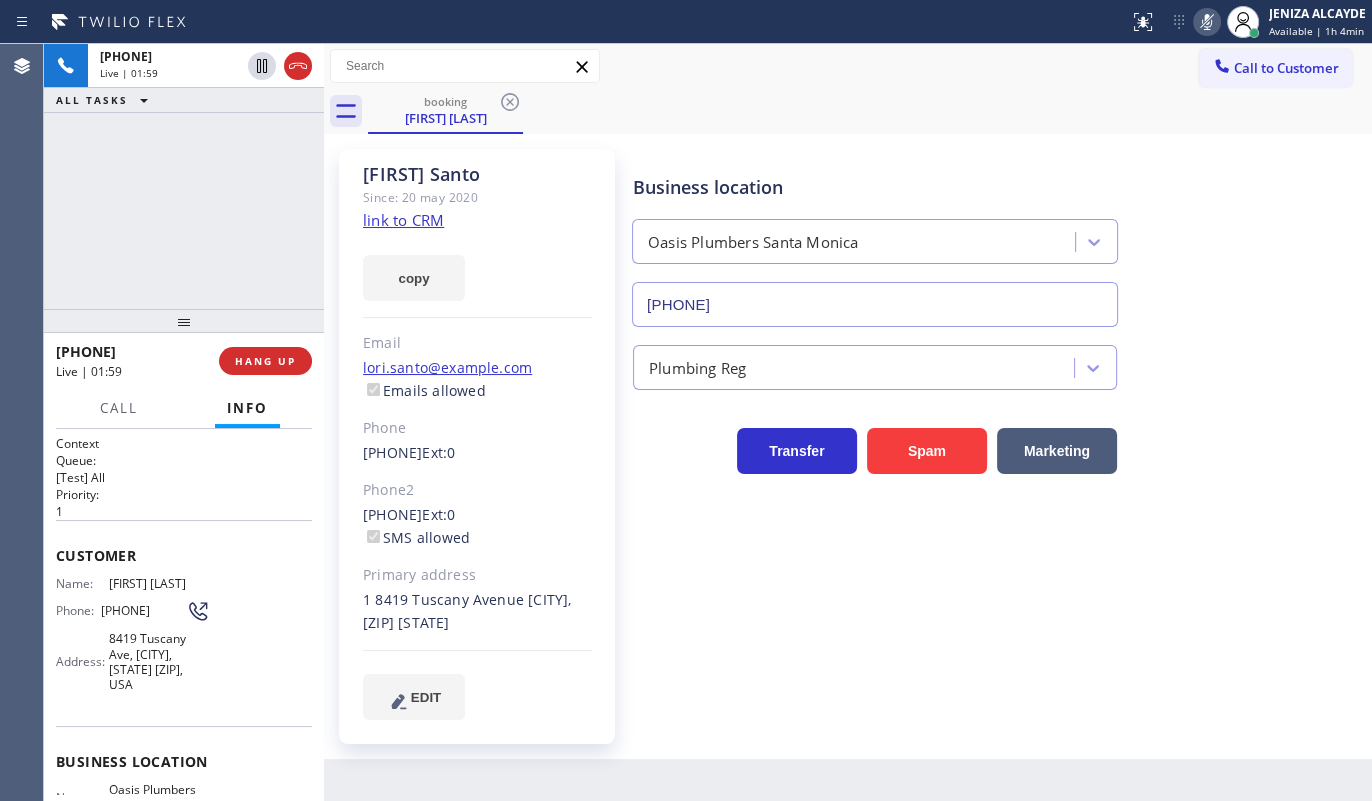 click 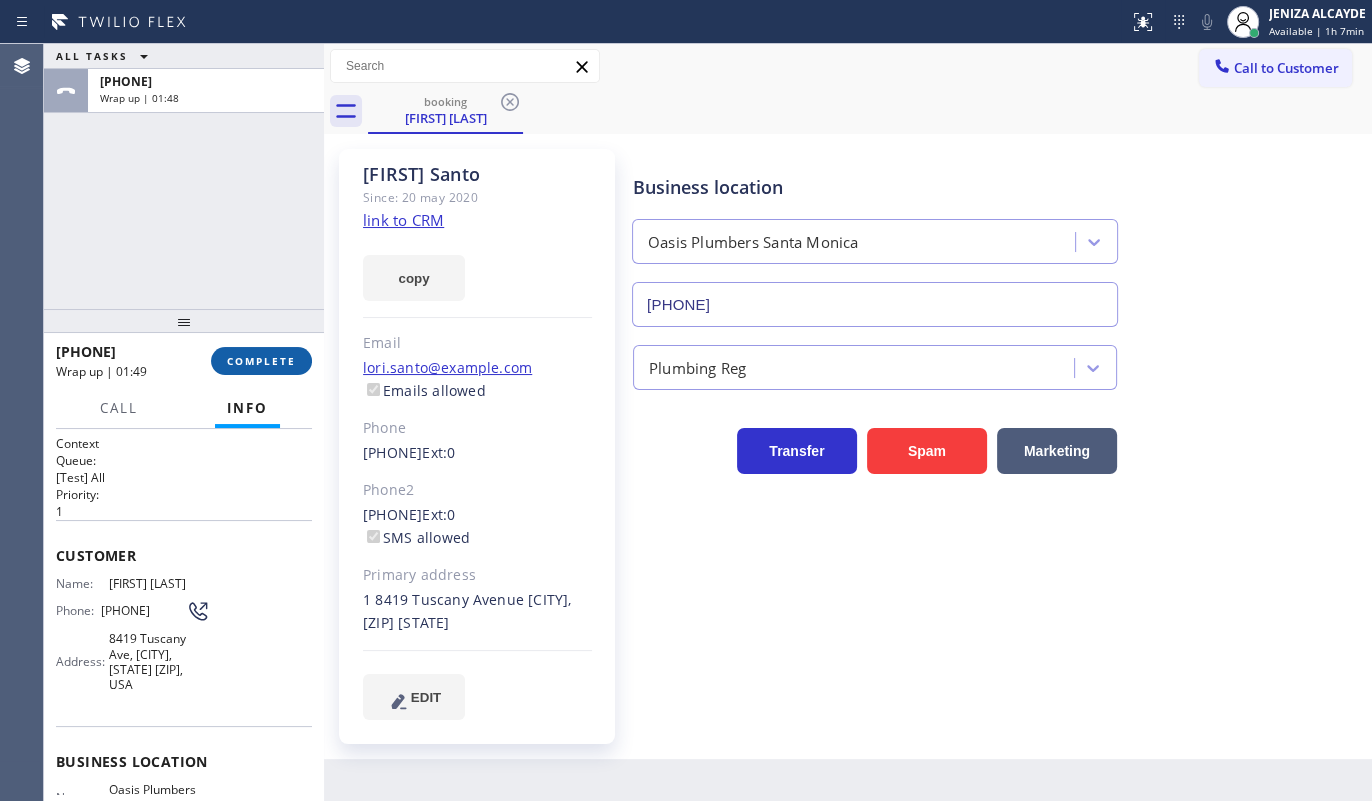 click on "COMPLETE" at bounding box center [261, 361] 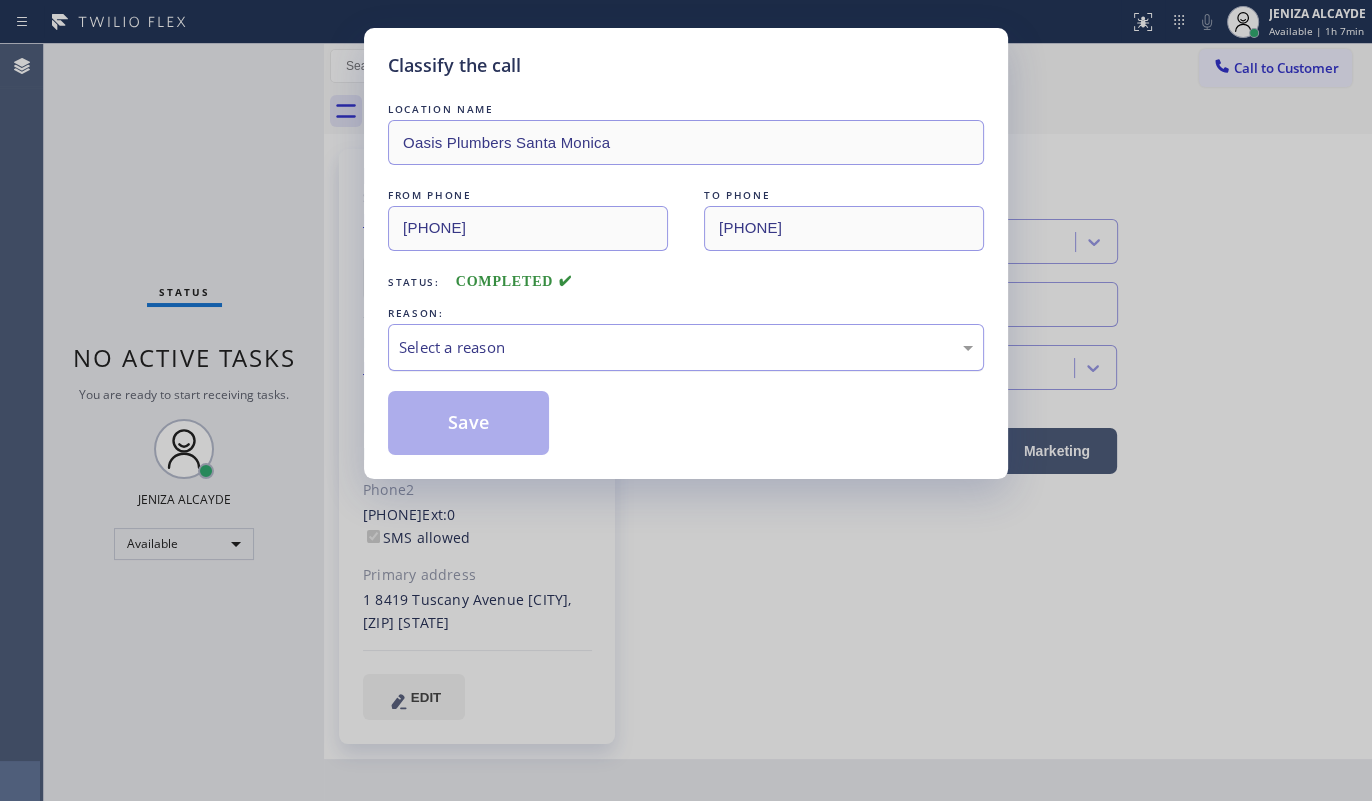click on "Select a reason" at bounding box center [686, 347] 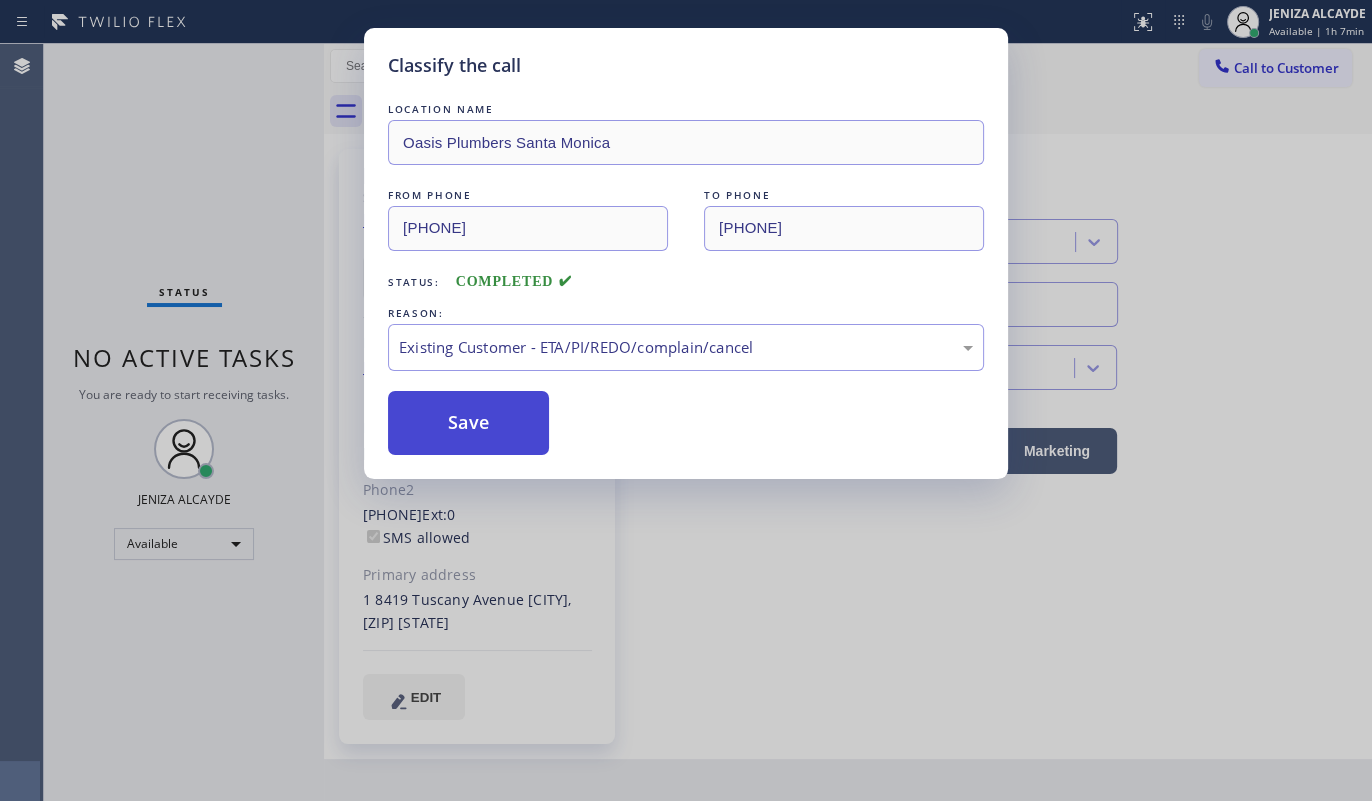 click on "Save" at bounding box center [468, 423] 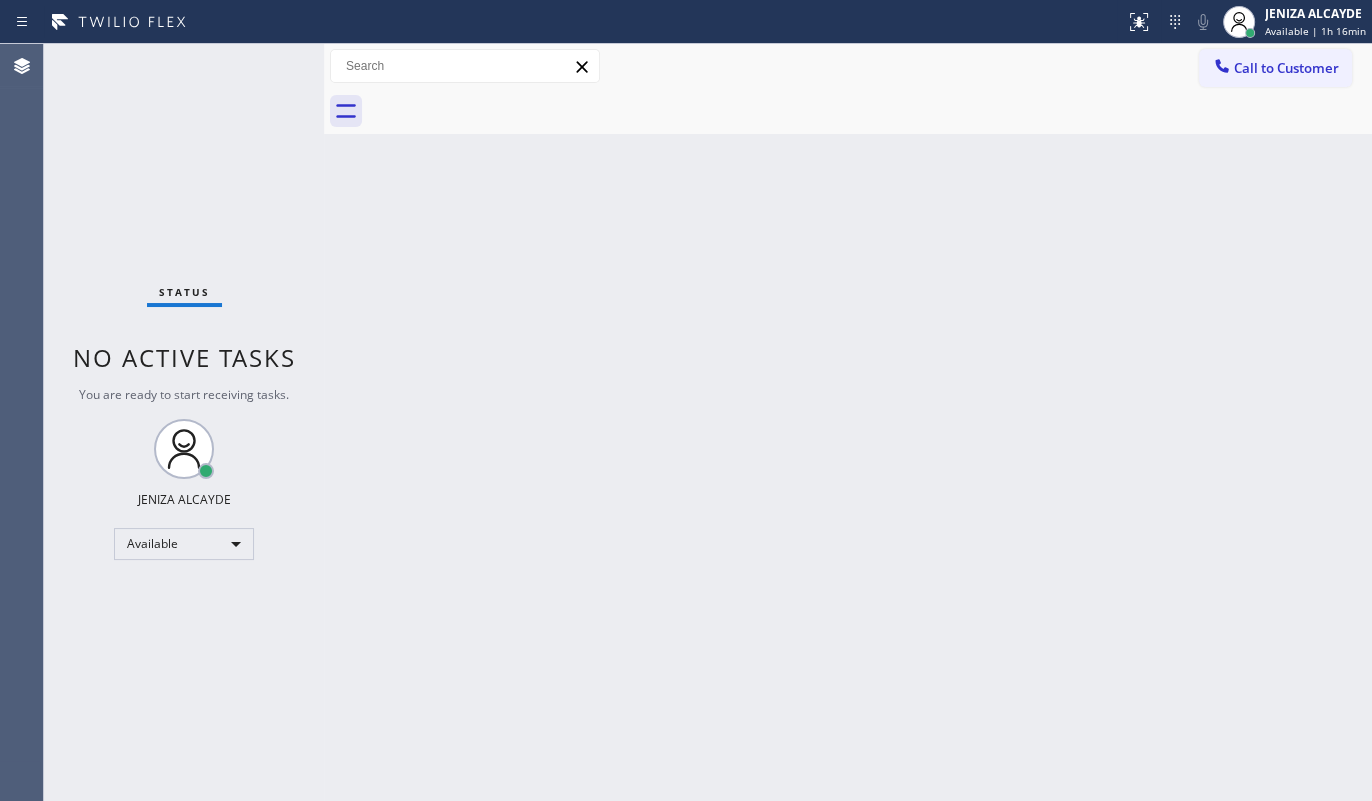 click on "You are ready to start receiving tasks." at bounding box center (184, 394) 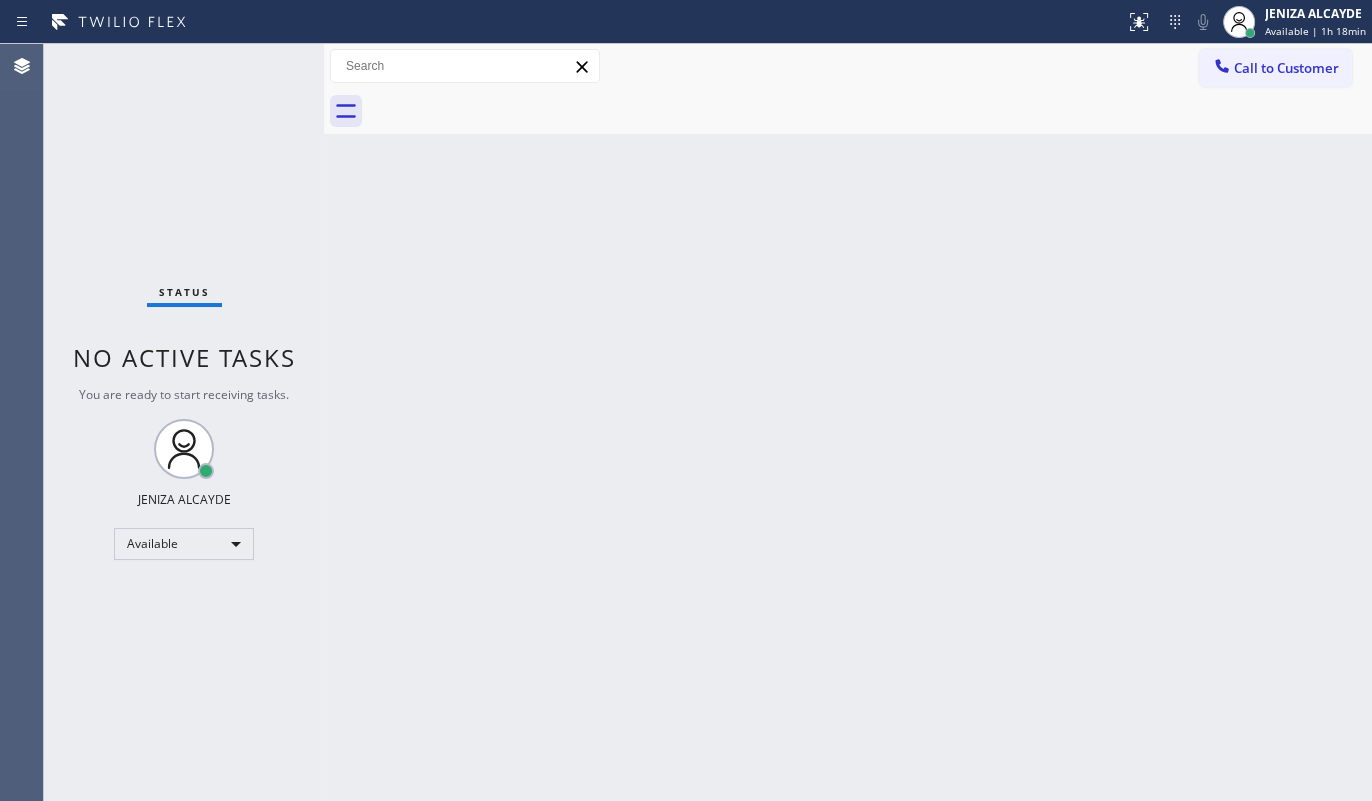 click on "Status   No active tasks     You are ready to start receiving tasks.   JENIZA ALCAYDE Available" at bounding box center [184, 422] 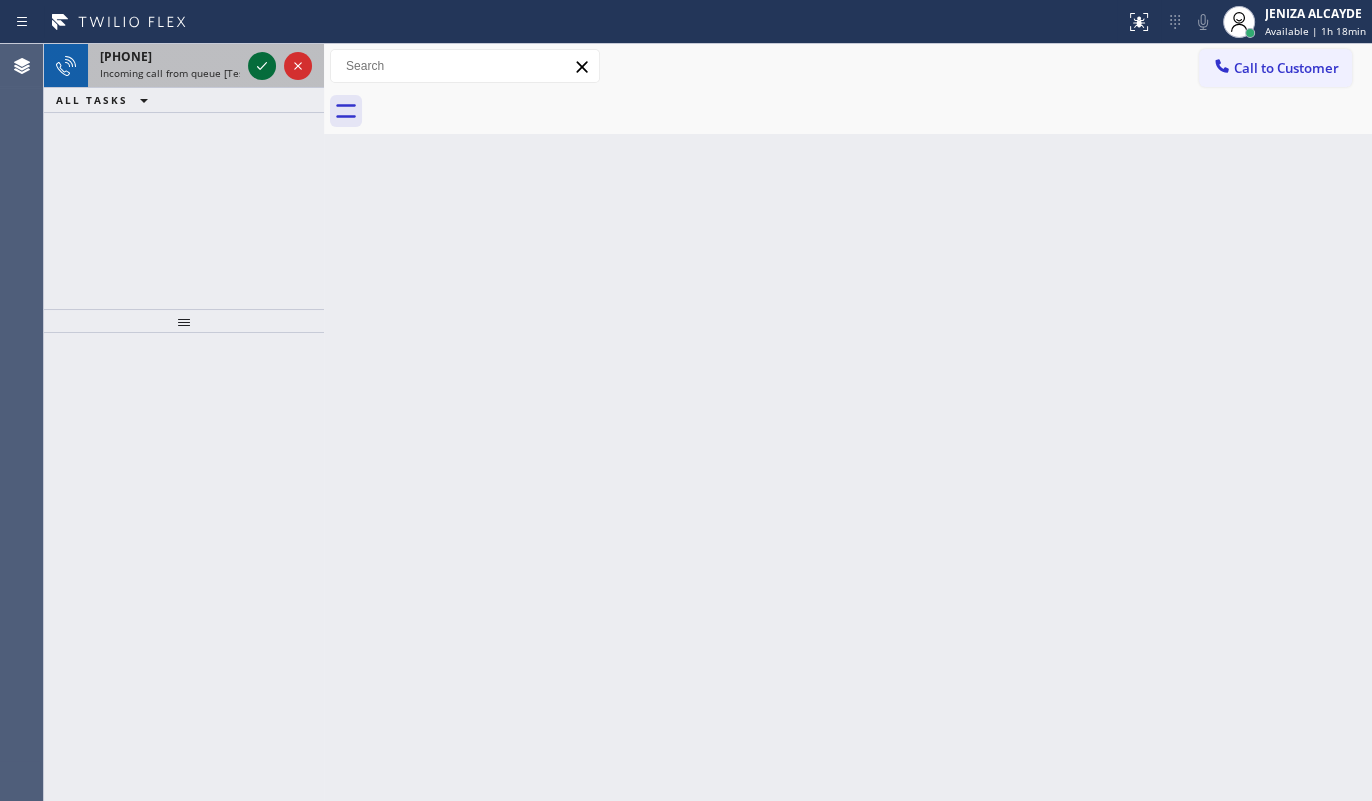 drag, startPoint x: 270, startPoint y: 60, endPoint x: 249, endPoint y: 73, distance: 24.698177 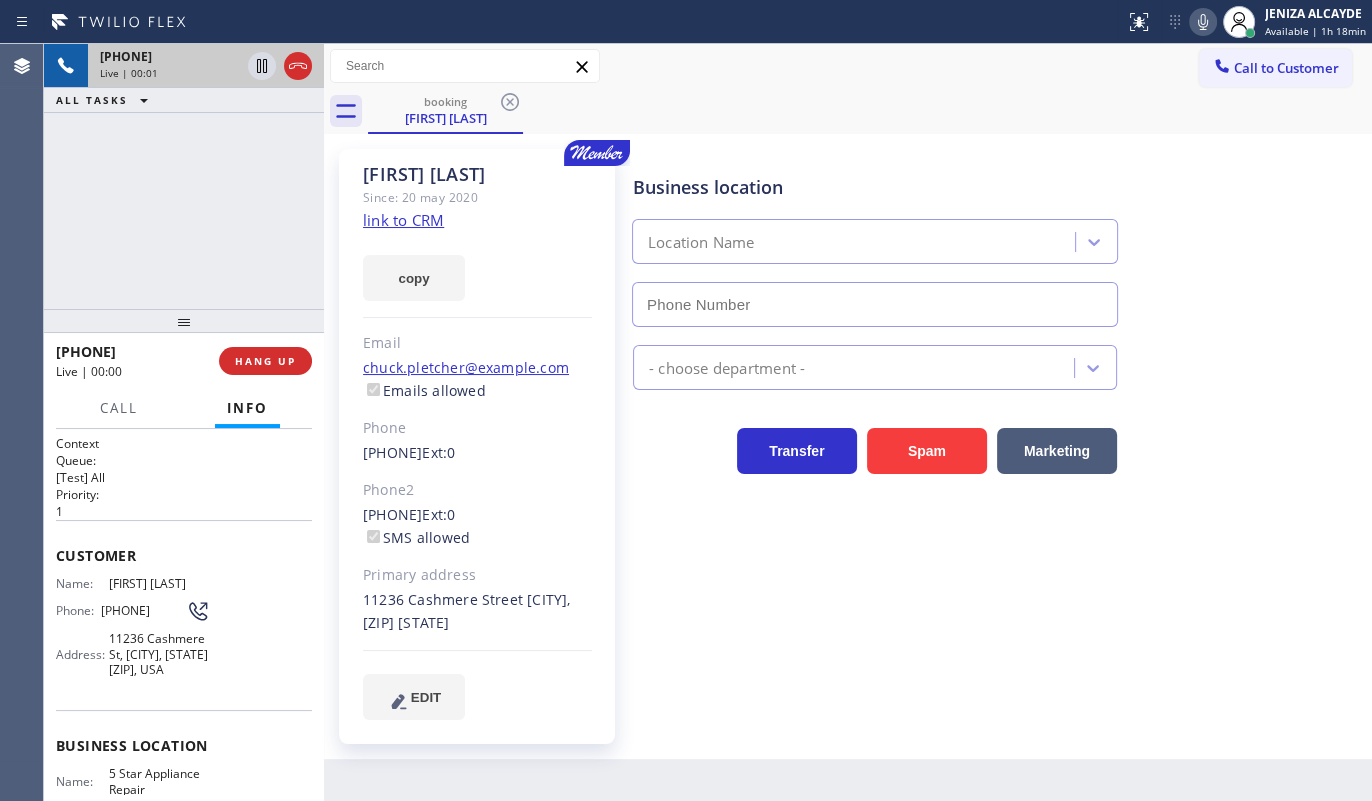 type on "(855) 731-4952" 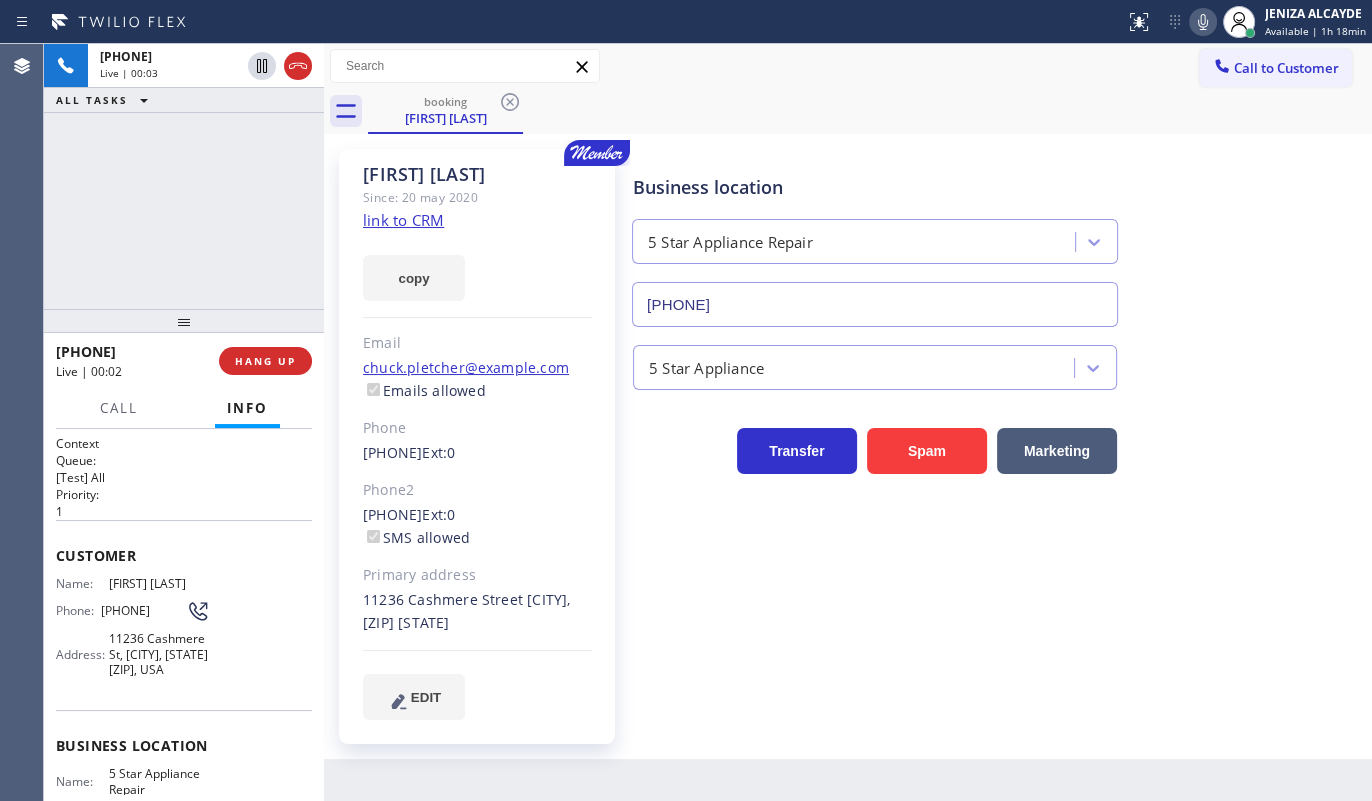 click on "link to CRM" at bounding box center [403, 220] 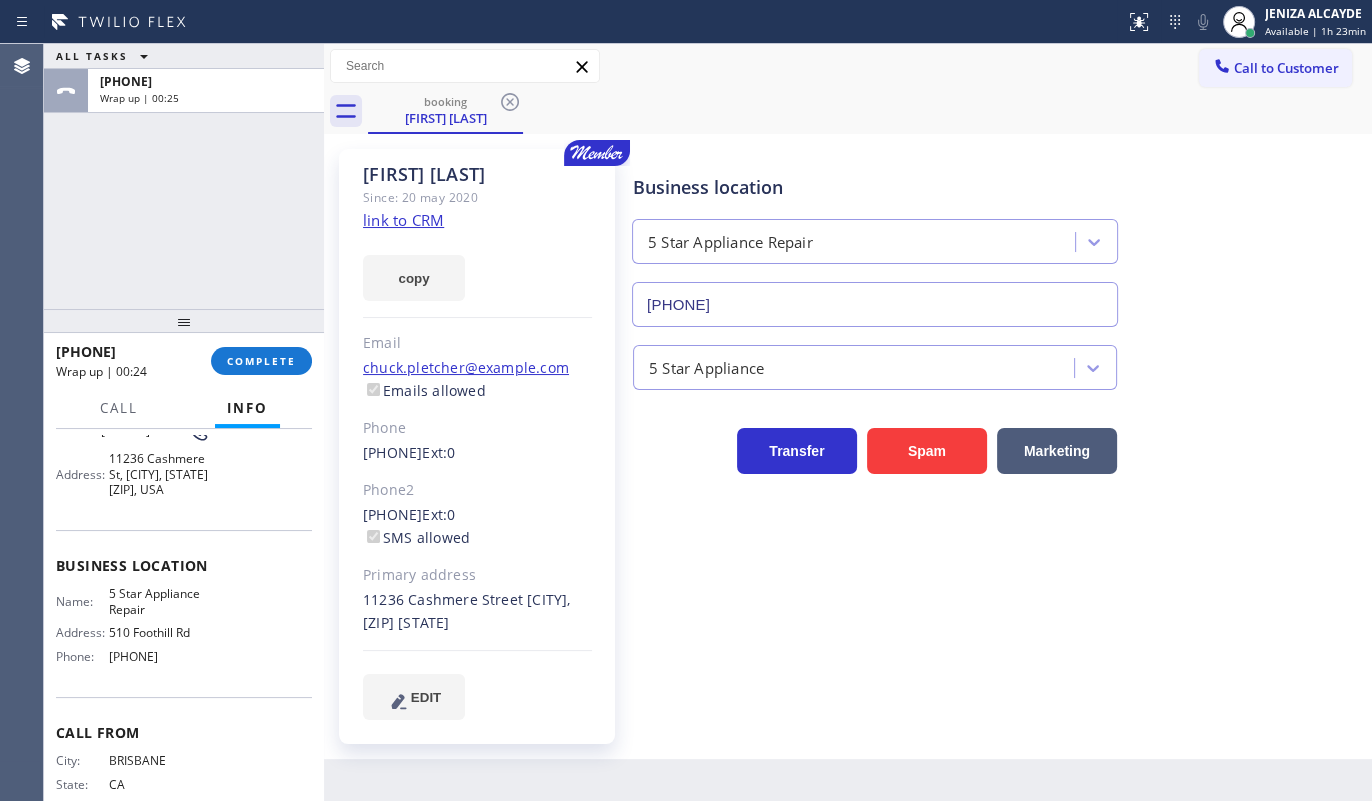 scroll, scrollTop: 181, scrollLeft: 0, axis: vertical 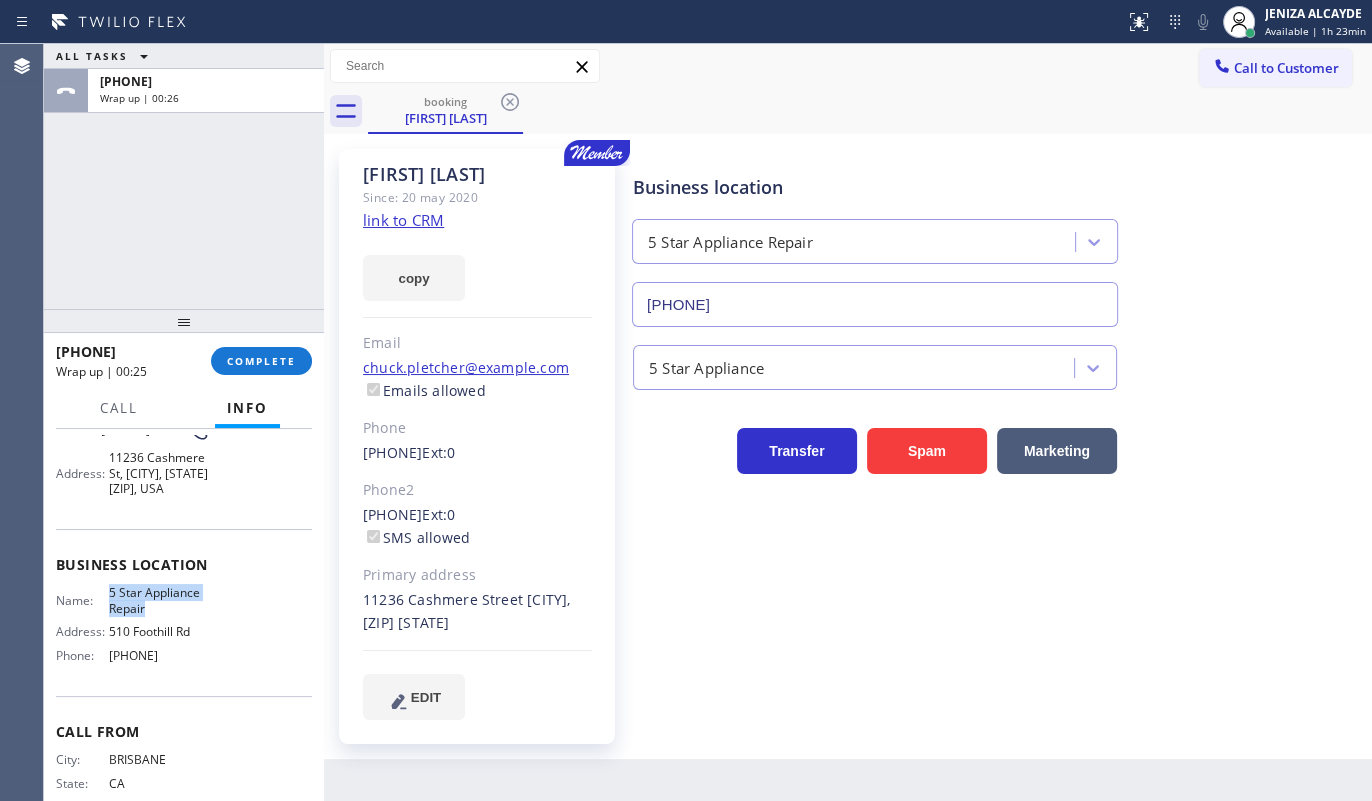 drag, startPoint x: 104, startPoint y: 596, endPoint x: 152, endPoint y: 611, distance: 50.289165 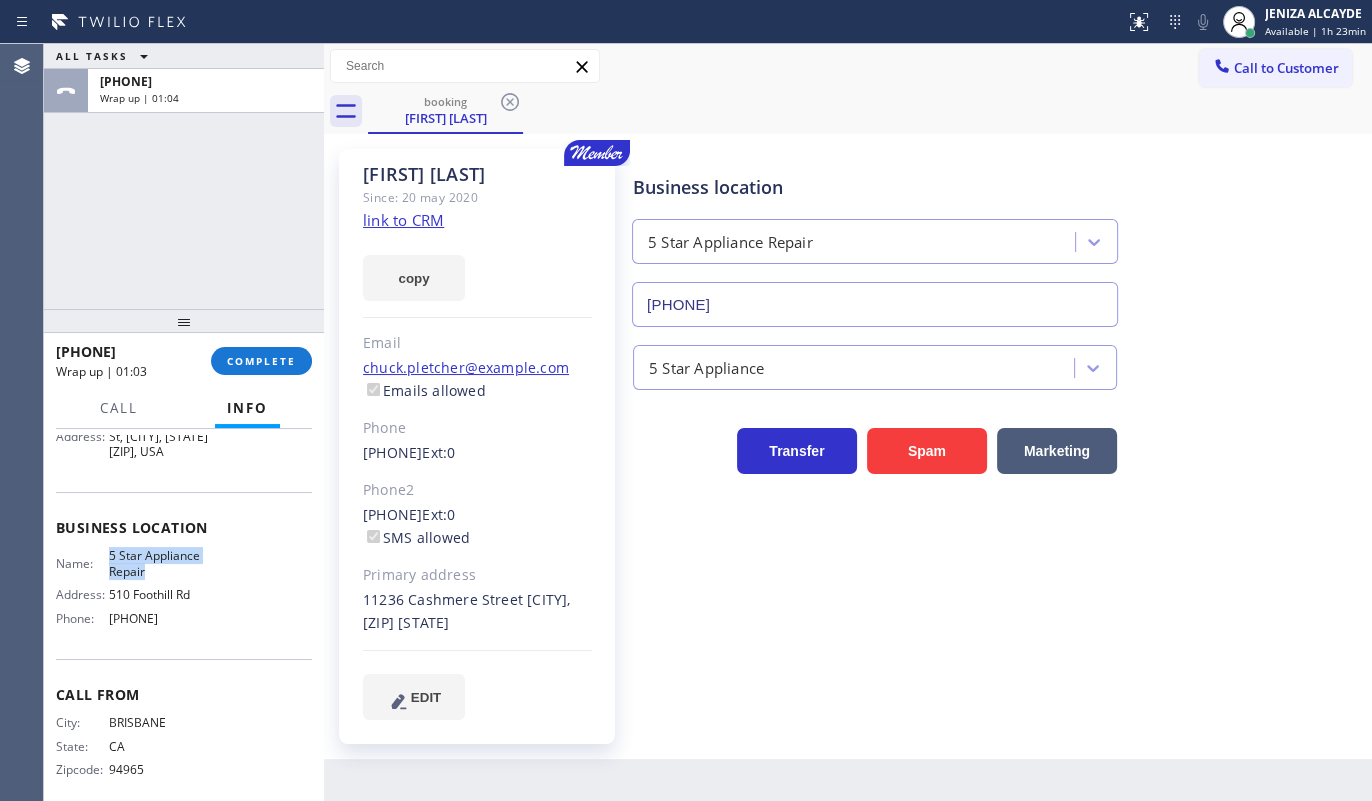 scroll, scrollTop: 237, scrollLeft: 0, axis: vertical 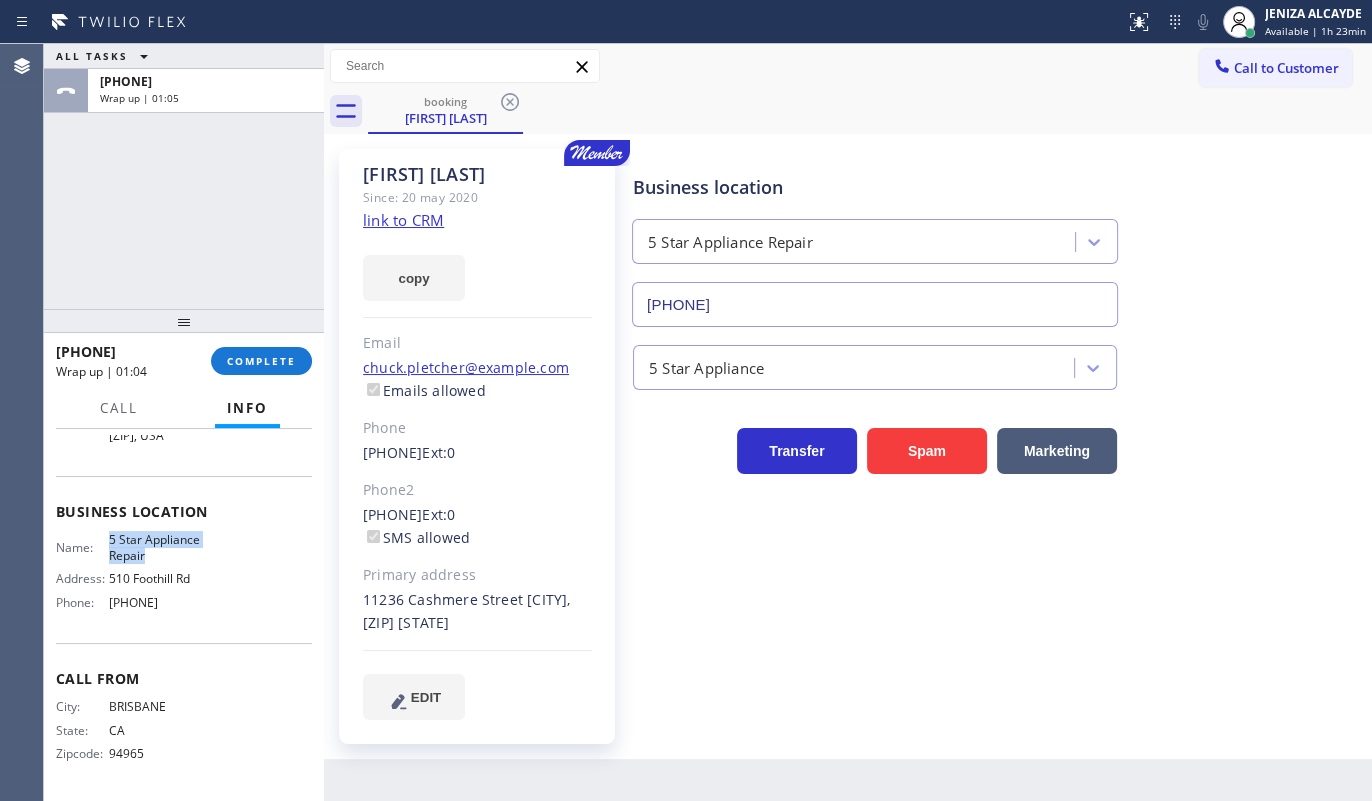 drag, startPoint x: 100, startPoint y: 597, endPoint x: 220, endPoint y: 613, distance: 121.061966 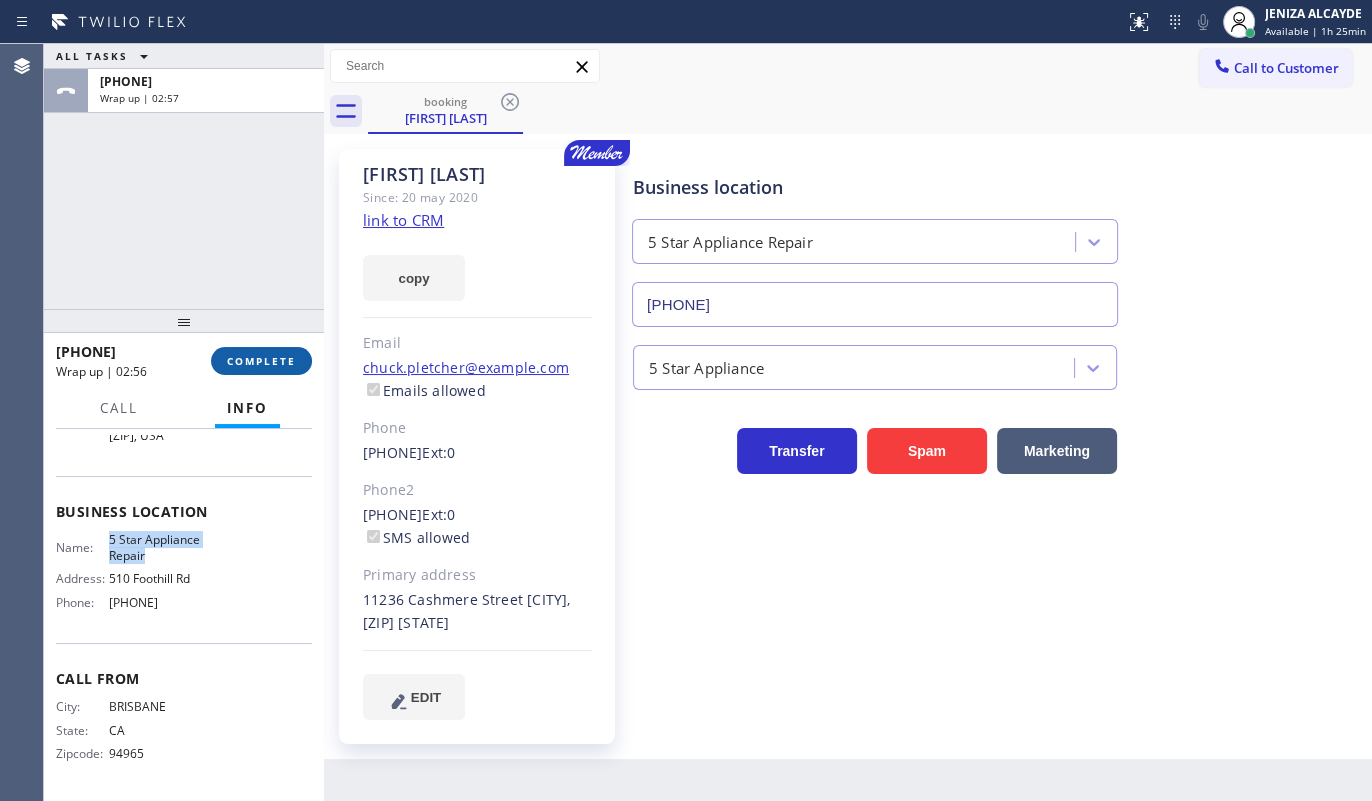 click on "COMPLETE" at bounding box center [261, 361] 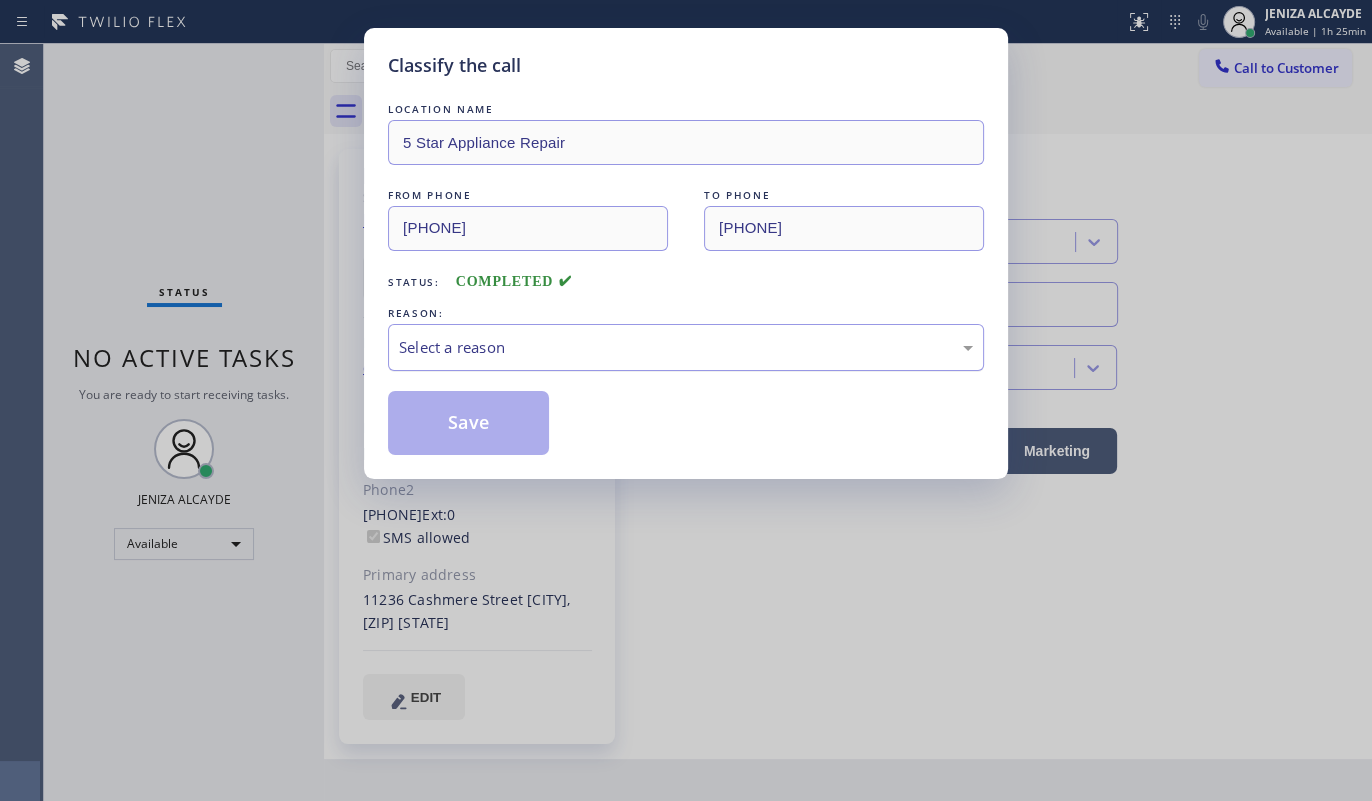 click on "Select a reason" at bounding box center [686, 347] 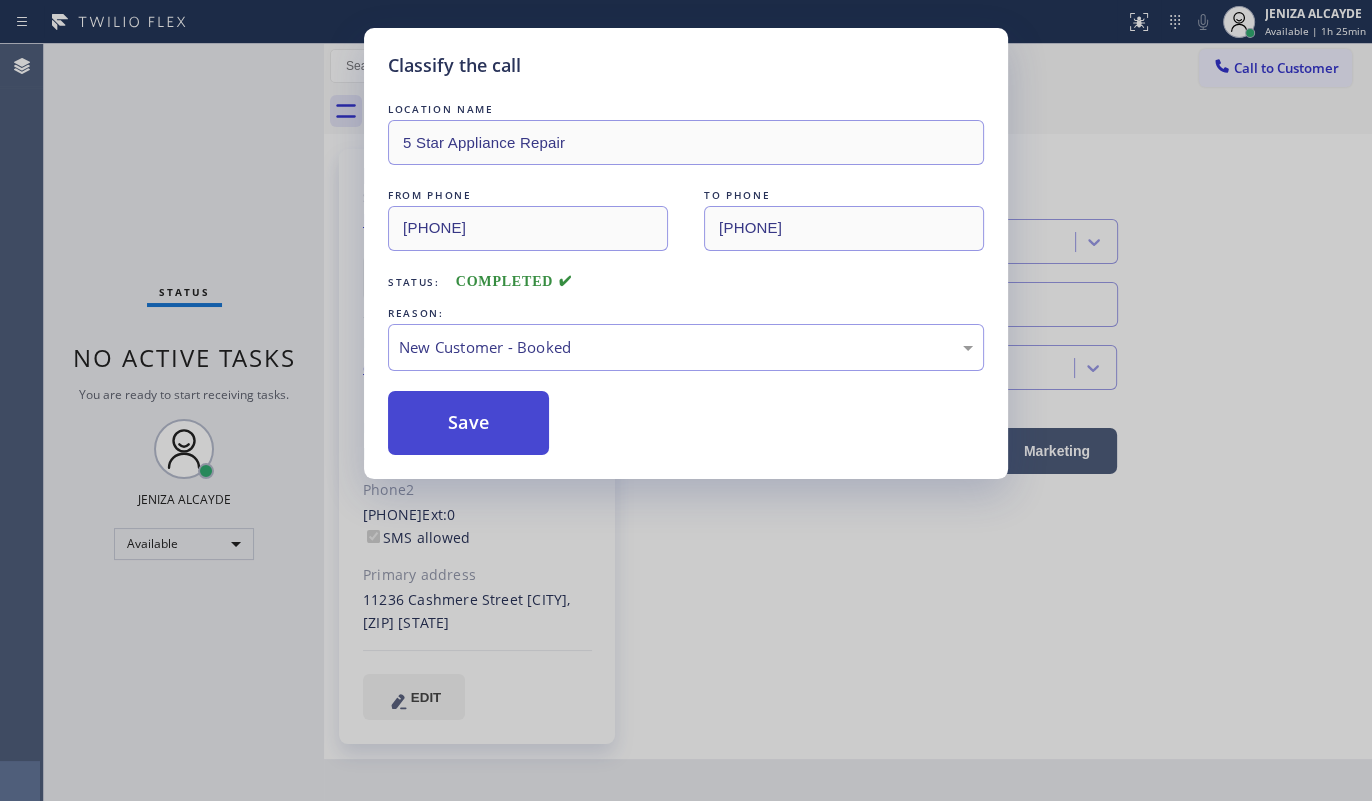 click on "Save" at bounding box center [468, 423] 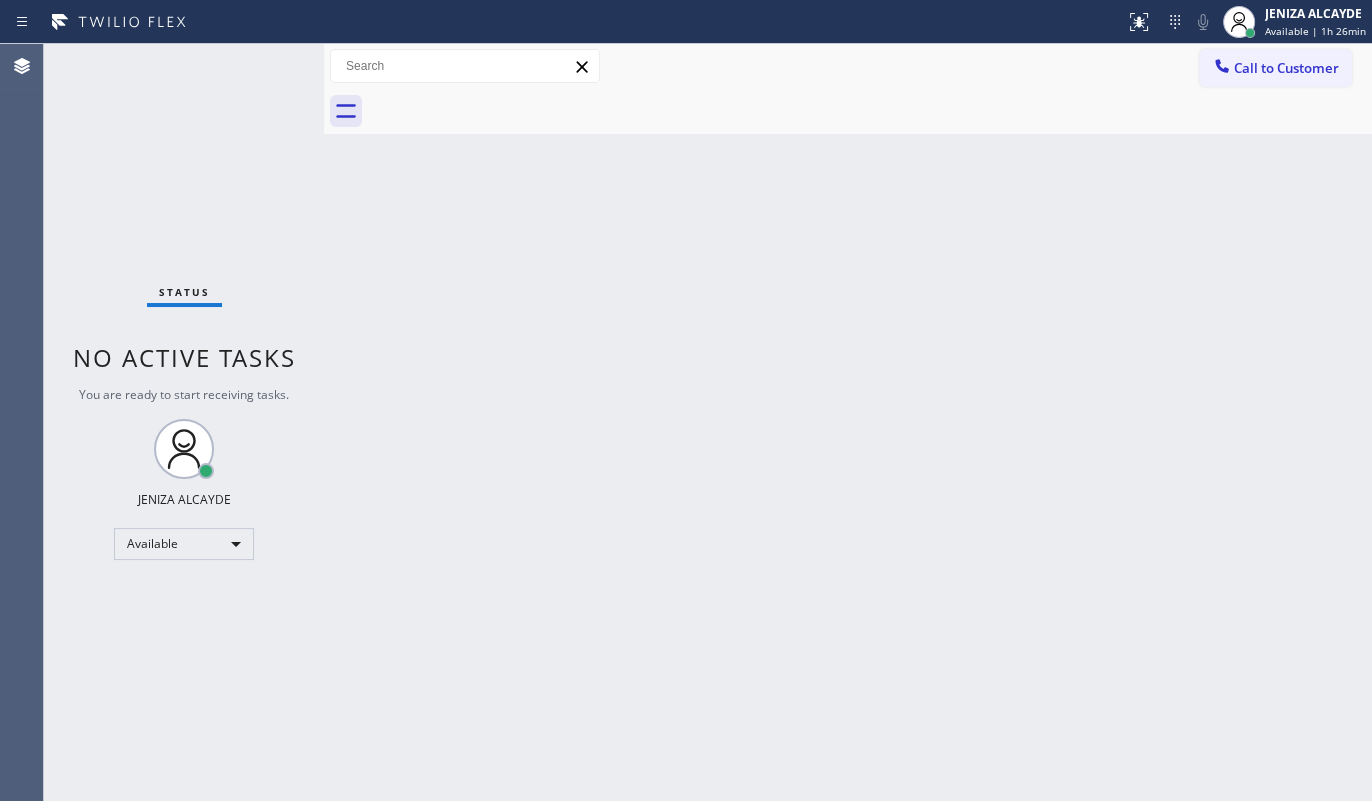 click on "Status   No active tasks     You are ready to start receiving tasks.   JENIZA ALCAYDE Available" at bounding box center [184, 422] 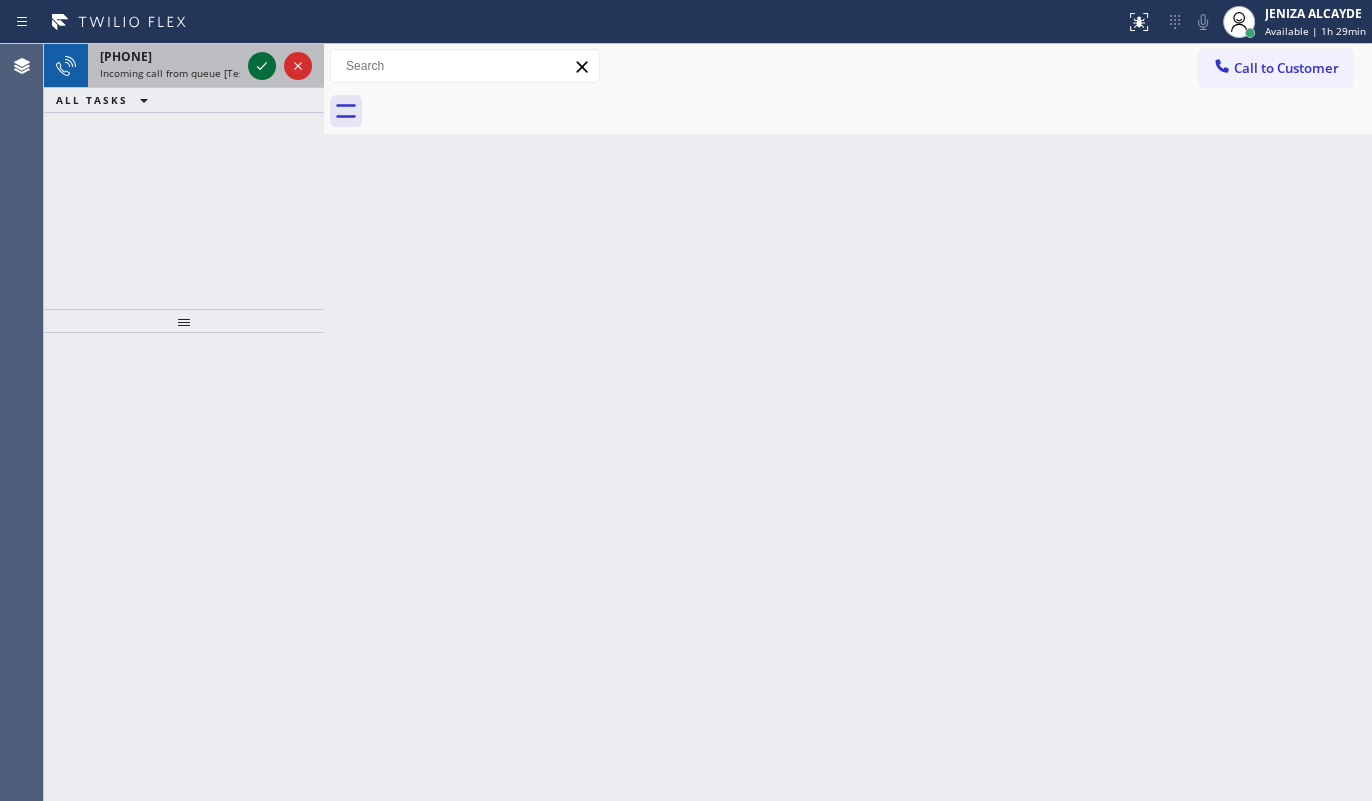 click 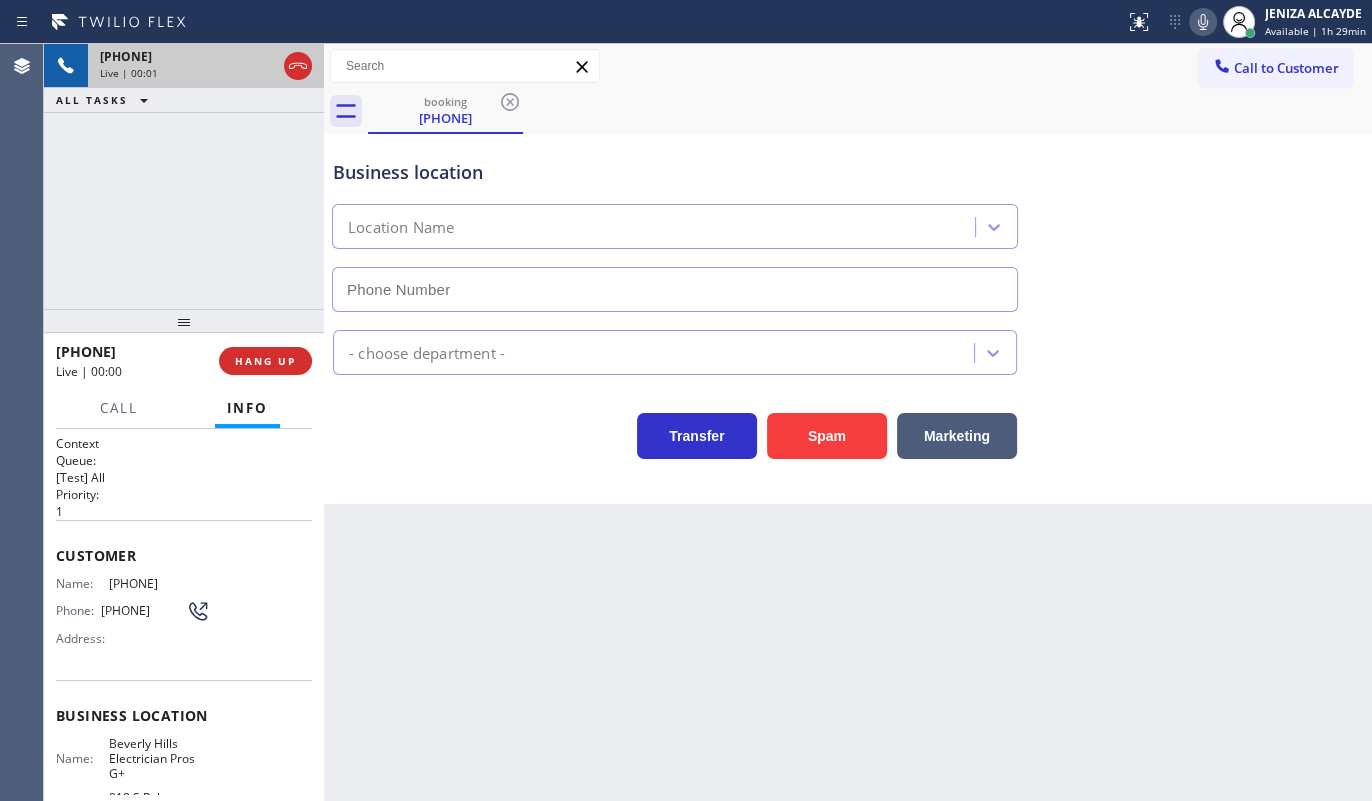 type on "(424) 281-6513" 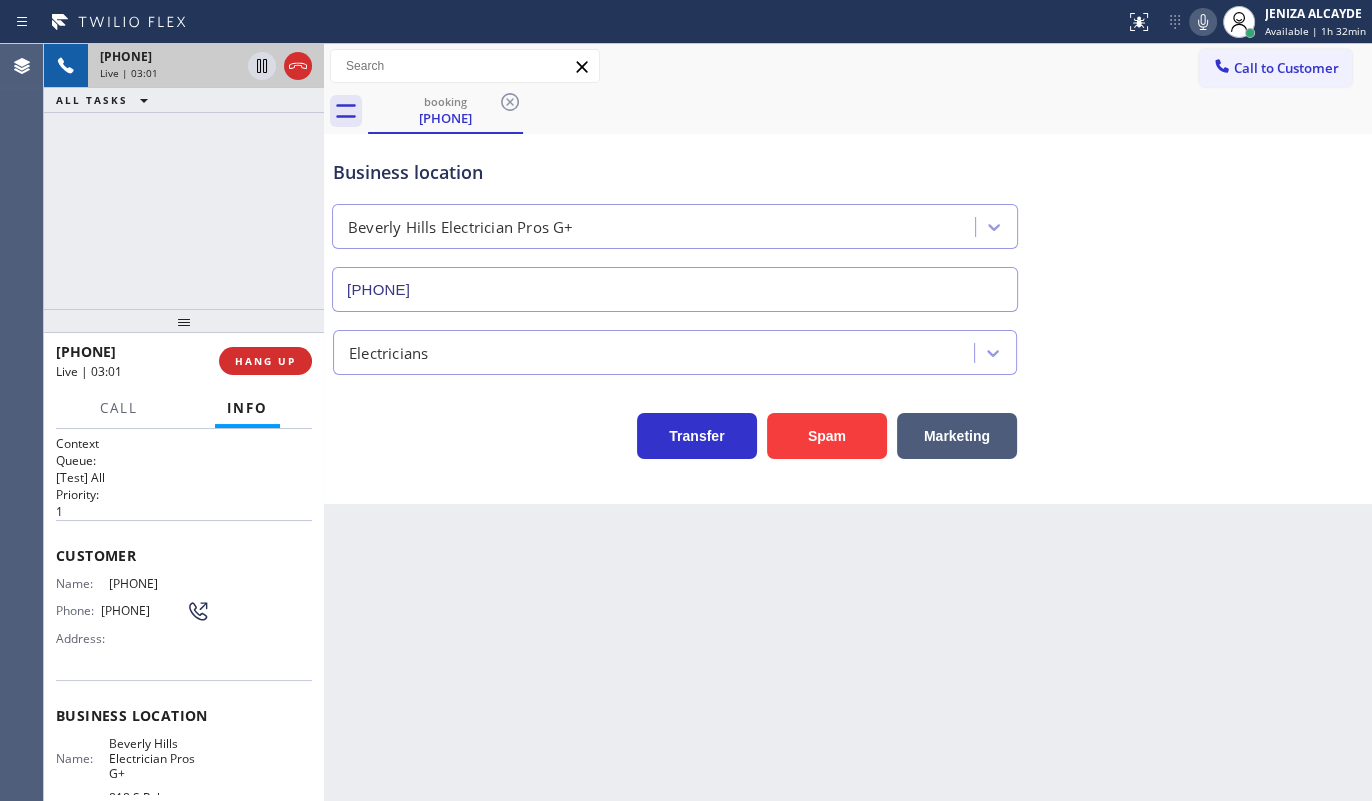 drag, startPoint x: 104, startPoint y: 580, endPoint x: 217, endPoint y: 578, distance: 113.0177 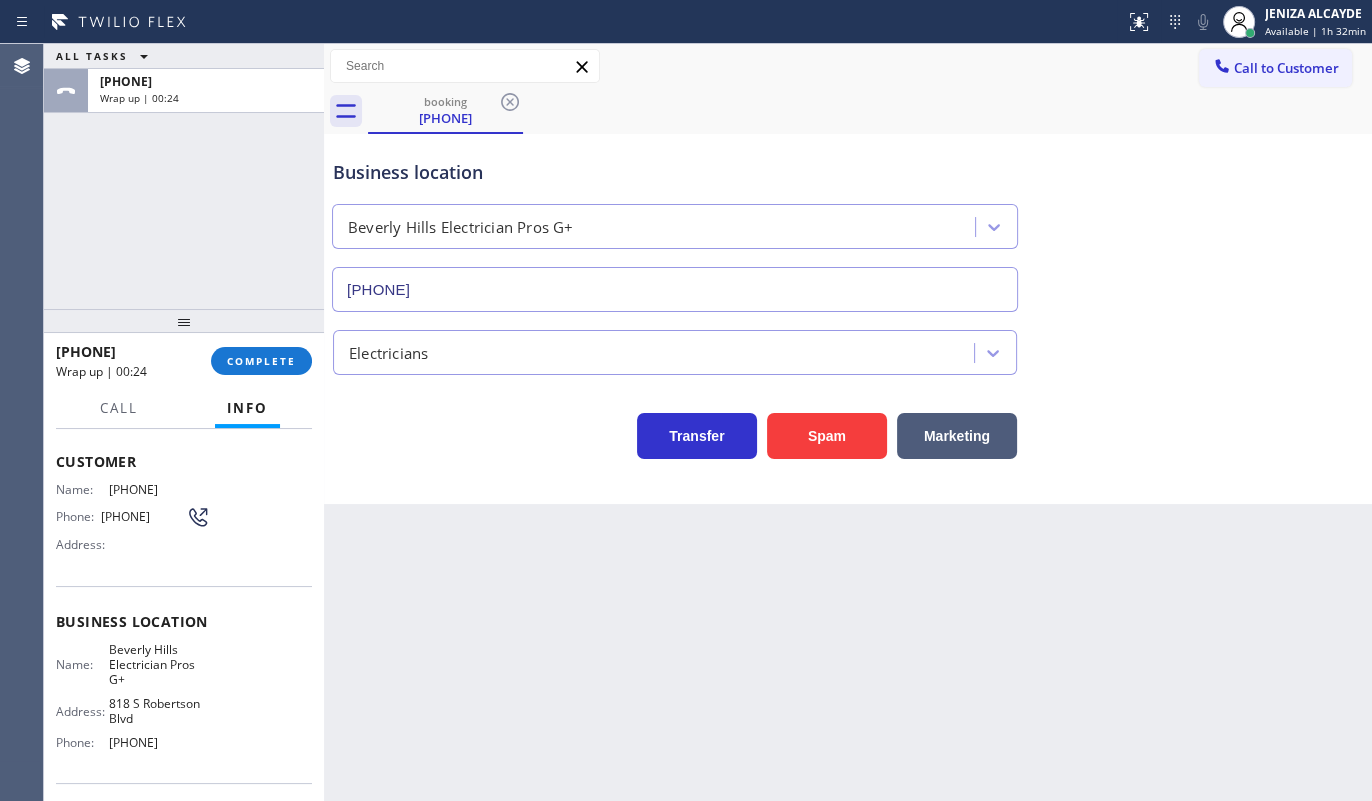 scroll, scrollTop: 181, scrollLeft: 0, axis: vertical 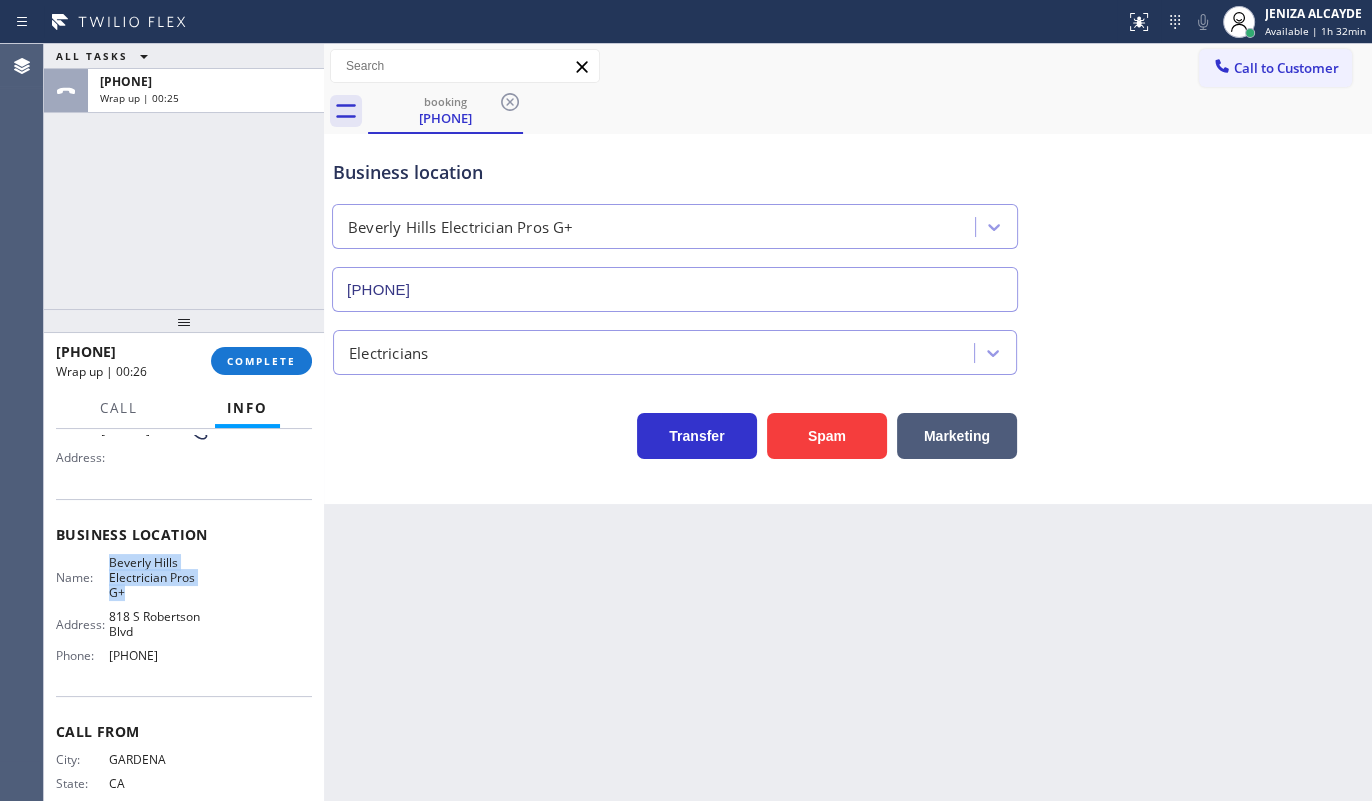 drag, startPoint x: 104, startPoint y: 564, endPoint x: 153, endPoint y: 595, distance: 57.982758 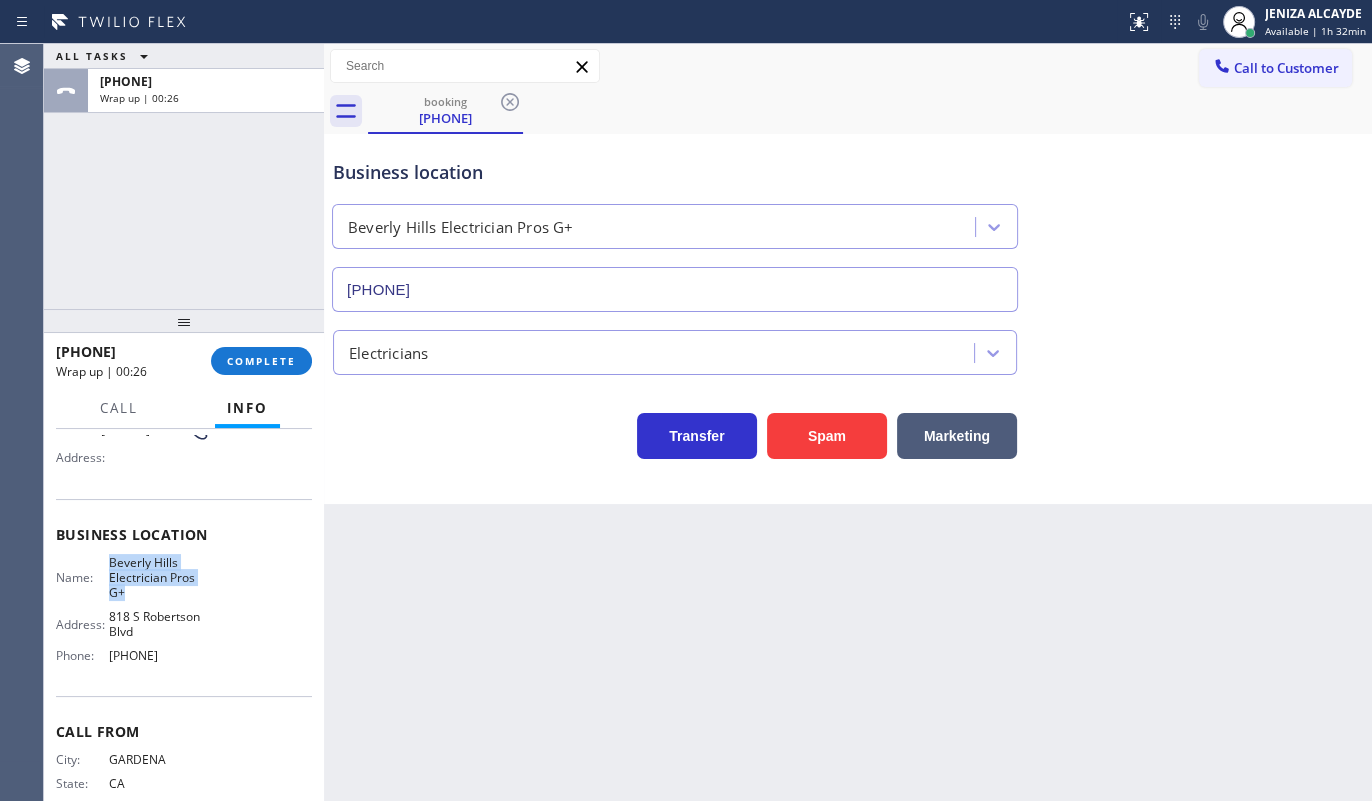 copy on "Beverly Hills Electrician Pros G+" 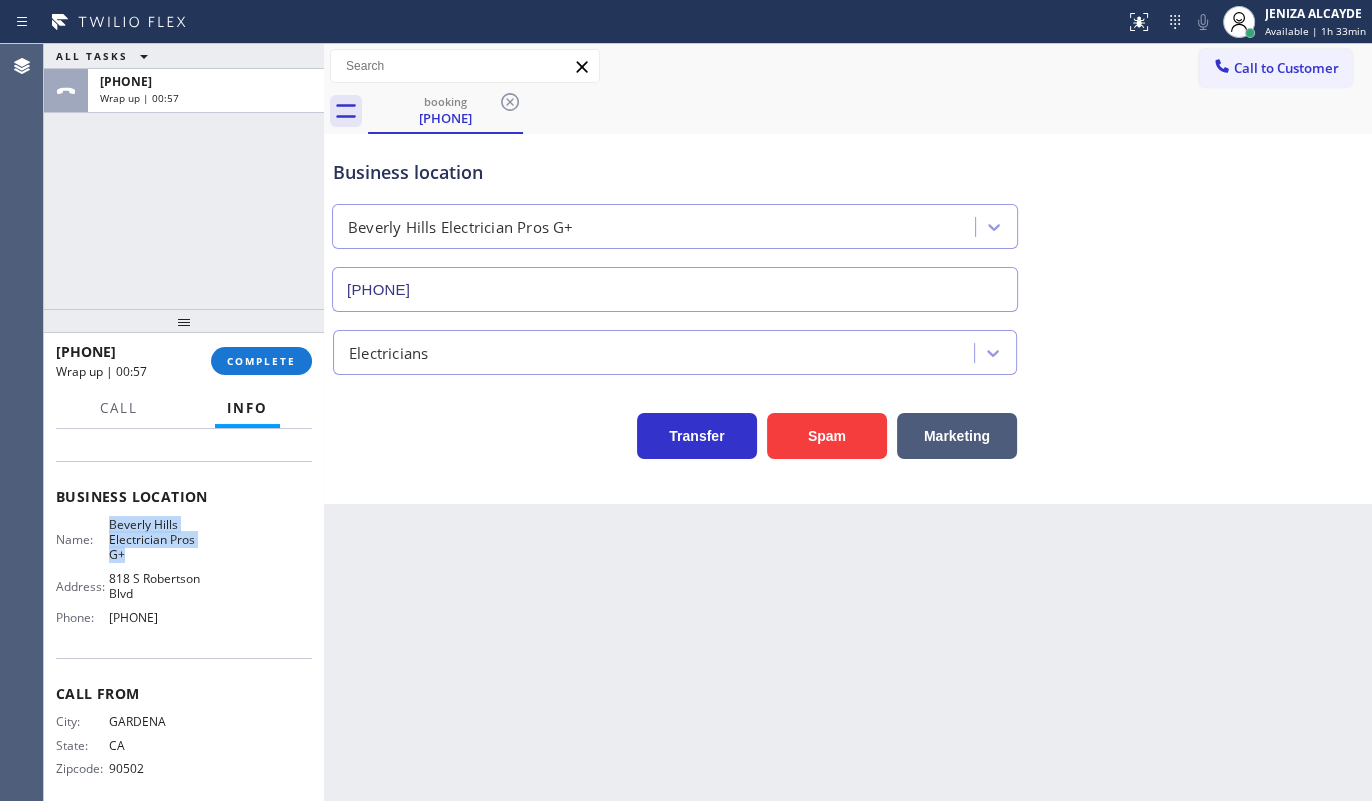 scroll, scrollTop: 237, scrollLeft: 0, axis: vertical 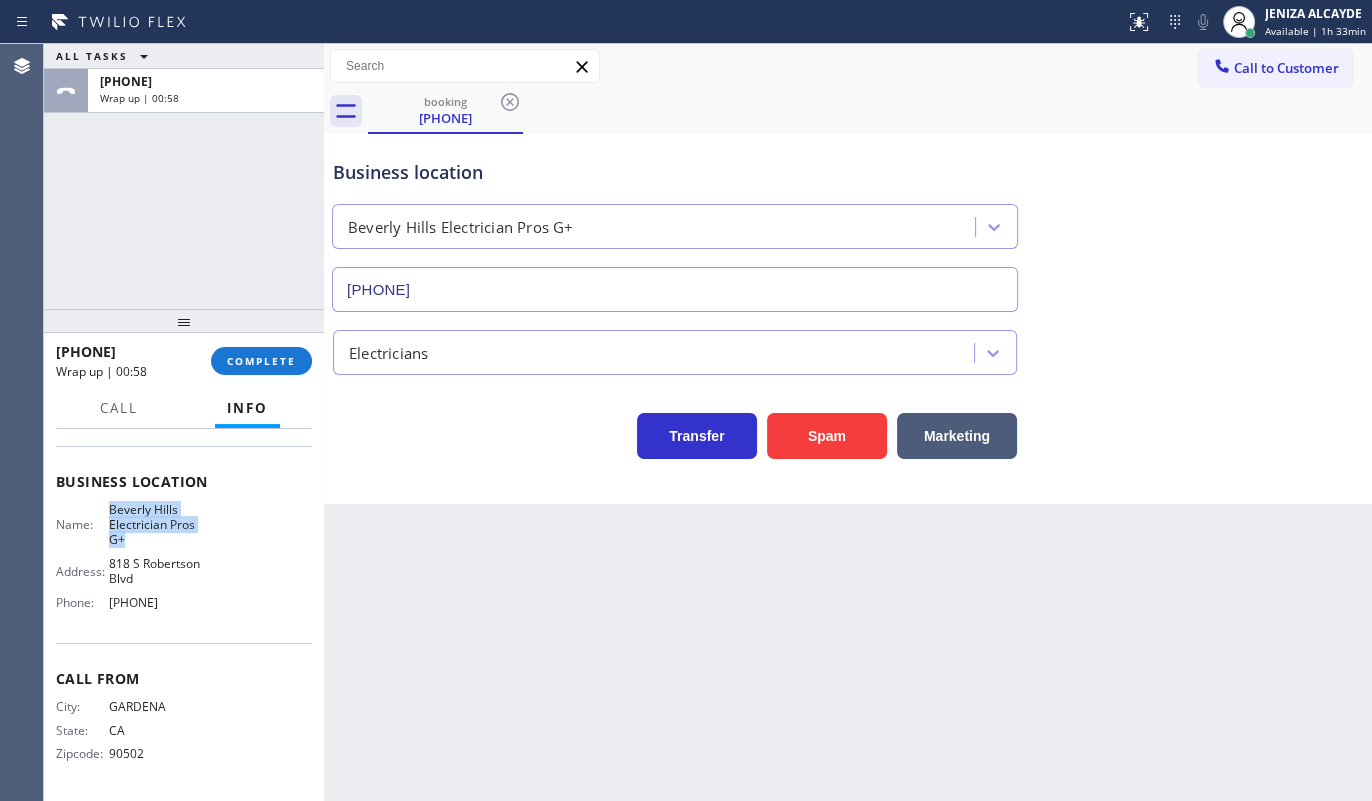 drag, startPoint x: 104, startPoint y: 600, endPoint x: 238, endPoint y: 599, distance: 134.00374 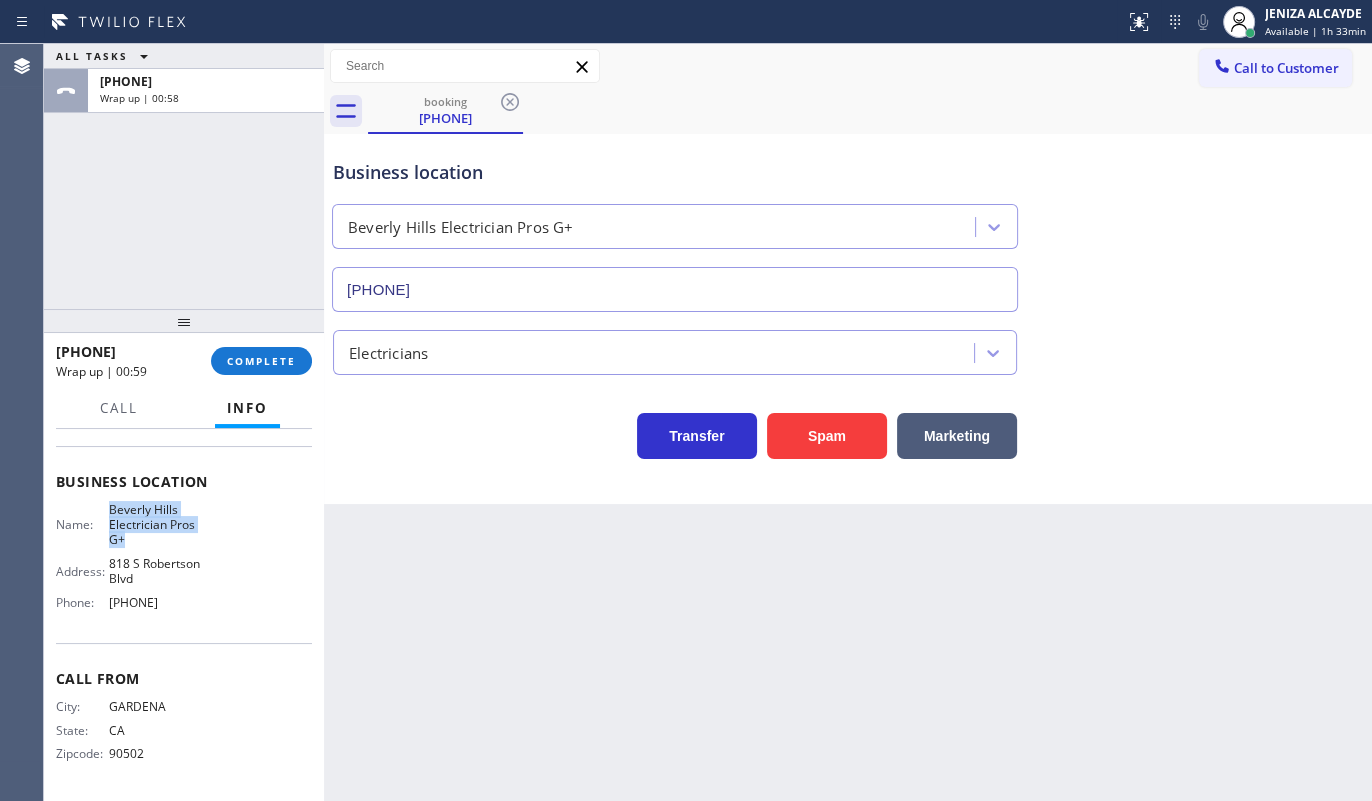 copy on "(424) 281-6513" 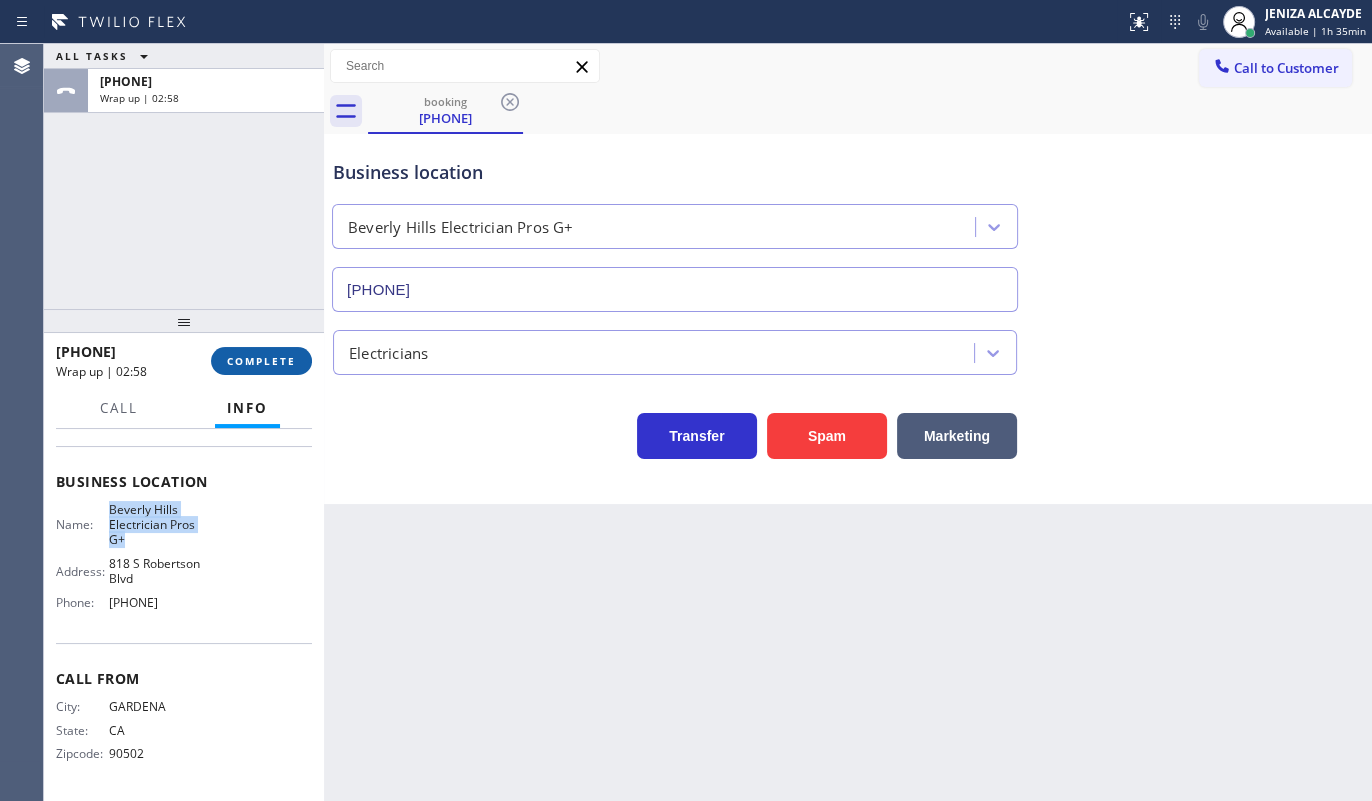 click on "COMPLETE" at bounding box center (261, 361) 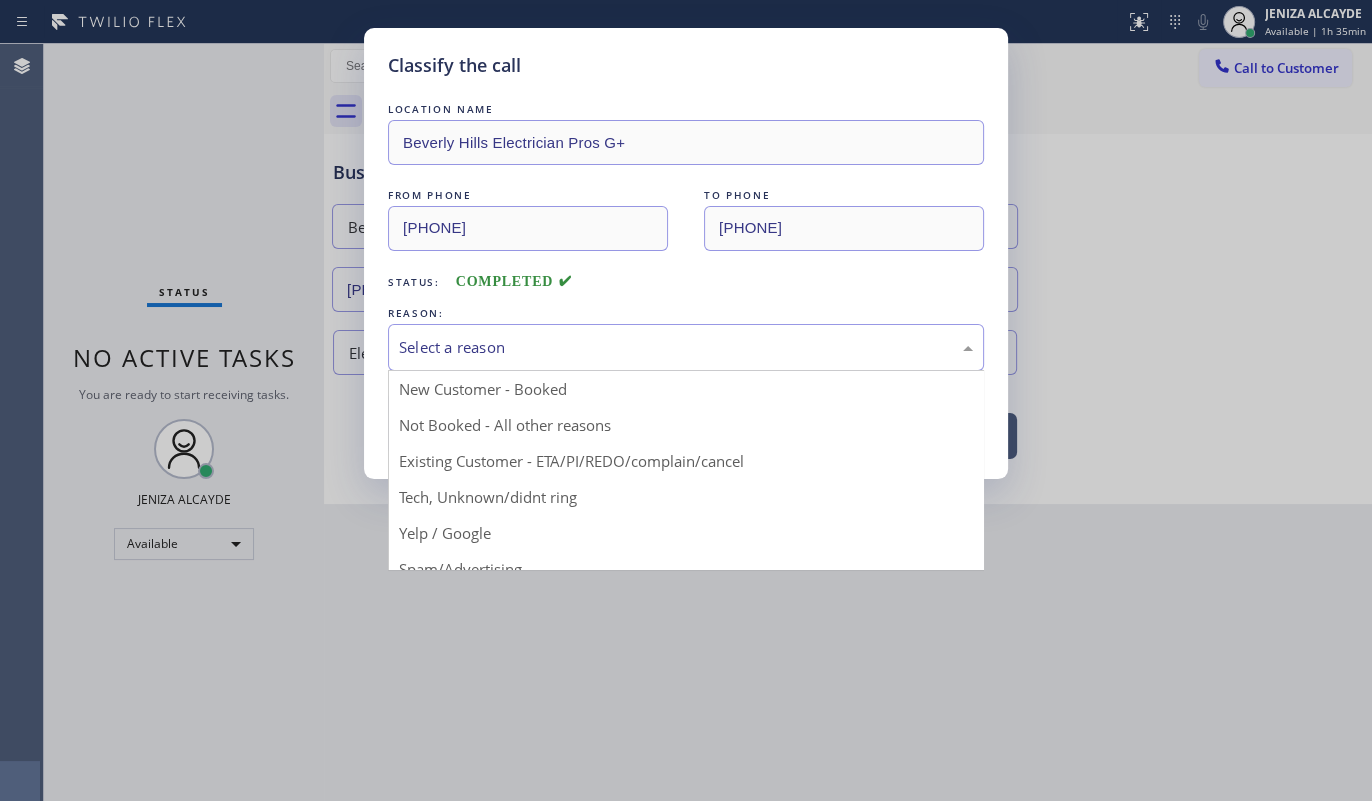 click on "Select a reason" at bounding box center (686, 347) 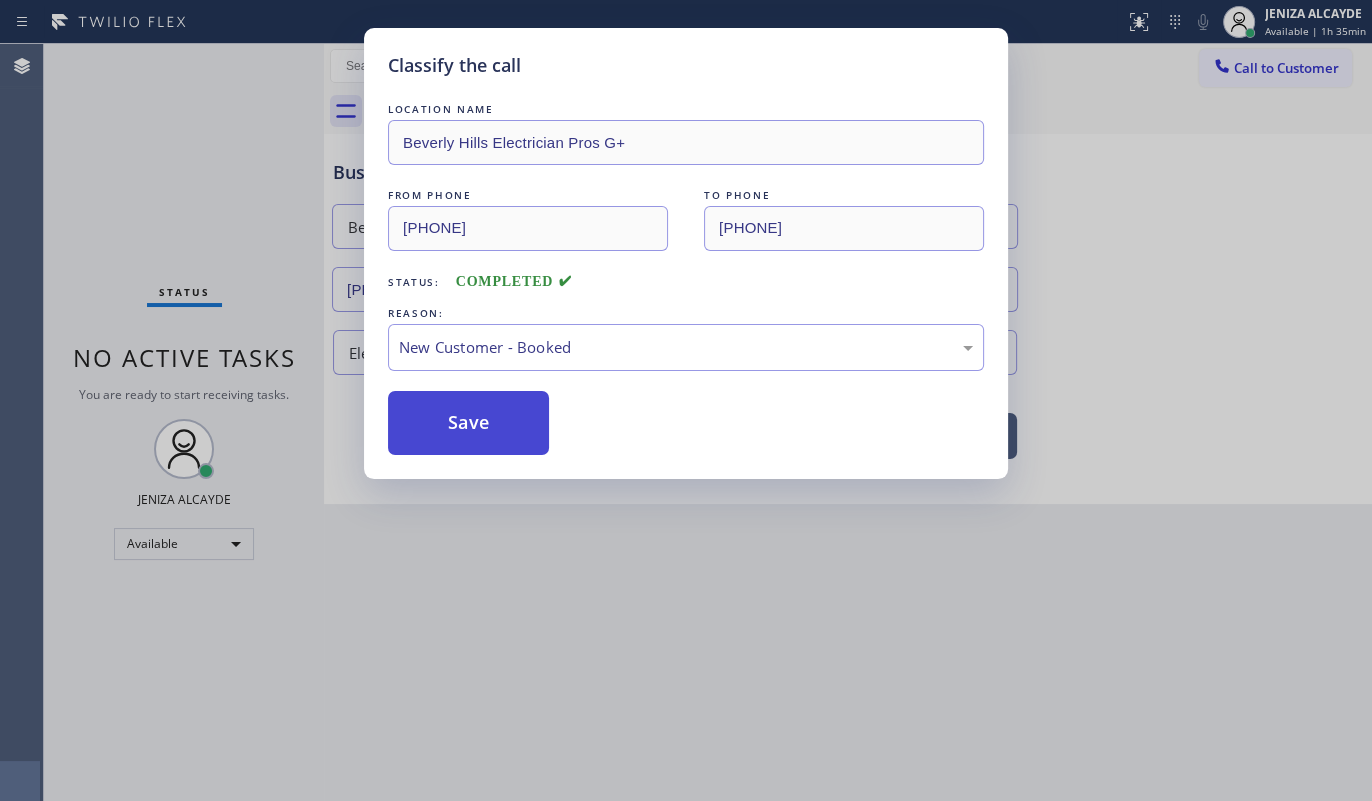 click on "Save" at bounding box center (468, 423) 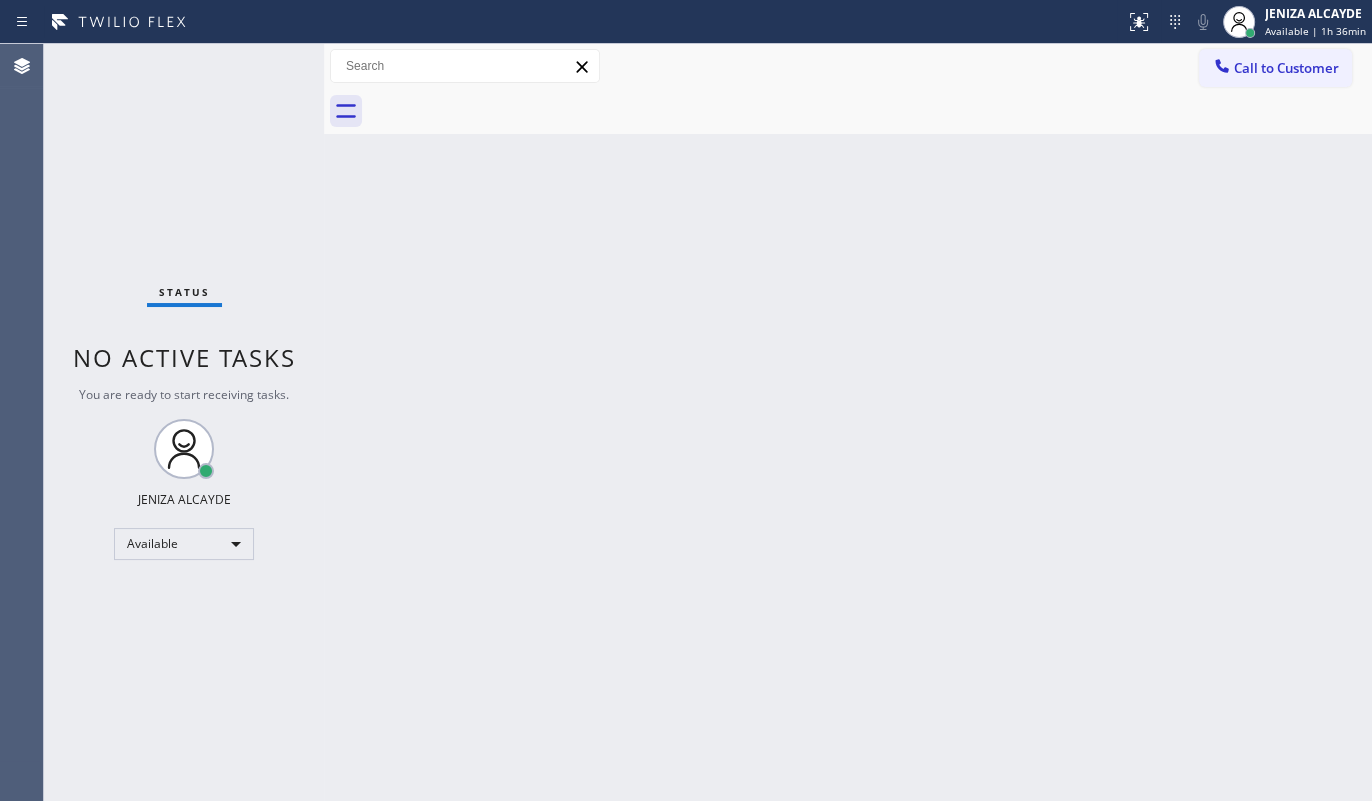 click on "Status   No active tasks     You are ready to start receiving tasks.   JENIZA ALCAYDE Available" at bounding box center (184, 422) 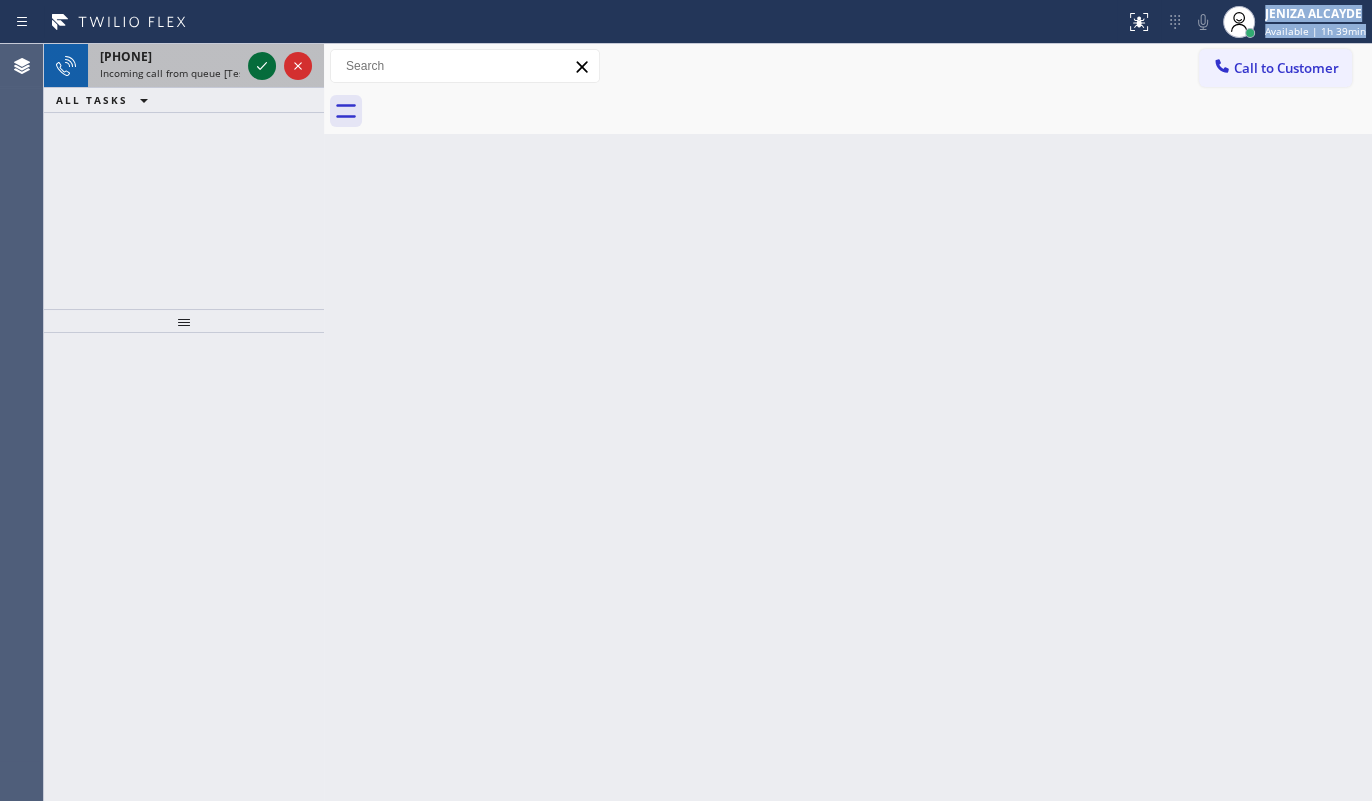 click on "Status report No issues detected If you experience an issue, please download the report and send it to your support team. Download report JENIZA ALCAYDE Available | 1h 39min Set your status Offline Available Unavailable Break Log out Agent Desktop Classify the call LOCATION NAME Subzero Repair  Professionals FROM PHONE (425) 443-5323 TO PHONE (206) 309-4022 Status: COMPLETED REASON: Not Booked - All other reasons Save Classify the call LOCATION NAME Mount Washington Air Conditioning FROM PHONE (818) 836-9088 TO PHONE (323) 716-1894 Status: COMPLETED REASON: Not Booked - All other reasons Save Classify the call LOCATION NAME Zoom Electricians San Francisco FROM PHONE (415) 990-9438 TO PHONE (415) 727-8840 Status: COMPLETED REASON: Not Booked - All other reasons Save Classify the call LOCATION NAME Oasis Plumbers Oakley FROM PHONE (415) 671-9404 TO PHONE (925) 297-1724 Status: COMPLETED REASON: Not Booked - All other reasons Save Classify the call LOCATION NAME Oasis Plumbers Santa Monica FROM PHONE TO PHONE" at bounding box center (686, 400) 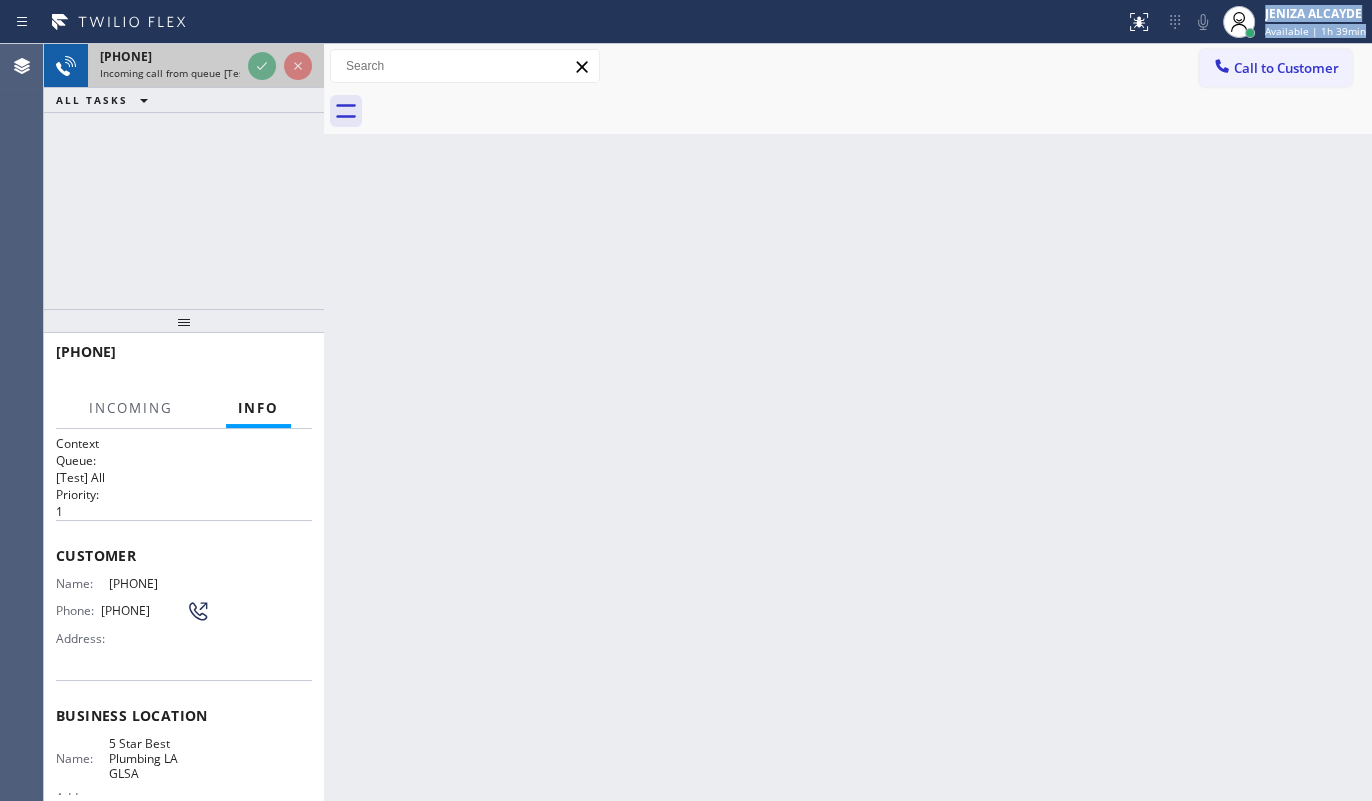 click at bounding box center [280, 66] 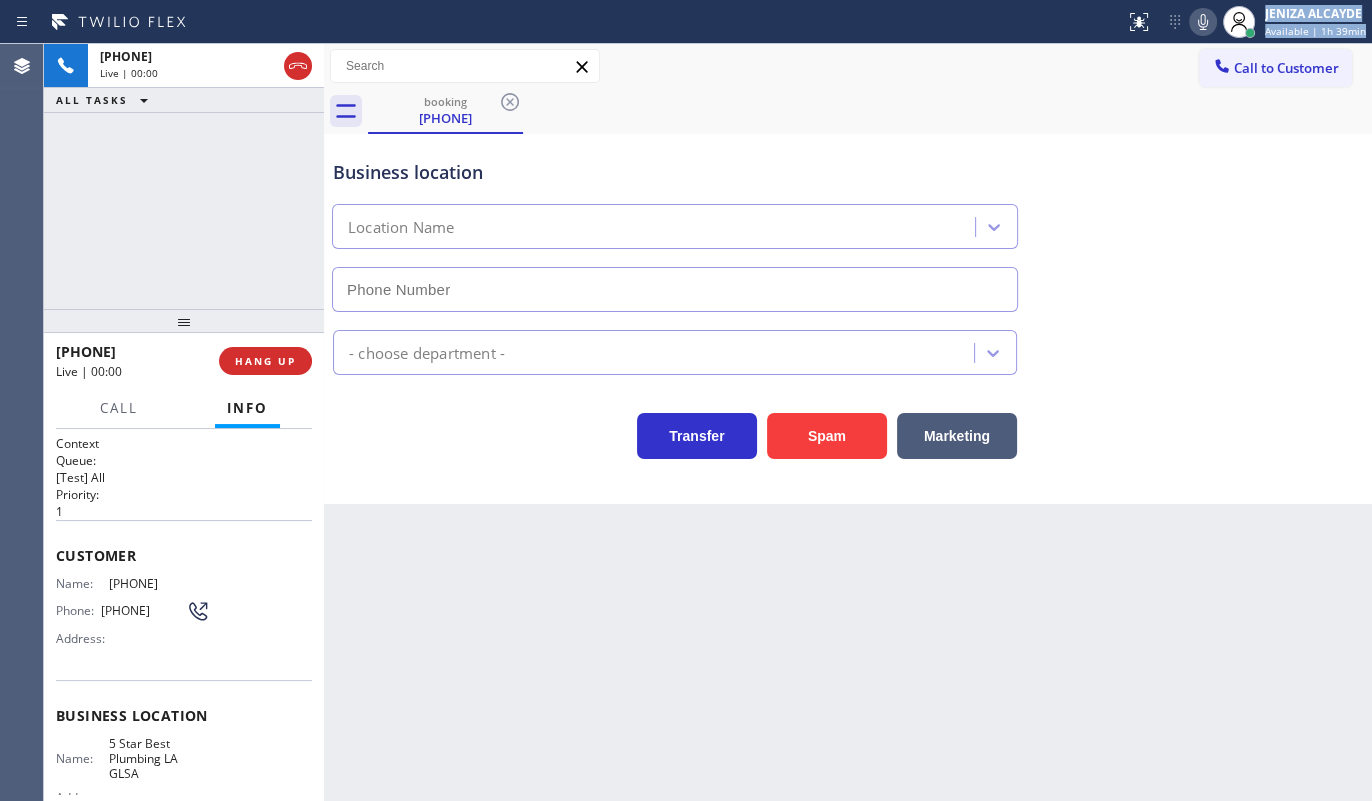 type on "(213) 444-7988" 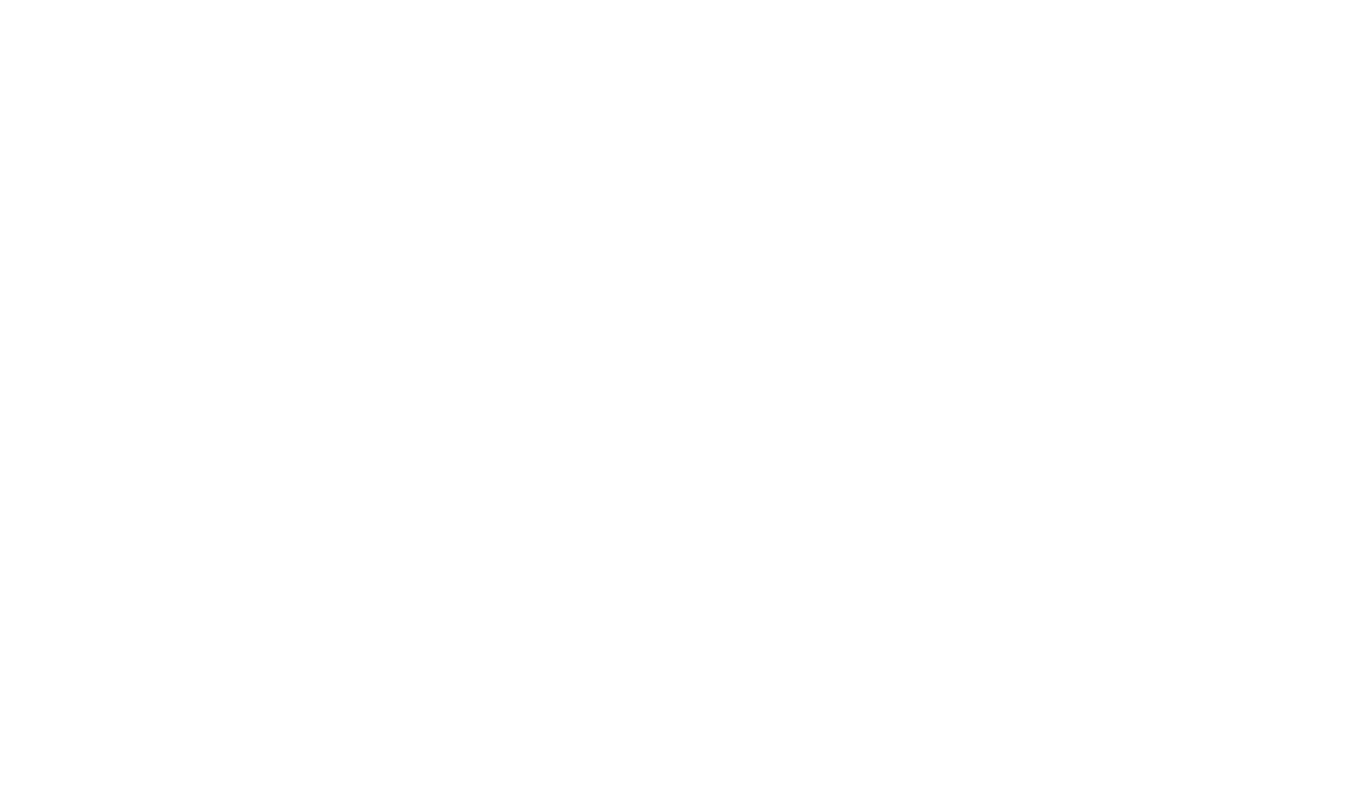 scroll, scrollTop: 0, scrollLeft: 0, axis: both 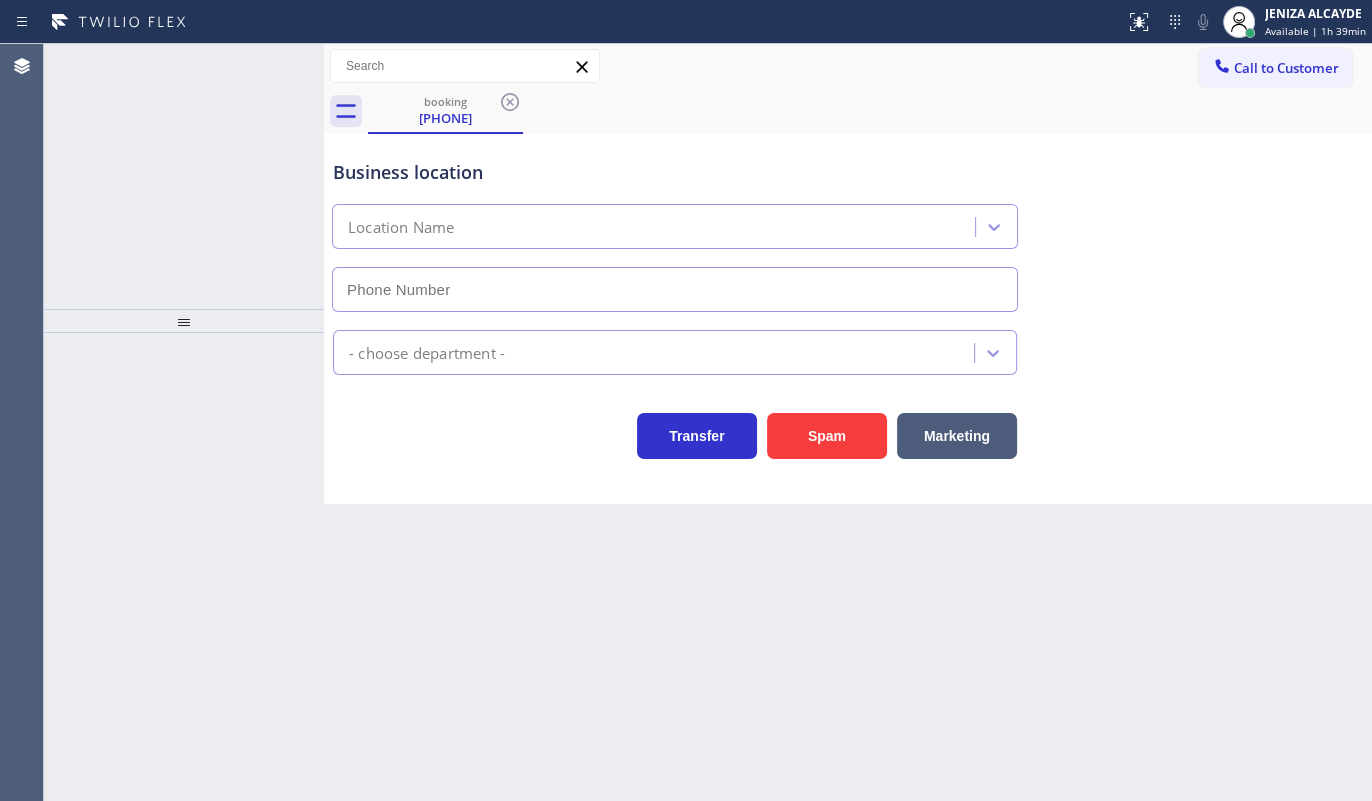 type on "(213) 444-7988" 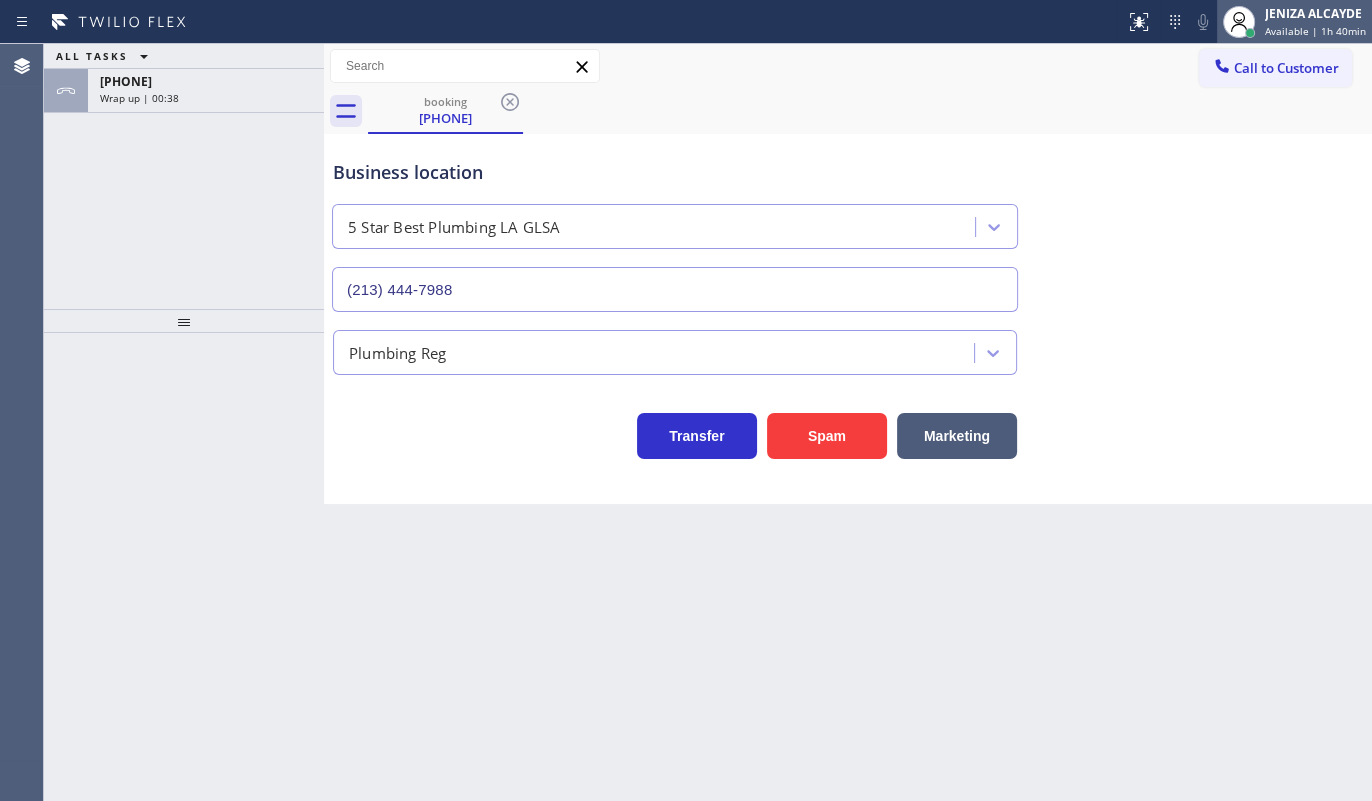 click on "JENIZA ALCAYDE" at bounding box center [1315, 13] 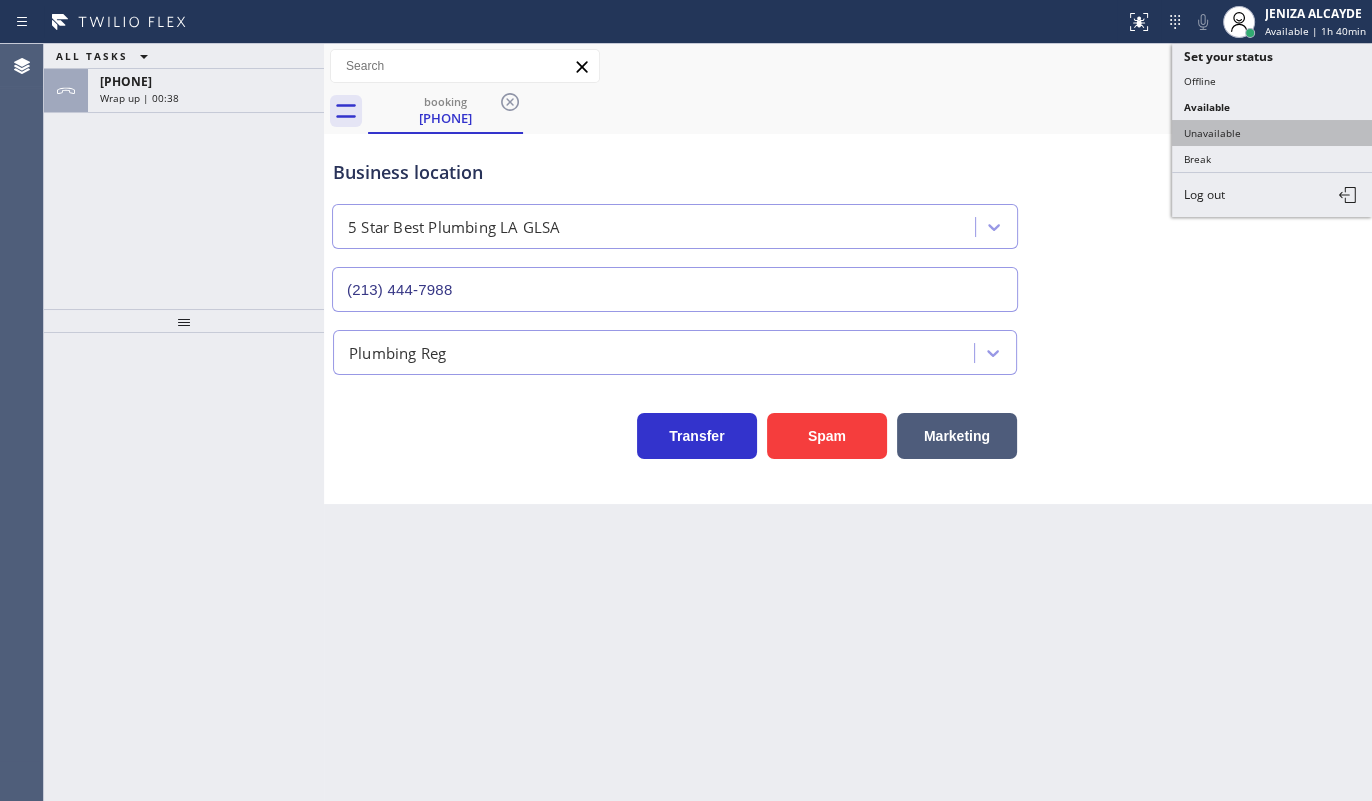 click on "Unavailable" at bounding box center (1272, 133) 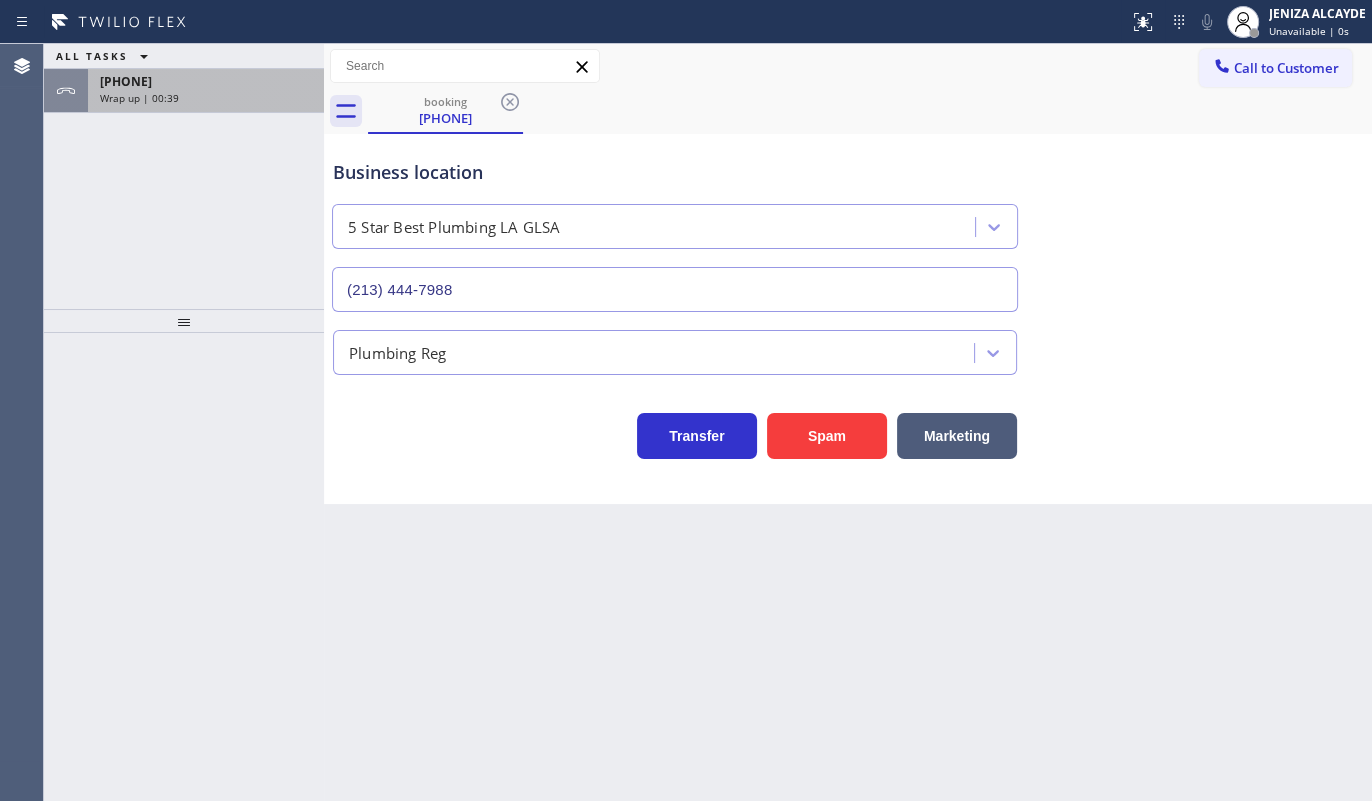 click on "Wrap up | 00:39" at bounding box center [206, 98] 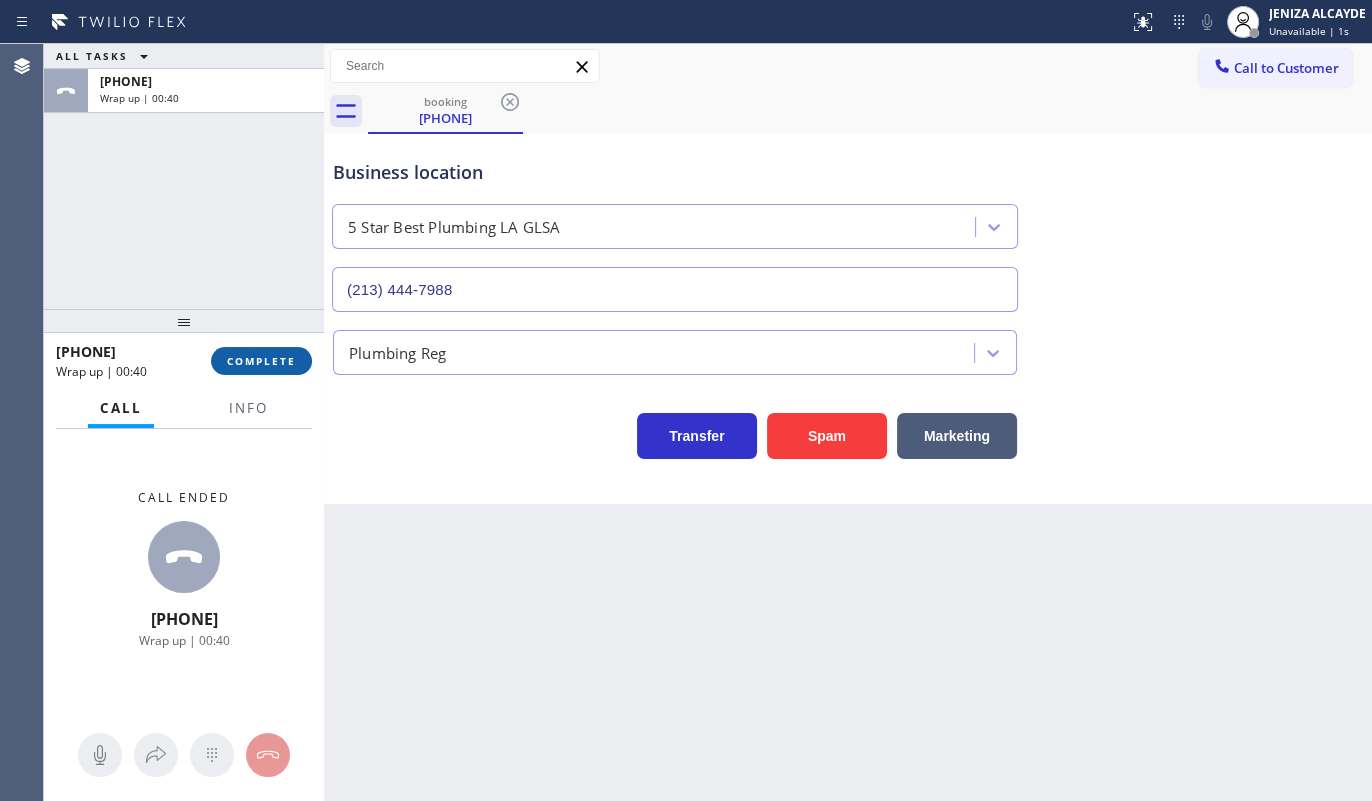 click on "COMPLETE" at bounding box center [261, 361] 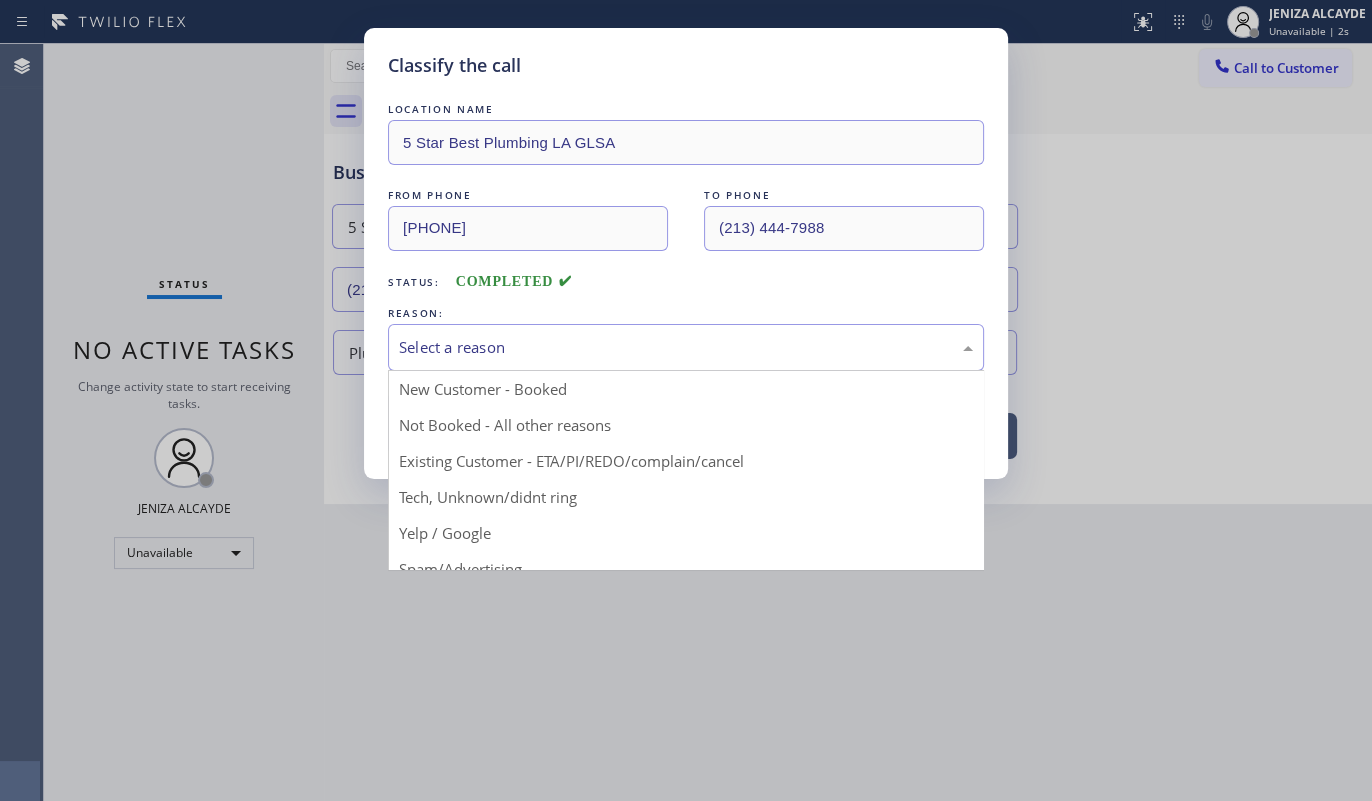 click on "Select a reason" at bounding box center [686, 347] 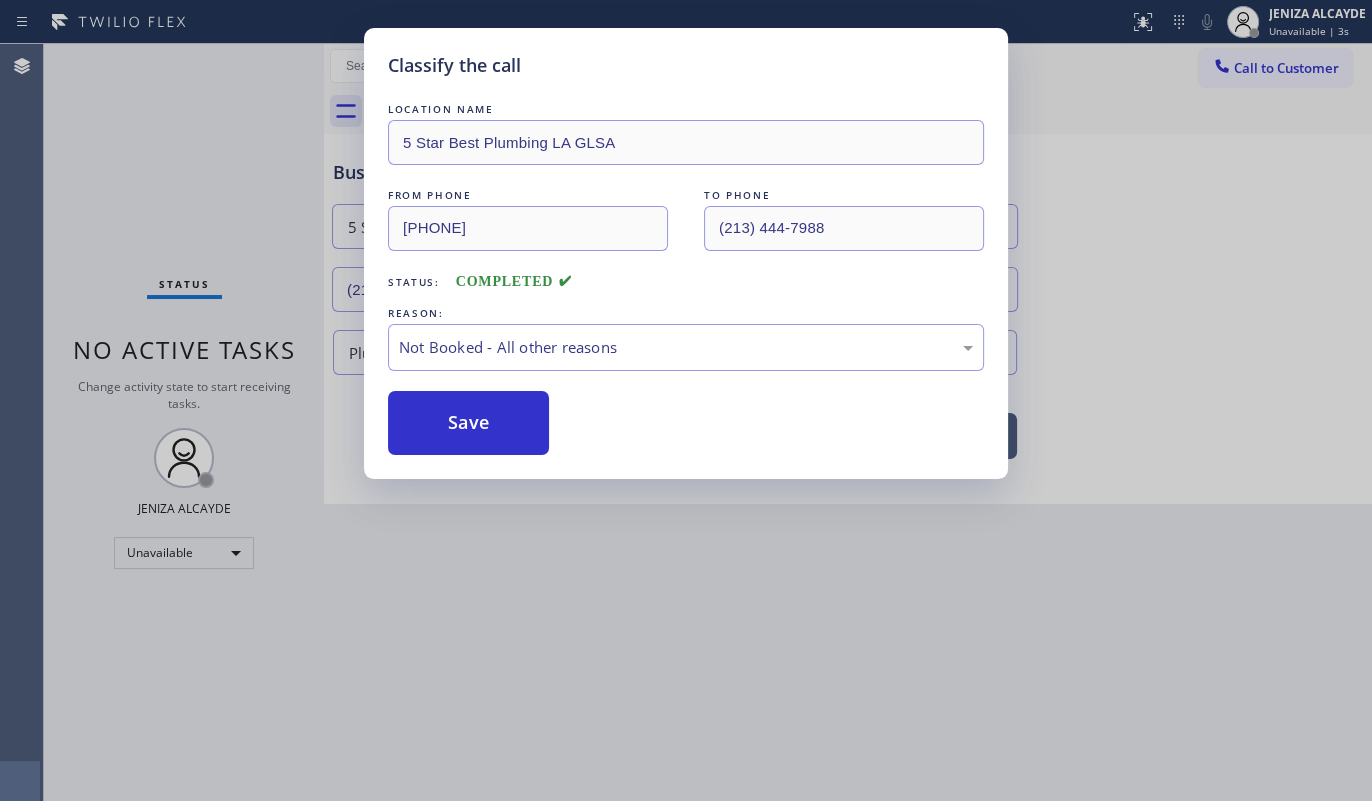 click on "Save" at bounding box center [468, 423] 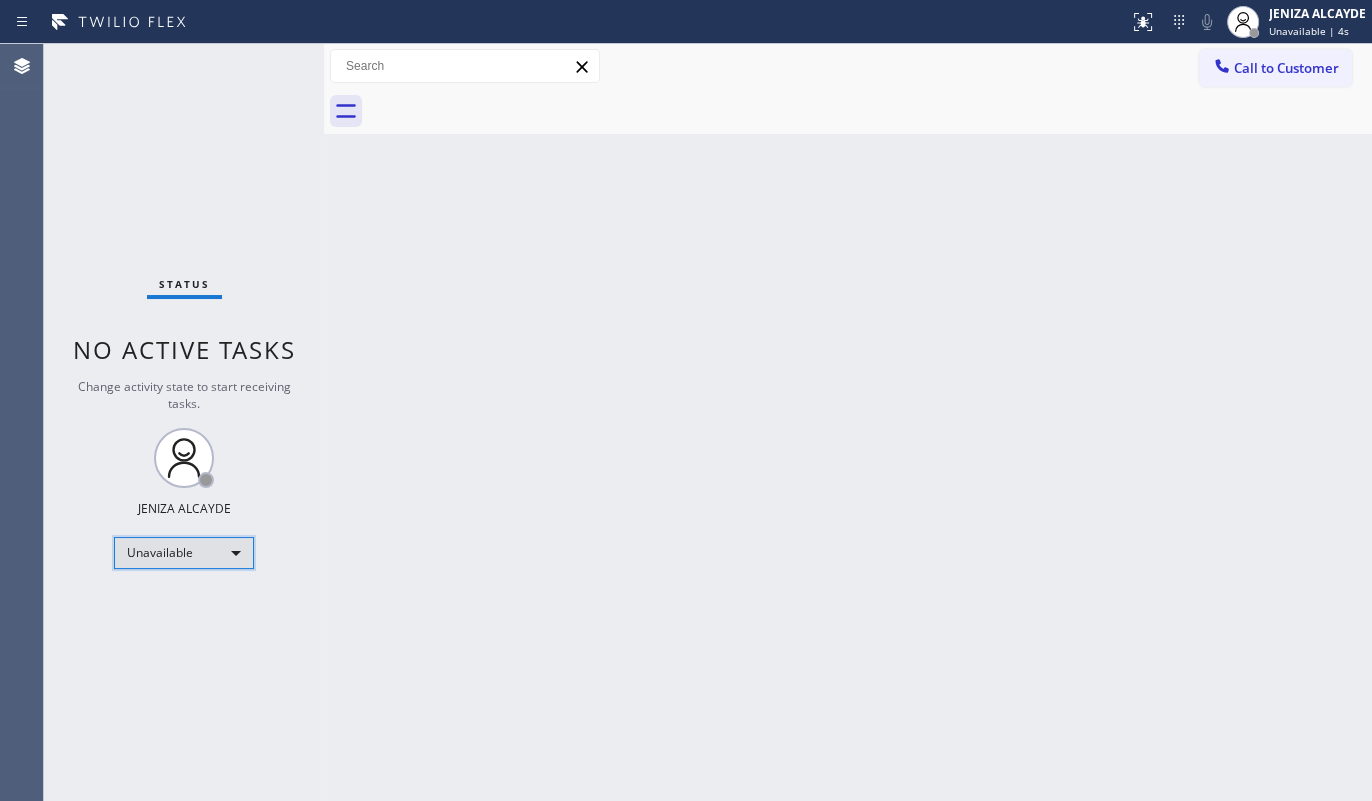 click on "Unavailable" at bounding box center [184, 553] 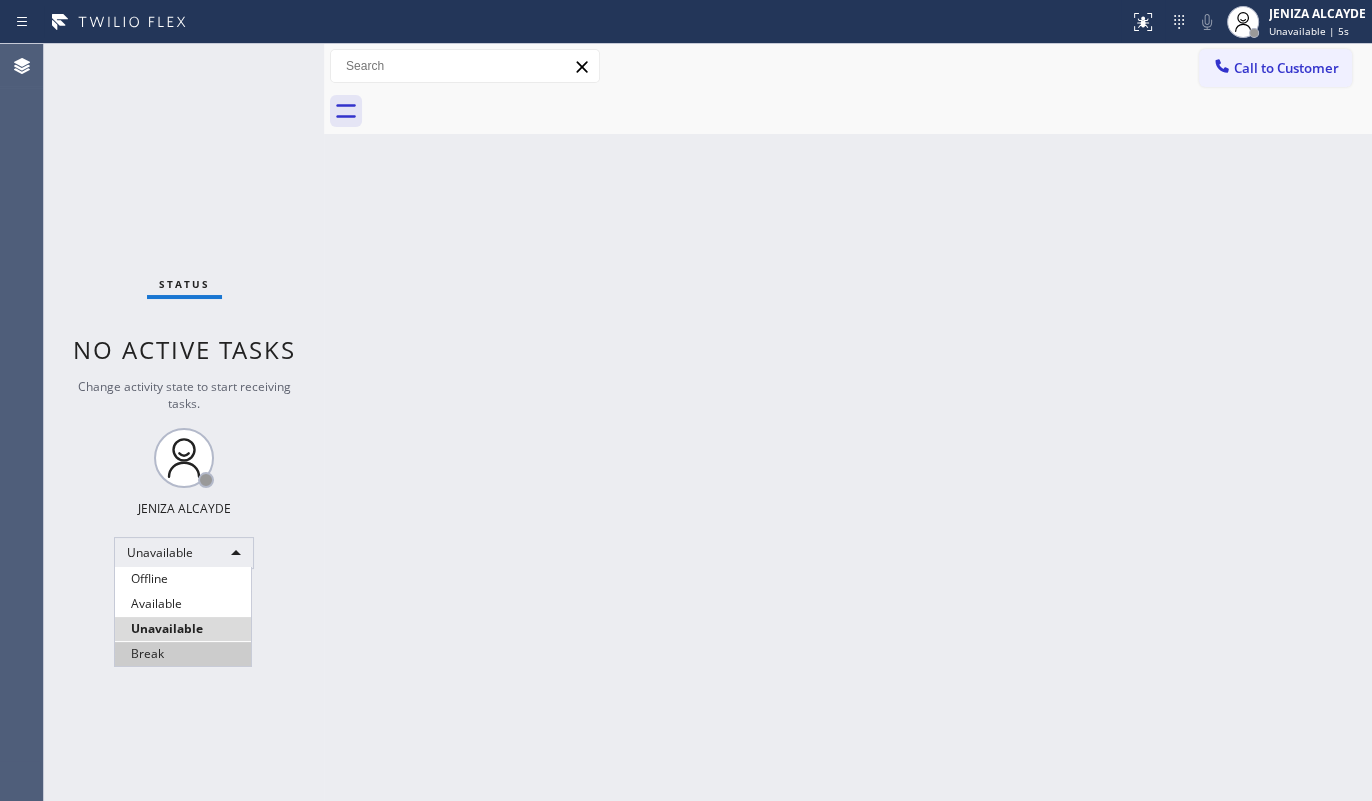 click on "Break" at bounding box center (183, 654) 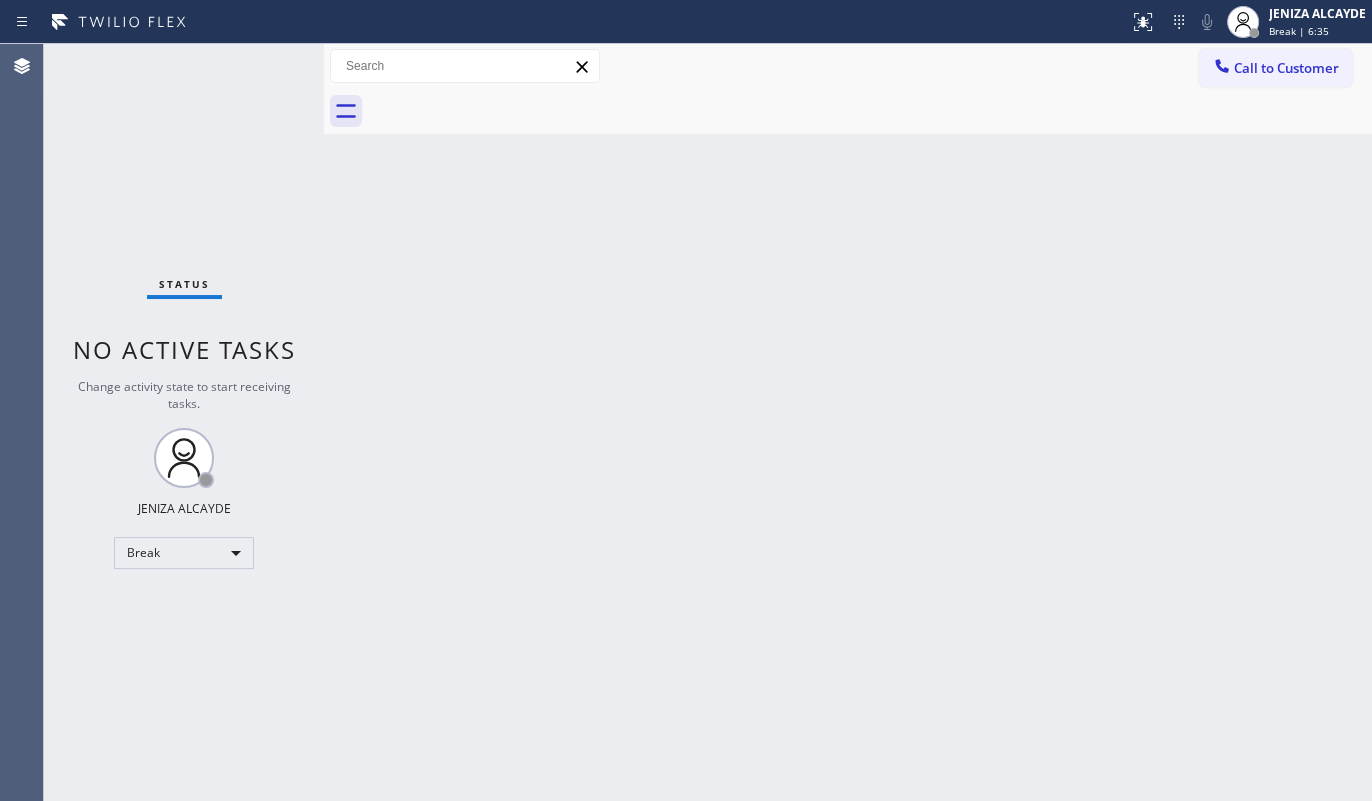 click on "Status   No active tasks     Change activity state to start receiving tasks.   JENIZA ALCAYDE Break" at bounding box center [184, 422] 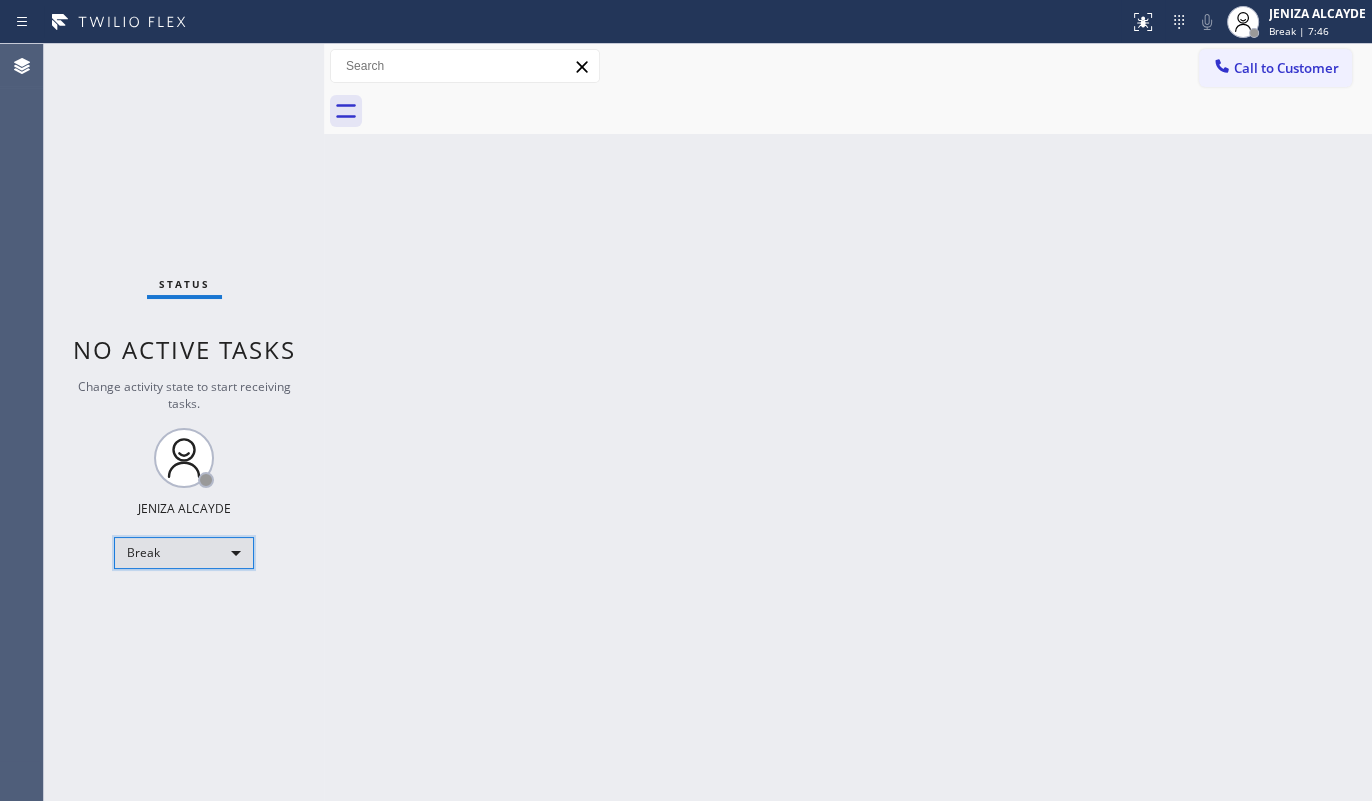 click on "Break" at bounding box center [184, 553] 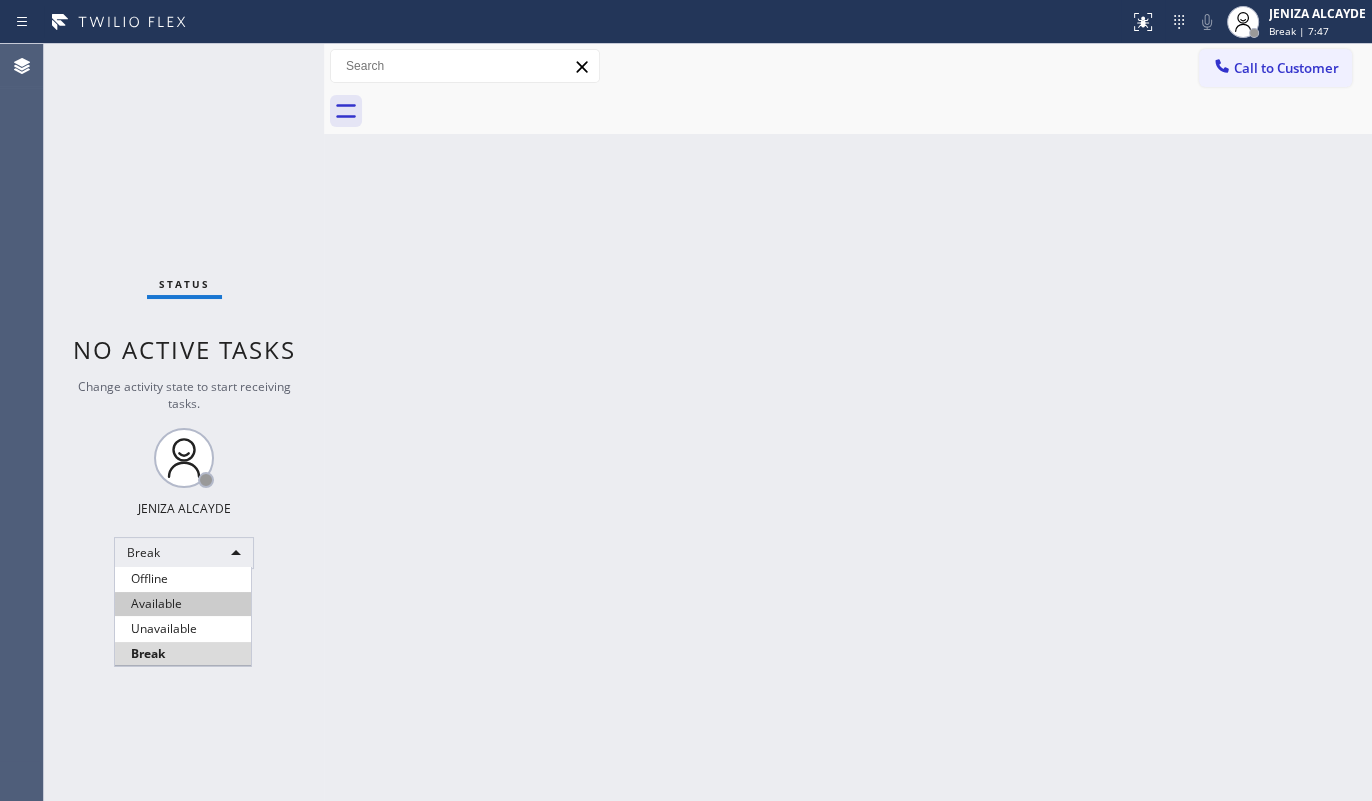 click on "Available" at bounding box center (183, 604) 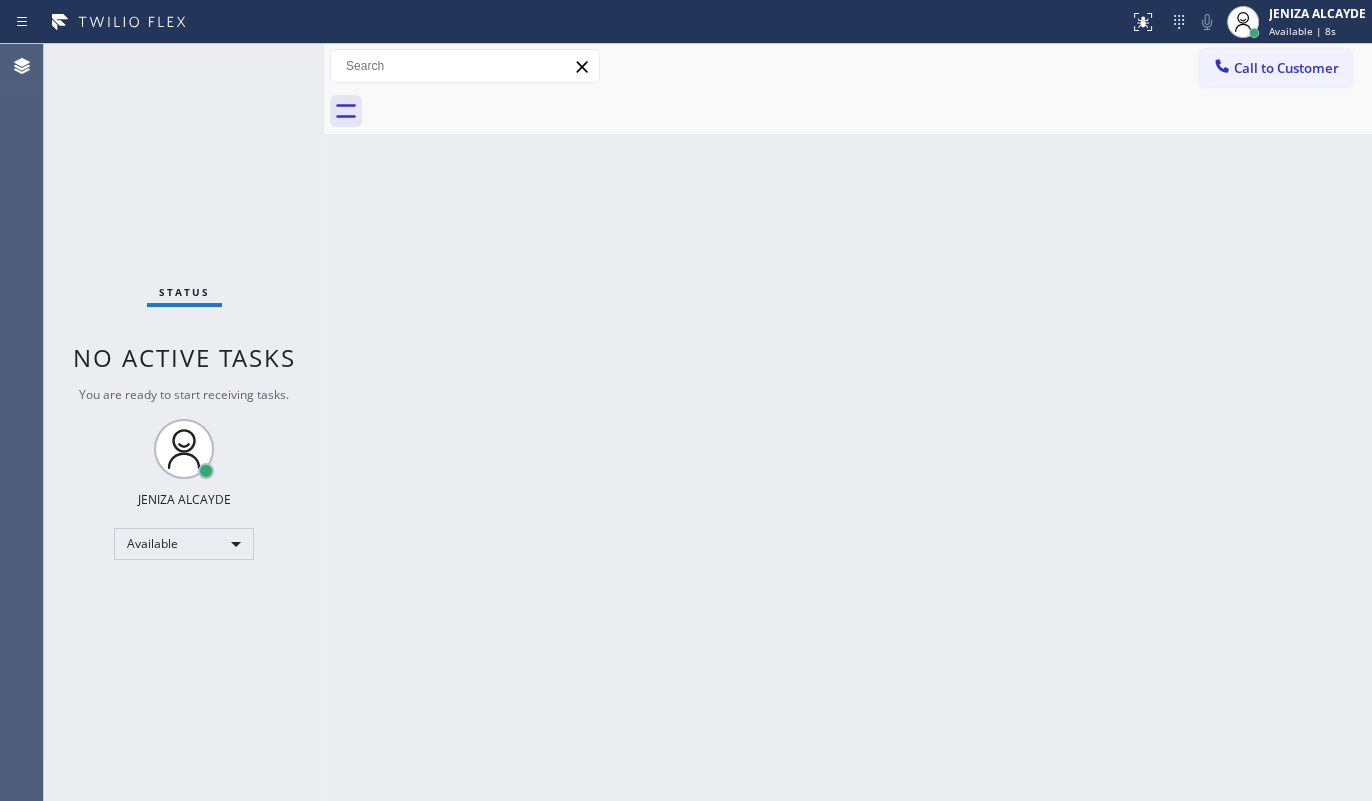 click on "Status   No active tasks     You are ready to start receiving tasks.   JENIZA ALCAYDE Available" at bounding box center (184, 422) 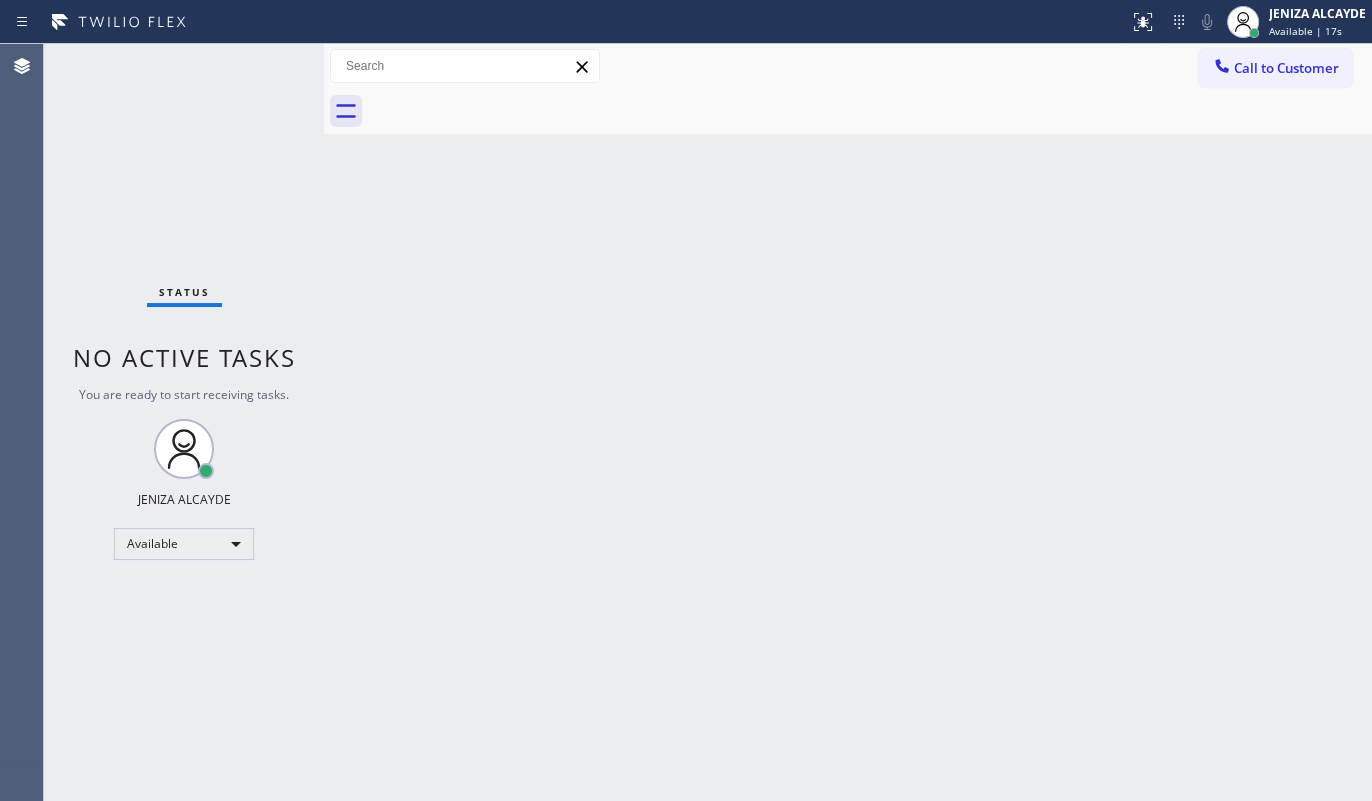 click on "Back to Dashboard Change Sender ID Customers Technicians Select a contact Outbound call Technician Search Technician Your caller id phone number Your caller id phone number Call Technician info Name   Phone none Address none Change Sender ID HVAC +18559994417 5 Star Appliance +18557314952 Appliance Repair +18554611149 Plumbing +18889090120 Air Duct Cleaning +18006865038  Electricians +18005688664 Cancel Change Check personal SMS Reset Change No tabs Call to Customer Outbound call Location Search location Your caller id phone number Customer number Call Outbound call Technician Search Technician Your caller id phone number Your caller id phone number Call" at bounding box center [848, 422] 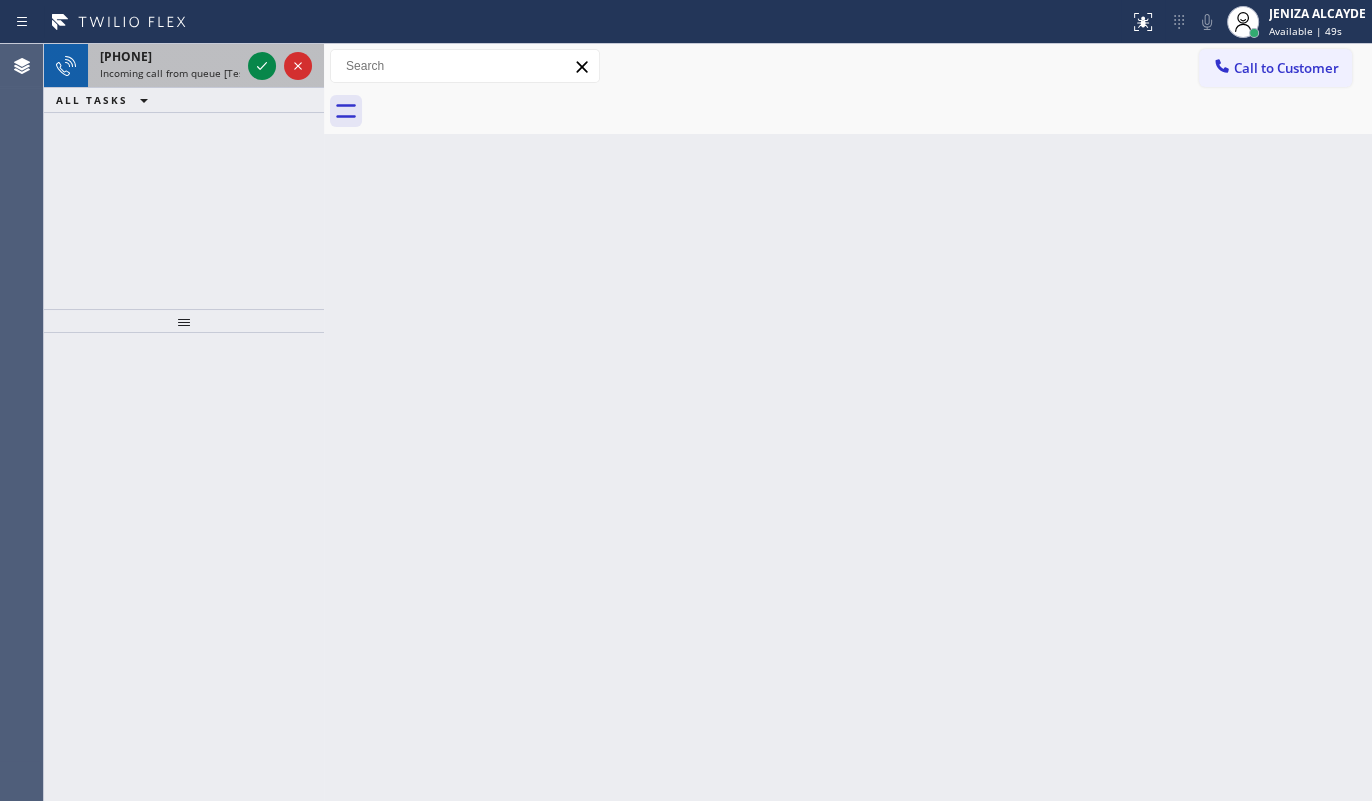 click on "Incoming call from queue [Test] All" at bounding box center (183, 73) 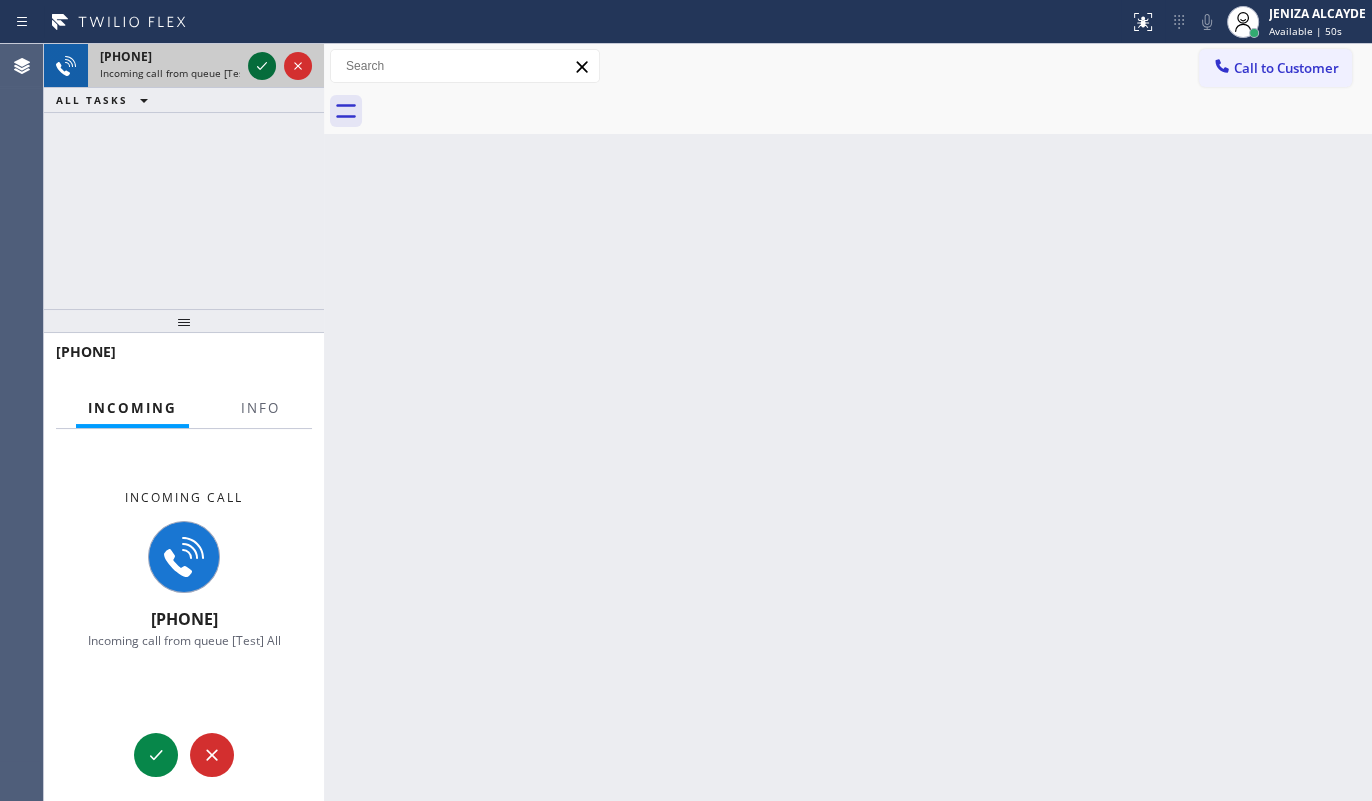 click at bounding box center (262, 66) 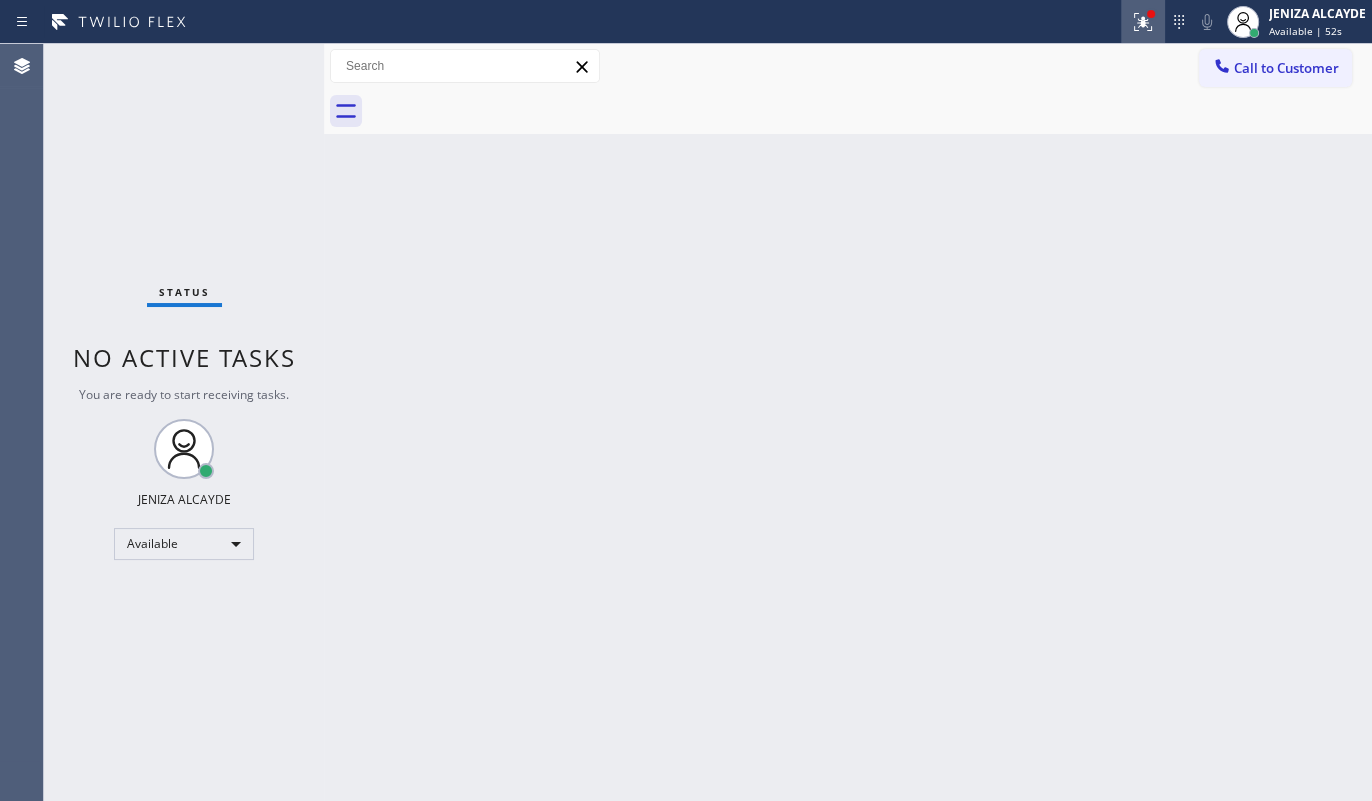 click at bounding box center [1143, 22] 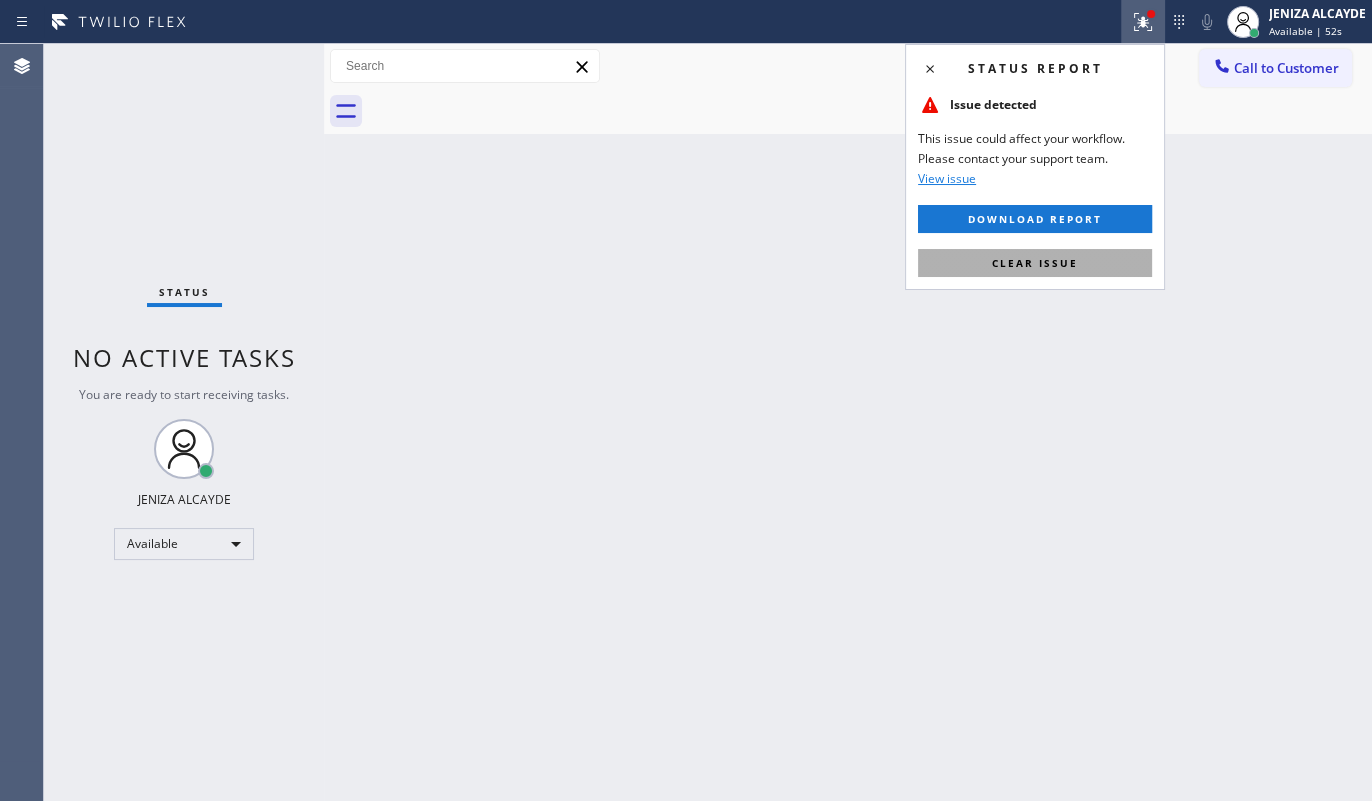 click on "Clear issue" at bounding box center (1035, 263) 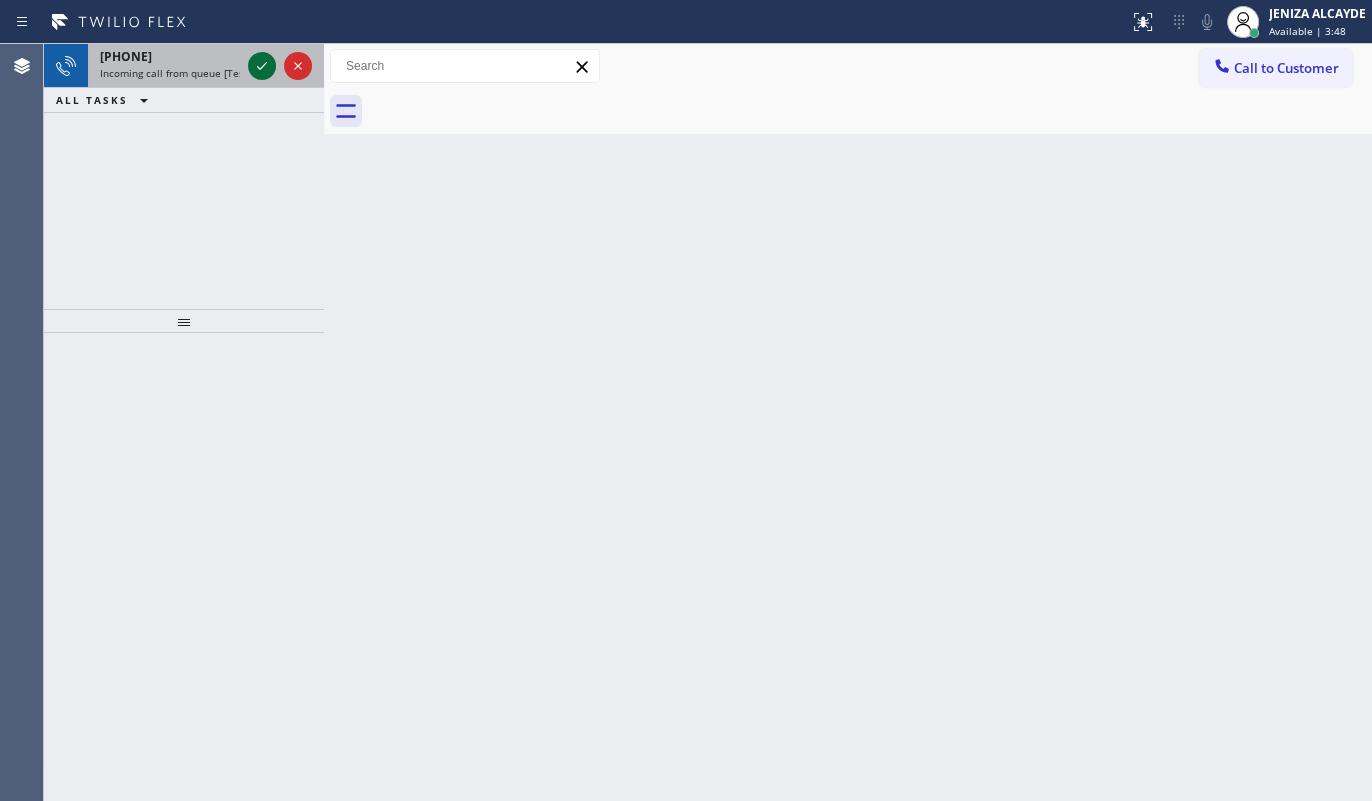 click 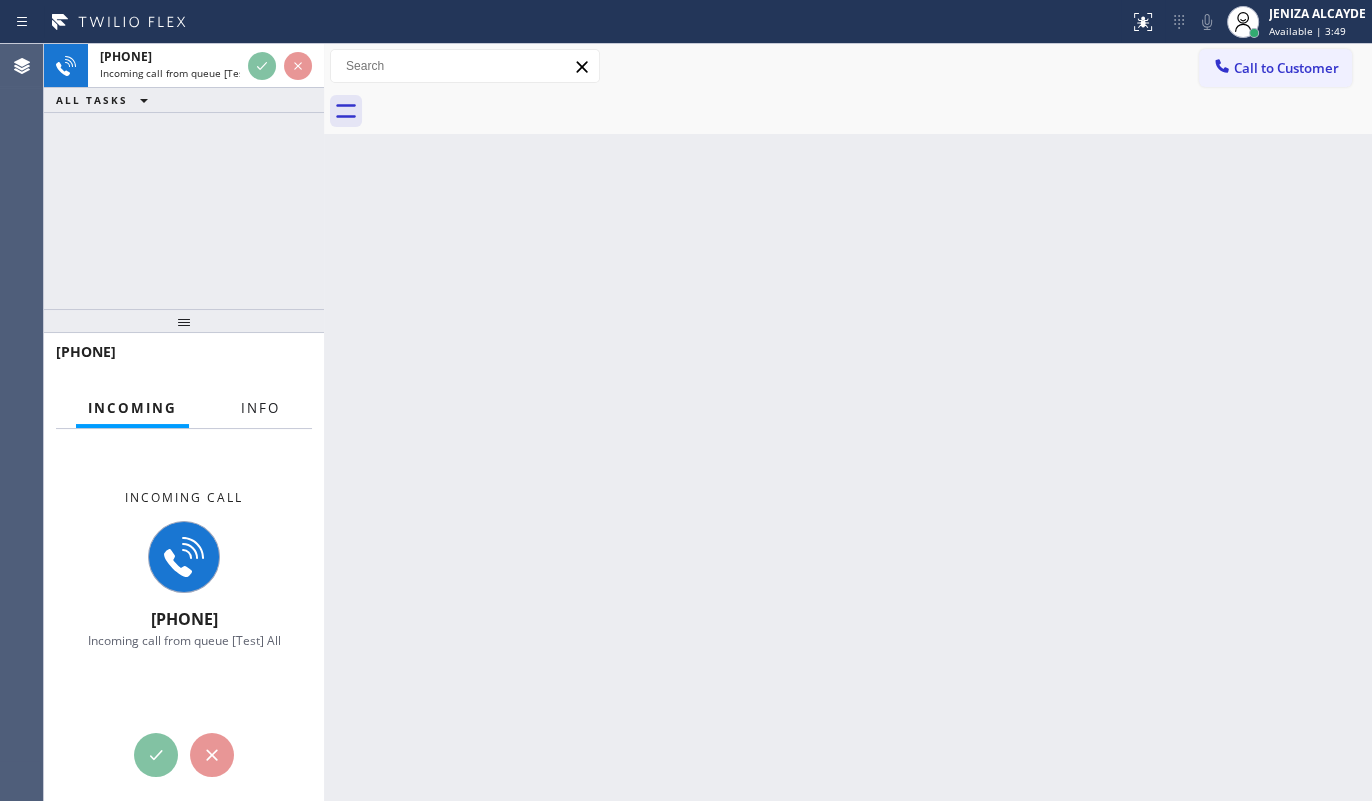 click on "Info" at bounding box center [260, 408] 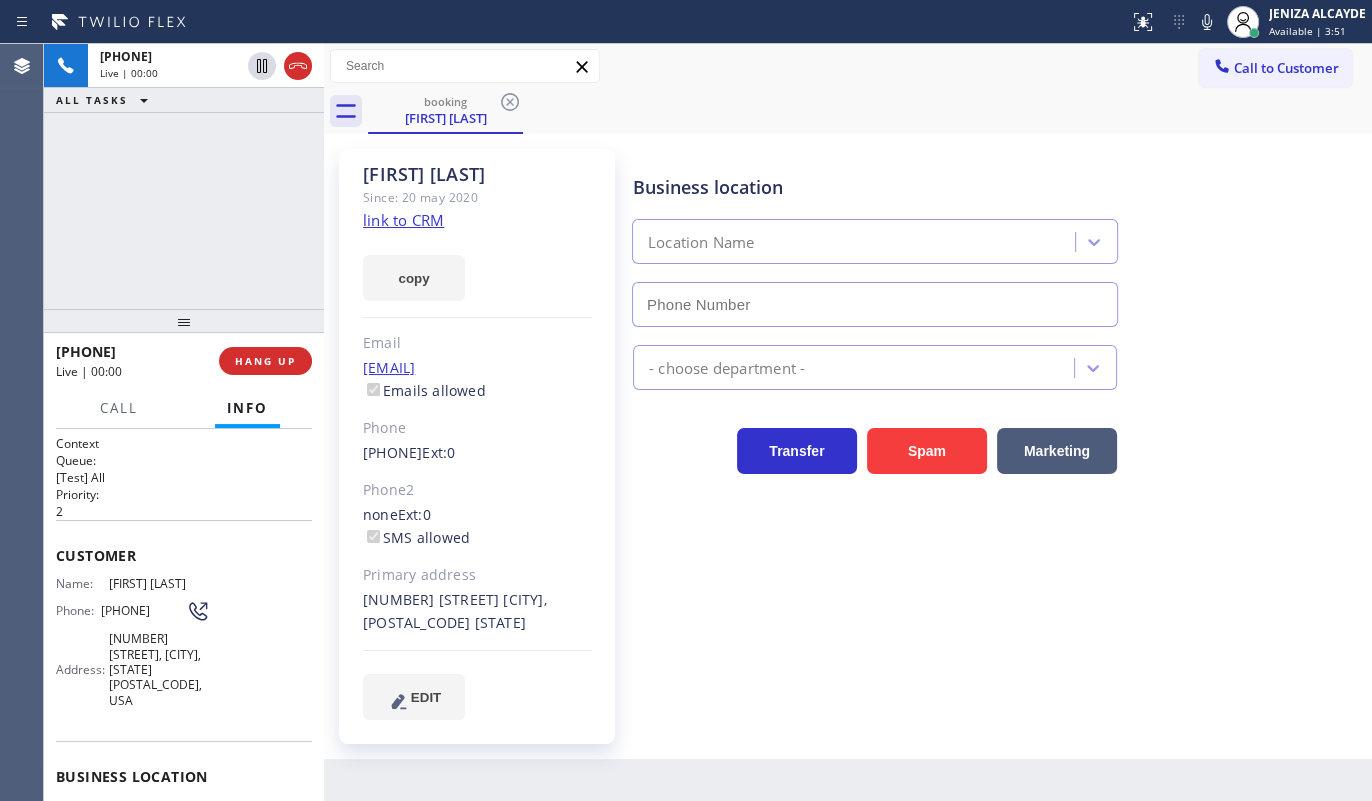 type on "(973) 834-6131" 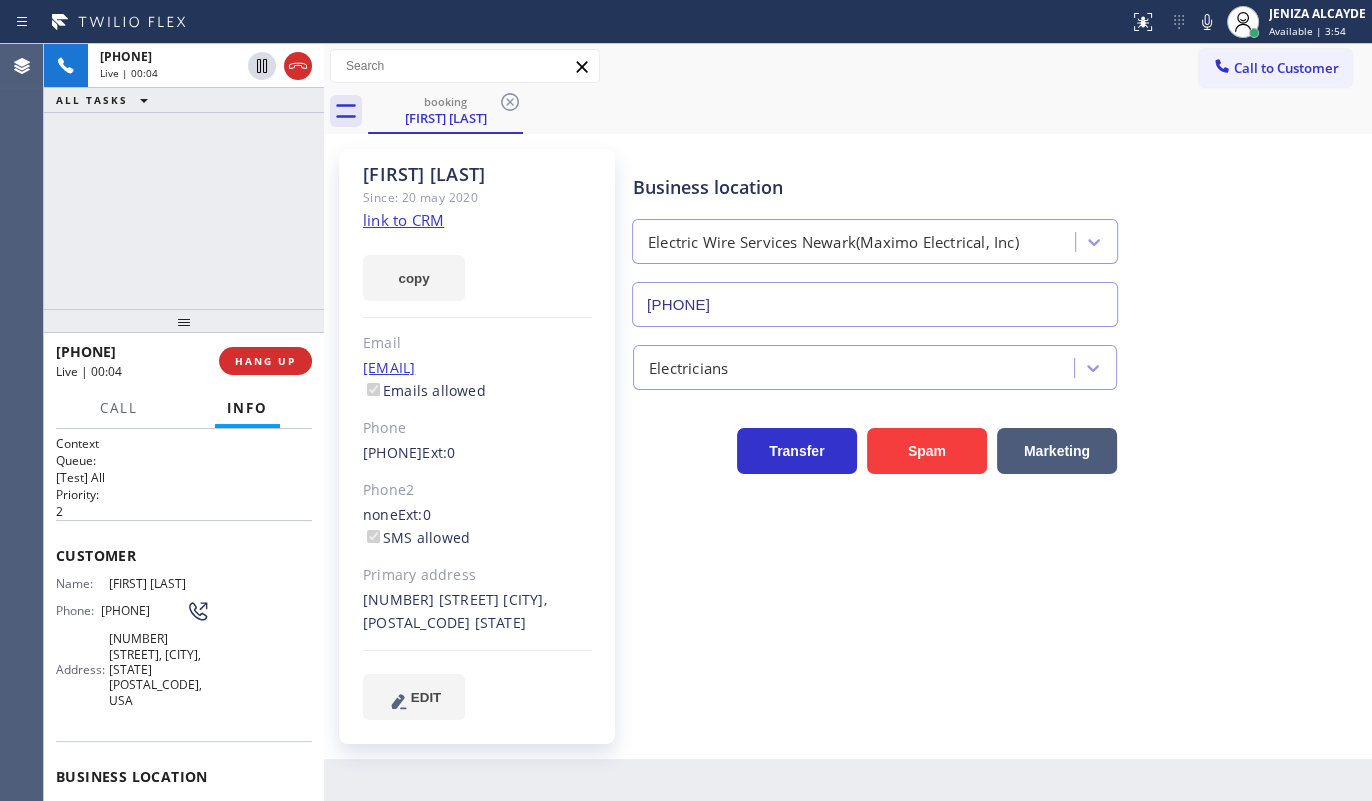 click on "Since: 20 may 2020" 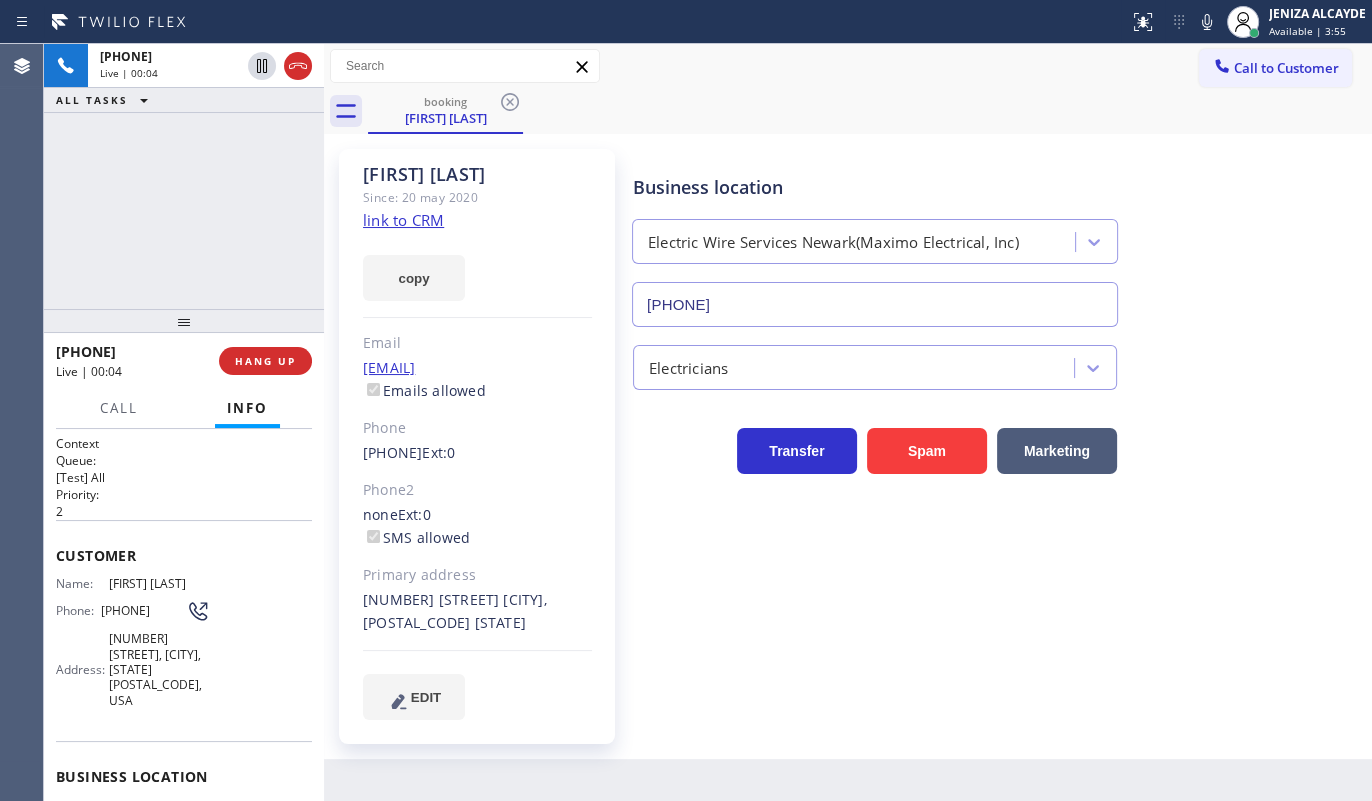 click on "link to CRM" 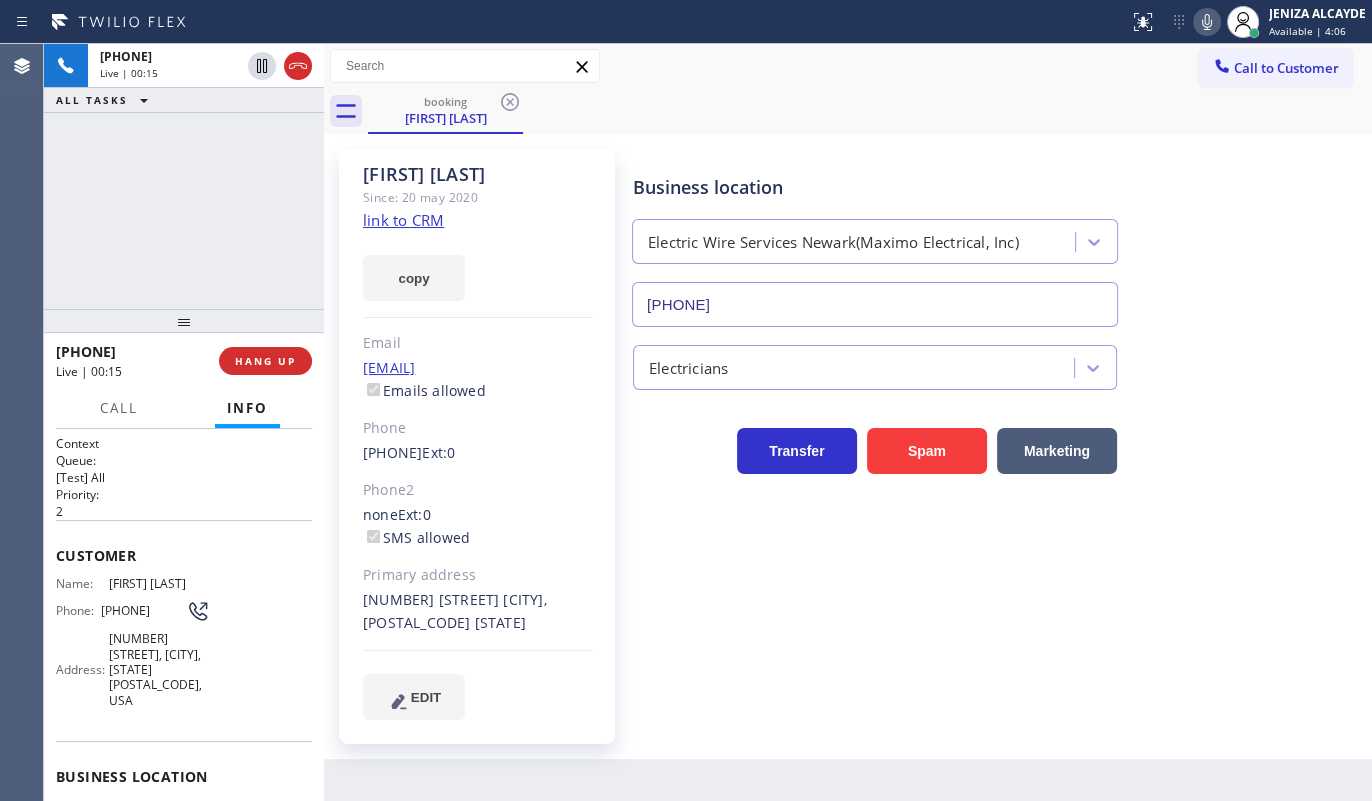 click 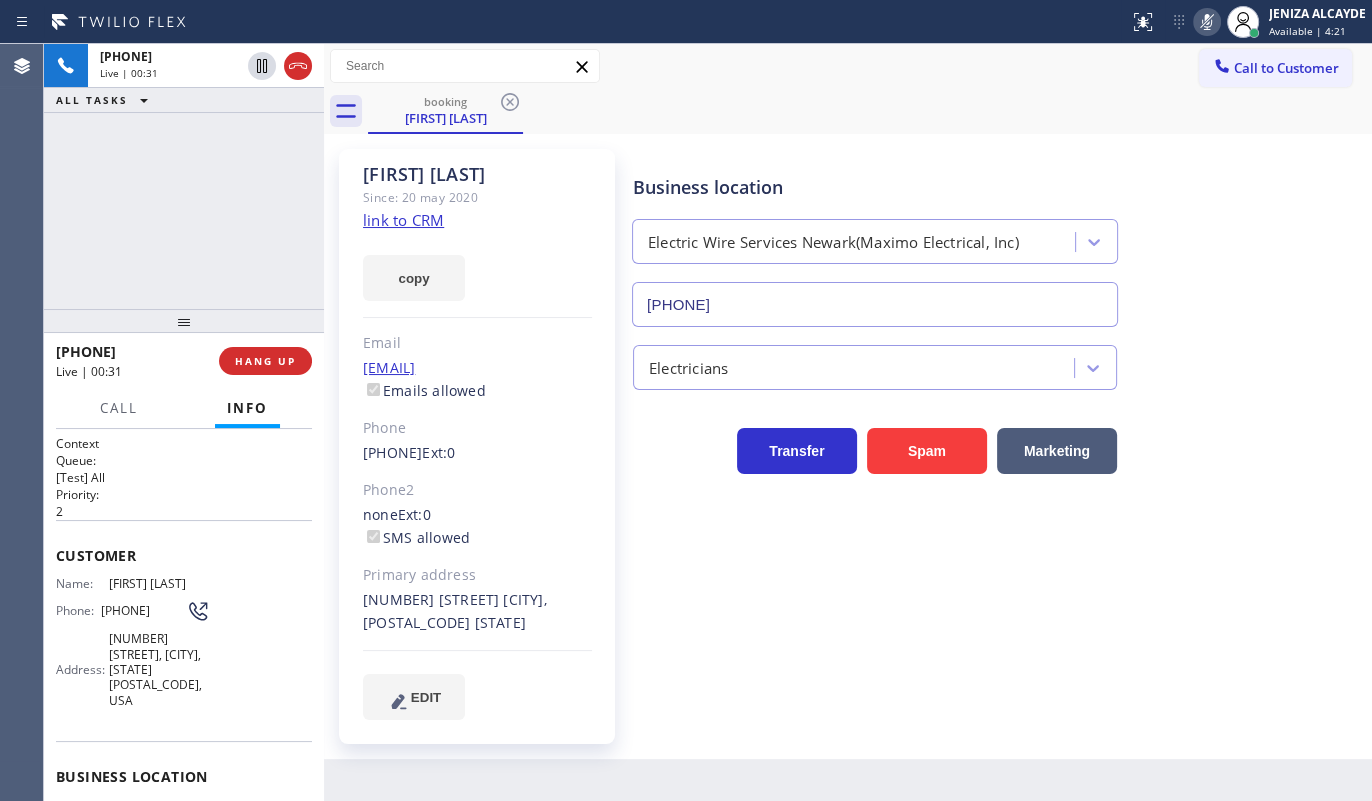 click 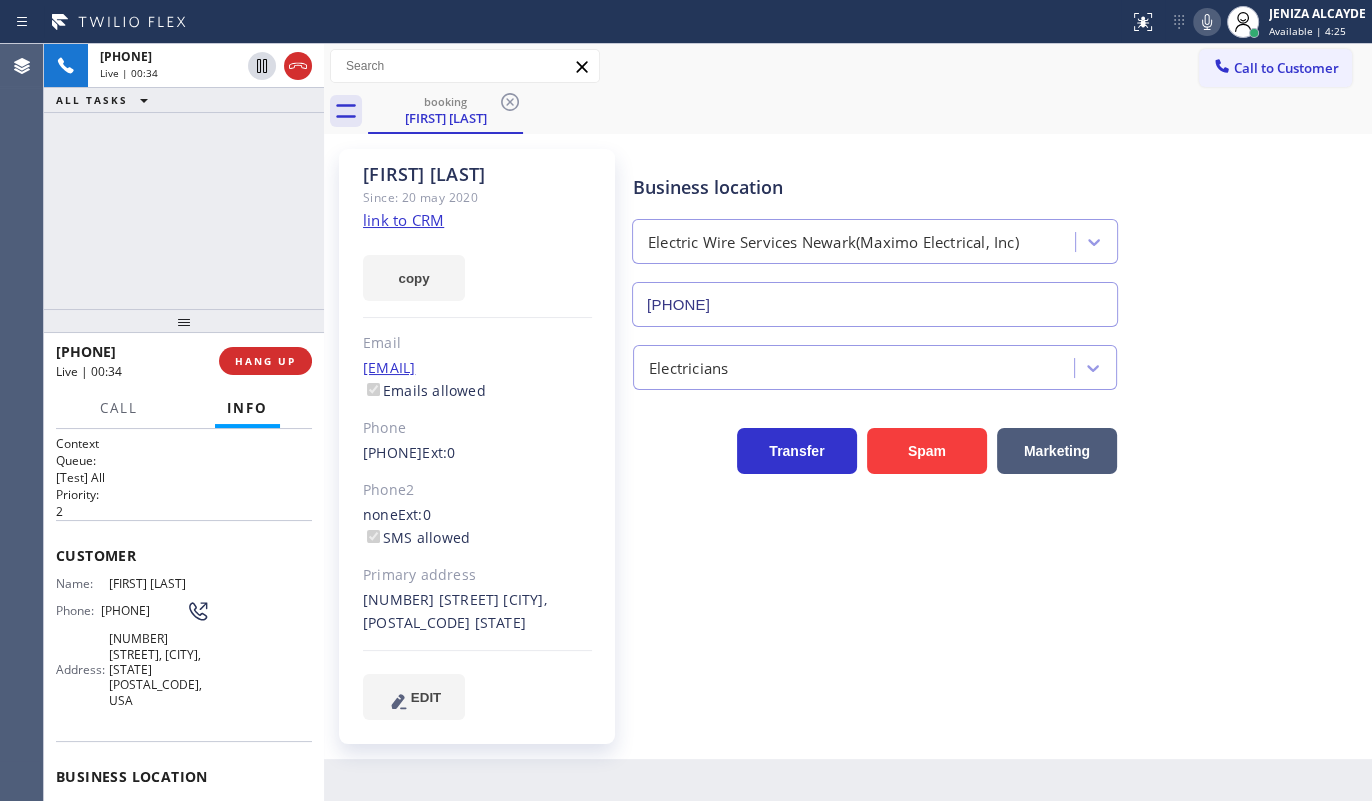 click on "+12013490940 Live | 00:34 ALL TASKS ALL TASKS ACTIVE TASKS TASKS IN WRAP UP" at bounding box center [184, 176] 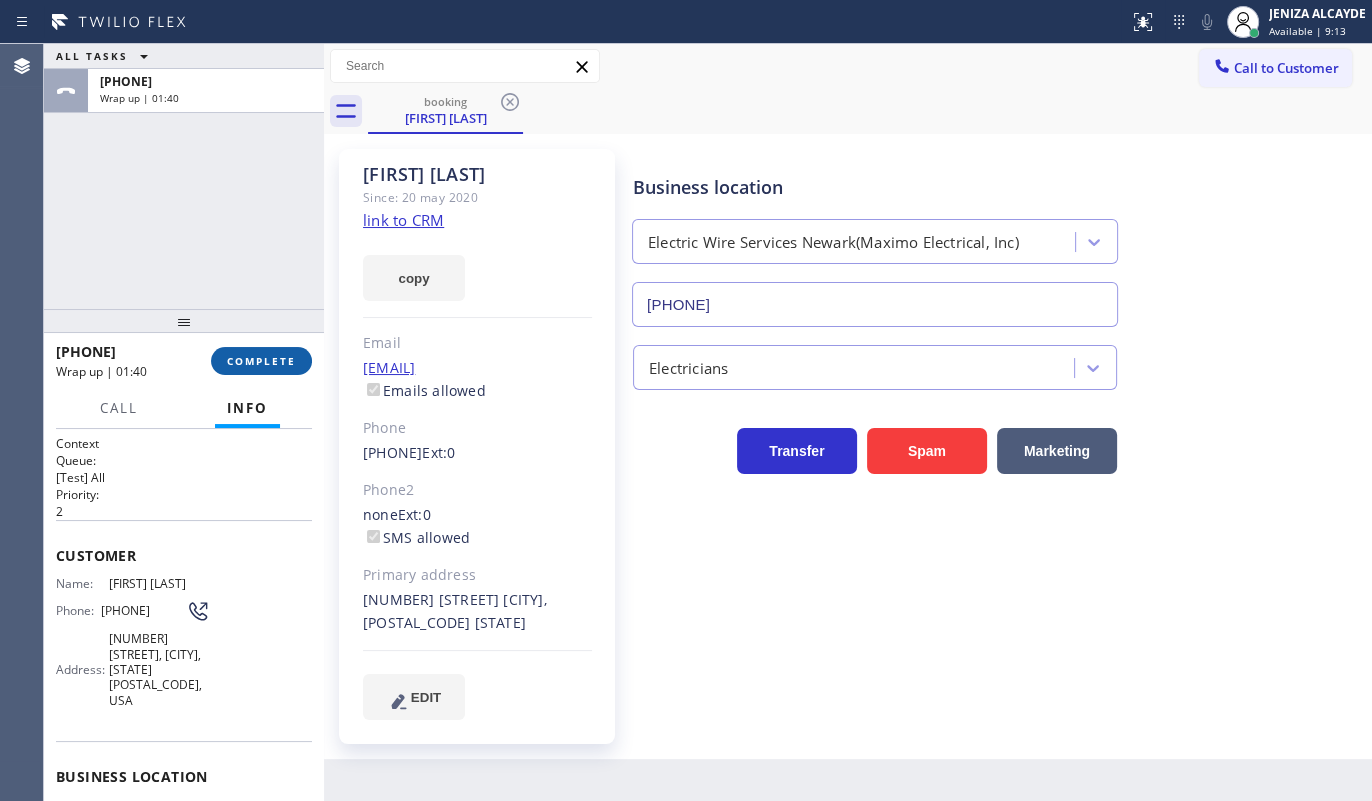 click on "COMPLETE" at bounding box center (261, 361) 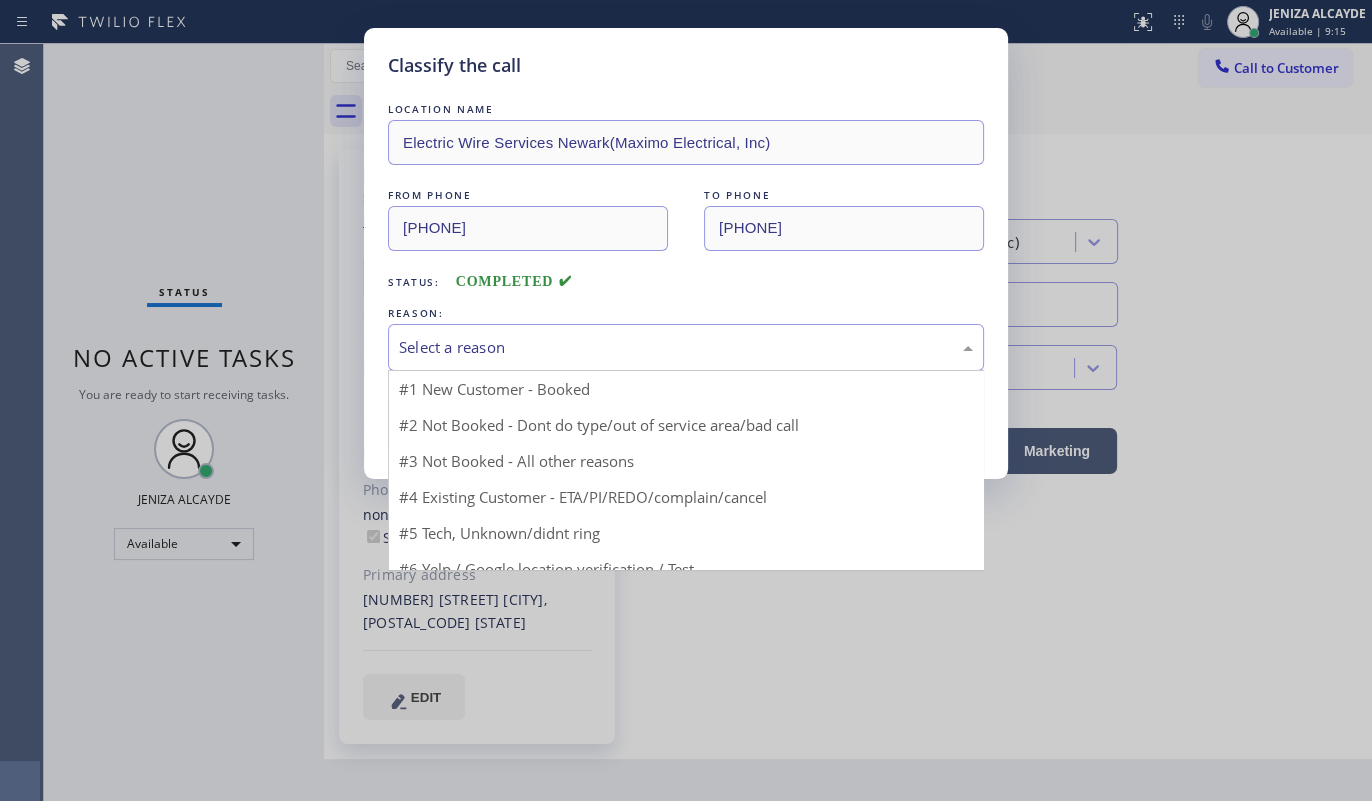click on "Select a reason" at bounding box center (686, 347) 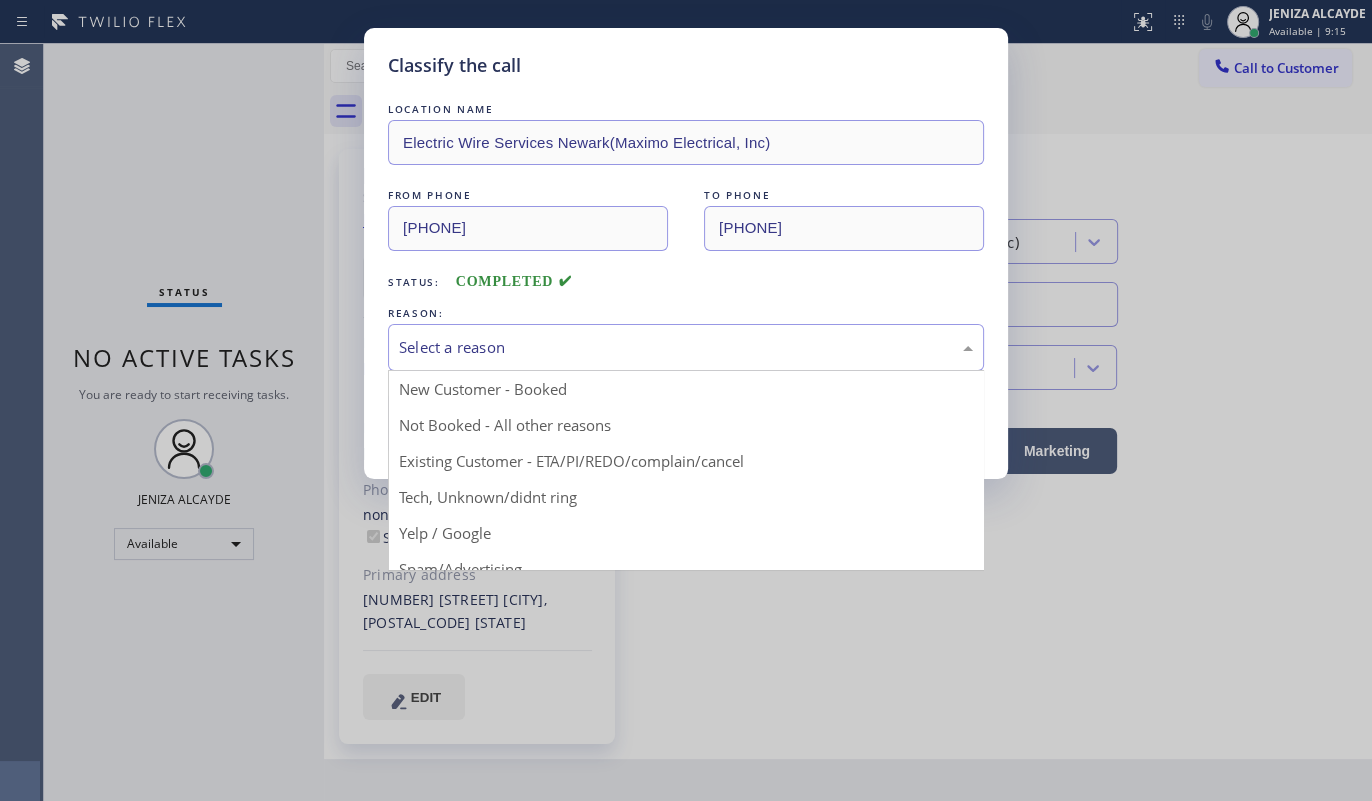 drag, startPoint x: 431, startPoint y: 477, endPoint x: 462, endPoint y: 435, distance: 52.201534 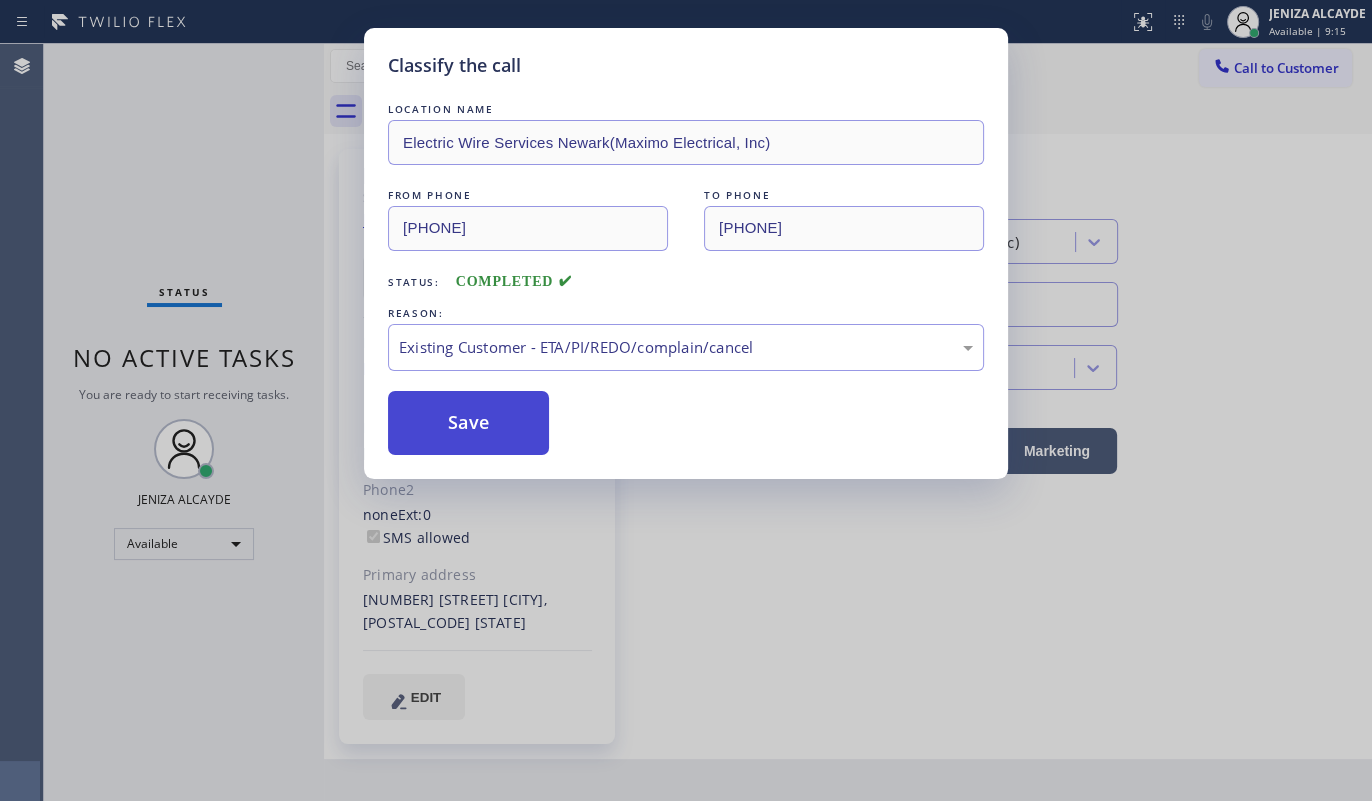 click on "Save" at bounding box center (468, 423) 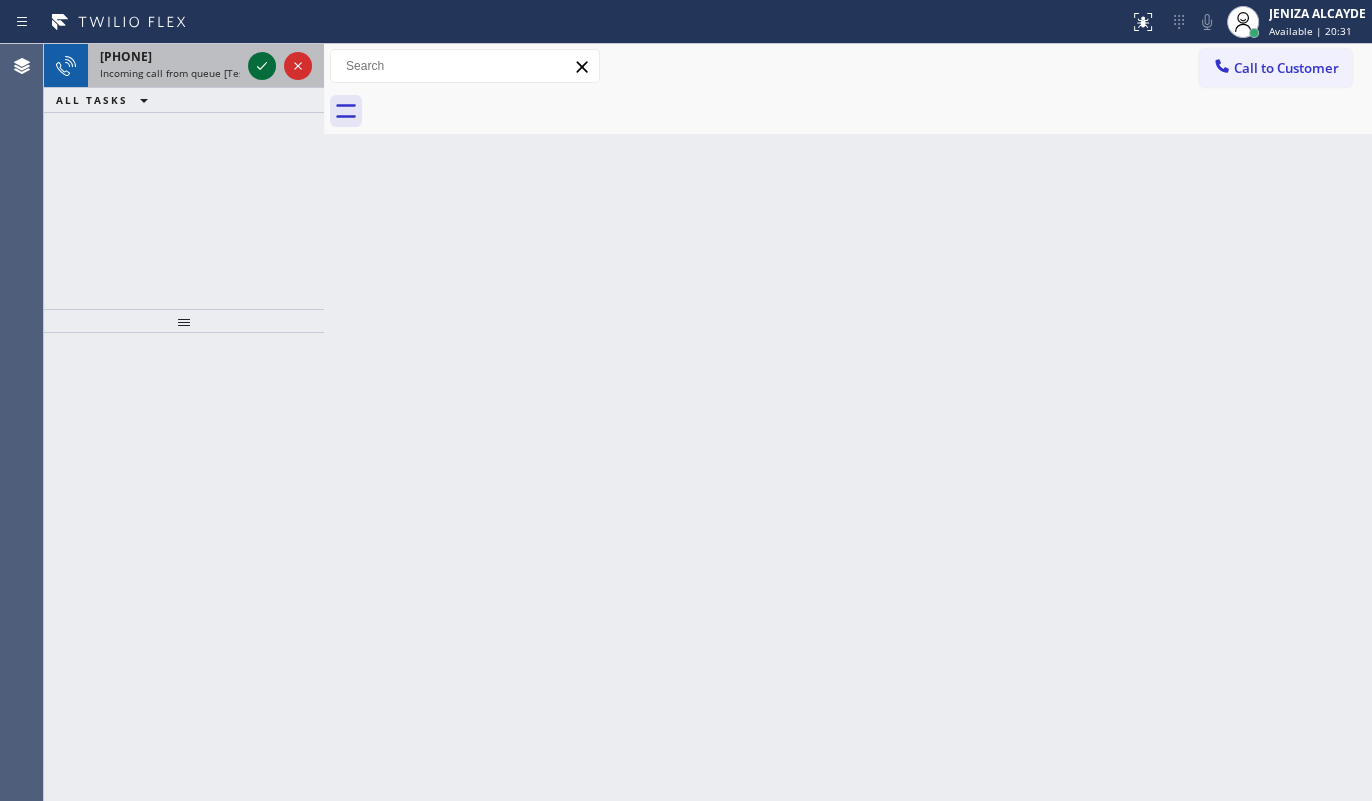 click 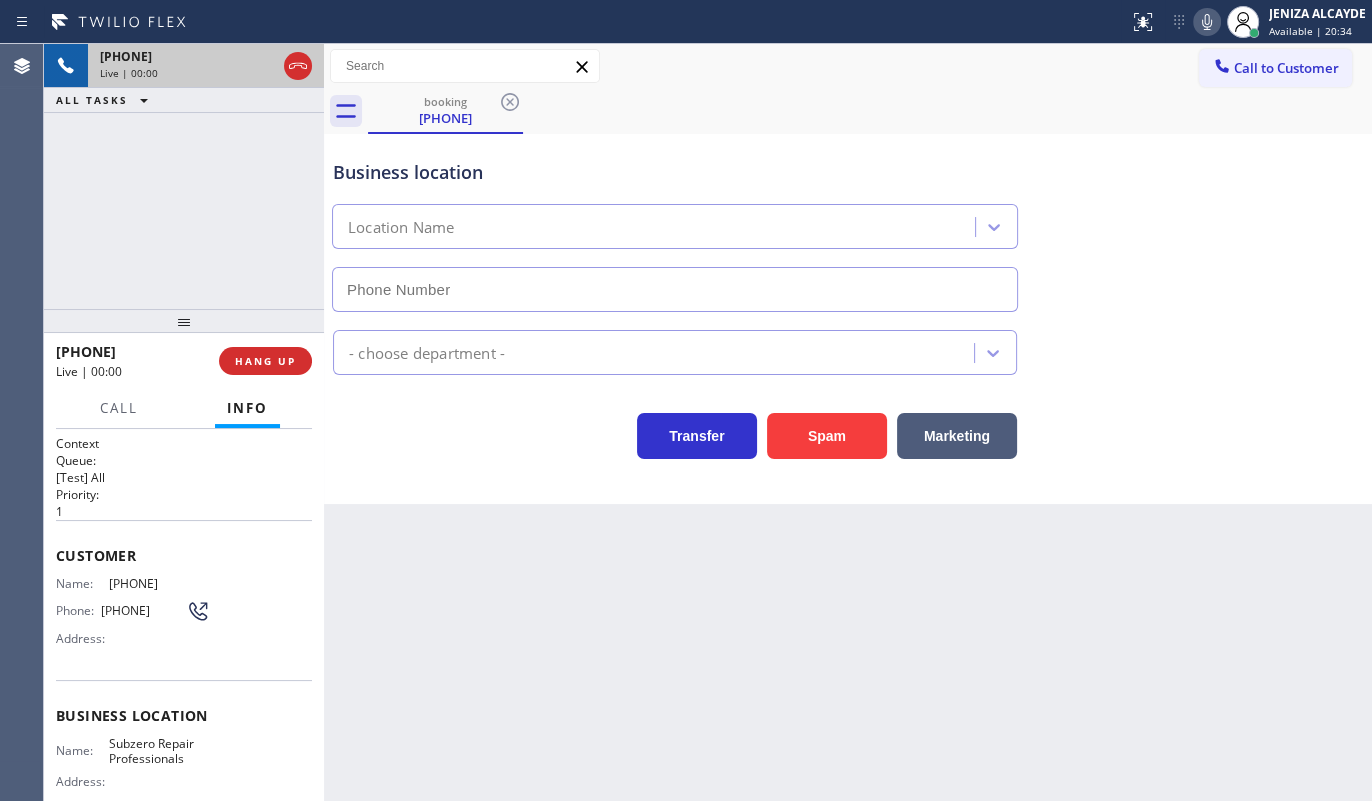 type on "(929) 203-9053" 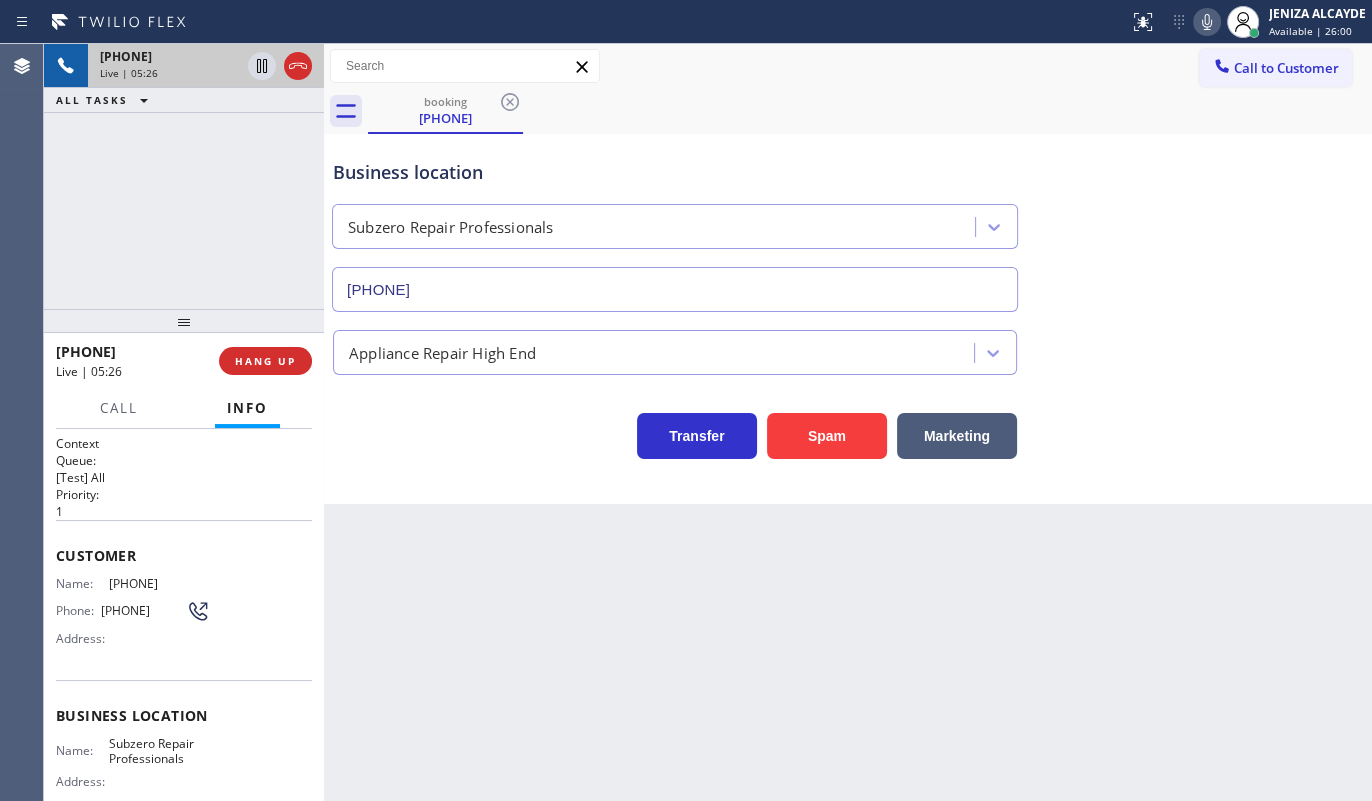 drag, startPoint x: 109, startPoint y: 576, endPoint x: 199, endPoint y: 577, distance: 90.005554 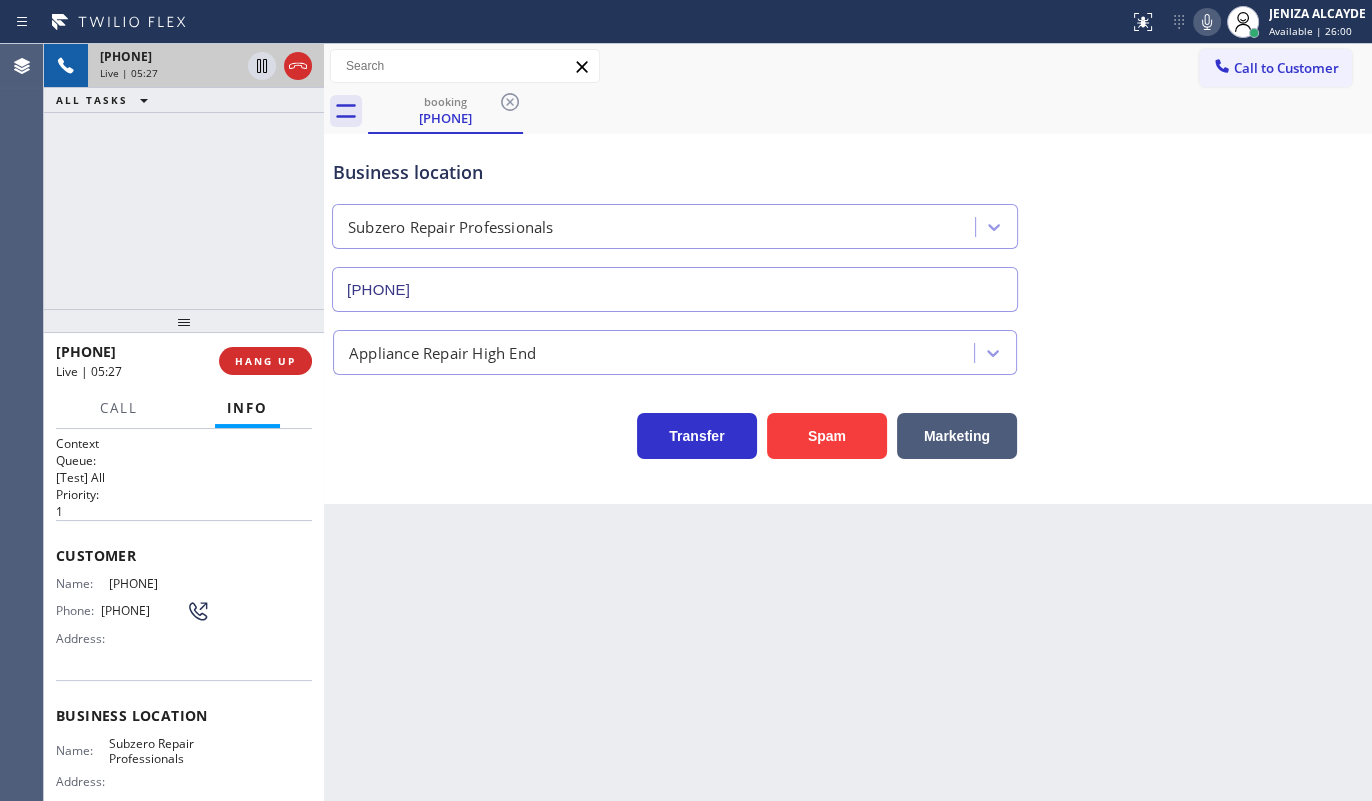 copy on "646) 574-0389" 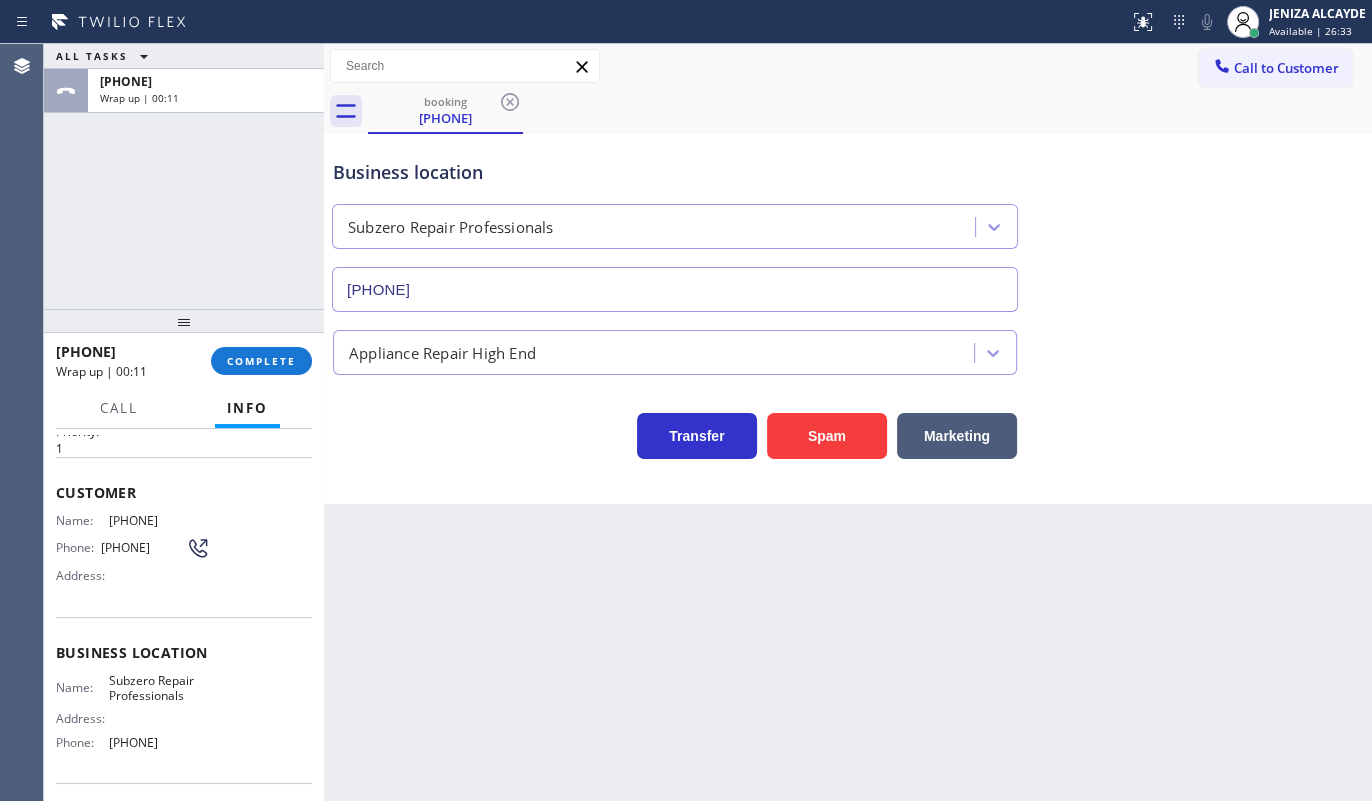 scroll, scrollTop: 181, scrollLeft: 0, axis: vertical 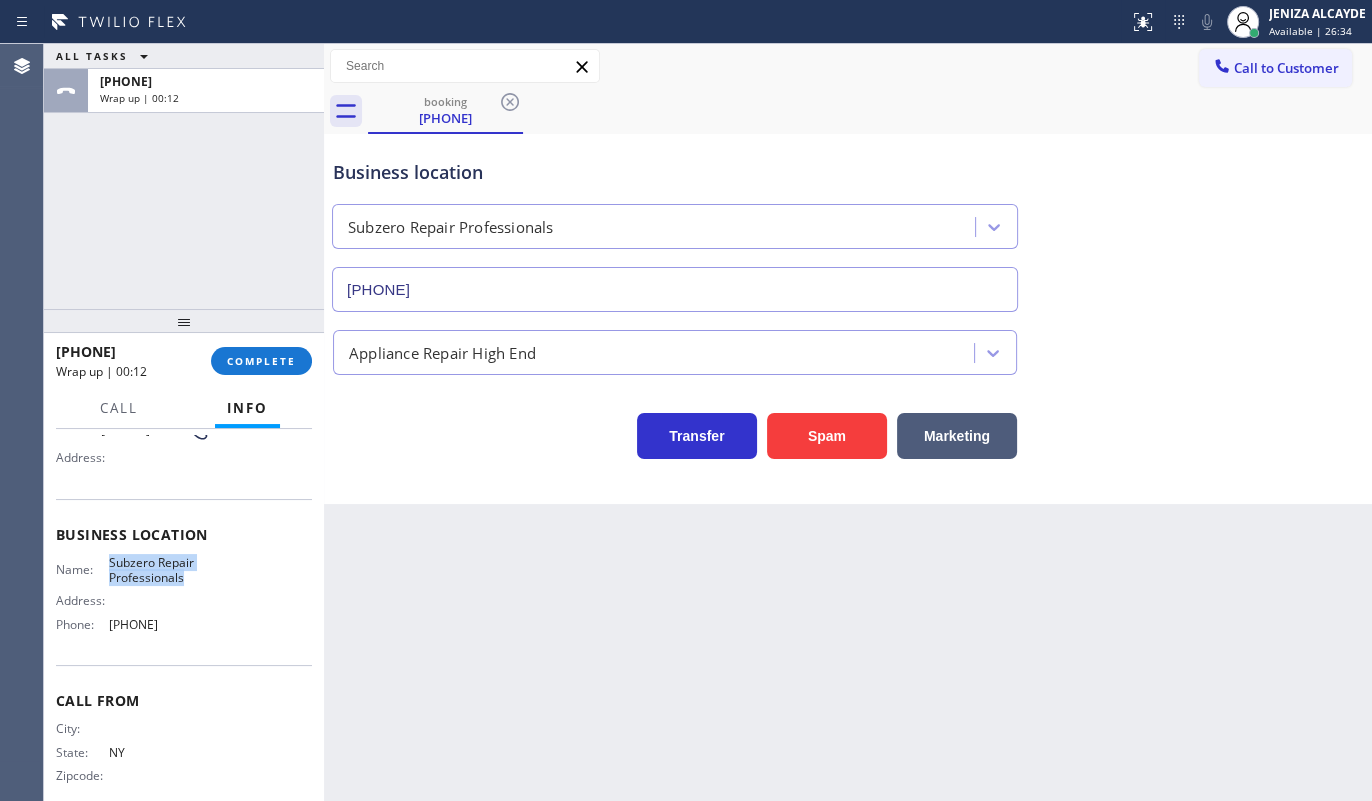 drag, startPoint x: 101, startPoint y: 562, endPoint x: 187, endPoint y: 582, distance: 88.29496 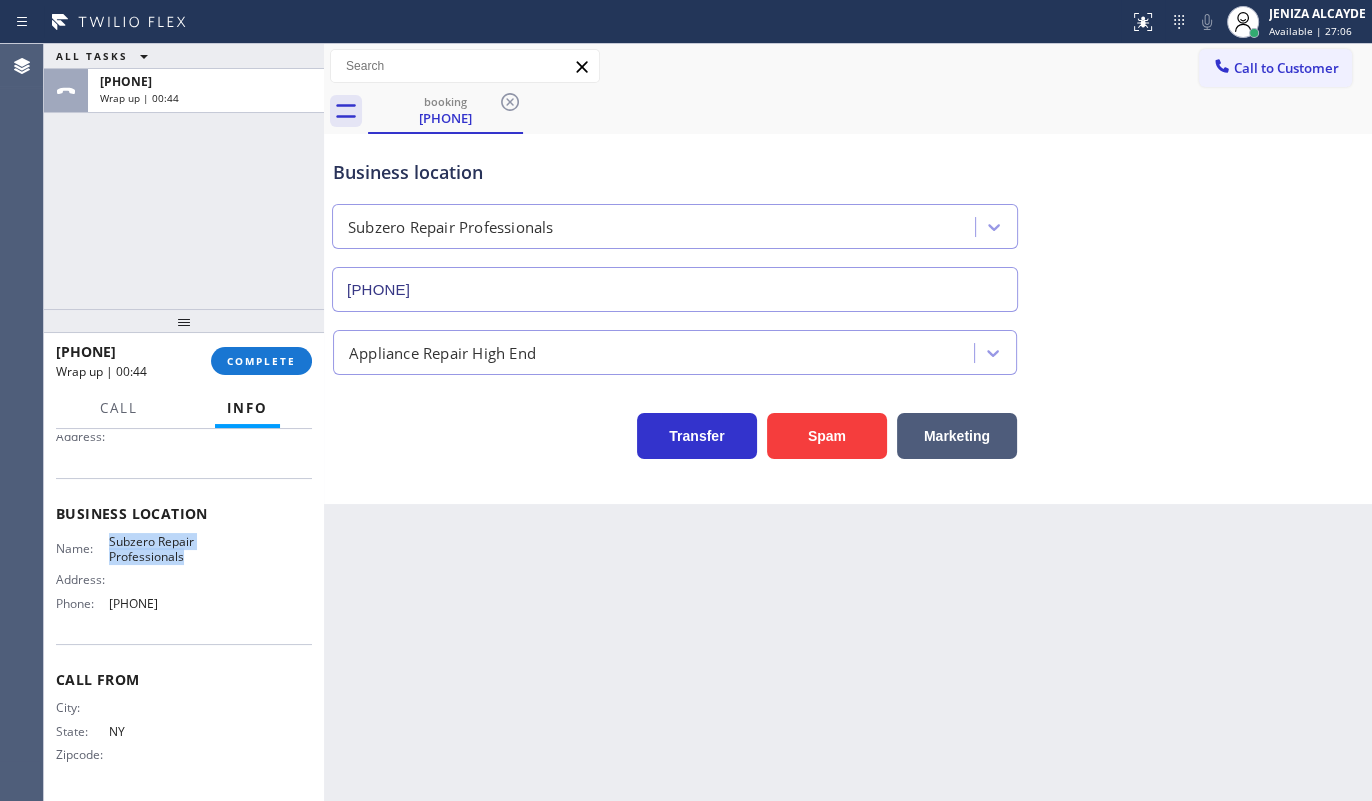 scroll, scrollTop: 206, scrollLeft: 0, axis: vertical 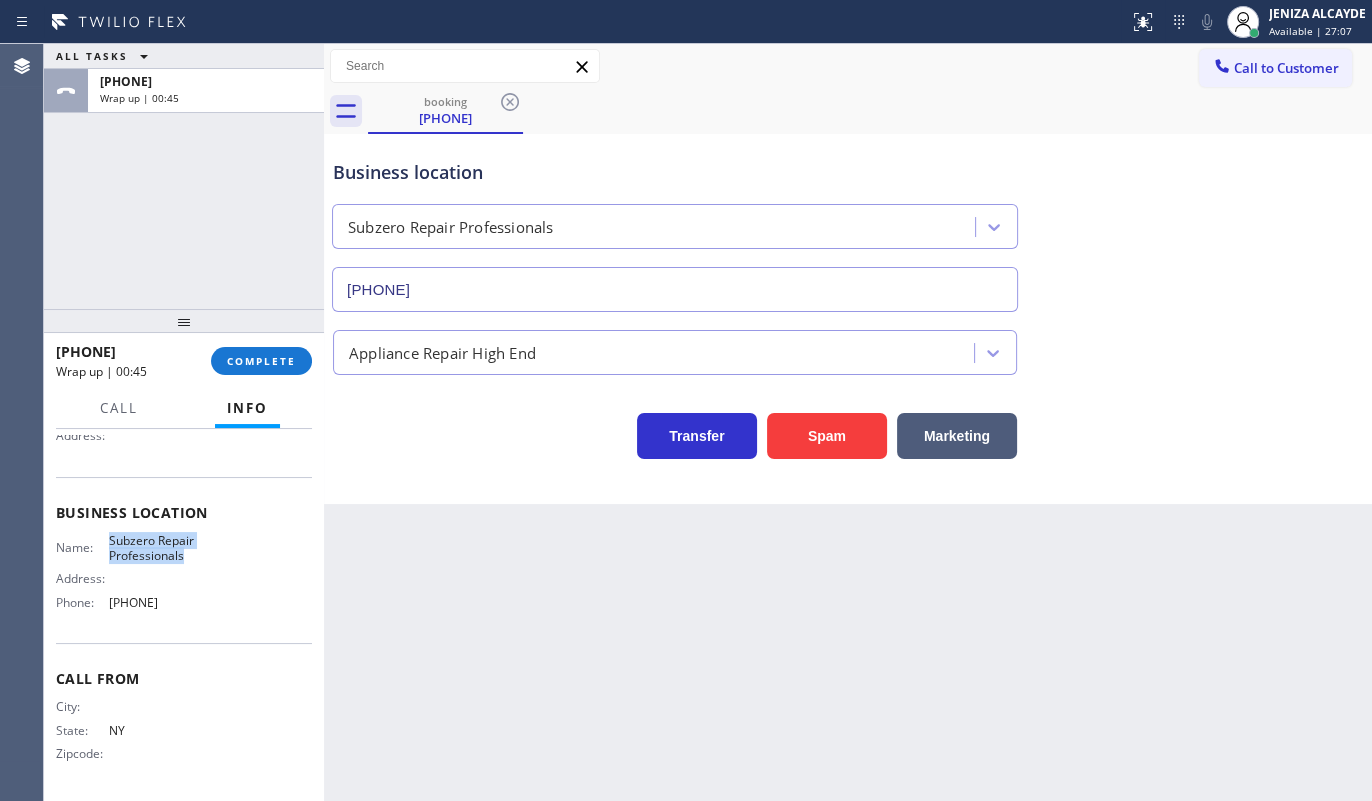 drag, startPoint x: 161, startPoint y: 610, endPoint x: 252, endPoint y: 623, distance: 91.92388 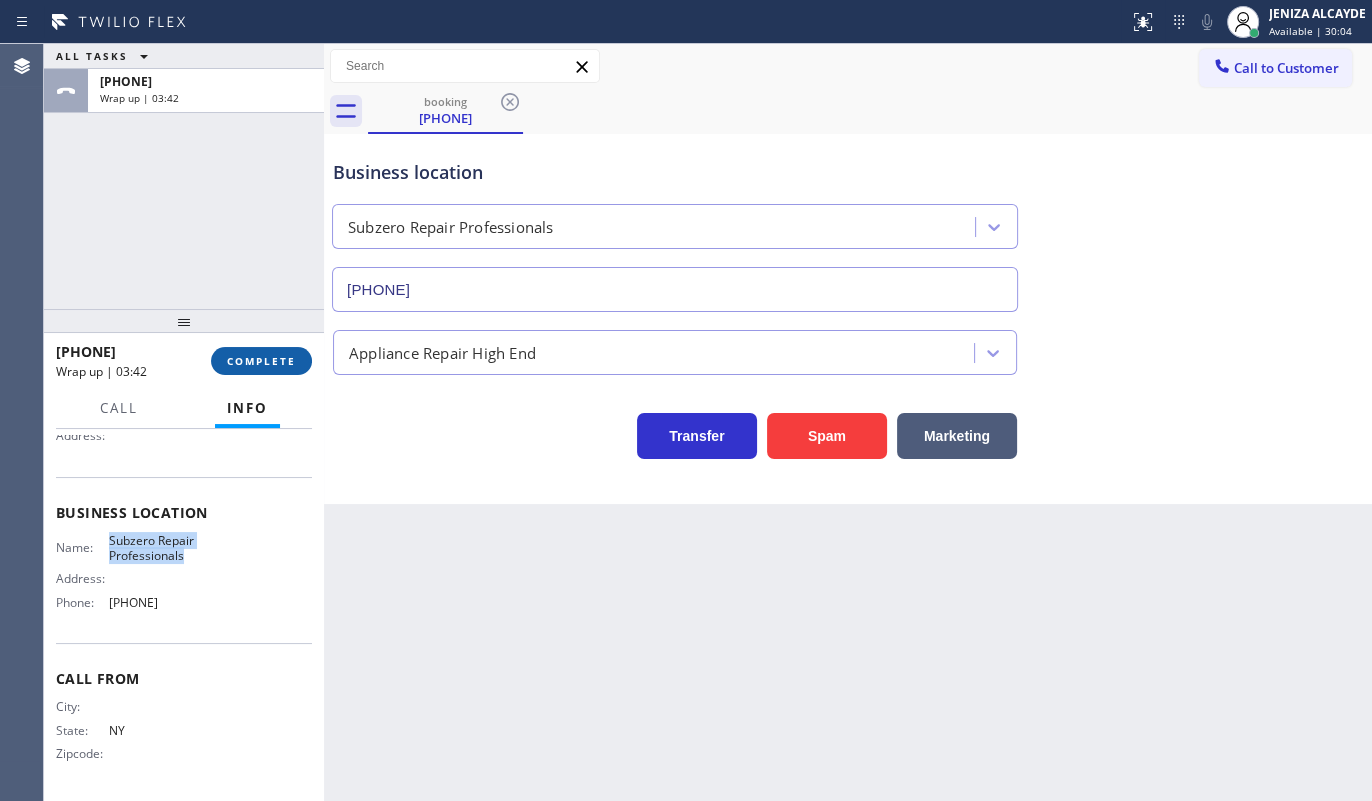click on "COMPLETE" at bounding box center (261, 361) 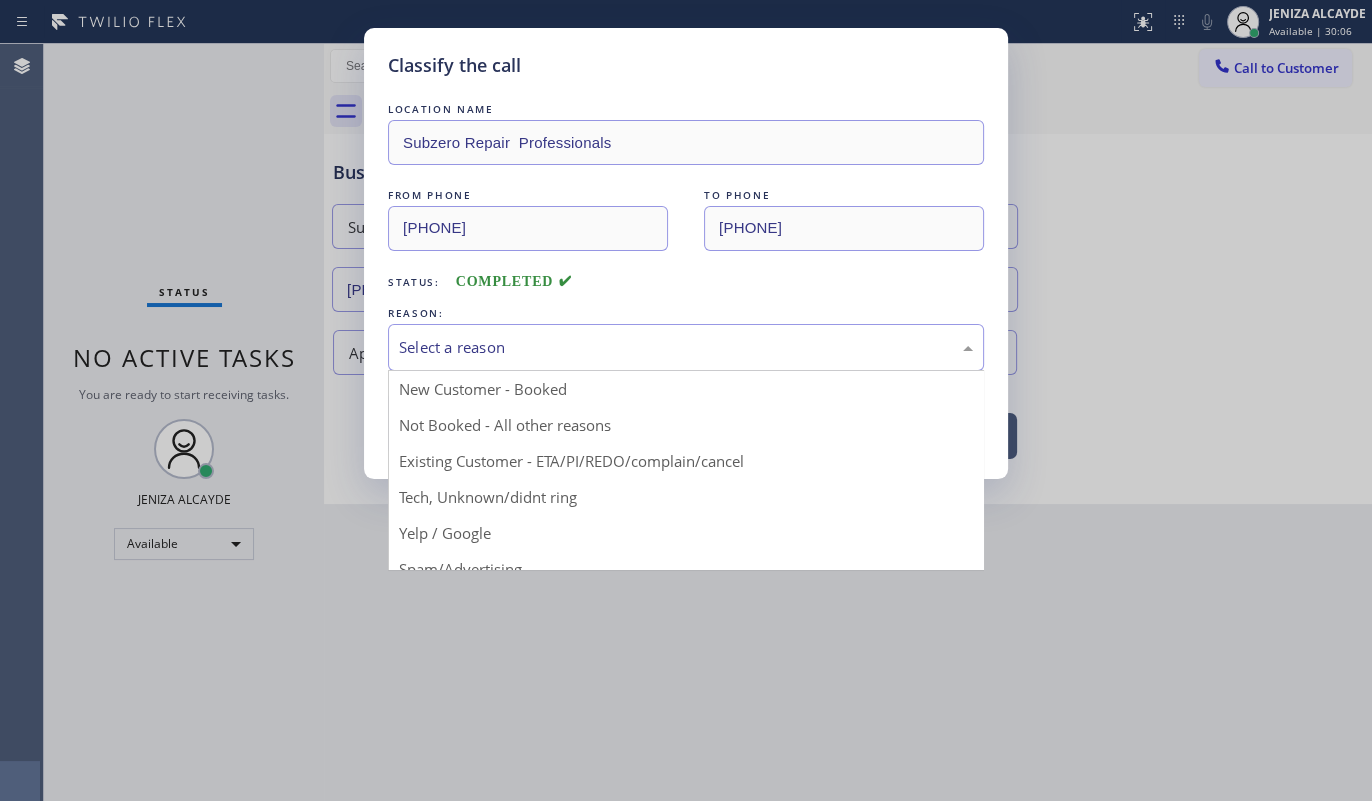 click on "Select a reason" at bounding box center [686, 347] 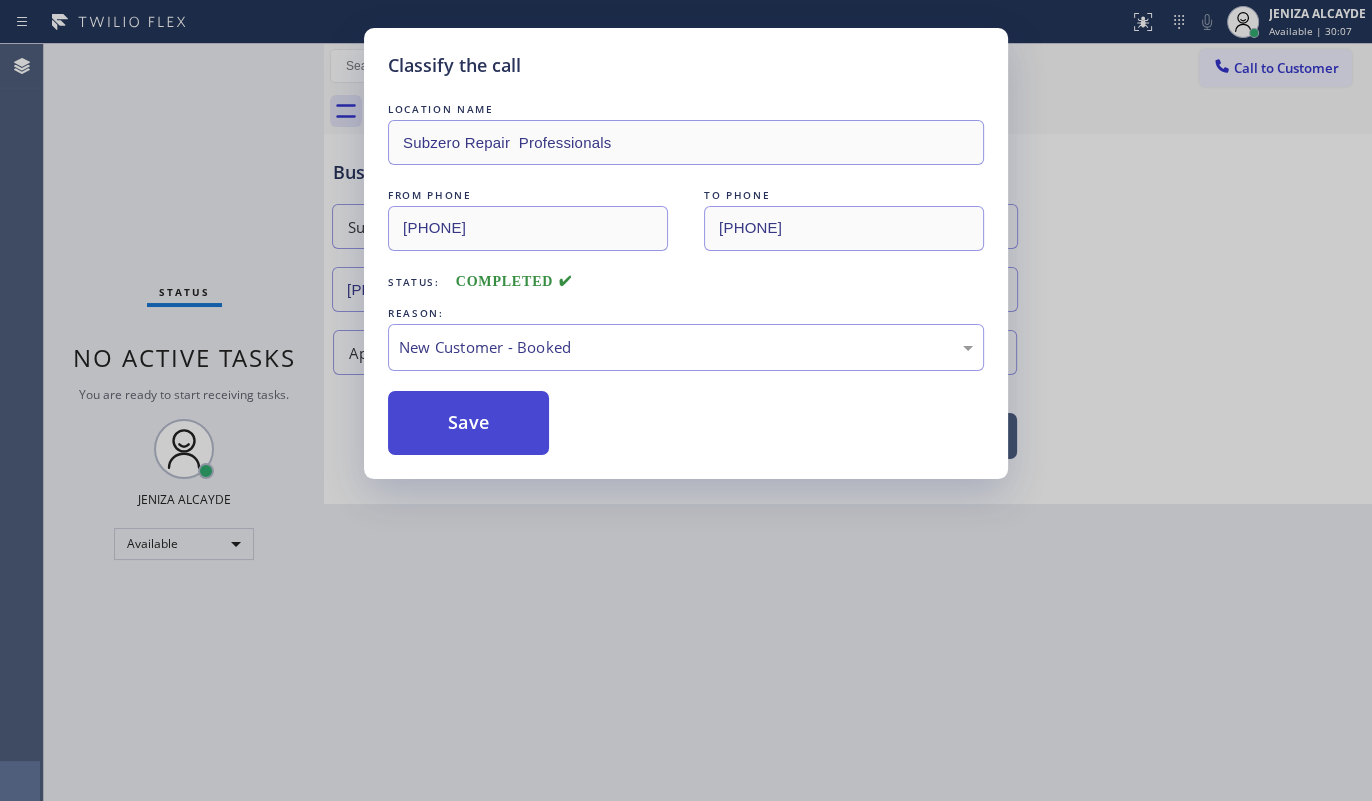 click on "Save" at bounding box center (468, 423) 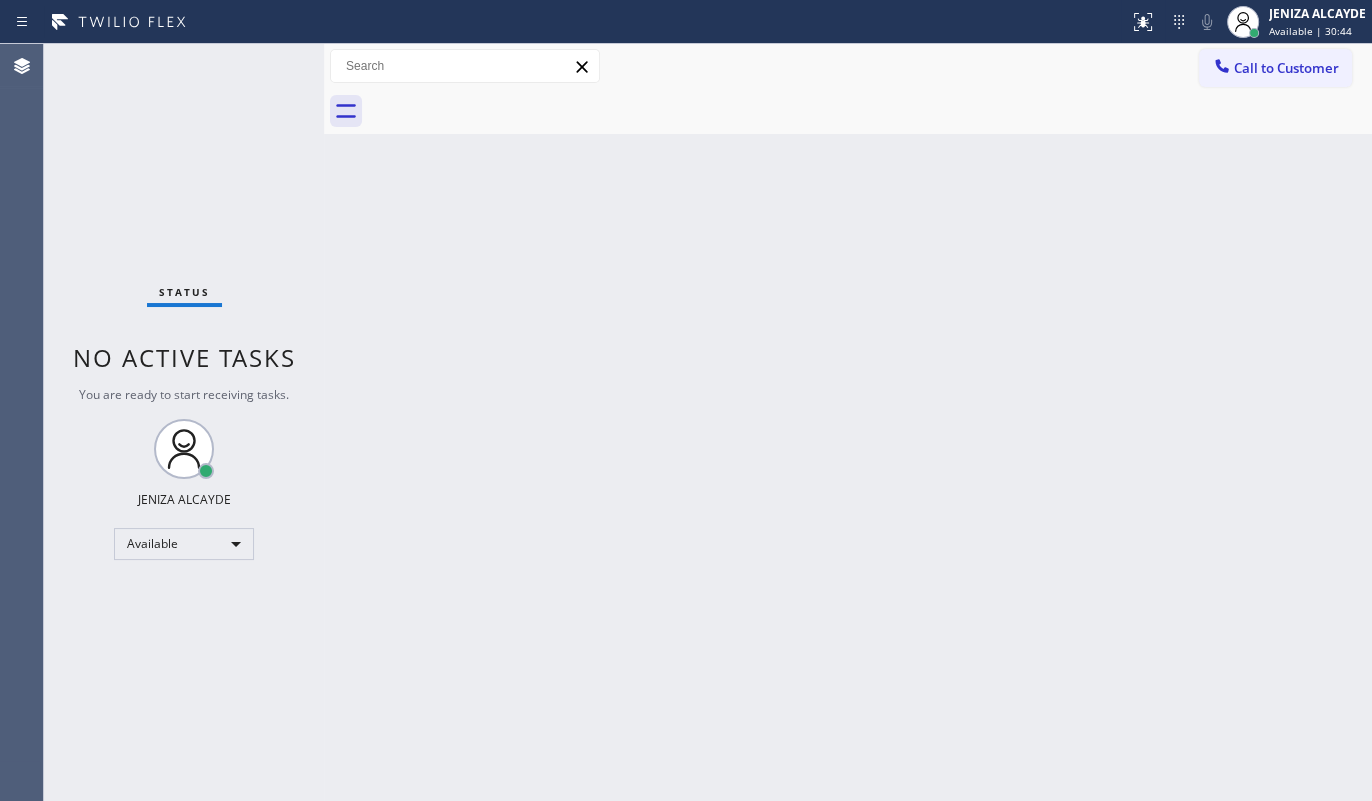 click on "Status   No active tasks     You are ready to start receiving tasks.   JENIZA ALCAYDE Available" at bounding box center [184, 422] 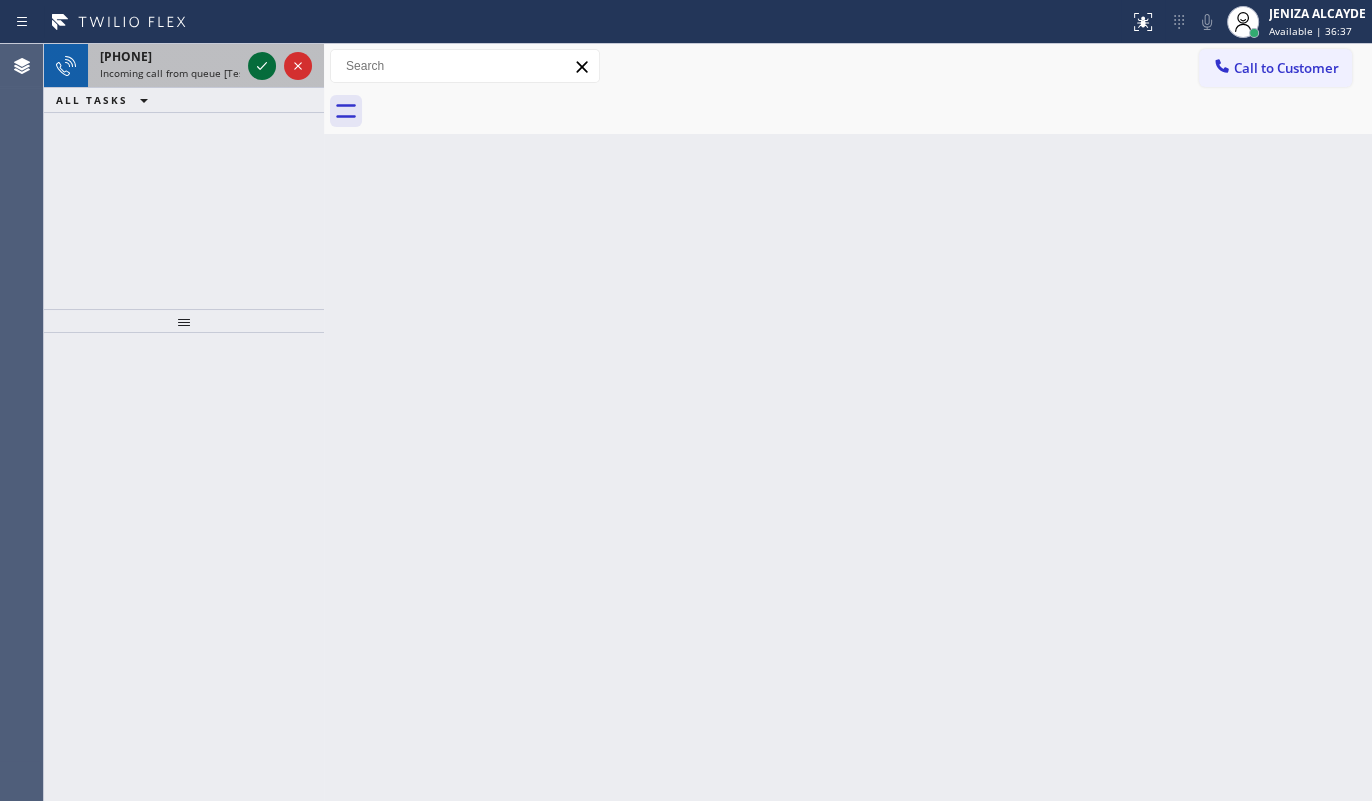 click 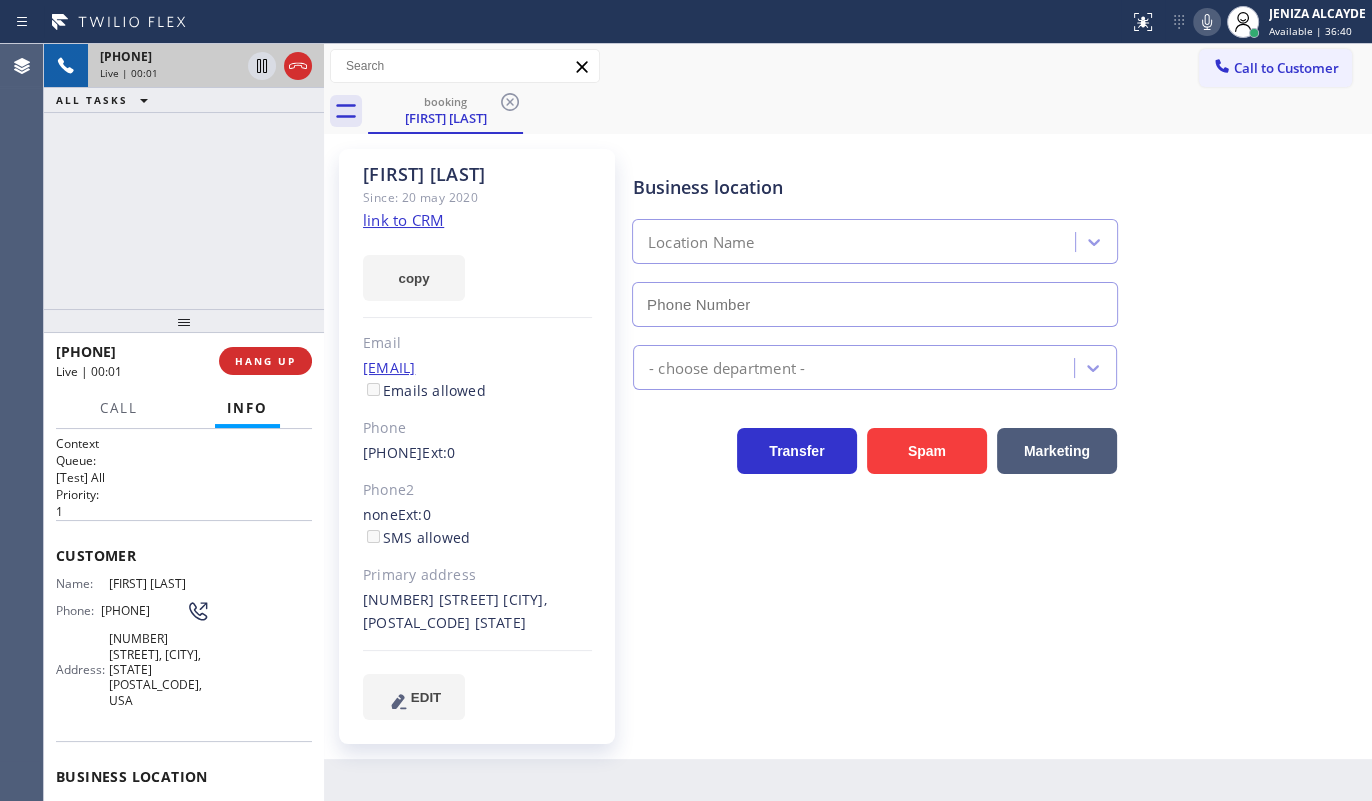 type on "(855) 393-3634" 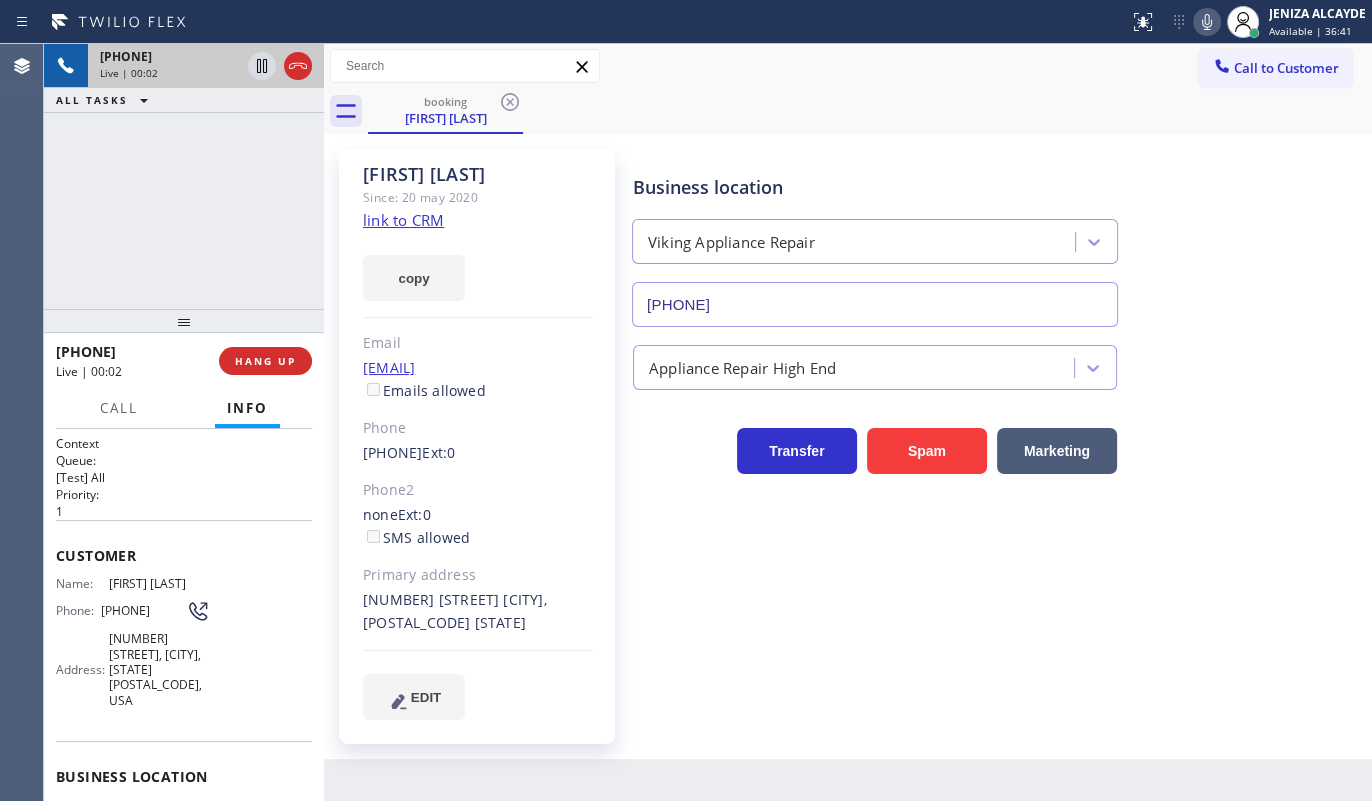 click on "link to CRM" 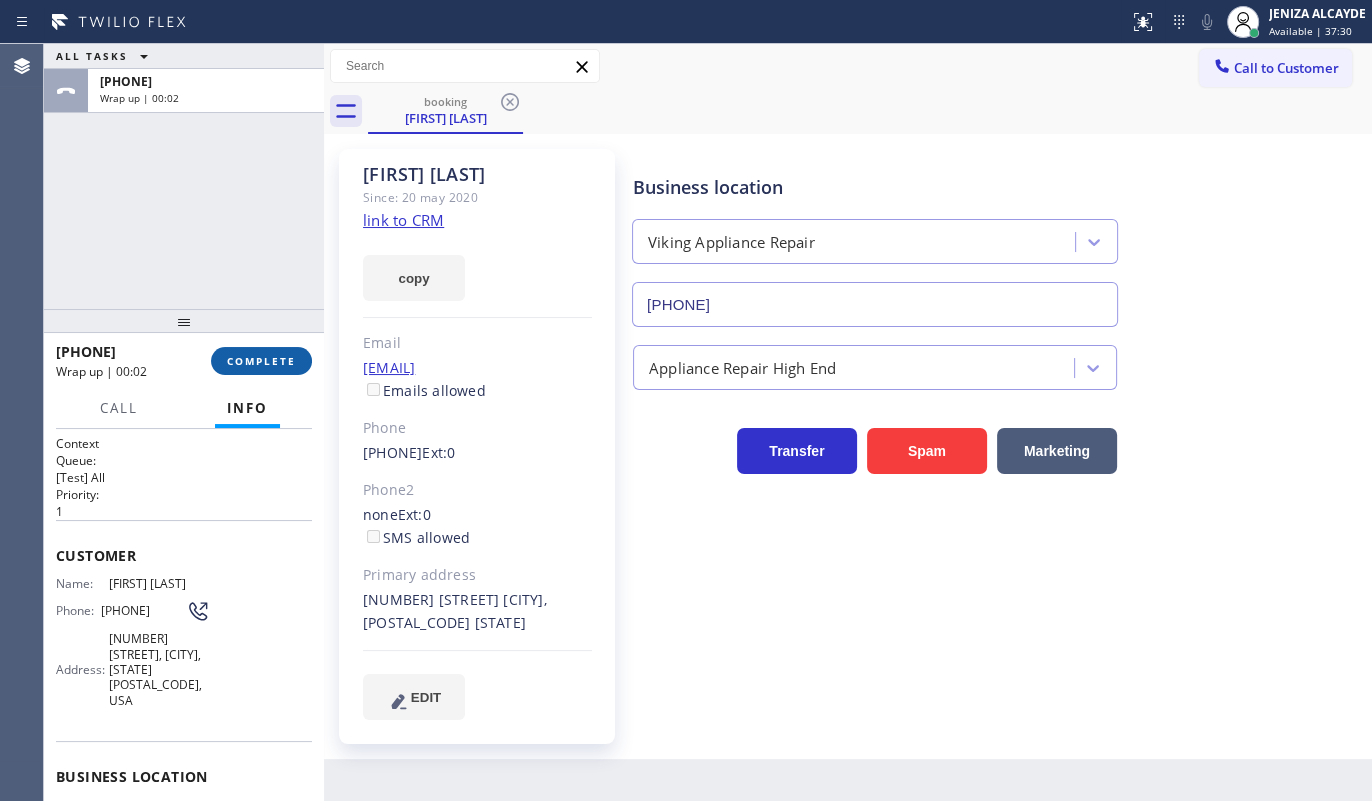 click on "COMPLETE" at bounding box center [261, 361] 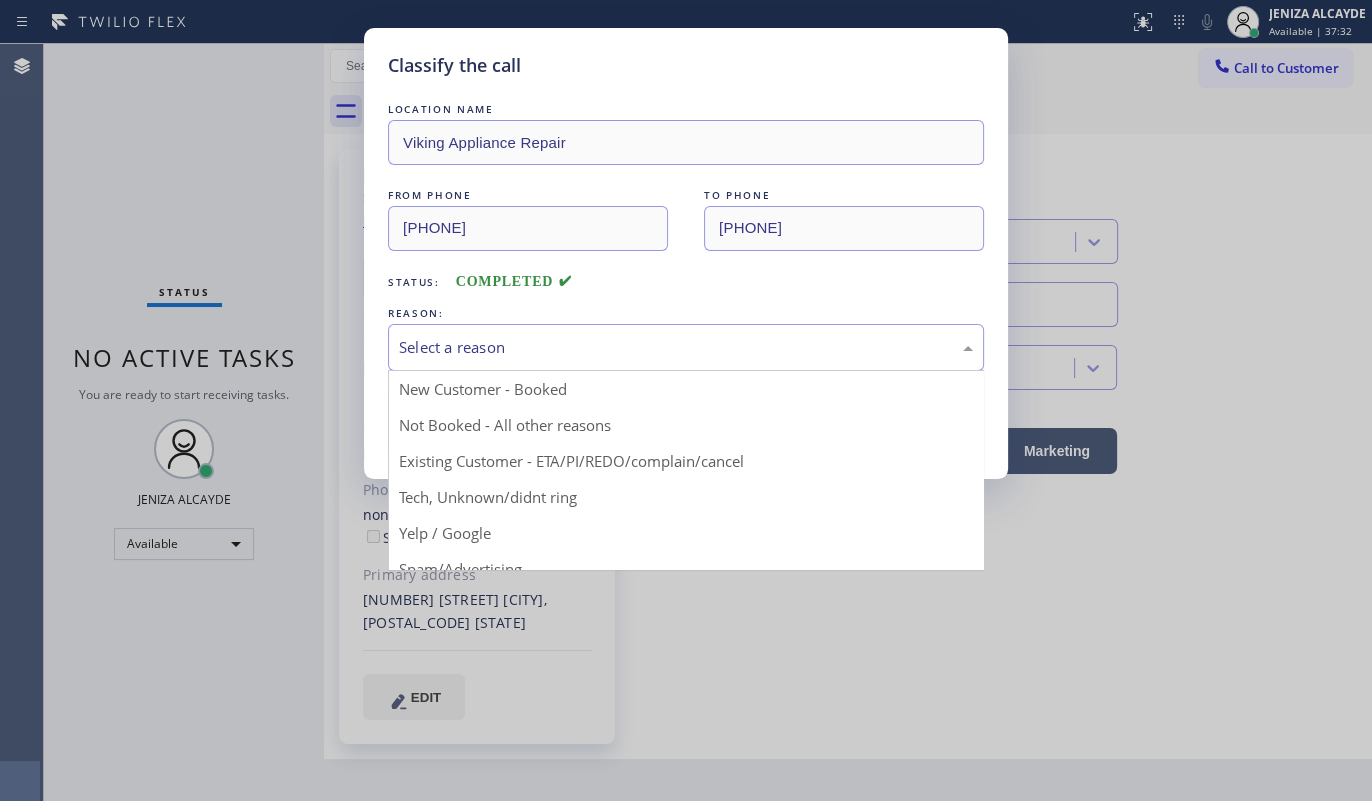 click on "Select a reason" at bounding box center (686, 347) 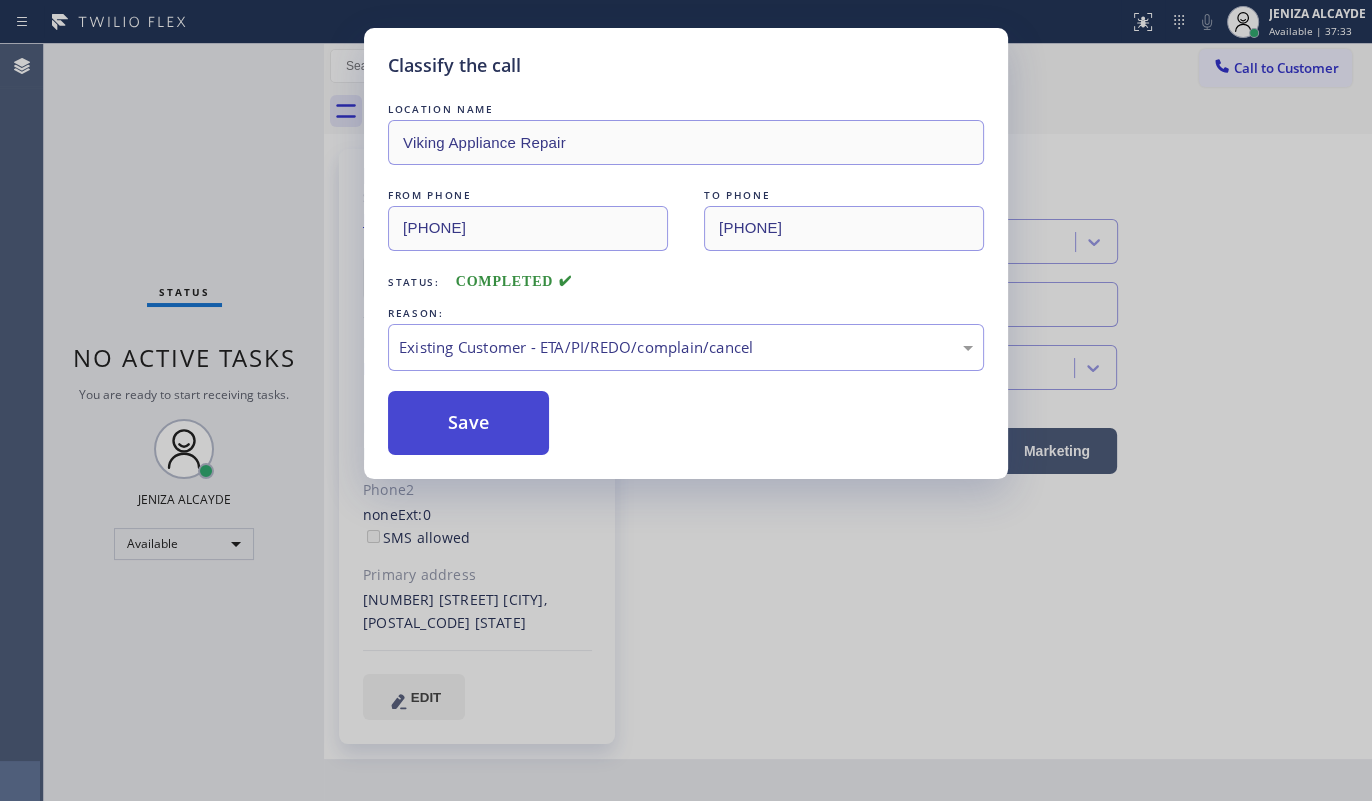 click on "Save" at bounding box center [468, 423] 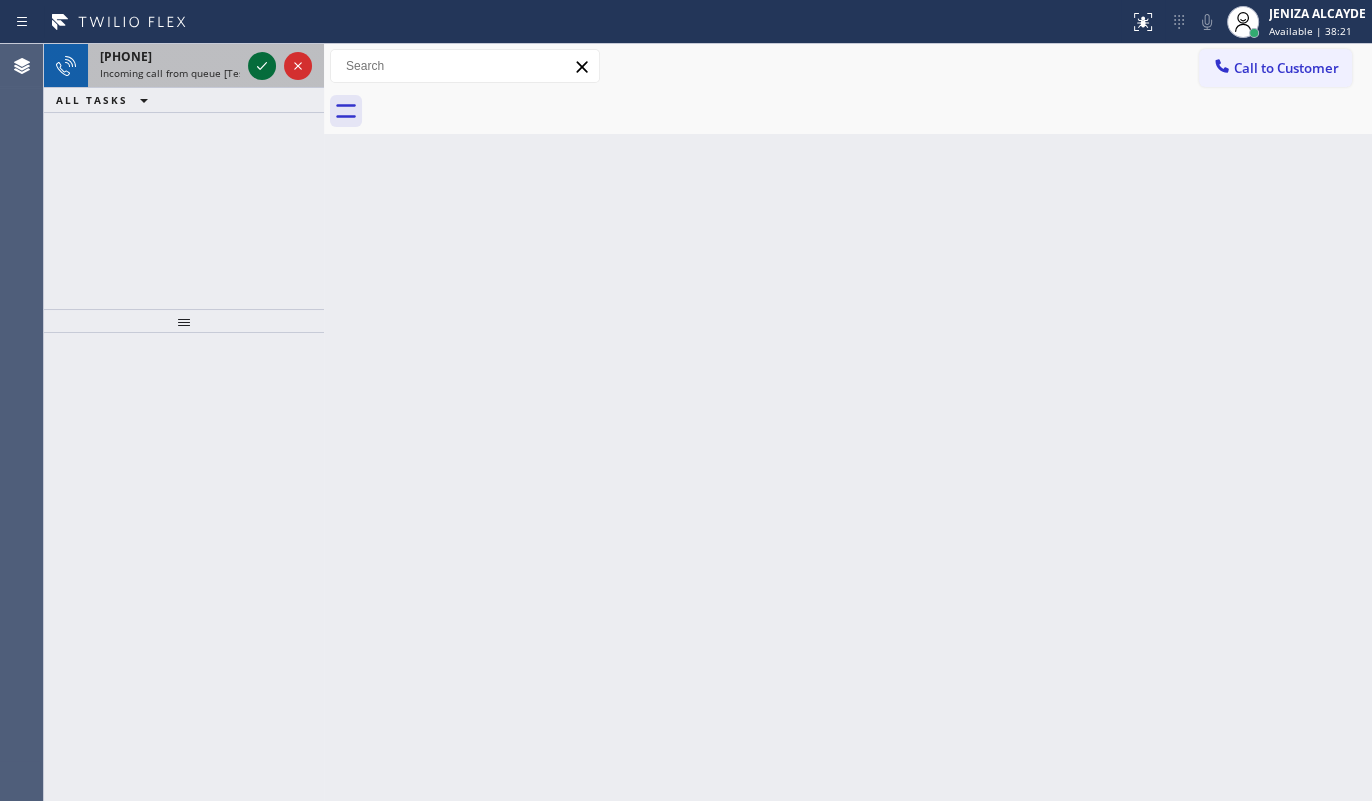 click 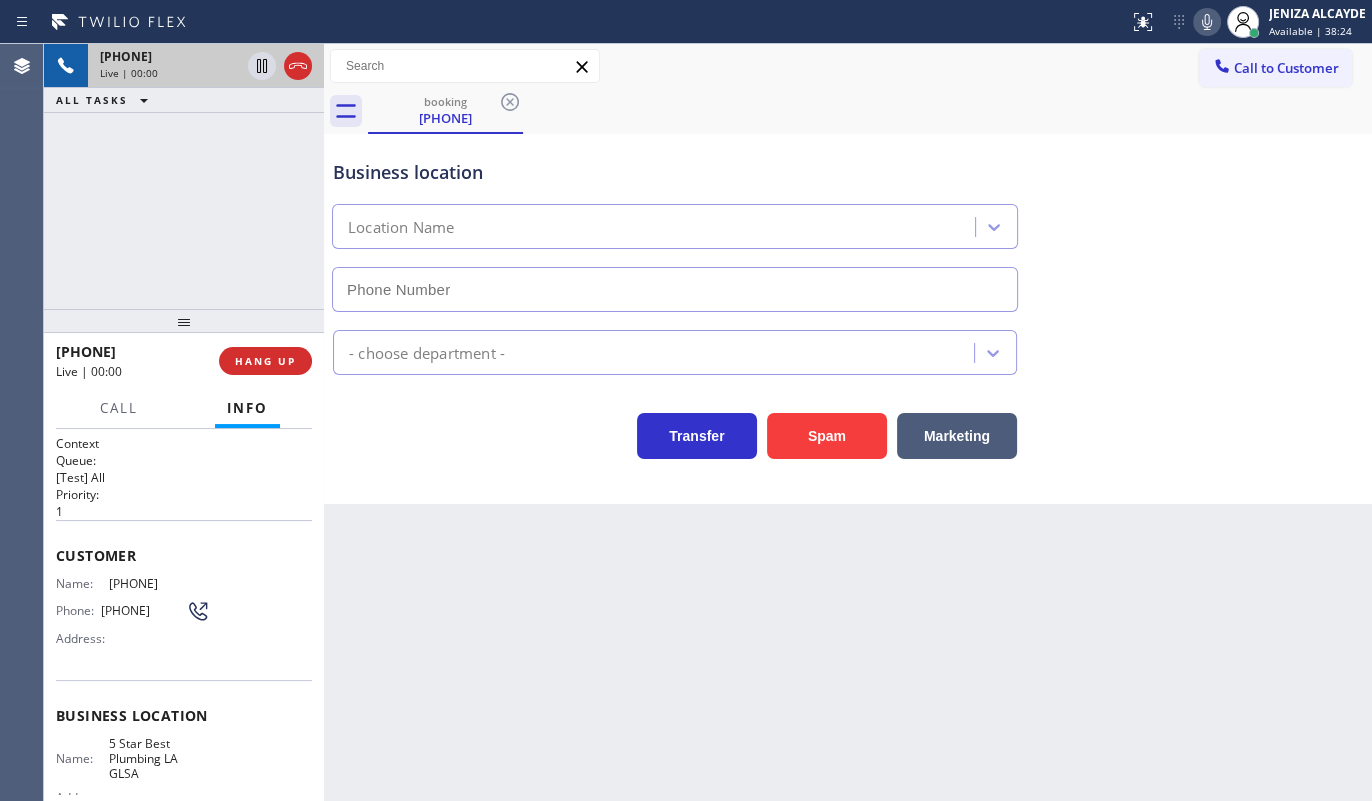 type on "(213) 444-7988" 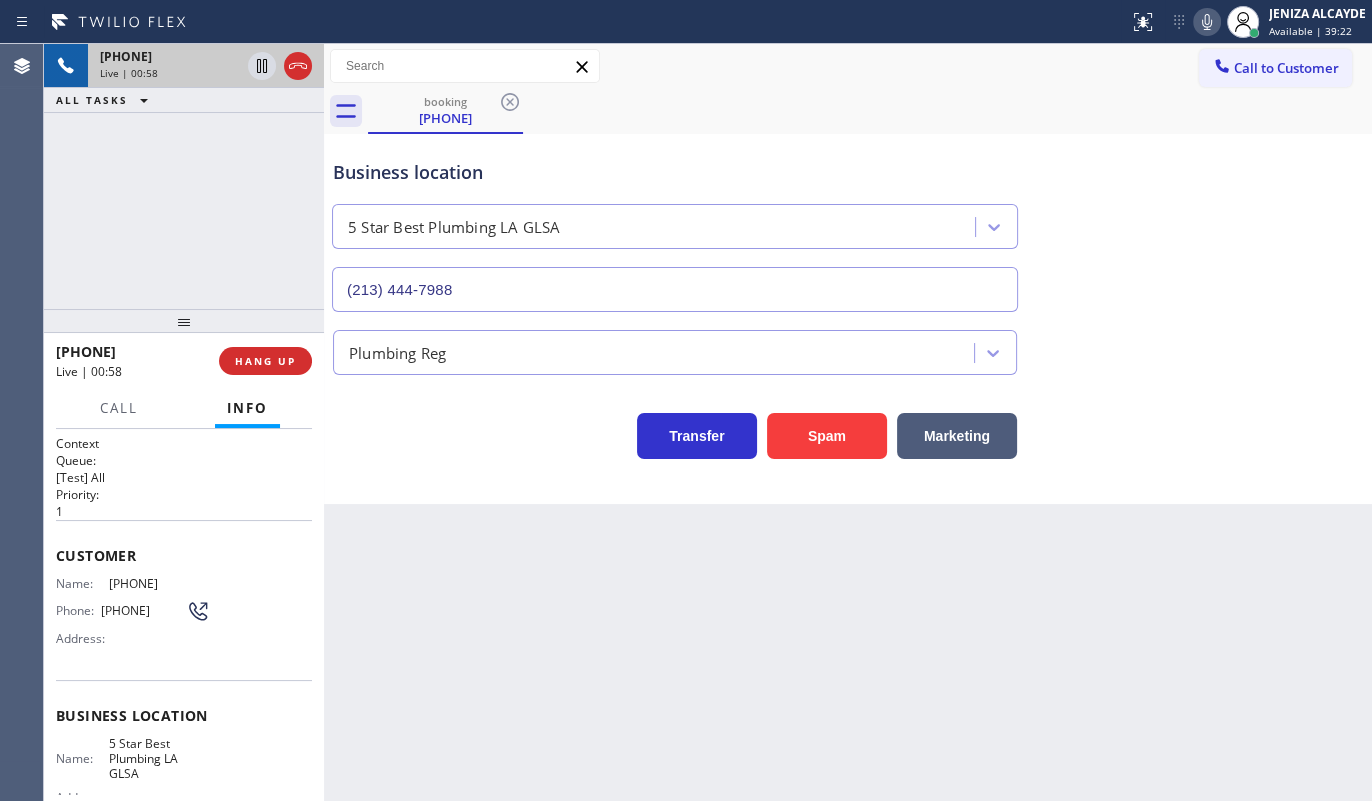 click 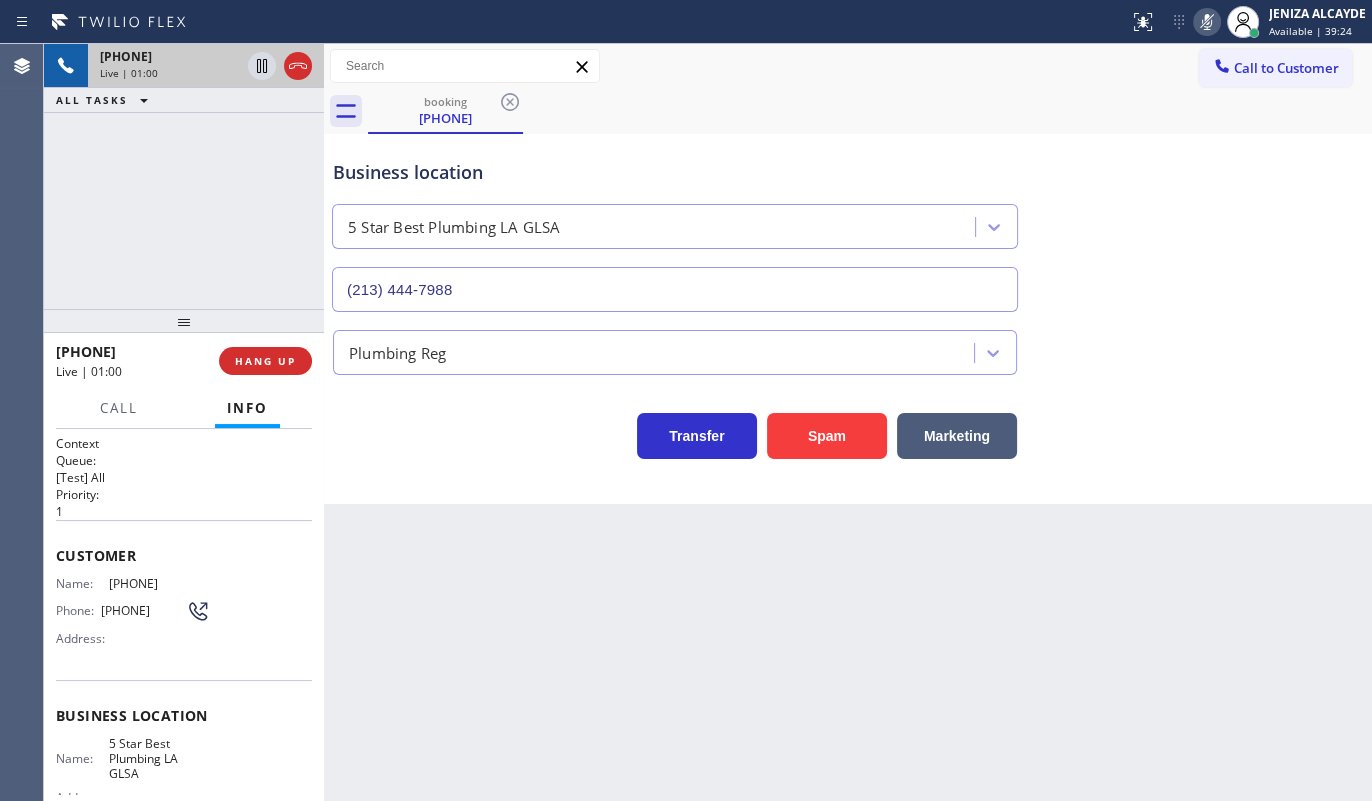 click 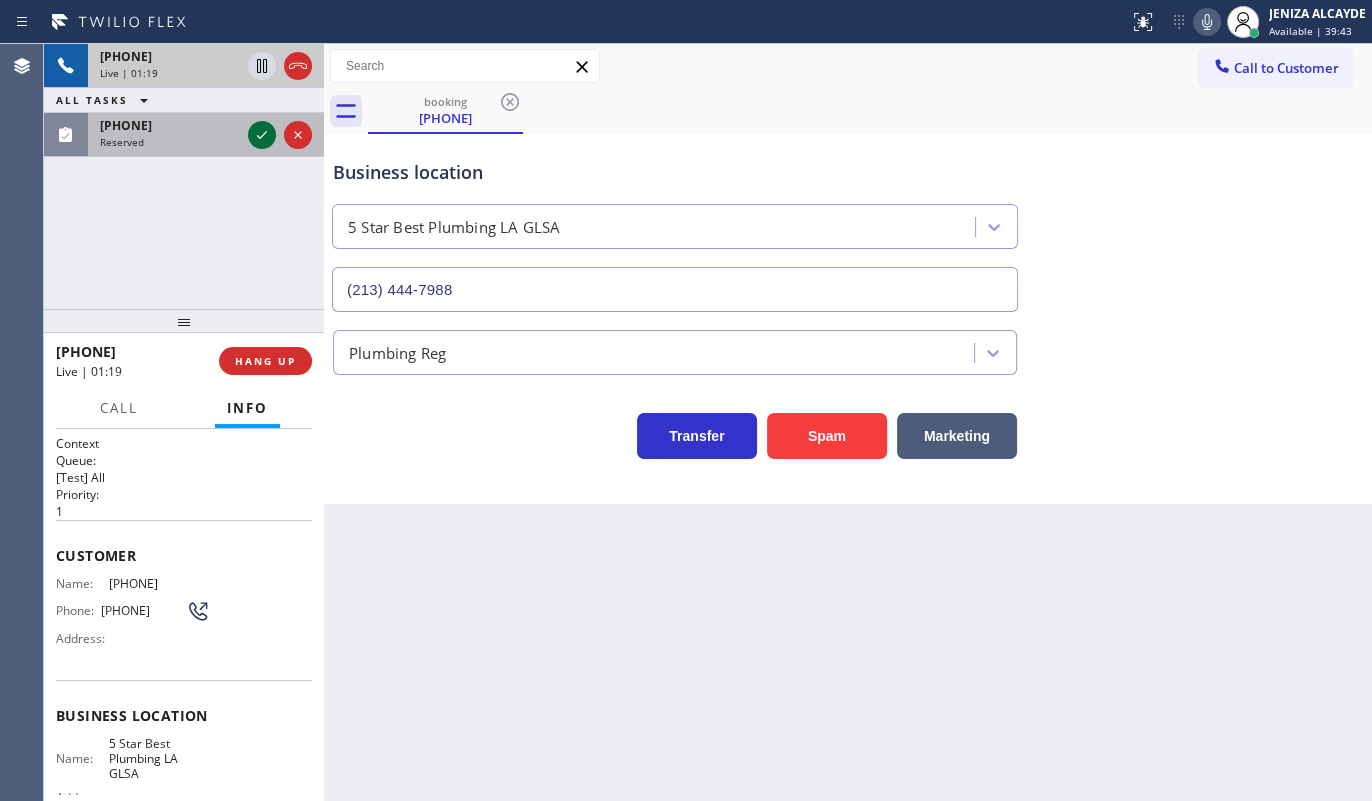 click 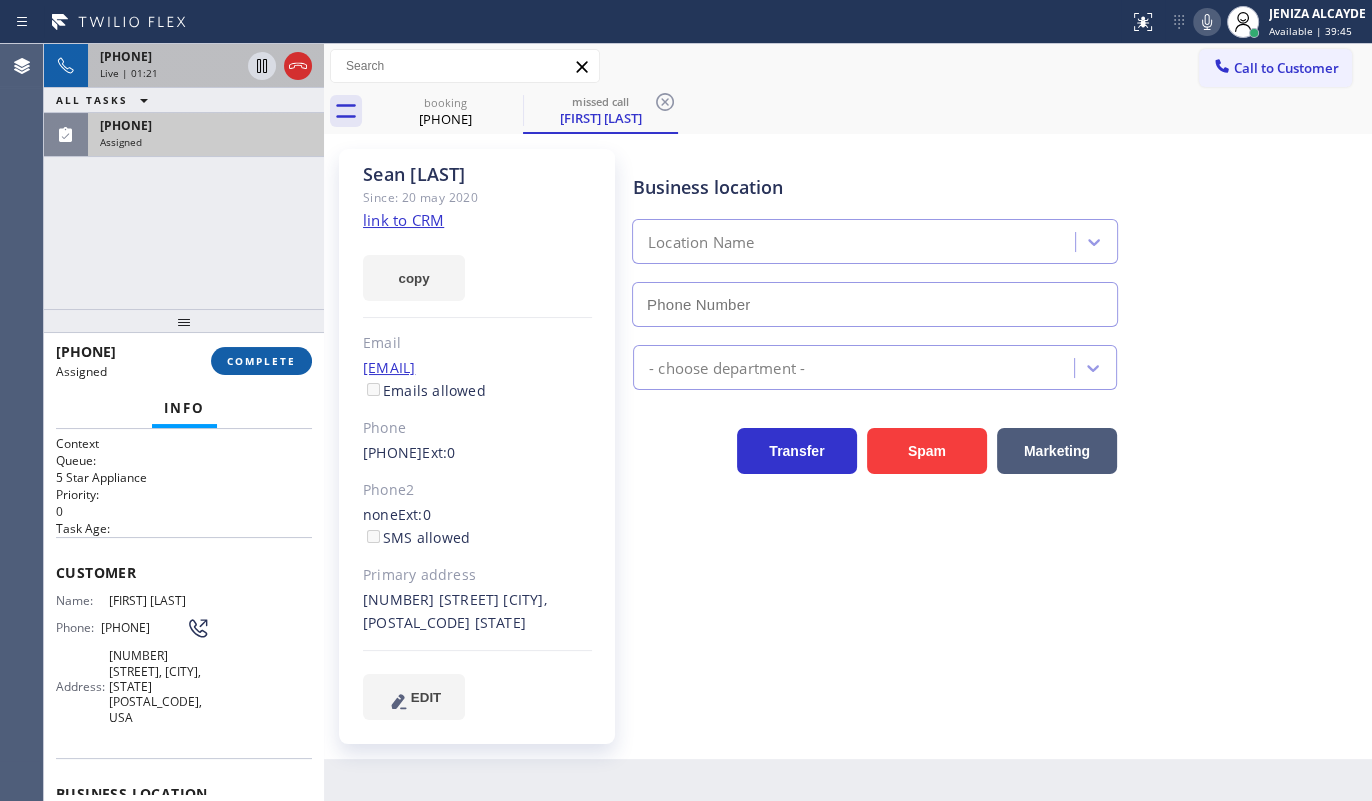 click on "COMPLETE" at bounding box center [261, 361] 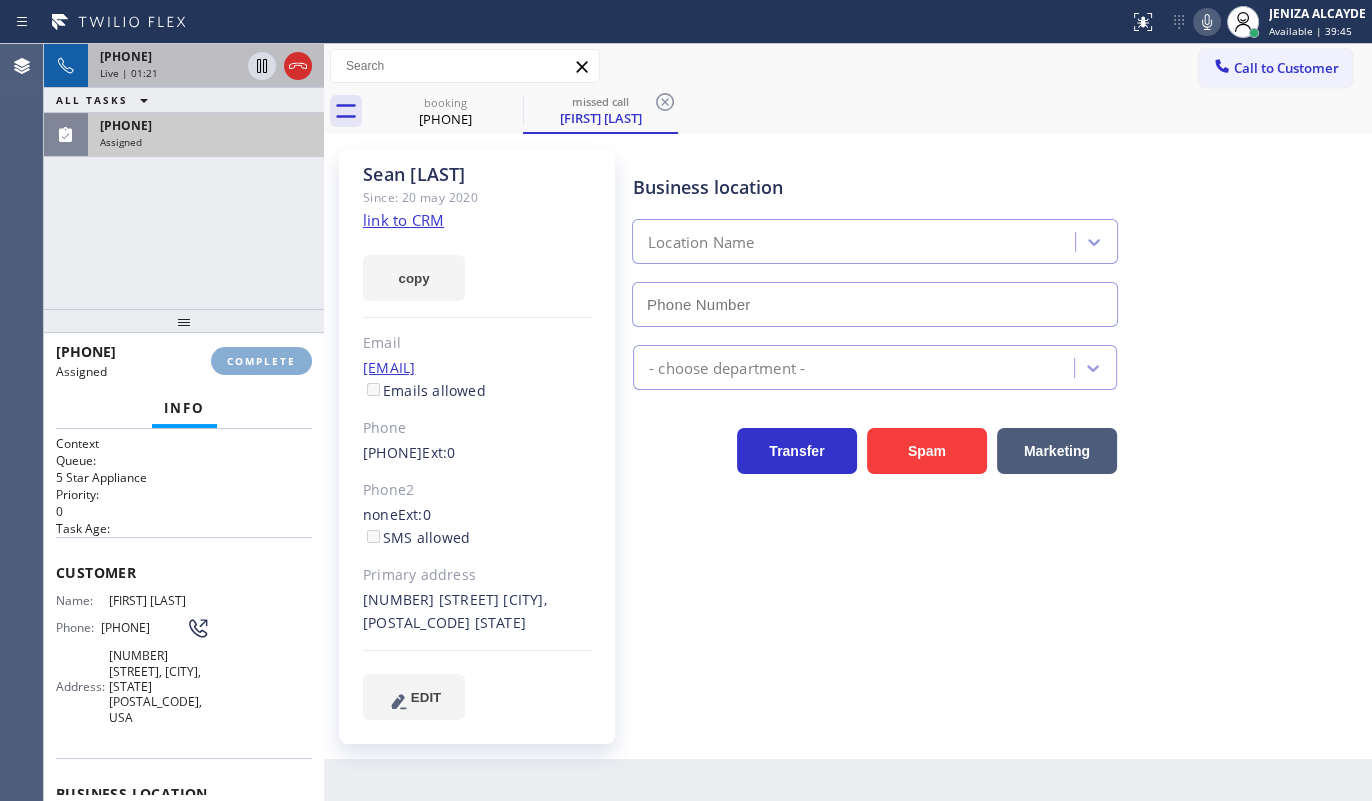 type on "(855) 731-4952" 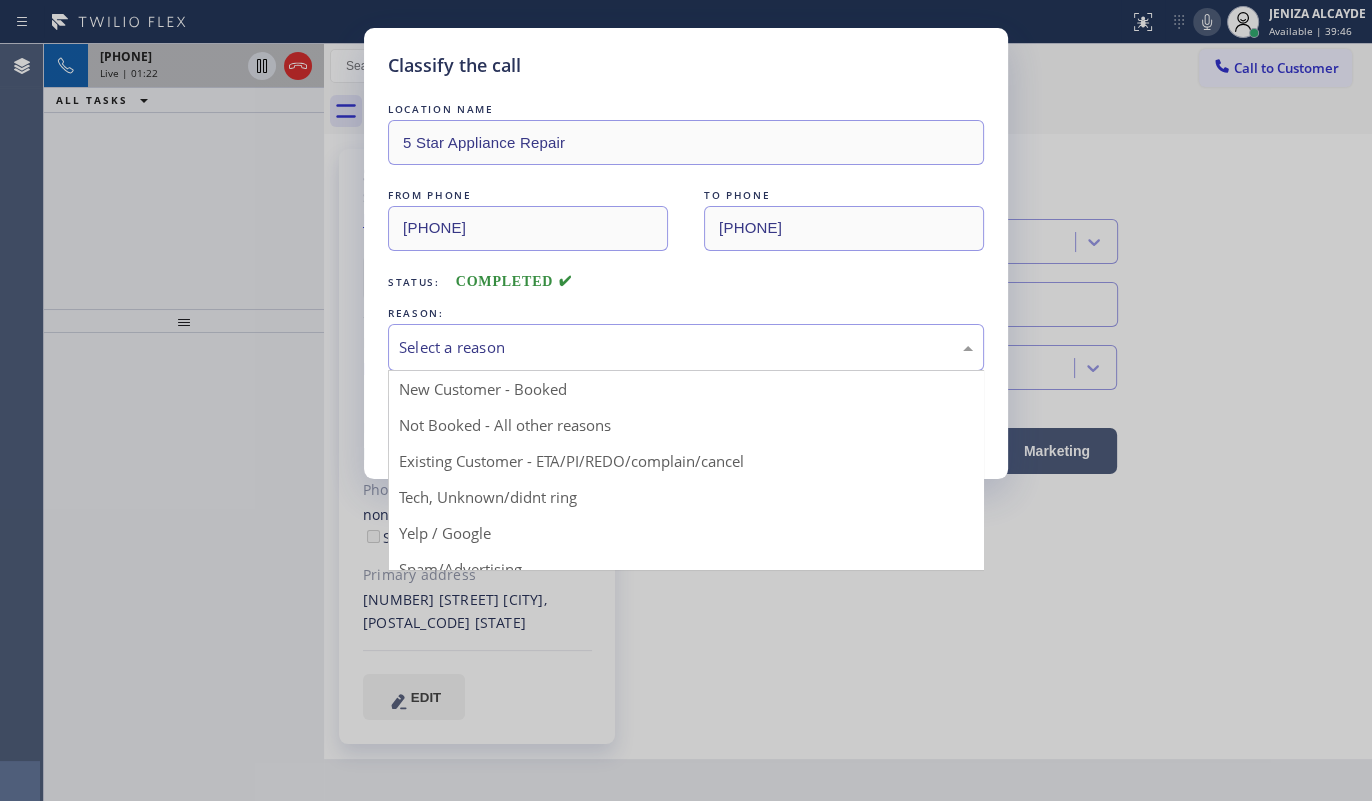 click on "Select a reason" at bounding box center (686, 347) 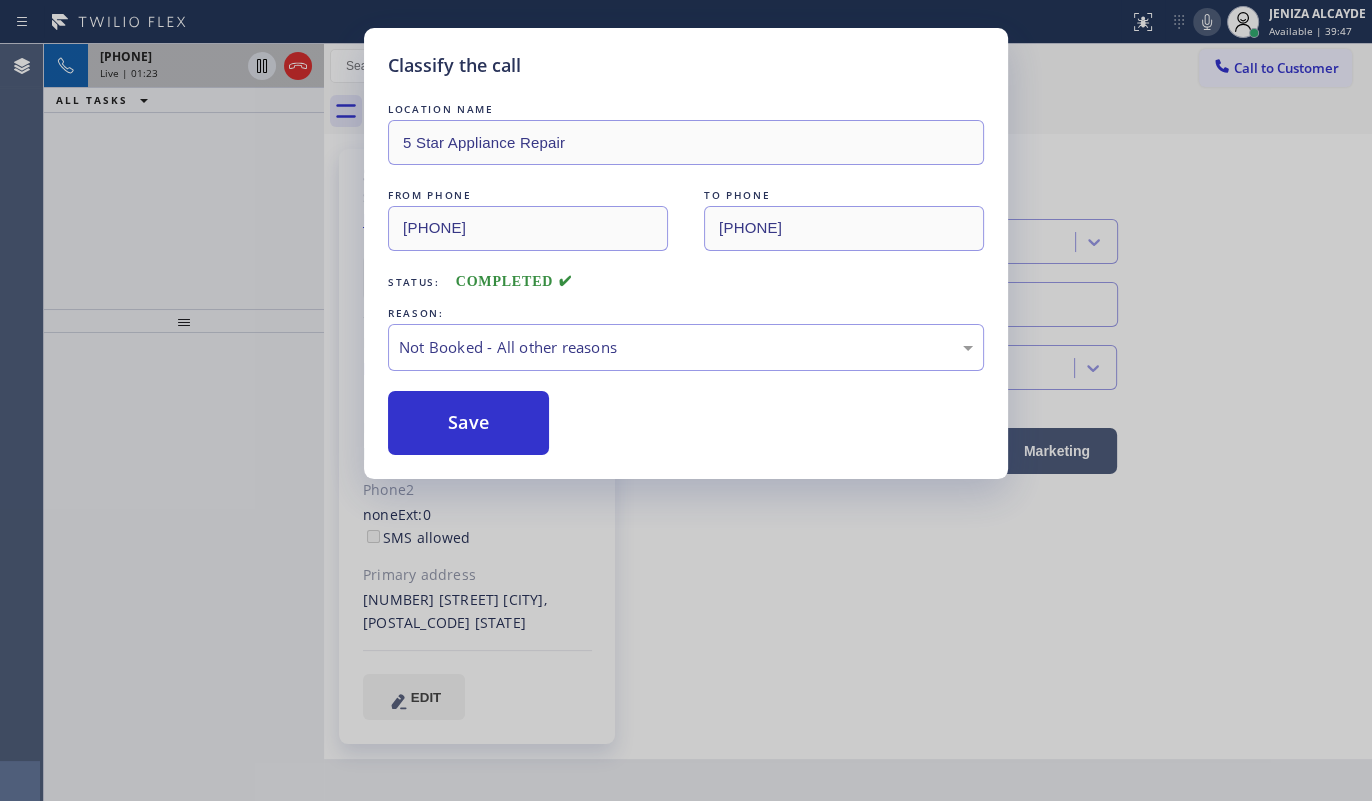 click on "Save" at bounding box center [468, 423] 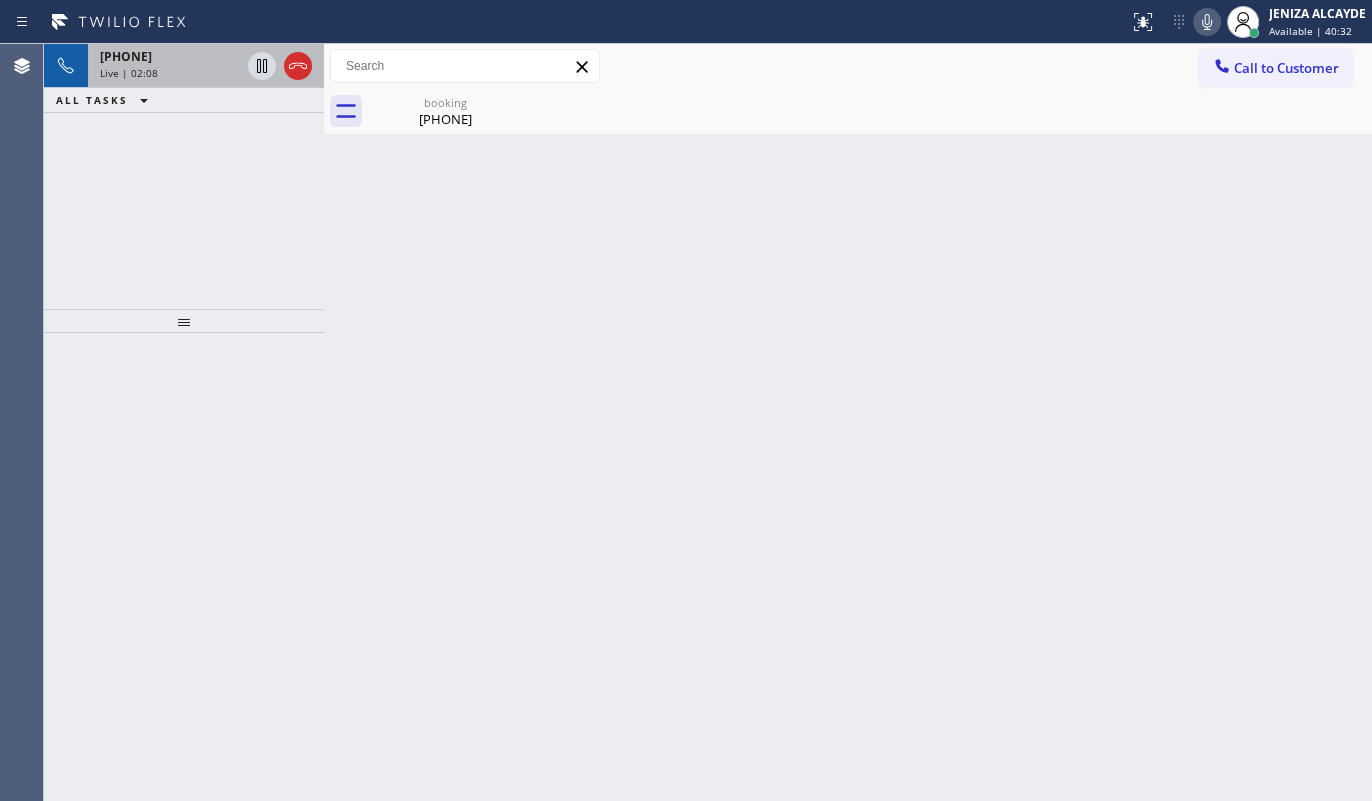 click on "Live | 02:08" at bounding box center (170, 73) 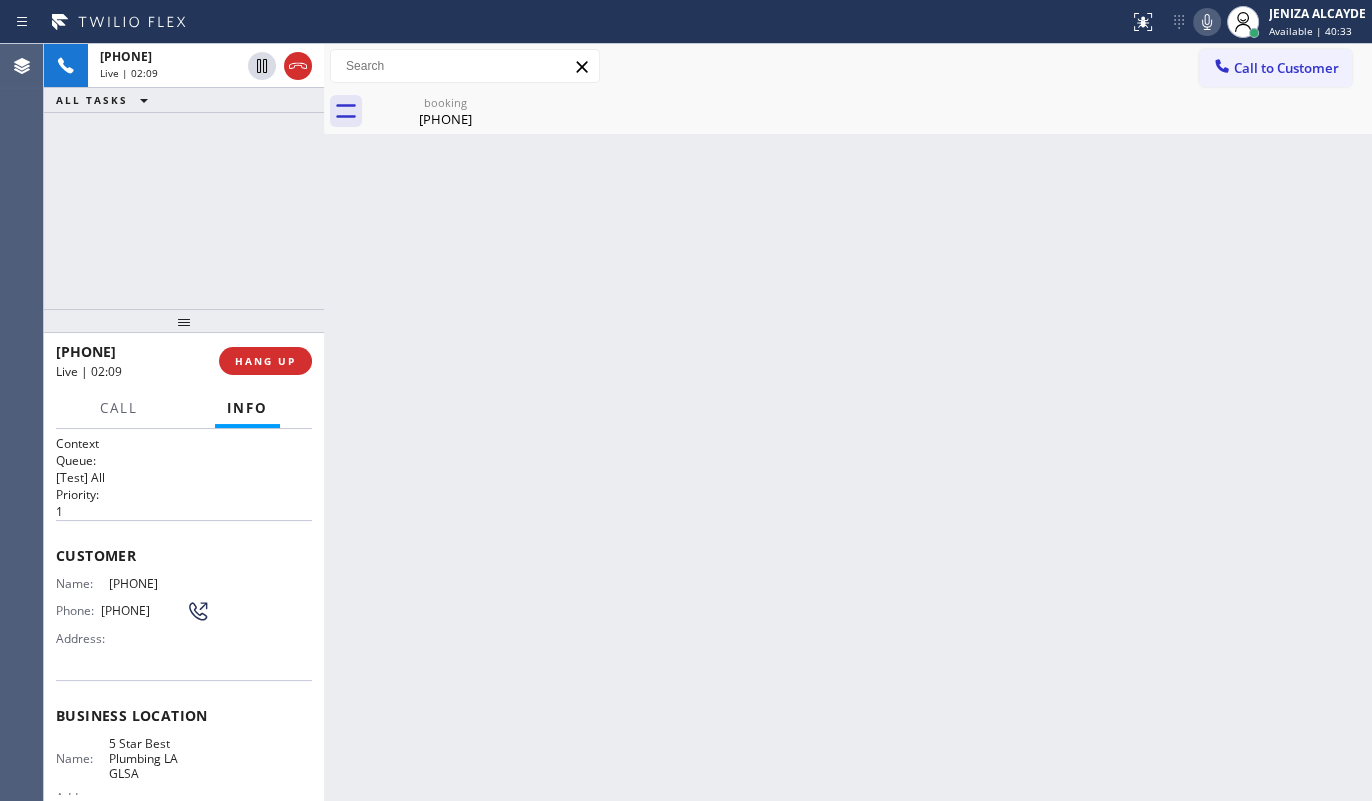 drag, startPoint x: 125, startPoint y: 580, endPoint x: 214, endPoint y: 580, distance: 89 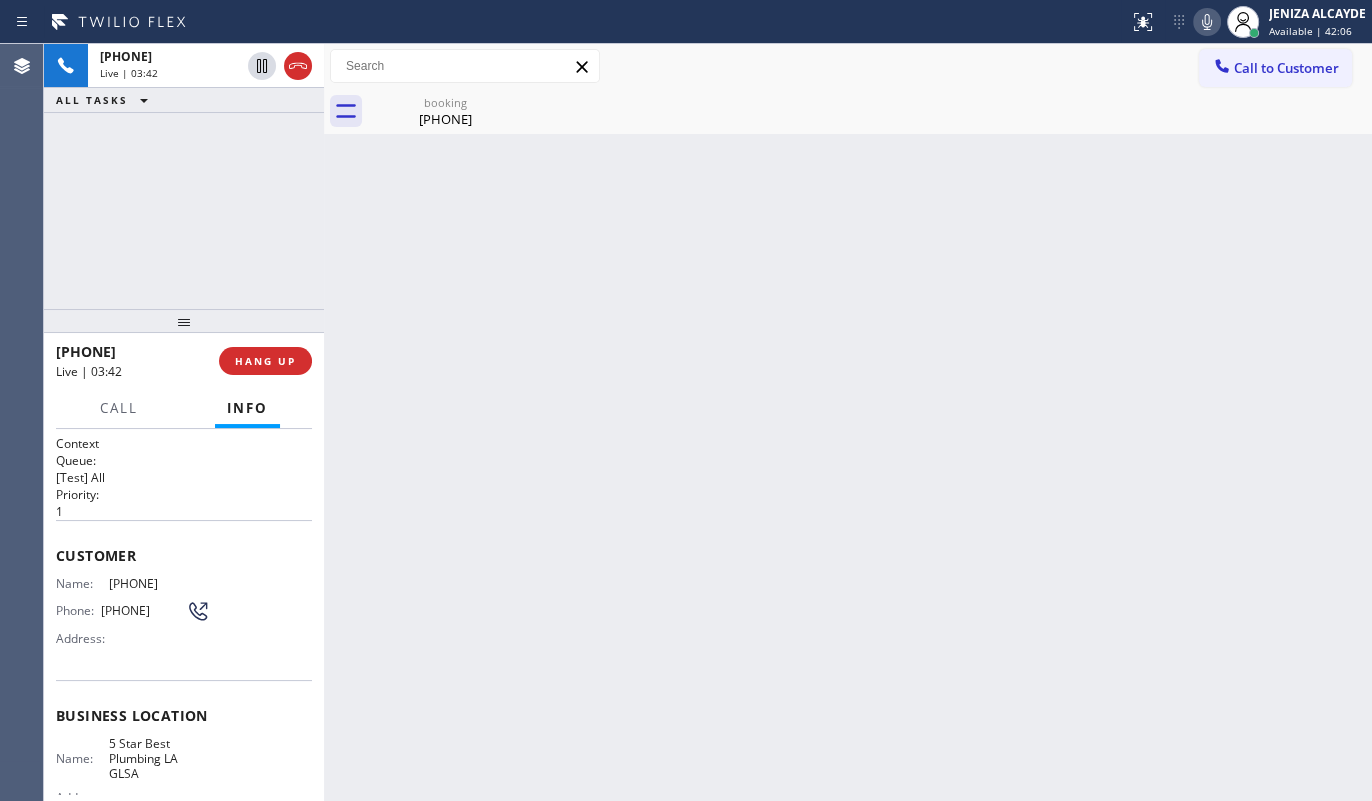click on "+17324769018 Live | 03:42 ALL TASKS ALL TASKS ACTIVE TASKS TASKS IN WRAP UP" at bounding box center (184, 176) 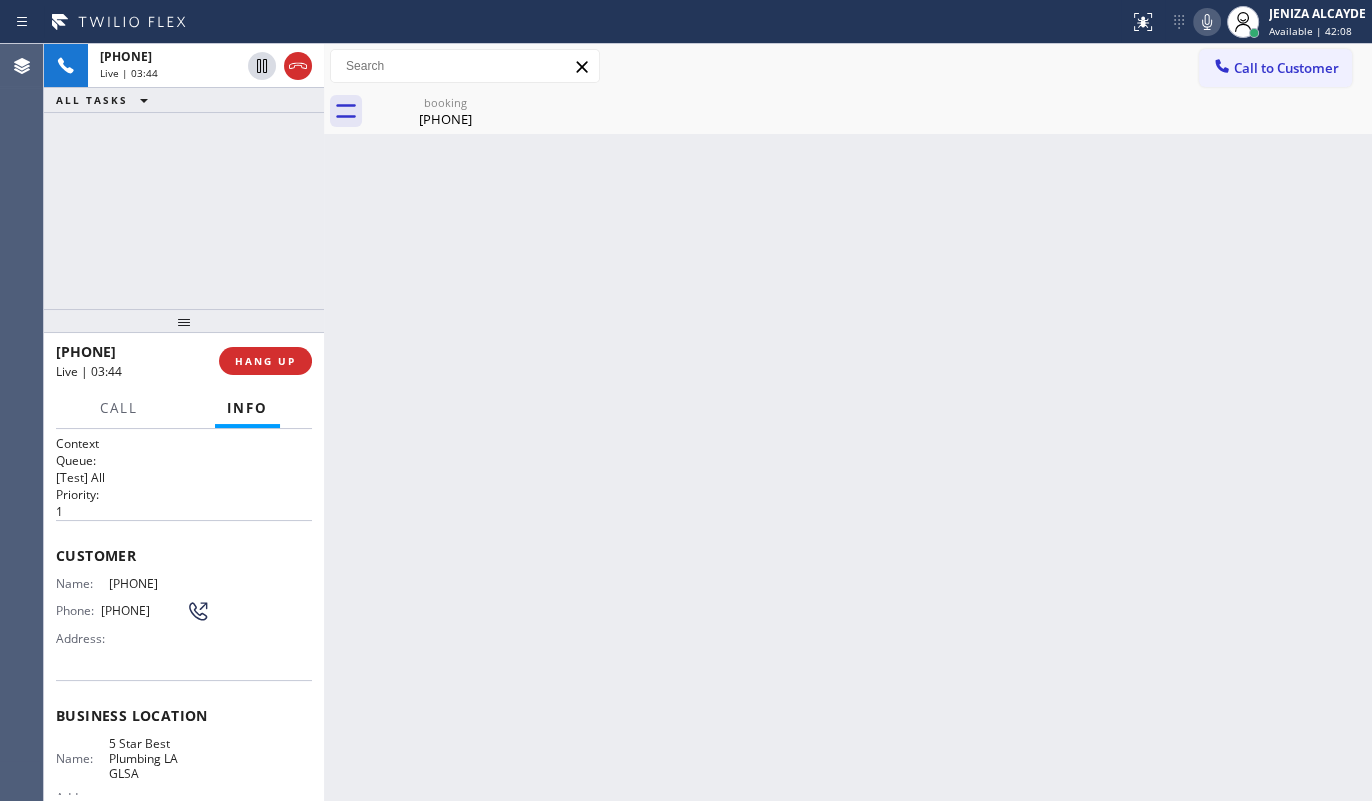click on "+17324769018 Live | 03:44 ALL TASKS ALL TASKS ACTIVE TASKS TASKS IN WRAP UP" at bounding box center (184, 176) 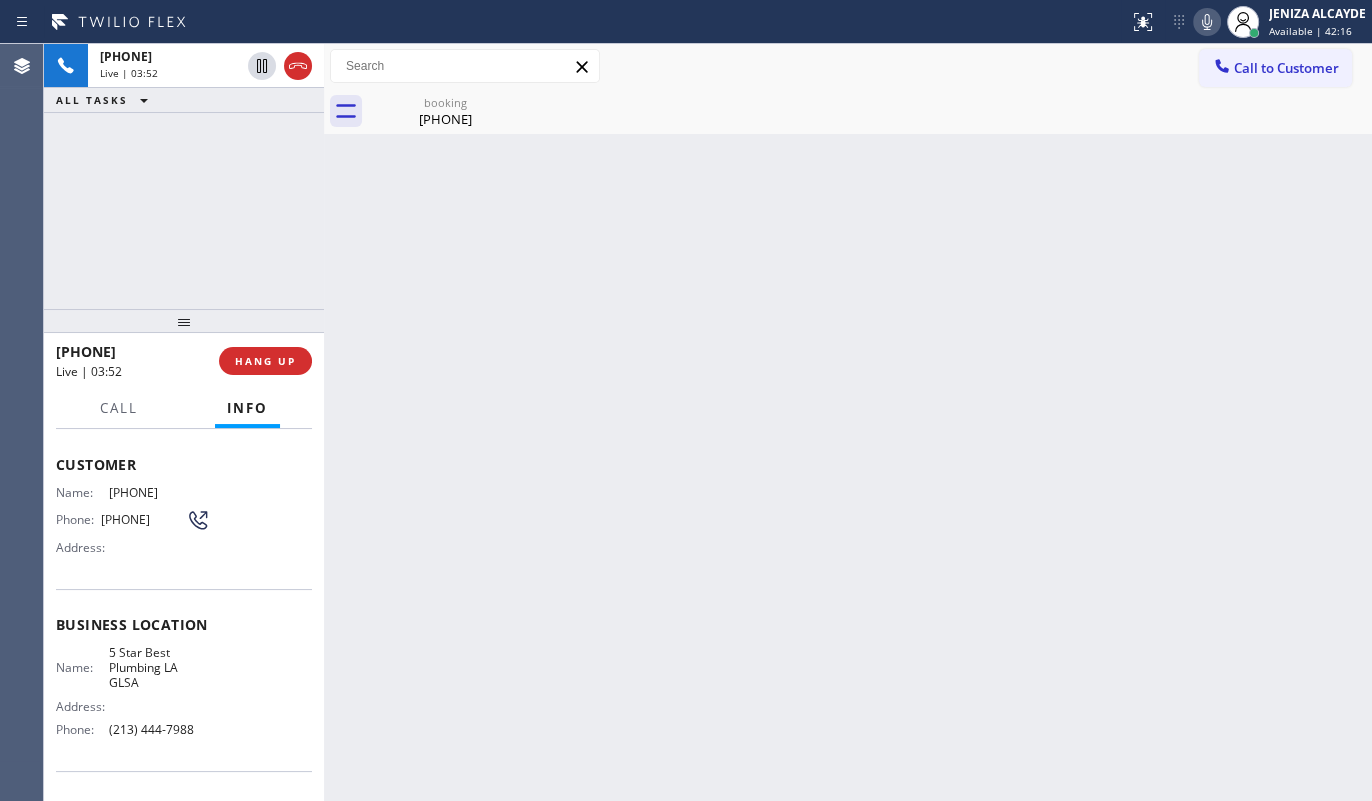 scroll, scrollTop: 90, scrollLeft: 0, axis: vertical 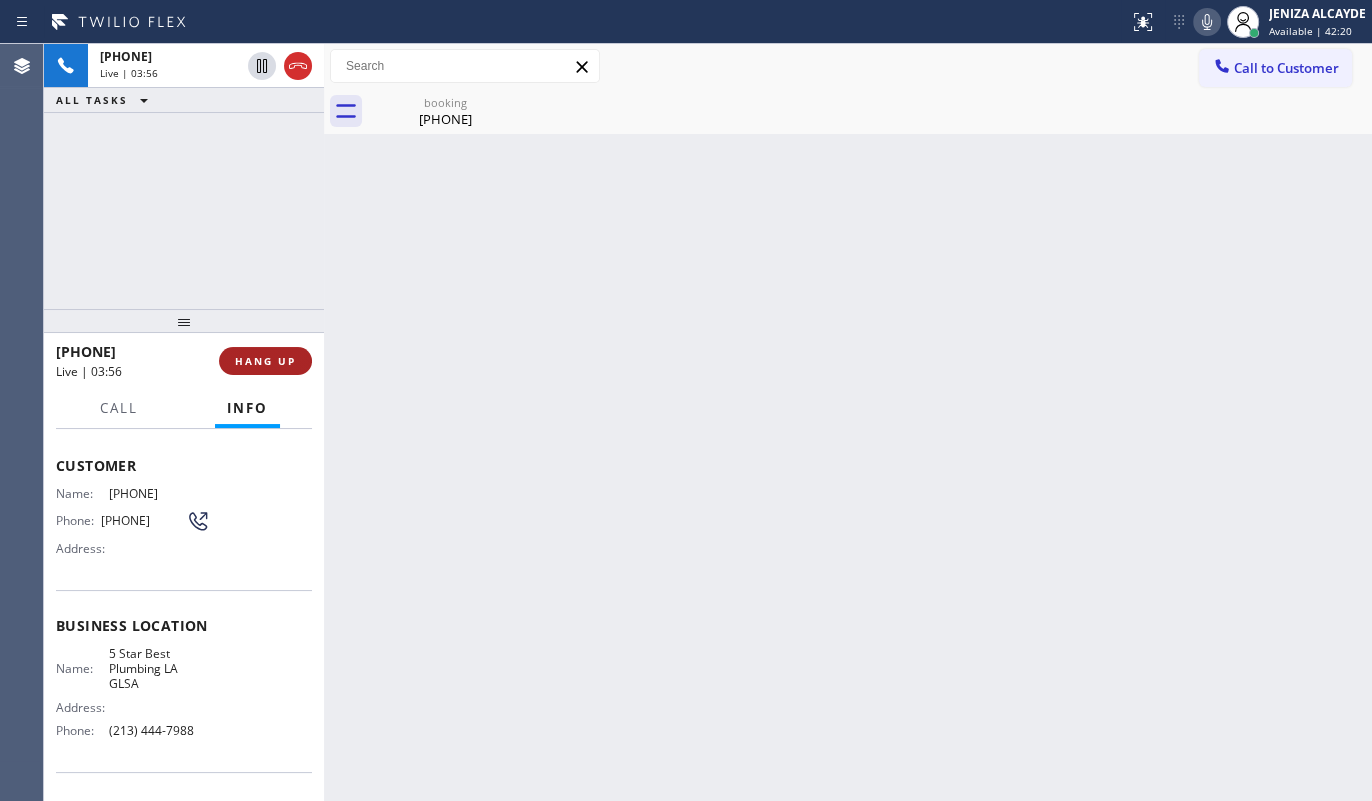 click on "HANG UP" at bounding box center (265, 361) 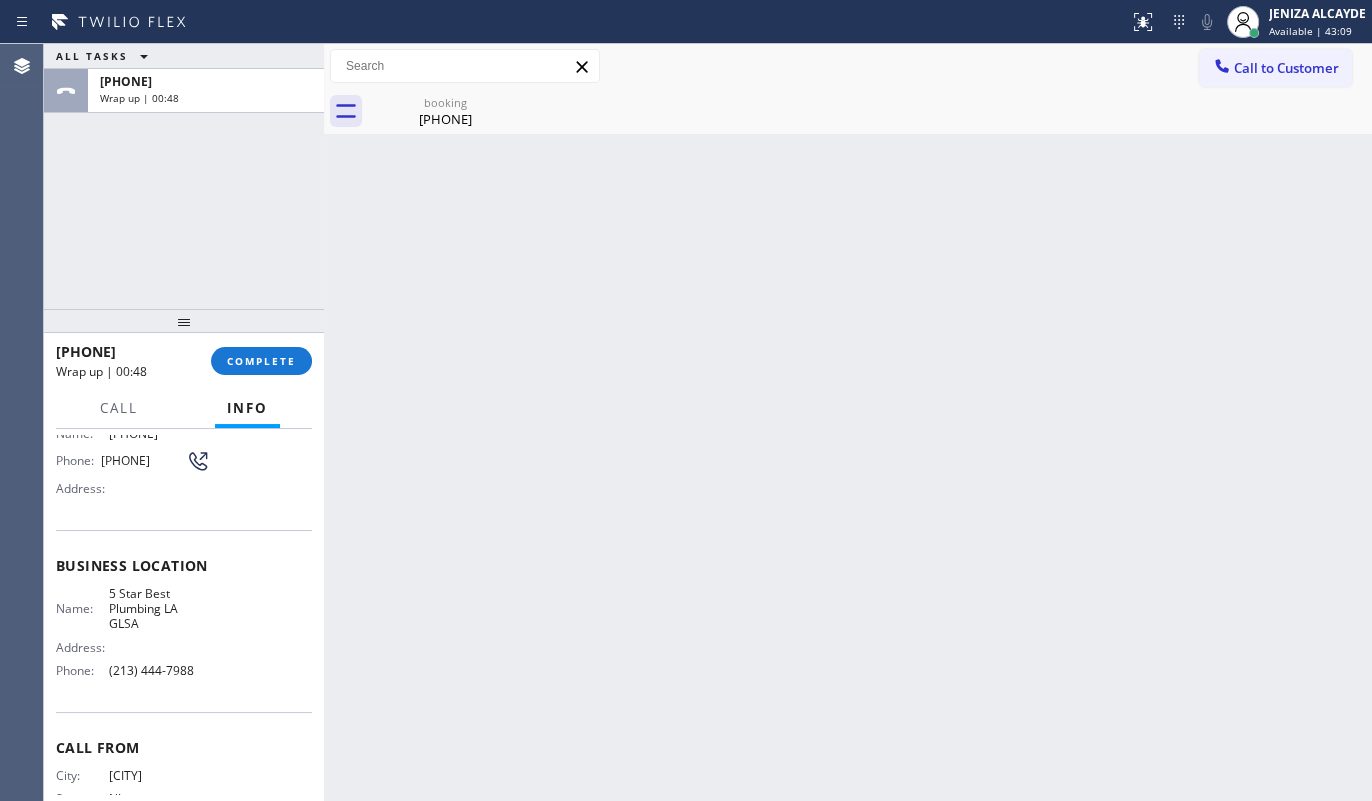 scroll, scrollTop: 221, scrollLeft: 0, axis: vertical 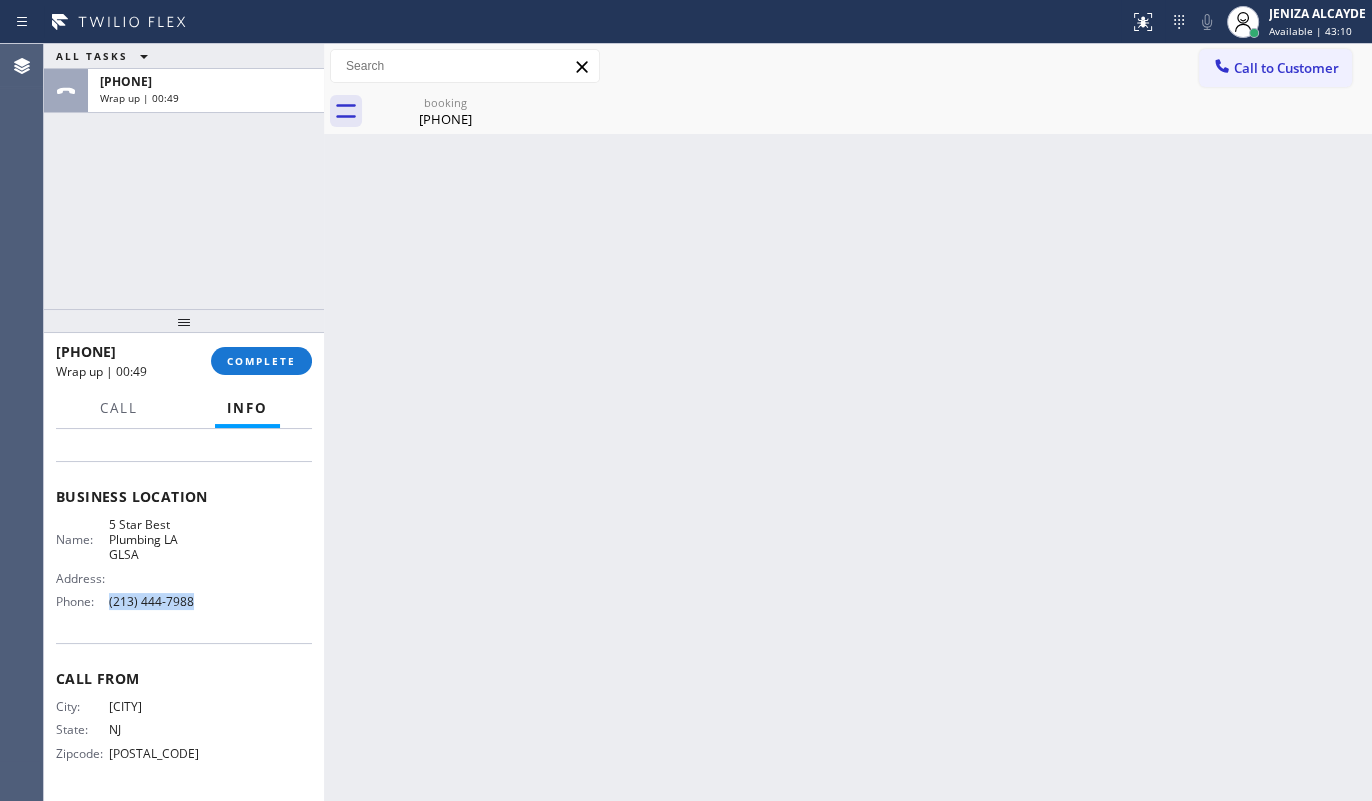drag, startPoint x: 140, startPoint y: 605, endPoint x: 228, endPoint y: 610, distance: 88.14193 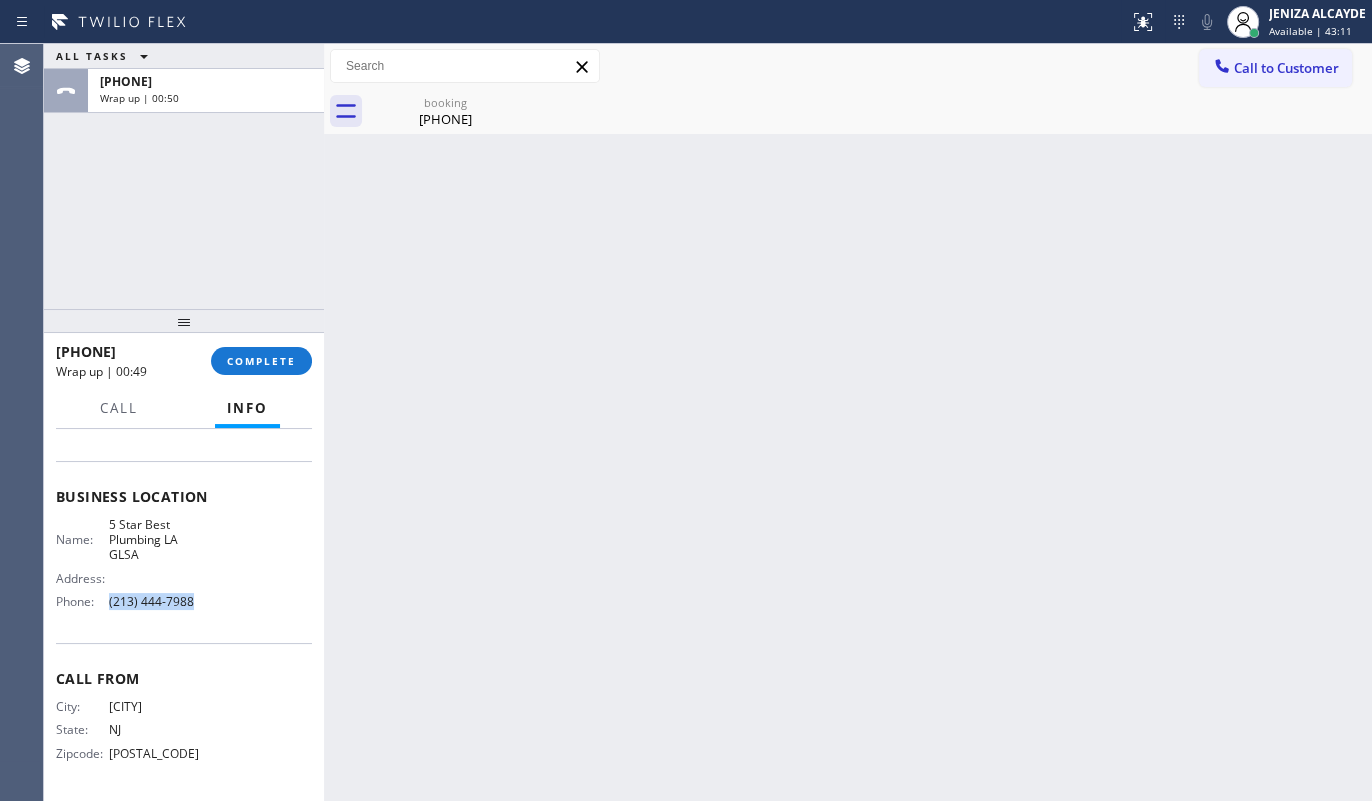copy on "(213) 444-7988" 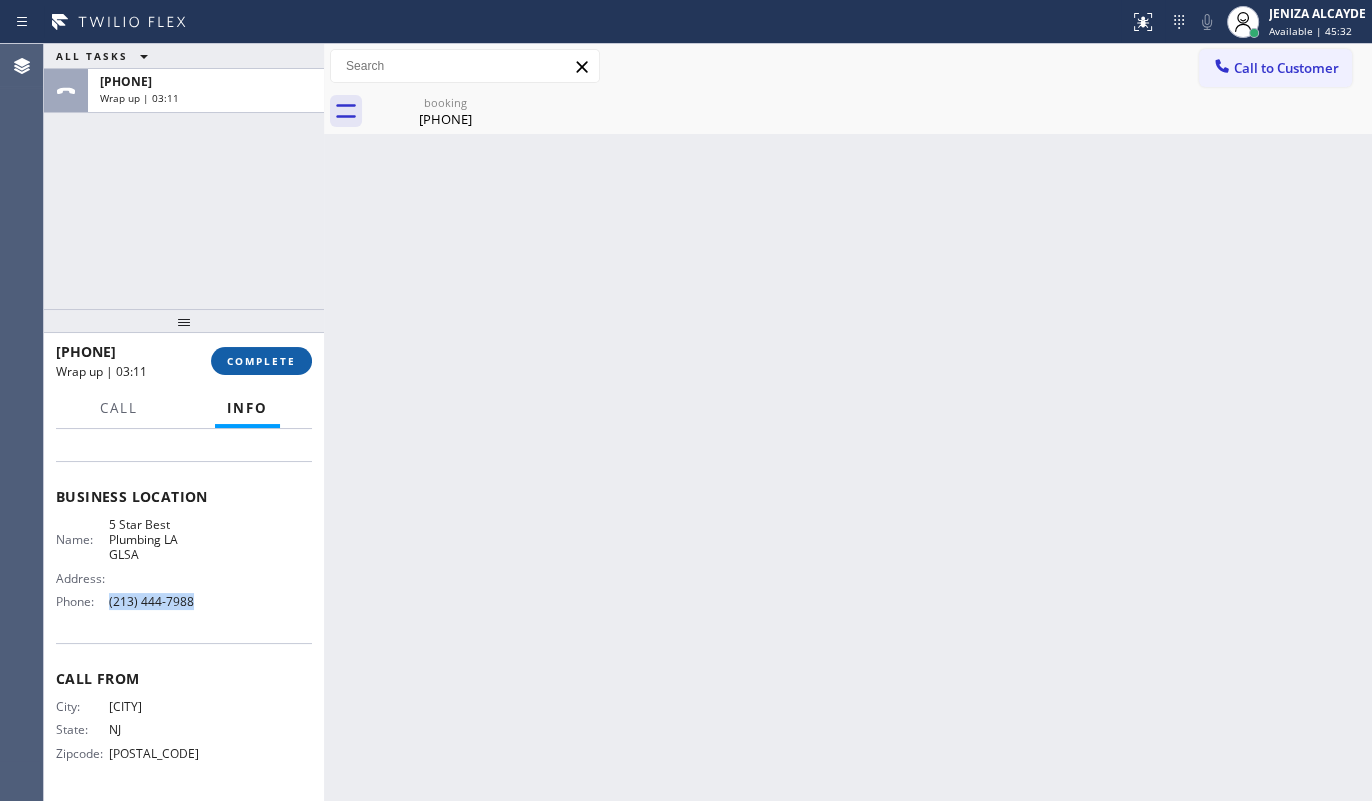 click on "COMPLETE" at bounding box center (261, 361) 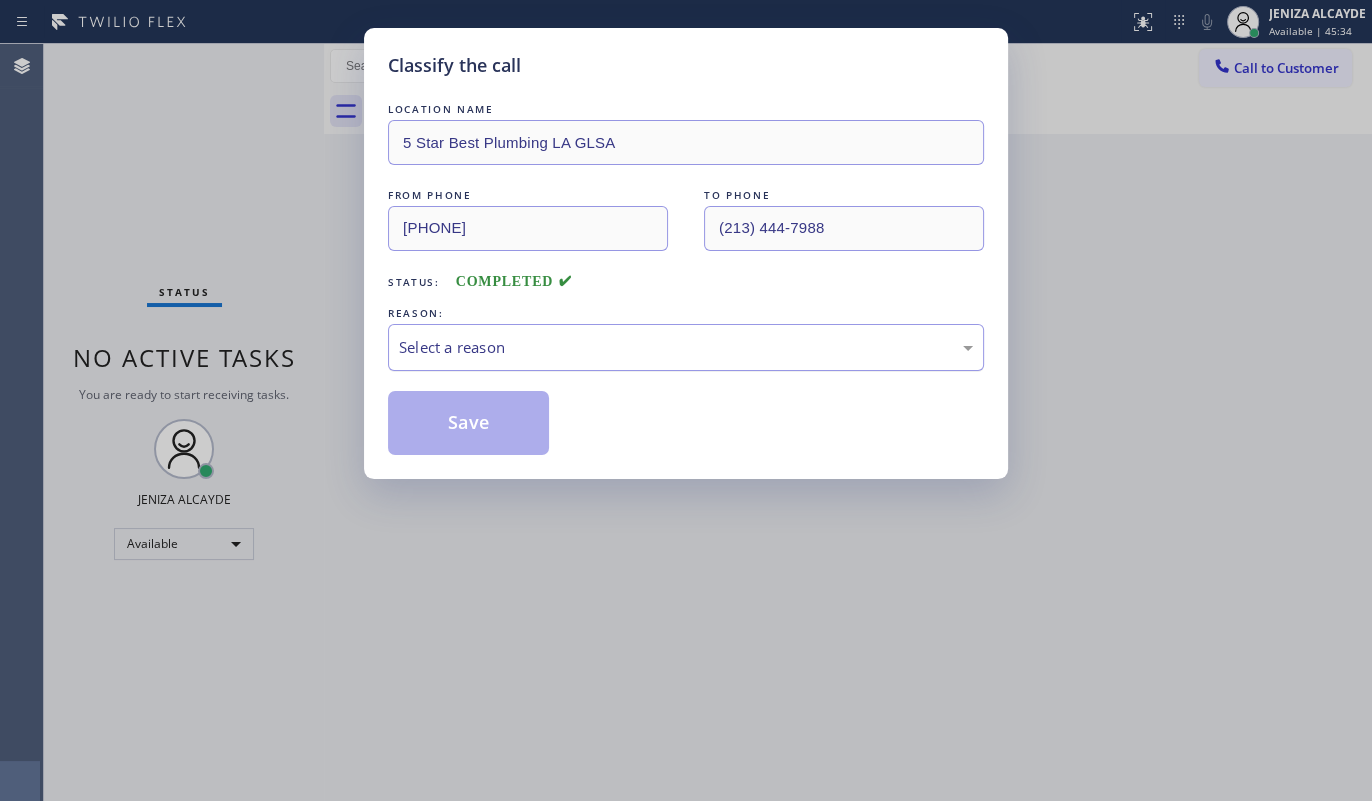 click on "Select a reason" at bounding box center [686, 347] 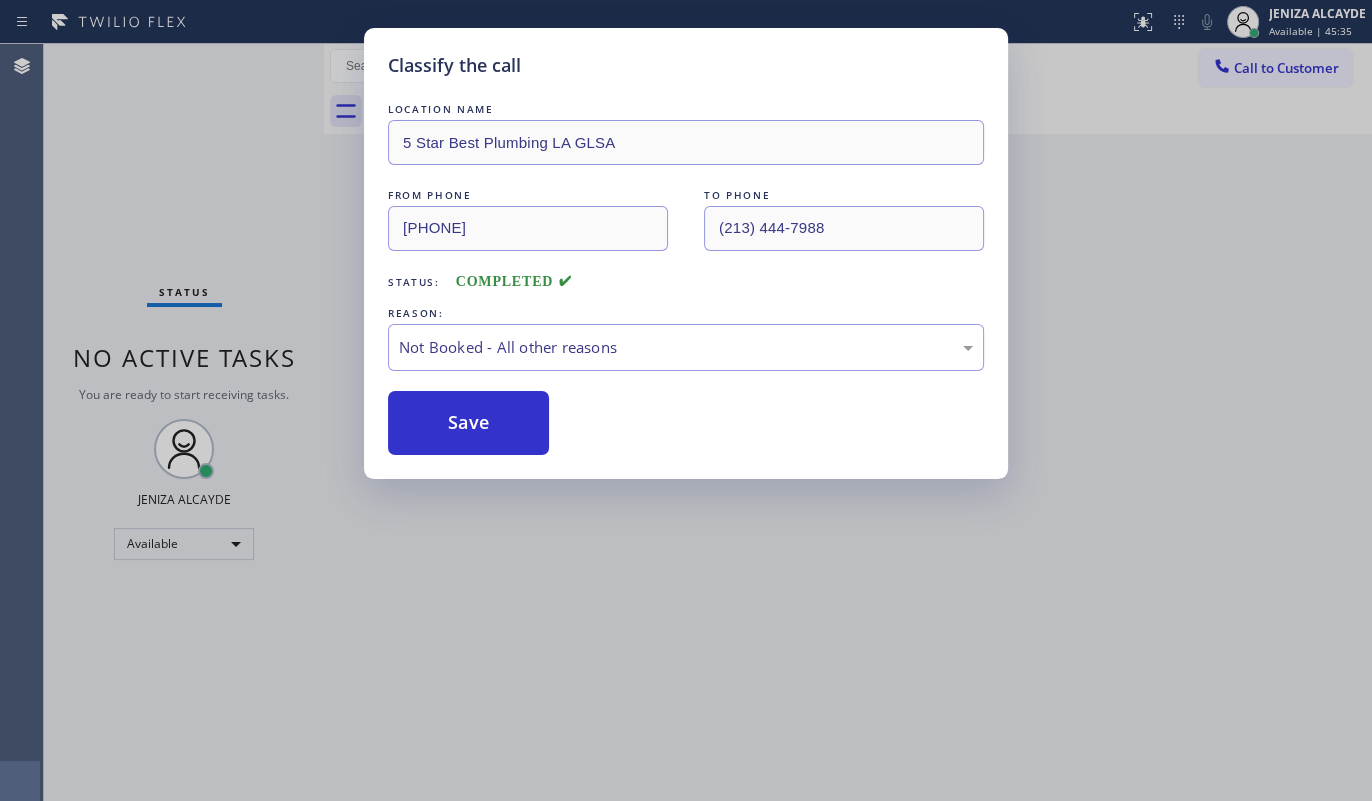 click on "Save" at bounding box center (468, 423) 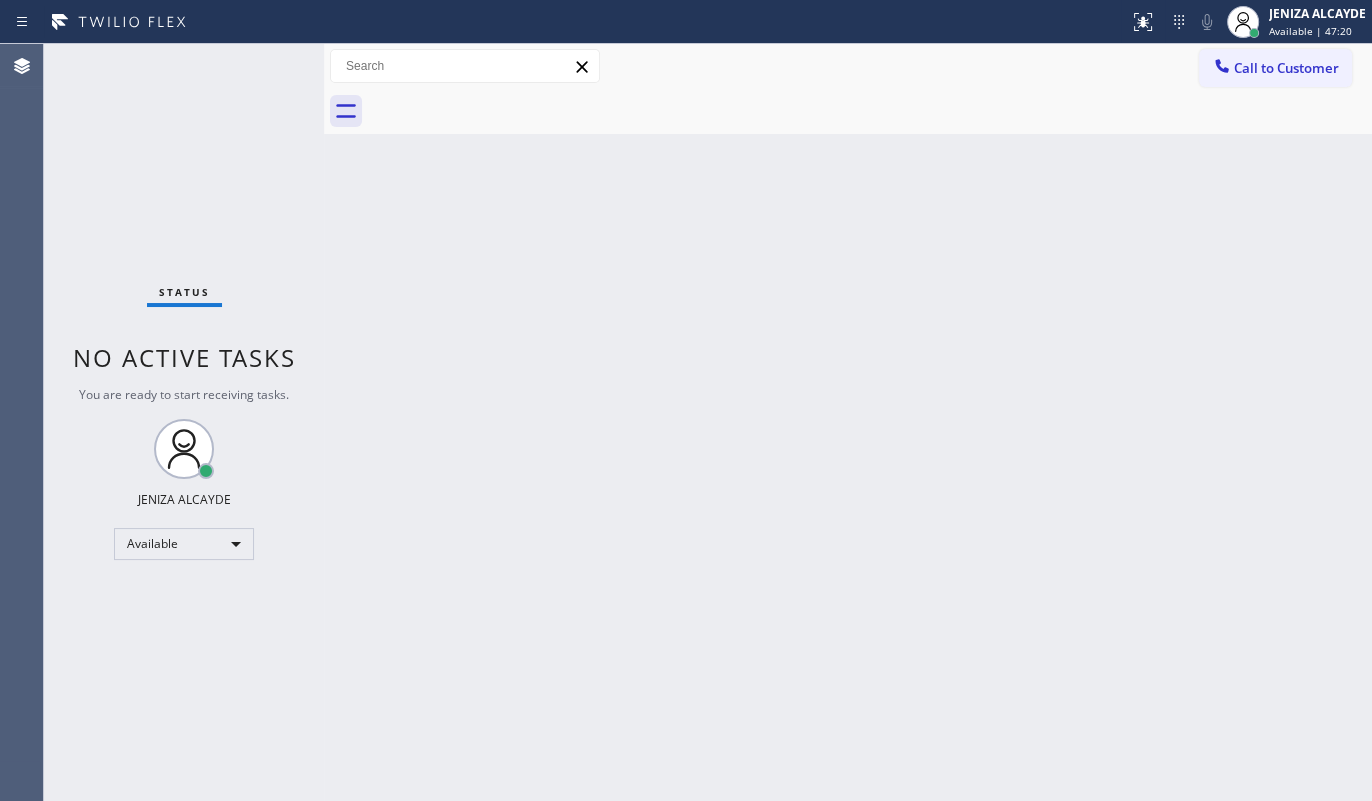 click on "Status   No active tasks     You are ready to start receiving tasks.   JENIZA ALCAYDE Available" at bounding box center [184, 422] 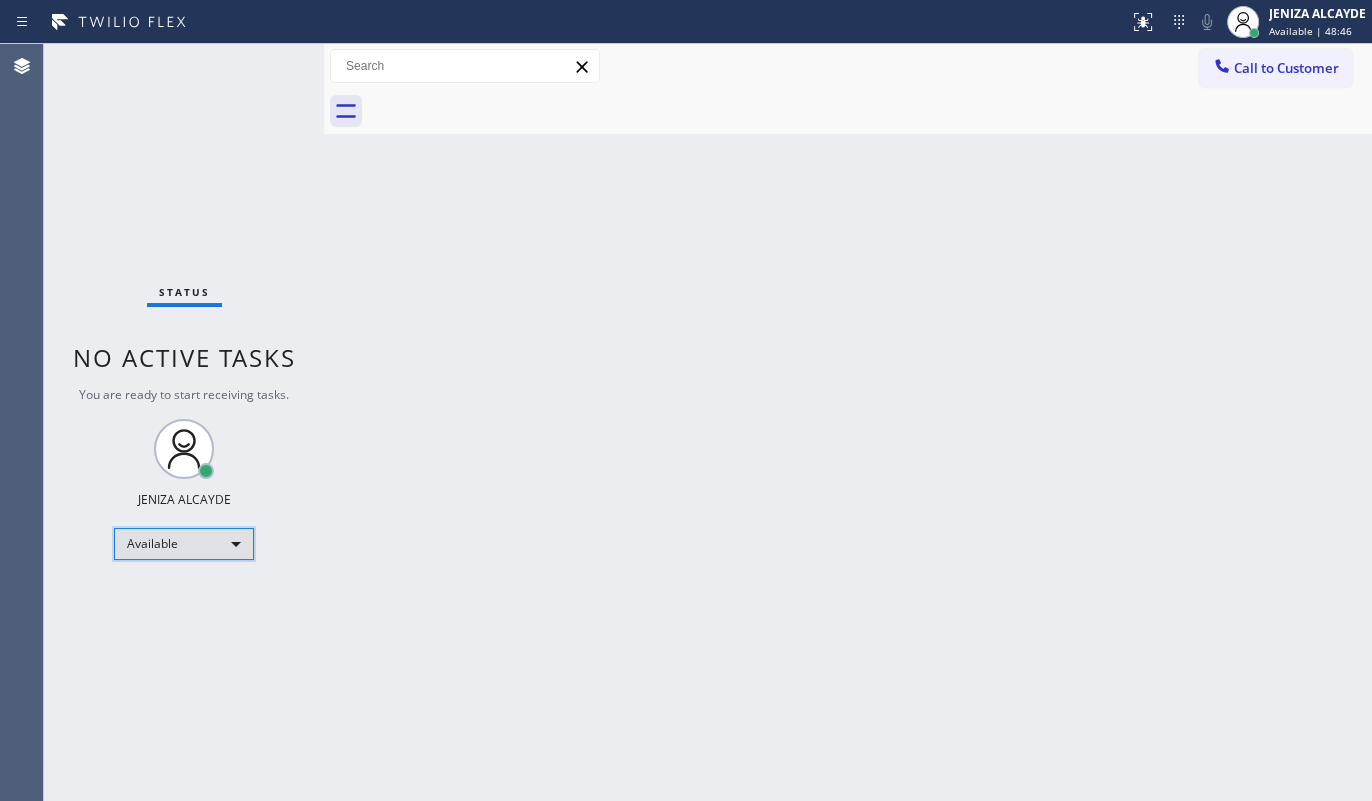 click on "Available" at bounding box center (184, 544) 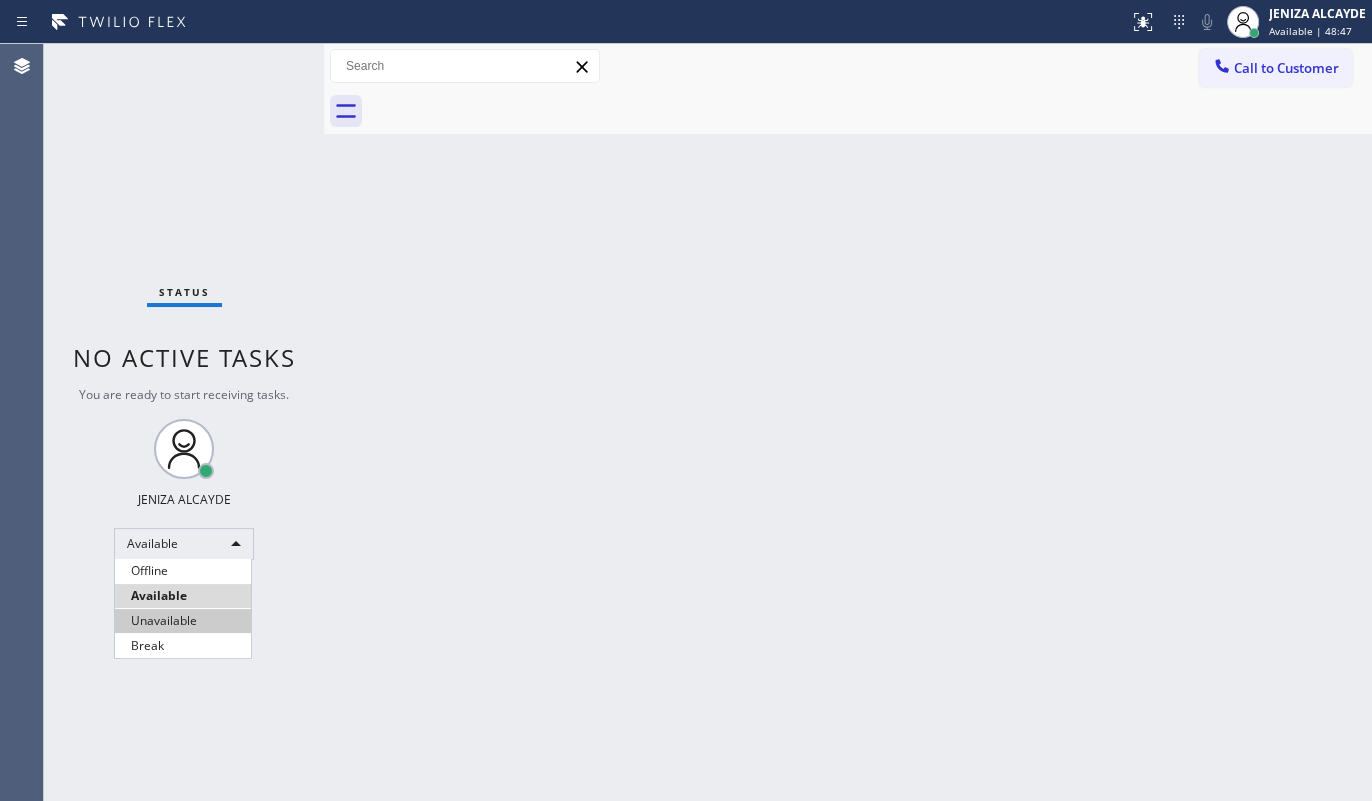 click on "Unavailable" at bounding box center (183, 621) 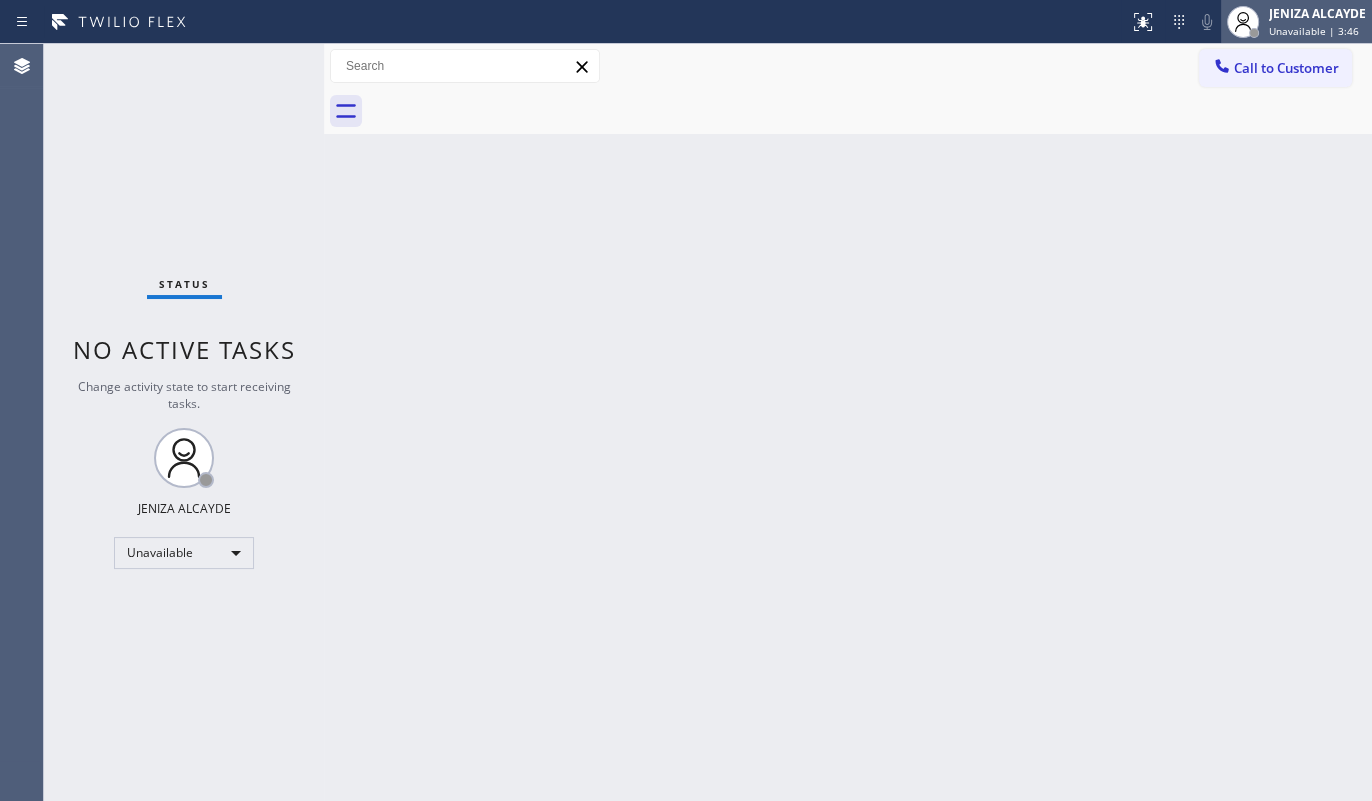 click on "JENIZA ALCAYDE Unavailable | 3:46" at bounding box center [1296, 22] 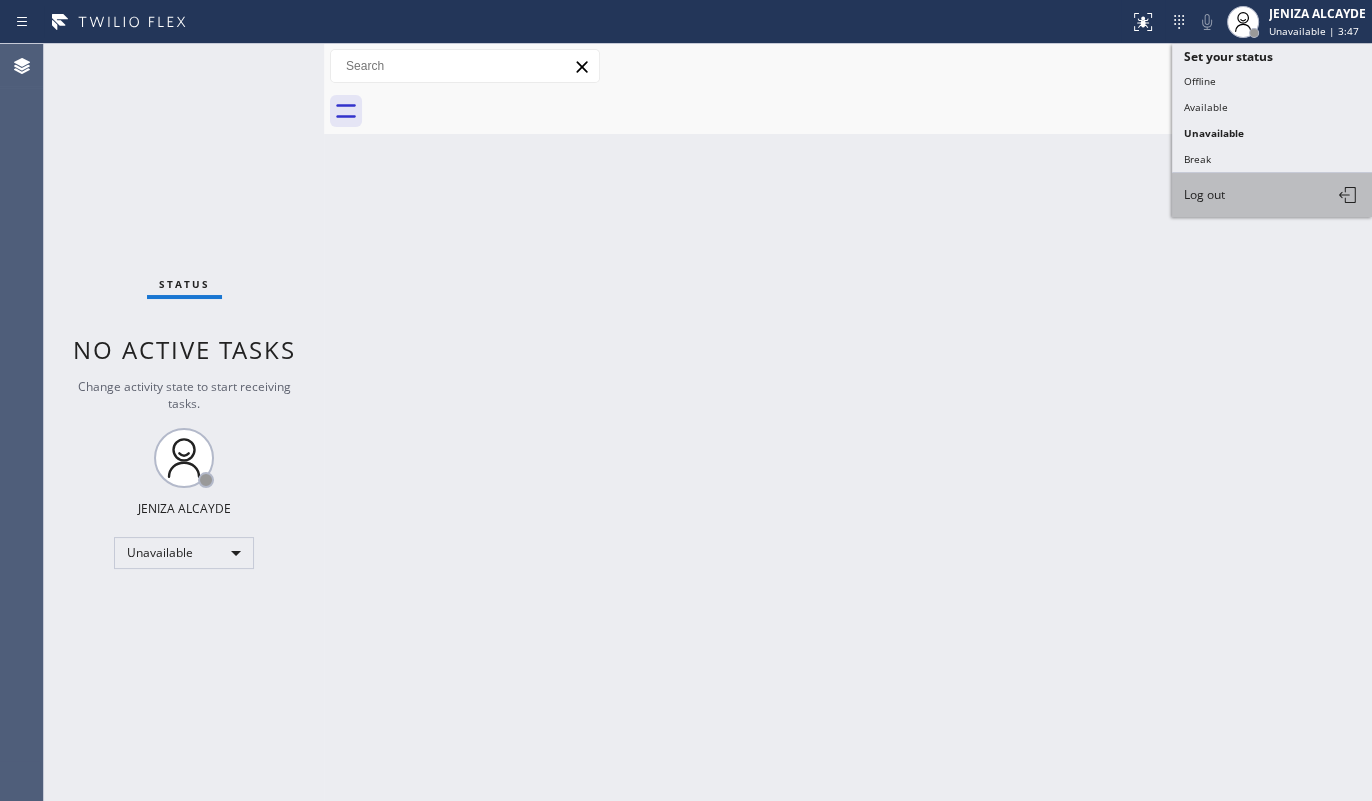 click on "Log out" at bounding box center [1272, 195] 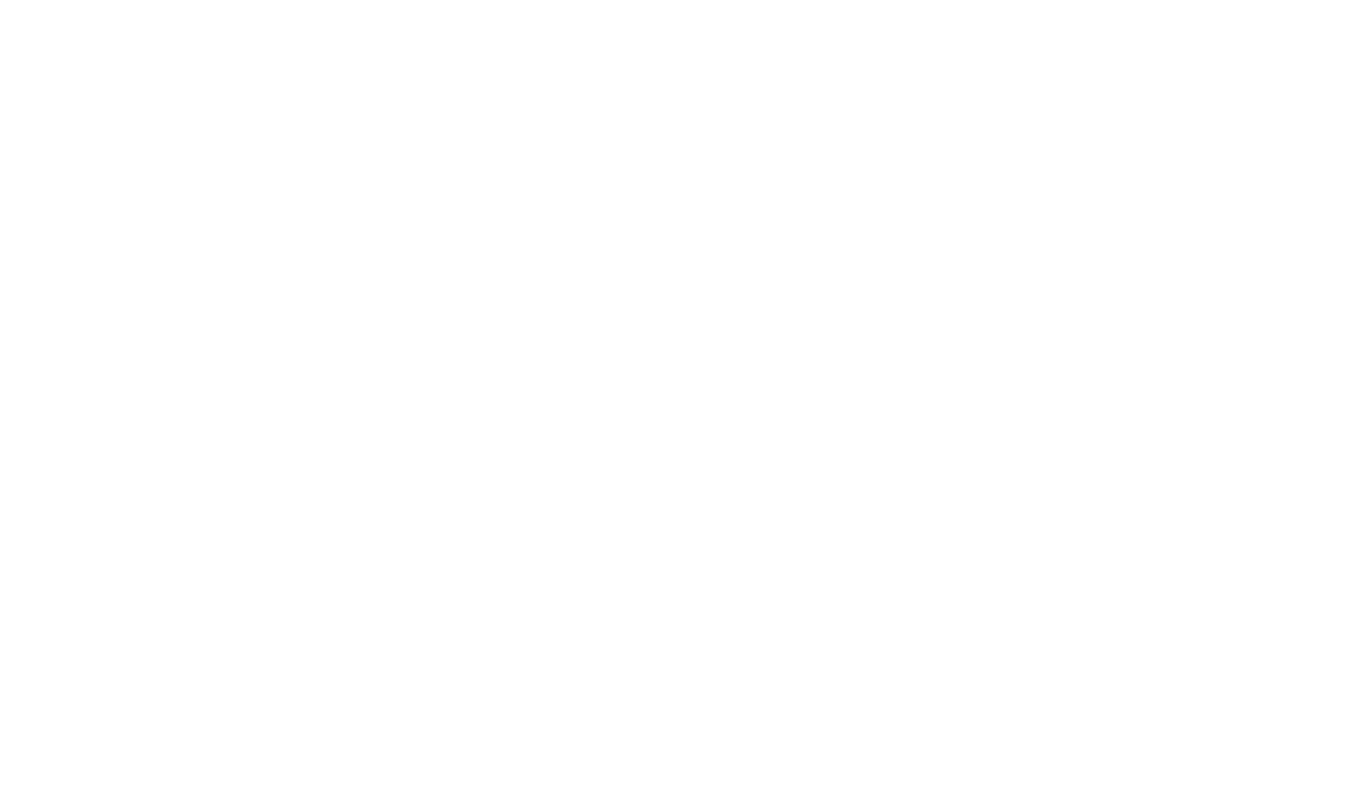 scroll, scrollTop: 0, scrollLeft: 0, axis: both 